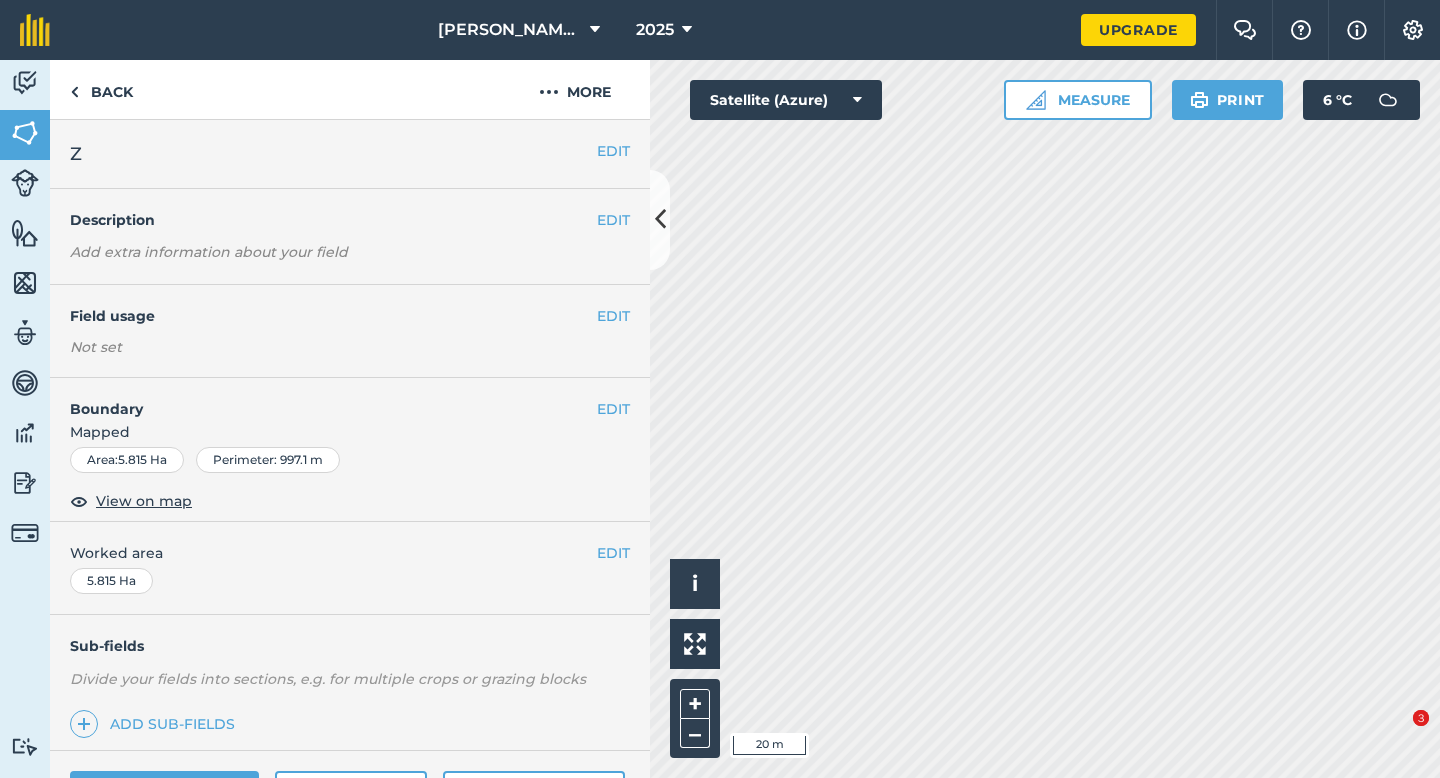 scroll, scrollTop: 0, scrollLeft: 0, axis: both 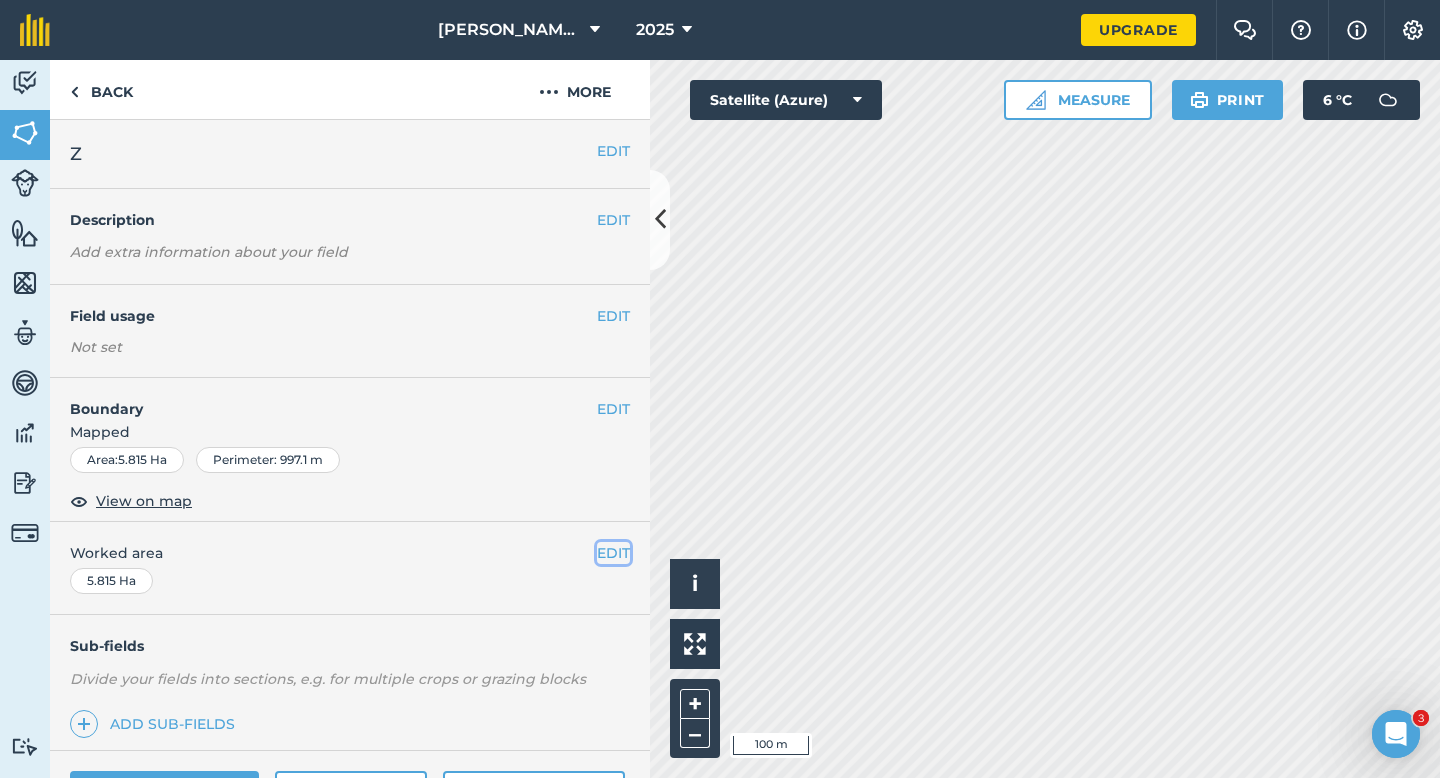 click on "EDIT" at bounding box center (613, 553) 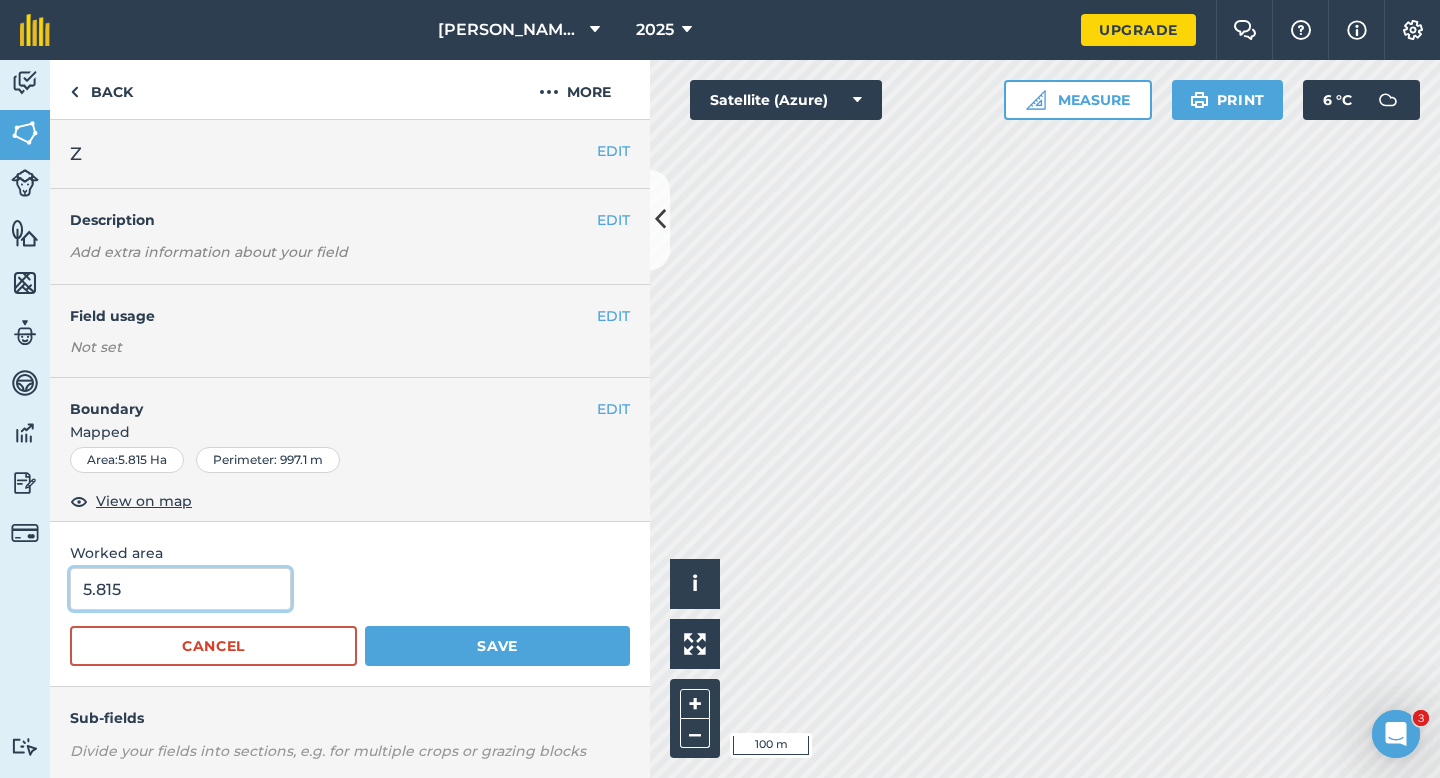 click on "5.815" at bounding box center [180, 589] 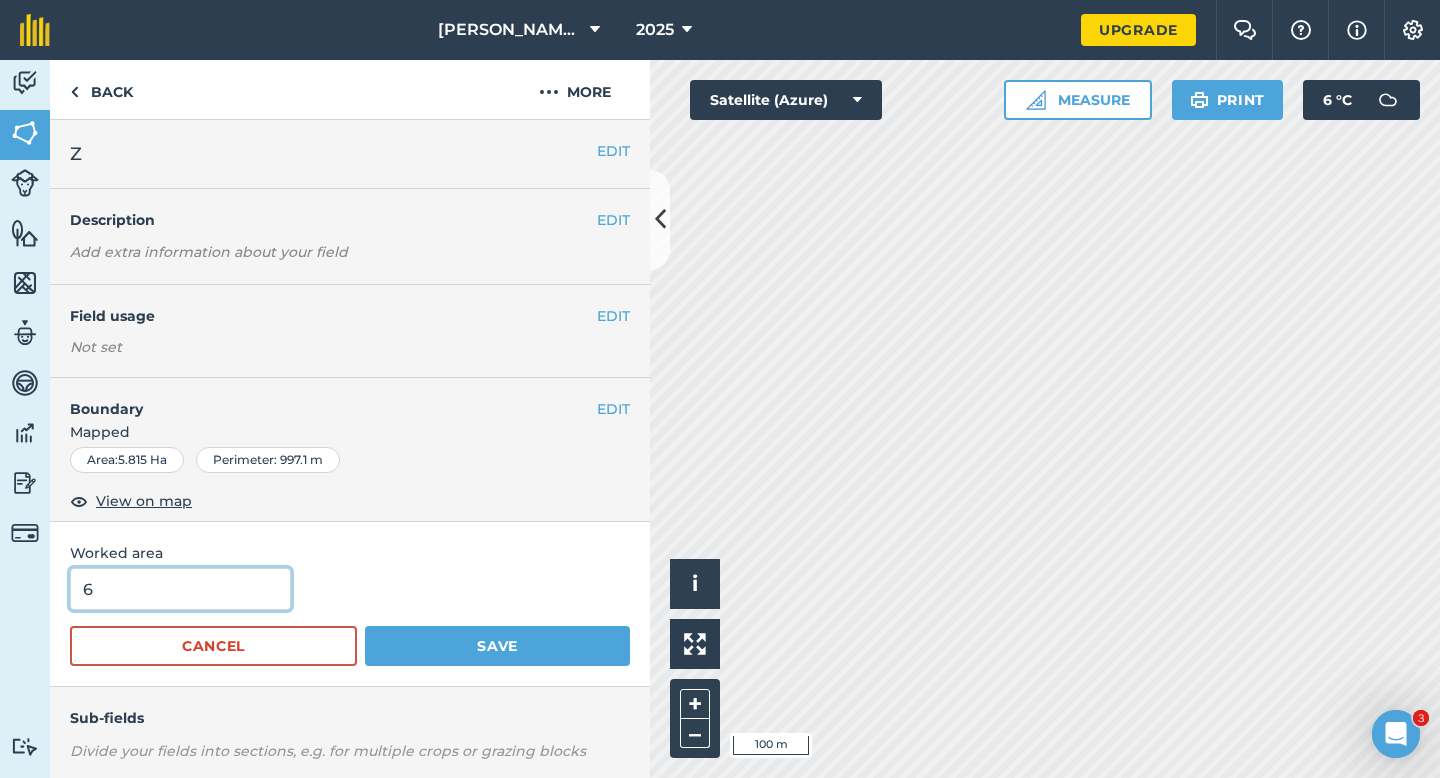 click on "Save" at bounding box center [497, 646] 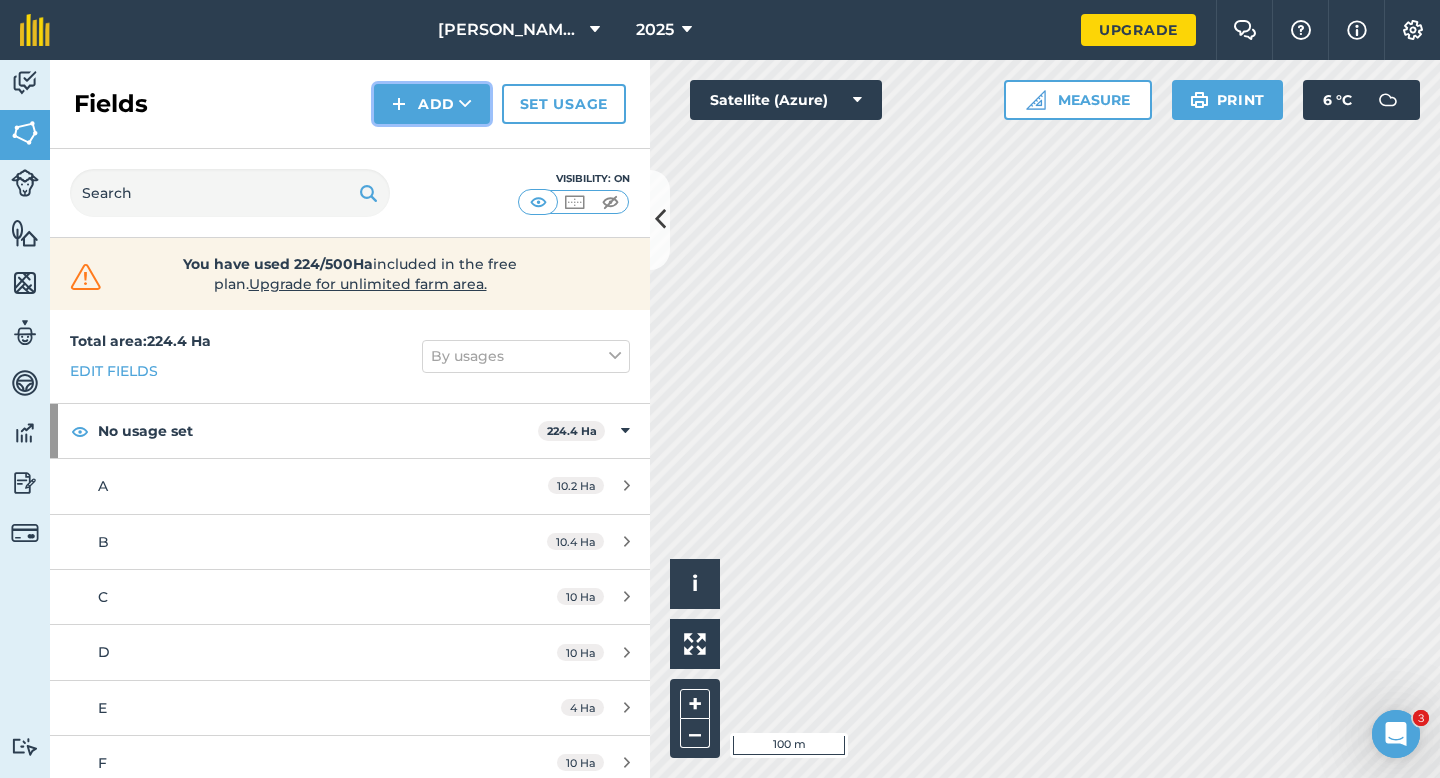 click on "Add" at bounding box center [432, 104] 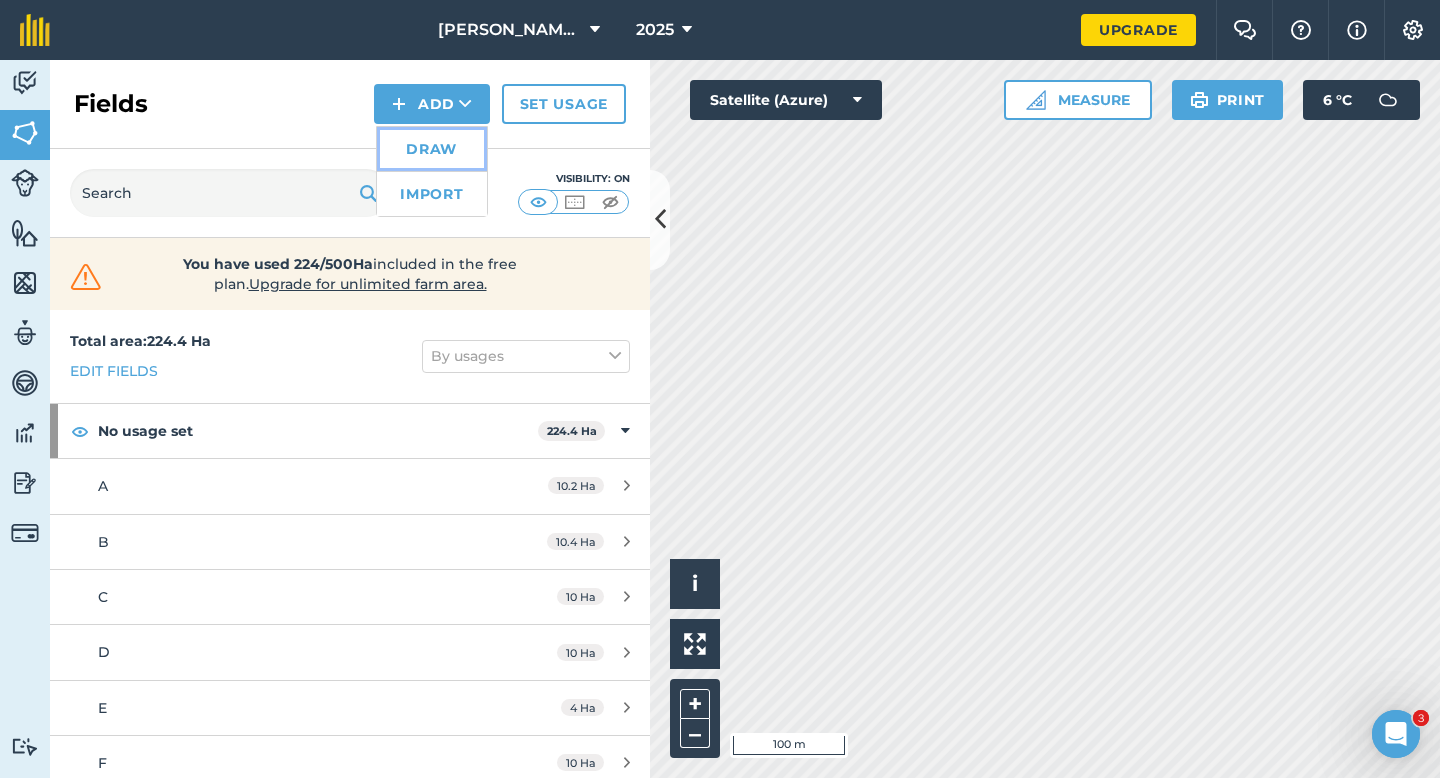 click on "Draw" at bounding box center (432, 149) 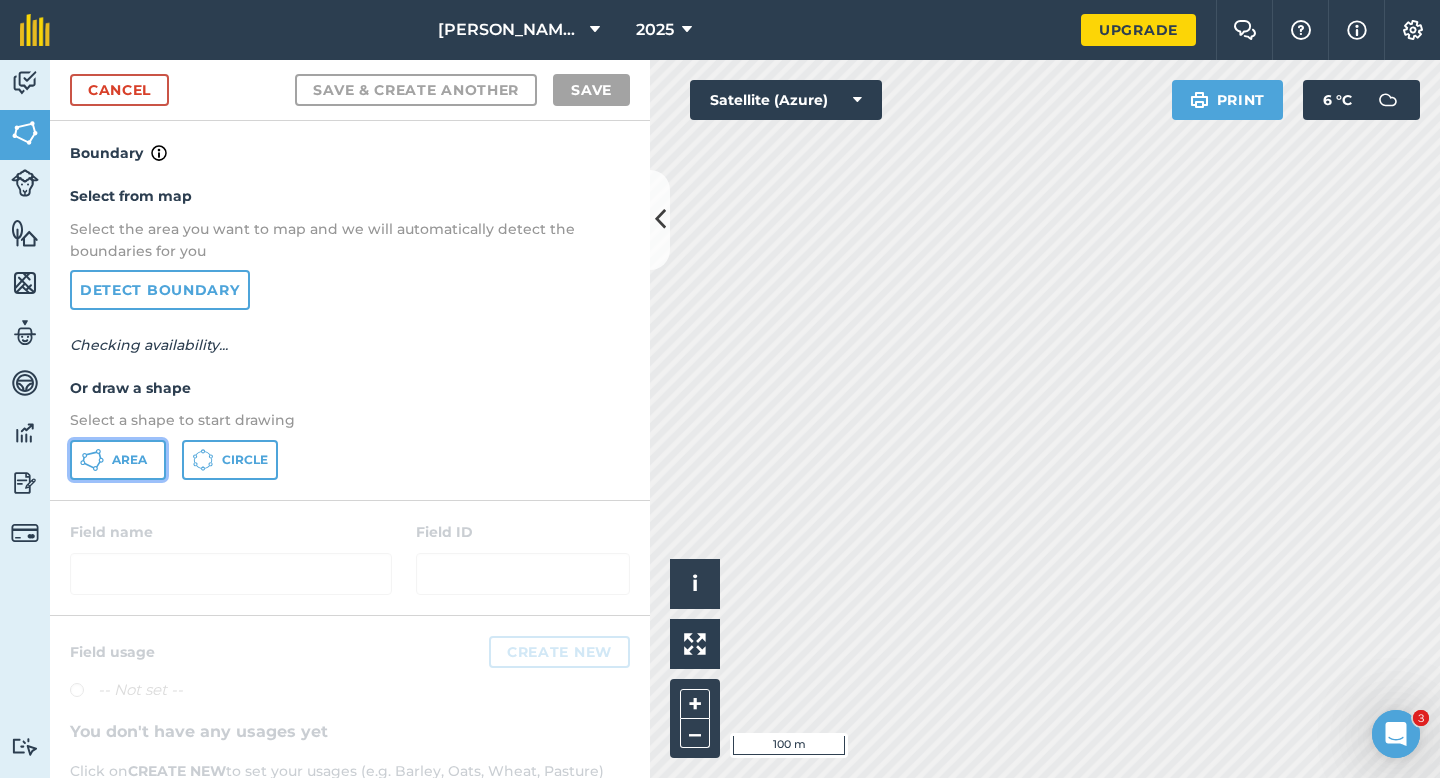 click on "Area" at bounding box center (118, 460) 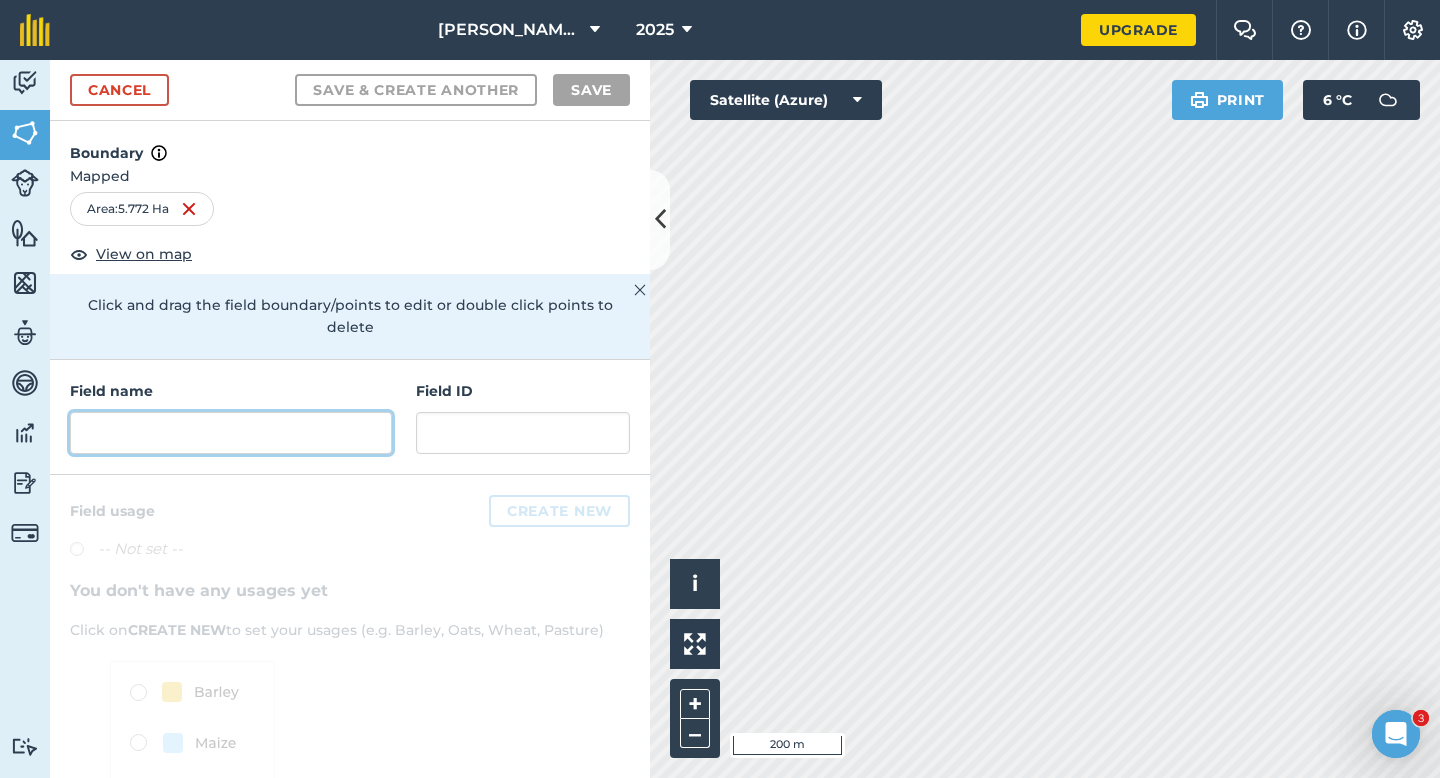 click at bounding box center [231, 433] 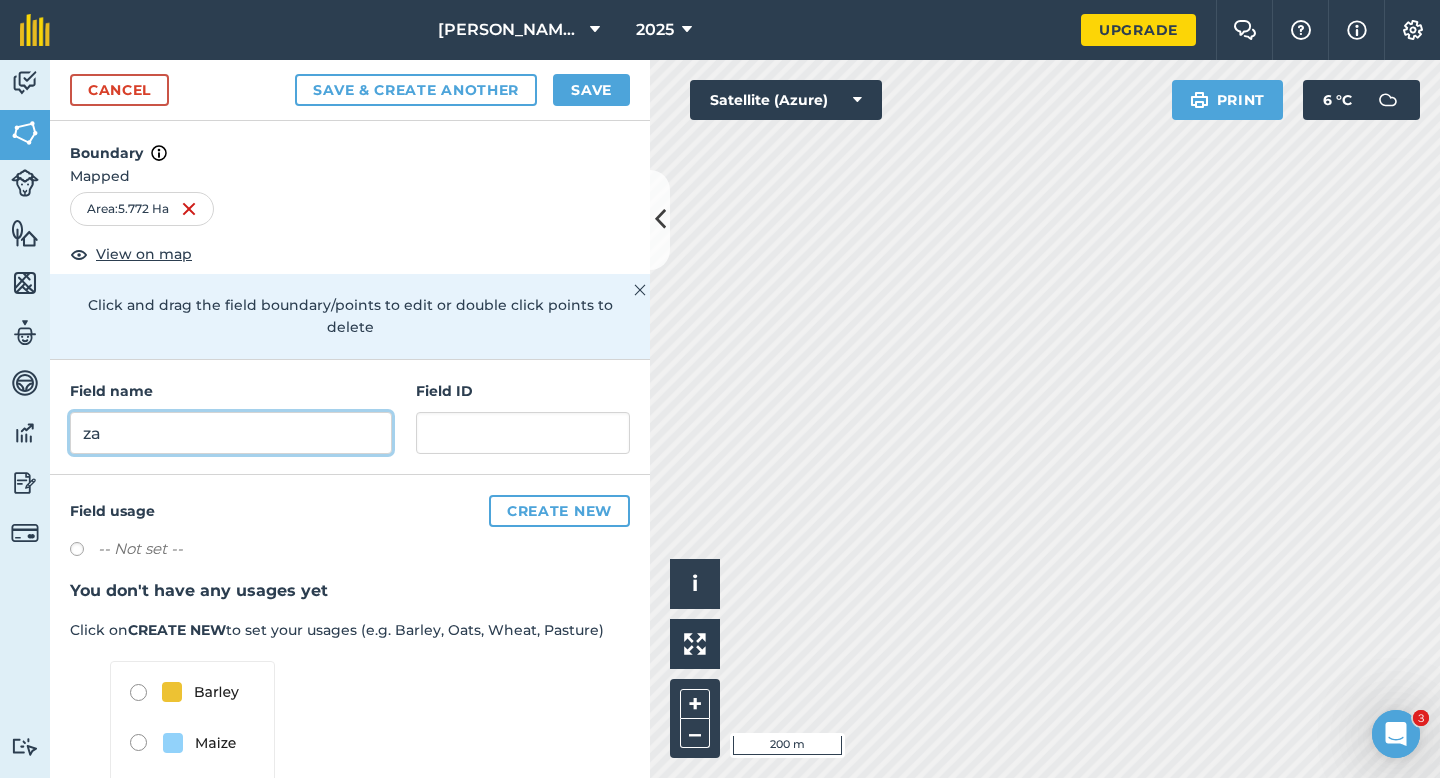click on "za" at bounding box center [231, 433] 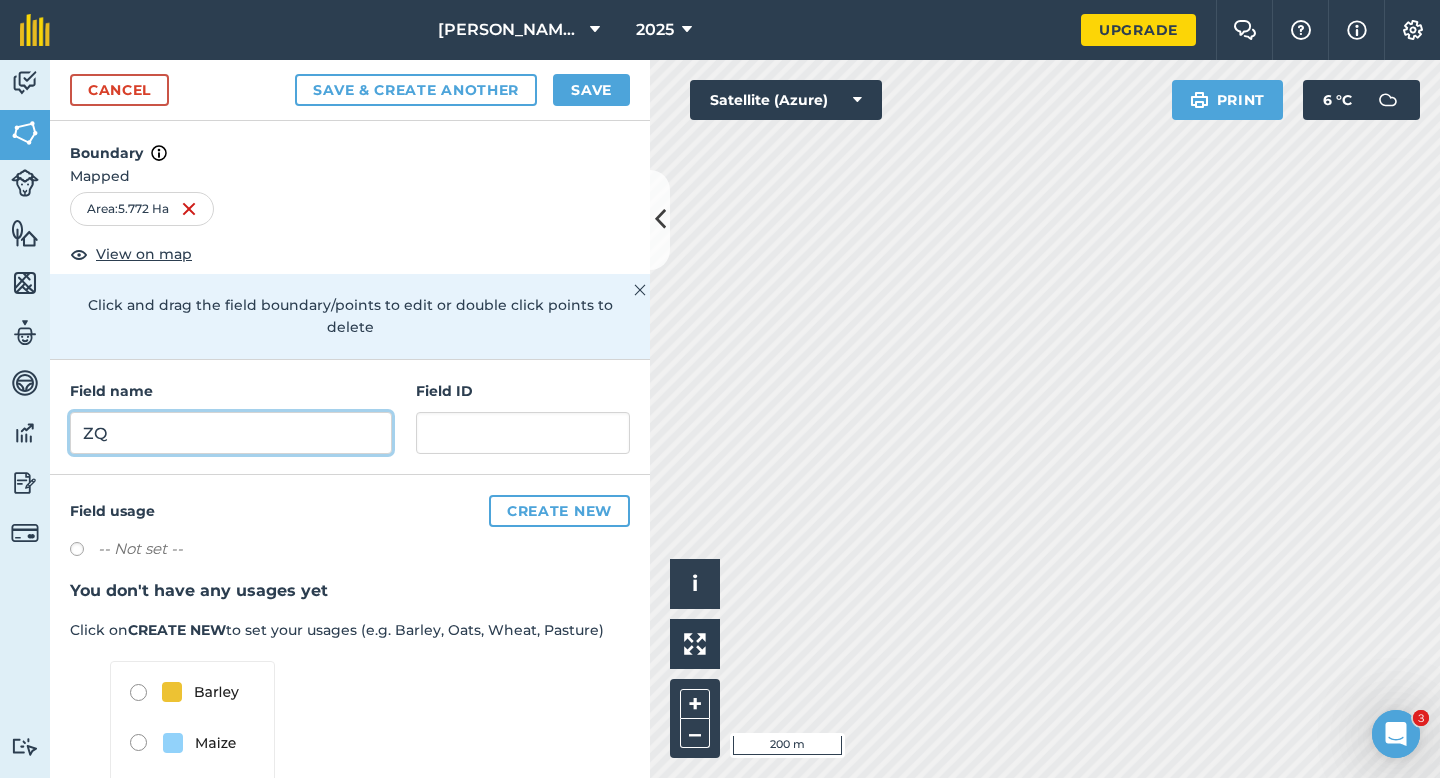 click on "ZQ" at bounding box center (231, 433) 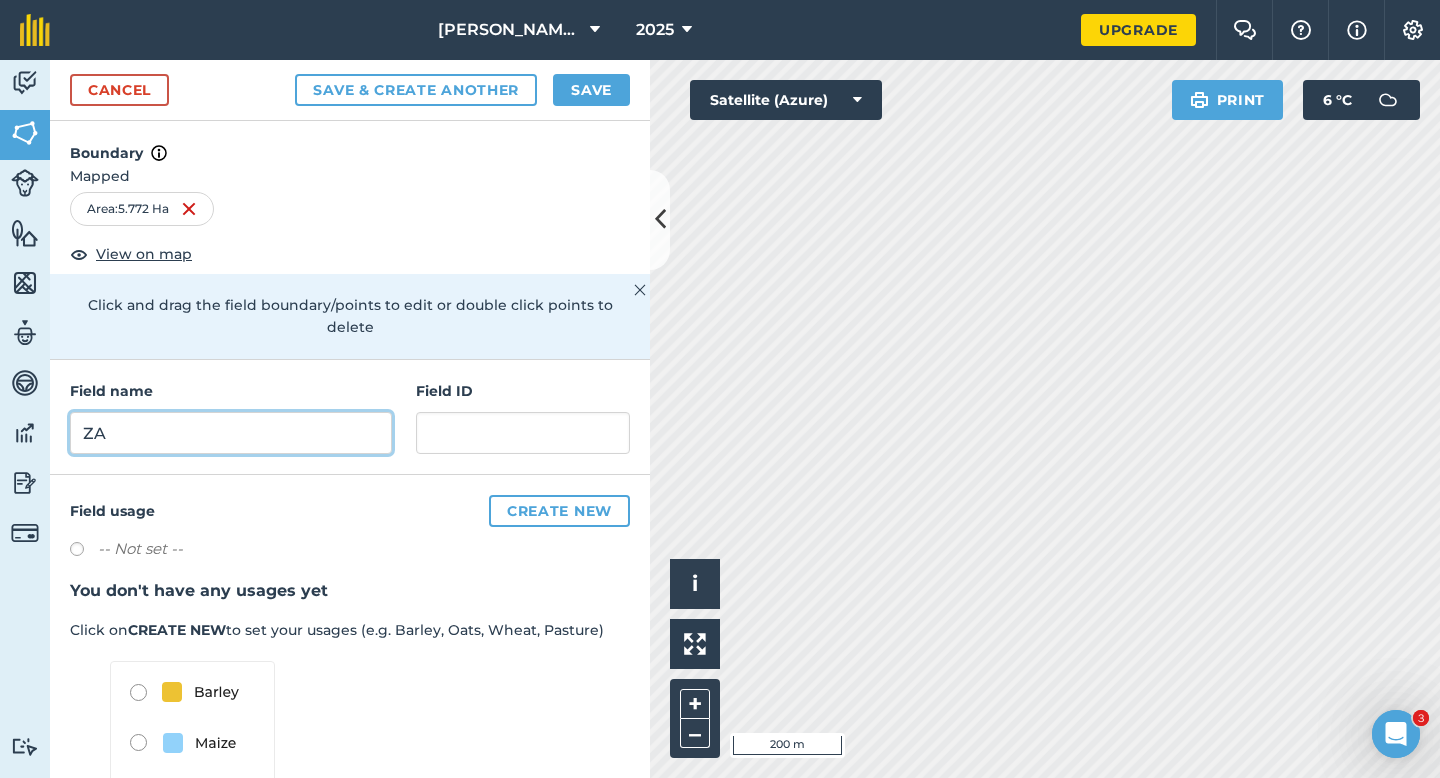type on "ZA" 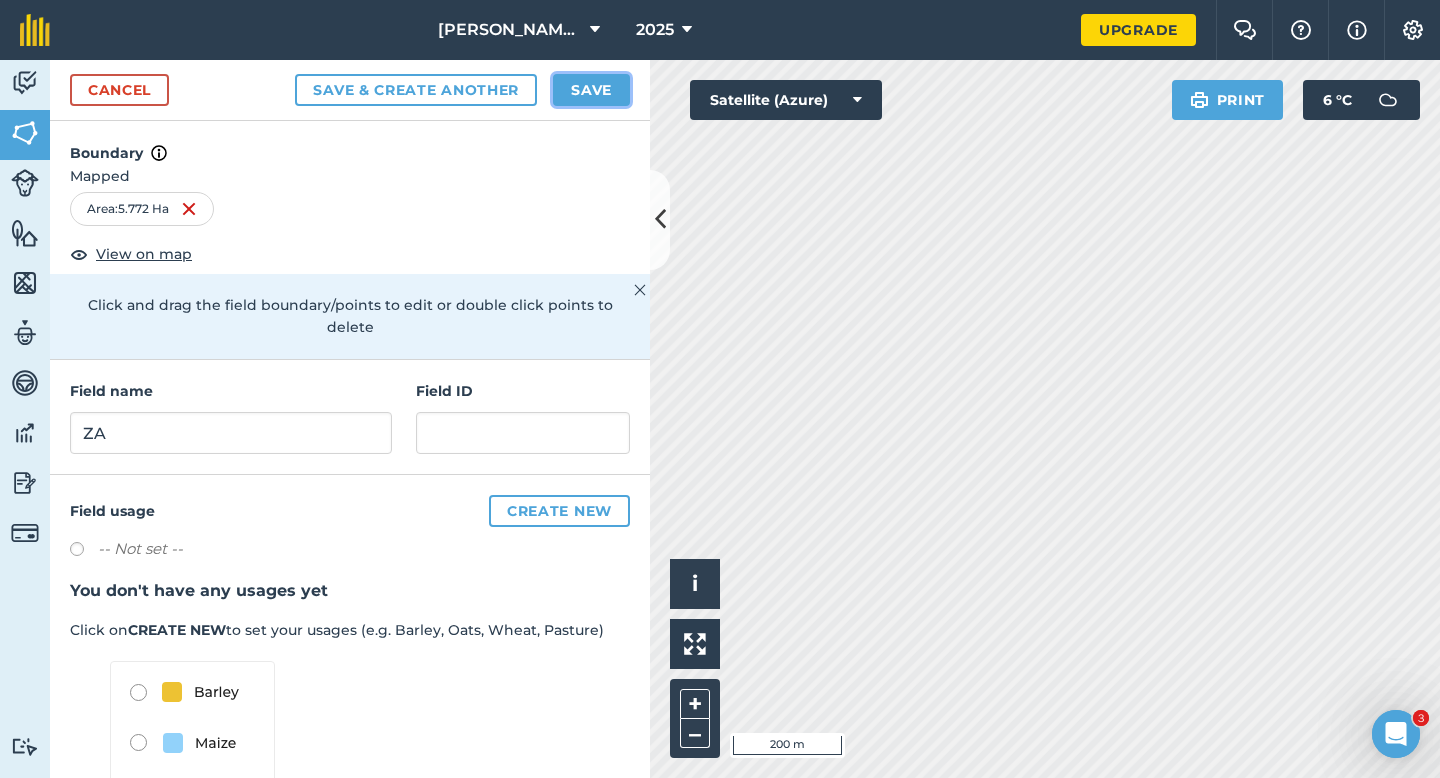 click on "Save" at bounding box center [591, 90] 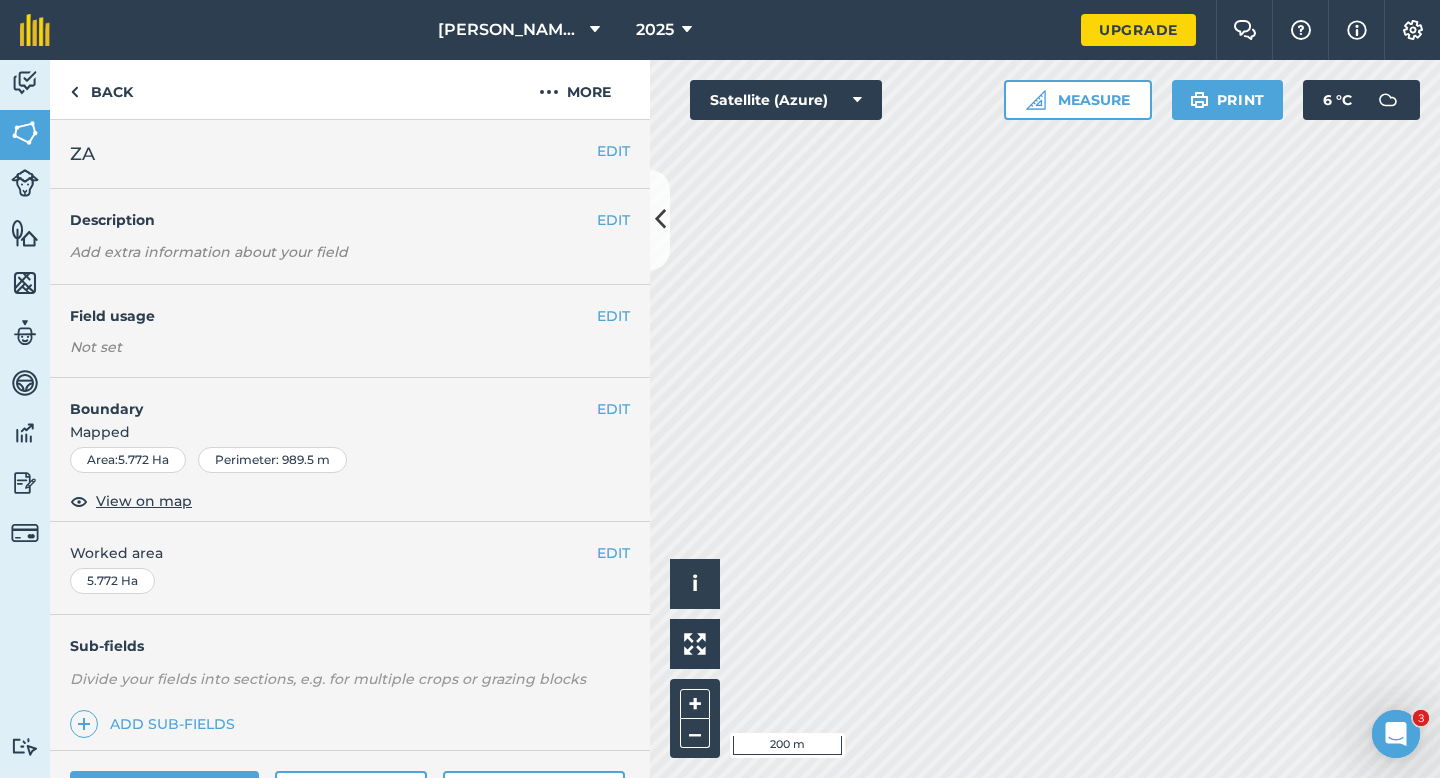 click on "EDIT Worked area 5.772   Ha" at bounding box center (350, 568) 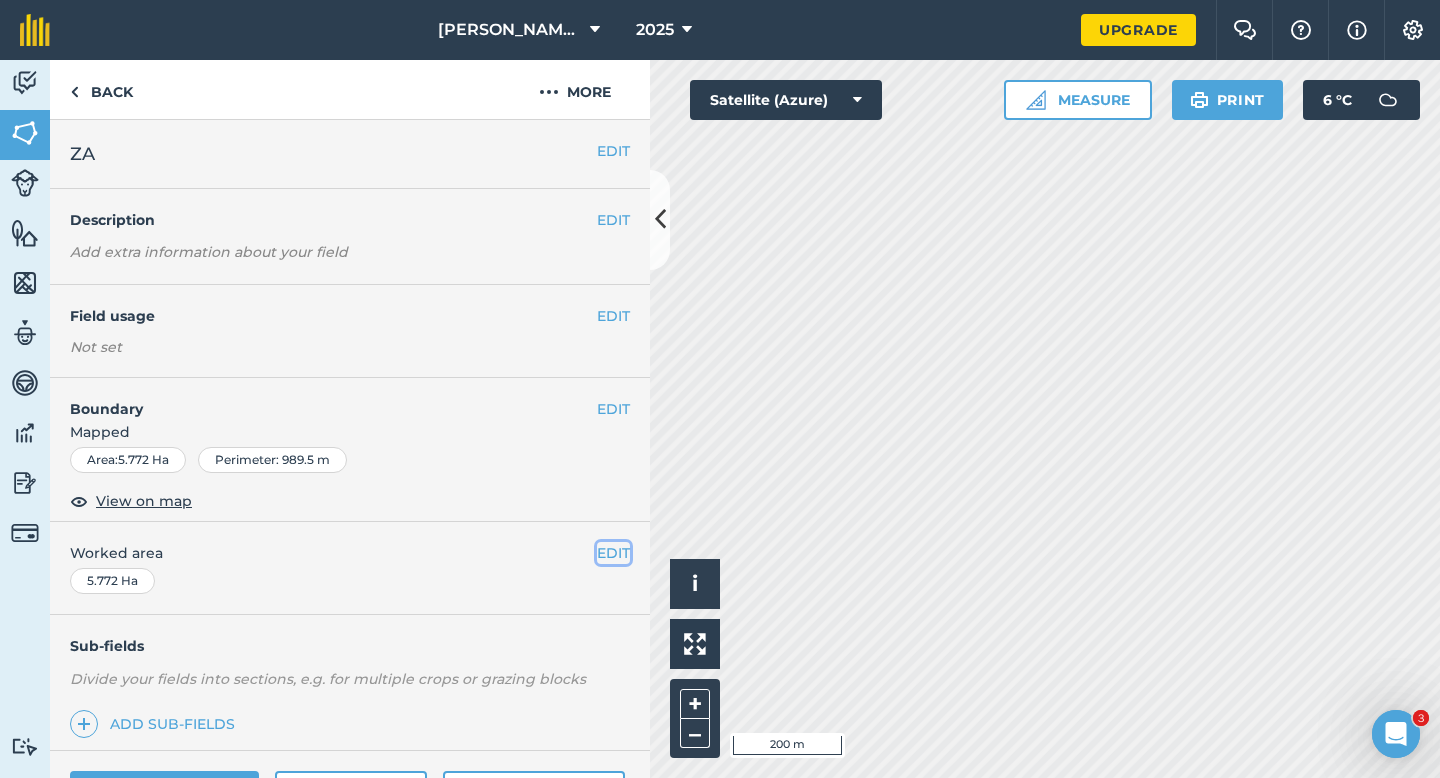 click on "EDIT" at bounding box center (613, 553) 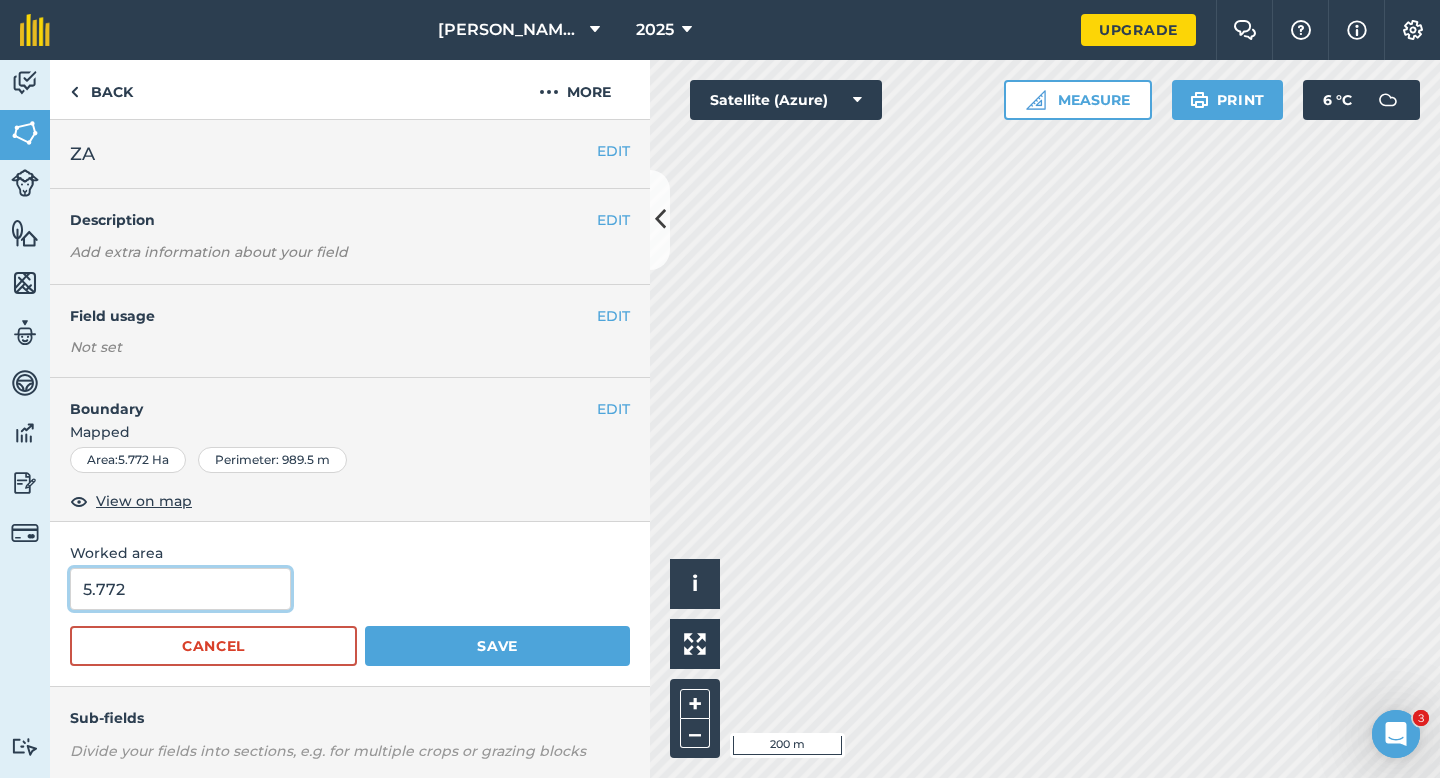 click on "5.772" at bounding box center (180, 589) 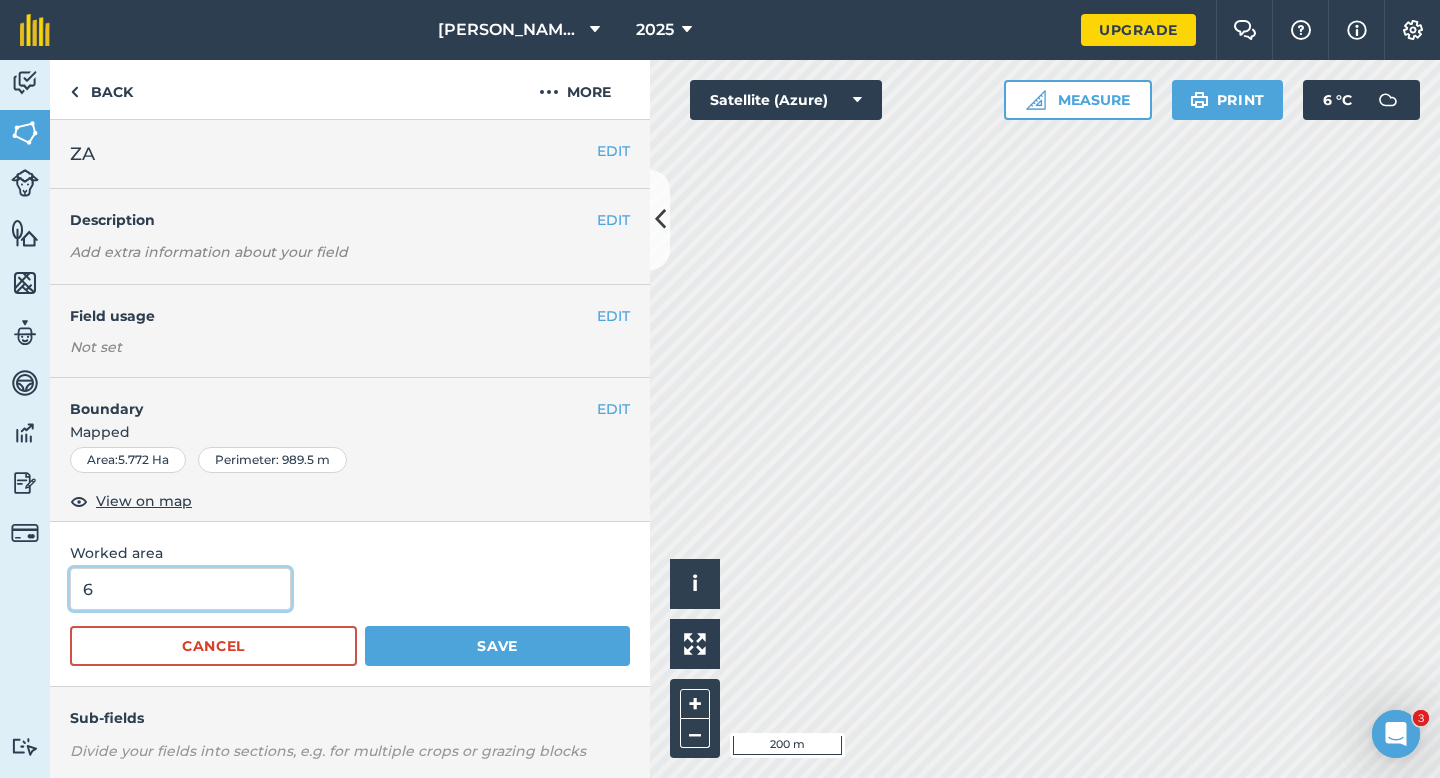 click on "Save" at bounding box center (497, 646) 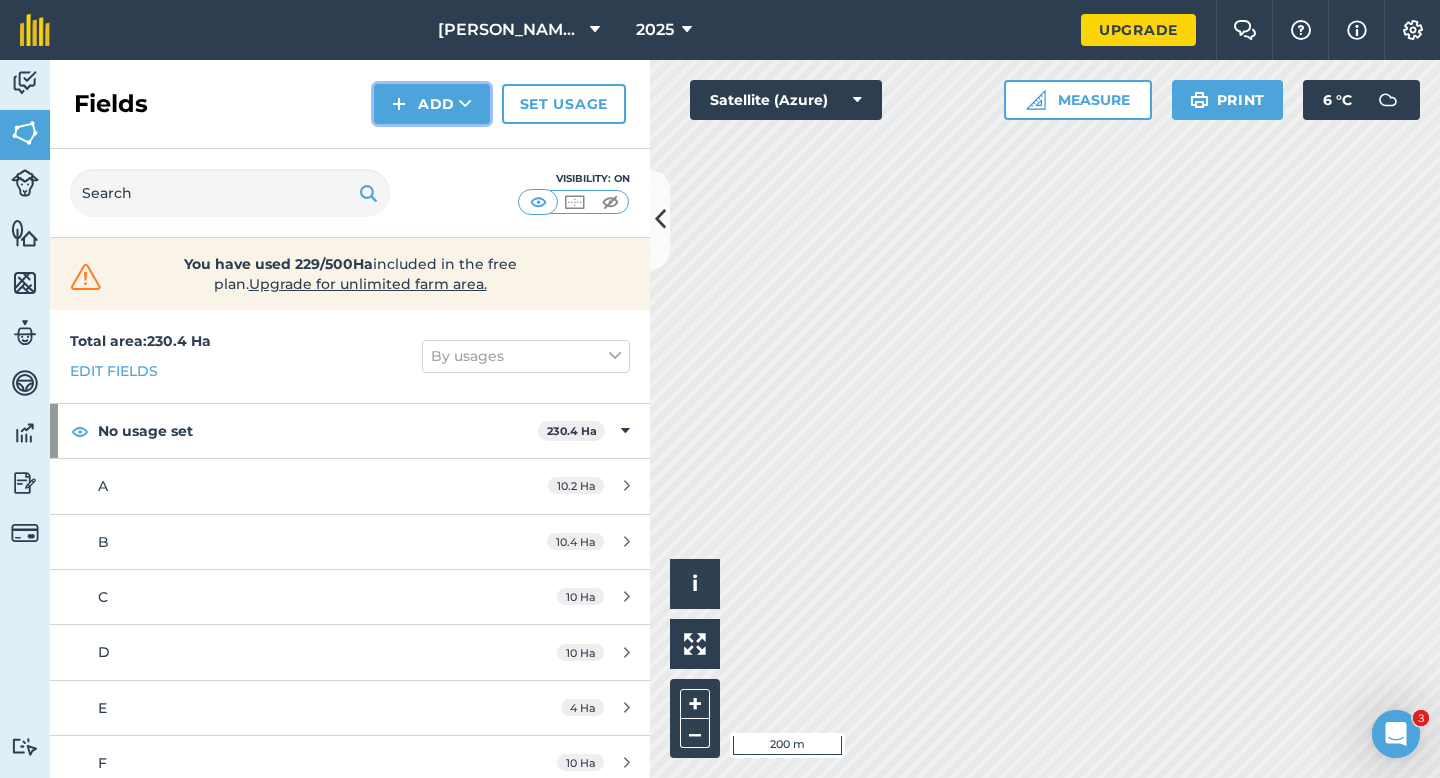 click on "Add" at bounding box center (432, 104) 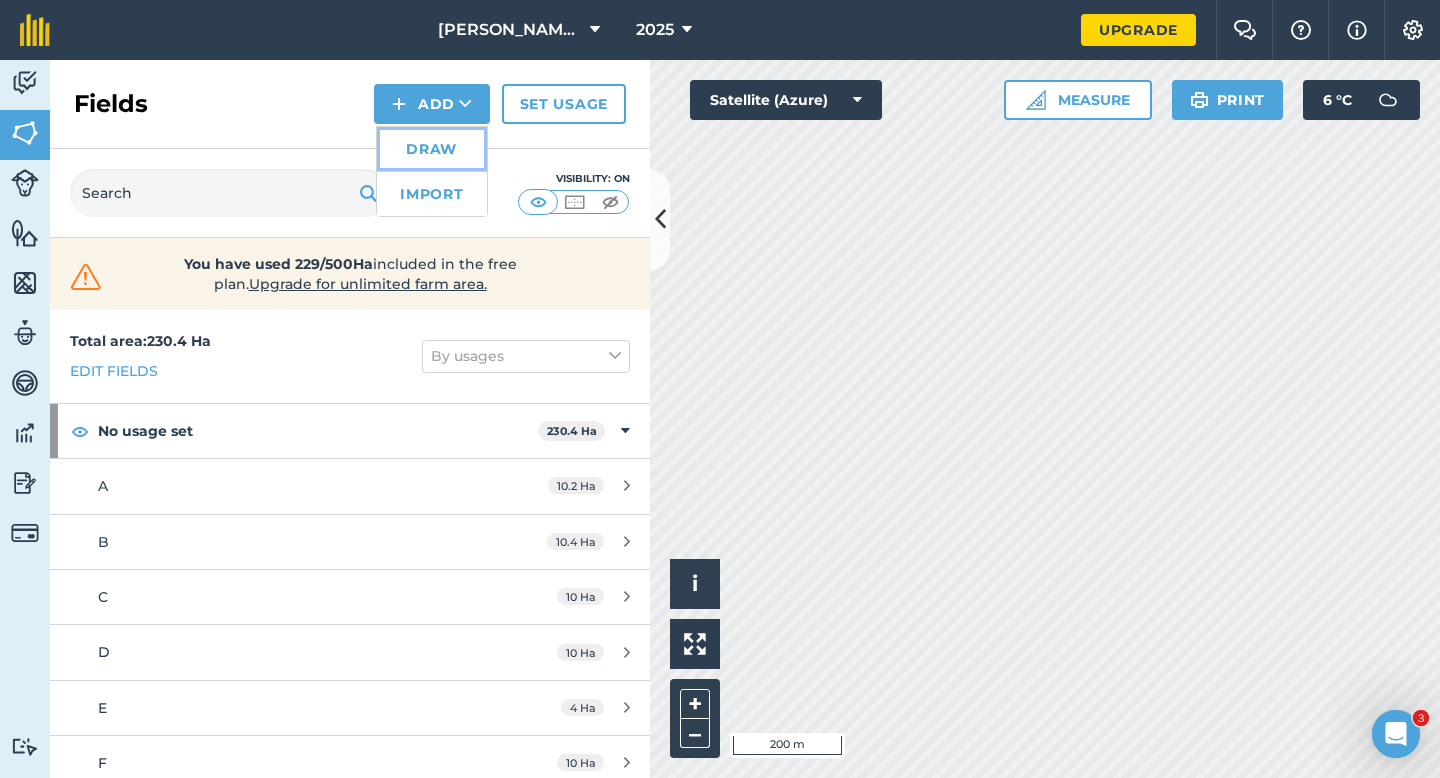 click on "Draw" at bounding box center [432, 149] 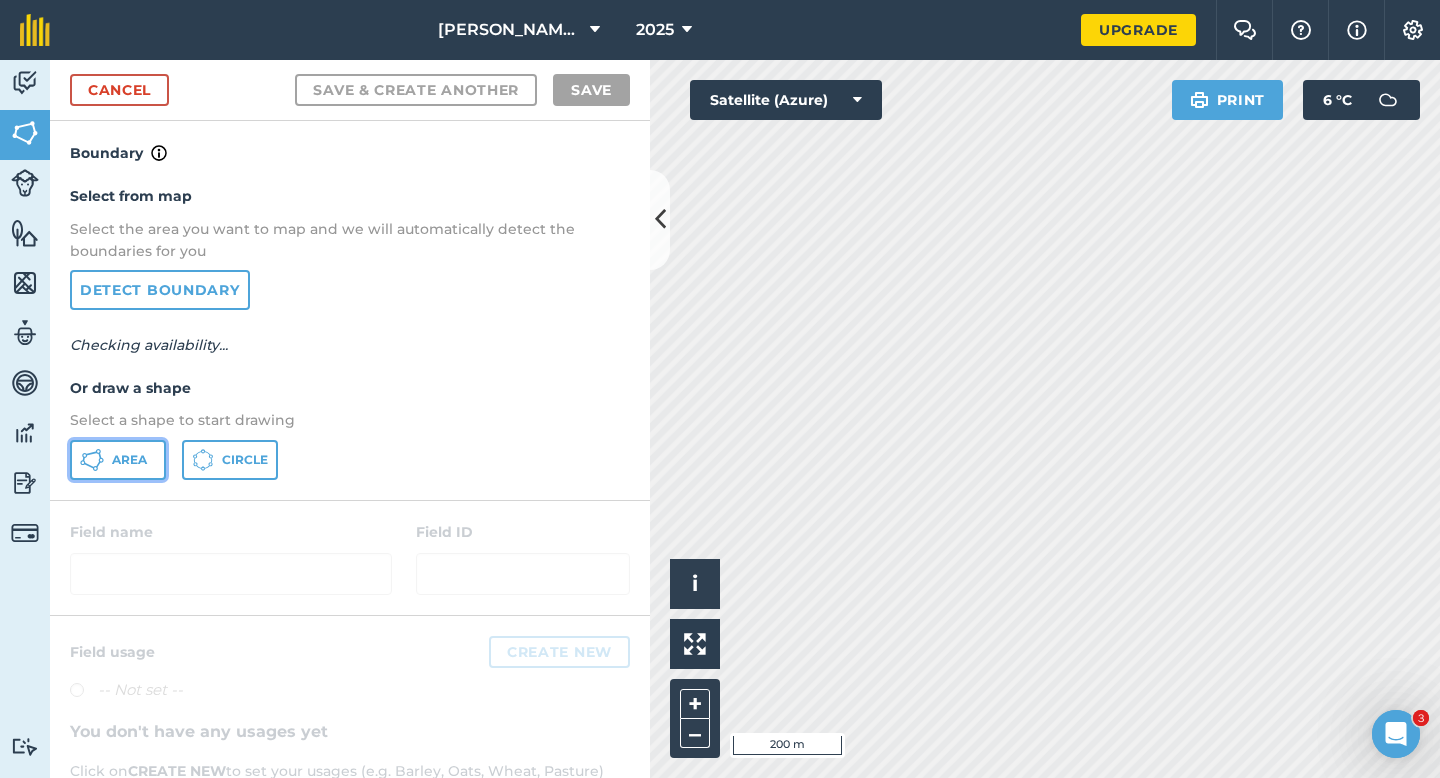 click on "Area" at bounding box center (129, 460) 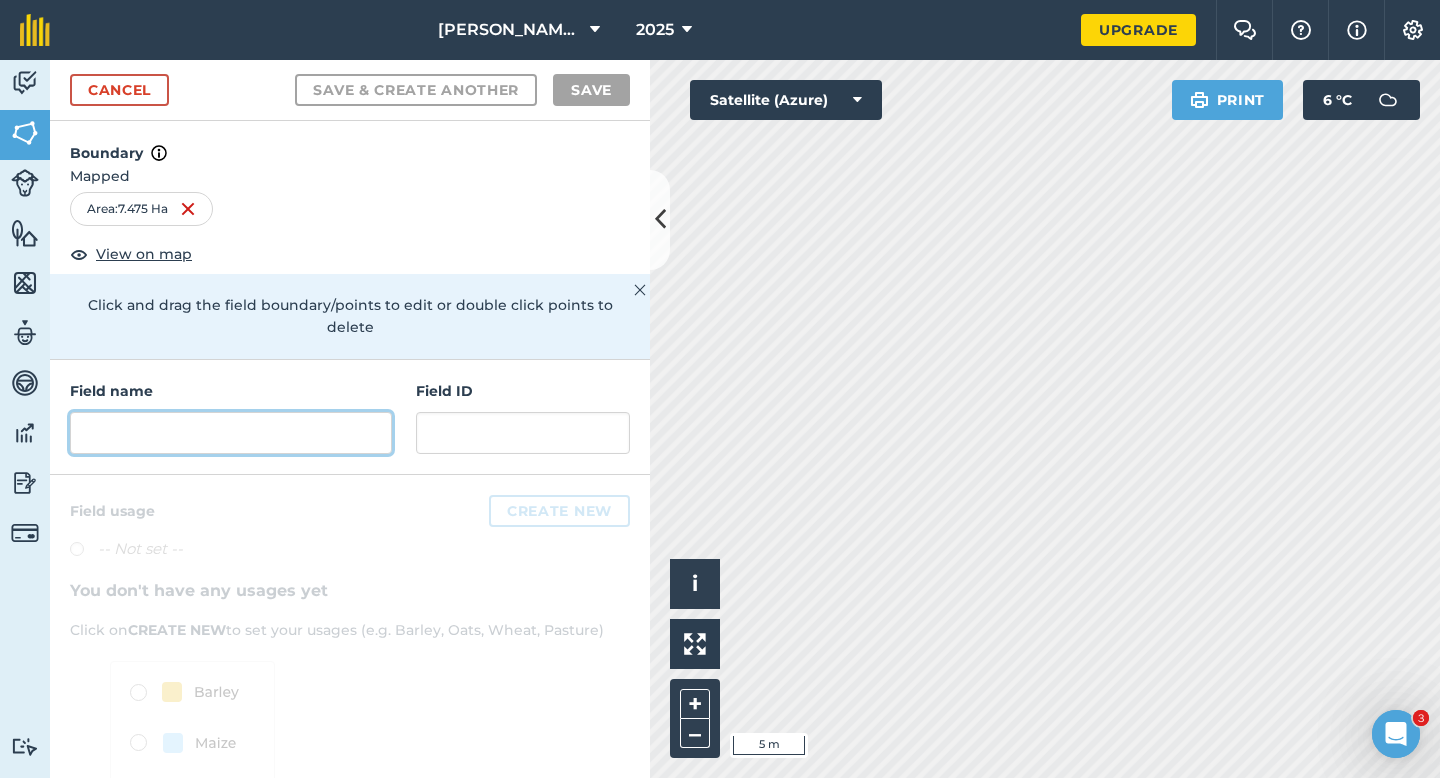 click at bounding box center [231, 433] 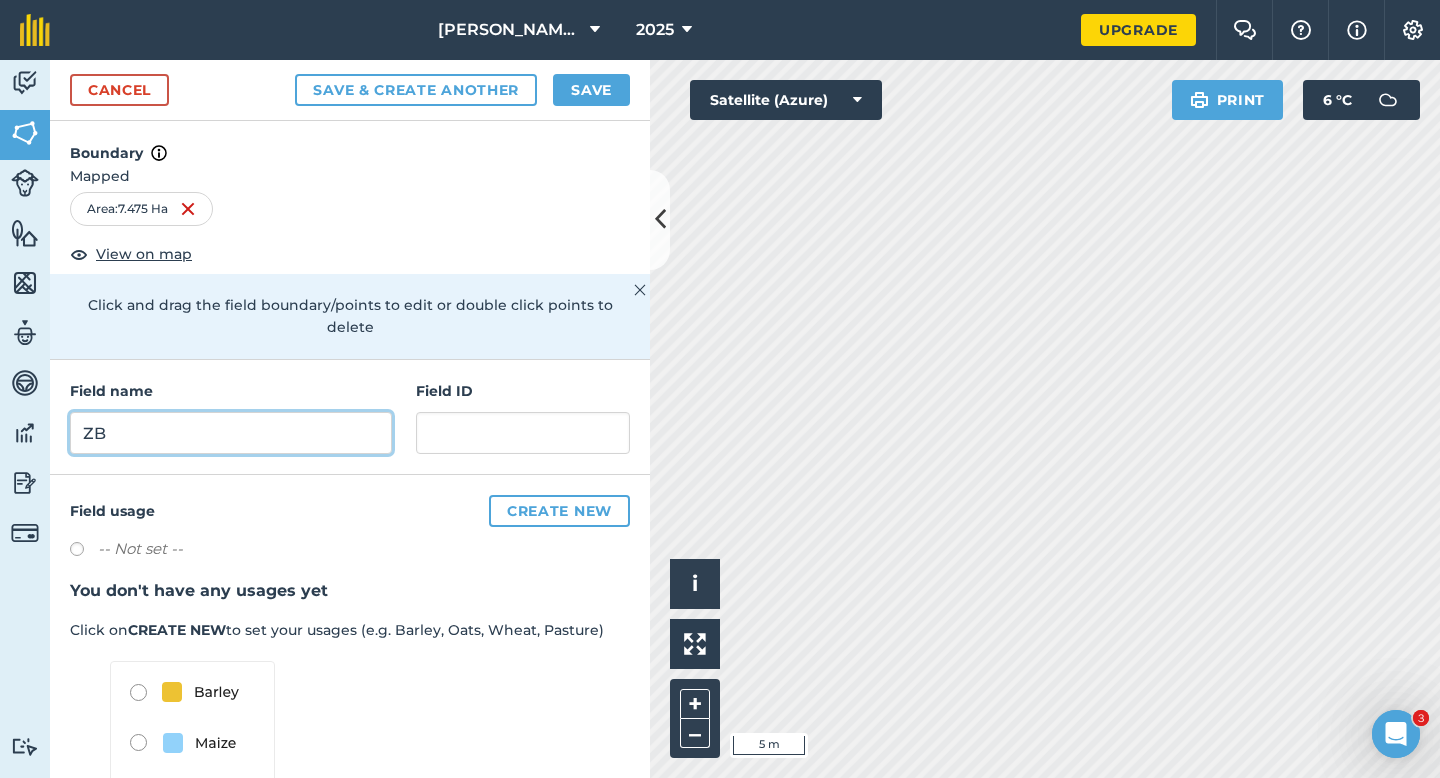 type on "ZB" 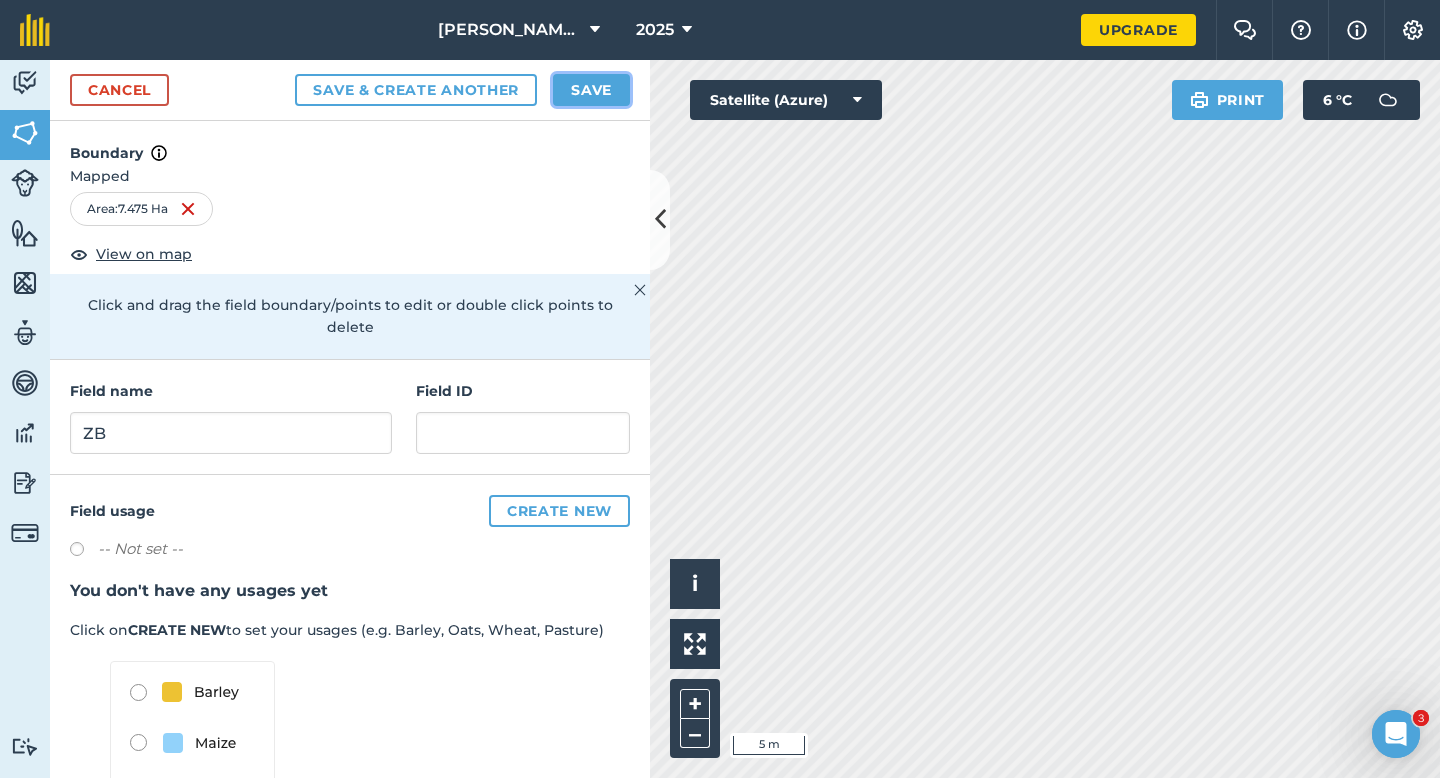click on "Save" at bounding box center (591, 90) 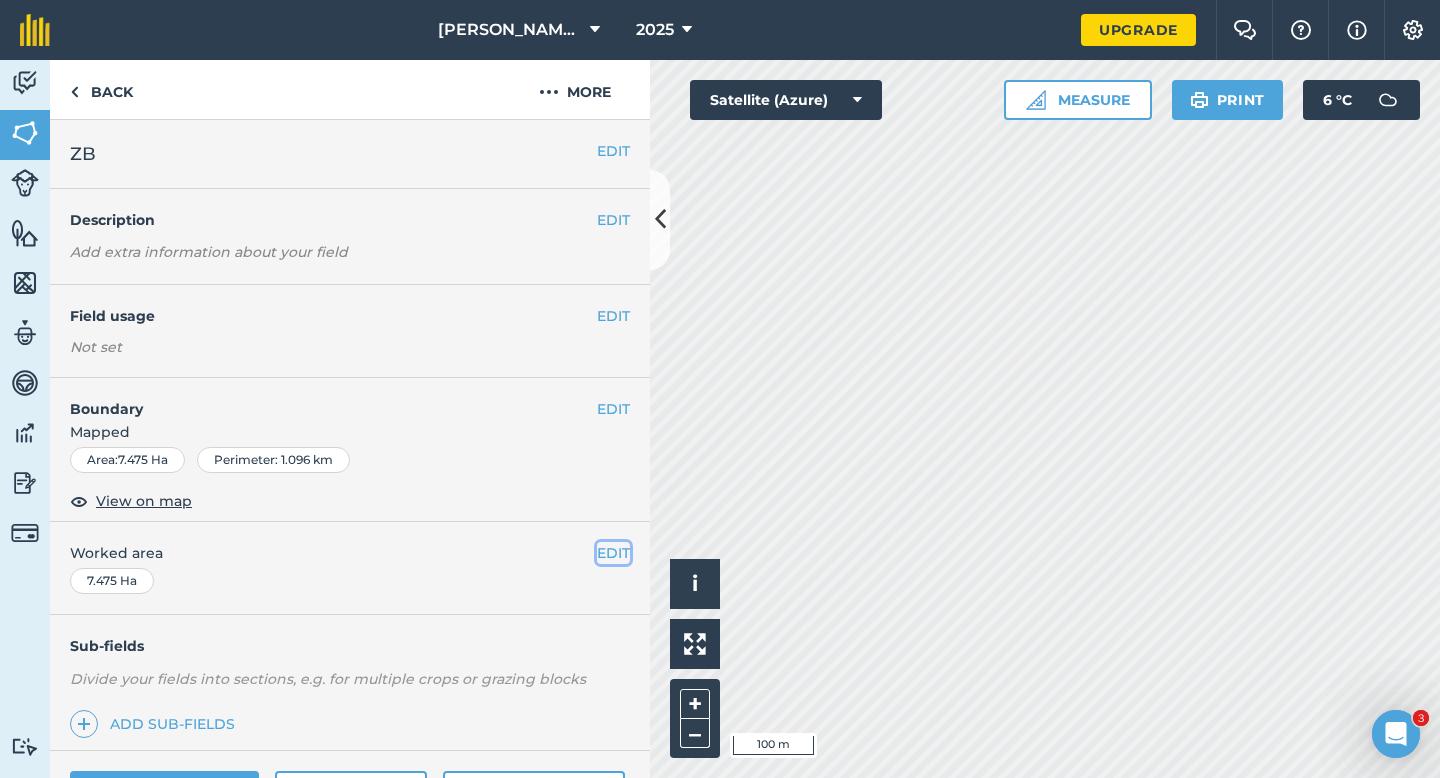click on "EDIT" at bounding box center (613, 553) 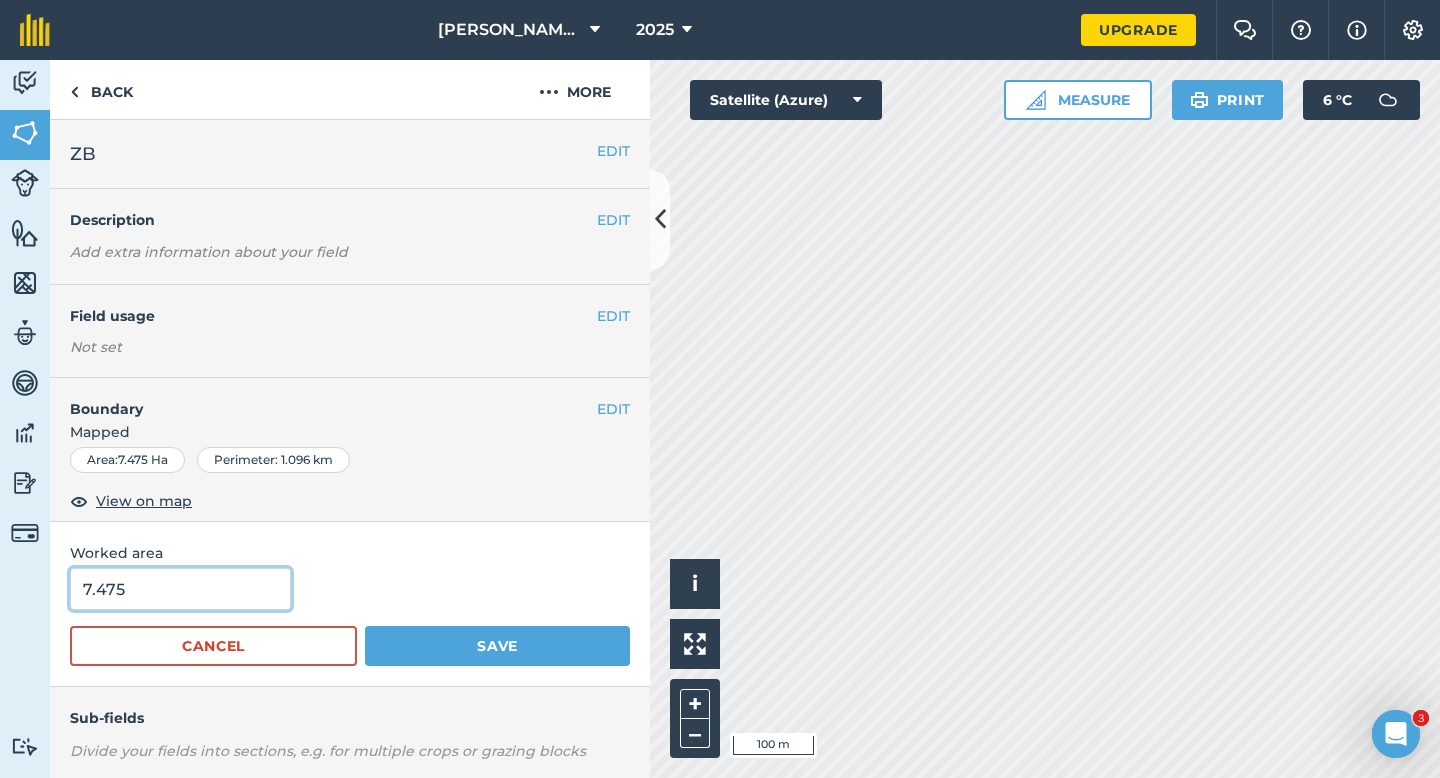 click on "7.475" at bounding box center [180, 589] 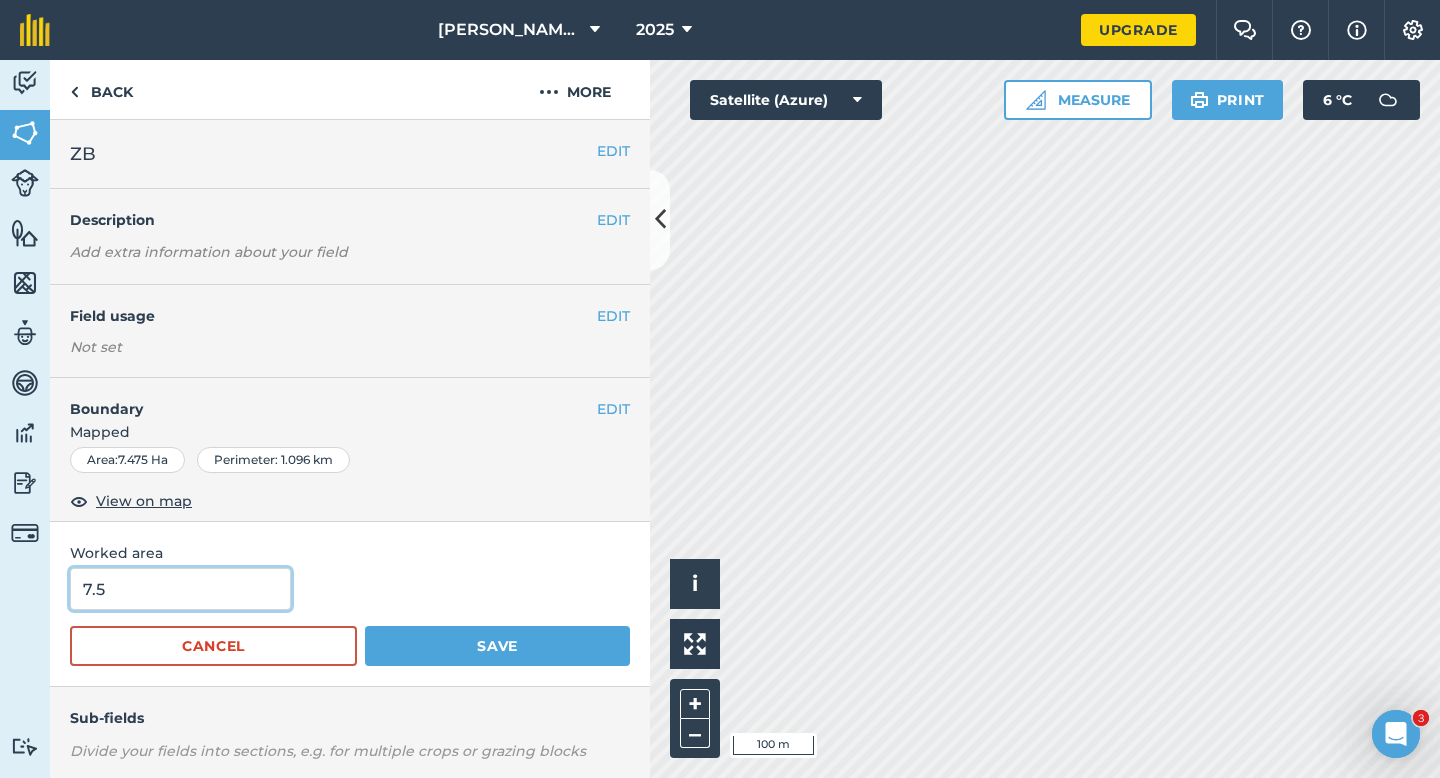 type on "7.5" 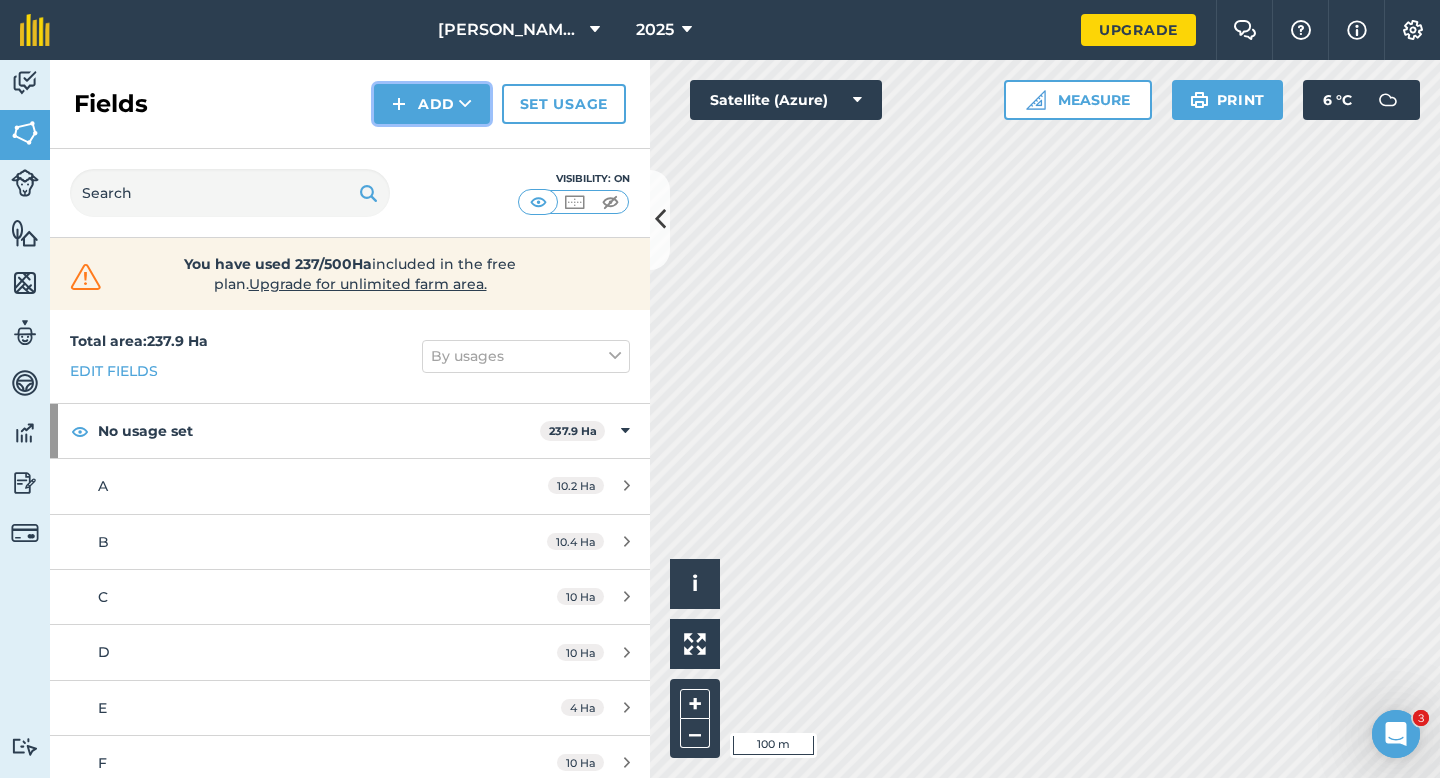 click on "Add" at bounding box center [432, 104] 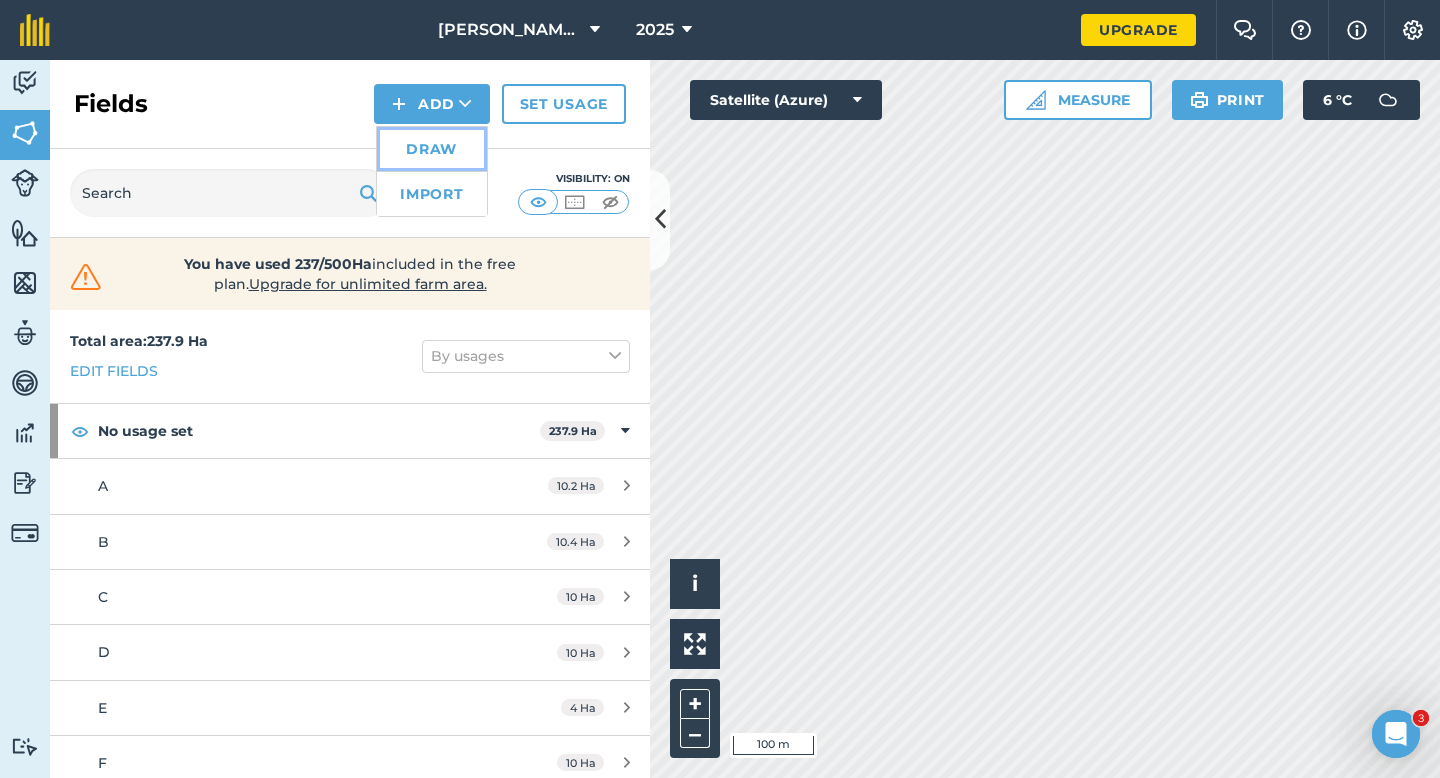 click on "Draw" at bounding box center (432, 149) 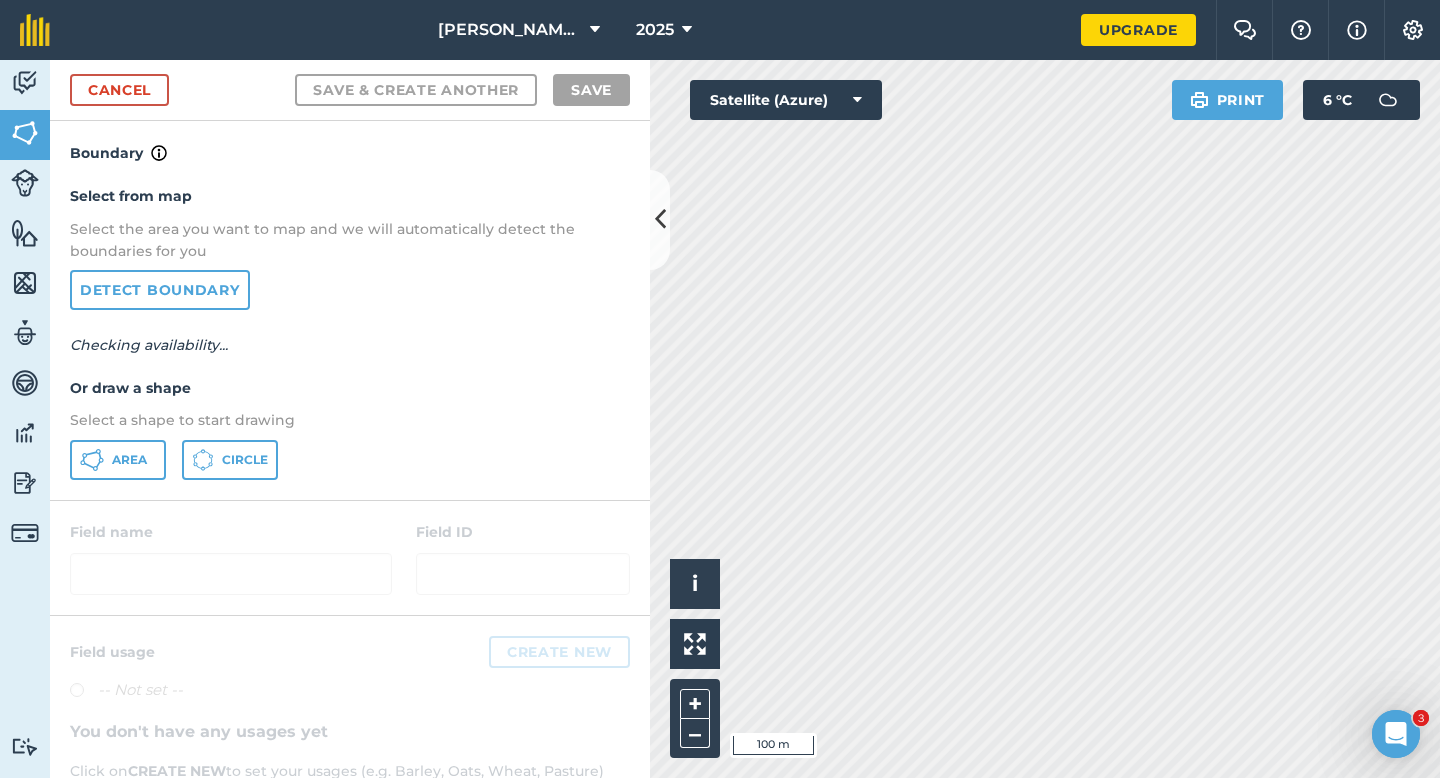 click on "Select from map Select the area you want to map and we will automatically detect the boundaries for you Detect boundary Checking availability... Or draw a shape Select a shape to start drawing Area Circle" at bounding box center (350, 332) 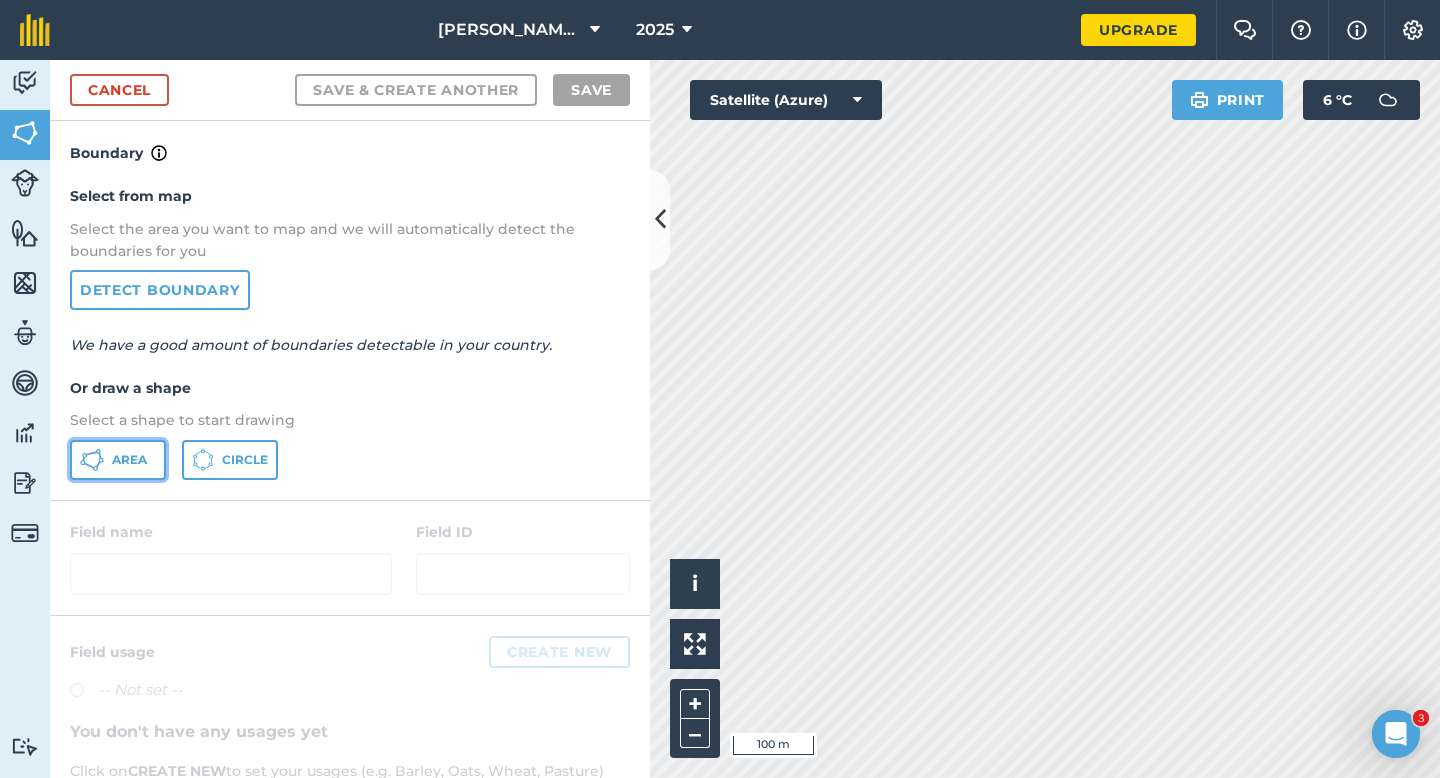 click on "Area" at bounding box center (129, 460) 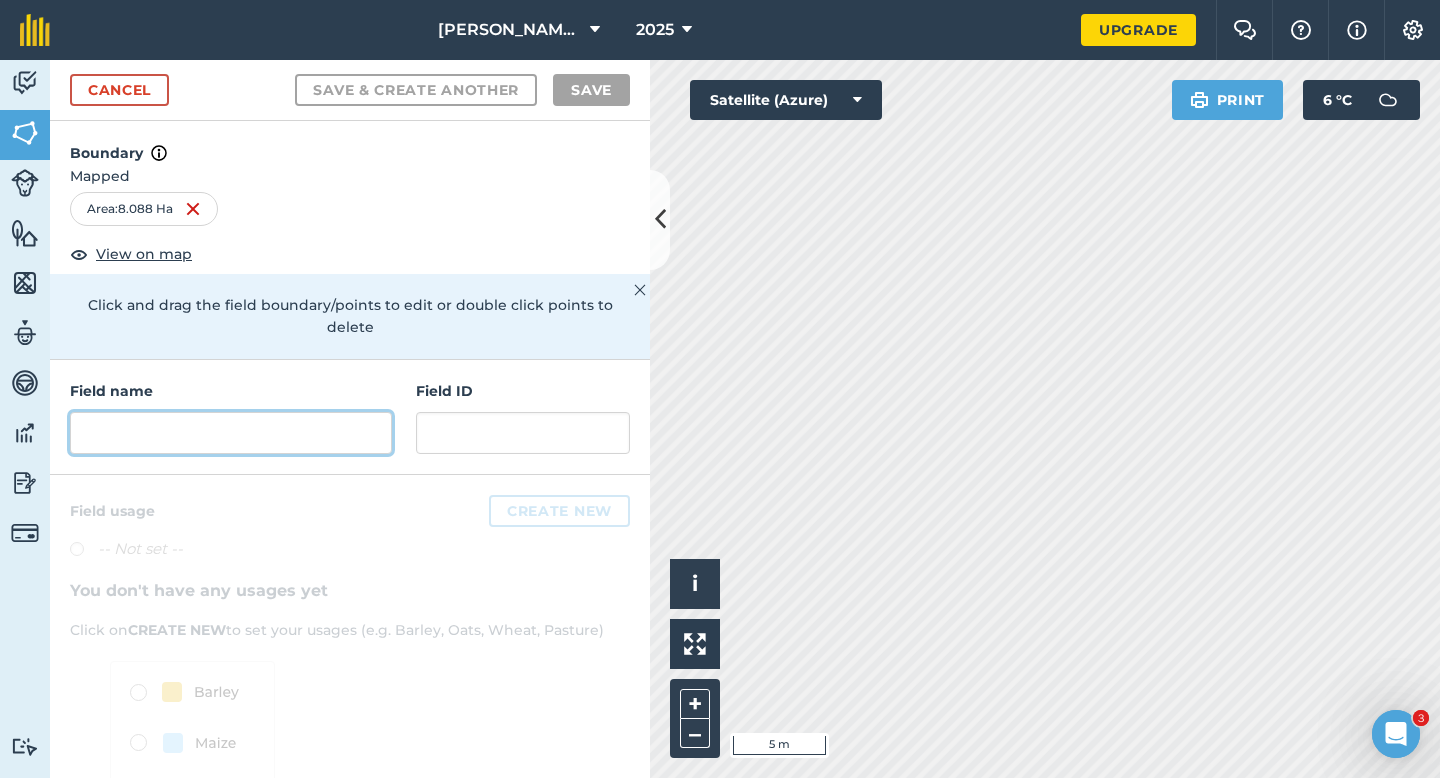 click at bounding box center (231, 433) 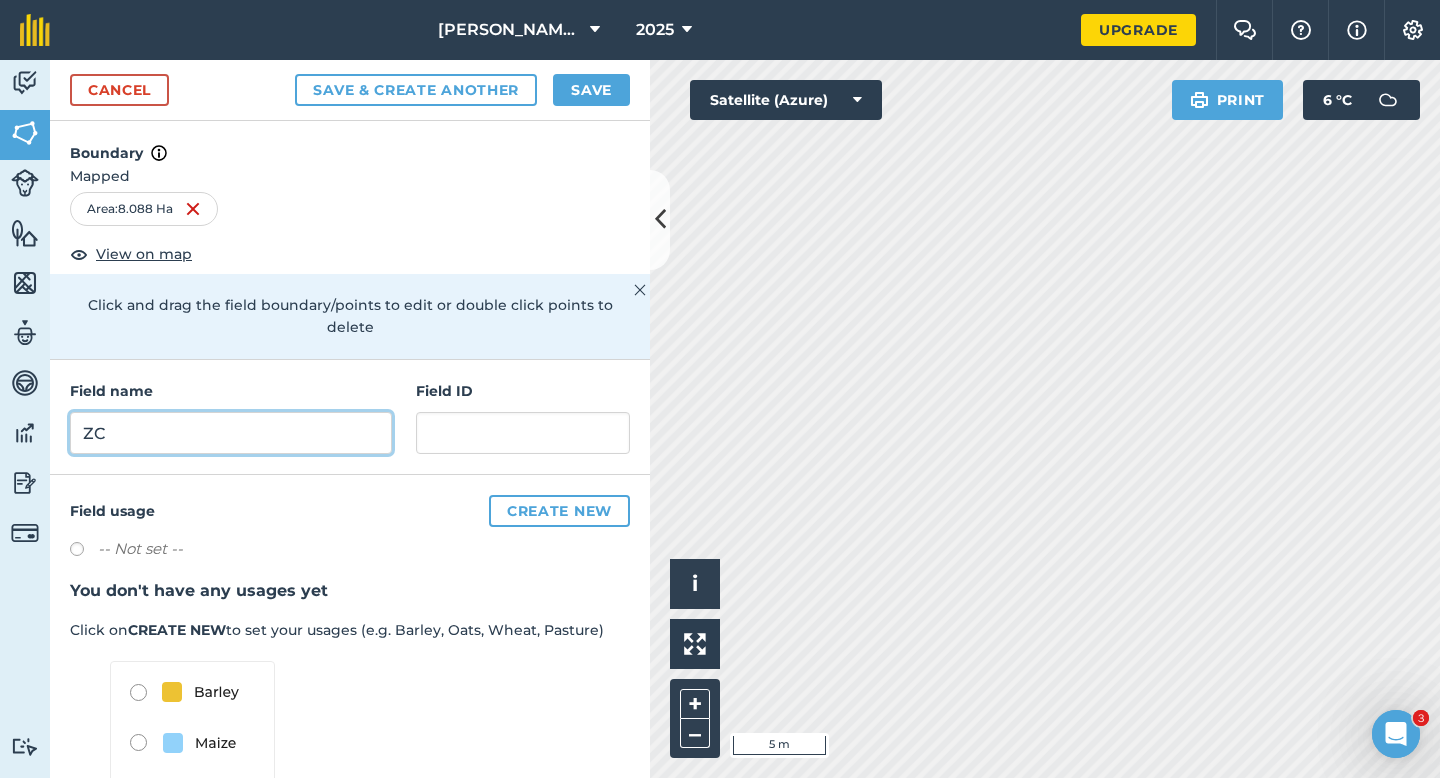 type on "ZC" 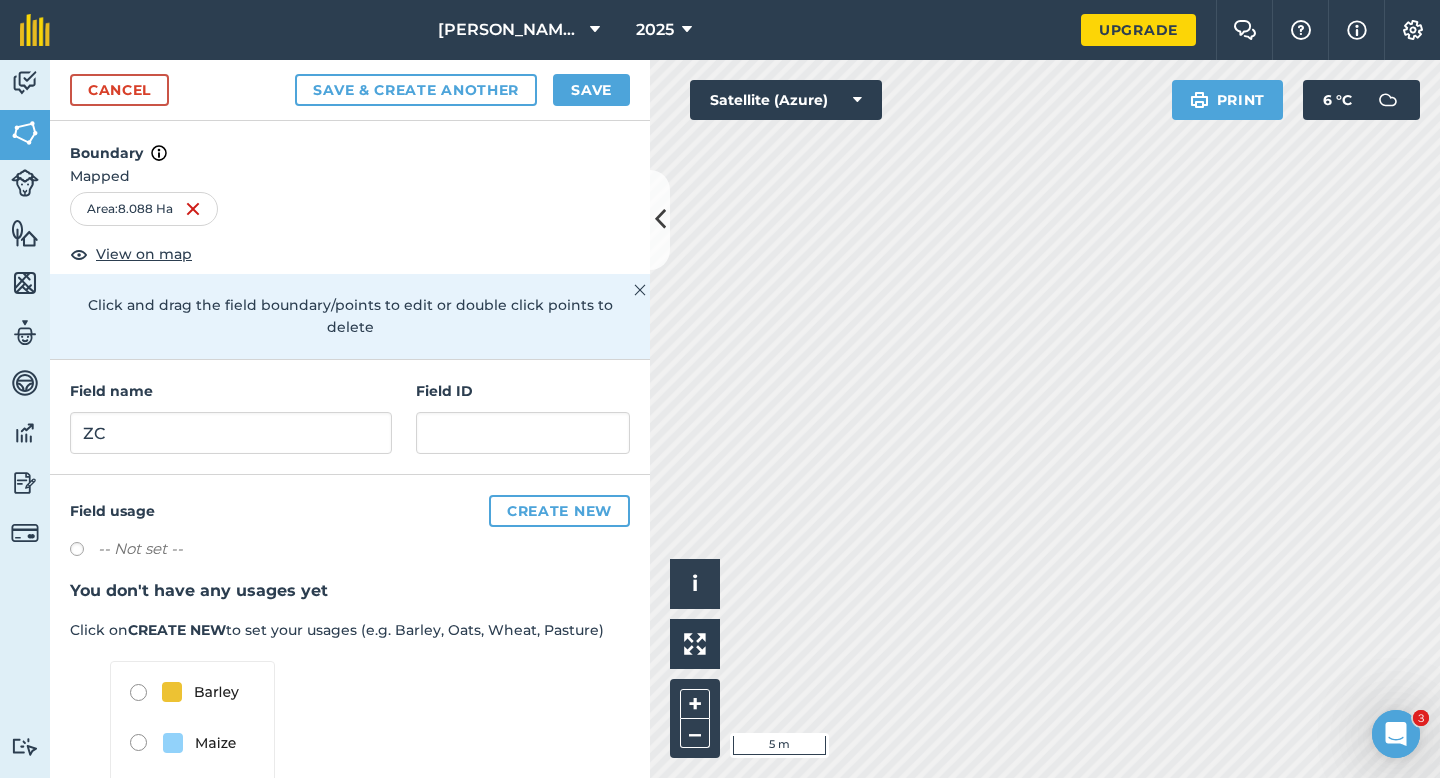 click on "Cancel Save & Create Another Save" at bounding box center [350, 90] 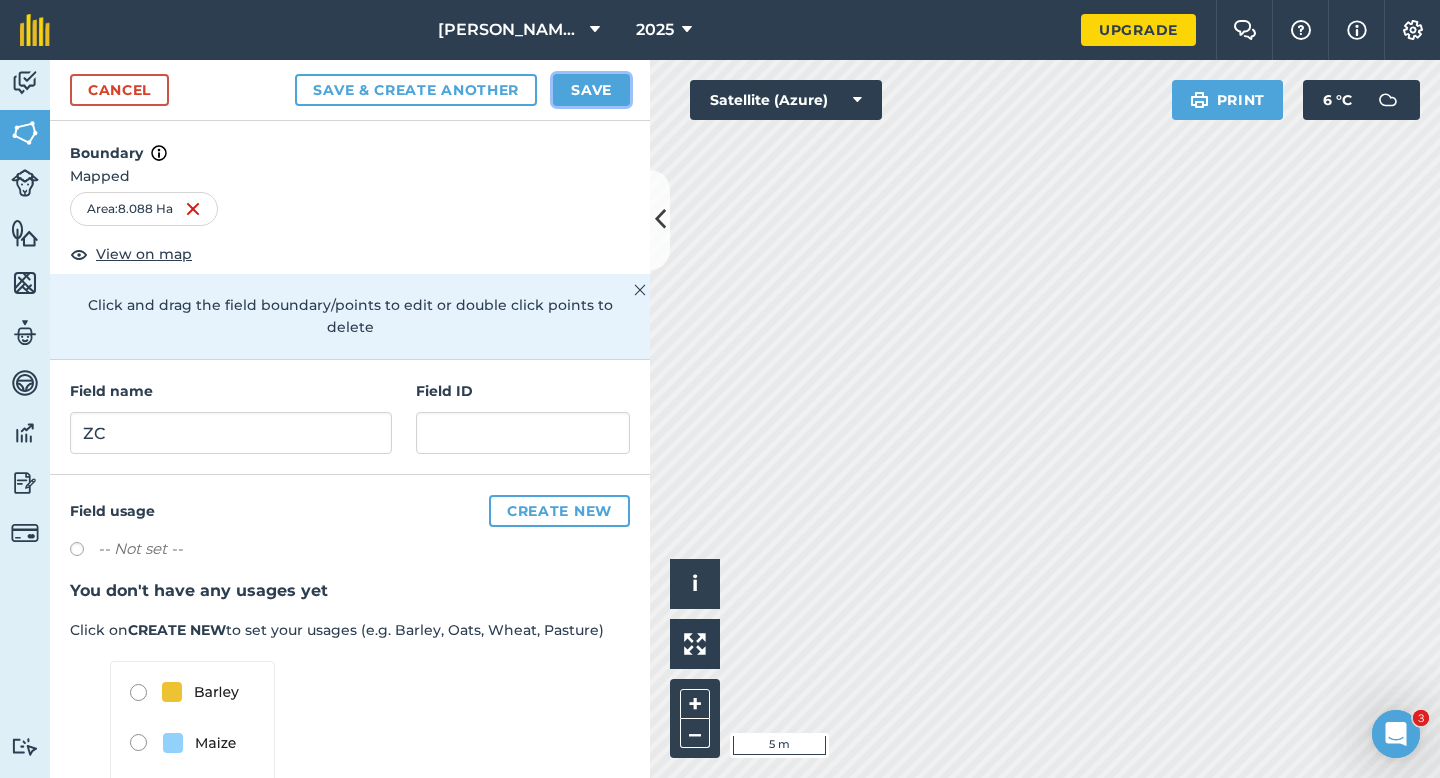 click on "Save" at bounding box center [591, 90] 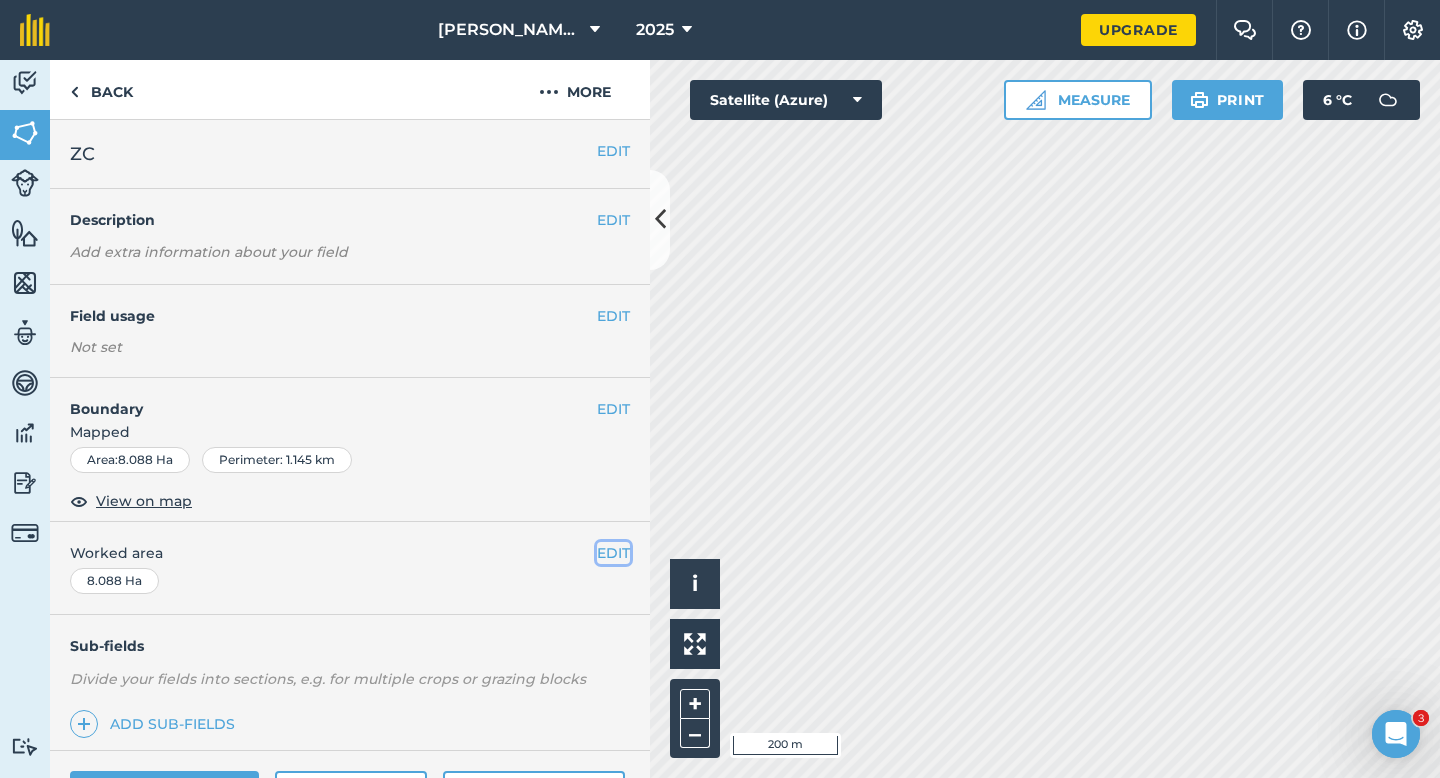 click on "EDIT" at bounding box center (613, 553) 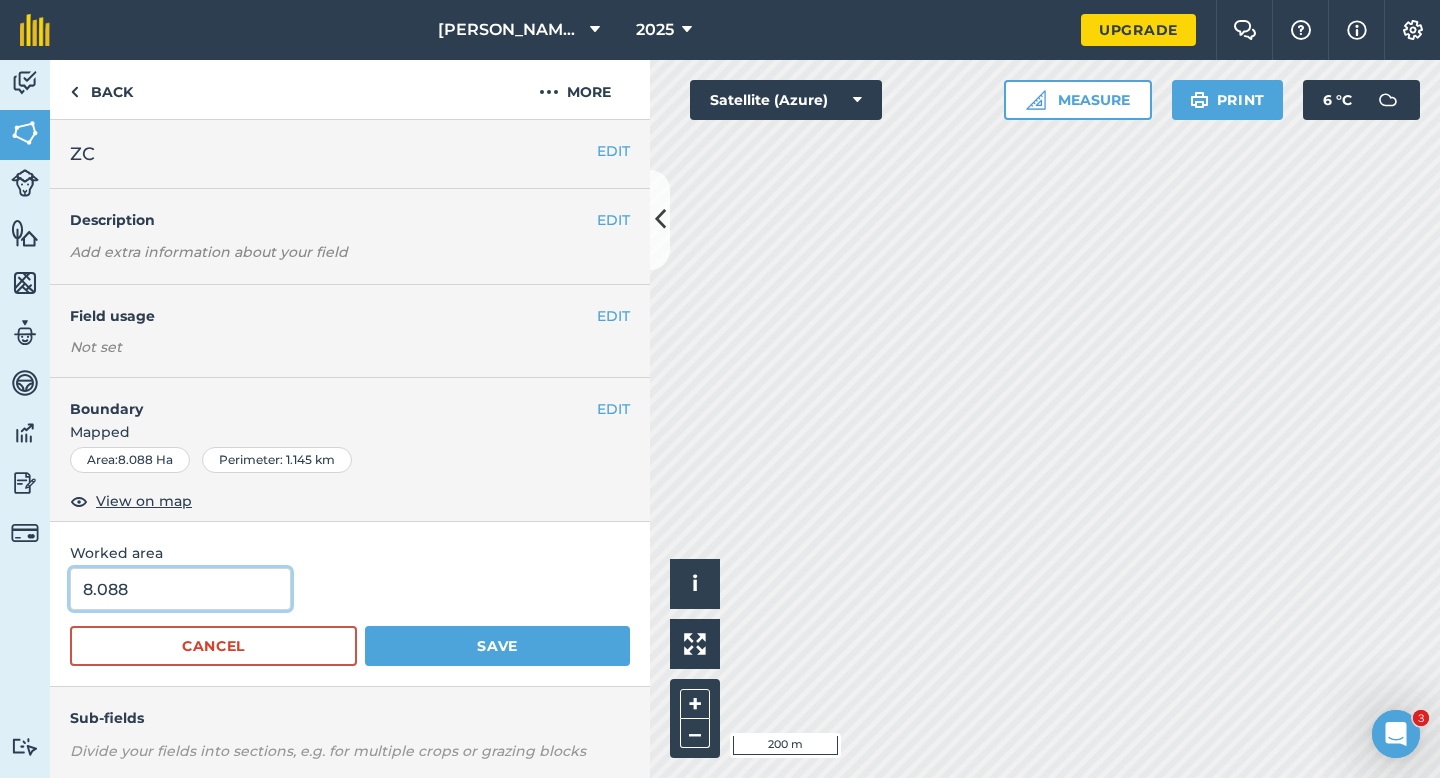 click on "8.088" at bounding box center [180, 589] 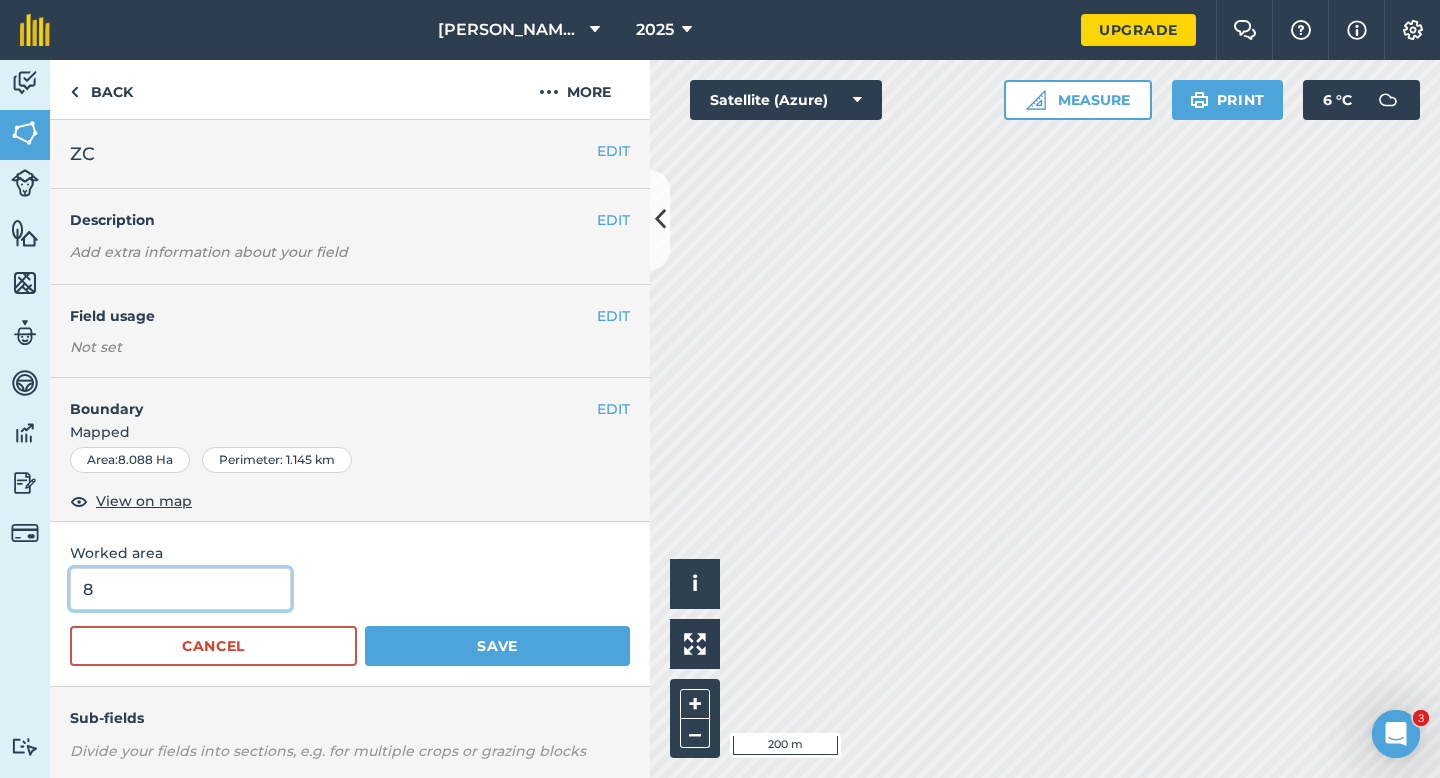 click on "Save" at bounding box center (497, 646) 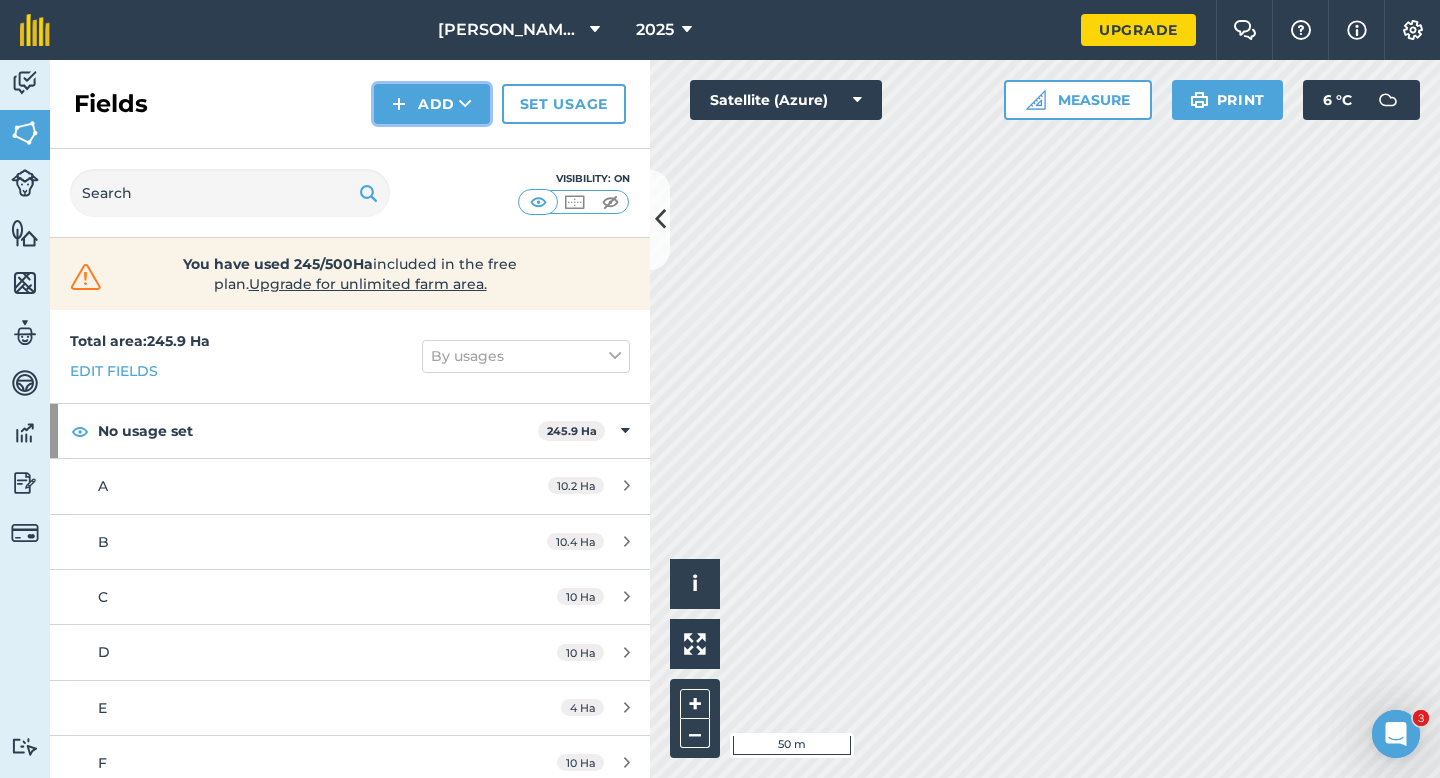click on "Add" at bounding box center (432, 104) 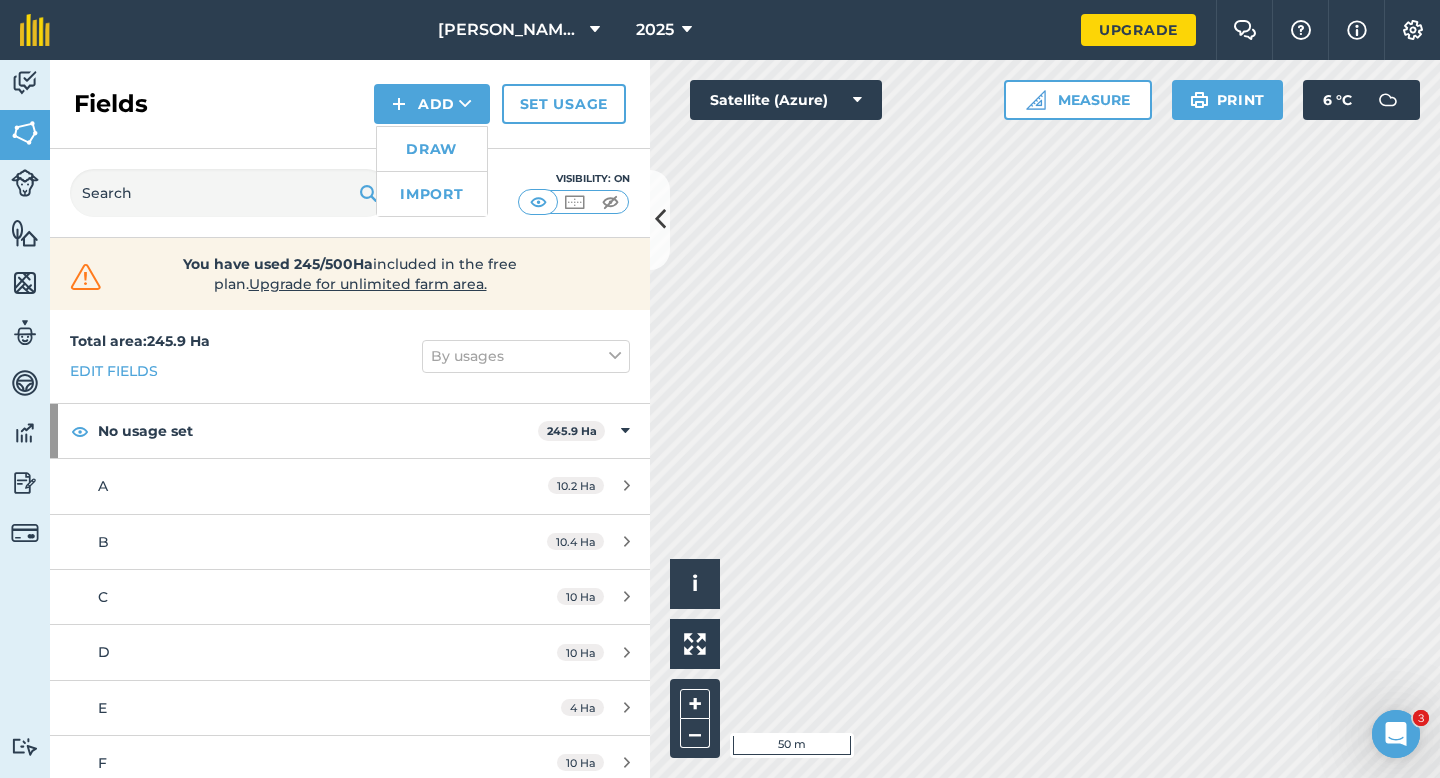 click on "Draw" at bounding box center [432, 149] 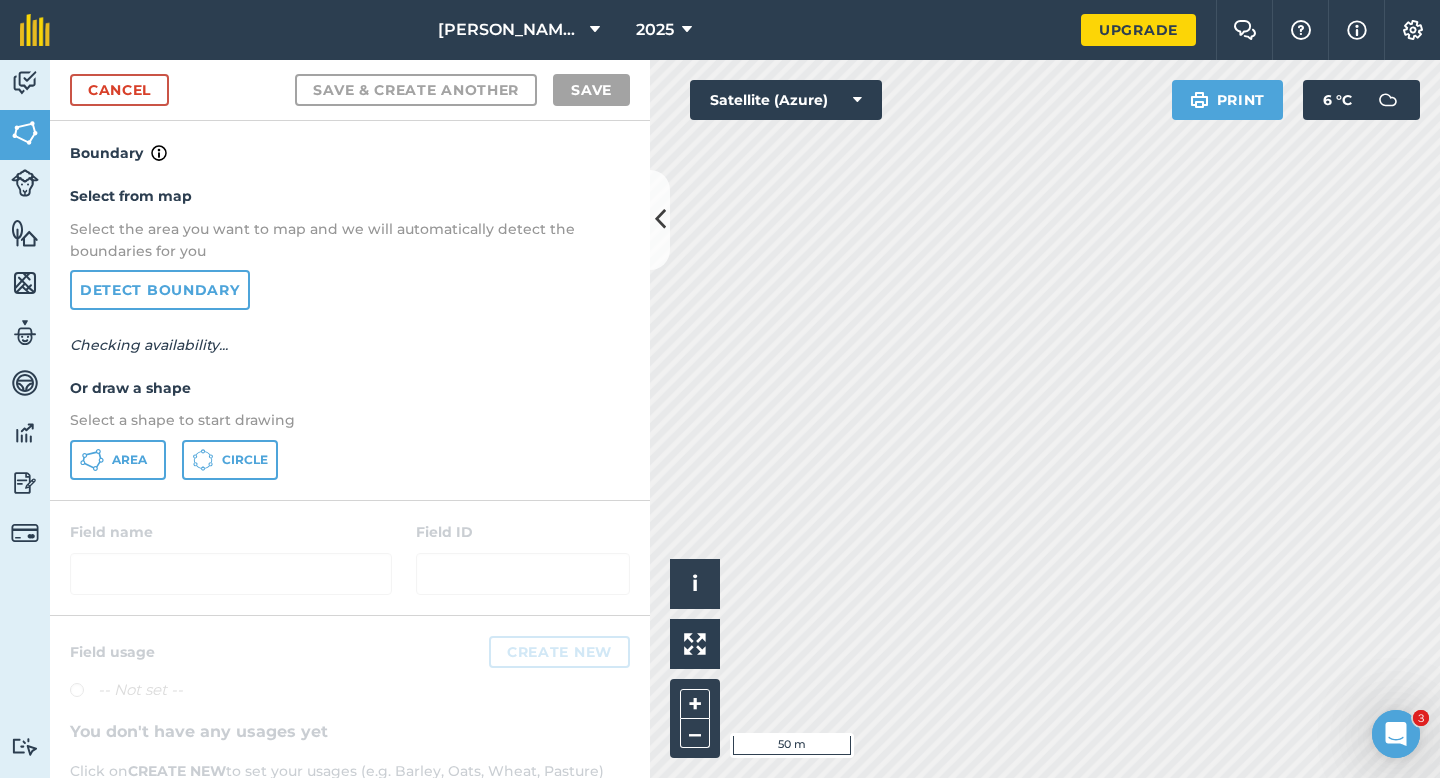 click on "Select from map Select the area you want to map and we will automatically detect the boundaries for you Detect boundary Checking availability... Or draw a shape Select a shape to start drawing Area Circle" at bounding box center (350, 332) 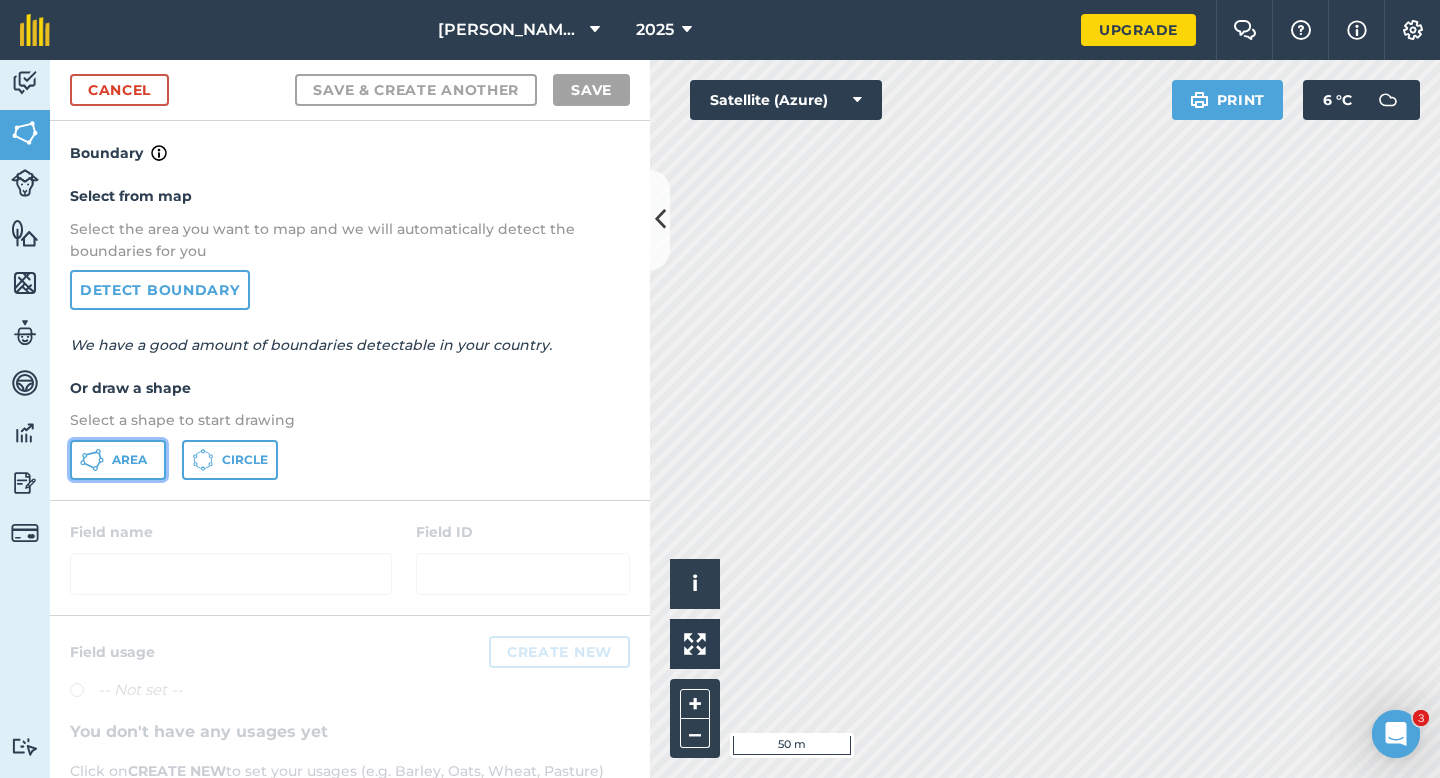 click on "Area" at bounding box center [118, 460] 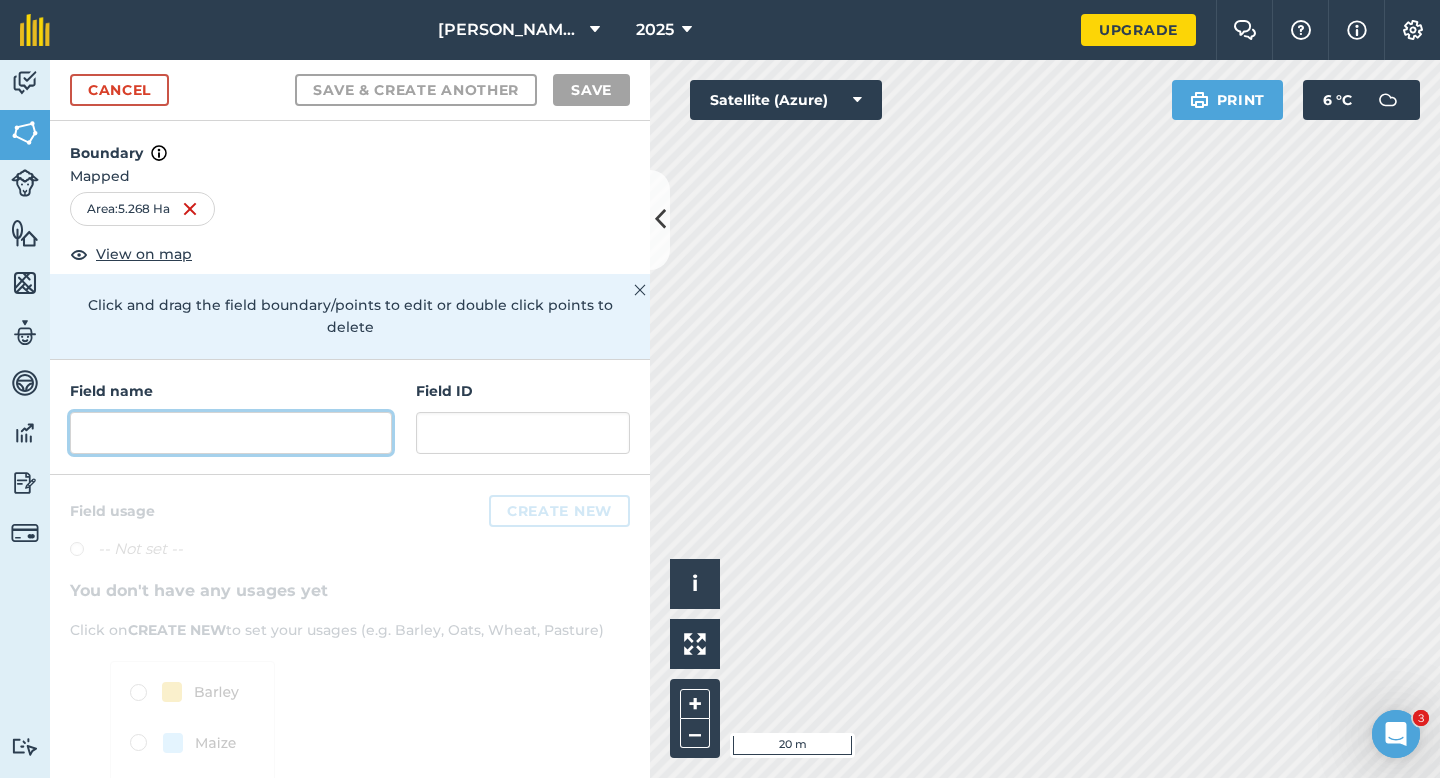 click at bounding box center [231, 433] 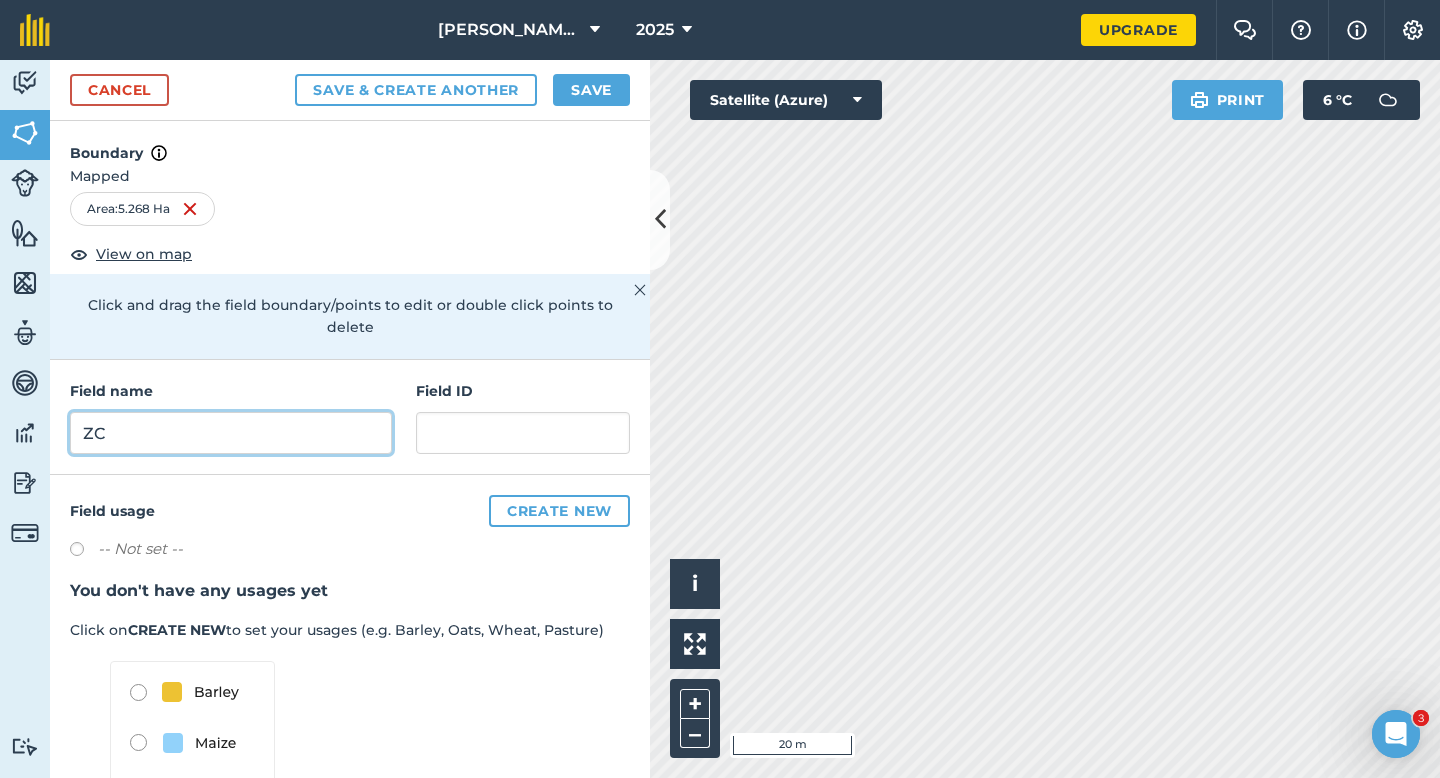 type on "ZC" 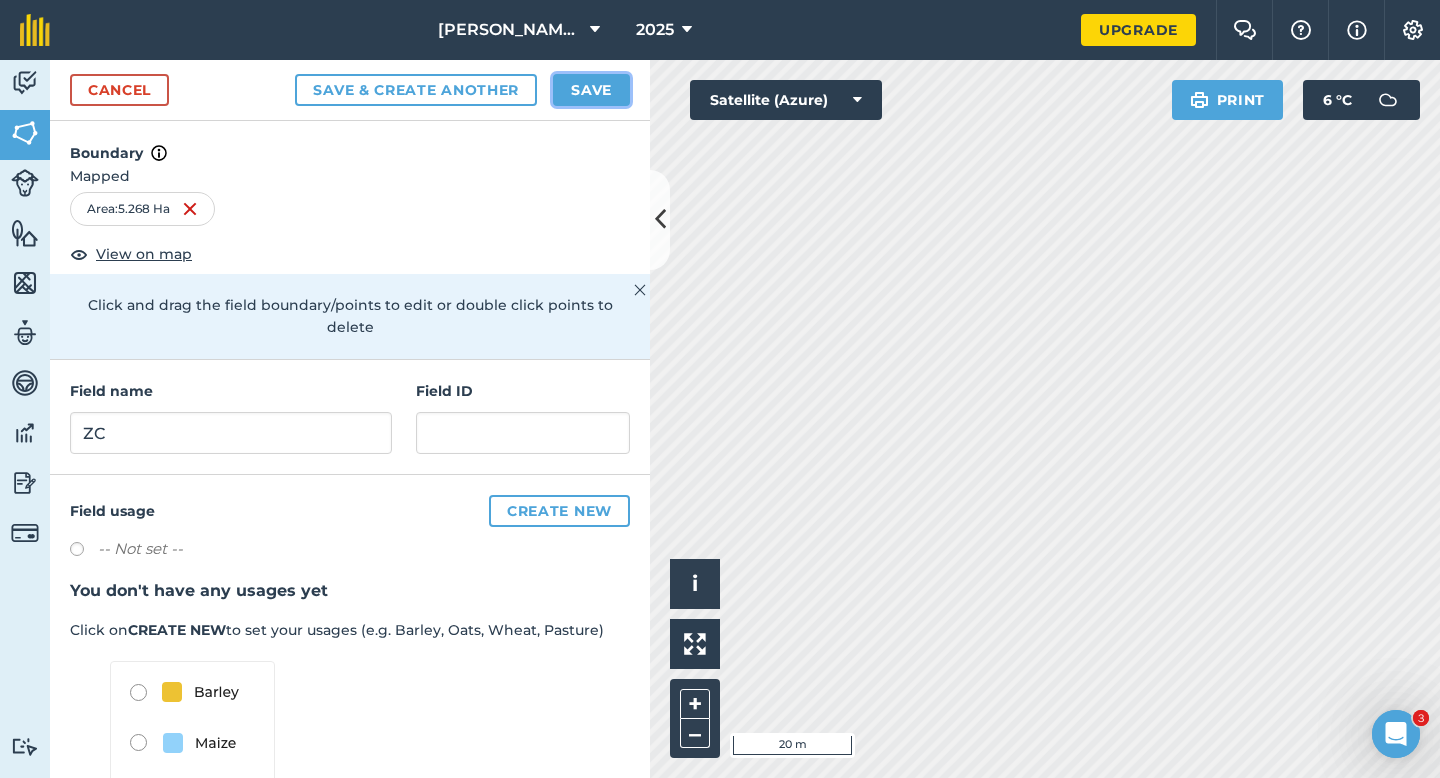click on "Save" at bounding box center (591, 90) 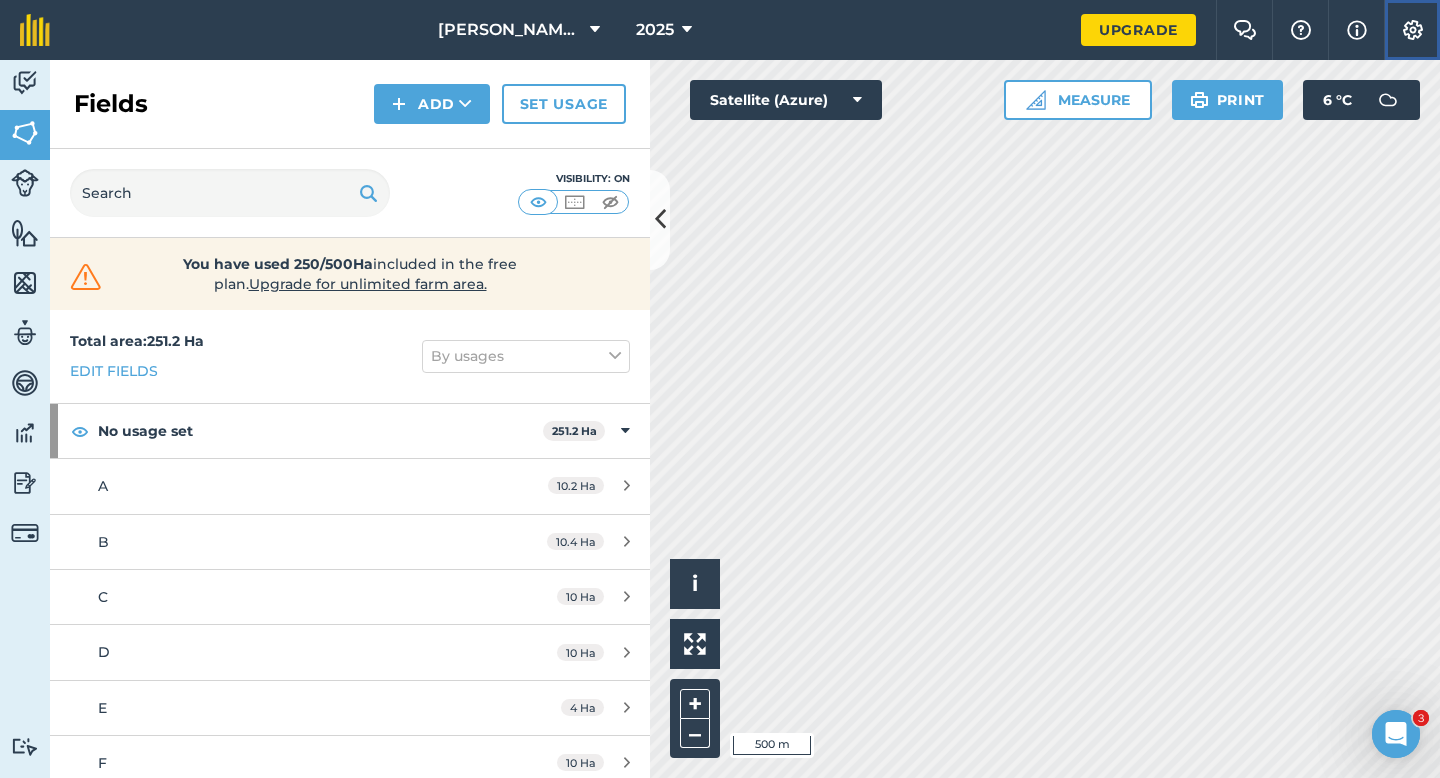 click on "Settings" at bounding box center [1412, 30] 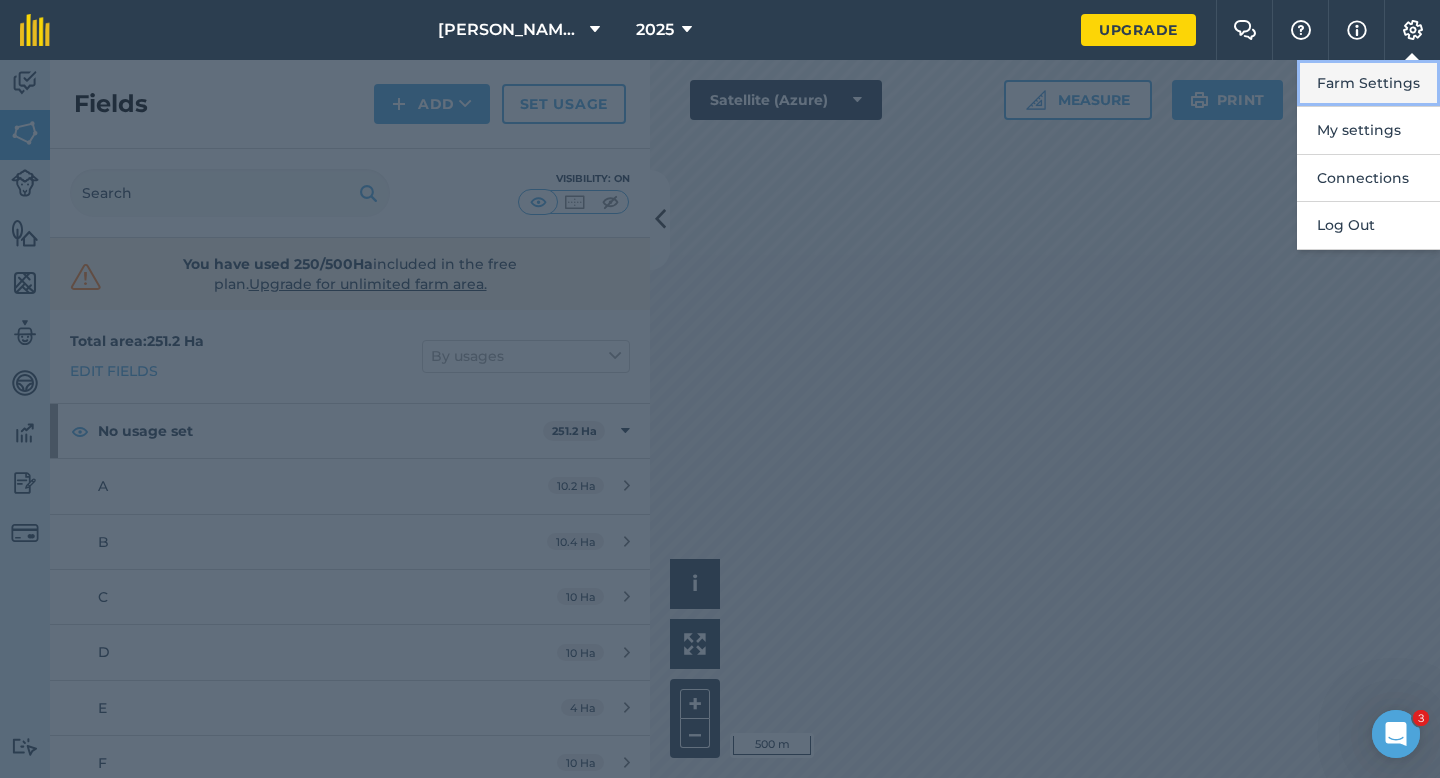 click on "Farm Settings" at bounding box center [1368, 83] 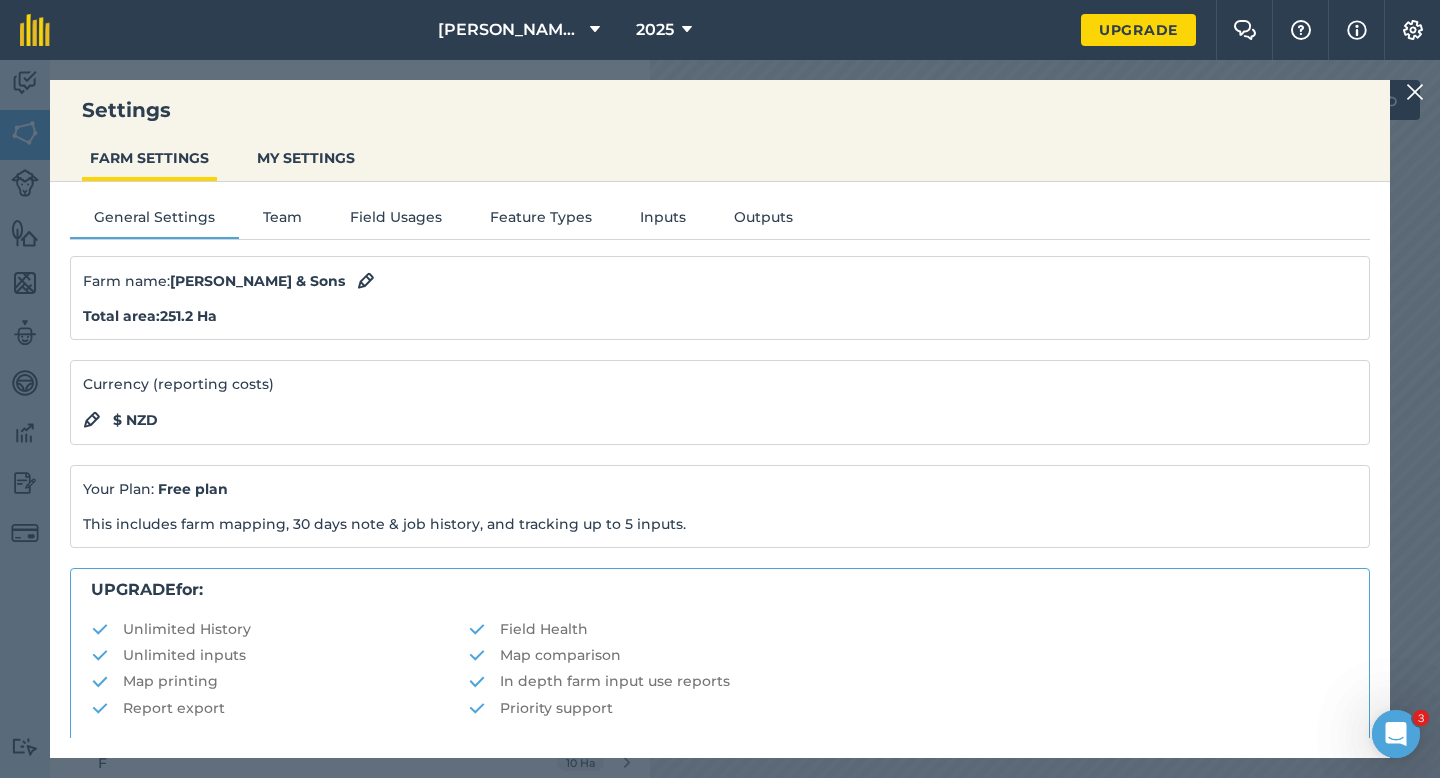 scroll, scrollTop: 384, scrollLeft: 0, axis: vertical 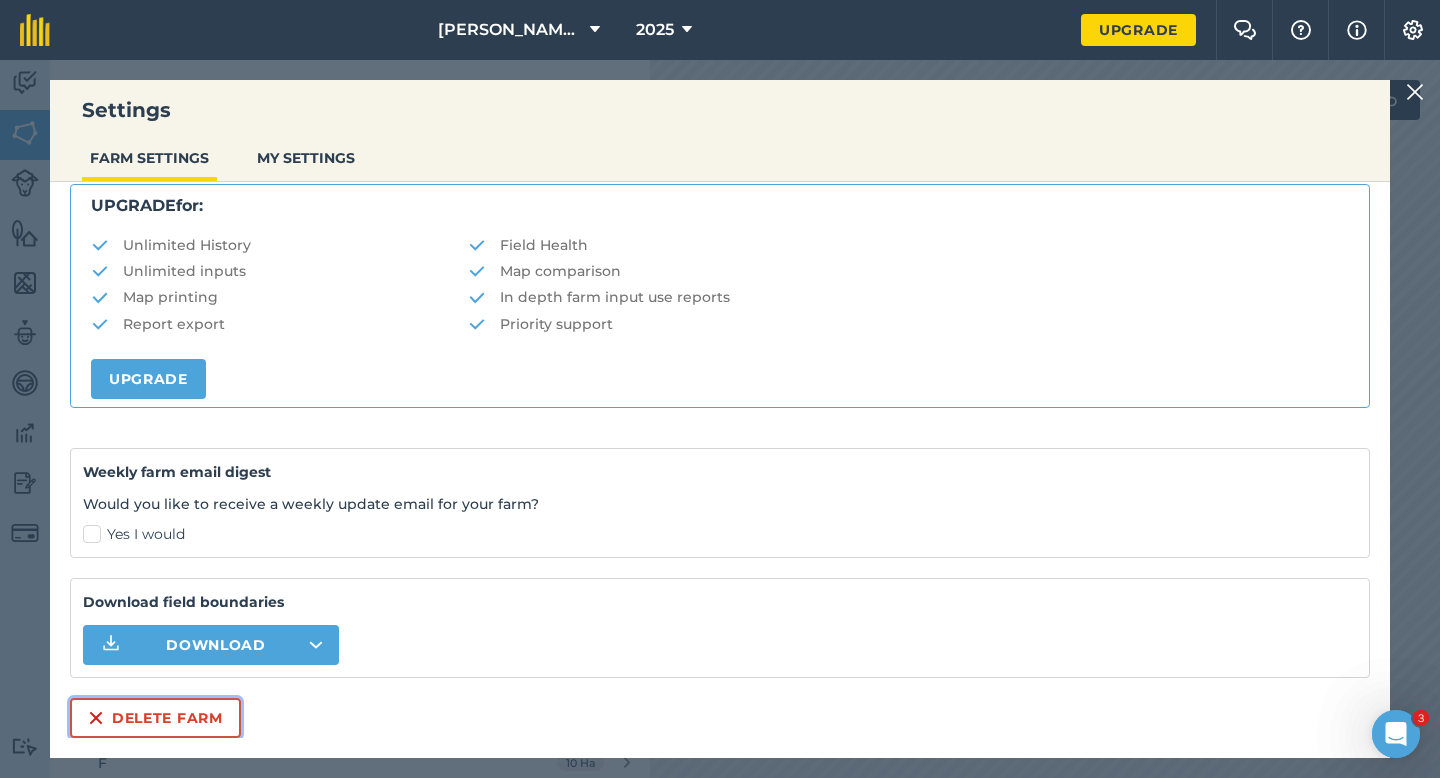 click on "Delete farm" at bounding box center (155, 718) 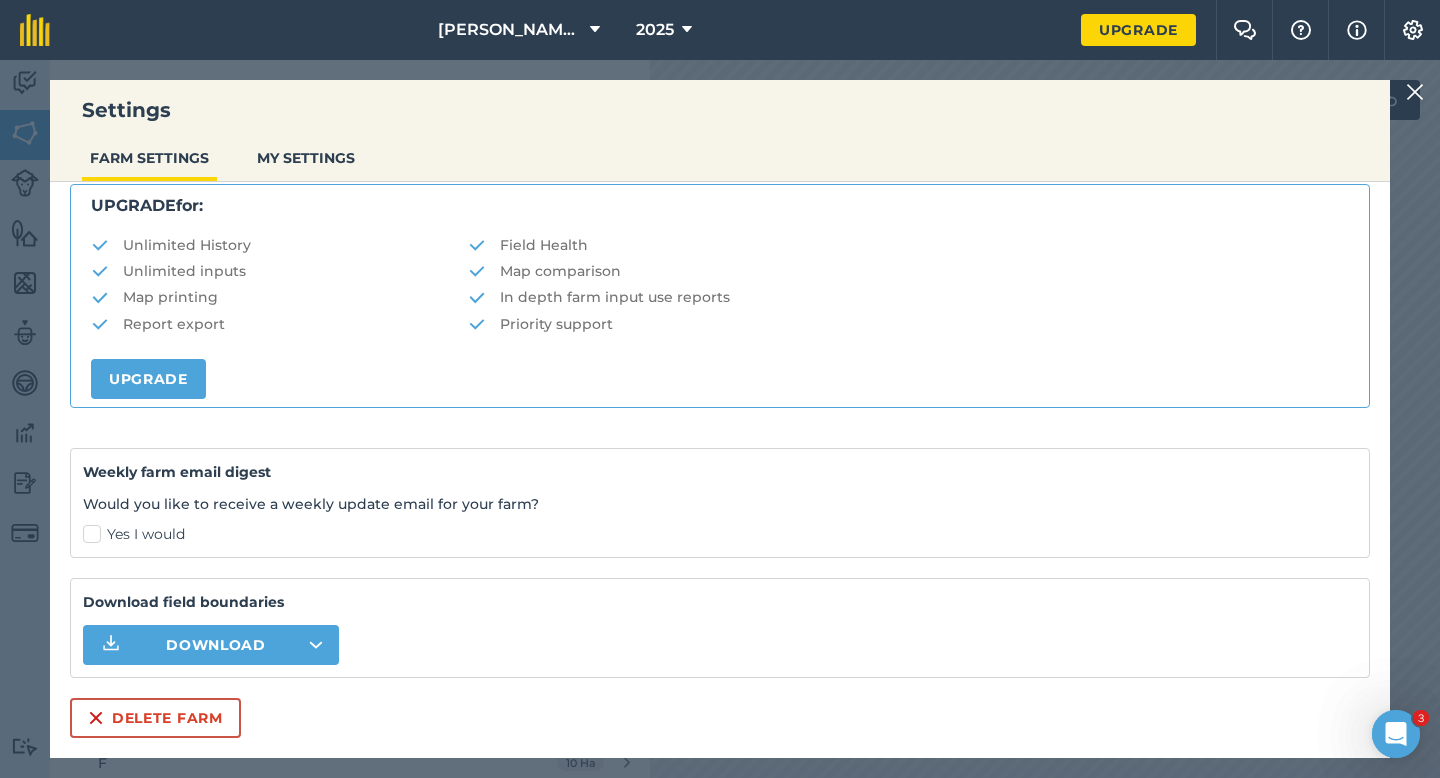 scroll, scrollTop: 0, scrollLeft: 0, axis: both 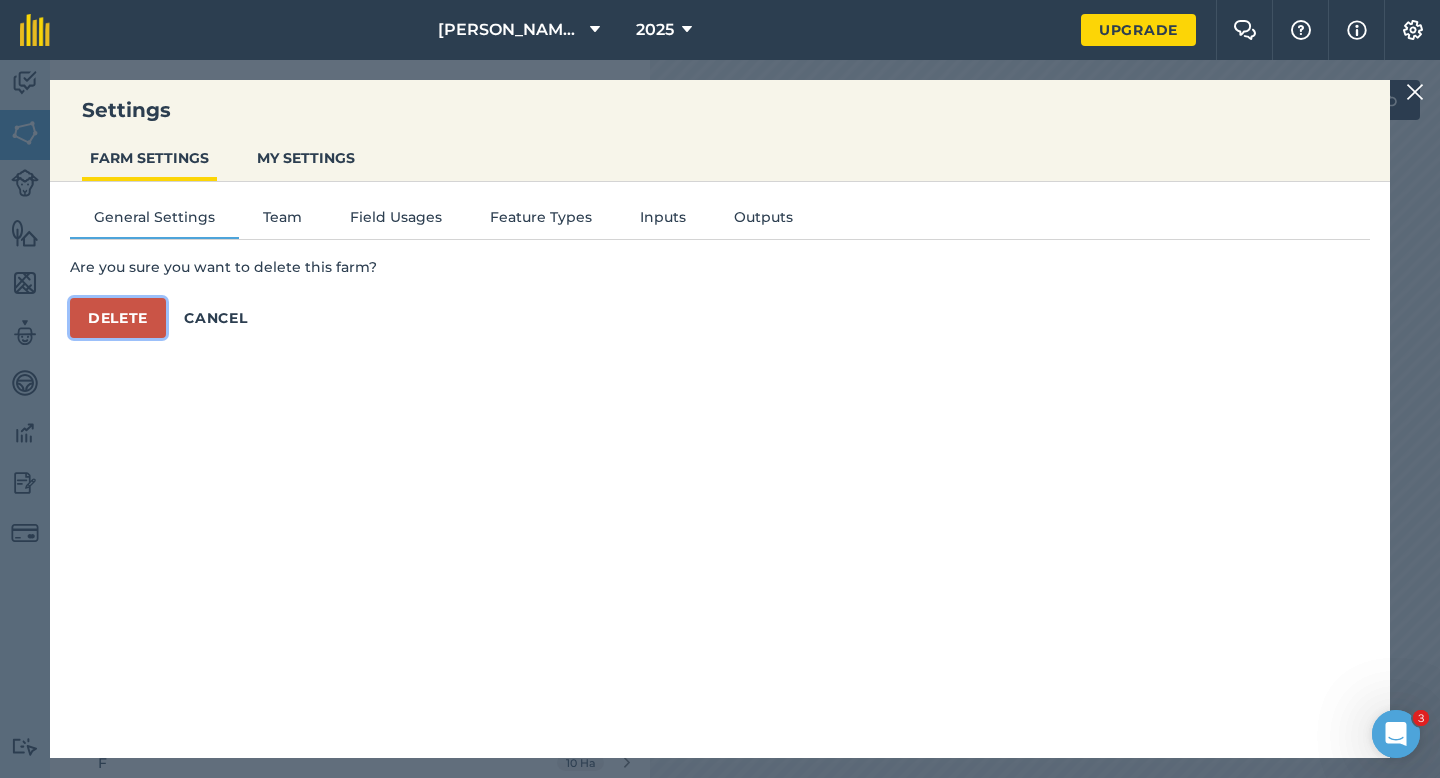 click on "Delete" at bounding box center (118, 318) 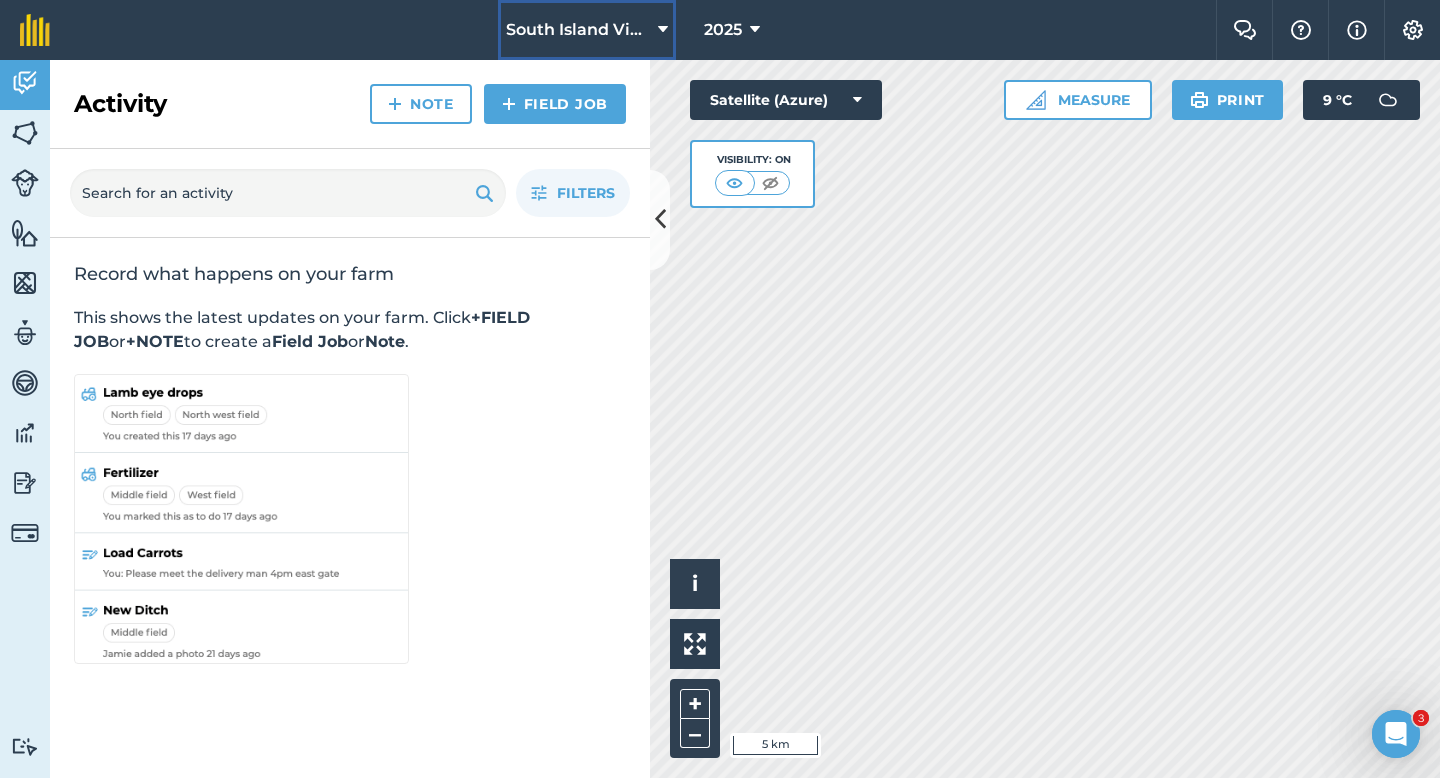 click on "South Island Viners LTD" at bounding box center (578, 30) 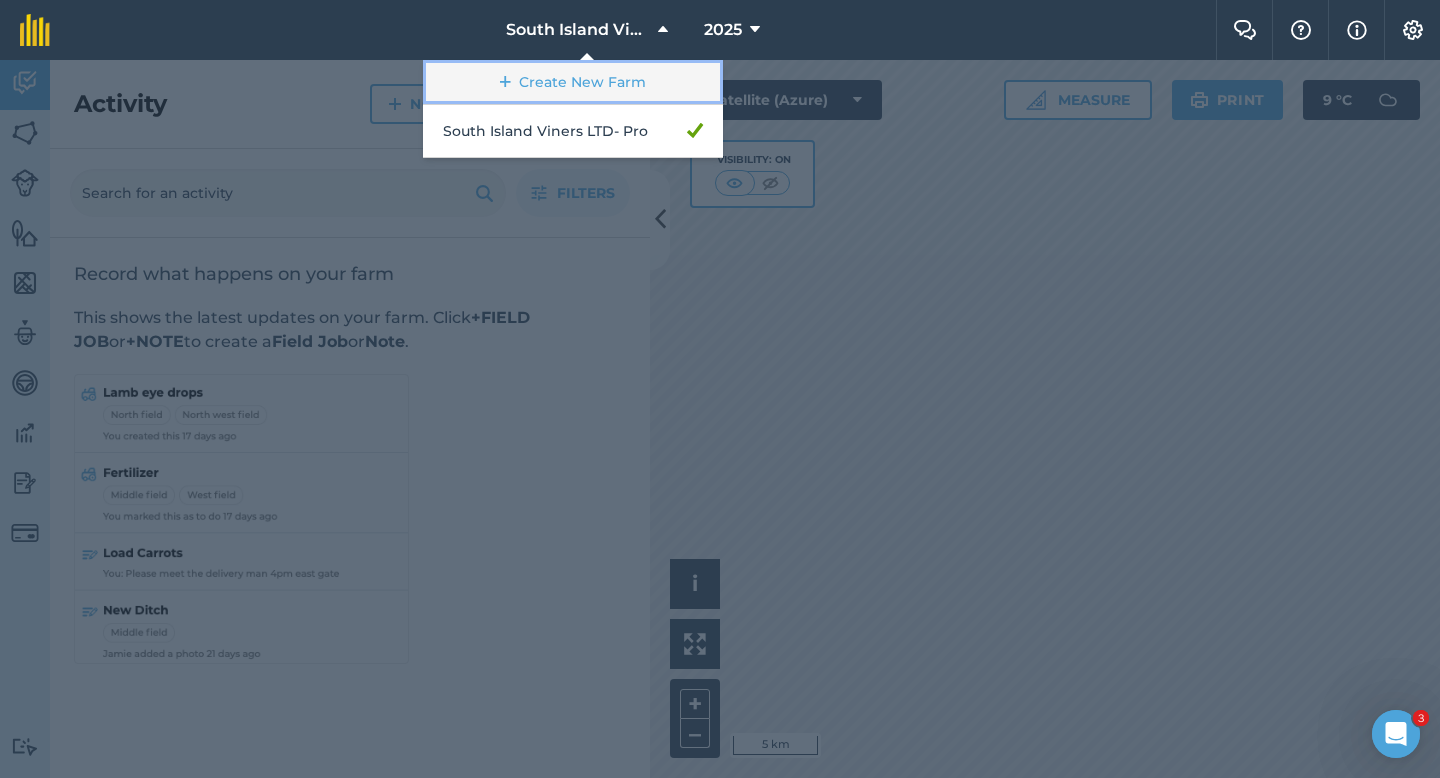 click on "Create New Farm" at bounding box center [573, 82] 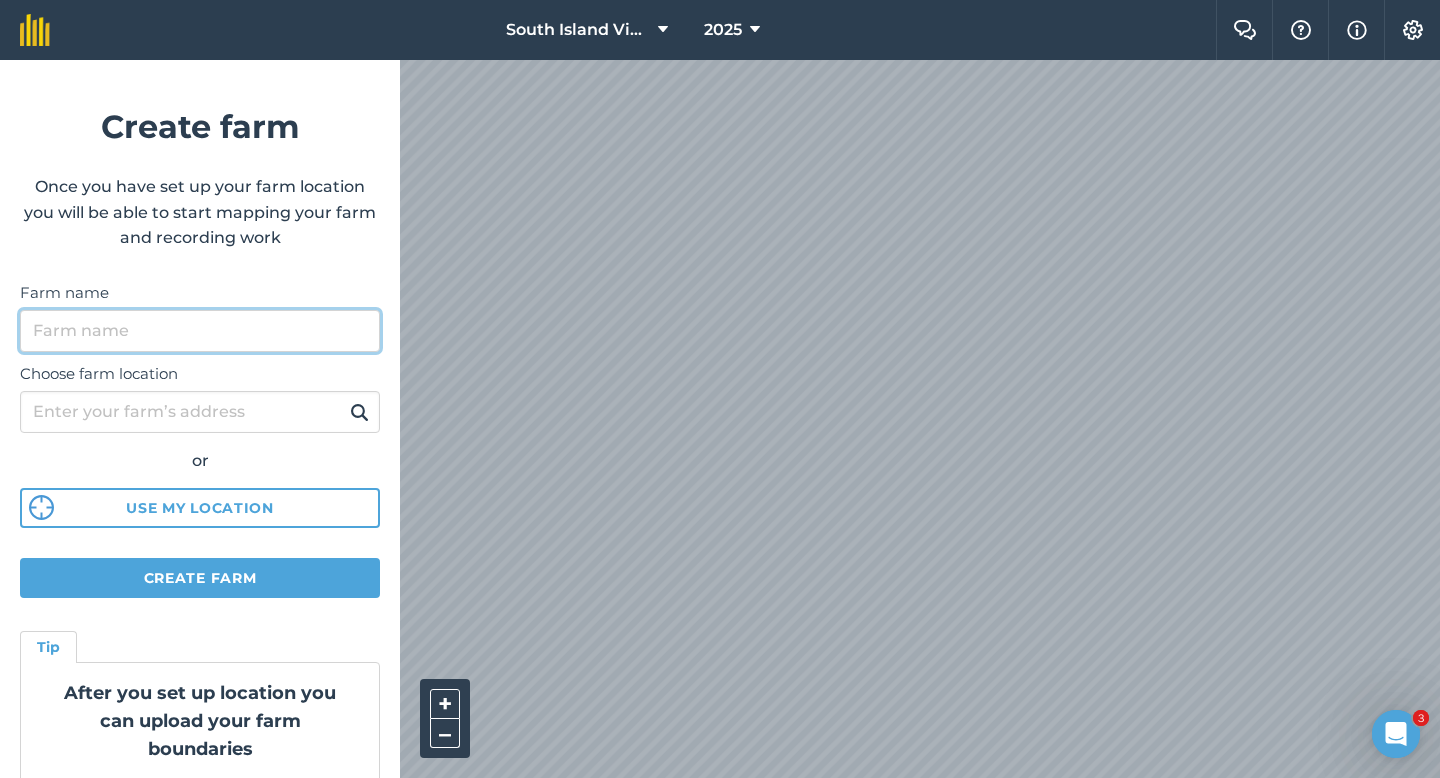 click on "Farm name" at bounding box center [200, 331] 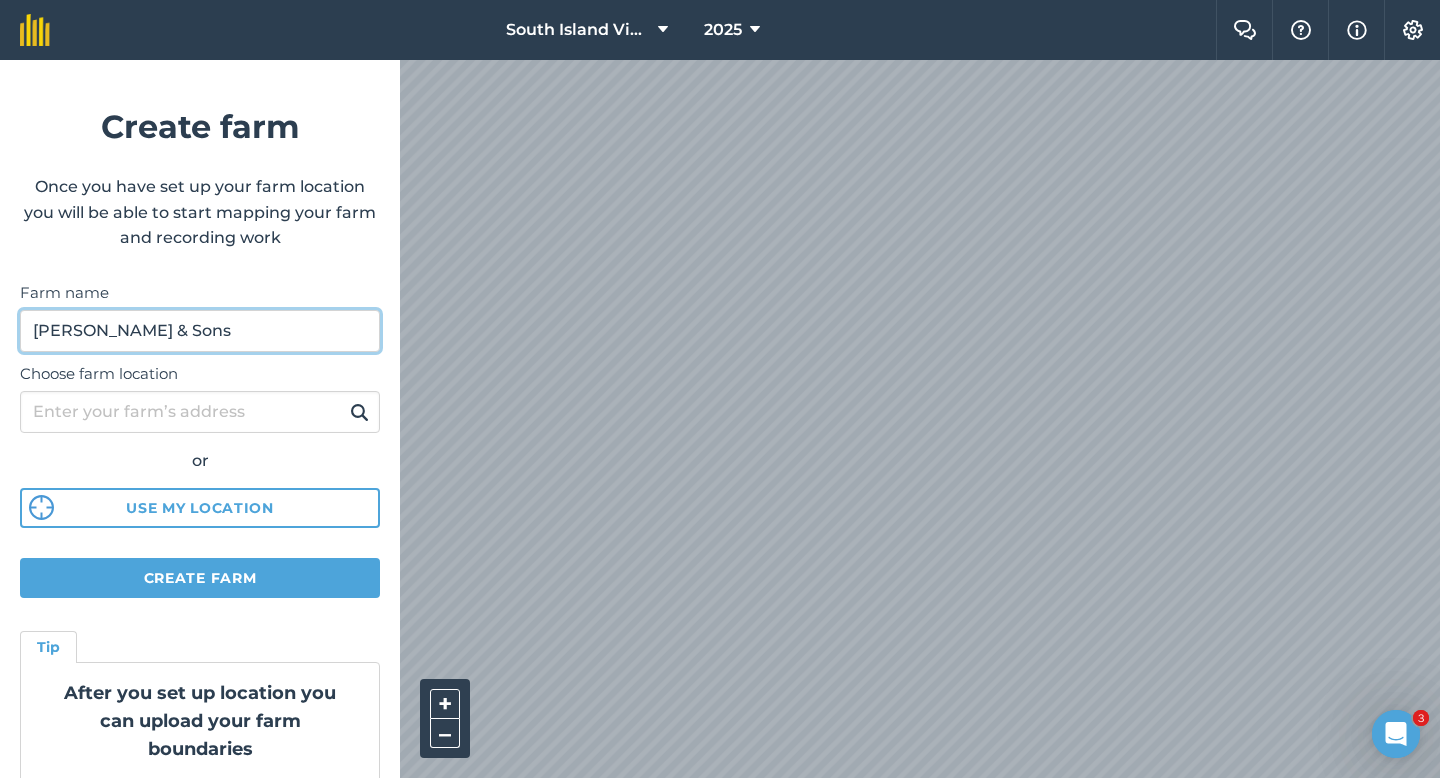 type on "[PERSON_NAME] & Sons" 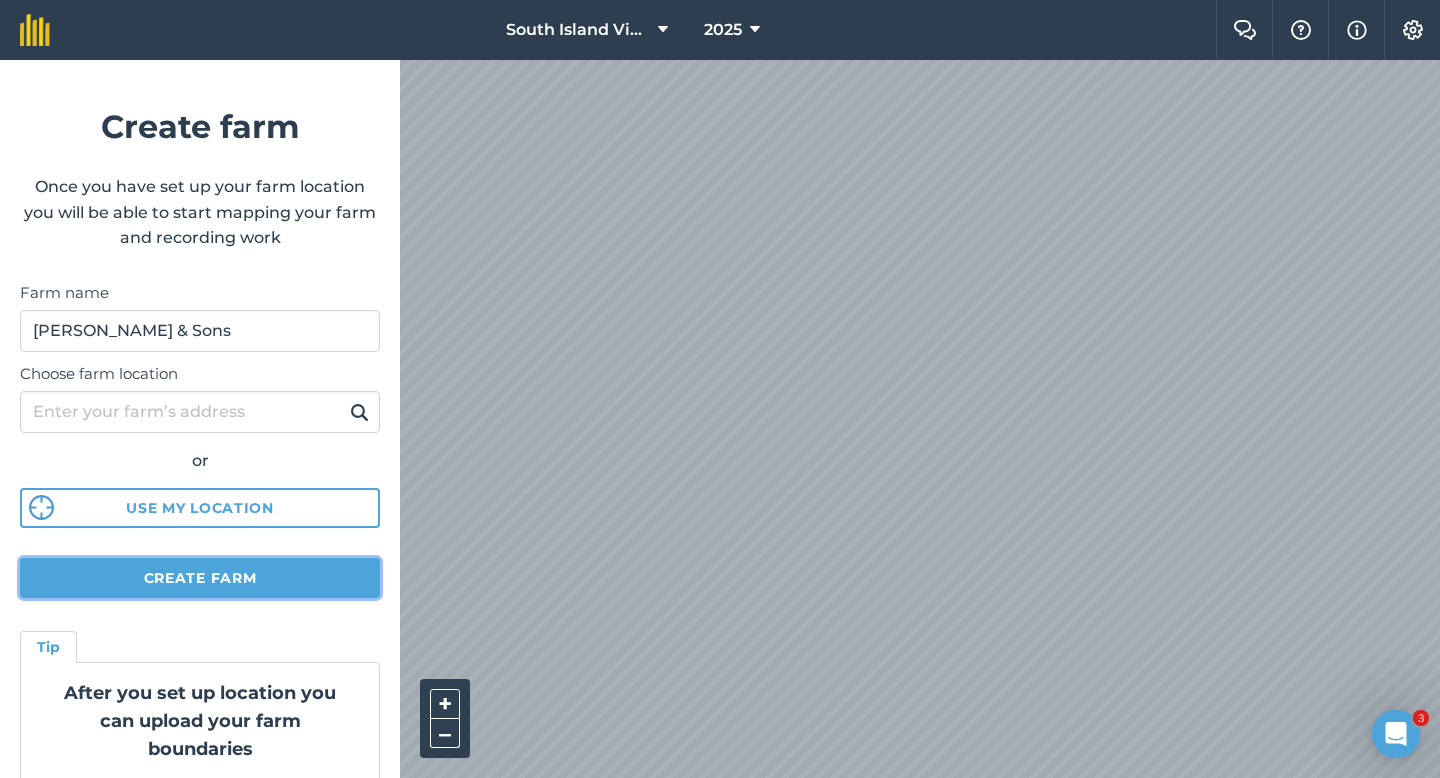 click on "Create farm" at bounding box center (200, 578) 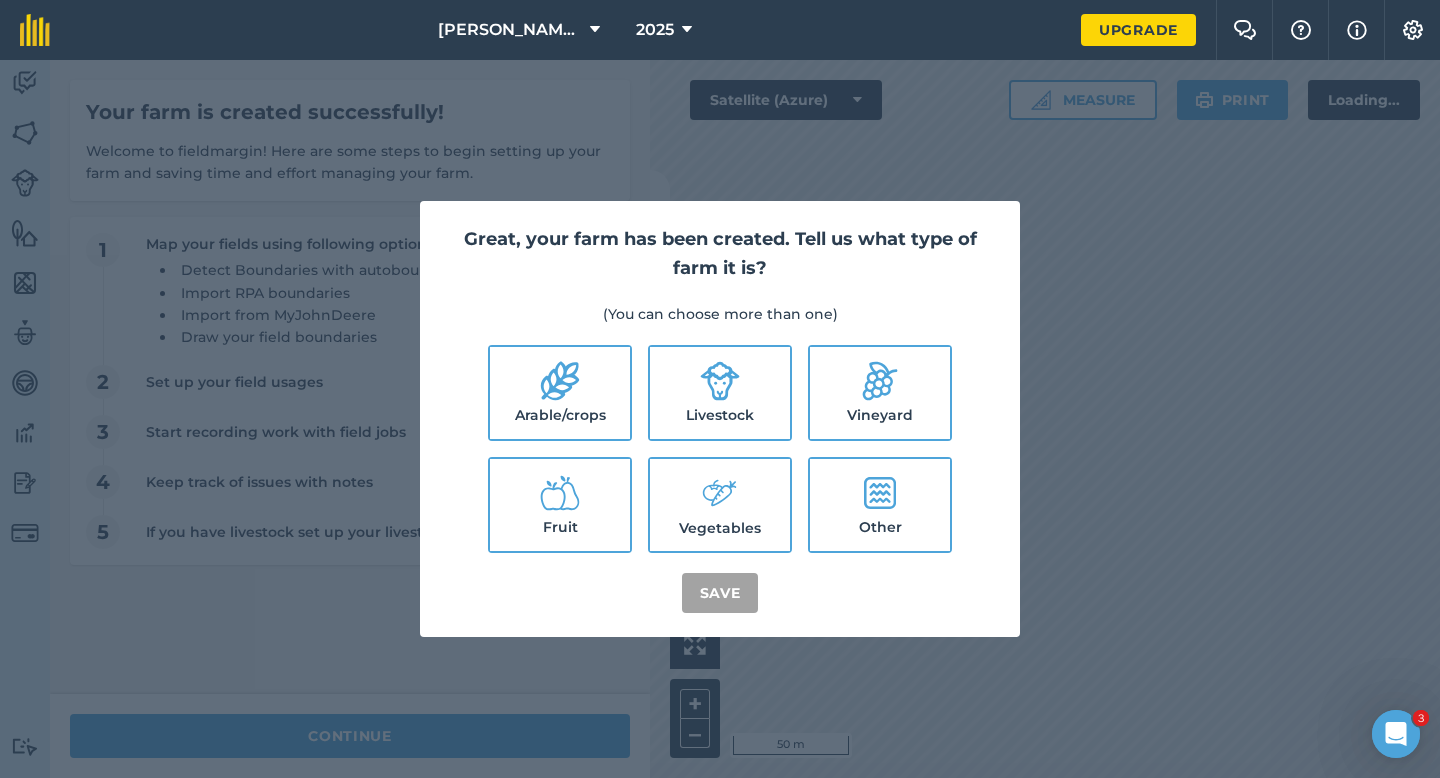 click on "Arable/crops" at bounding box center (560, 393) 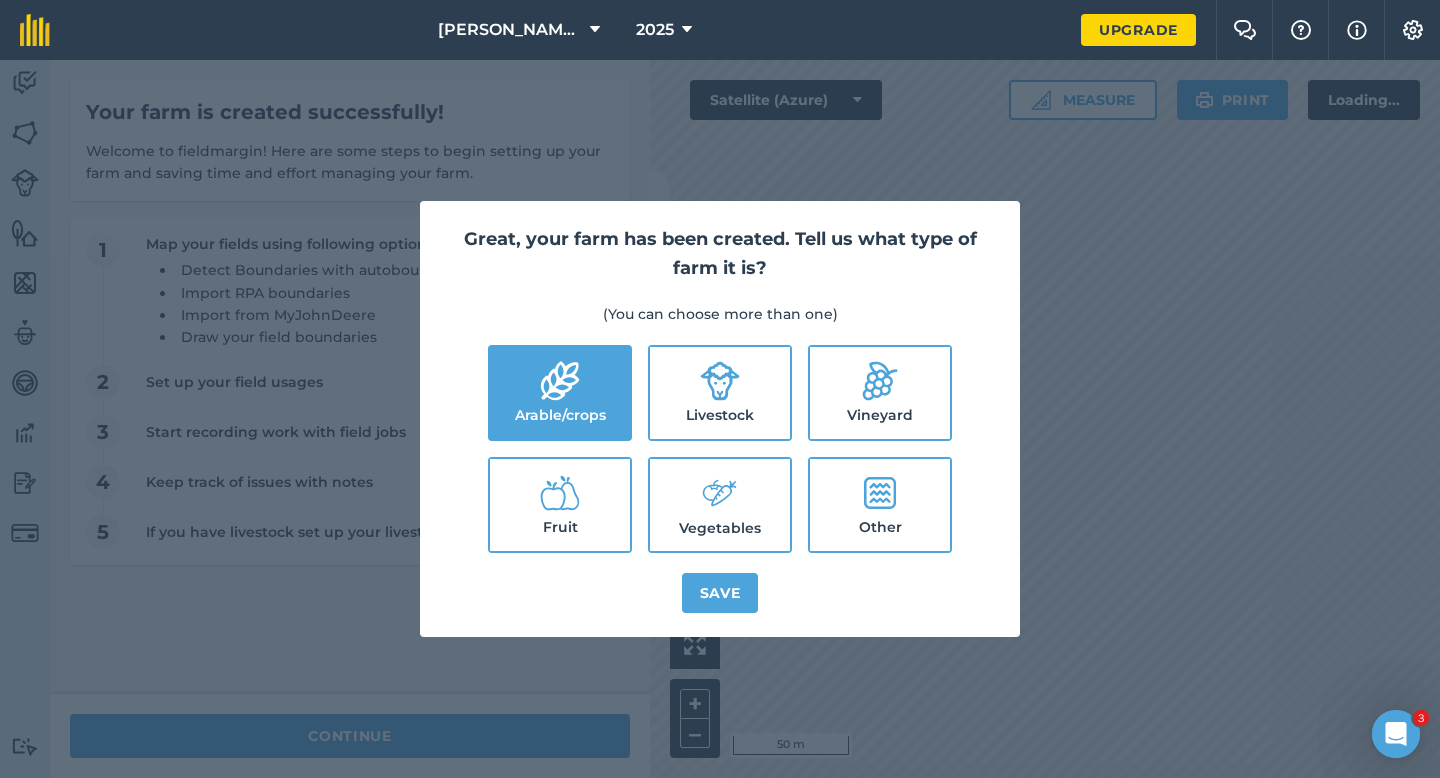 click on "Livestock" at bounding box center (720, 393) 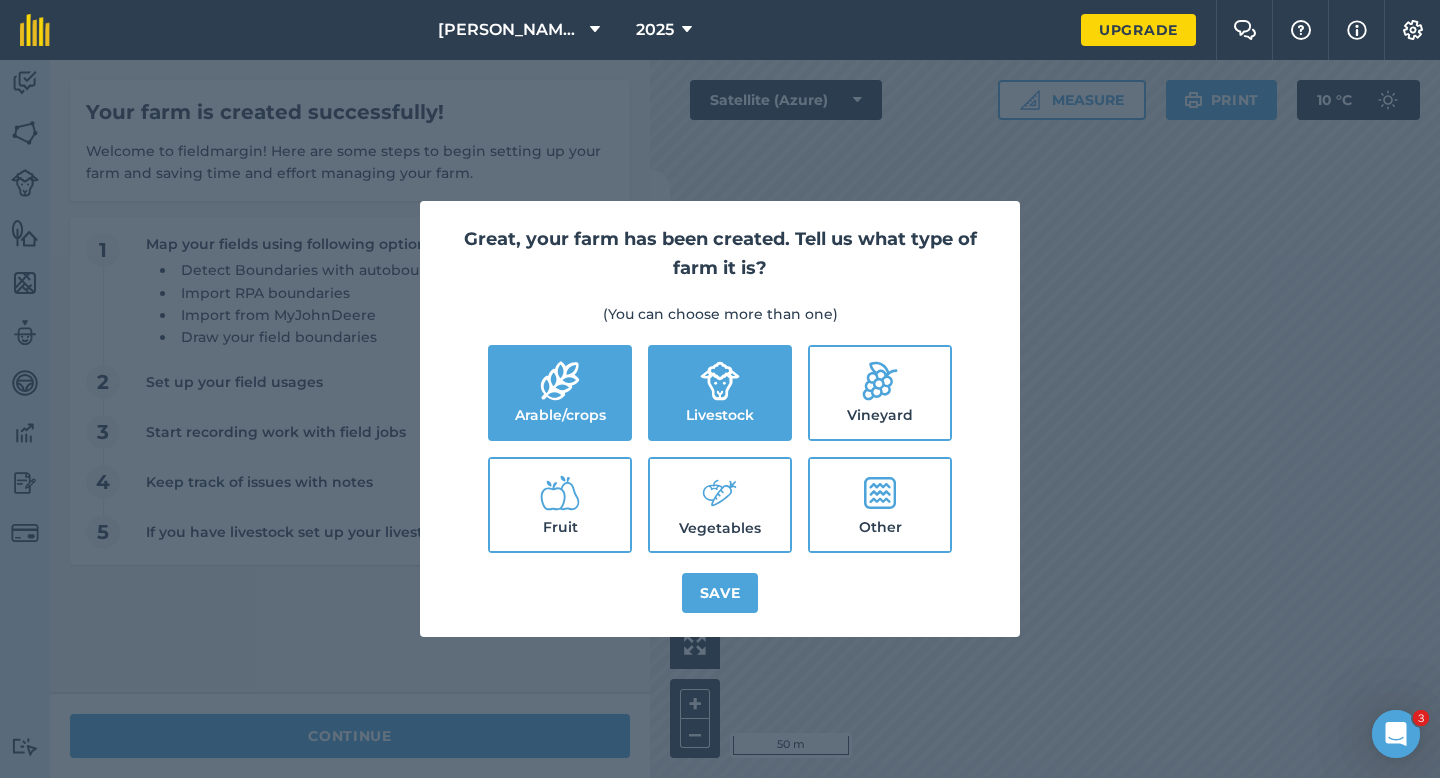 click on "Vegetables" at bounding box center [720, 505] 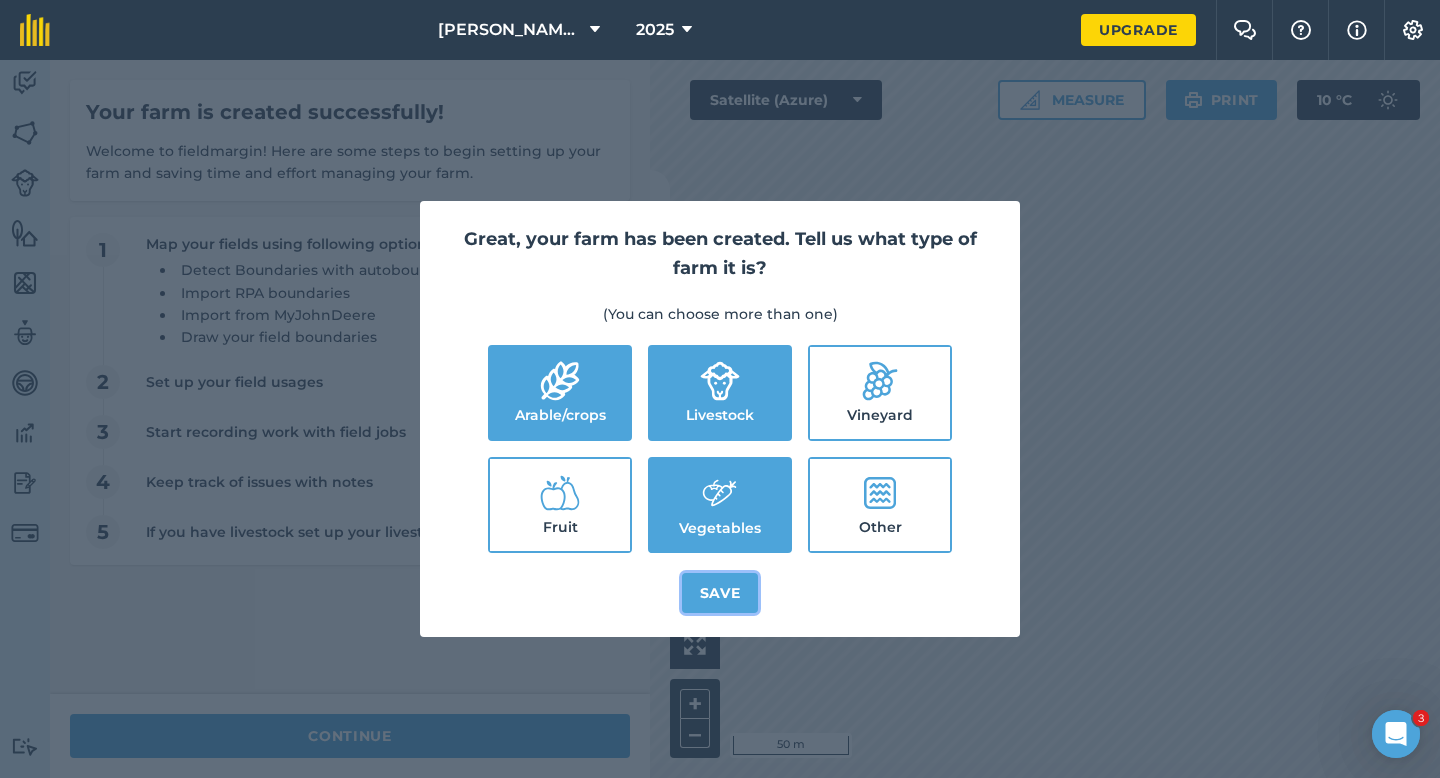 click on "Save" at bounding box center (720, 593) 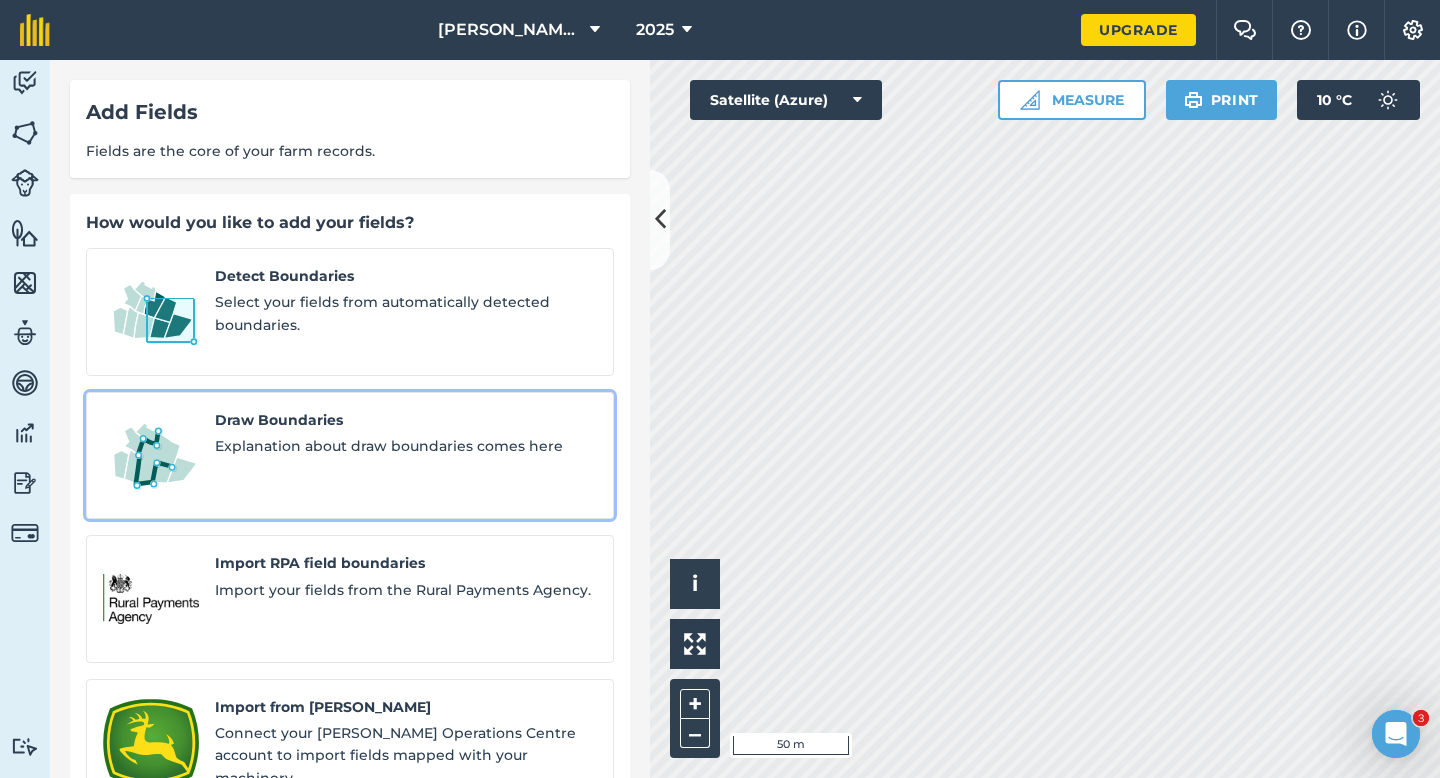 click on "Draw Boundaries" at bounding box center [406, 420] 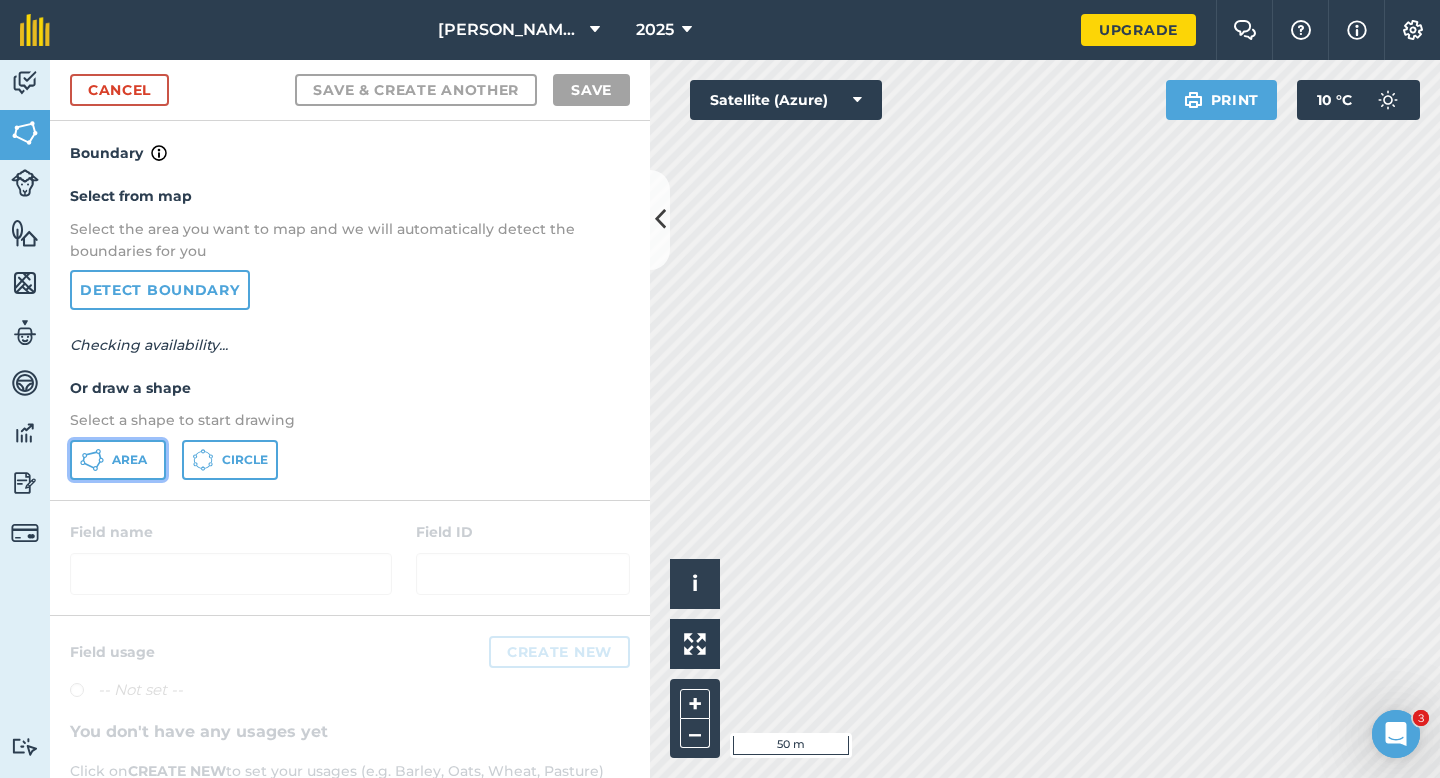 click on "Area" at bounding box center [129, 460] 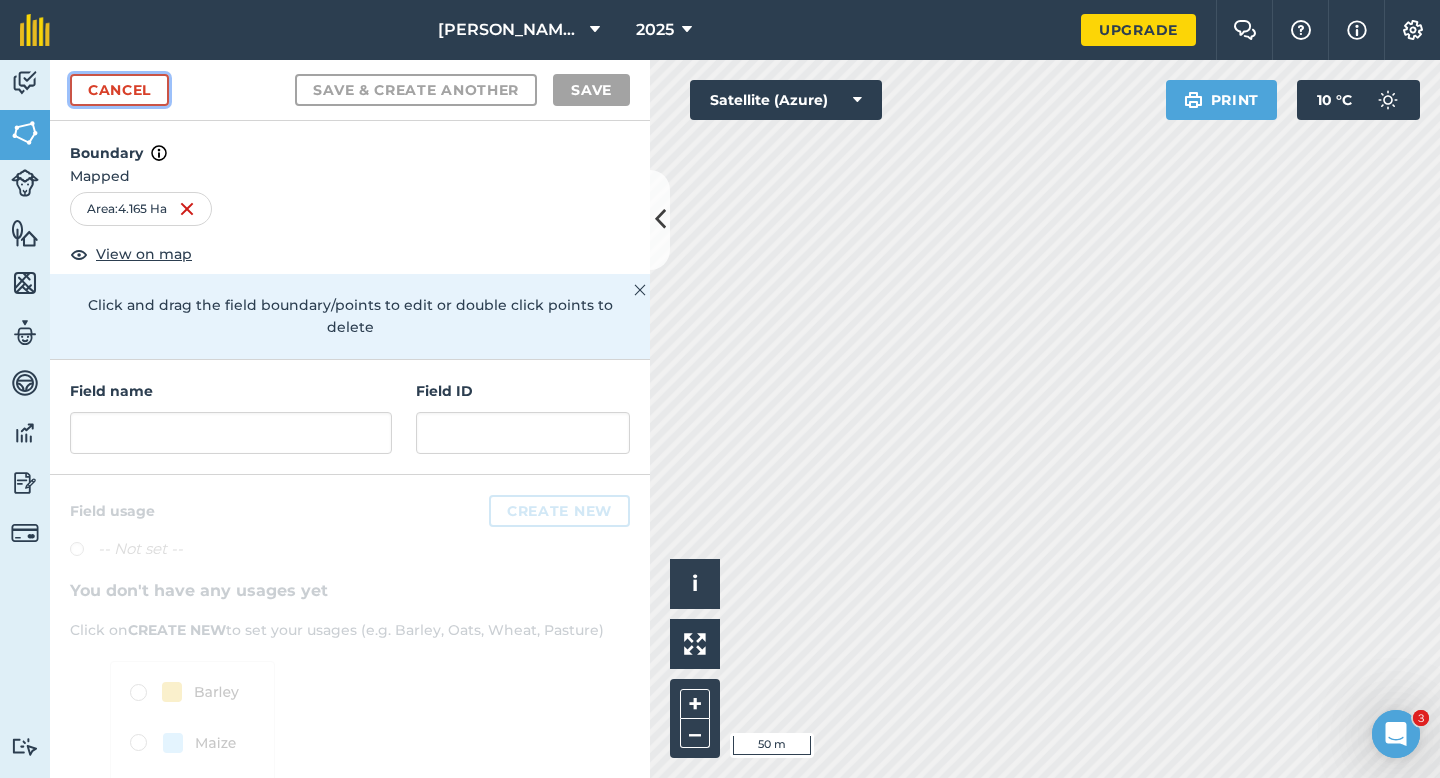 click on "Cancel" at bounding box center (119, 90) 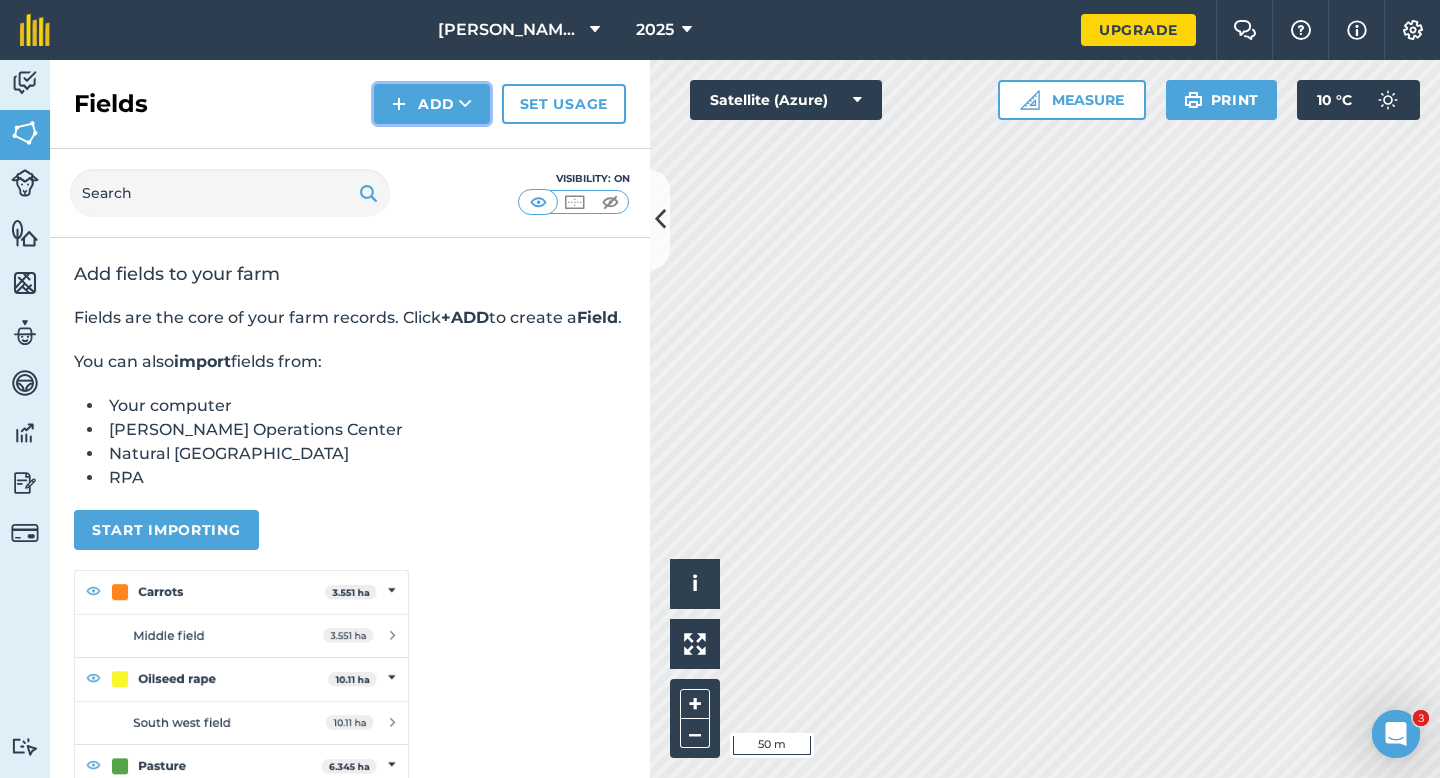 click on "Add" at bounding box center (432, 104) 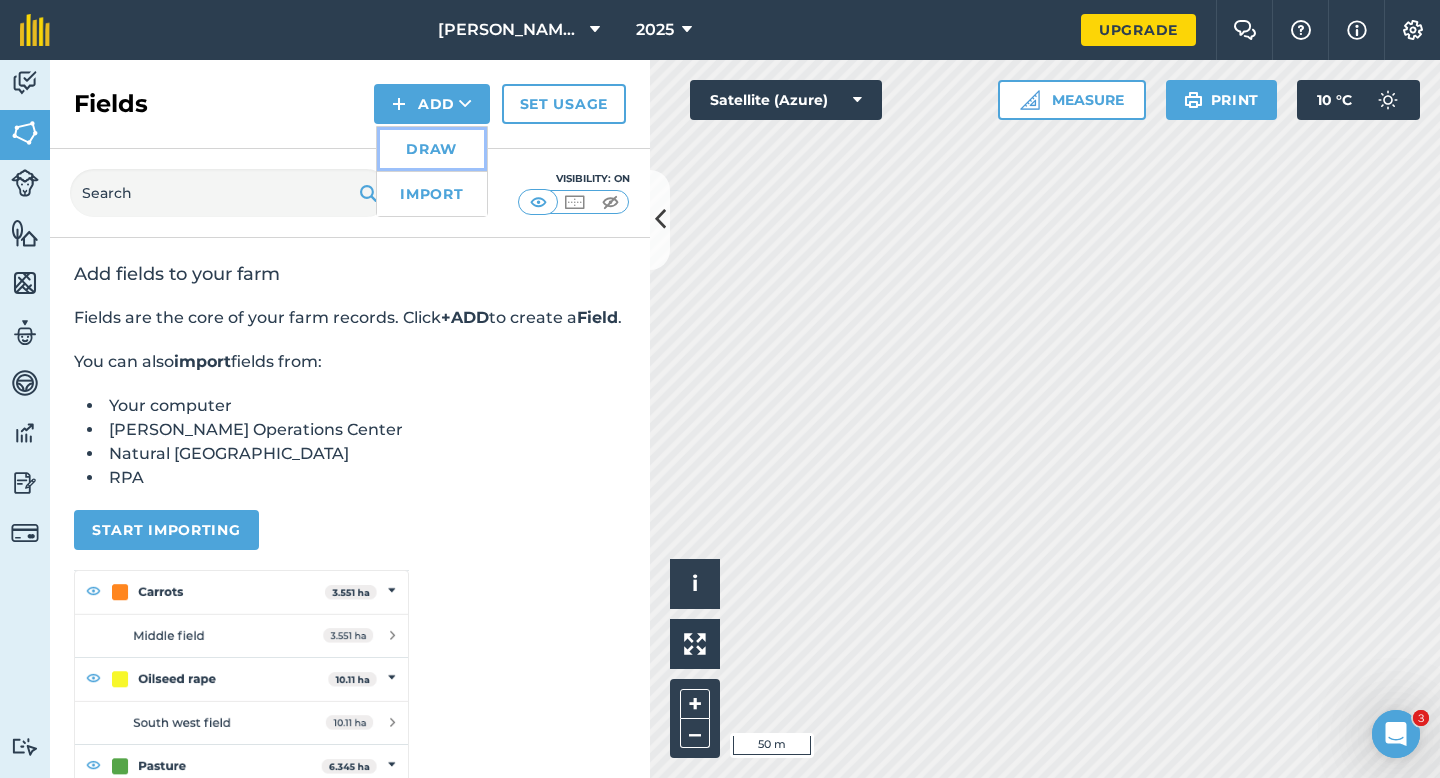 click on "Draw" at bounding box center [432, 149] 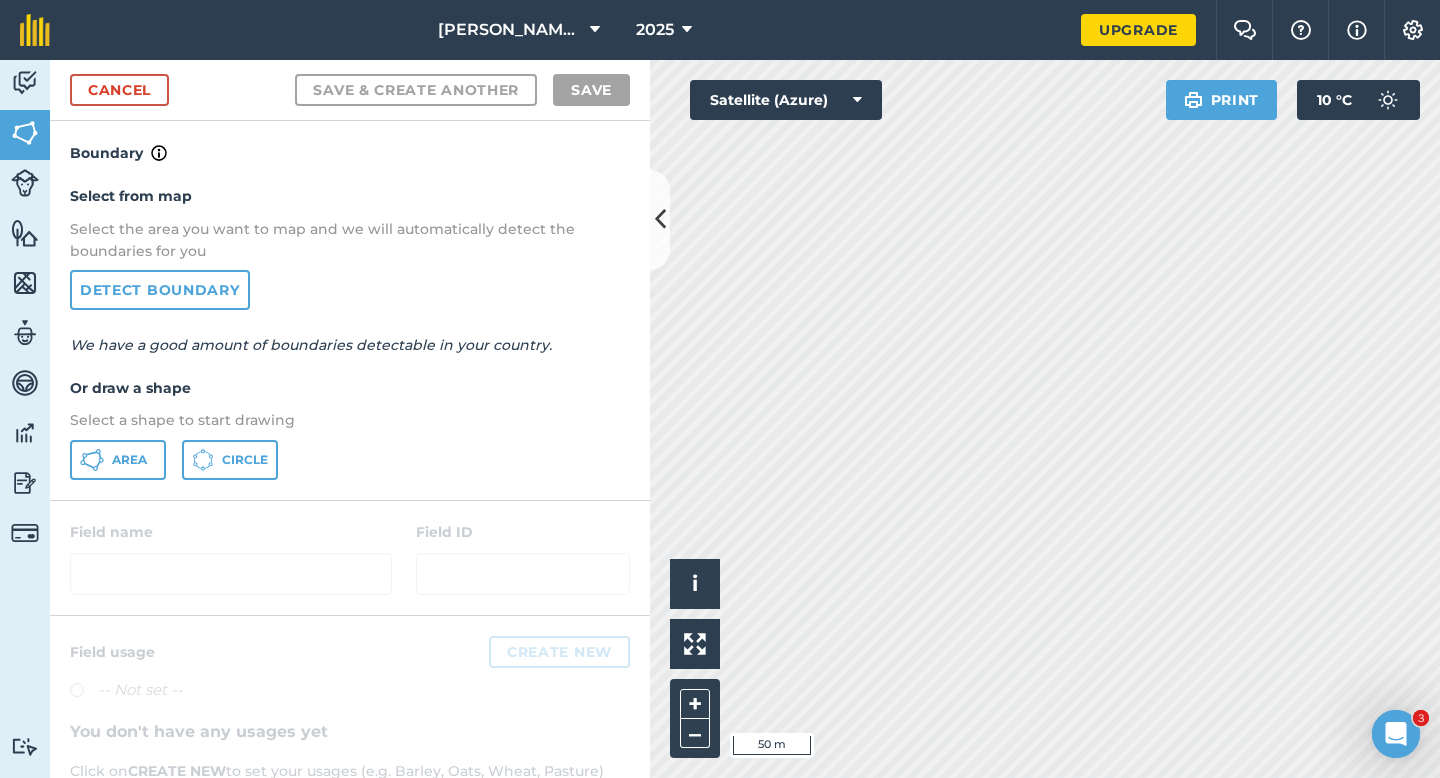 click on "Select from map Select the area you want to map and we will automatically detect the boundaries for you Detect boundary We have a good amount of boundaries detectable in your country. Or draw a shape Select a shape to start drawing Area Circle" at bounding box center (350, 332) 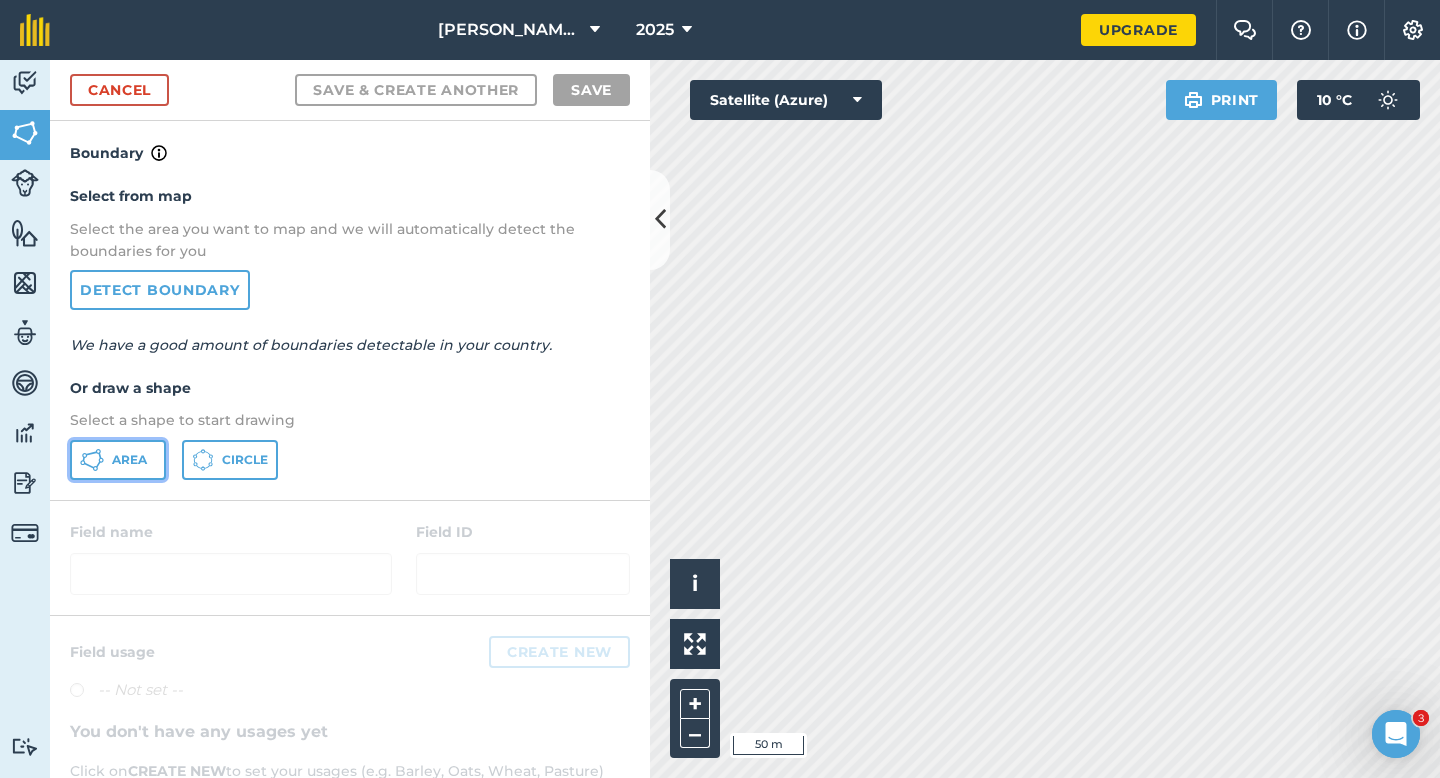 click on "Area" at bounding box center [118, 460] 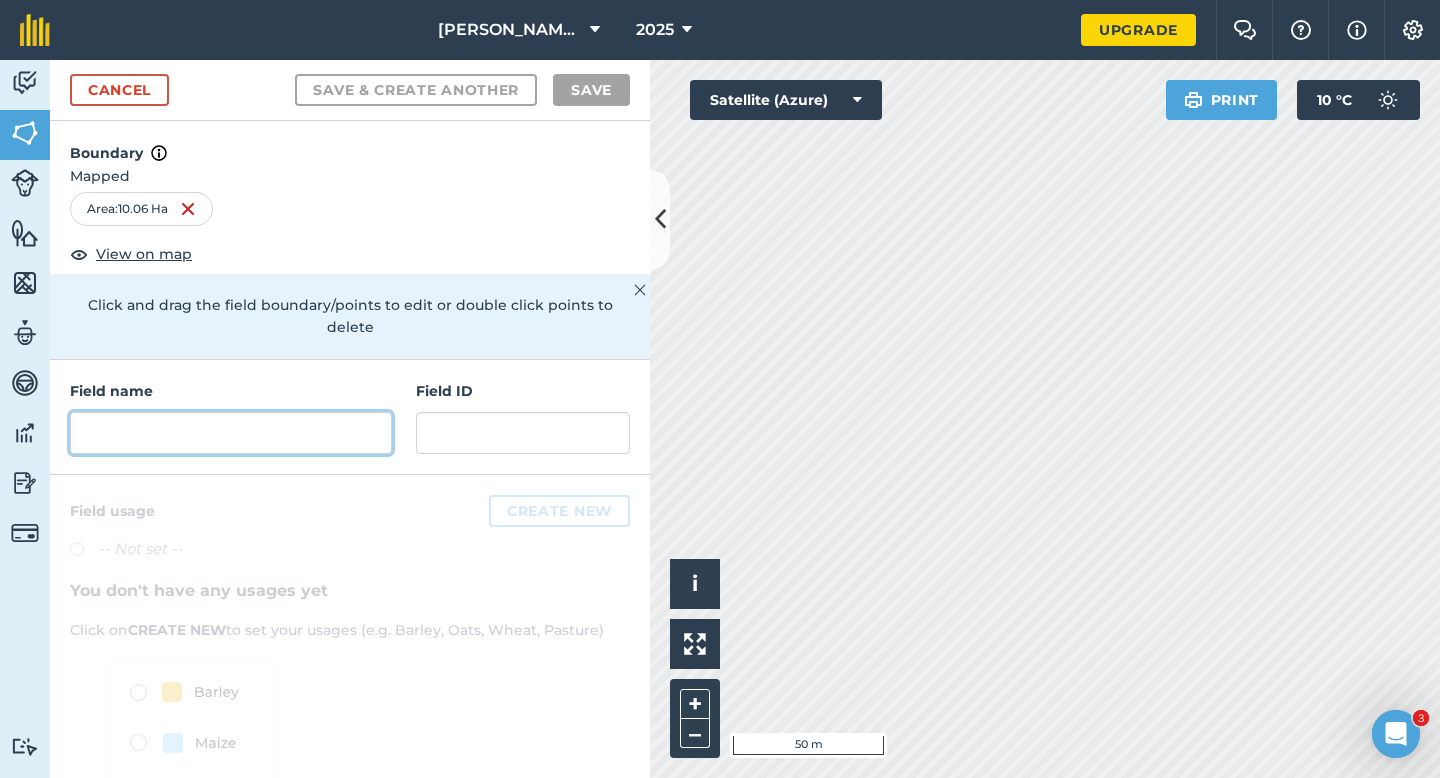 click at bounding box center (231, 433) 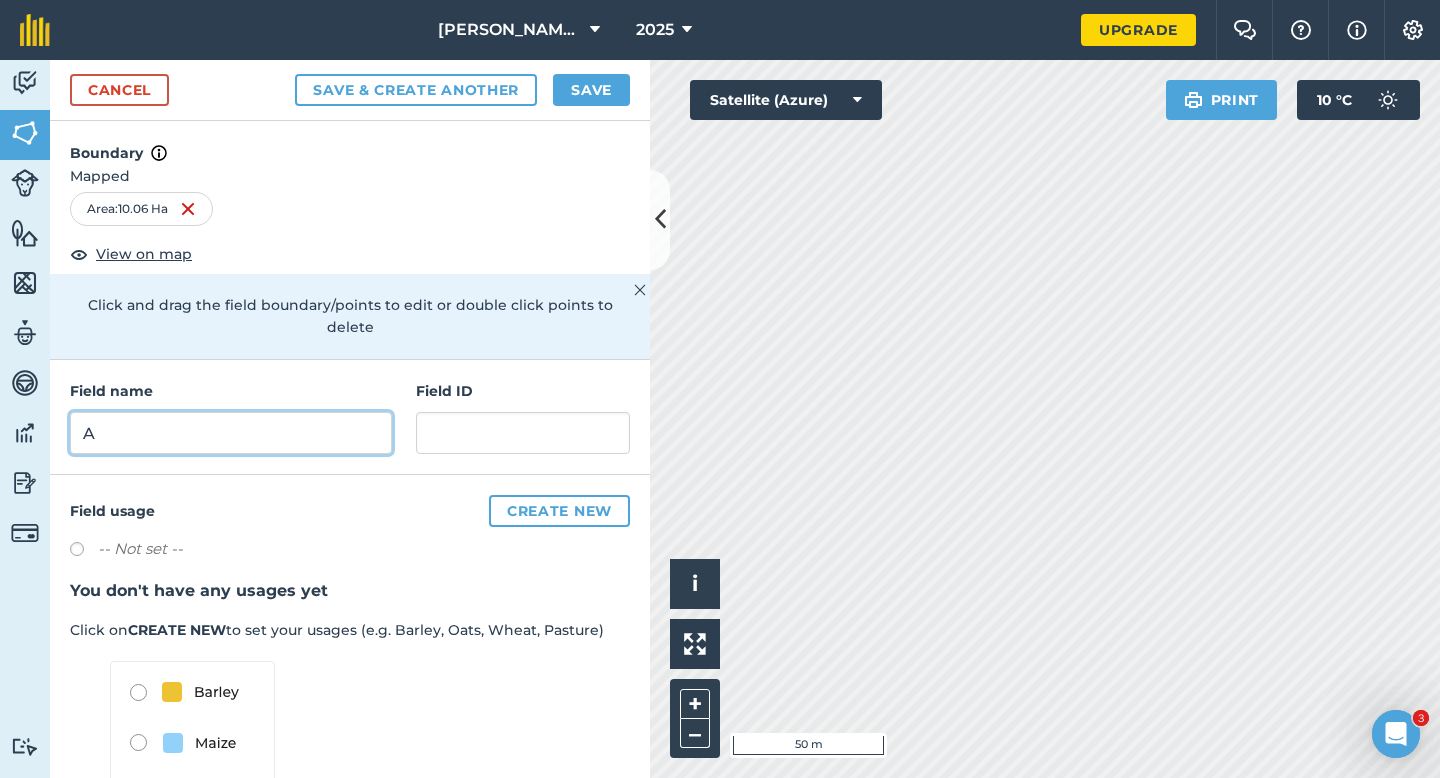 type on "A" 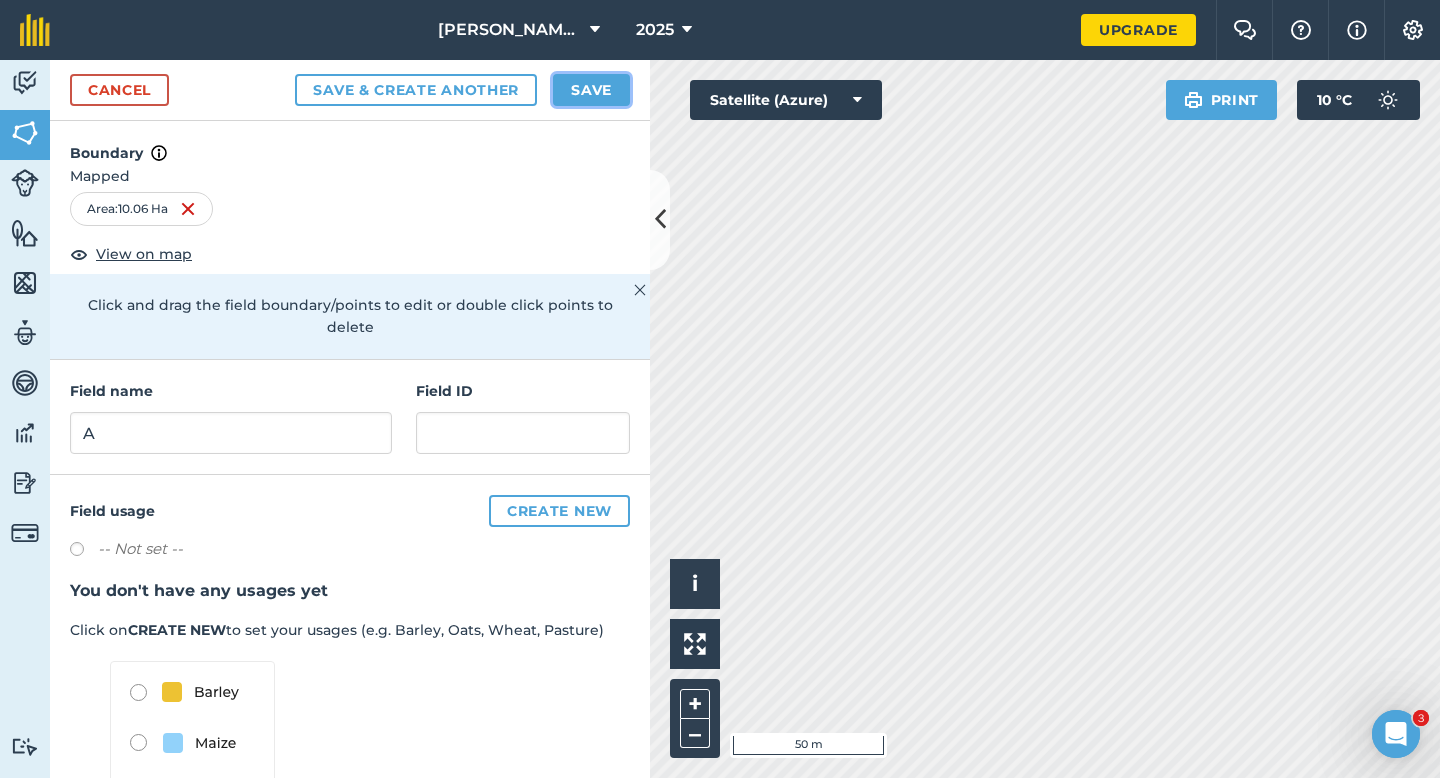 click on "Save" at bounding box center [591, 90] 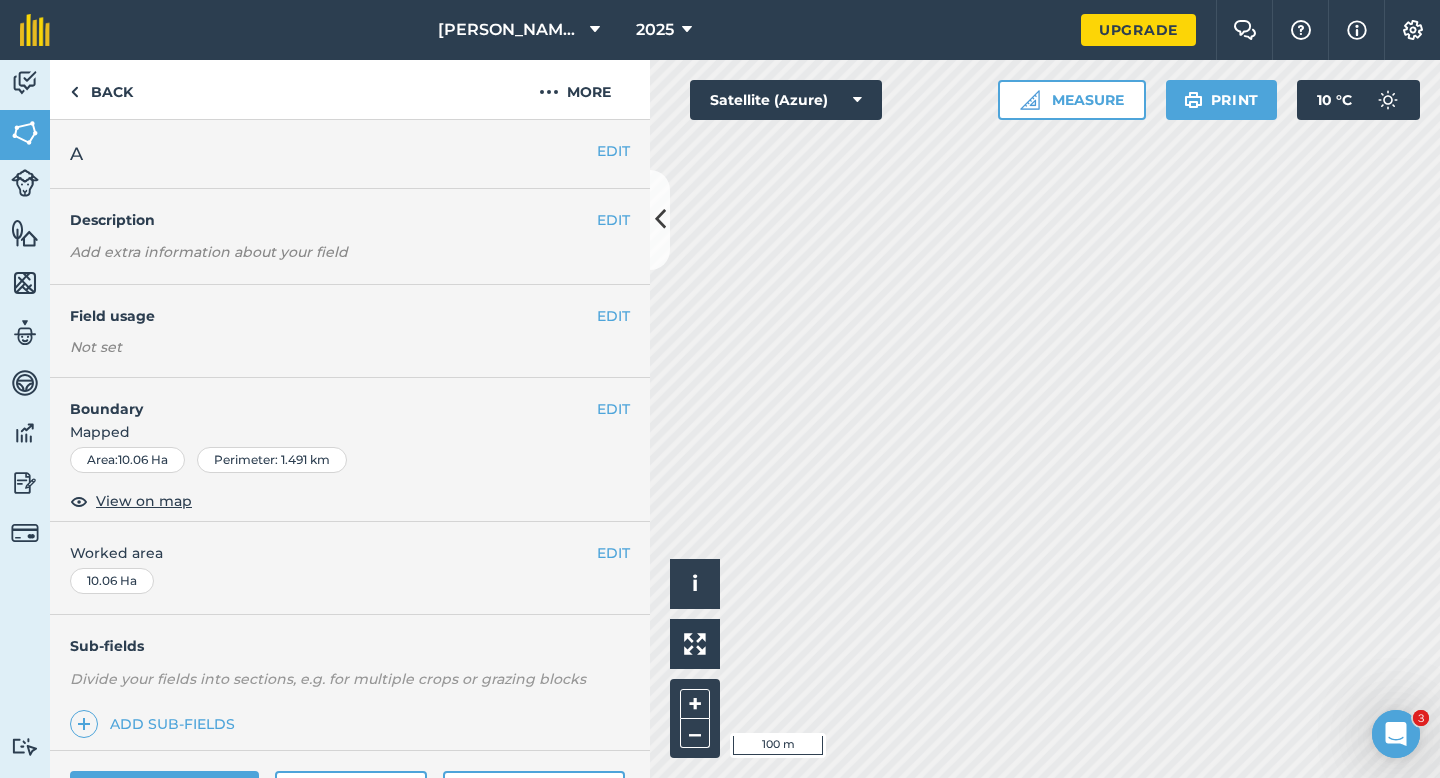 click on "EDIT Worked area 10.06   Ha" at bounding box center [350, 568] 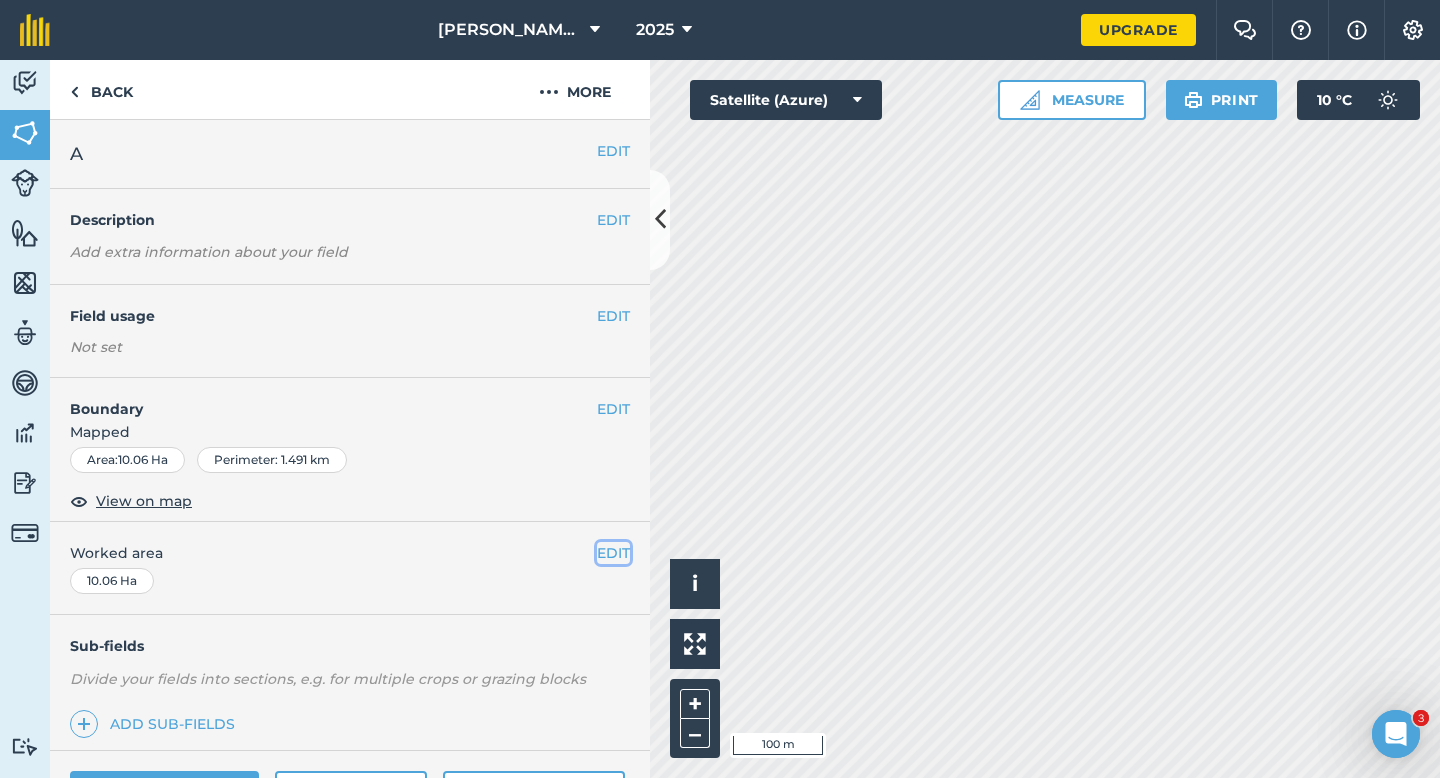 click on "EDIT" at bounding box center (613, 553) 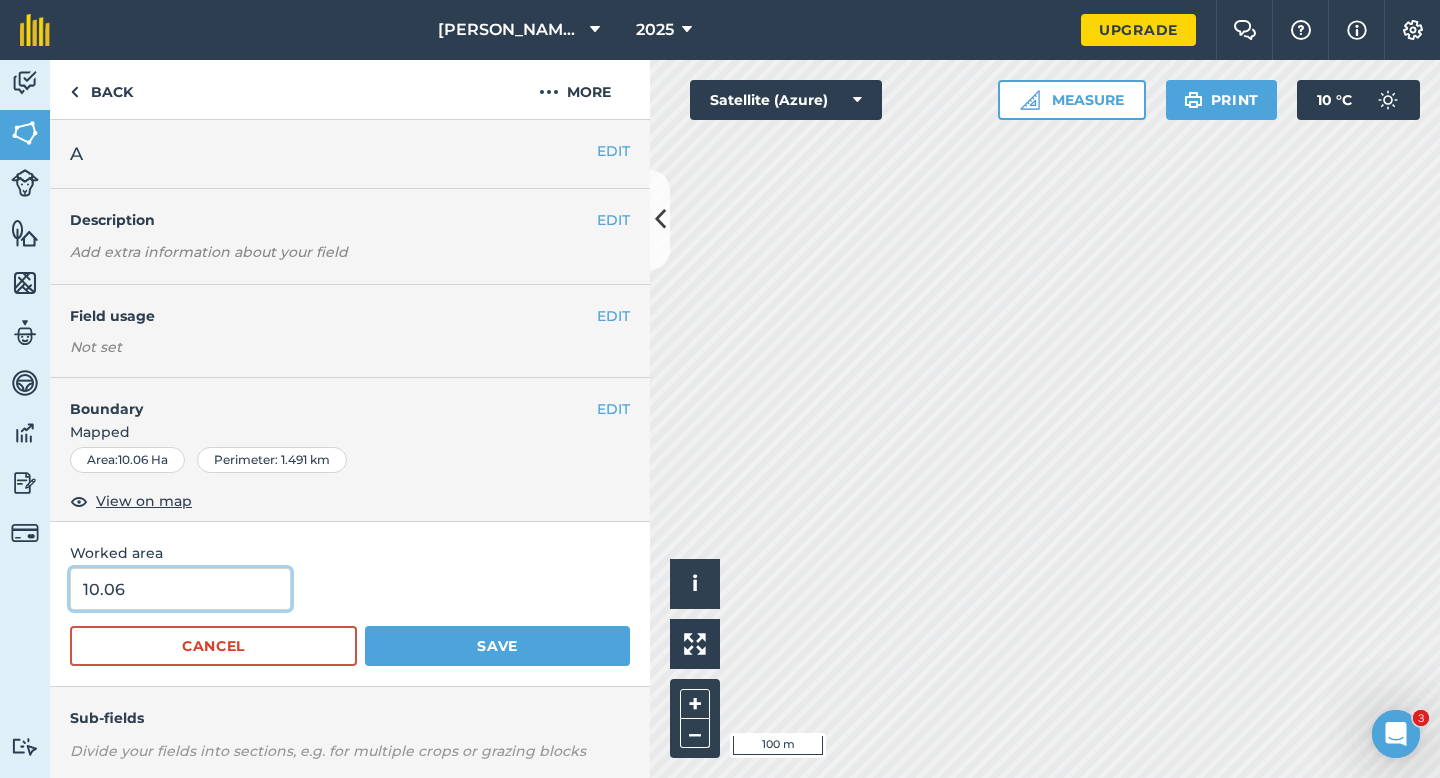 click on "10.06" at bounding box center [180, 589] 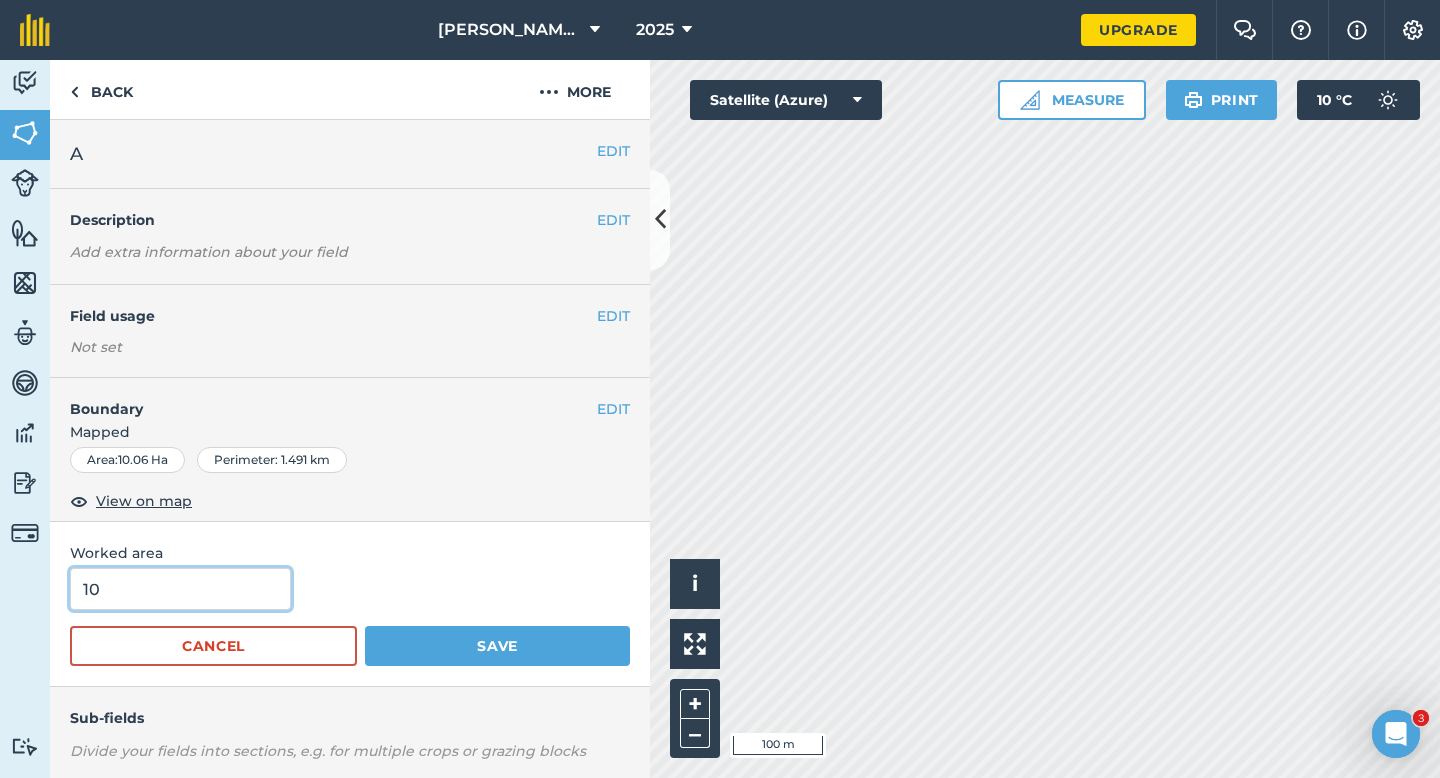 click on "Save" at bounding box center [497, 646] 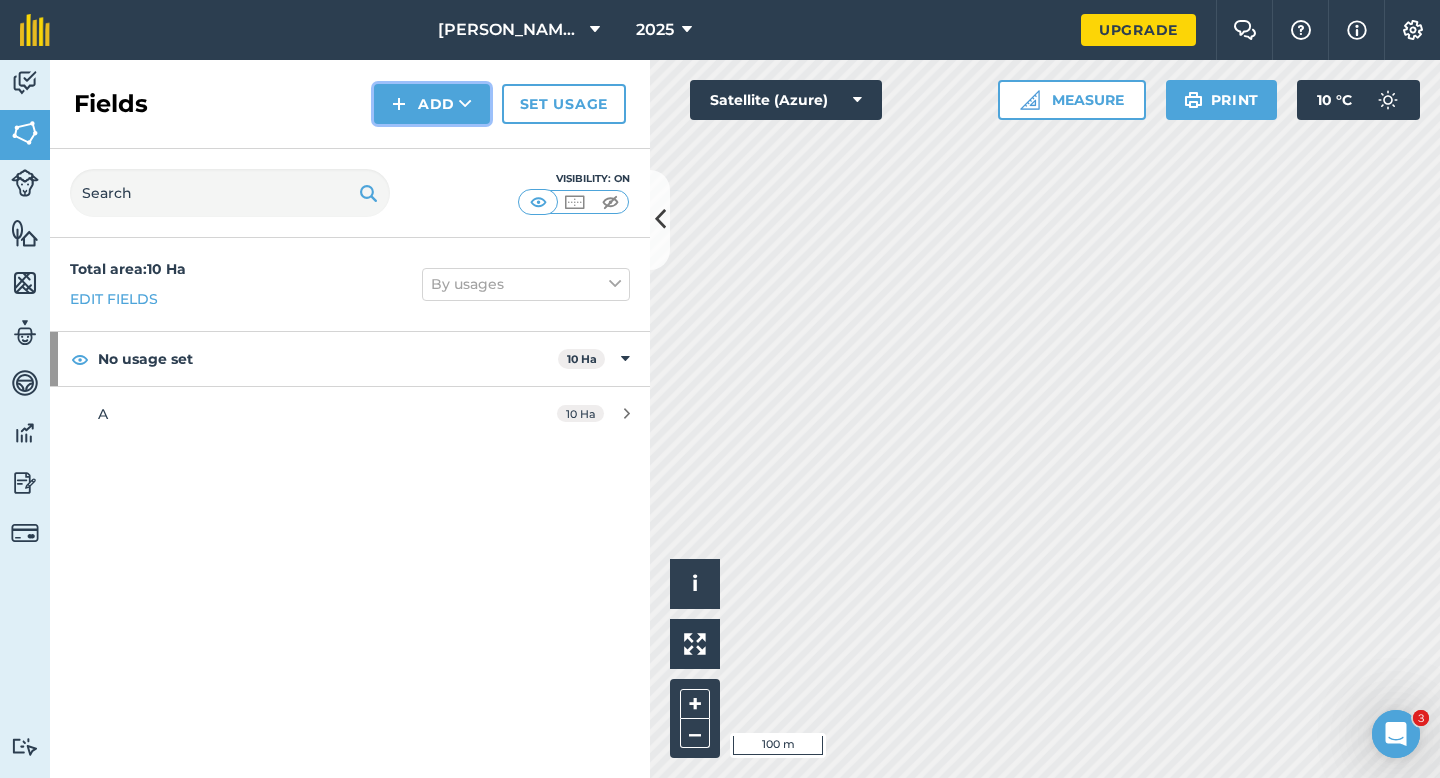 click on "Add" at bounding box center (432, 104) 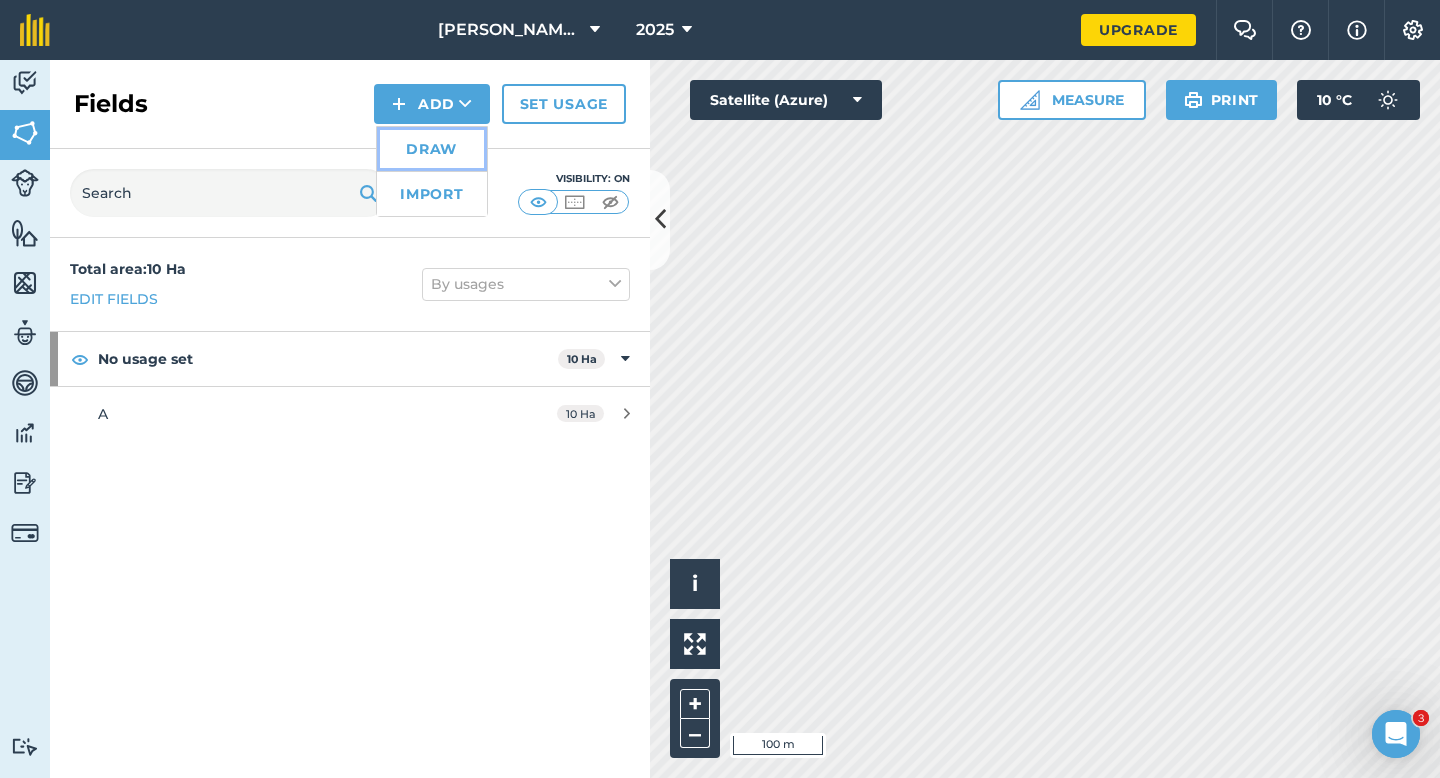 click on "Draw" at bounding box center [432, 149] 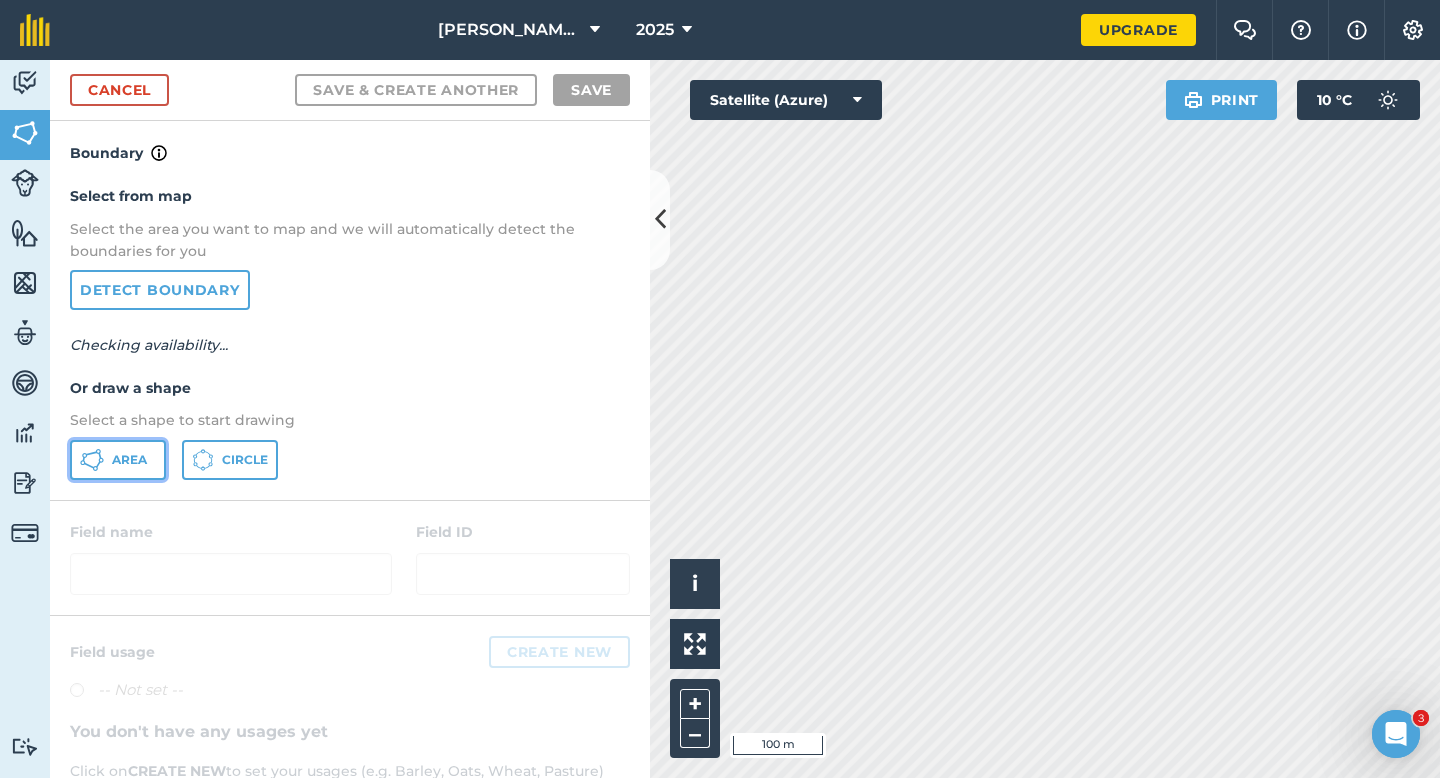 click on "Area" at bounding box center (129, 460) 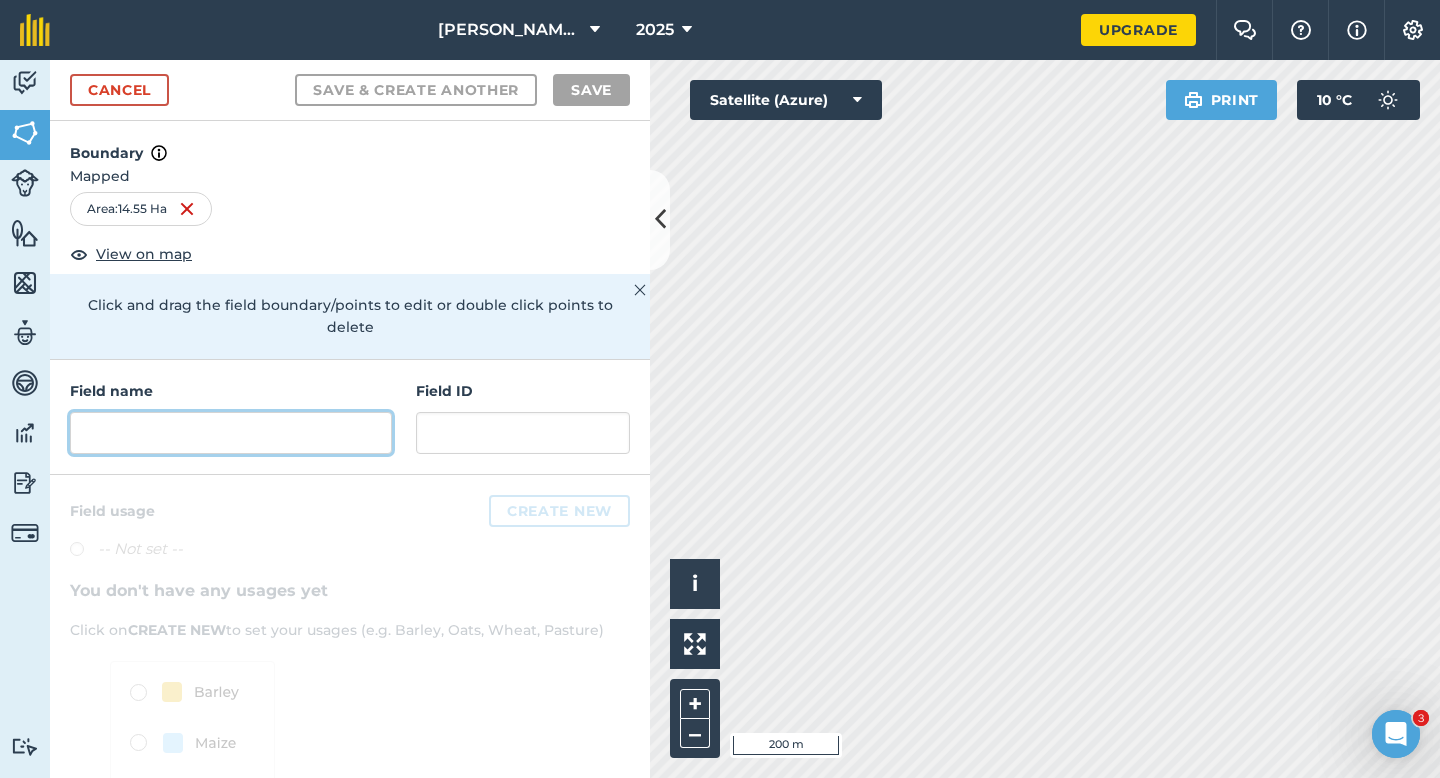 click at bounding box center (231, 433) 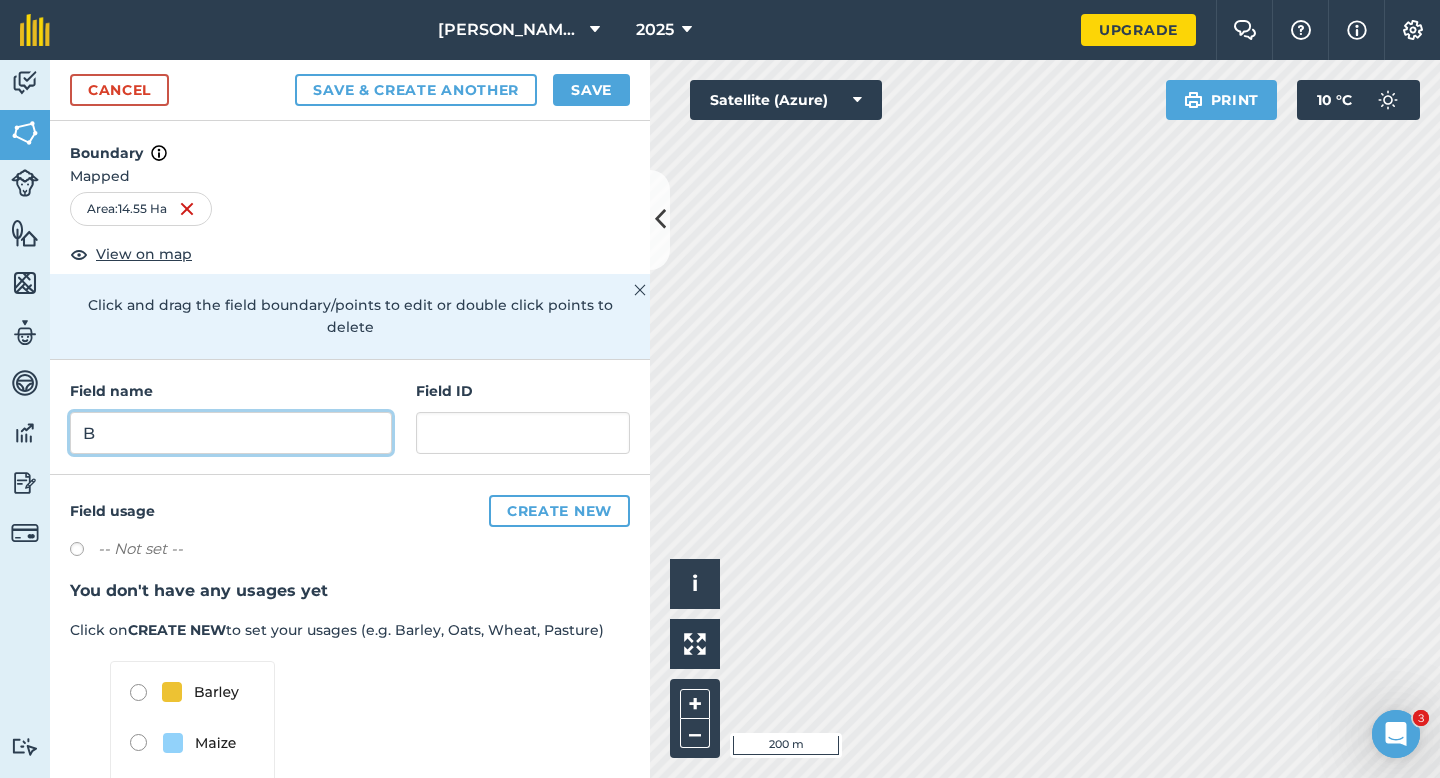 type on "B" 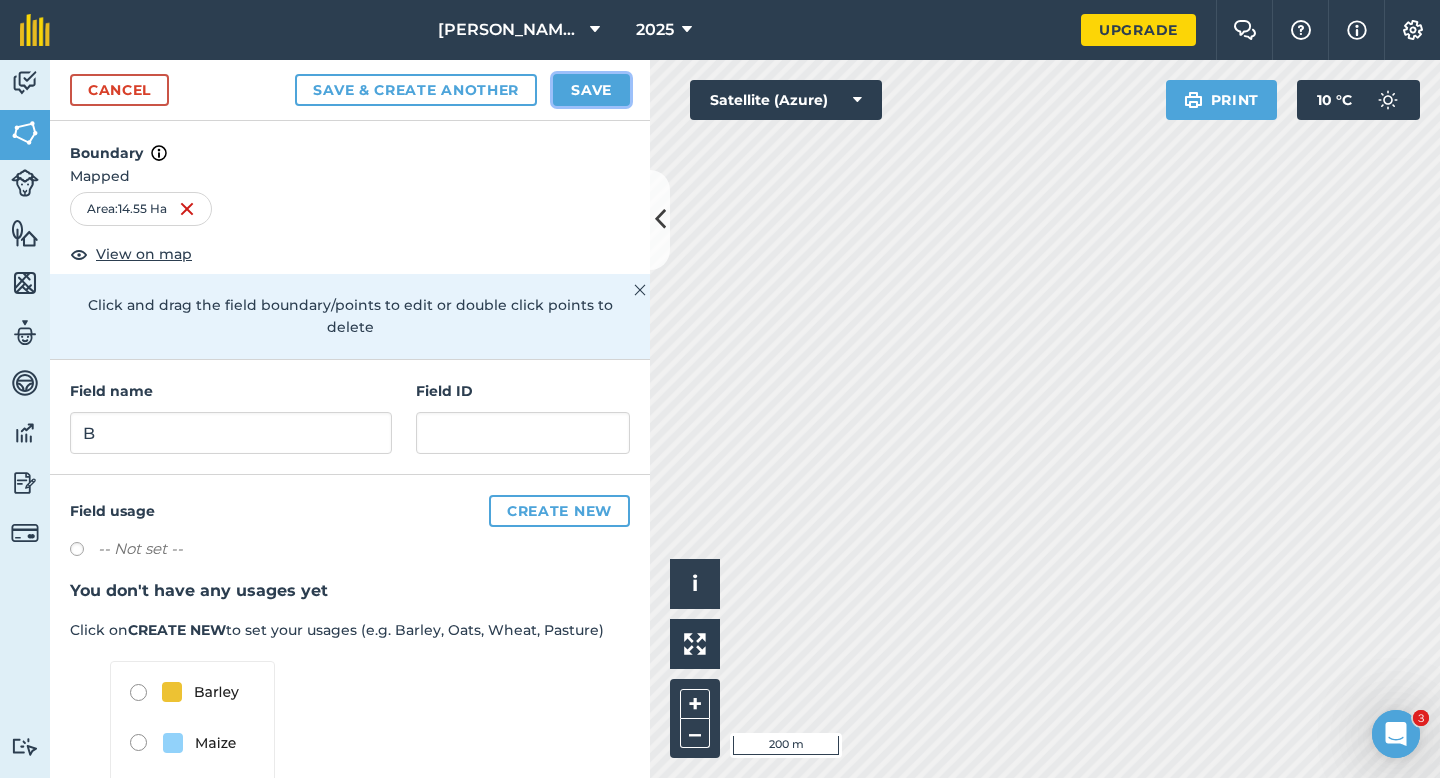 click on "Save" at bounding box center [591, 90] 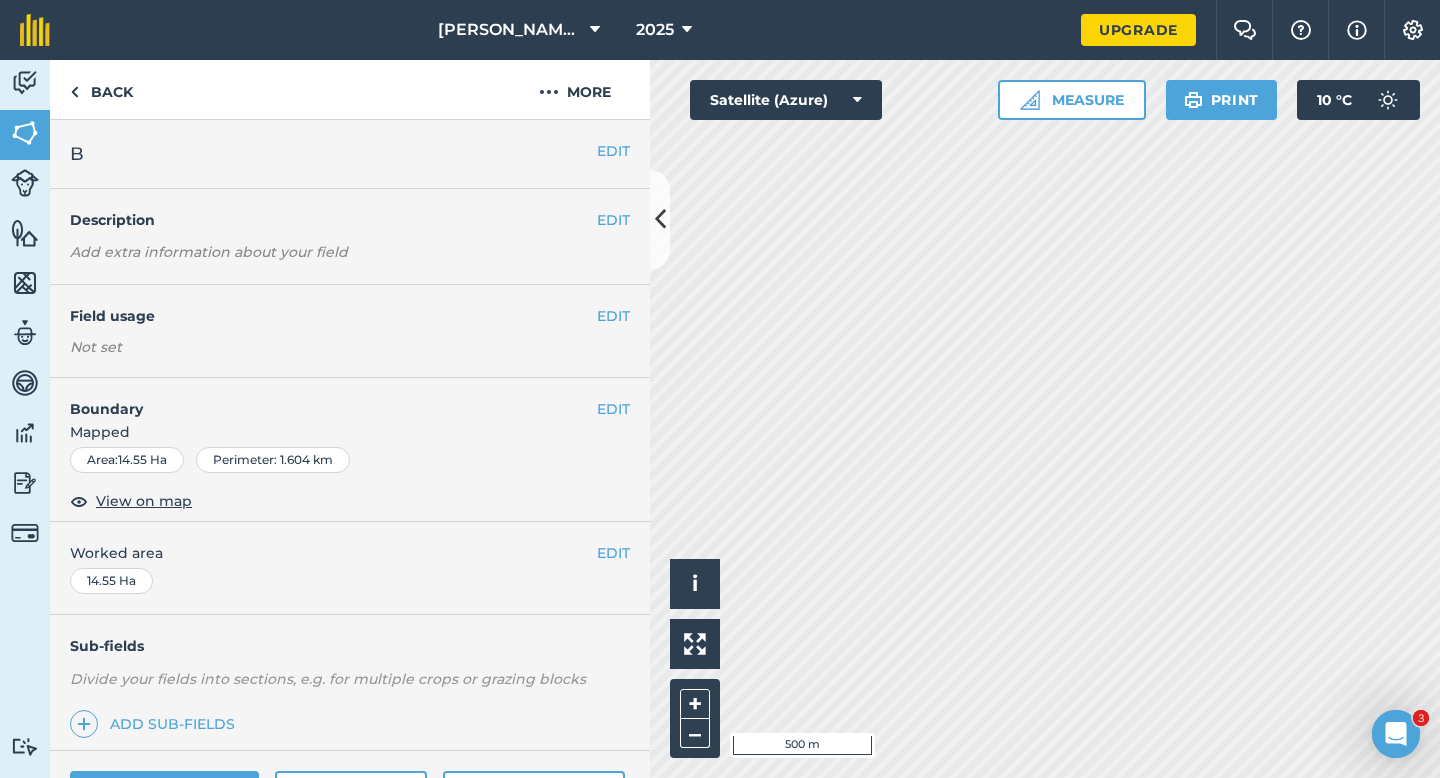 click on "EDIT Worked area 14.55   Ha" at bounding box center (350, 568) 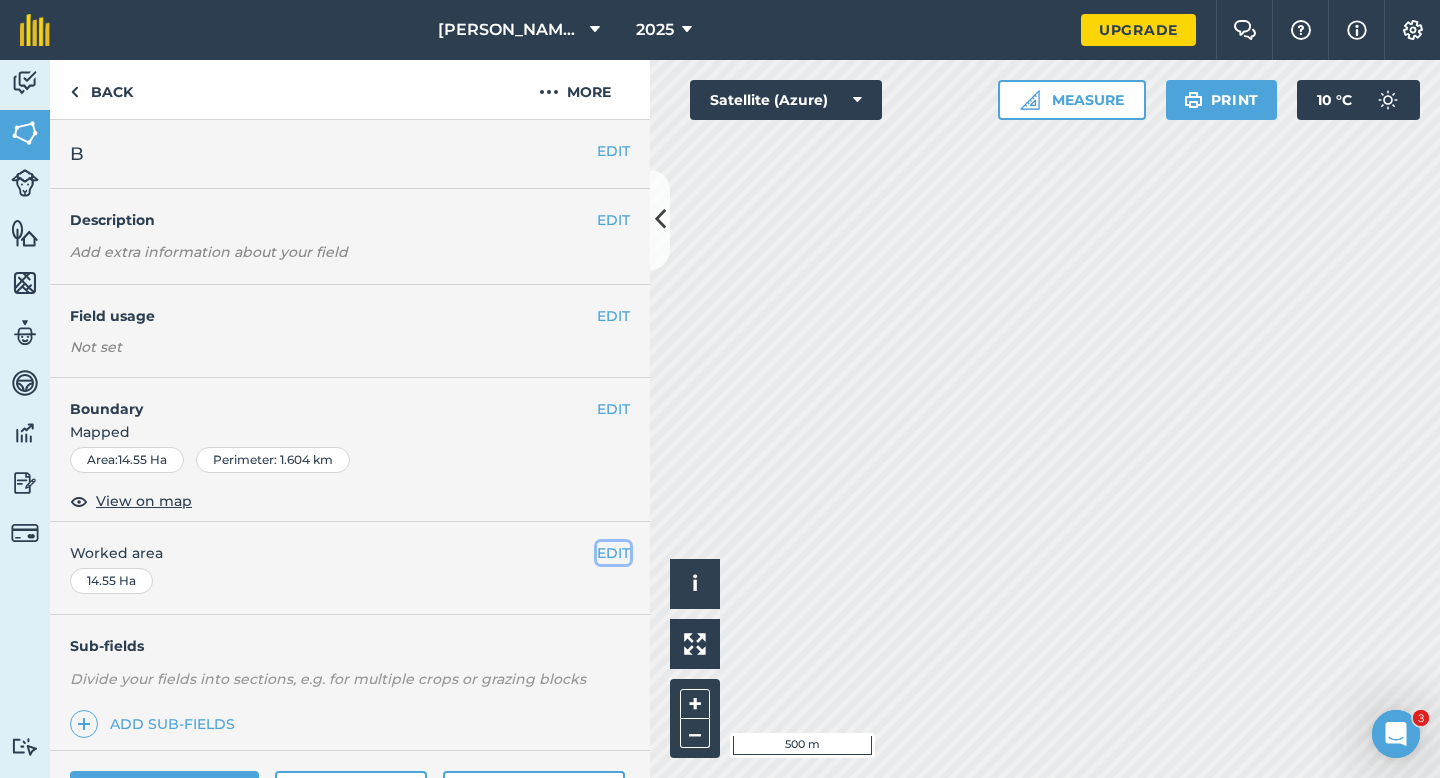 click on "EDIT" at bounding box center (613, 553) 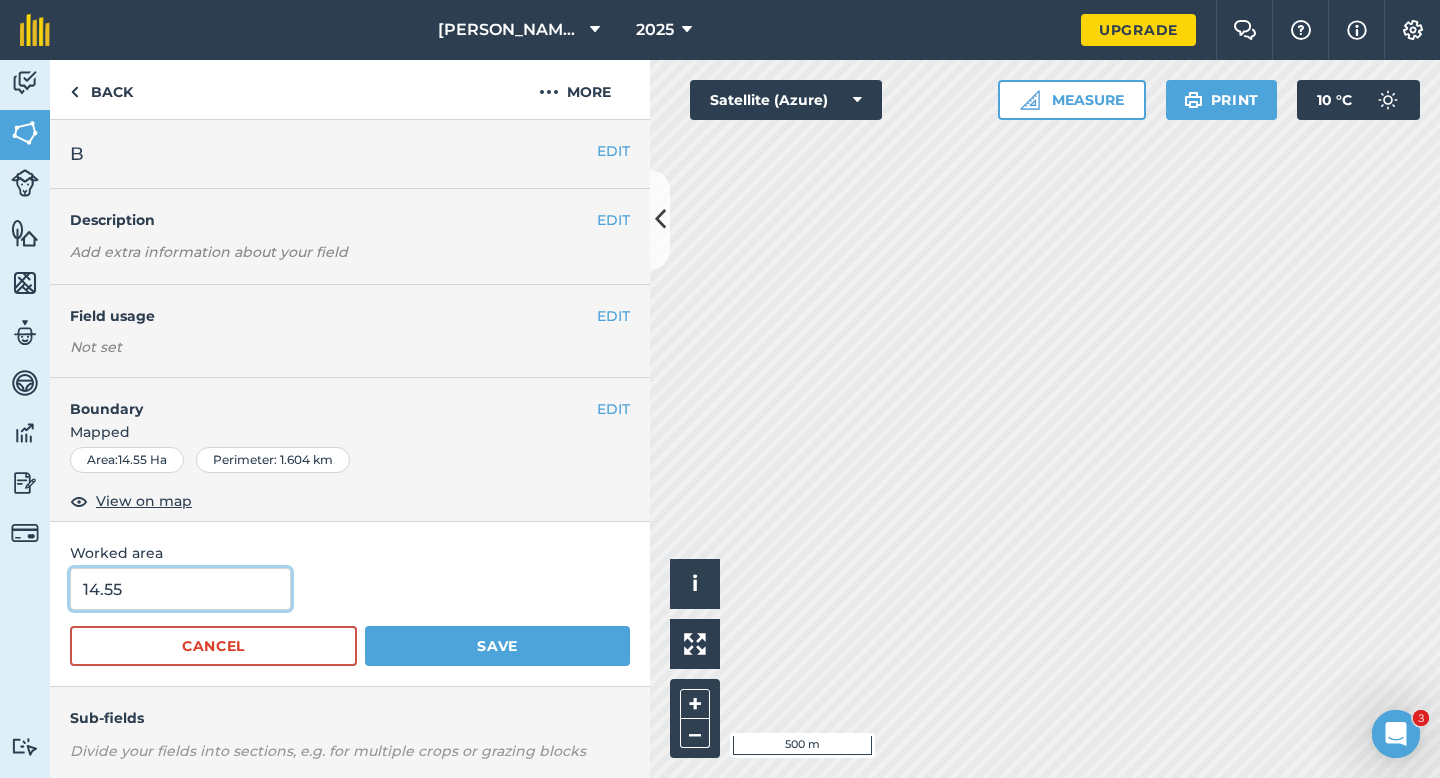 click on "14.55" at bounding box center [180, 589] 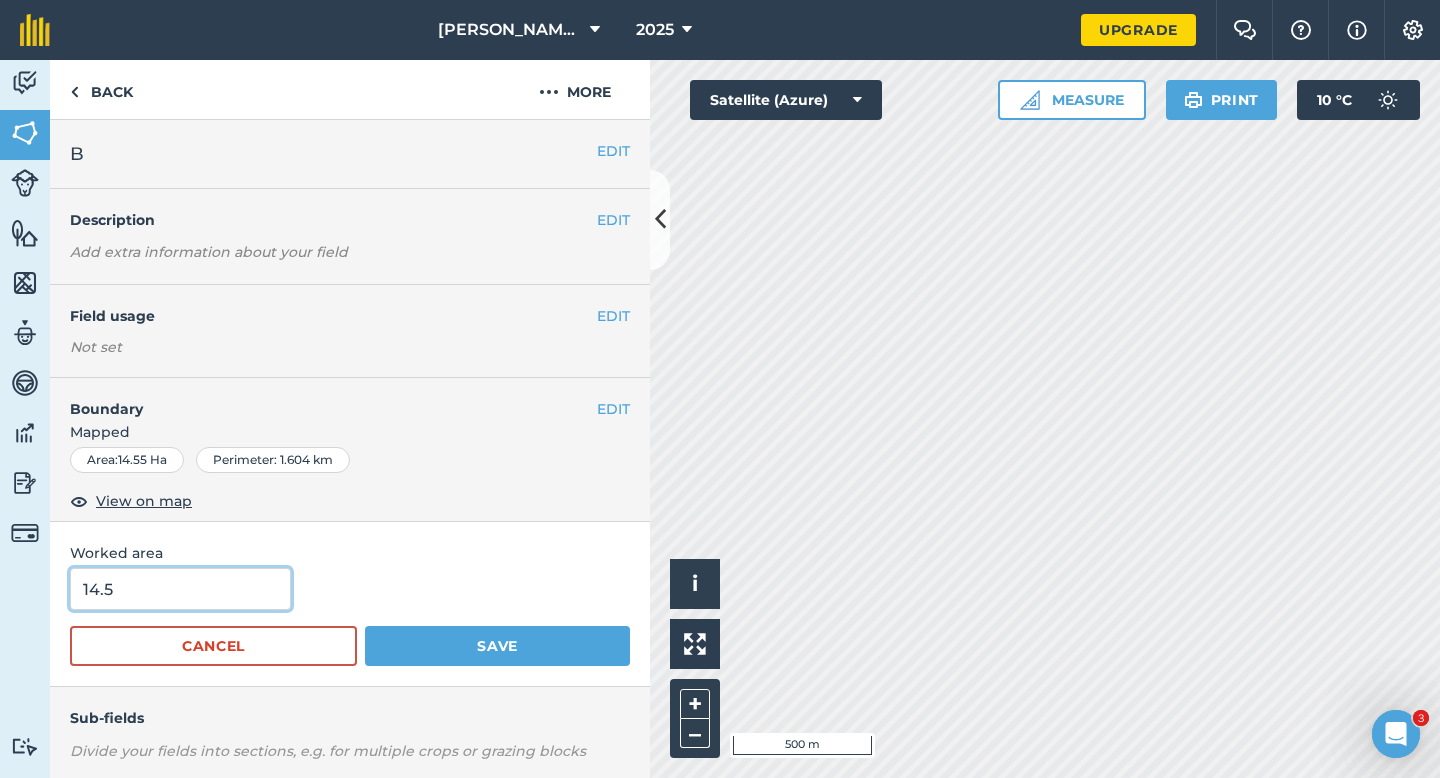 type on "14.5" 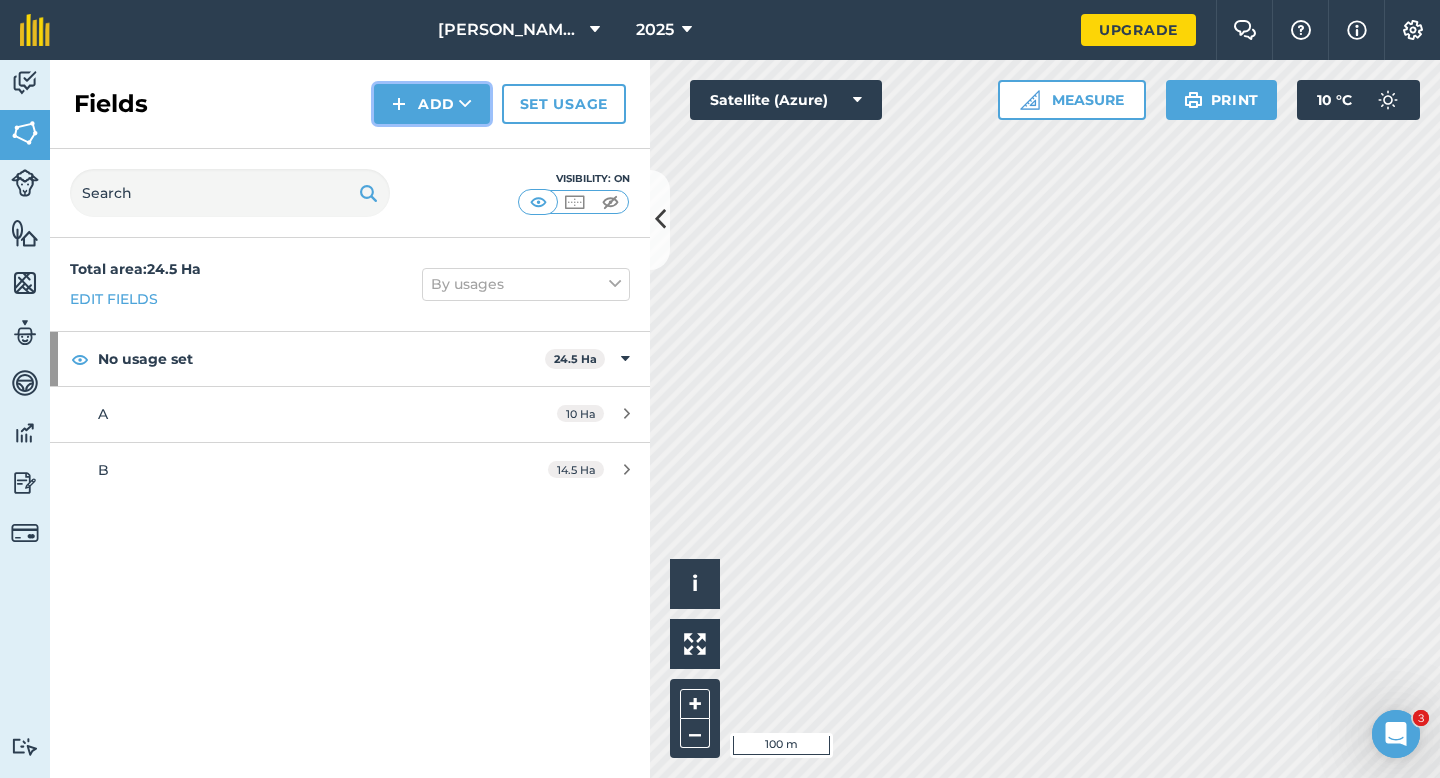 click on "Add" at bounding box center (432, 104) 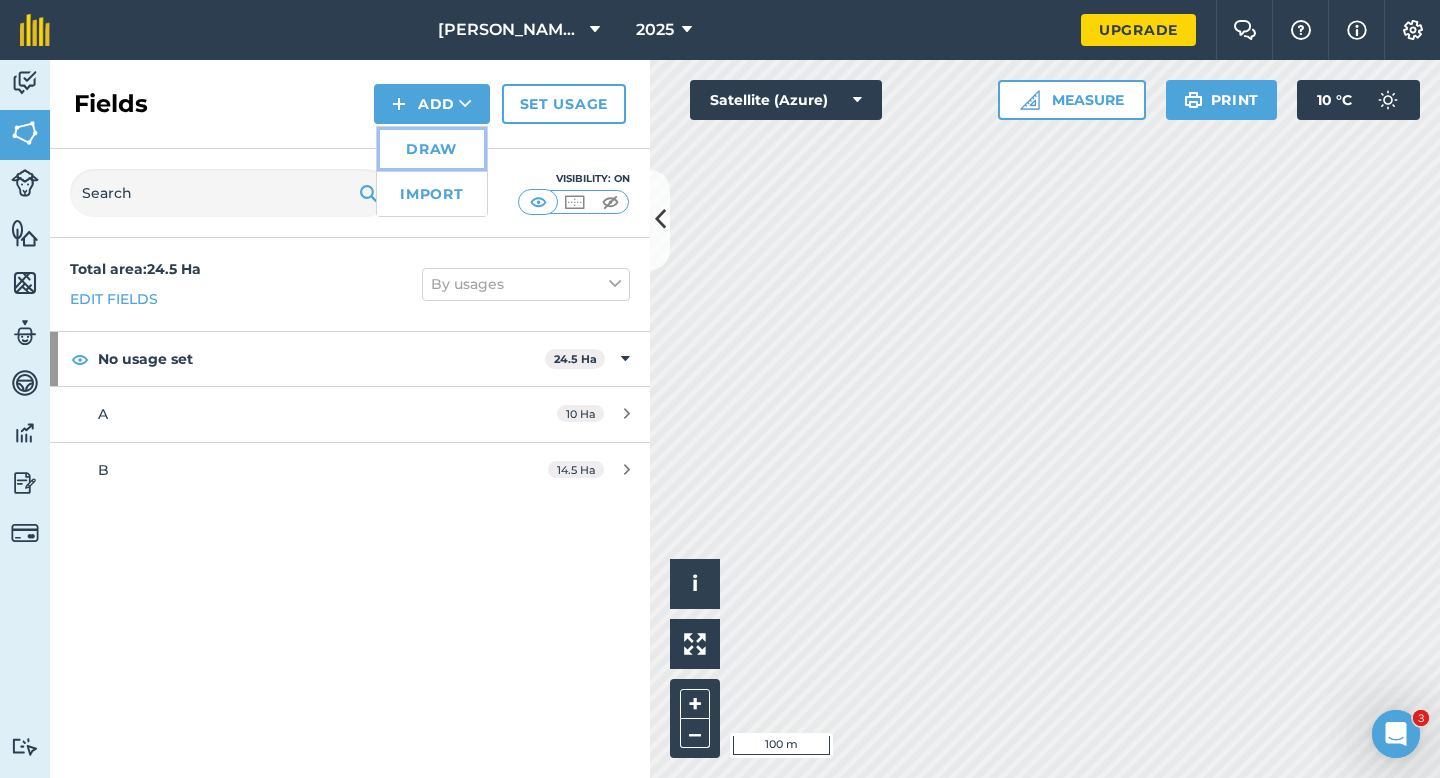 click on "Draw" at bounding box center [432, 149] 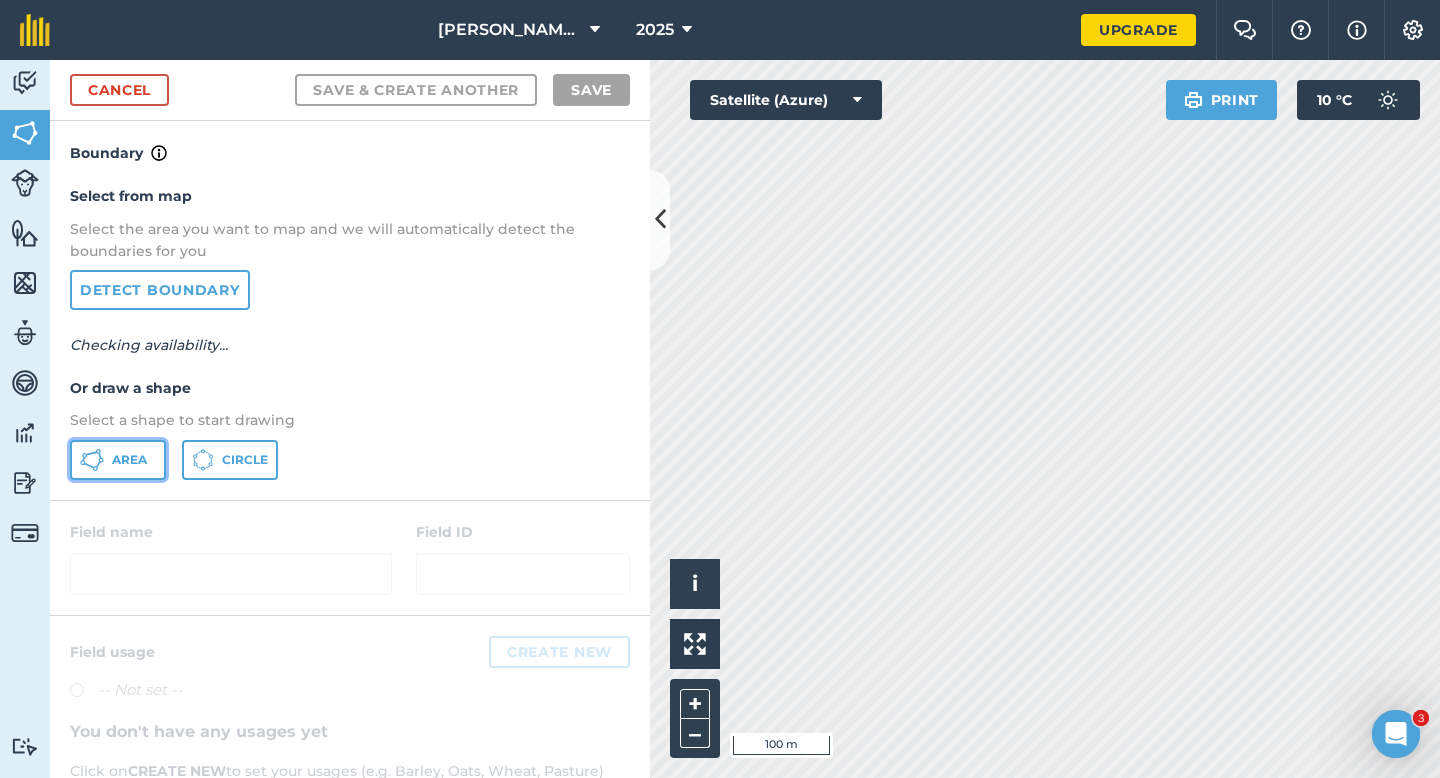 click on "Area" at bounding box center (129, 460) 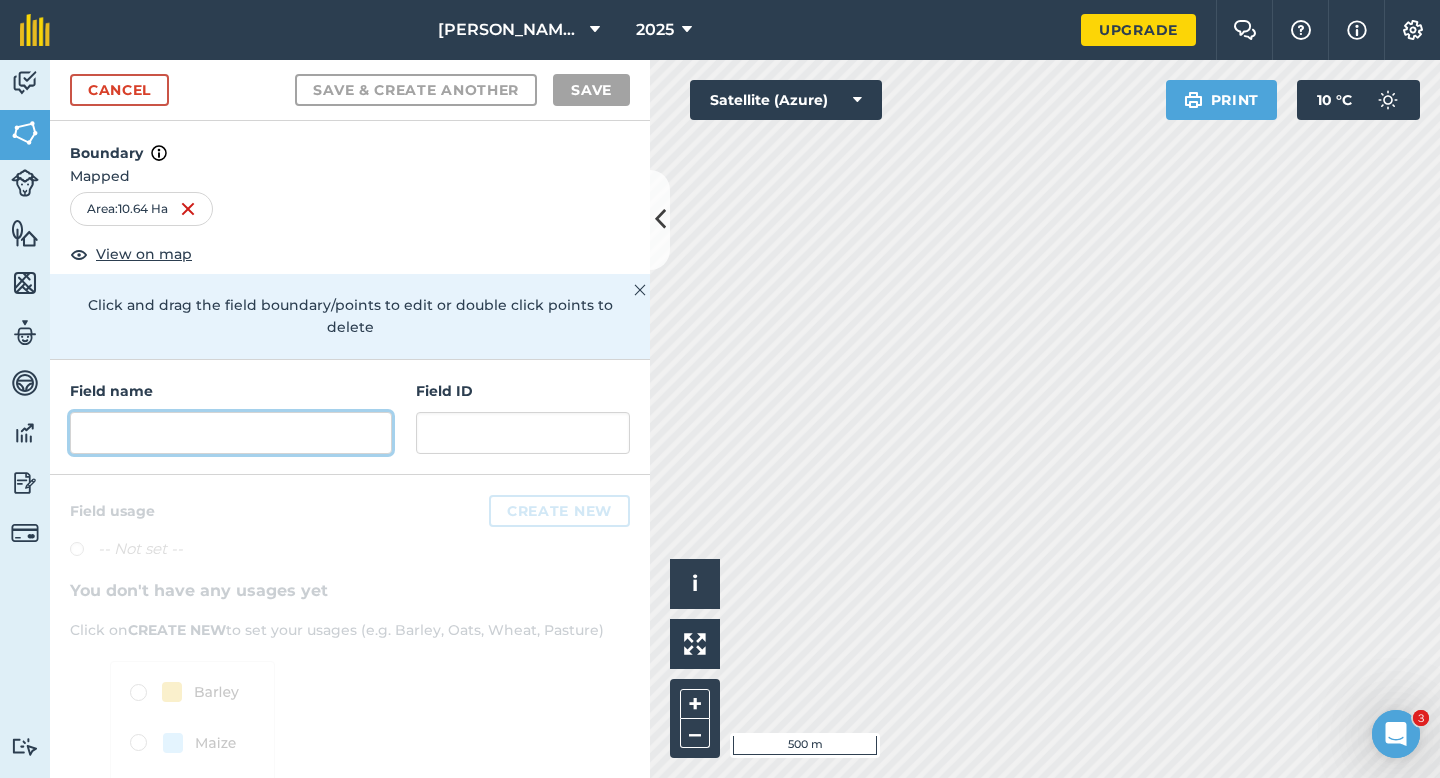 click at bounding box center [231, 433] 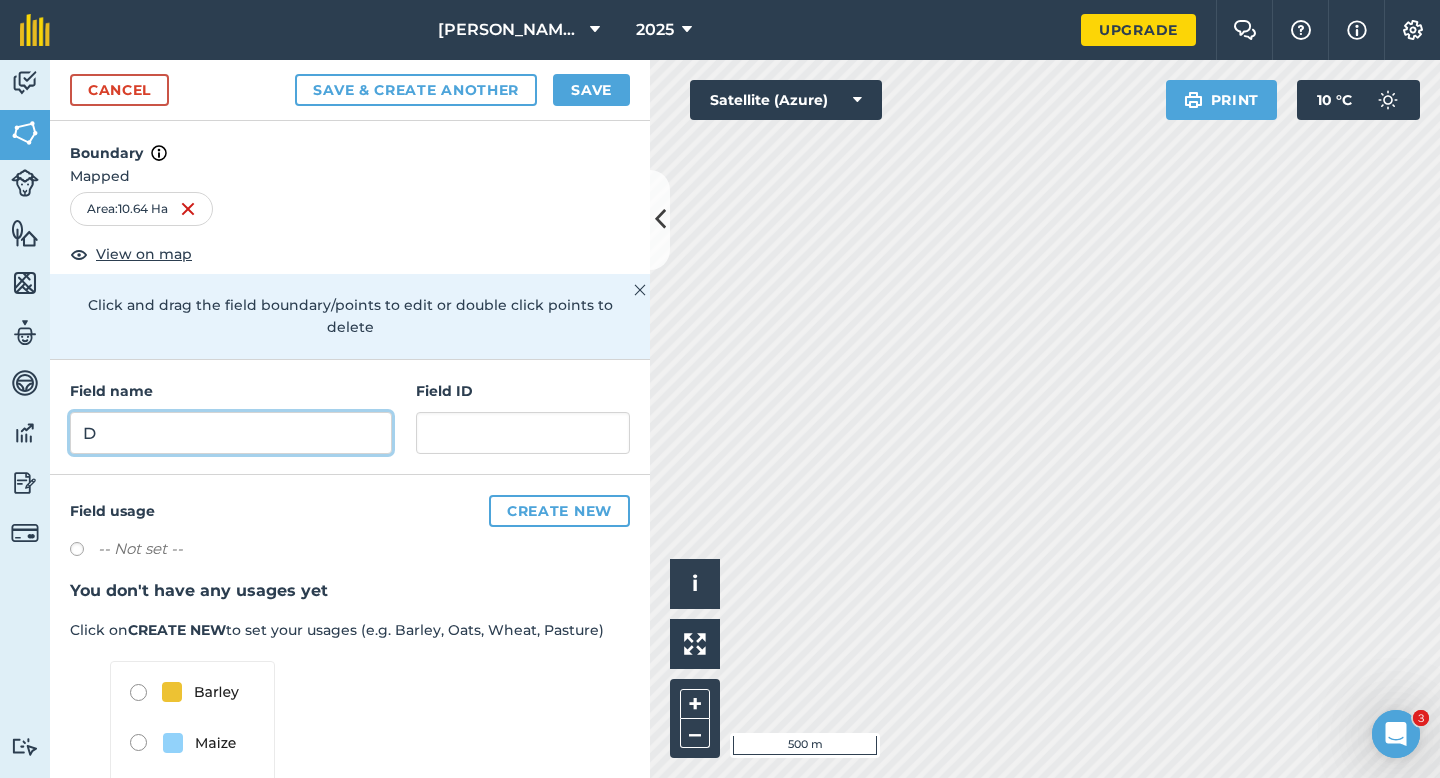 type on "D" 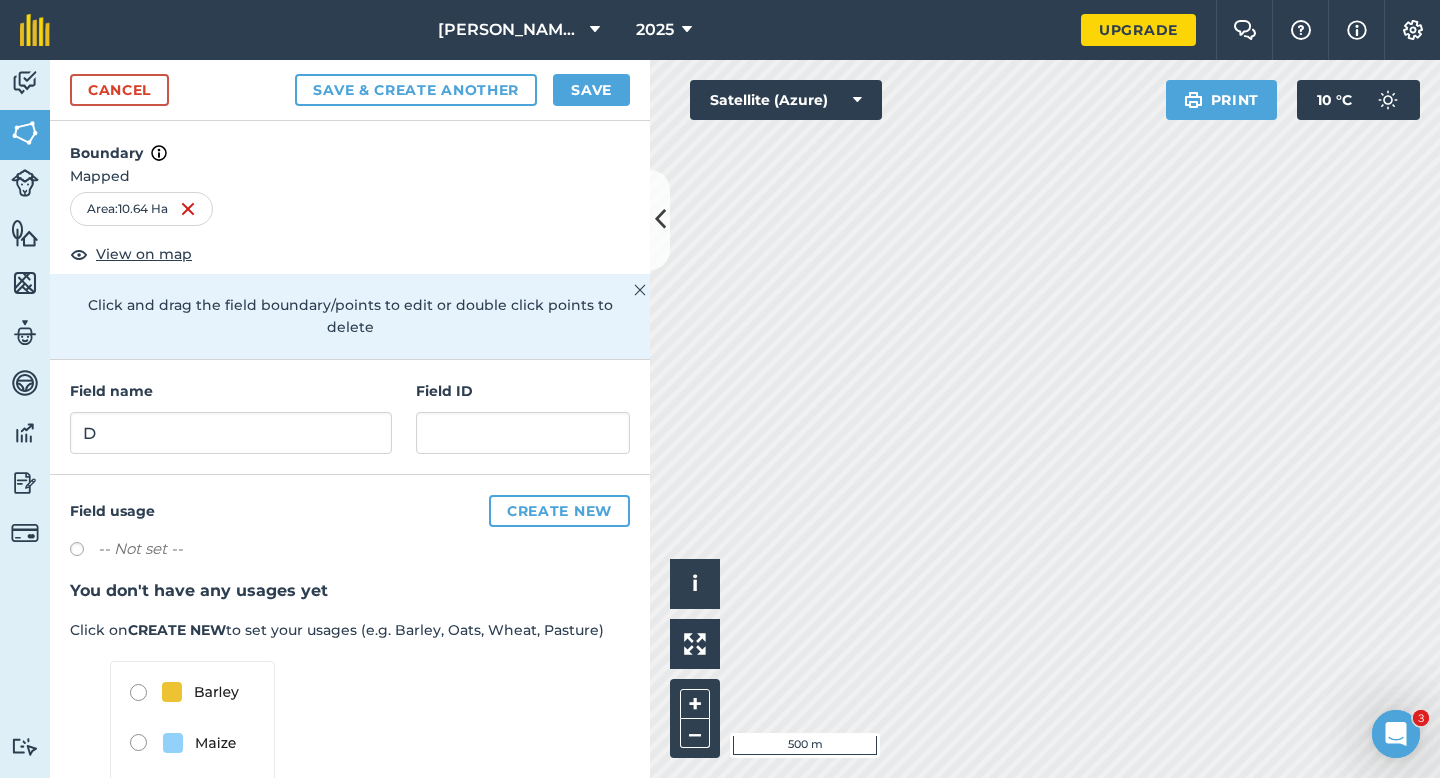 click on "Cancel Save & Create Another Save" at bounding box center (350, 90) 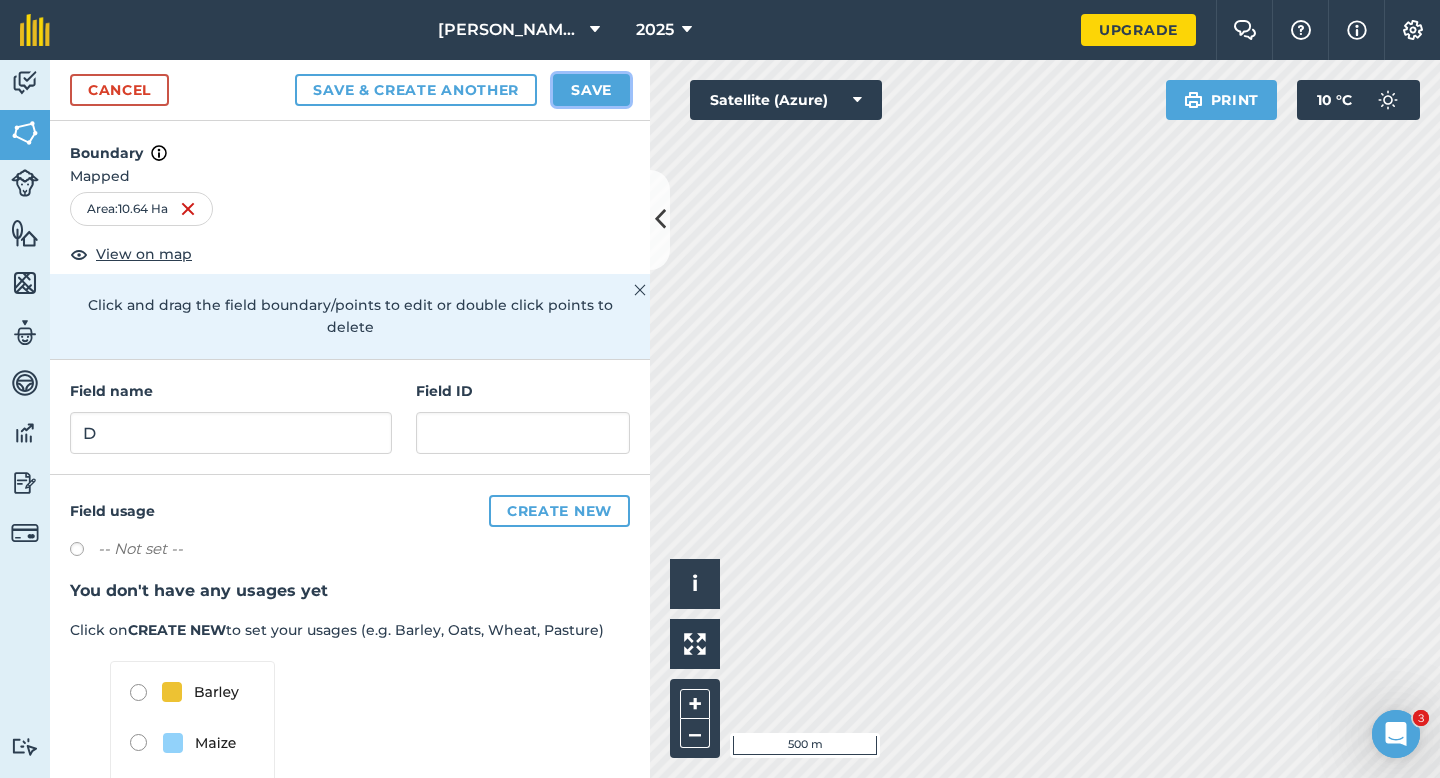 click on "Save" at bounding box center [591, 90] 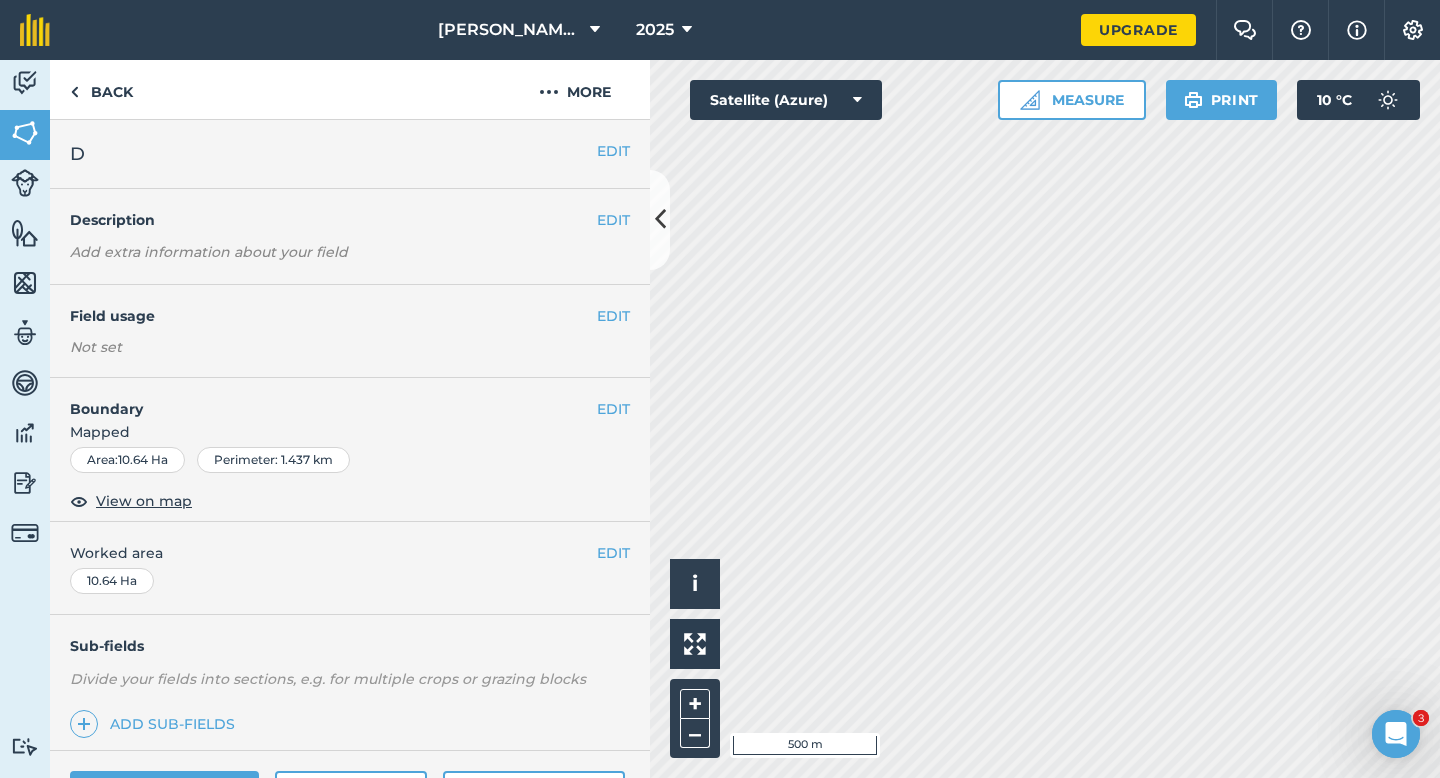 click on "EDIT Worked area 10.64   Ha" at bounding box center (350, 568) 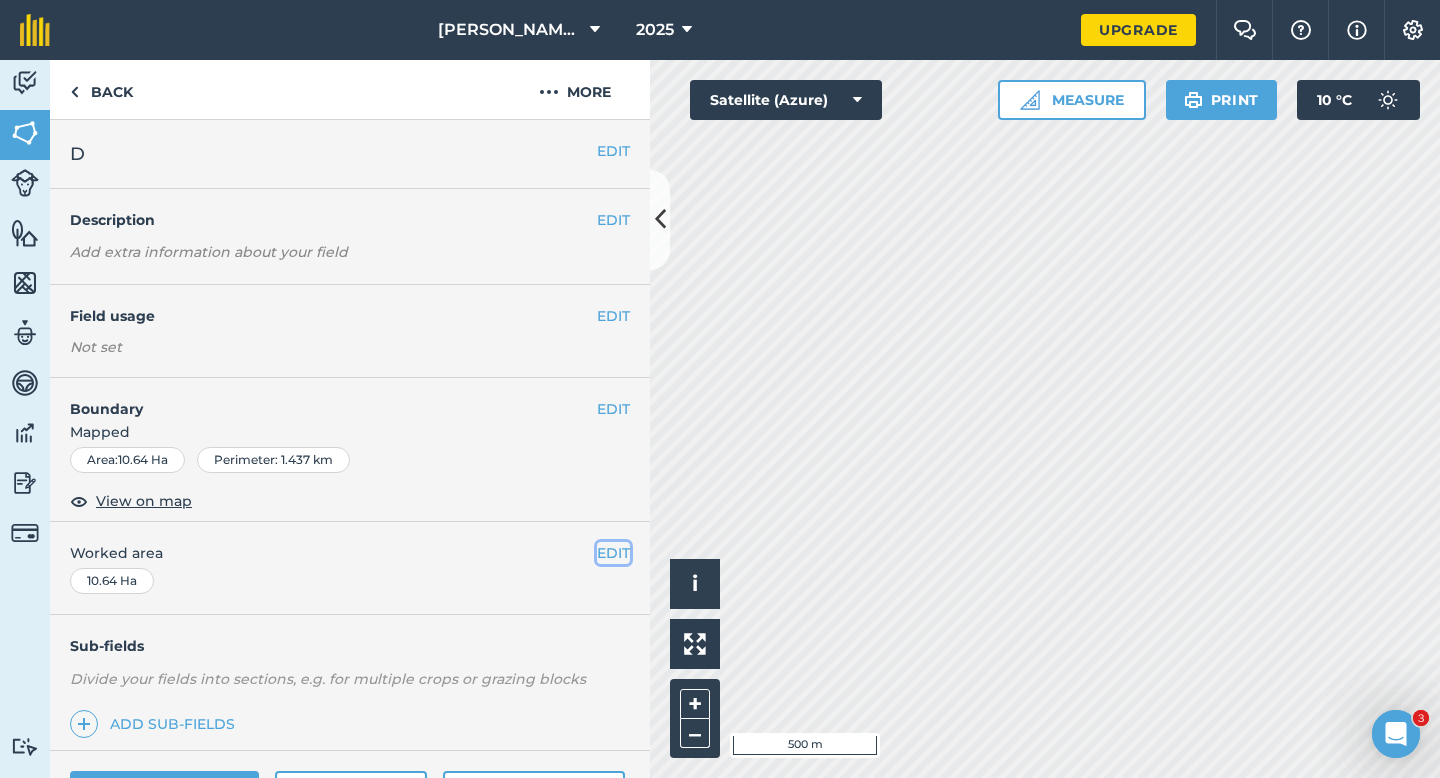 click on "EDIT" at bounding box center (613, 553) 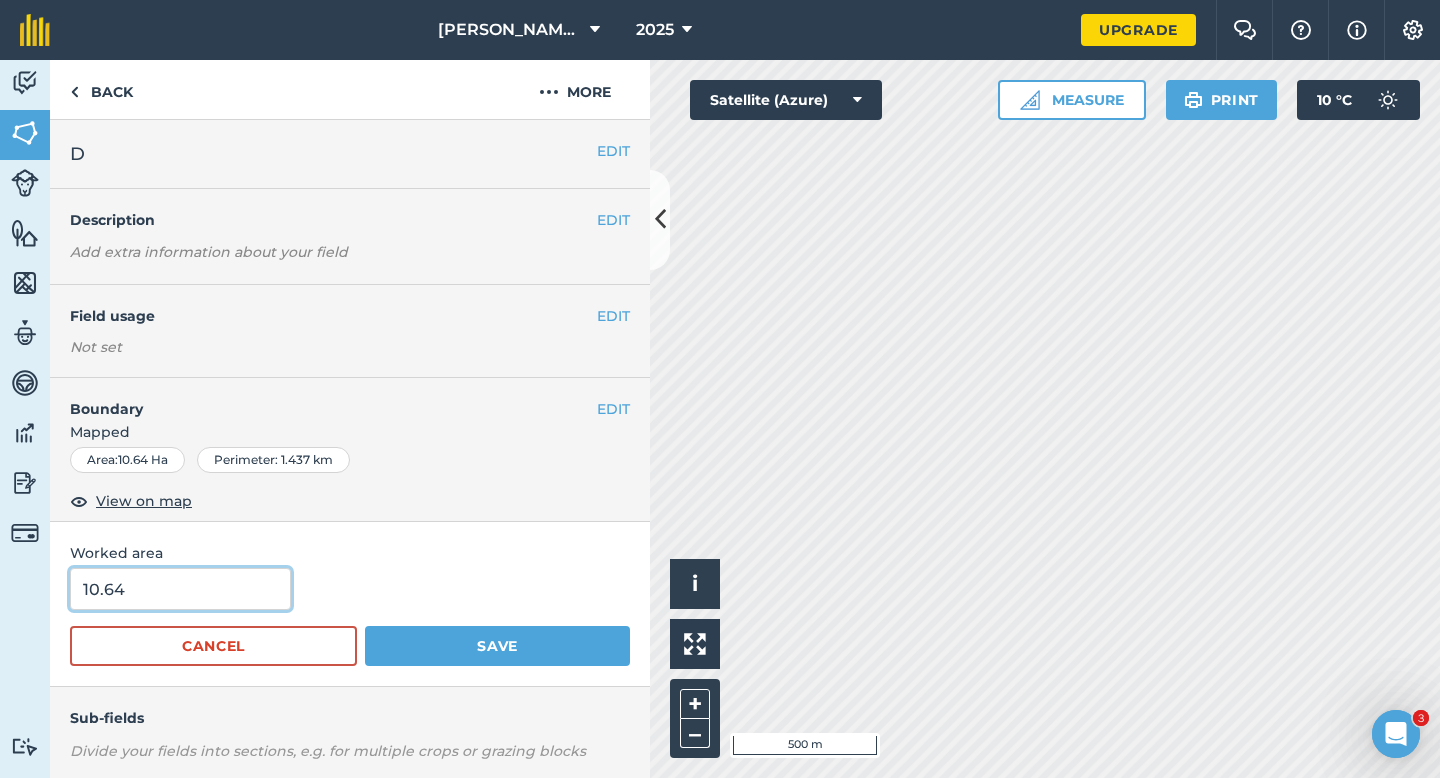 click on "10.64" at bounding box center [180, 589] 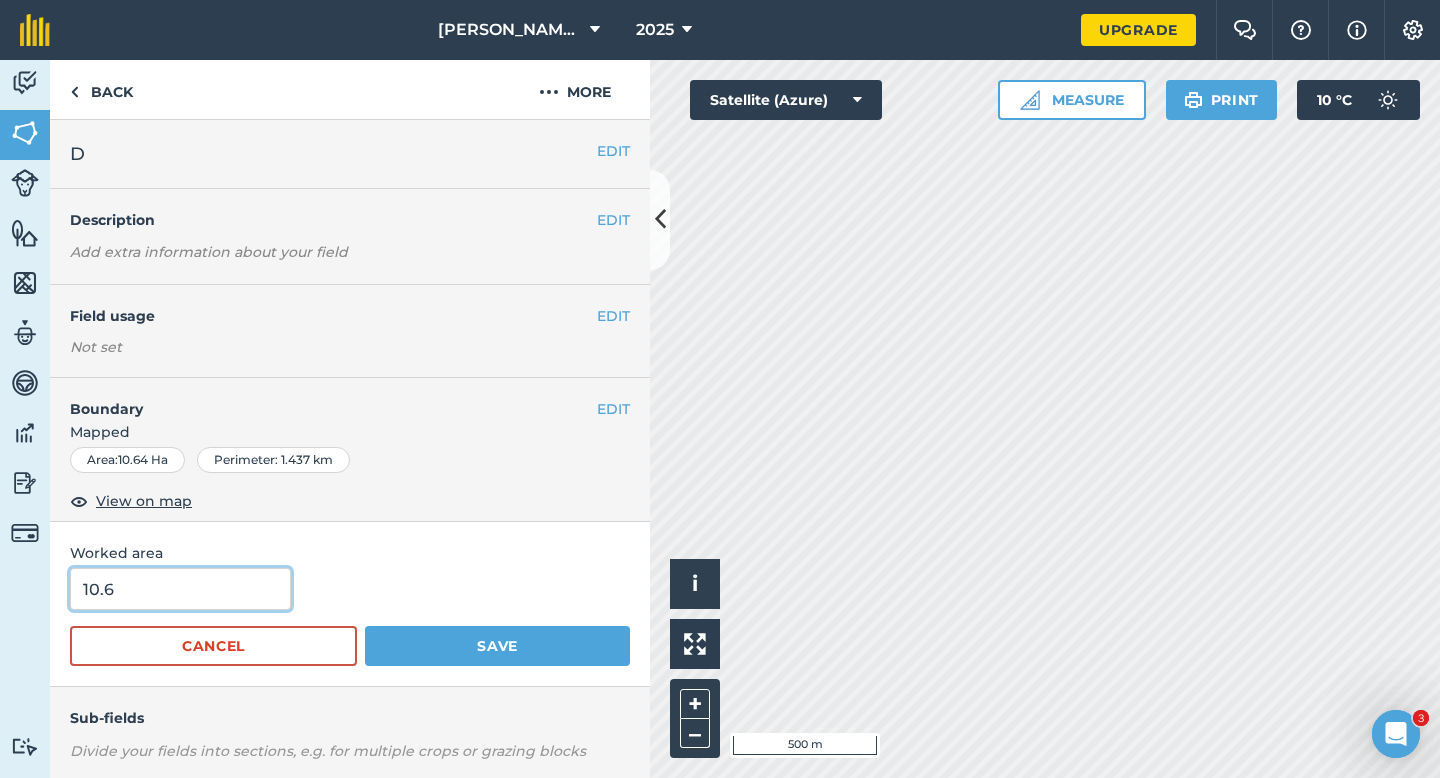type on "10.6" 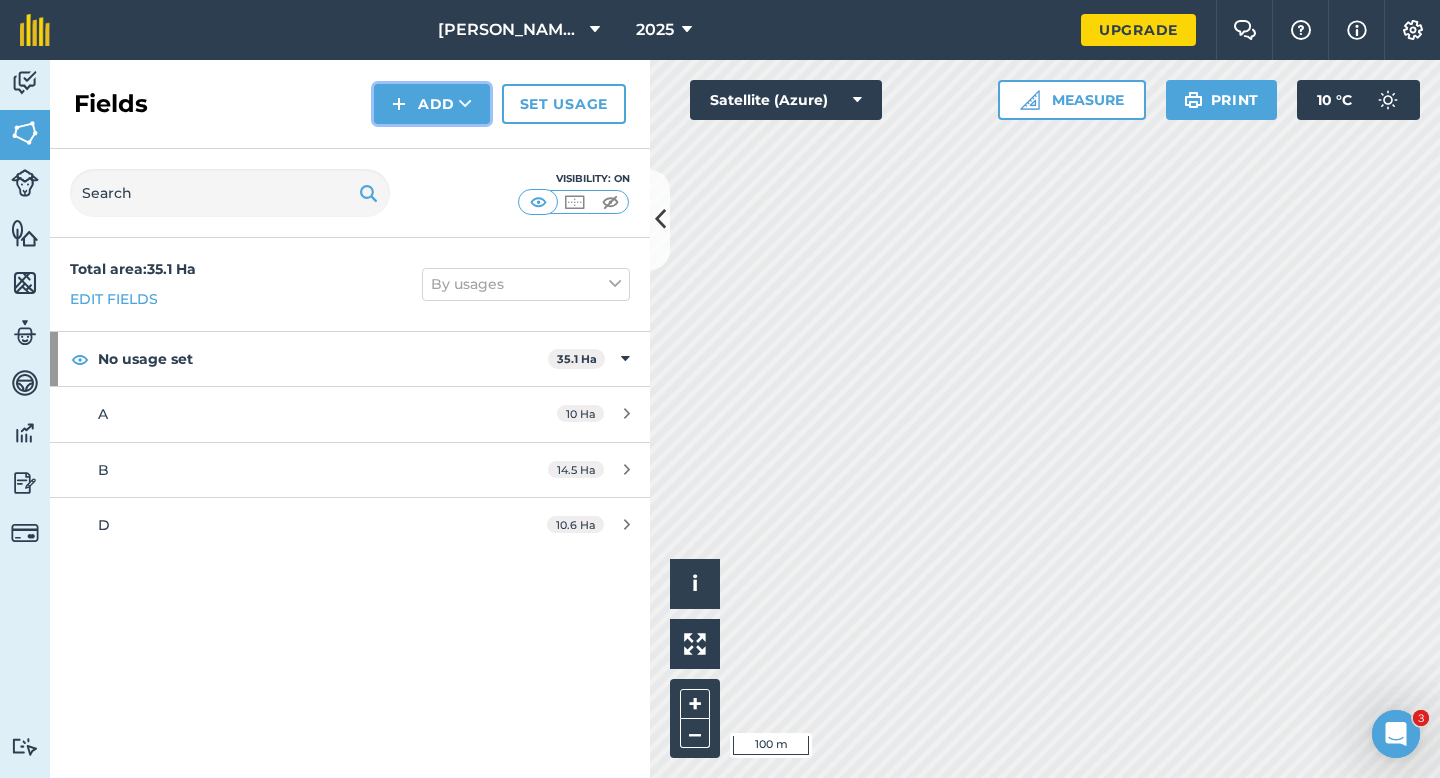 click on "Add" at bounding box center (432, 104) 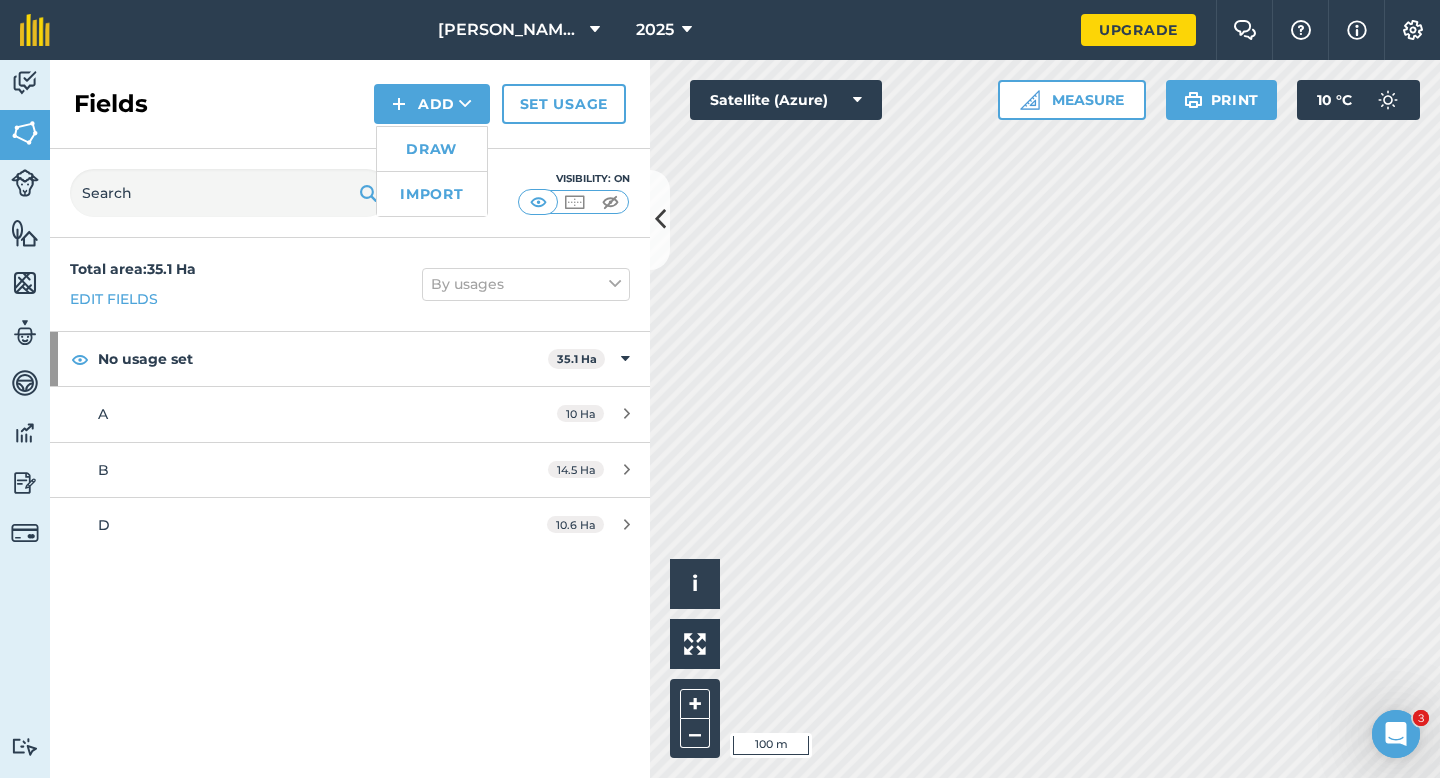 click on "Draw" at bounding box center [432, 149] 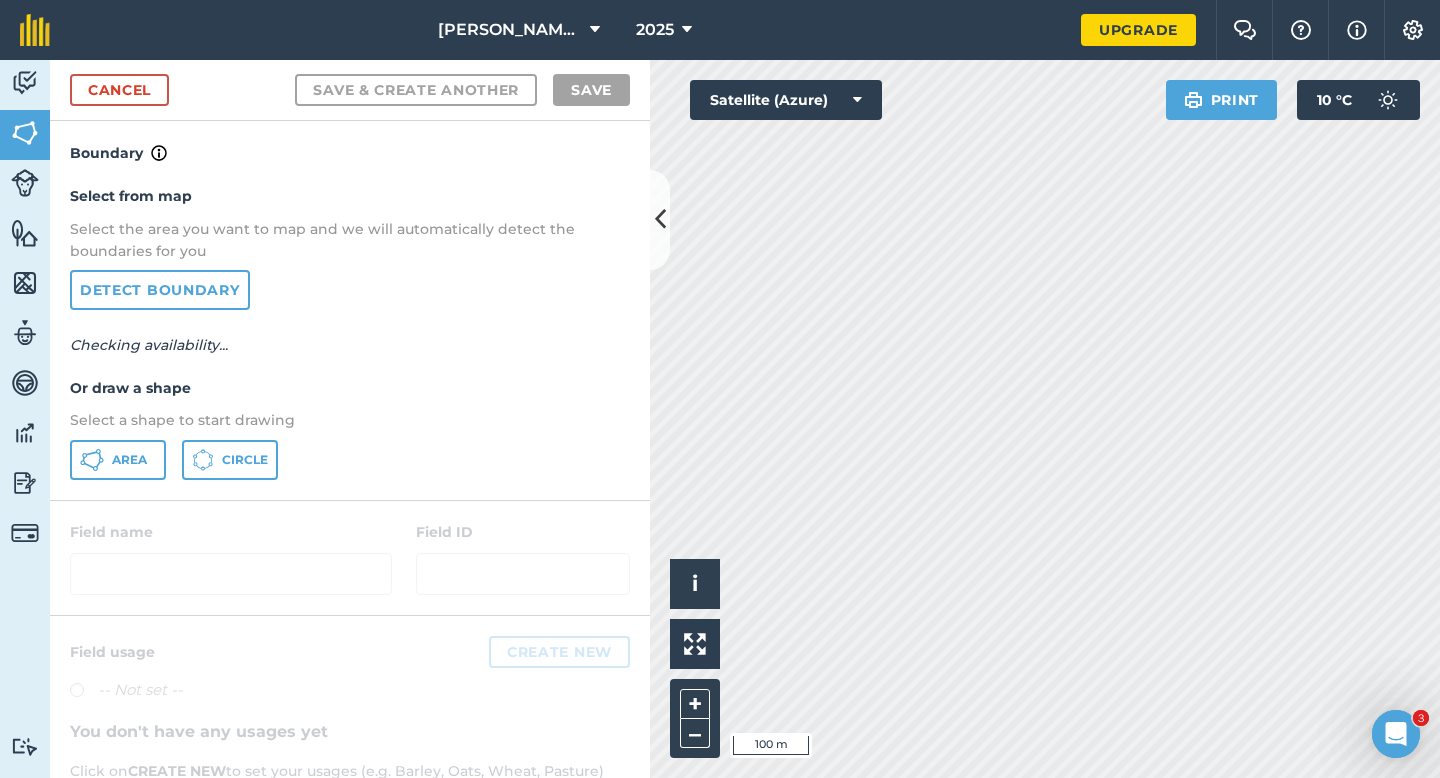 click on "Select a shape to start drawing" at bounding box center [350, 420] 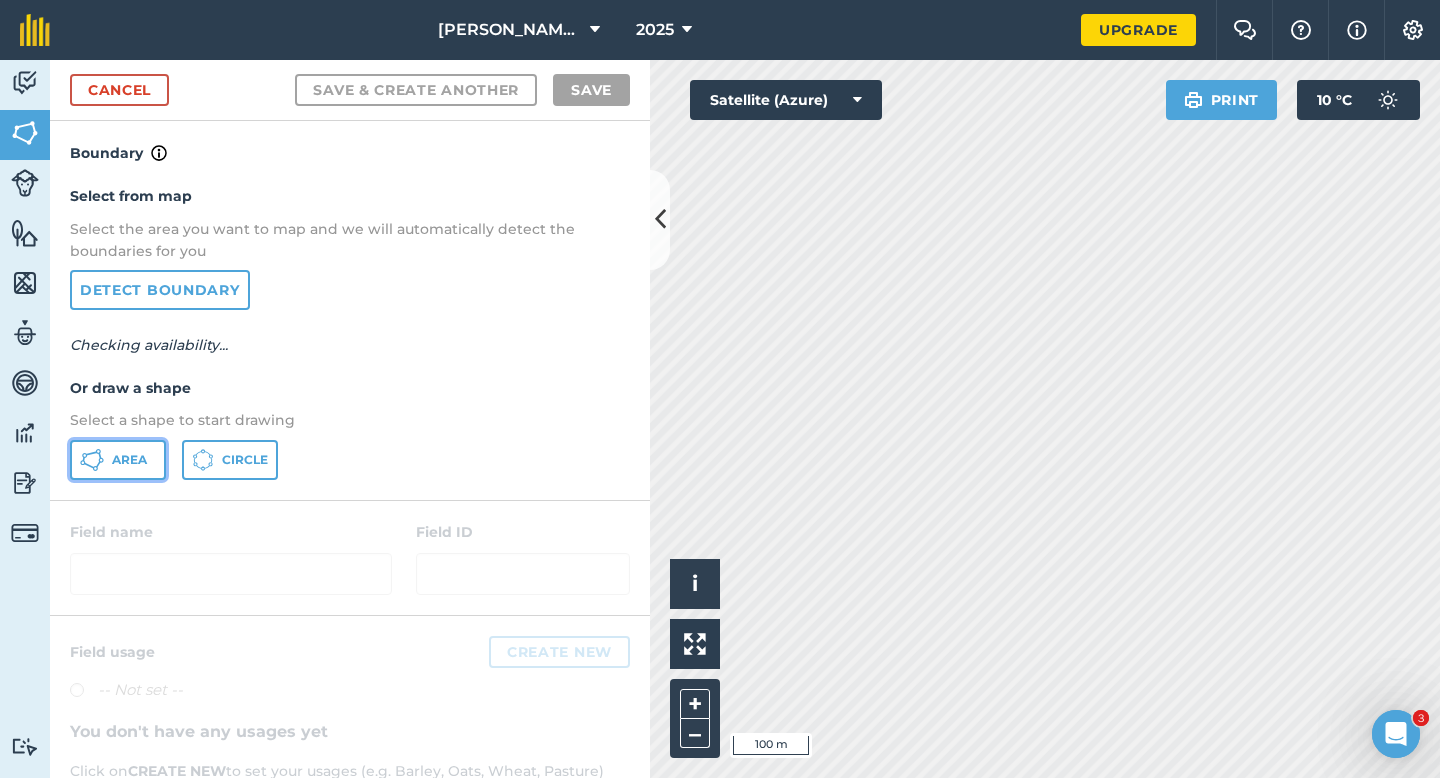 click on "Area" at bounding box center (118, 460) 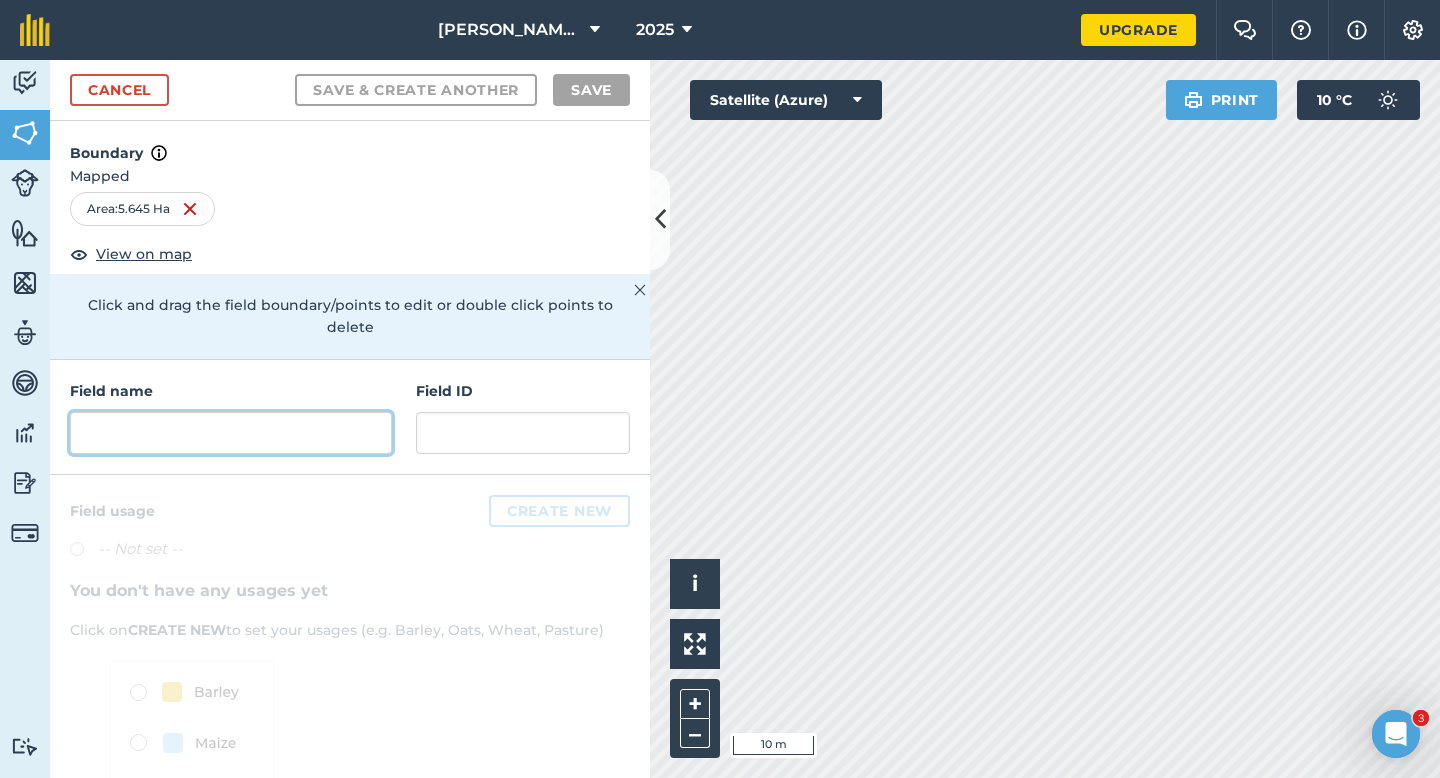 click at bounding box center [231, 433] 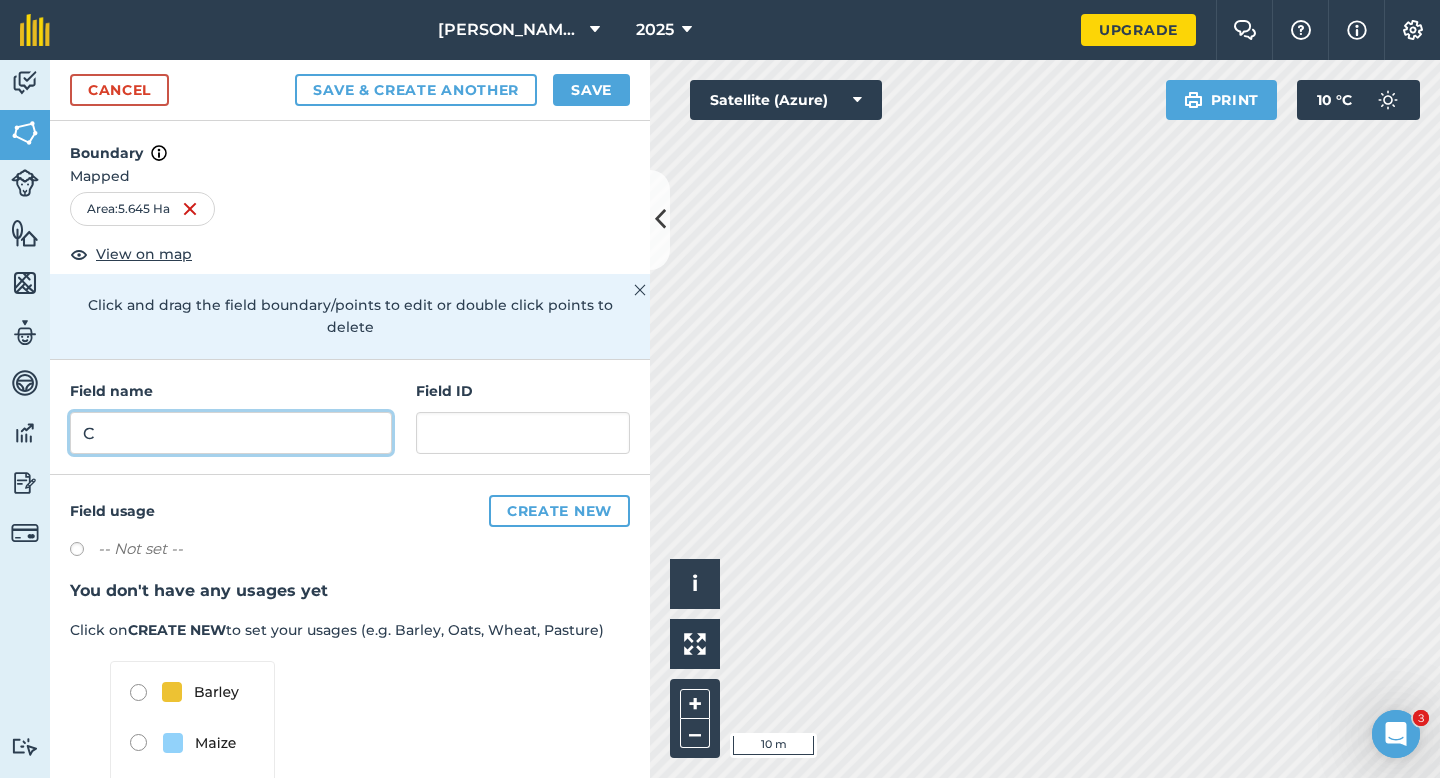 type on "C" 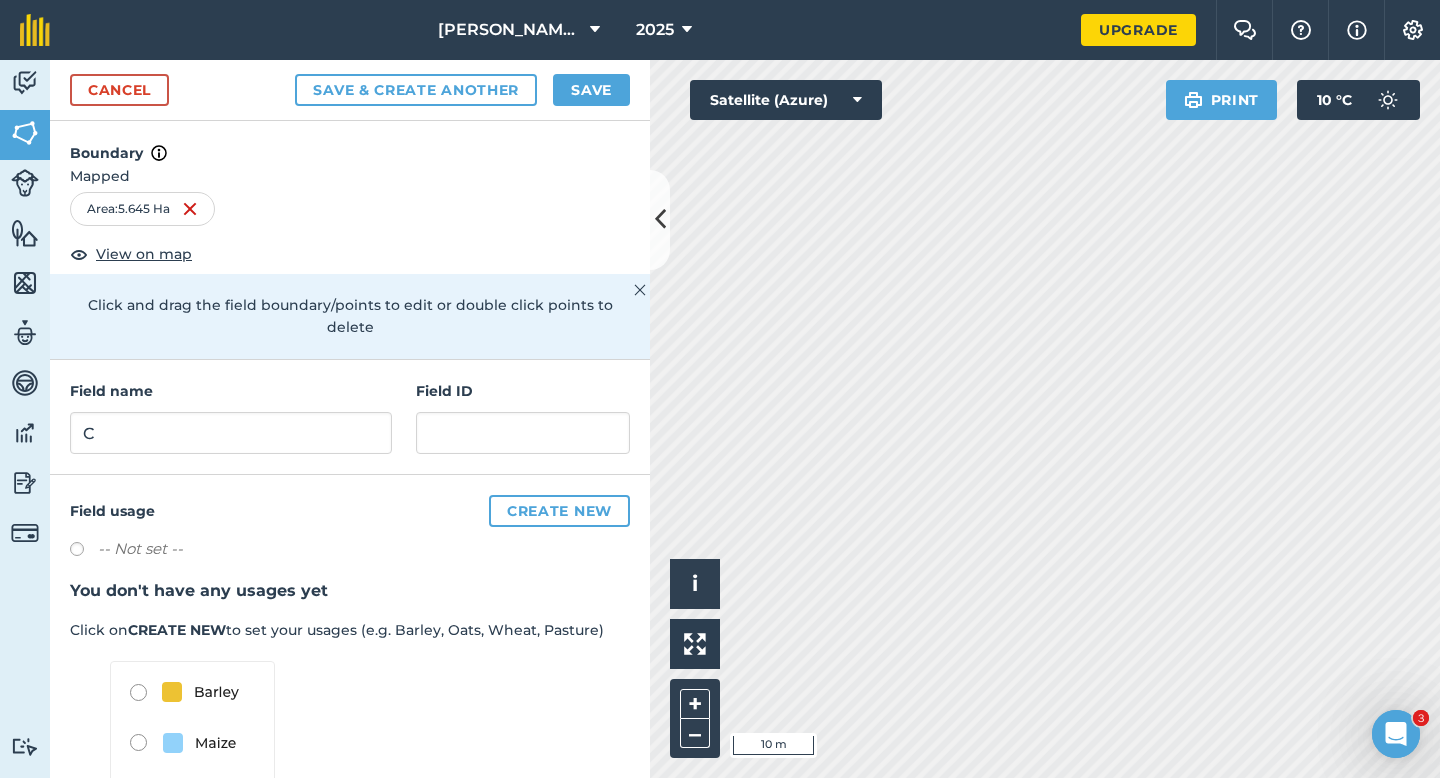 click on "Cancel Save & Create Another Save" at bounding box center [350, 90] 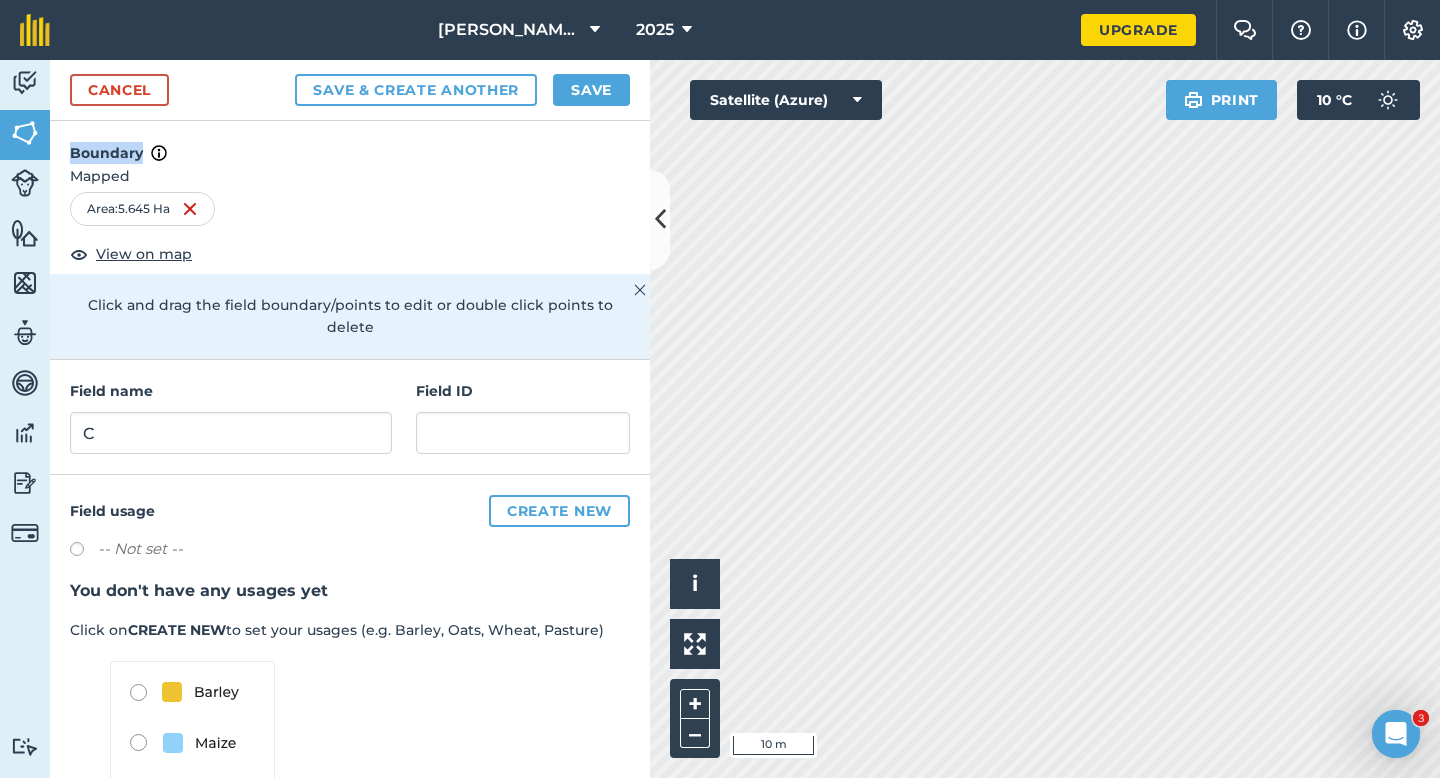 click on "Cancel Save & Create Another Save" at bounding box center [350, 90] 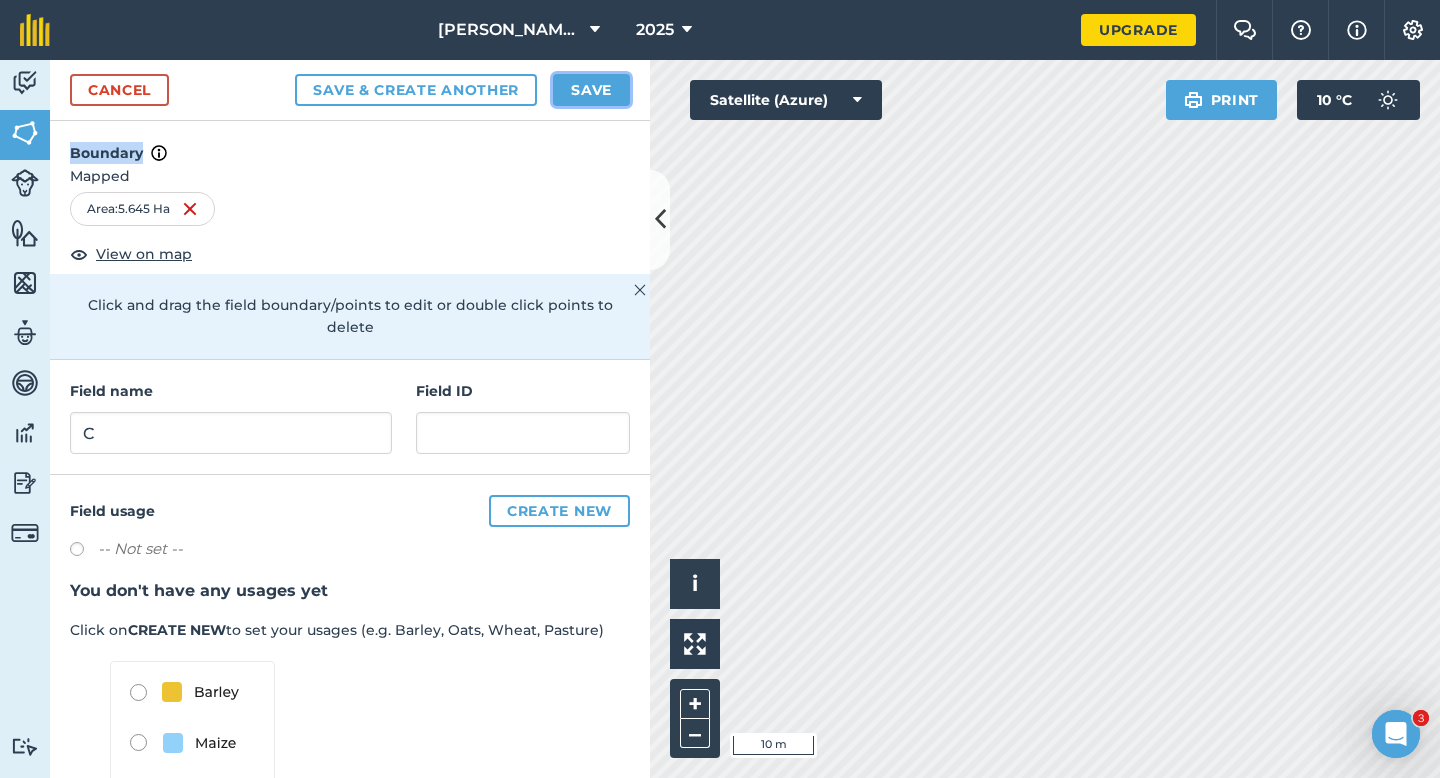 click on "Save" at bounding box center [591, 90] 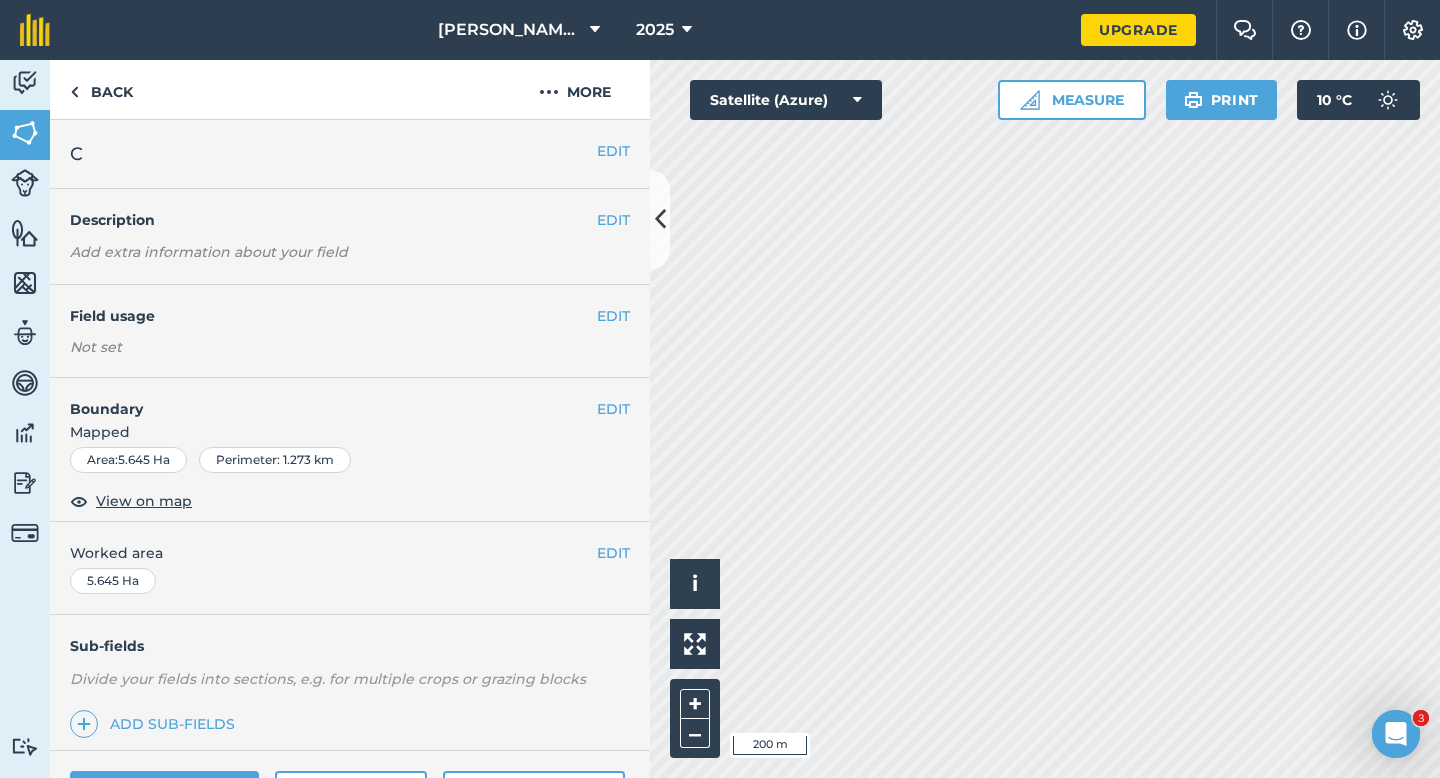 click on "EDIT Worked area 5.645   Ha" at bounding box center (350, 568) 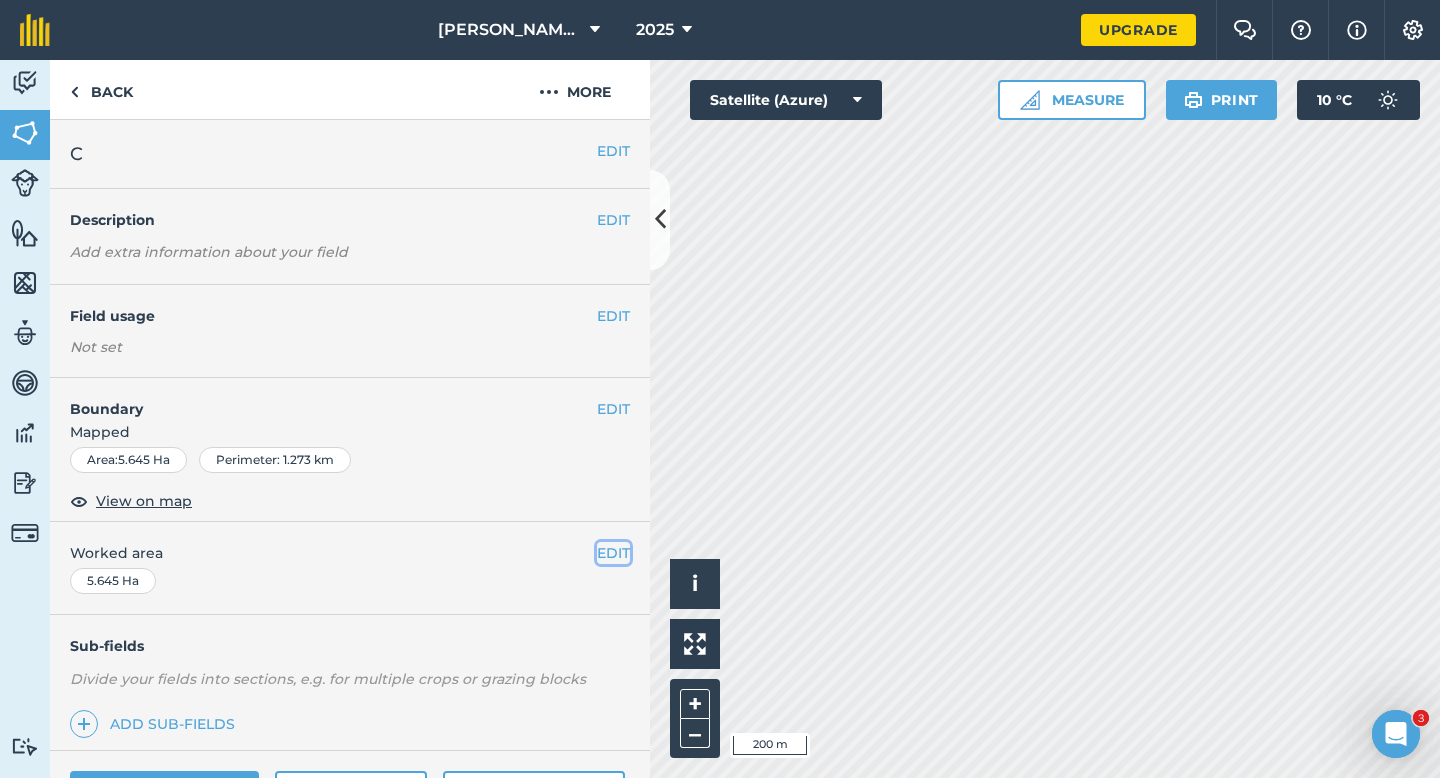 click on "EDIT" at bounding box center [613, 553] 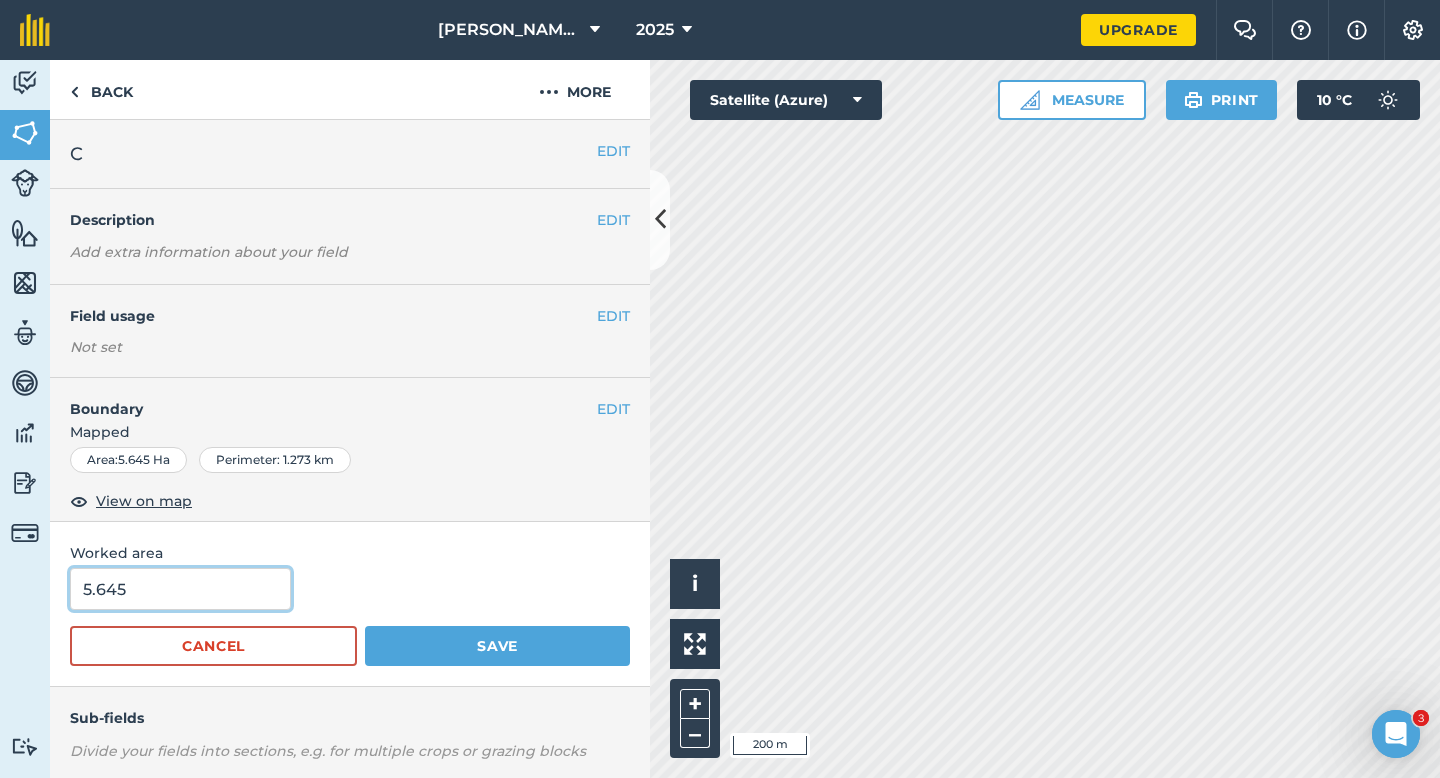 click on "5.645" at bounding box center [180, 589] 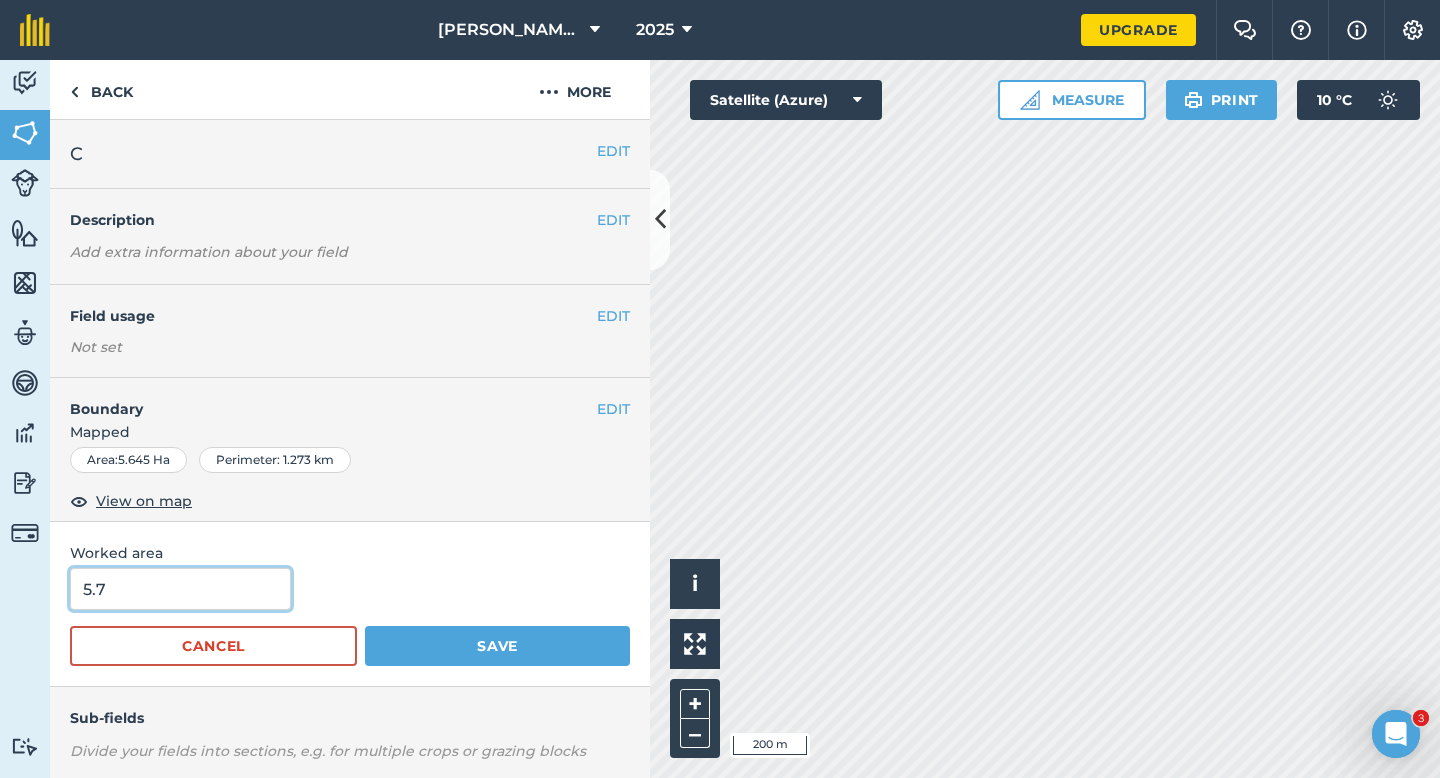 type on "5.7" 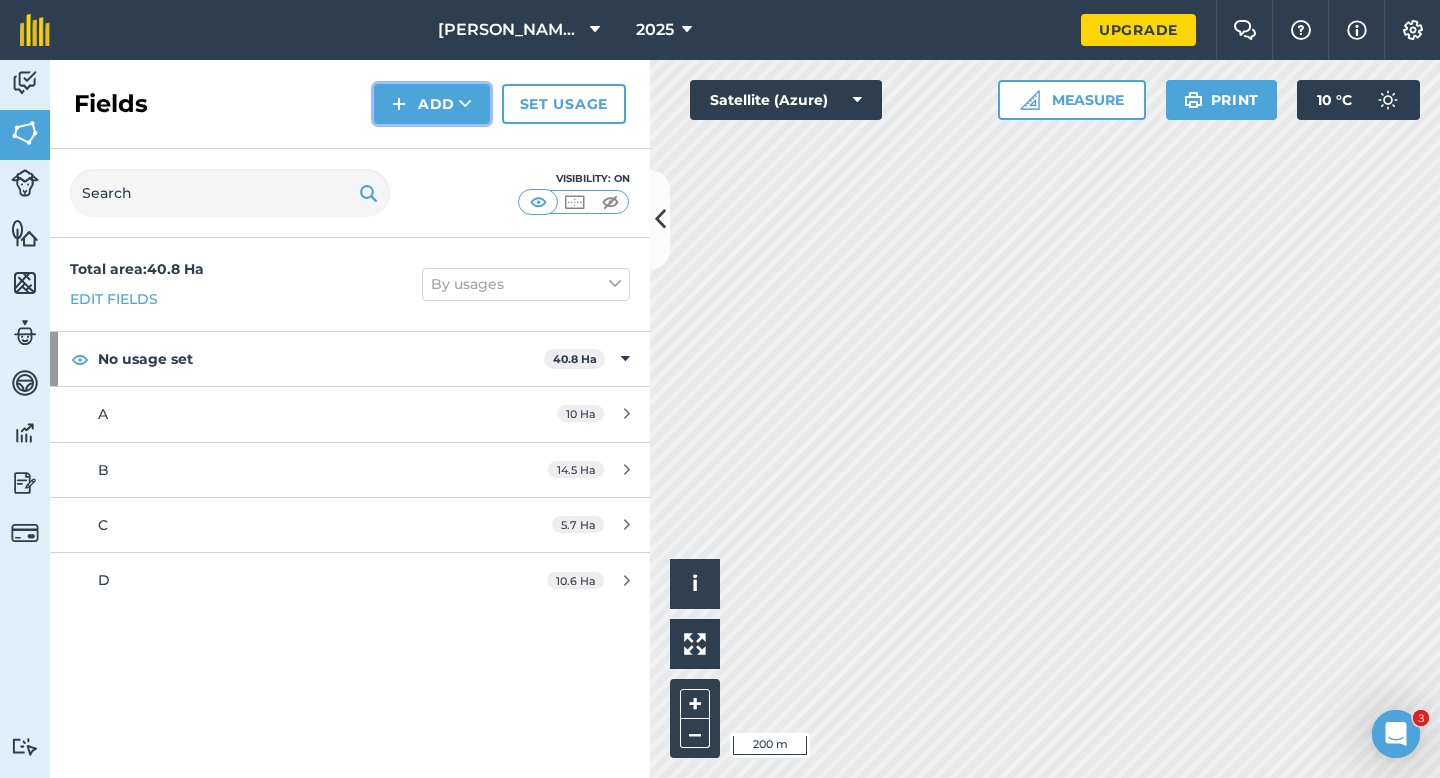 click on "Add" at bounding box center [432, 104] 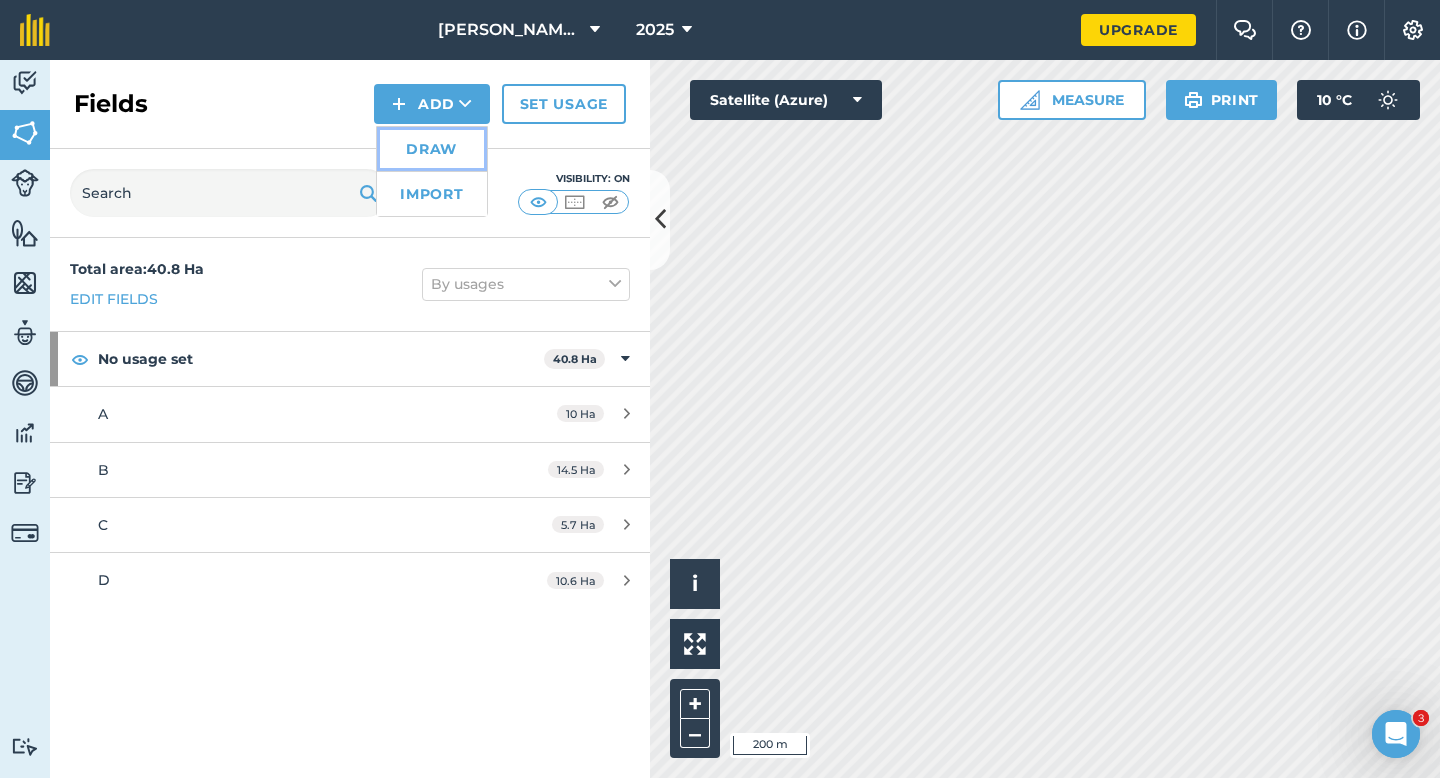 click on "Draw" at bounding box center [432, 149] 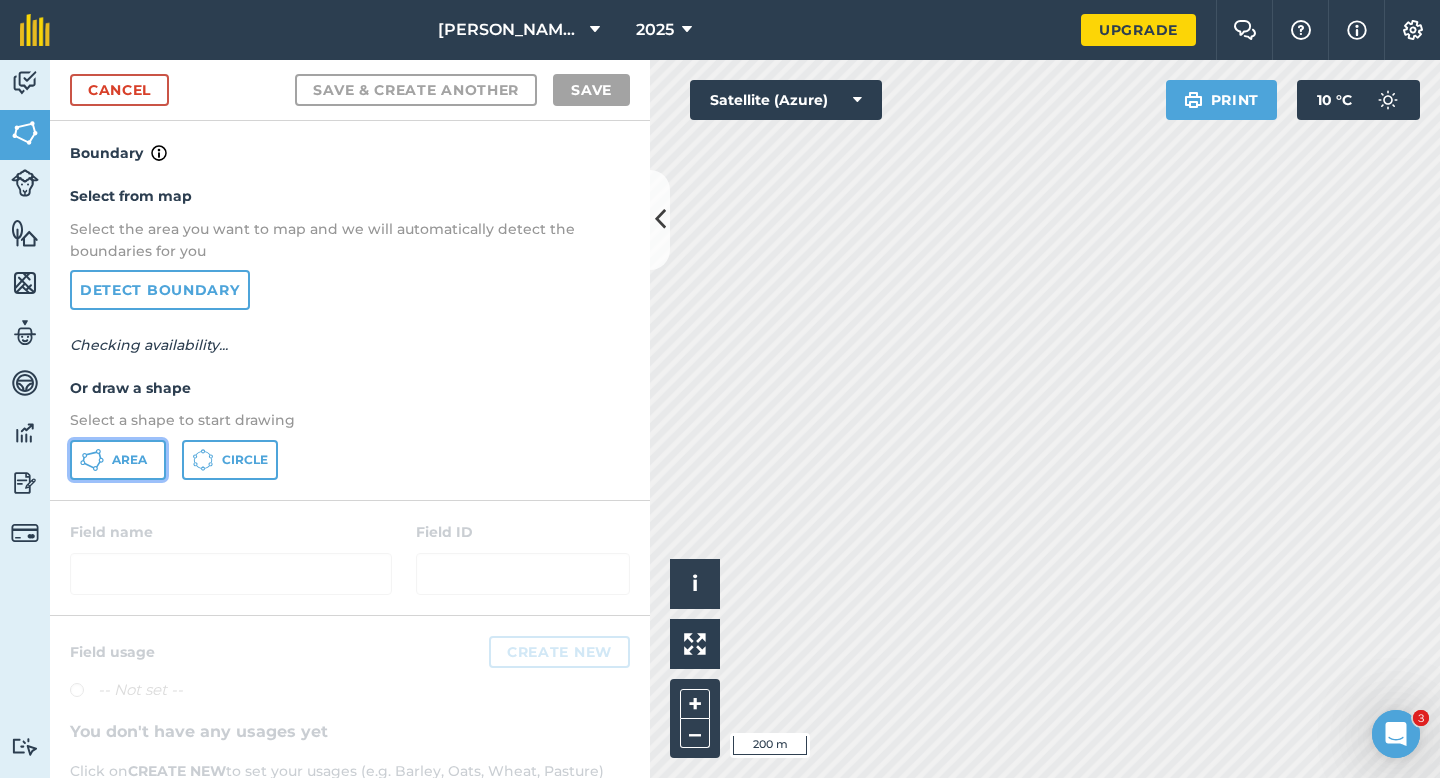 click on "Area" at bounding box center (118, 460) 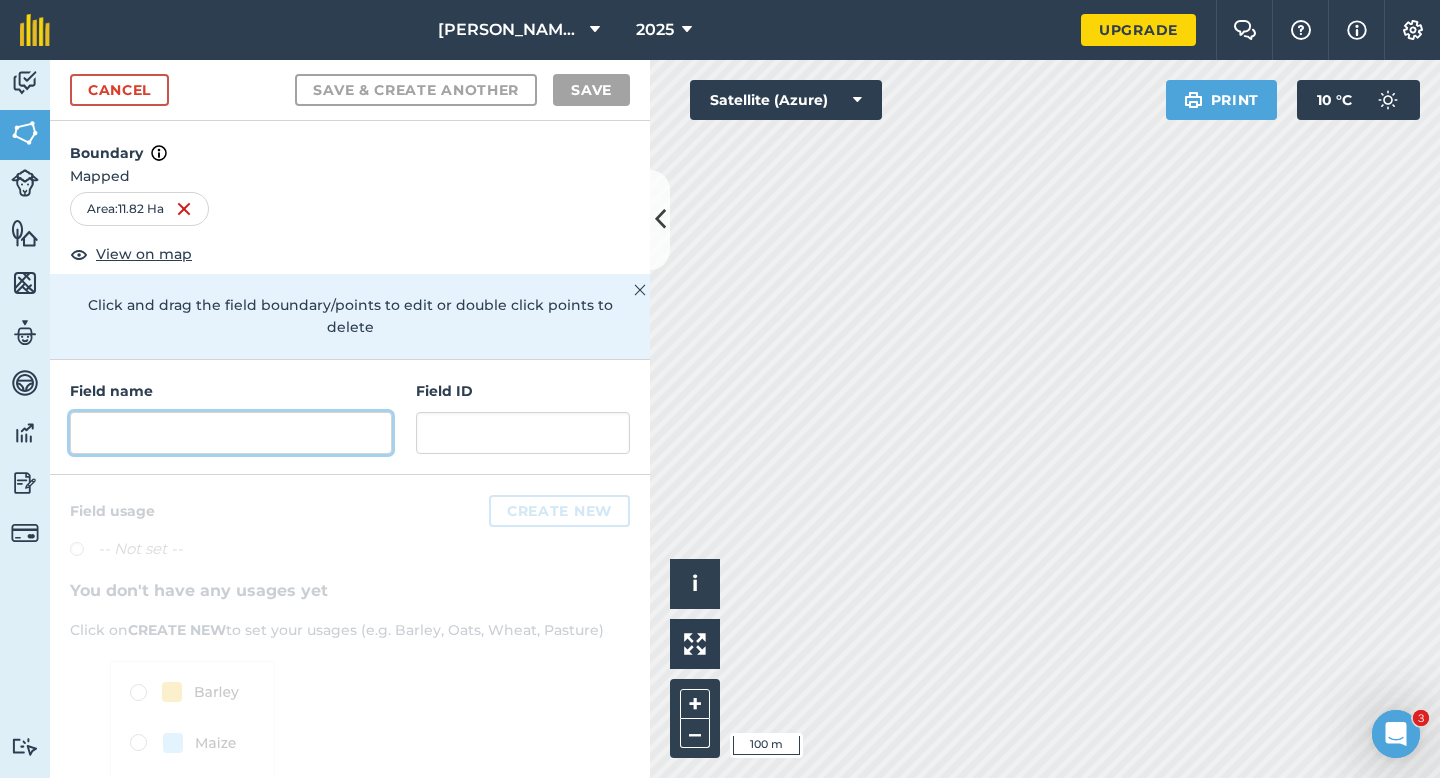 click at bounding box center (231, 433) 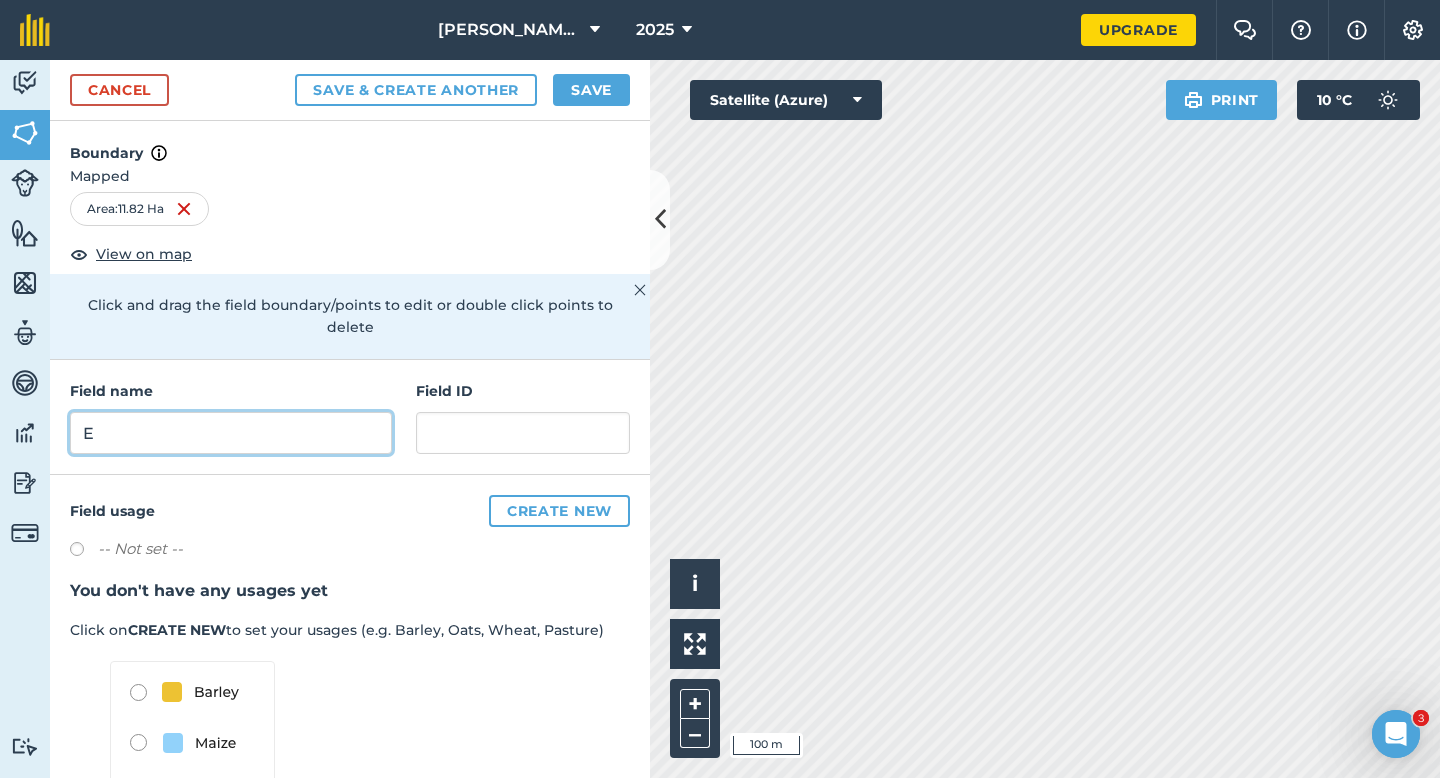 type on "E" 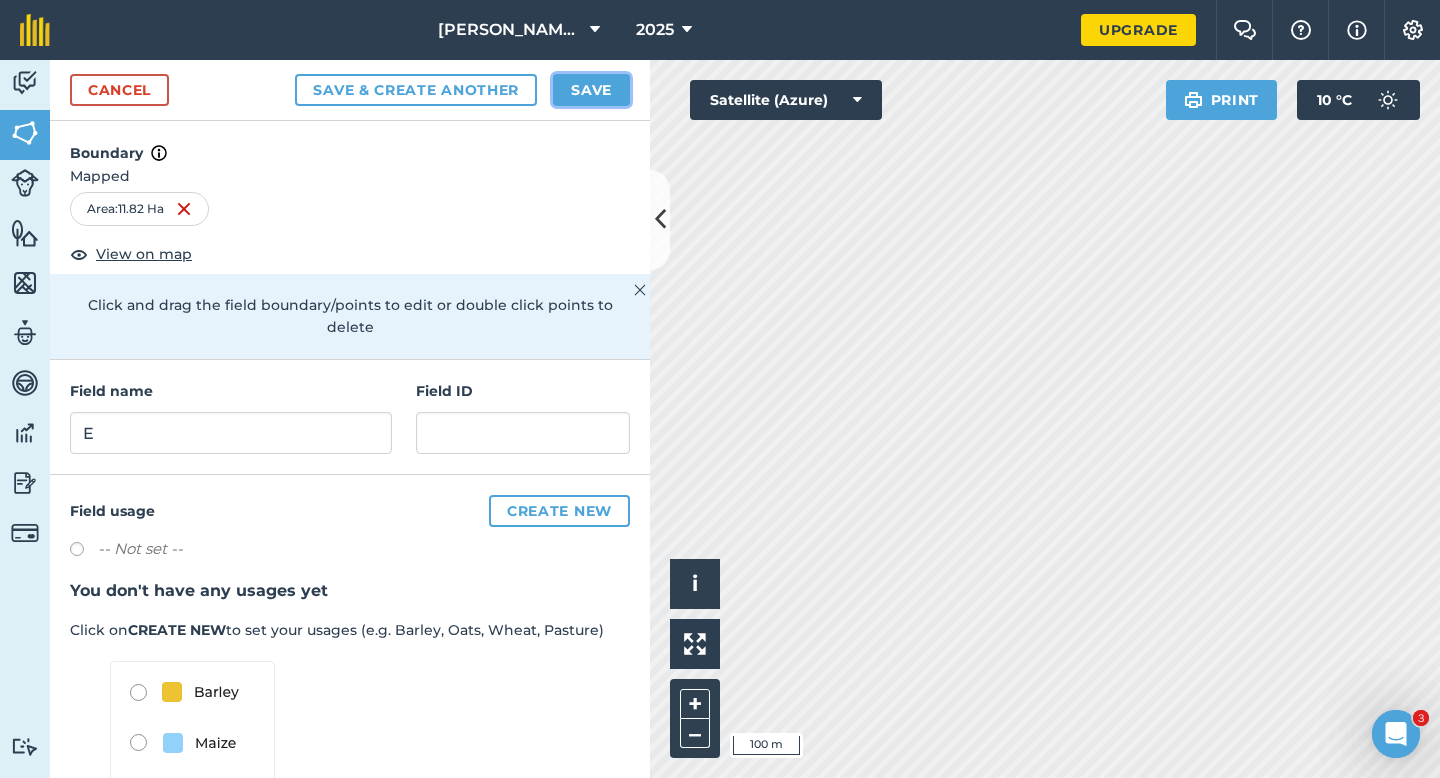 click on "Save" at bounding box center (591, 90) 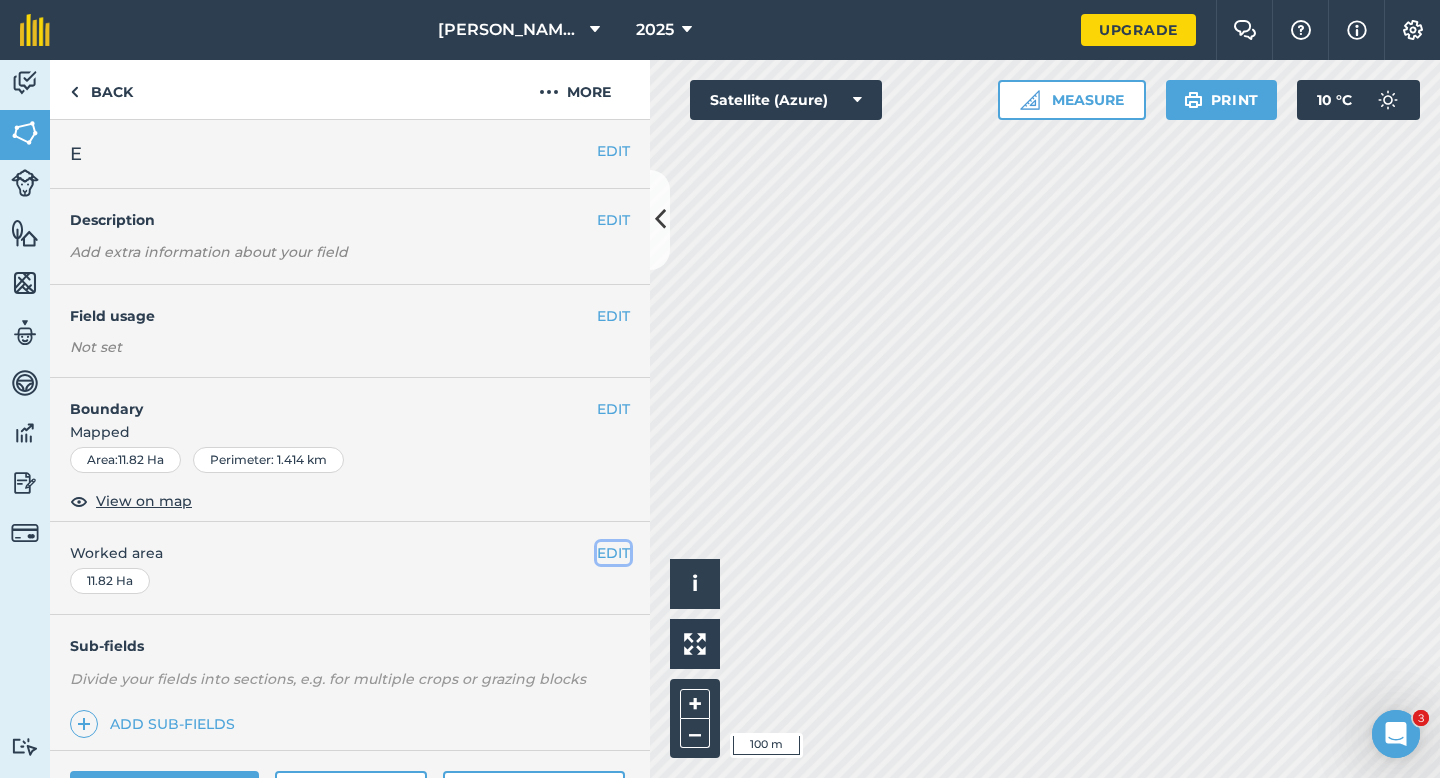 click on "EDIT" at bounding box center (613, 553) 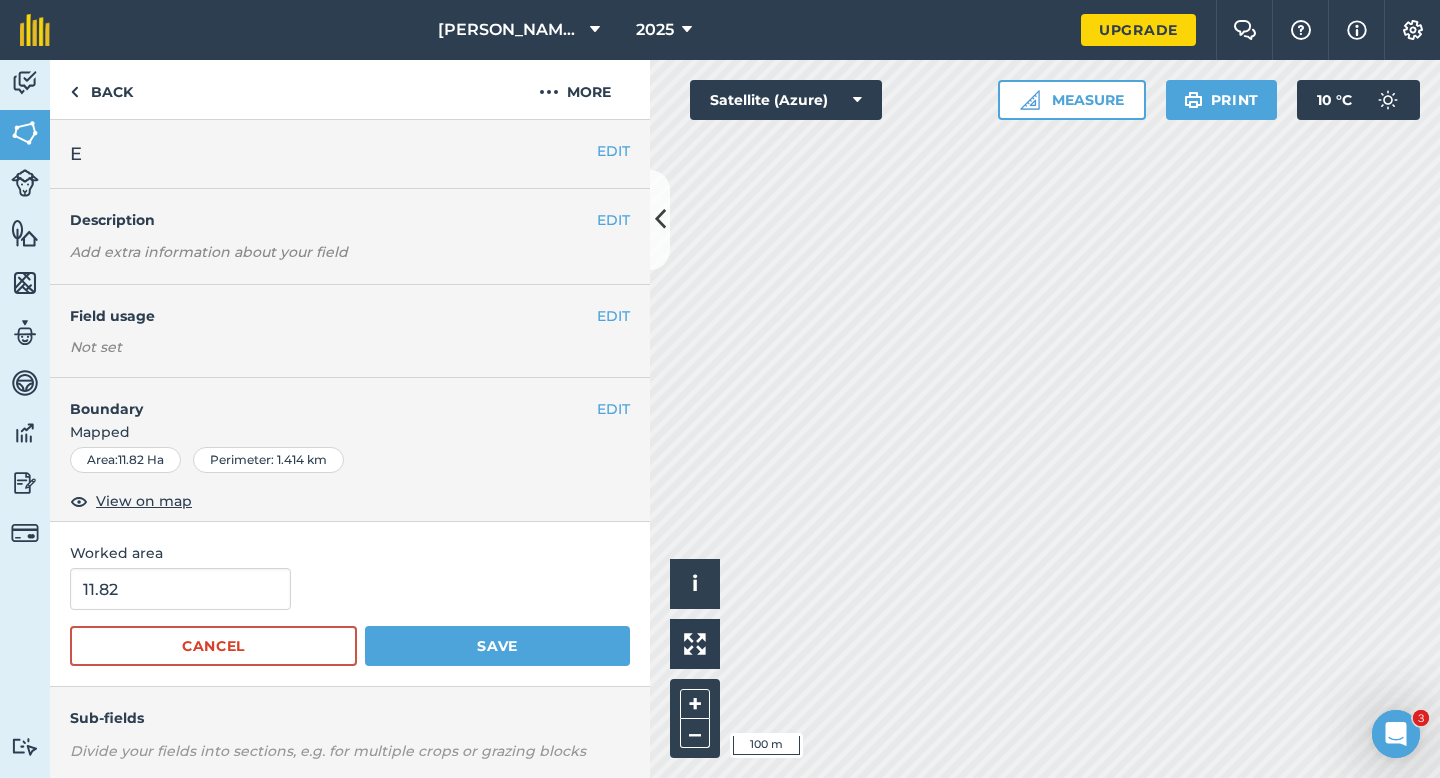 click on "11.82 Cancel Save" at bounding box center (350, 617) 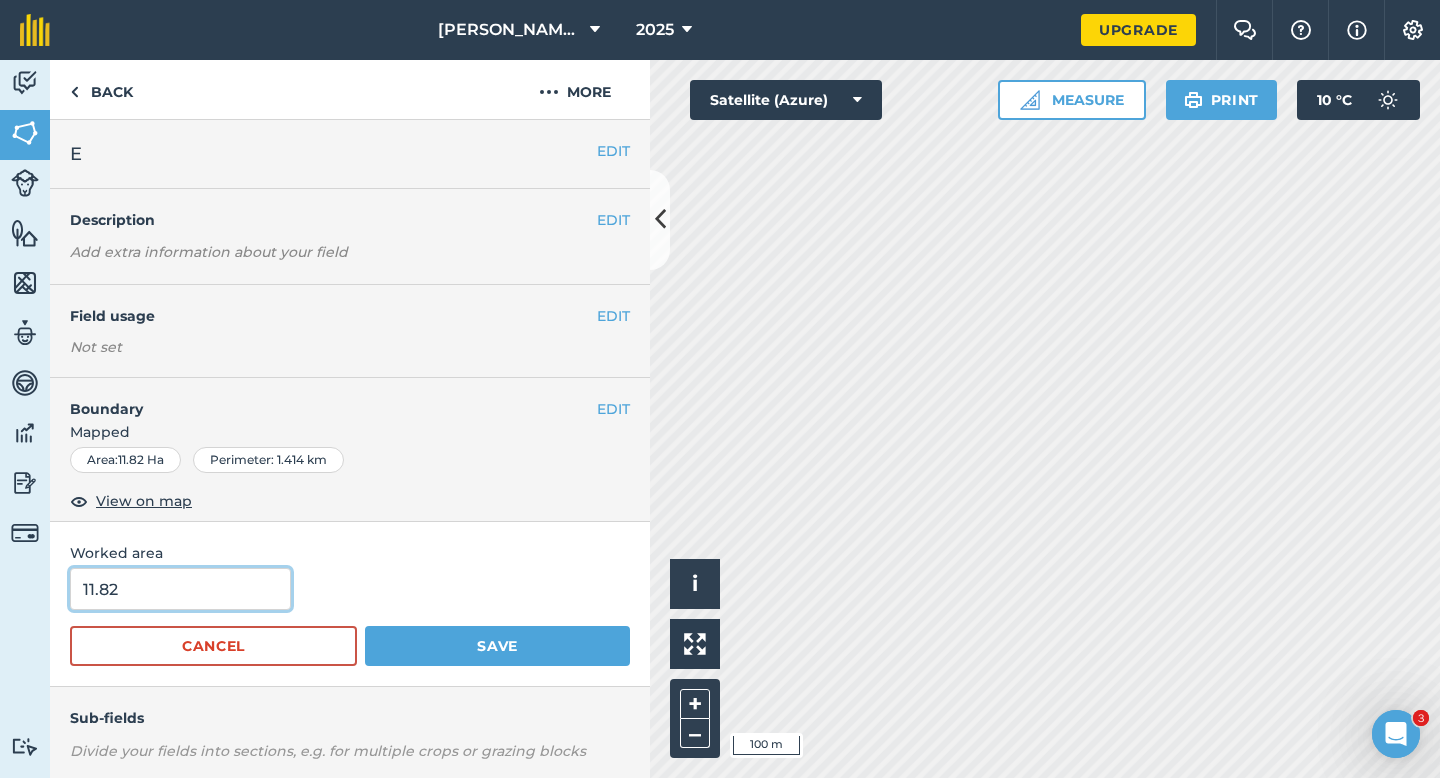 click on "11.82" at bounding box center [180, 589] 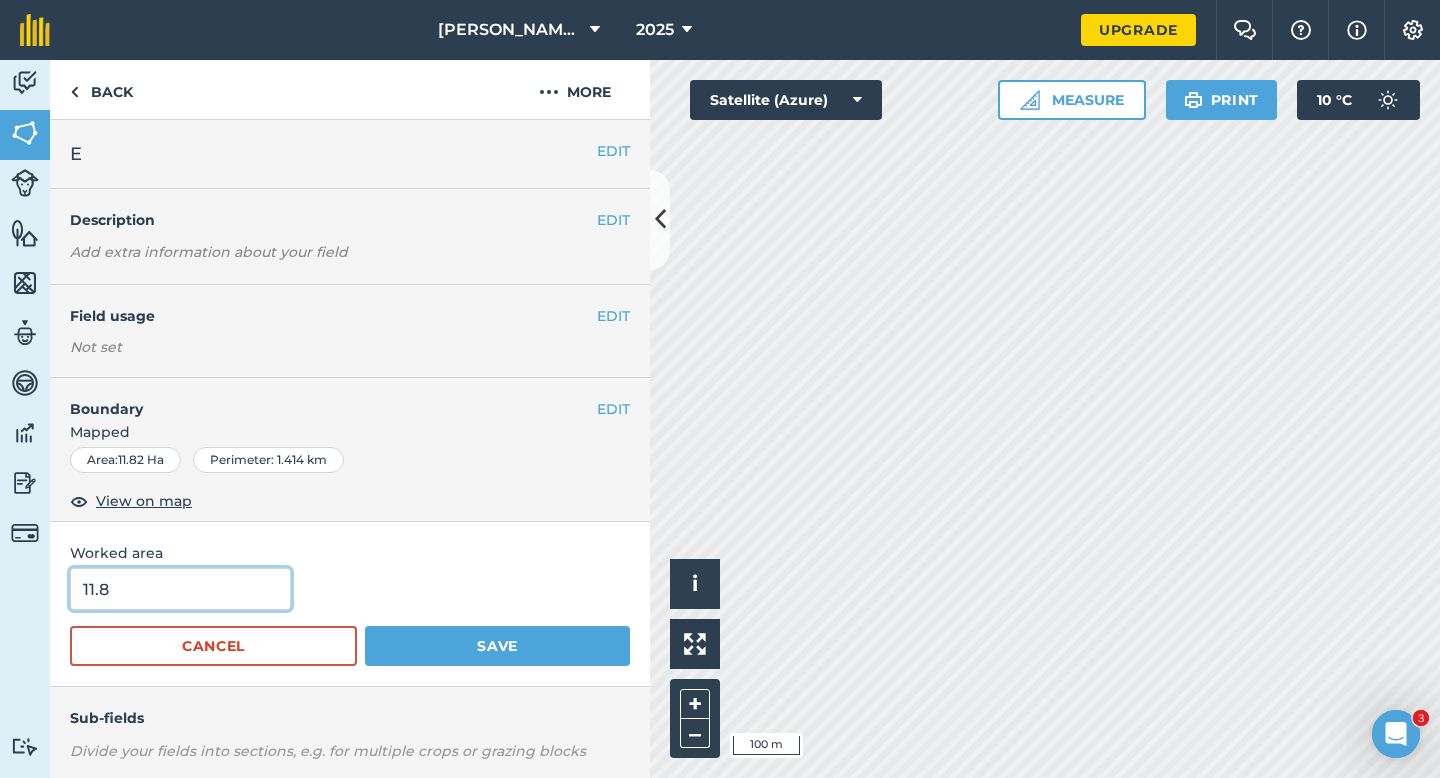 type on "11.8" 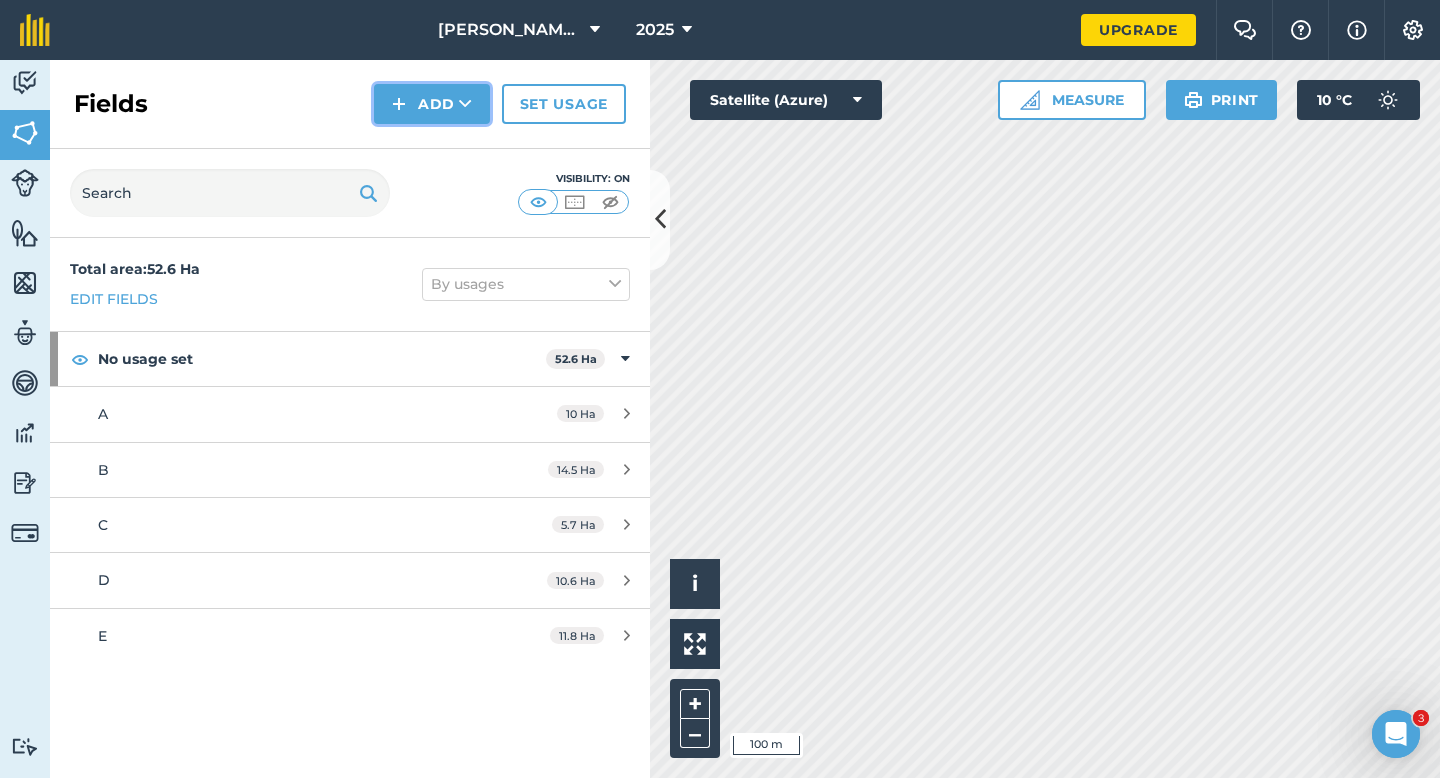 click on "Add" at bounding box center [432, 104] 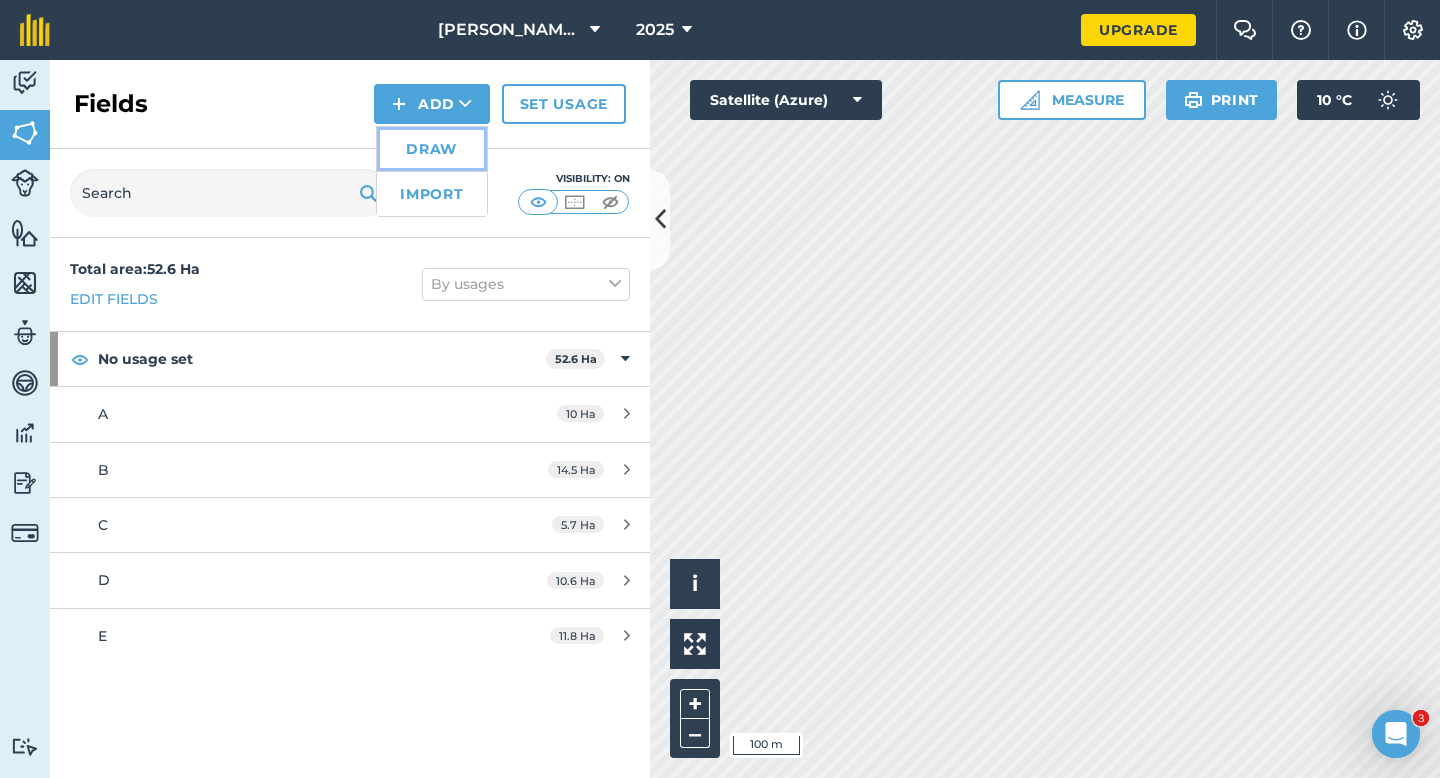 click on "Draw" at bounding box center (432, 149) 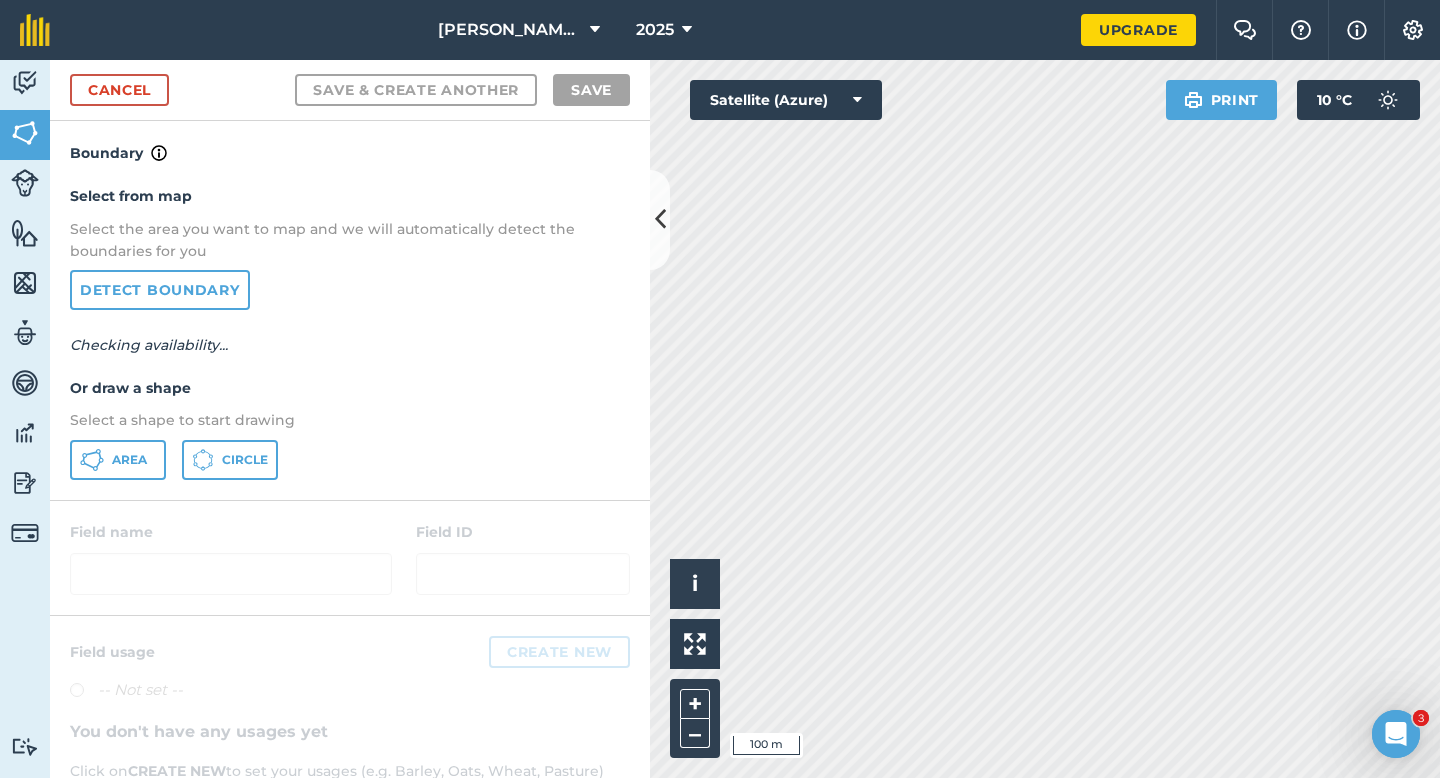 click on "Select from map Select the area you want to map and we will automatically detect the boundaries for you Detect boundary Checking availability... Or draw a shape Select a shape to start drawing Area Circle" at bounding box center [350, 332] 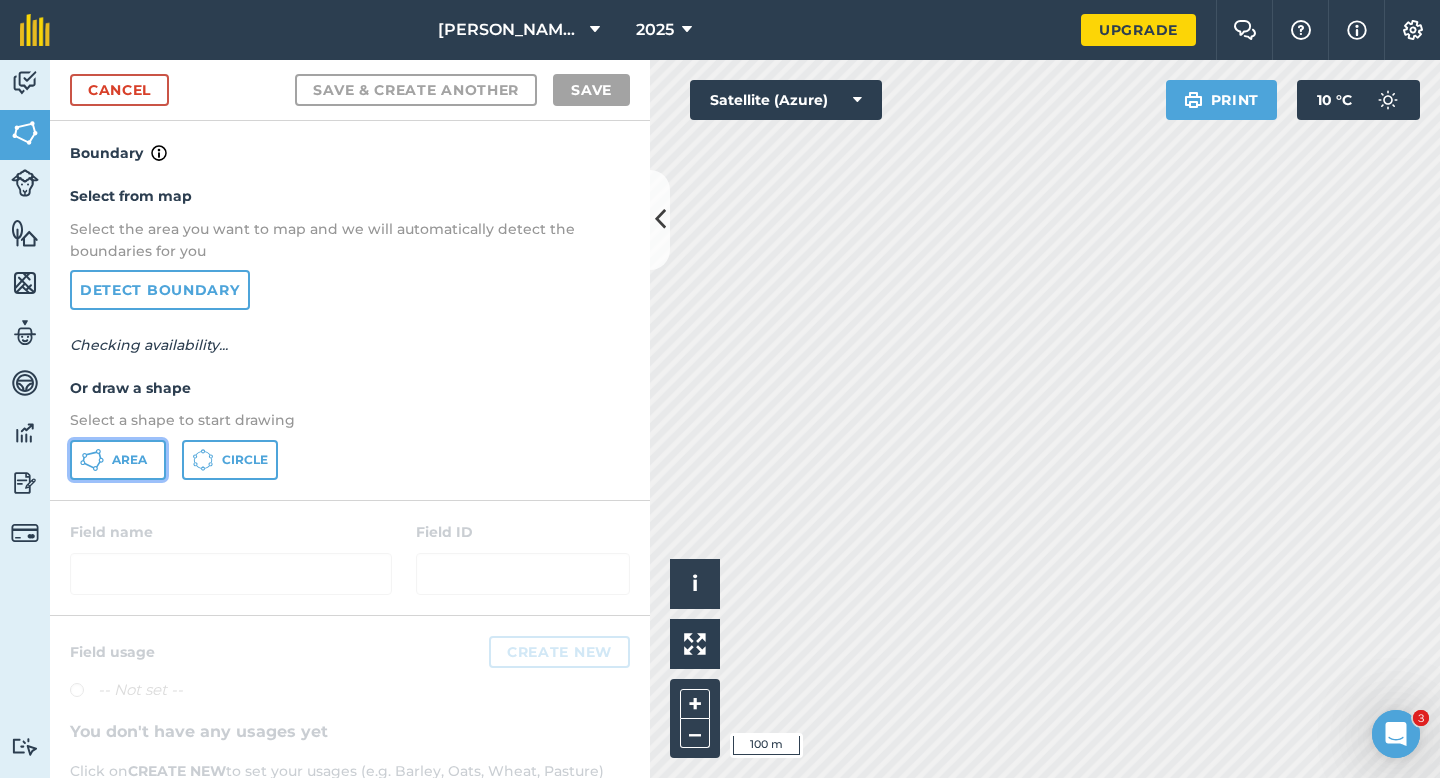 click on "Area" at bounding box center [129, 460] 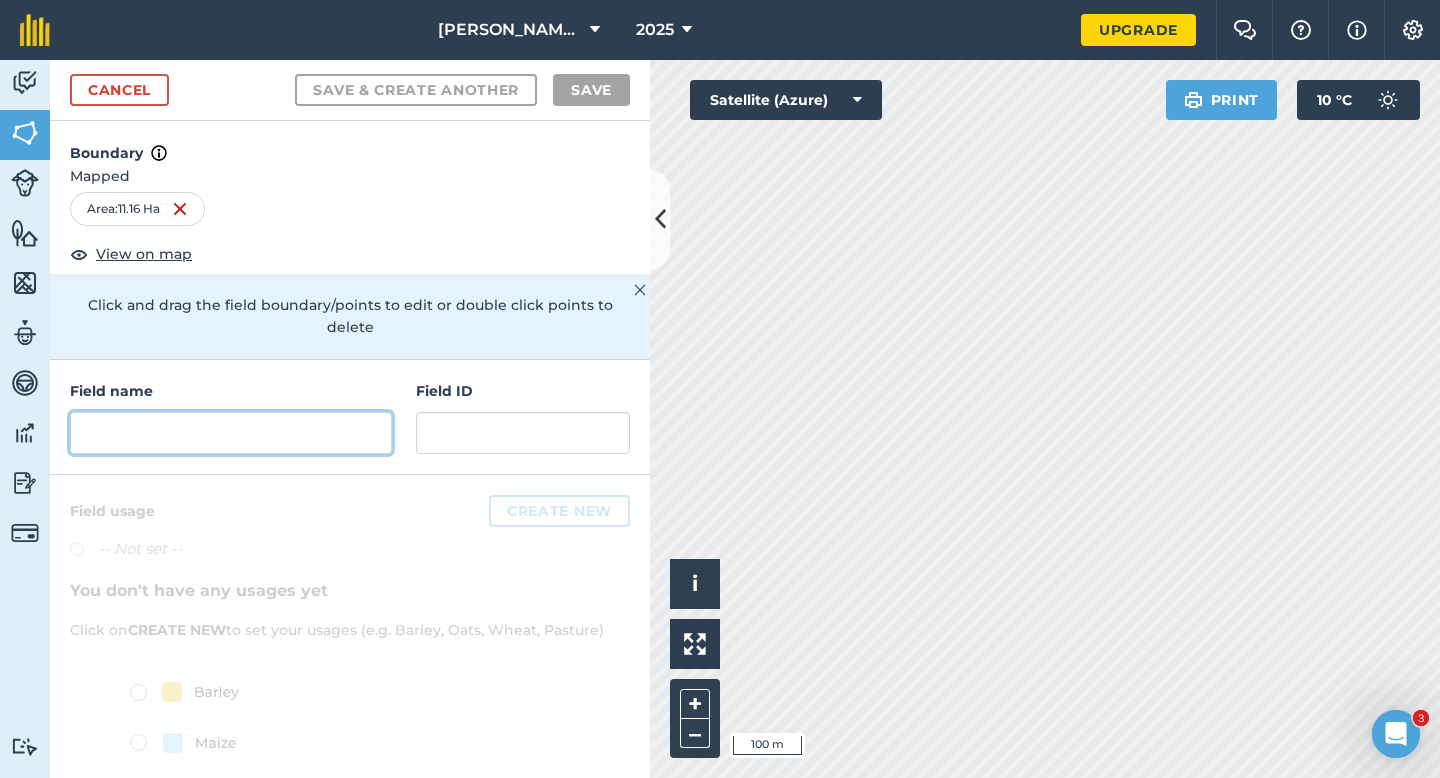 click at bounding box center (231, 433) 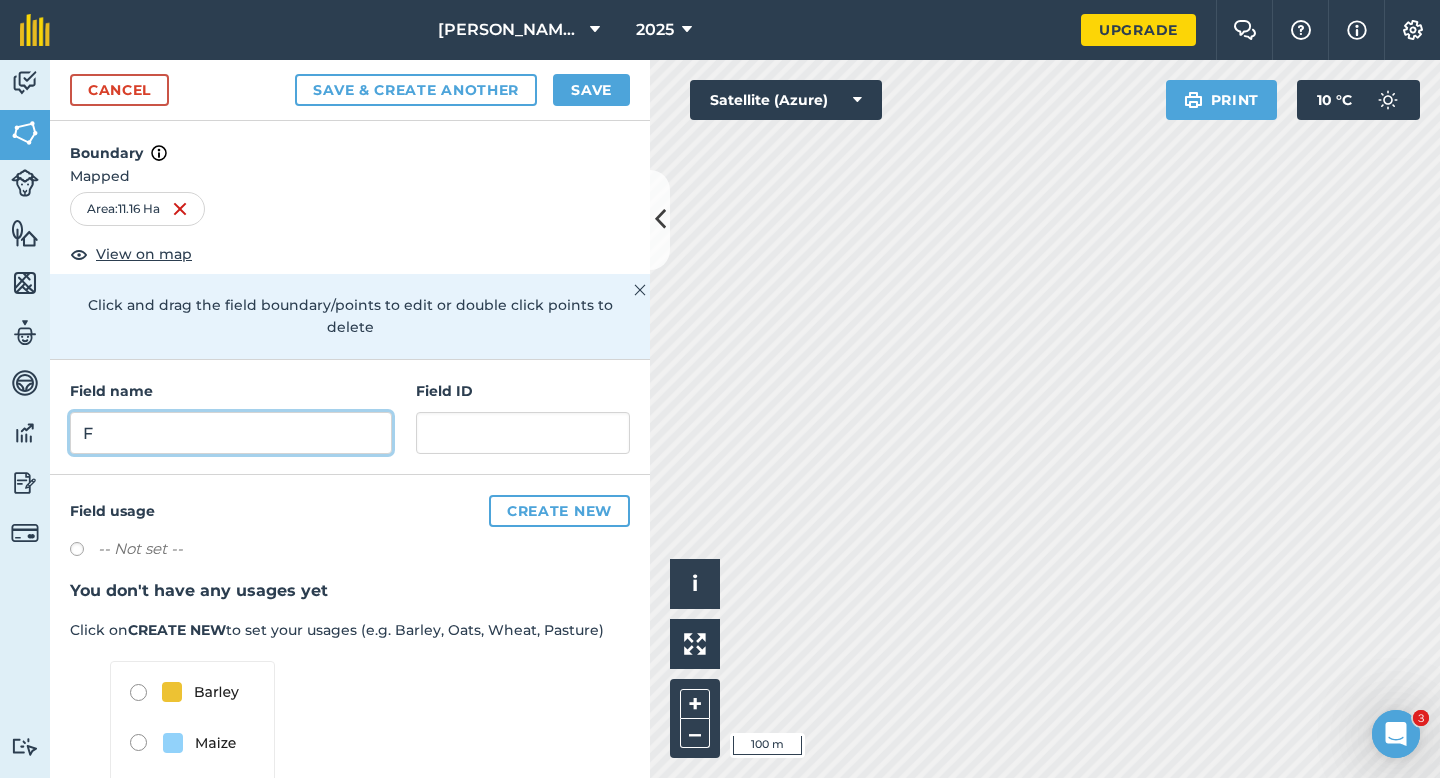 type on "F" 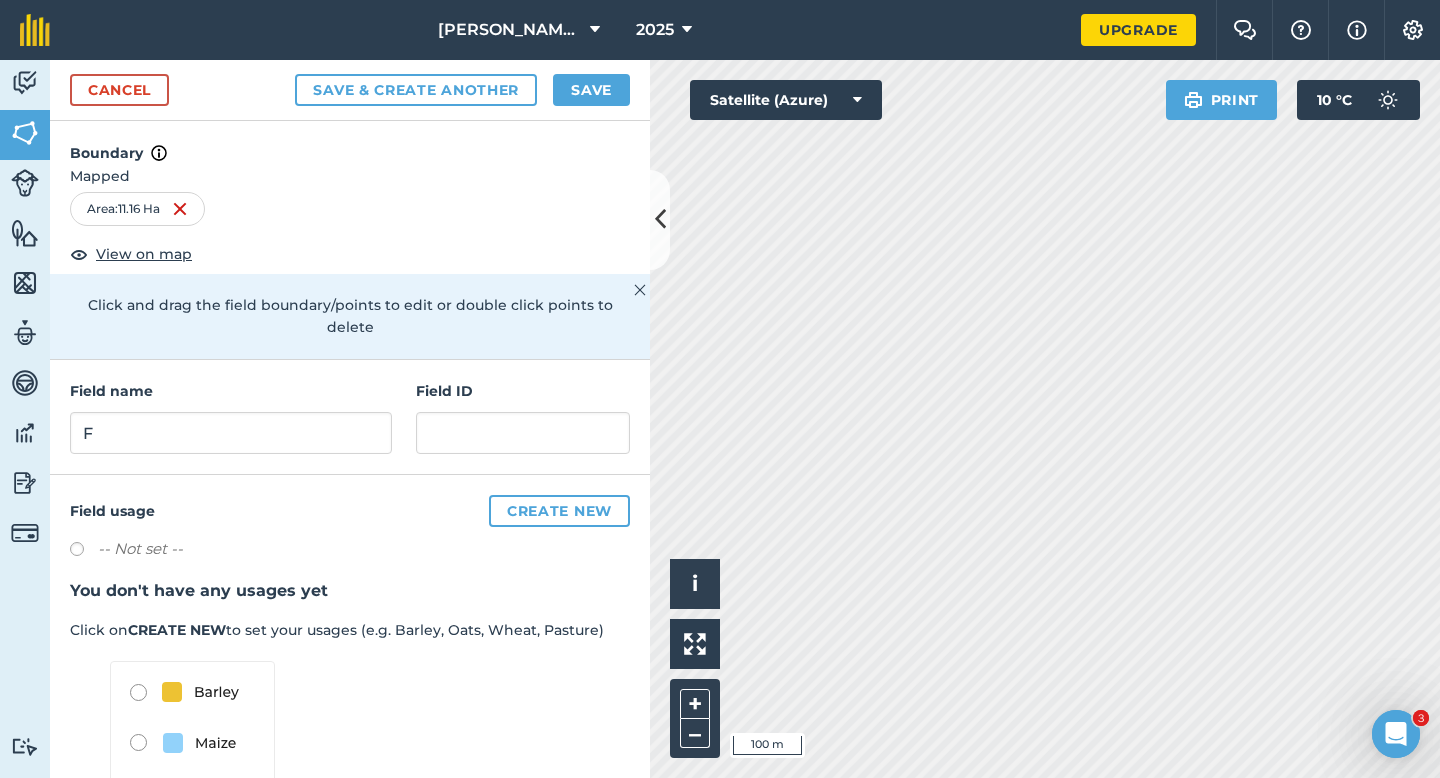 click on "Cancel Save & Create Another Save" at bounding box center [350, 90] 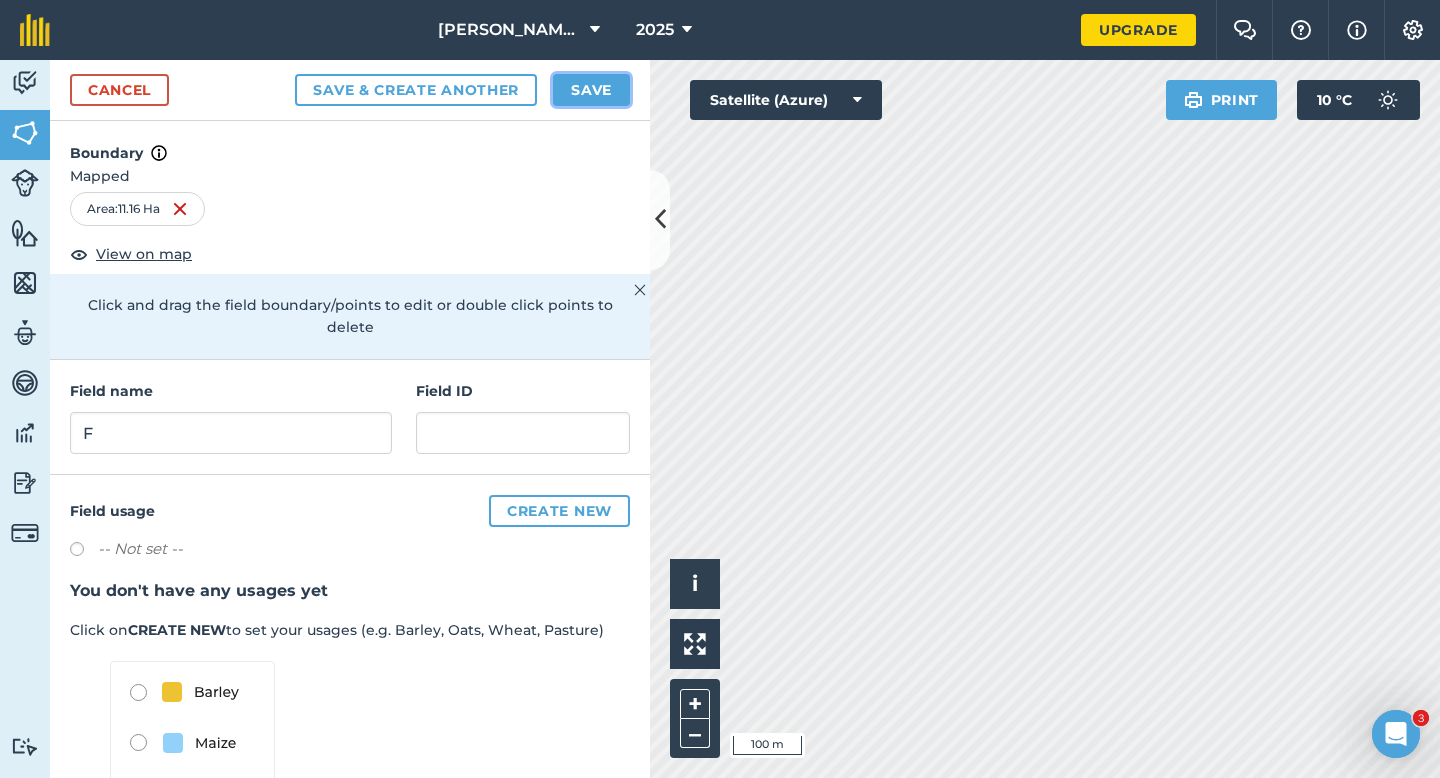 click on "Save" at bounding box center [591, 90] 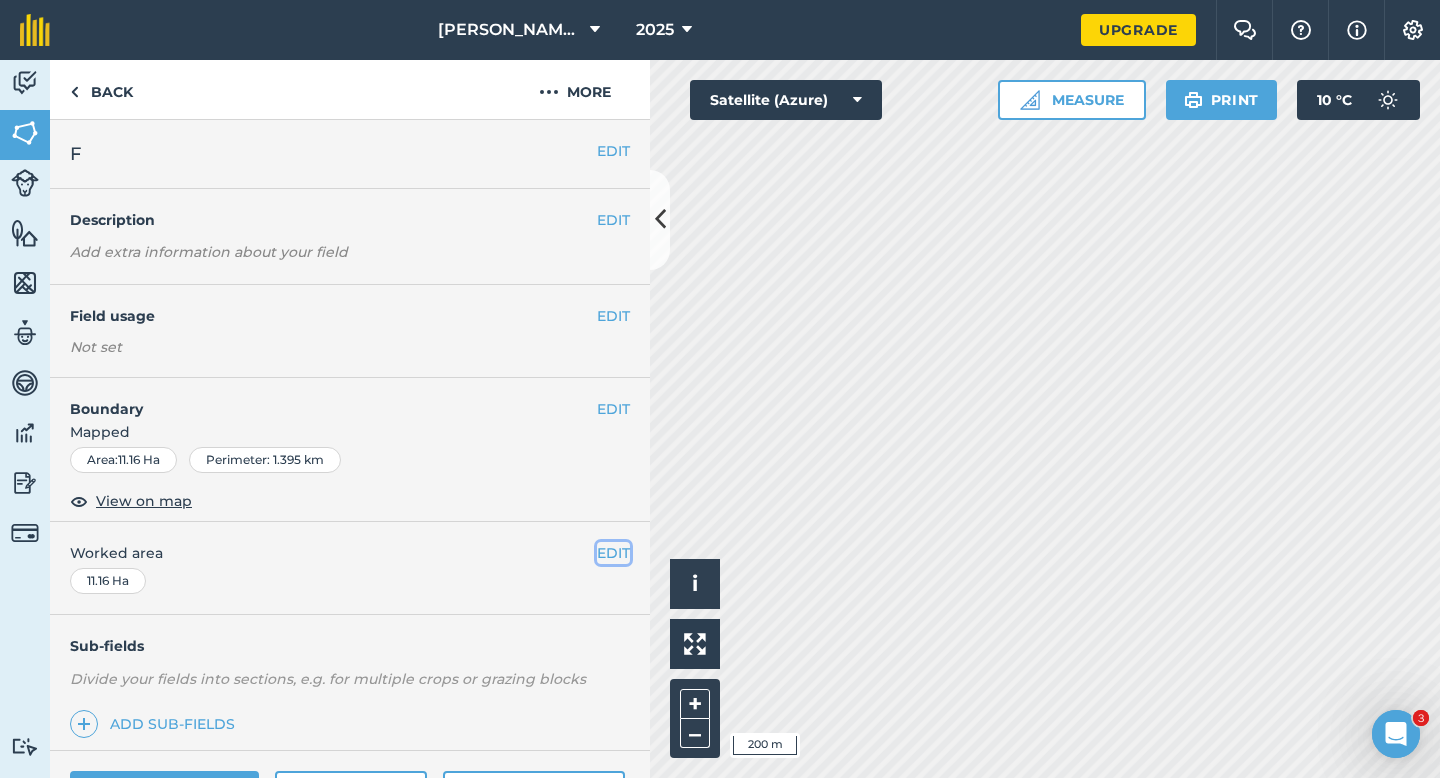 click on "EDIT" at bounding box center [613, 553] 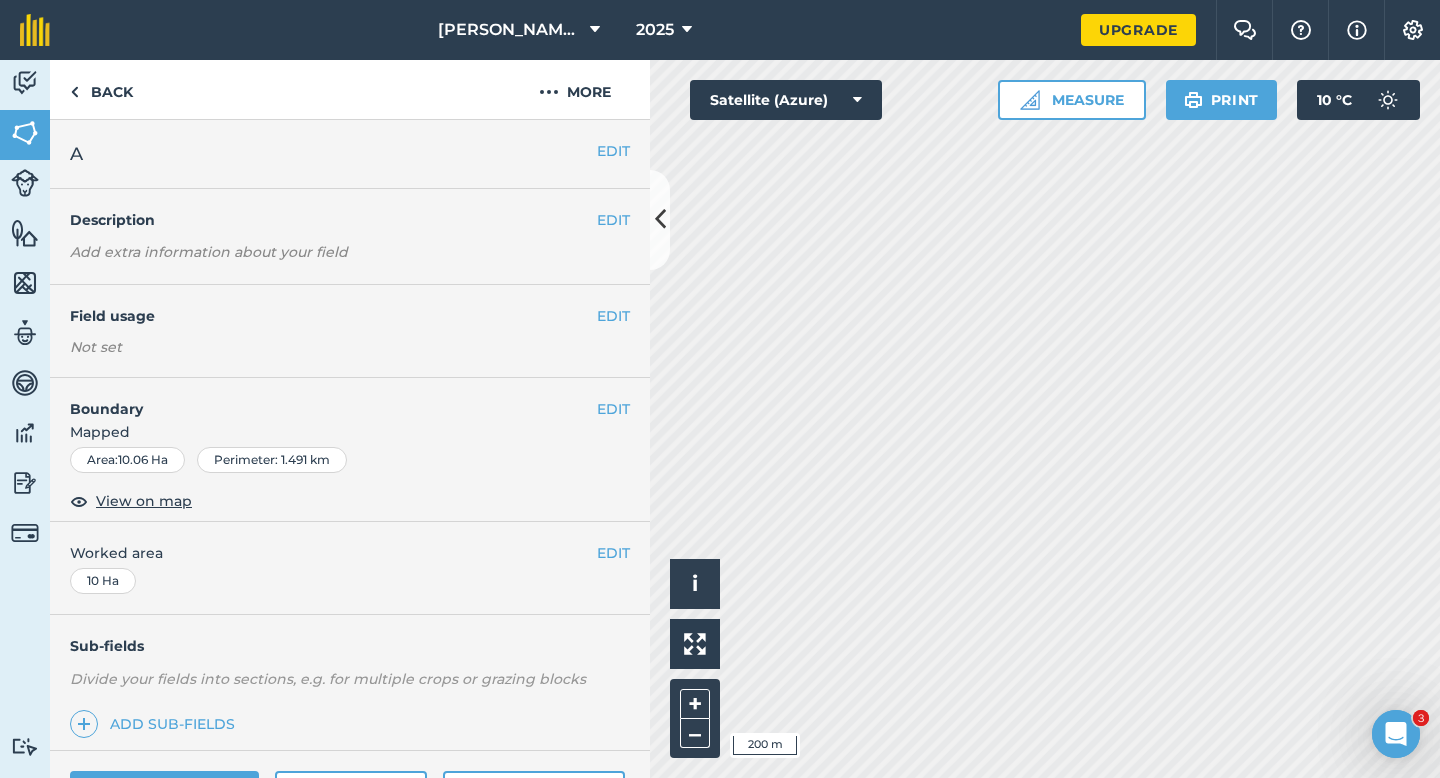 click on "EDIT A" at bounding box center (350, 154) 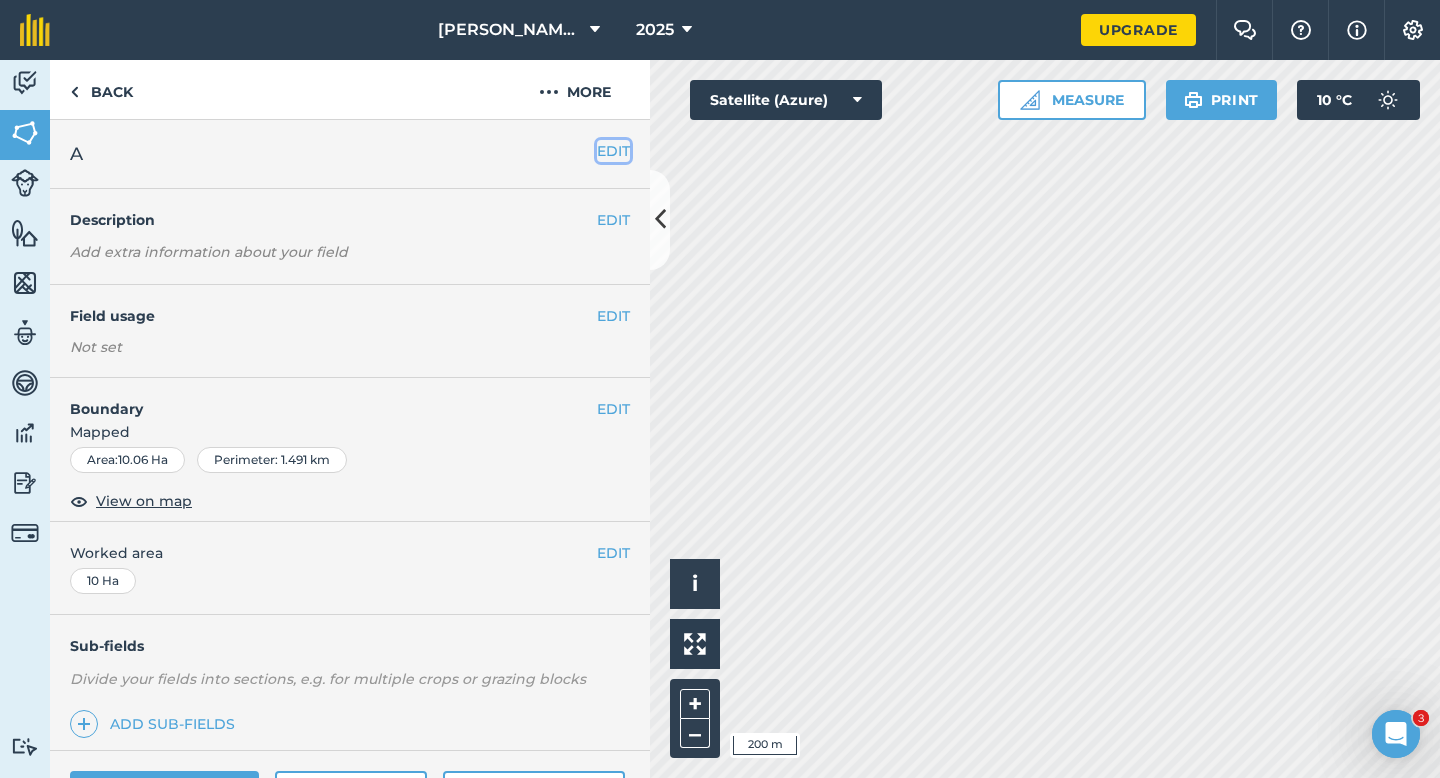 click on "EDIT" at bounding box center [613, 151] 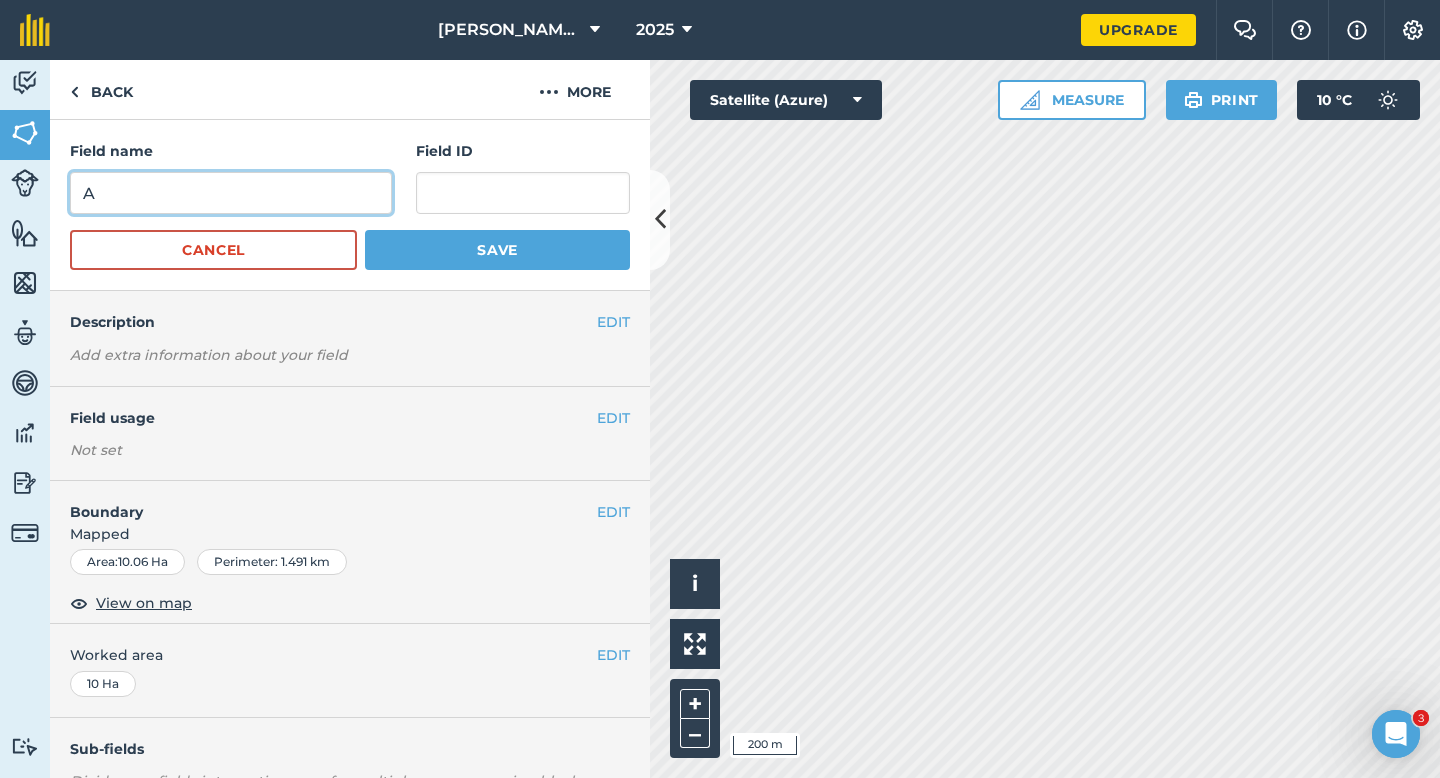 click on "A" at bounding box center (231, 193) 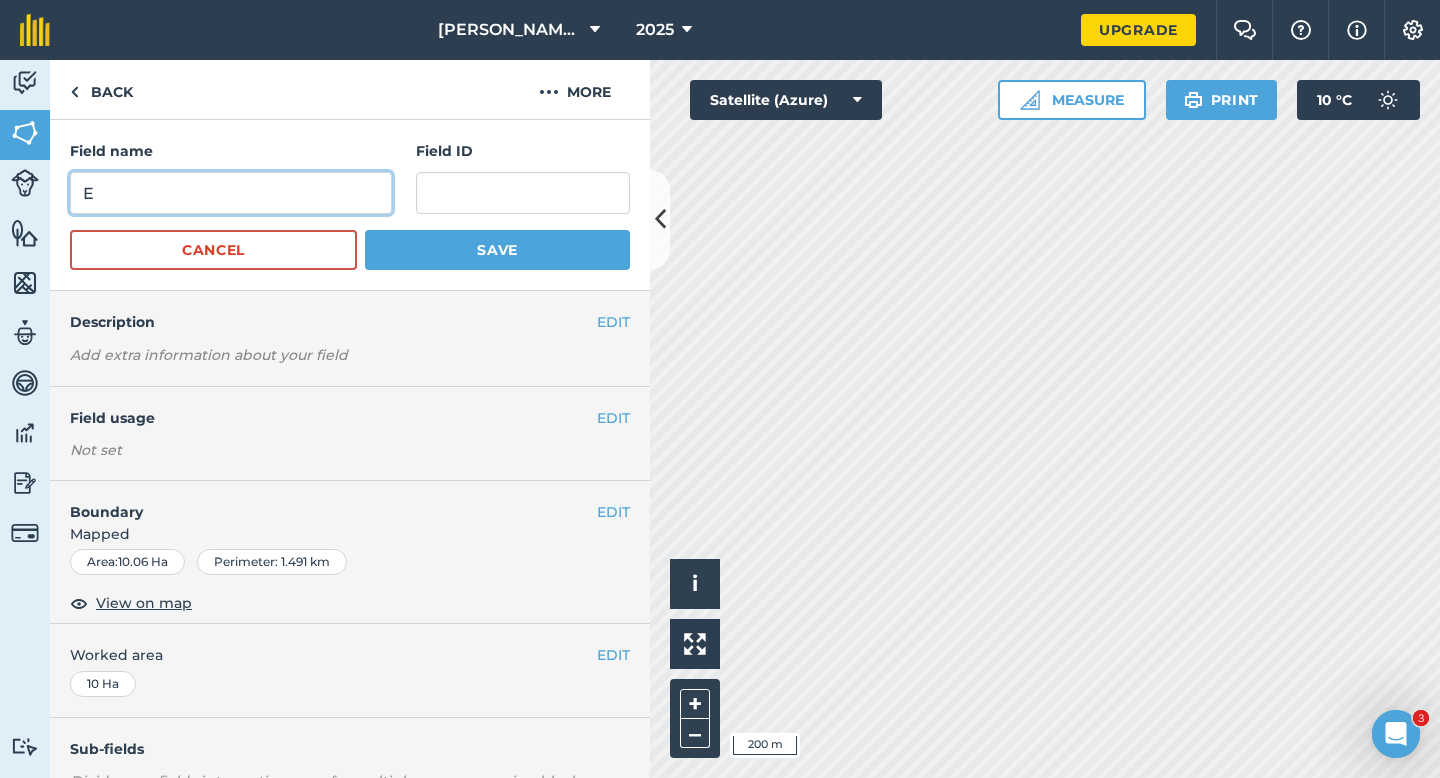 type on "E" 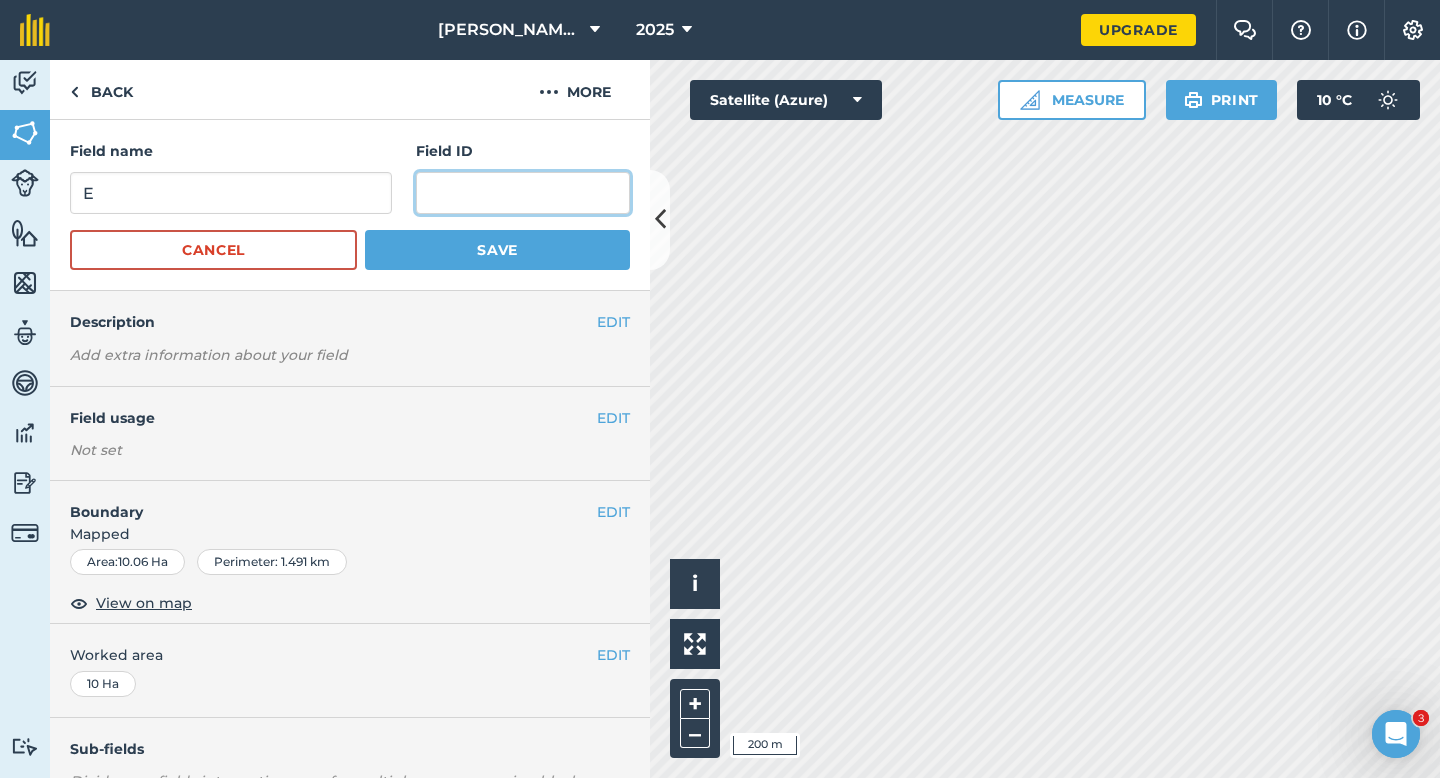 click at bounding box center [523, 193] 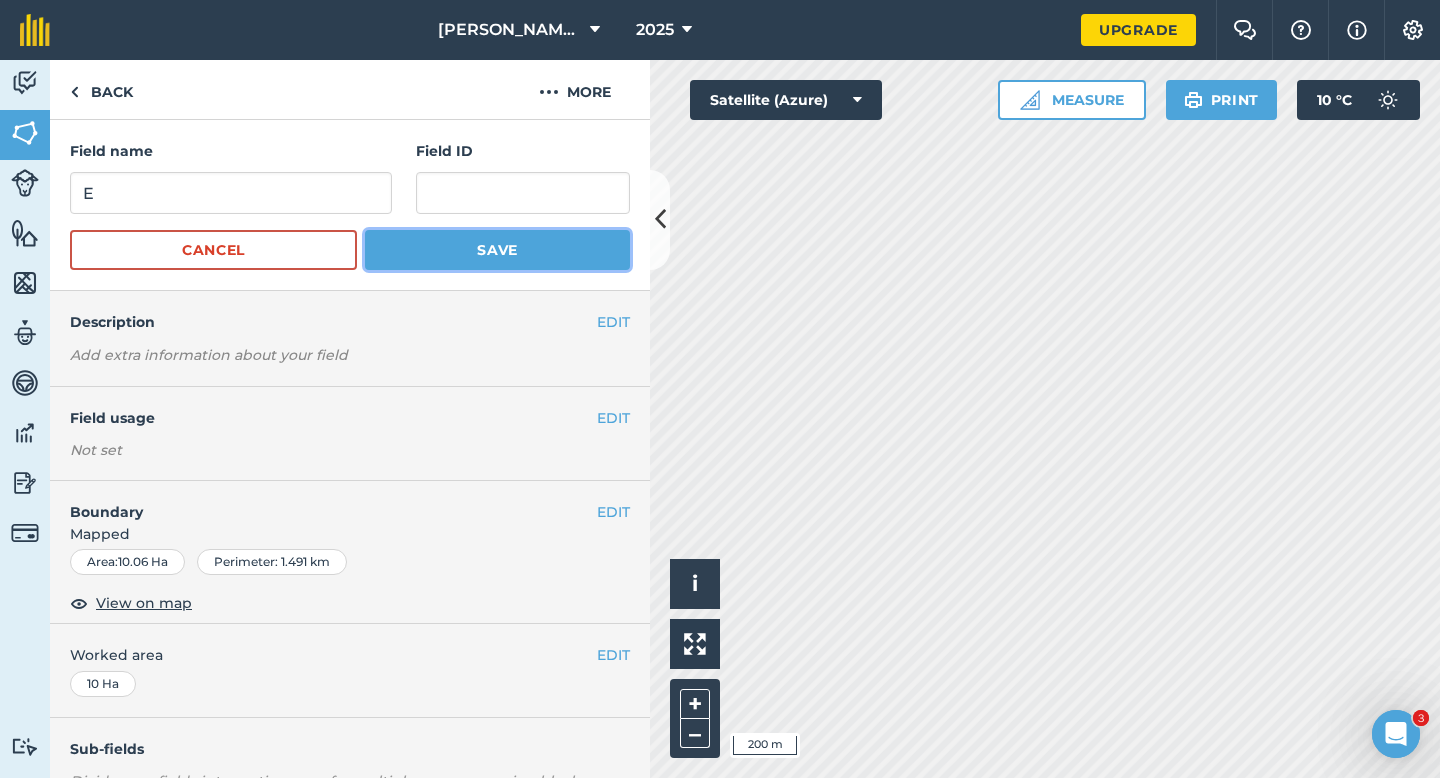 click on "Save" at bounding box center (497, 250) 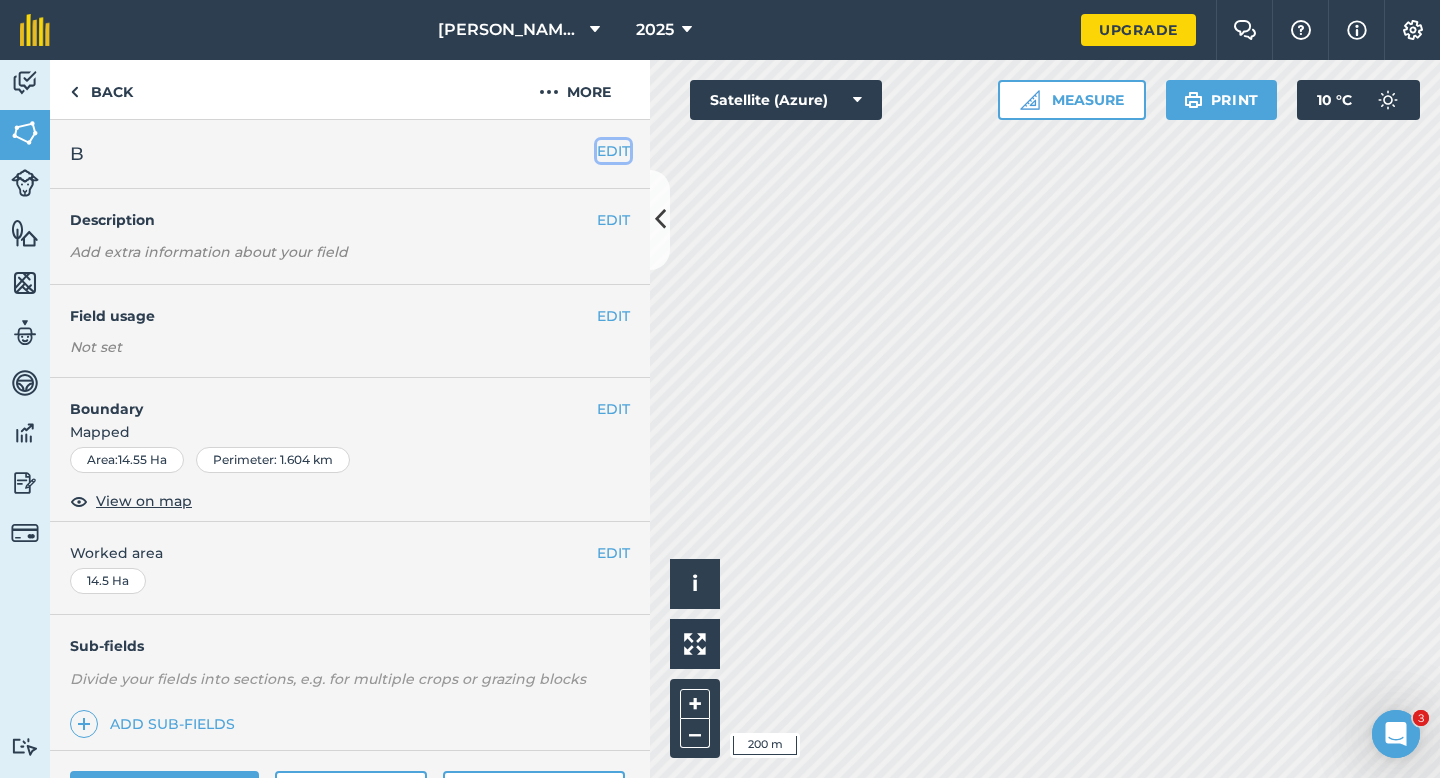 click on "EDIT" at bounding box center (613, 151) 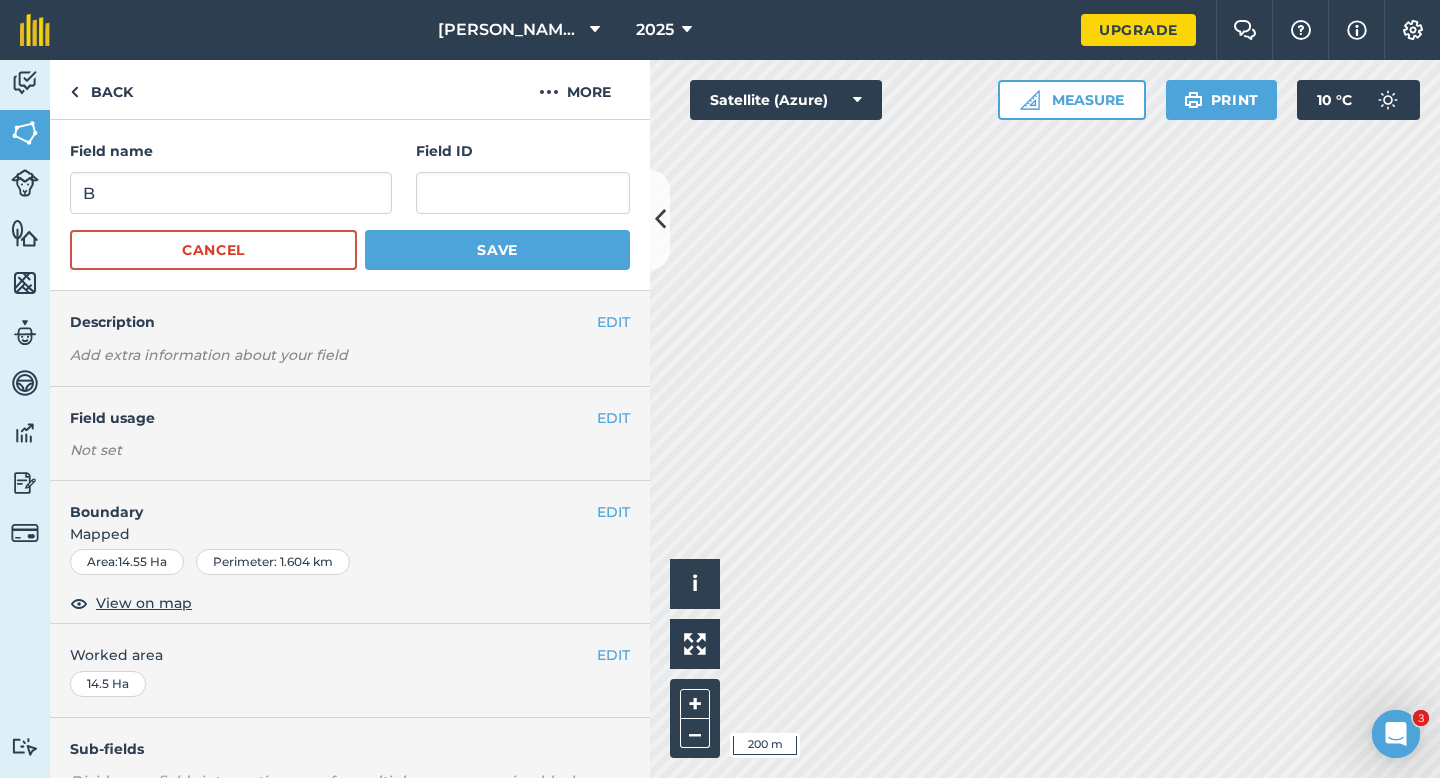click on "Field name B Field ID" at bounding box center (350, 177) 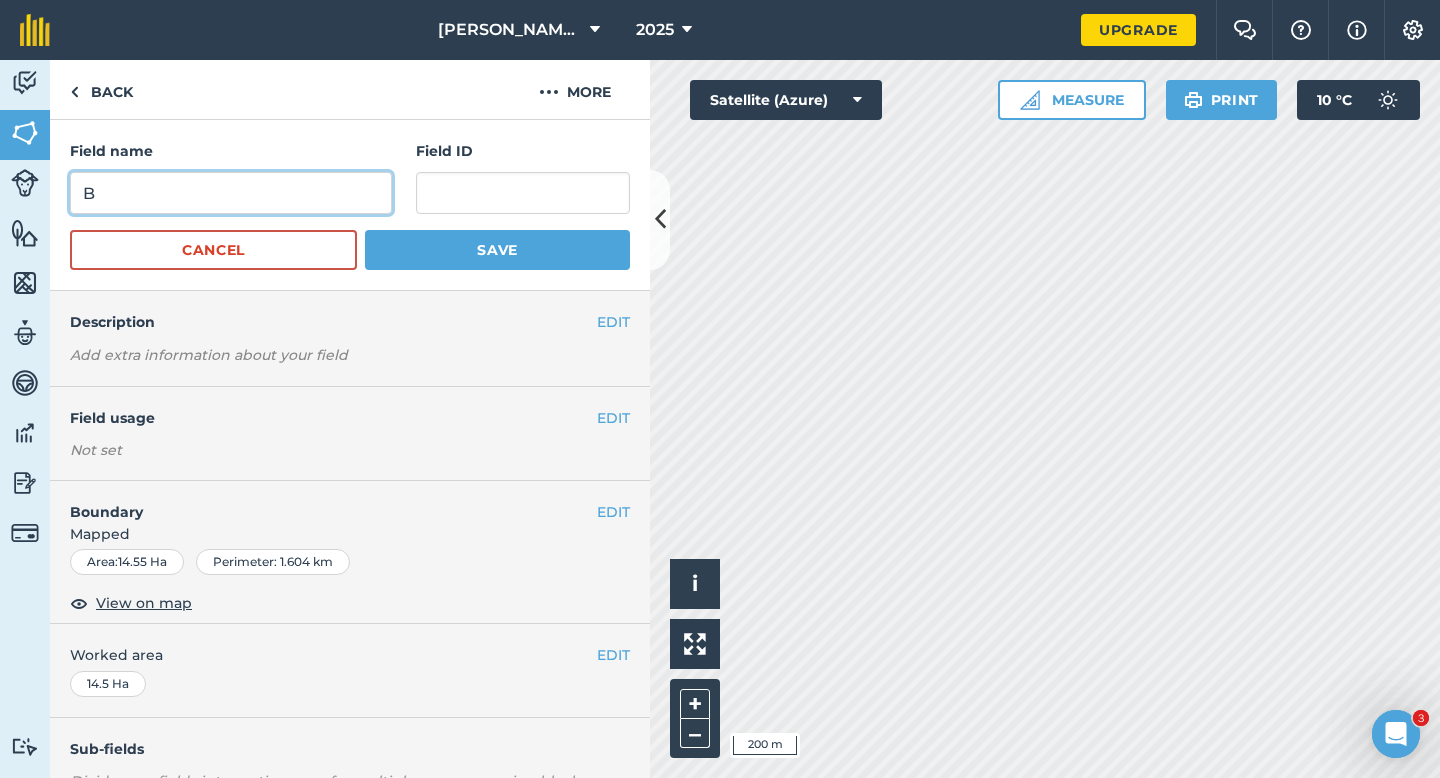 click on "B" at bounding box center (231, 193) 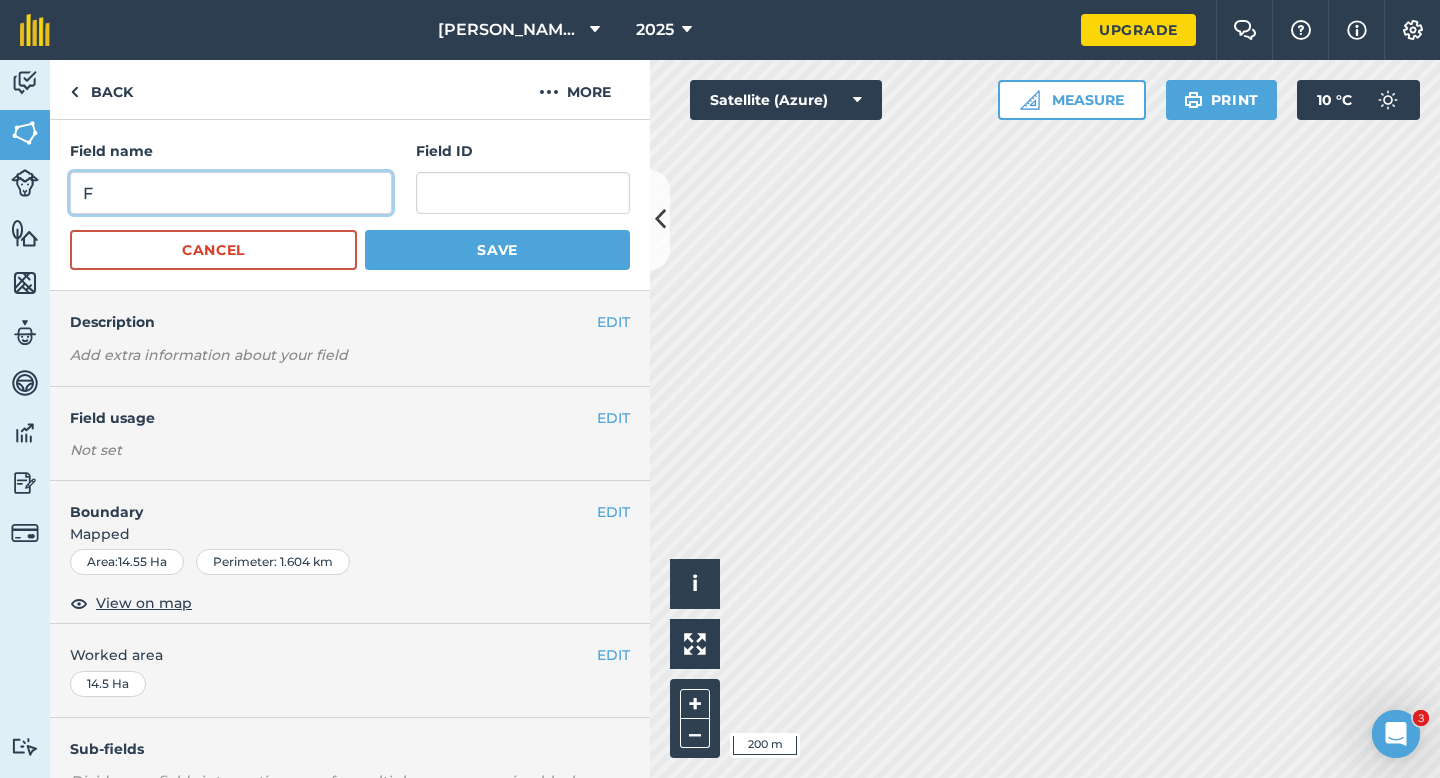 type on "F" 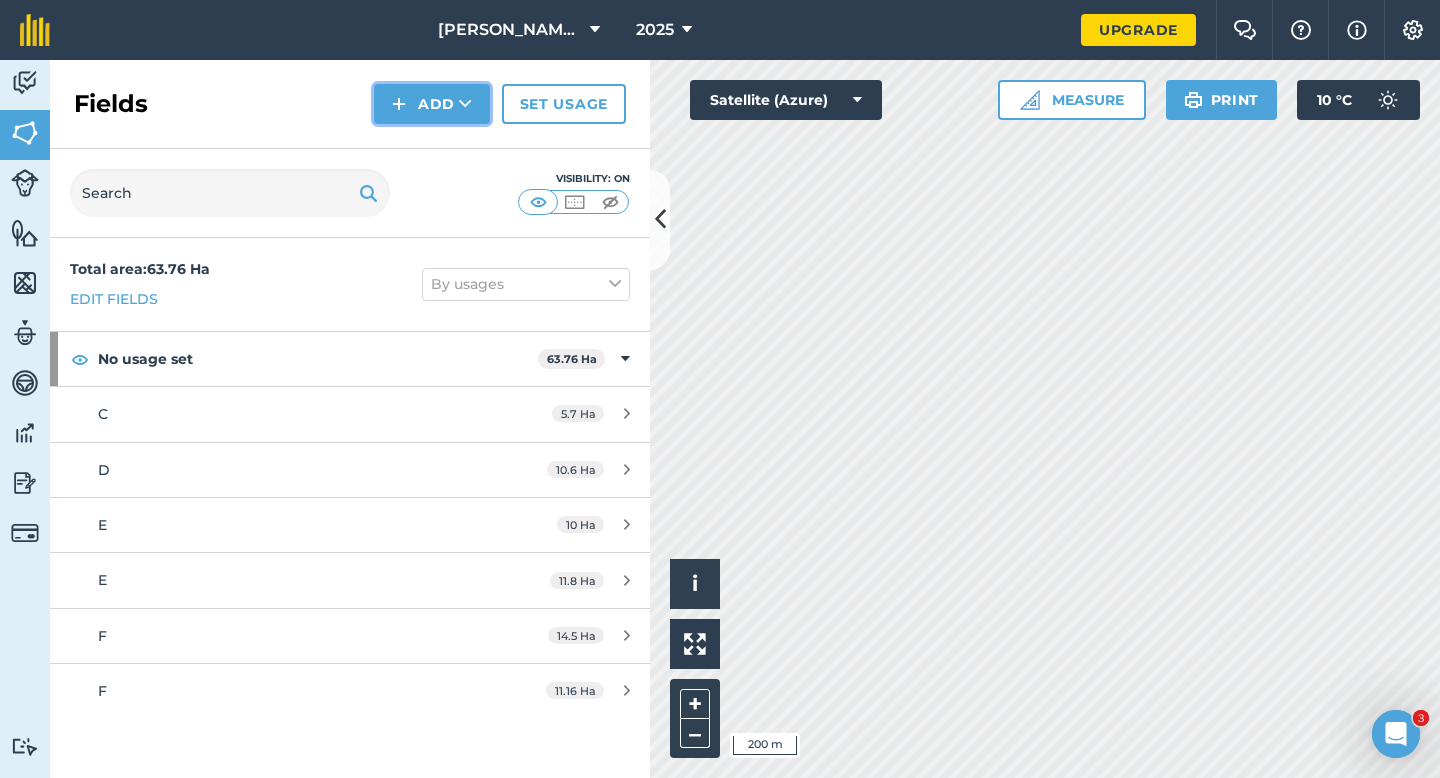 click on "Add" at bounding box center (432, 104) 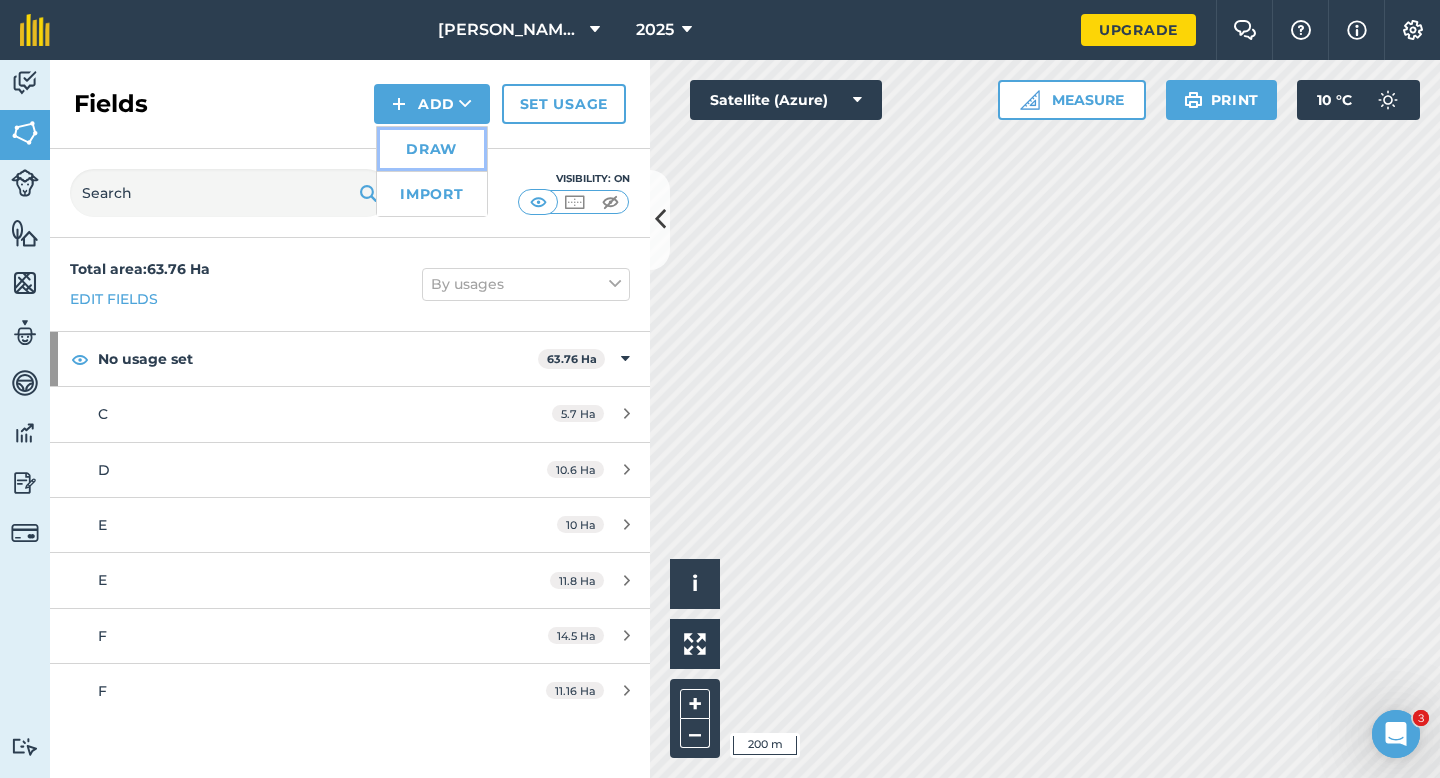 click on "Draw" at bounding box center [432, 149] 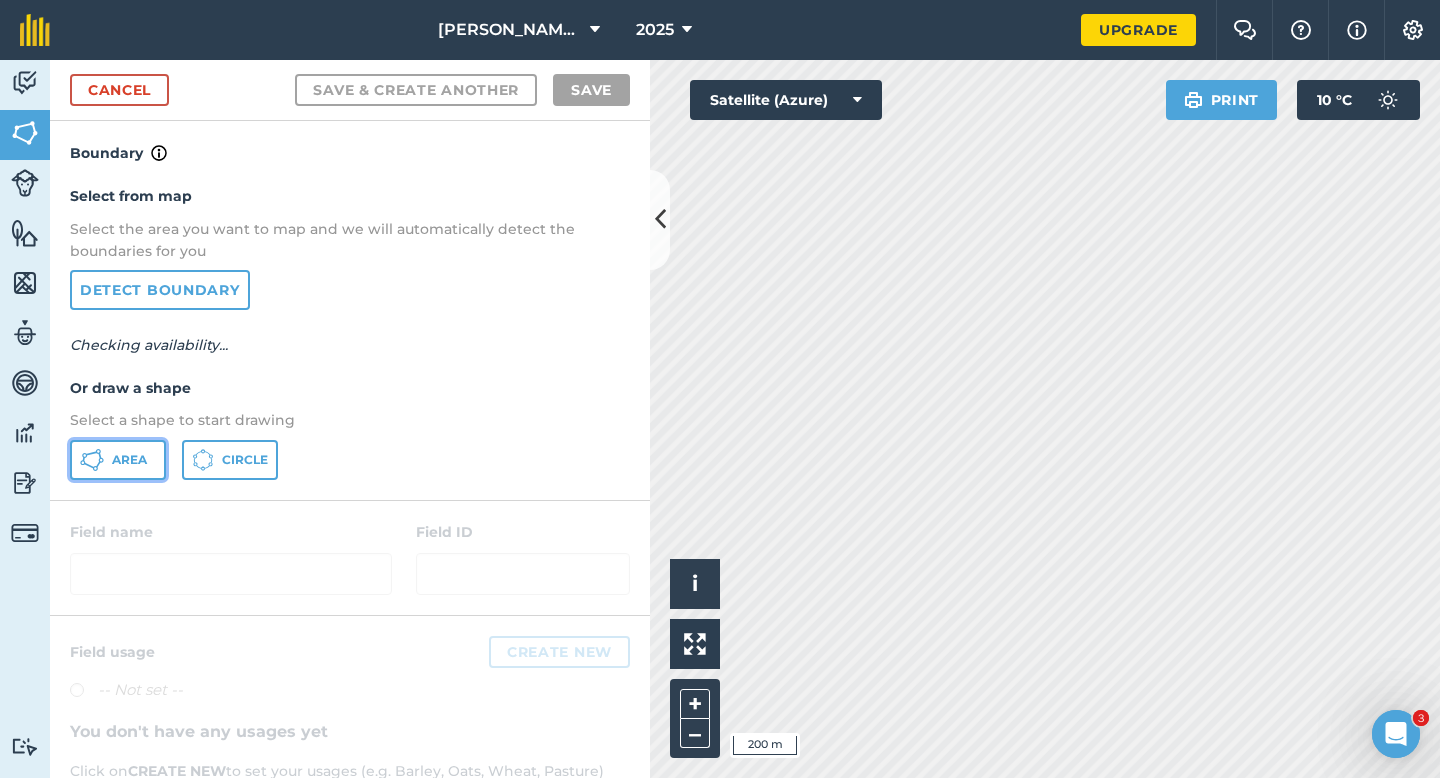 click on "Area" at bounding box center (118, 460) 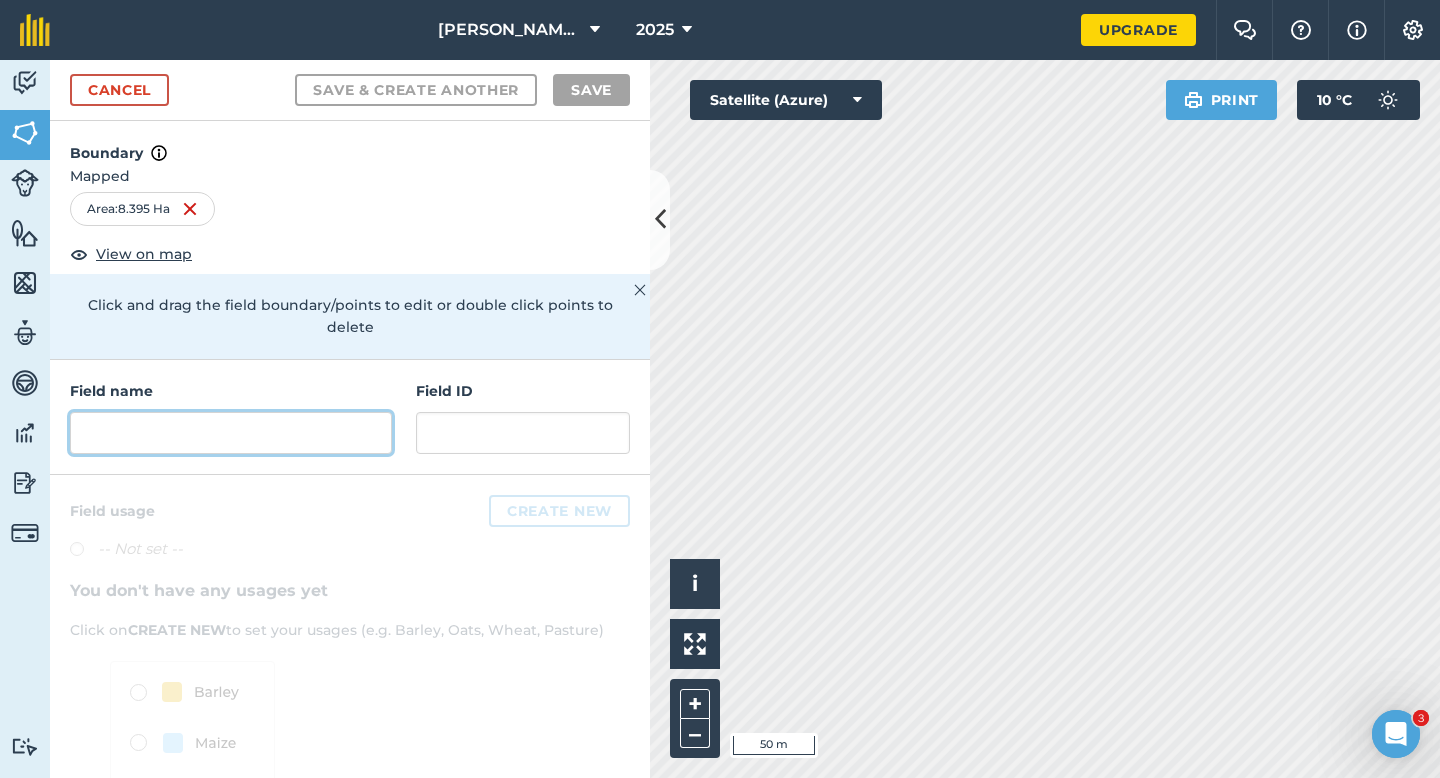 click at bounding box center (231, 433) 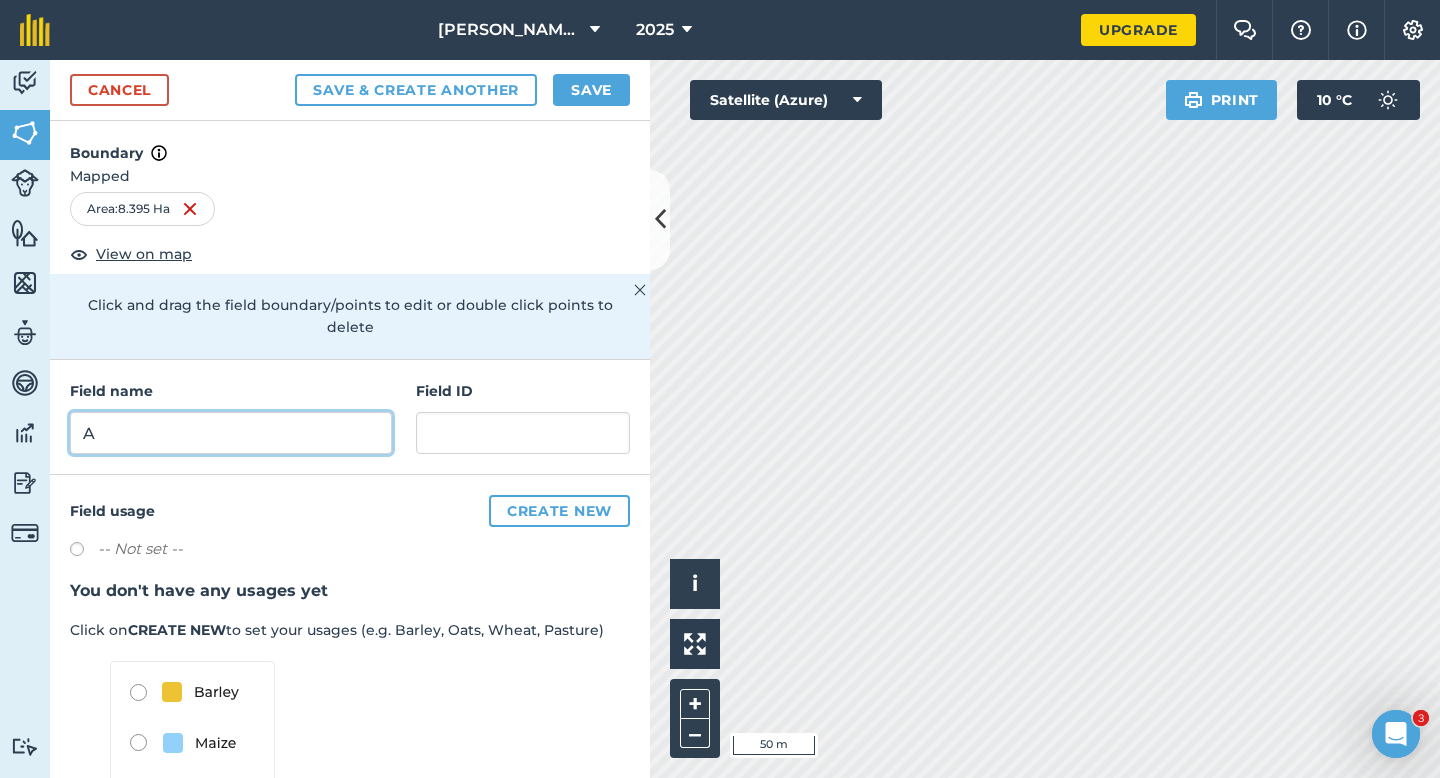 type on "A" 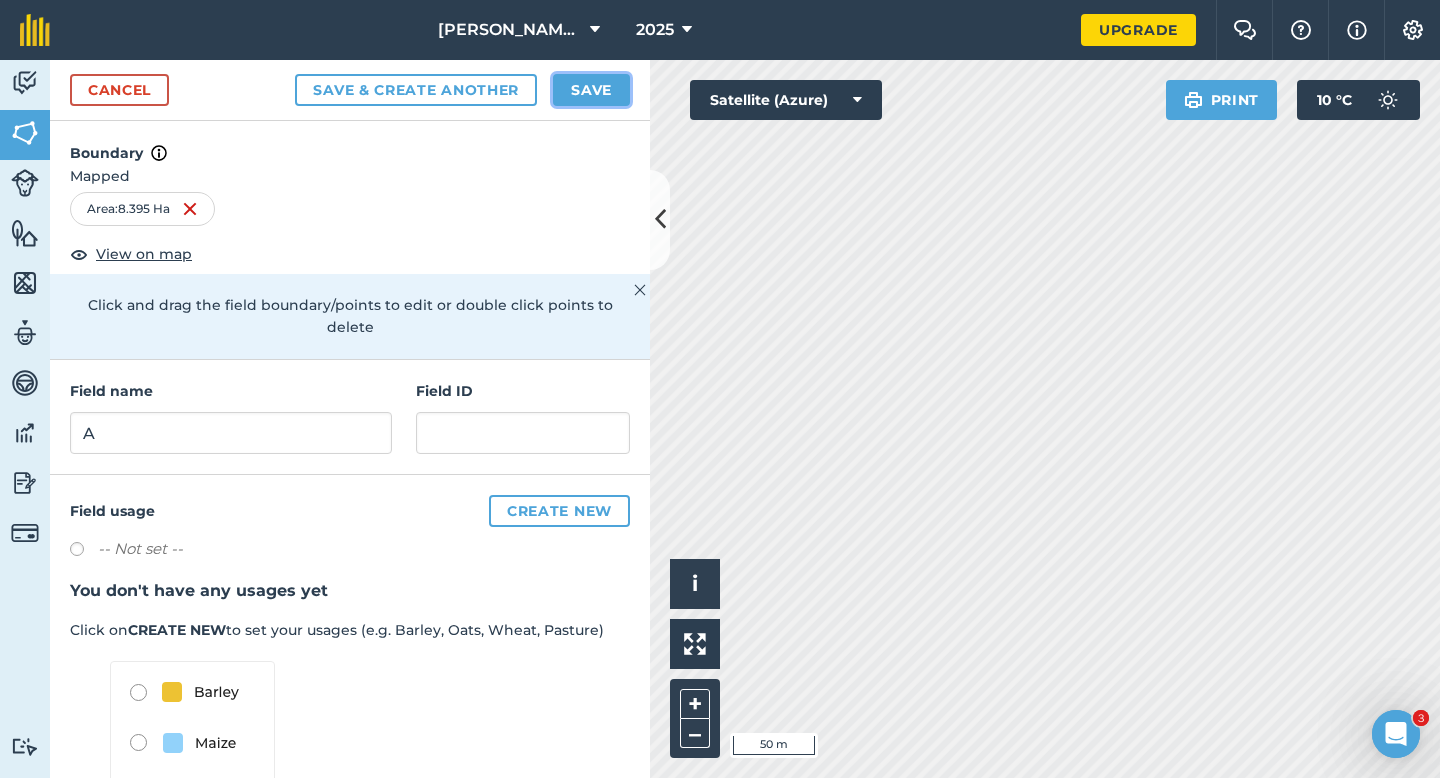 click on "Save" at bounding box center [591, 90] 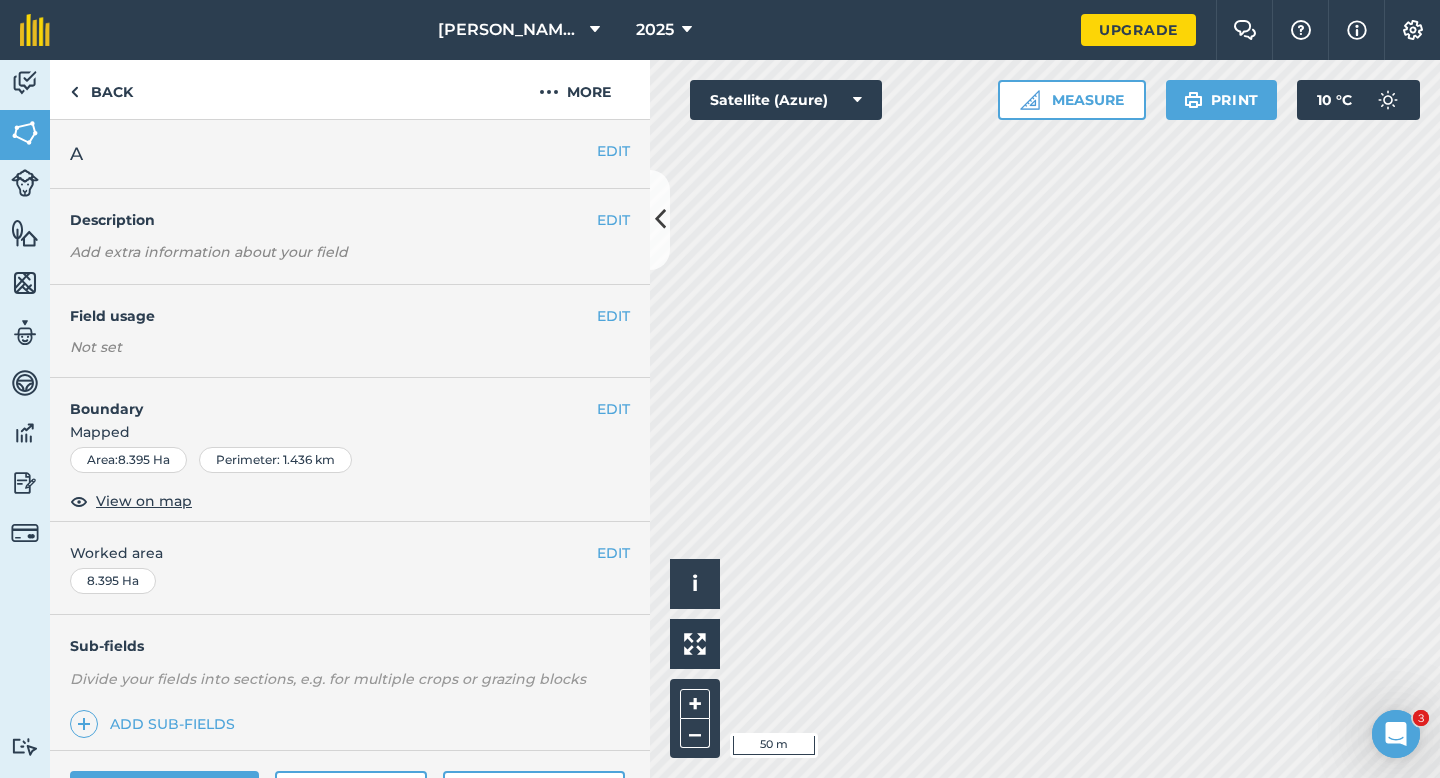 click on "EDIT Worked area 8.395   Ha" at bounding box center (350, 568) 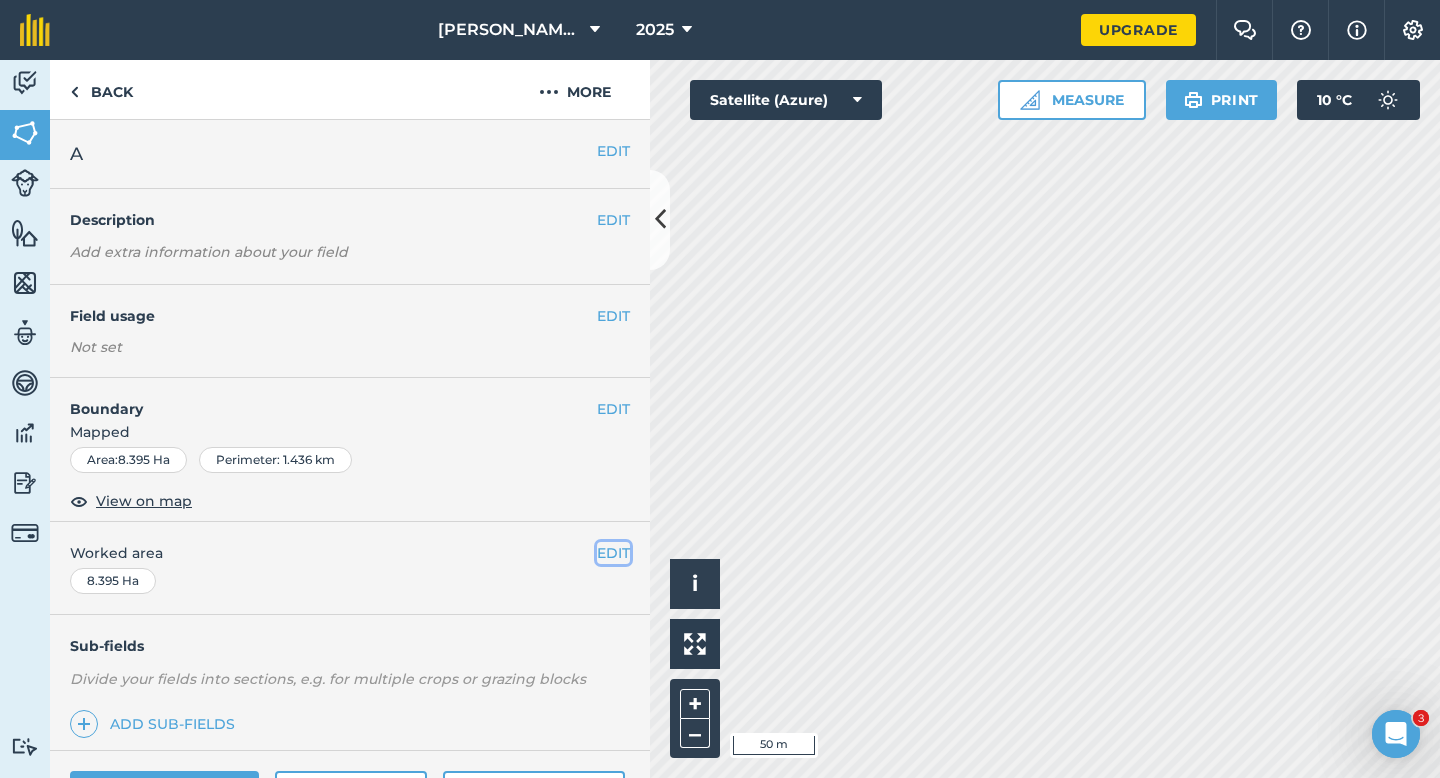 click on "EDIT" at bounding box center [613, 553] 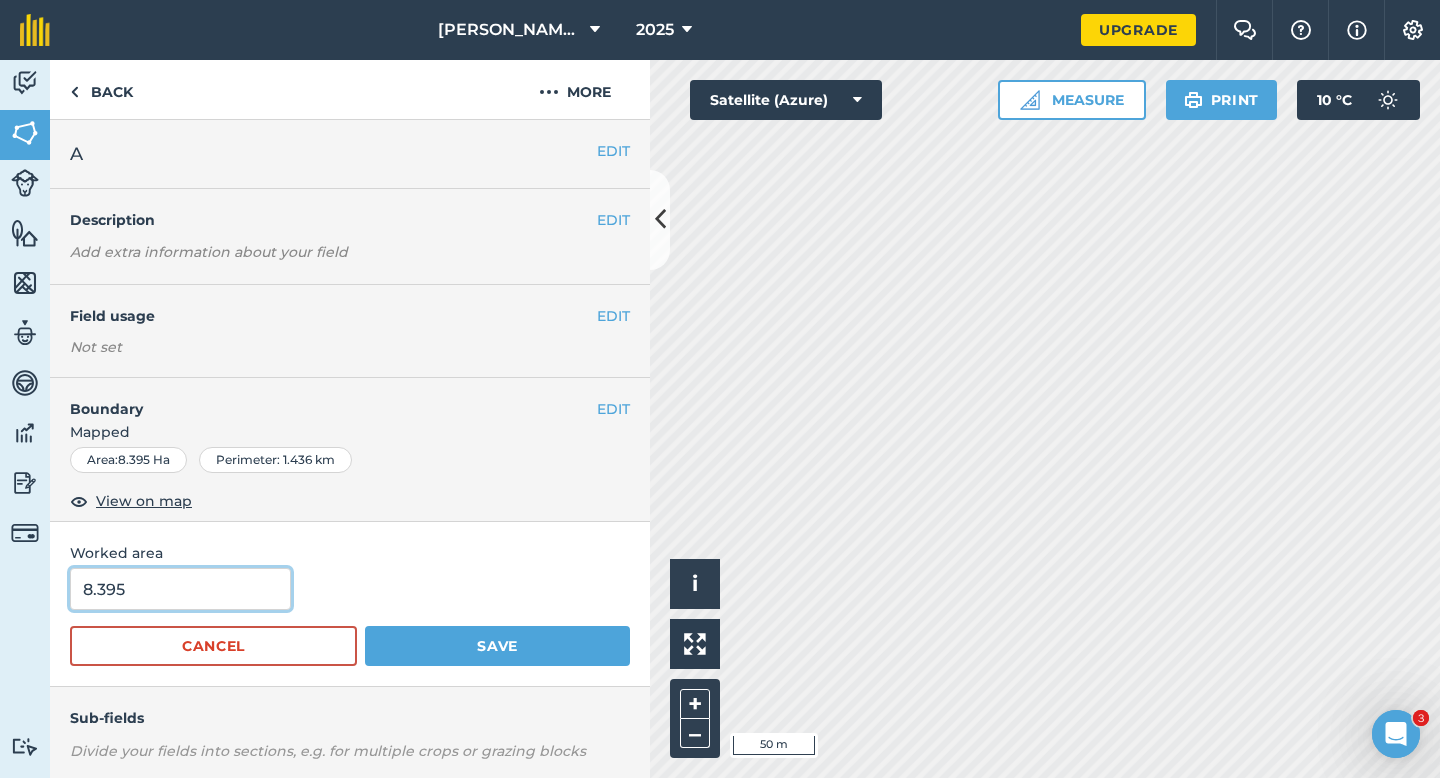click on "8.395" at bounding box center (180, 589) 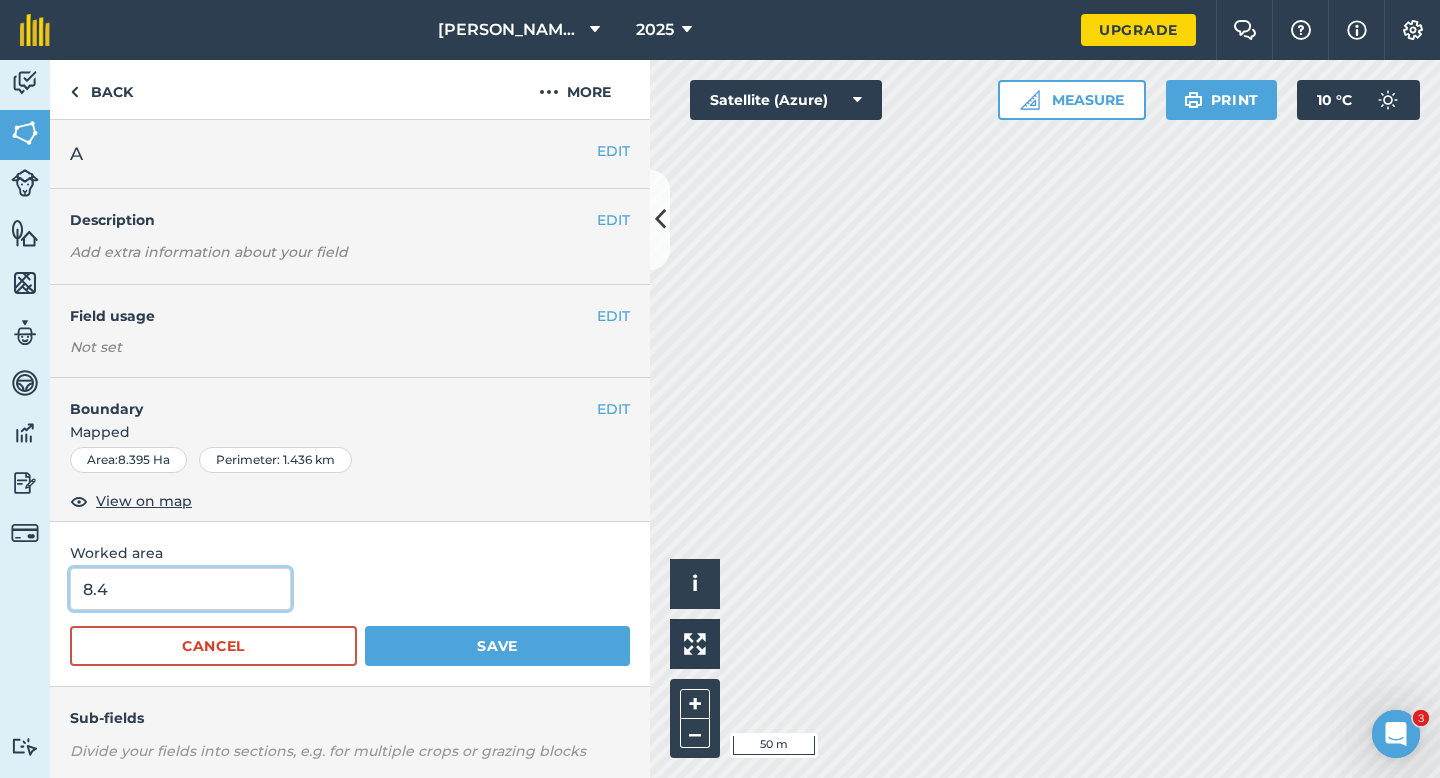 type on "8.4" 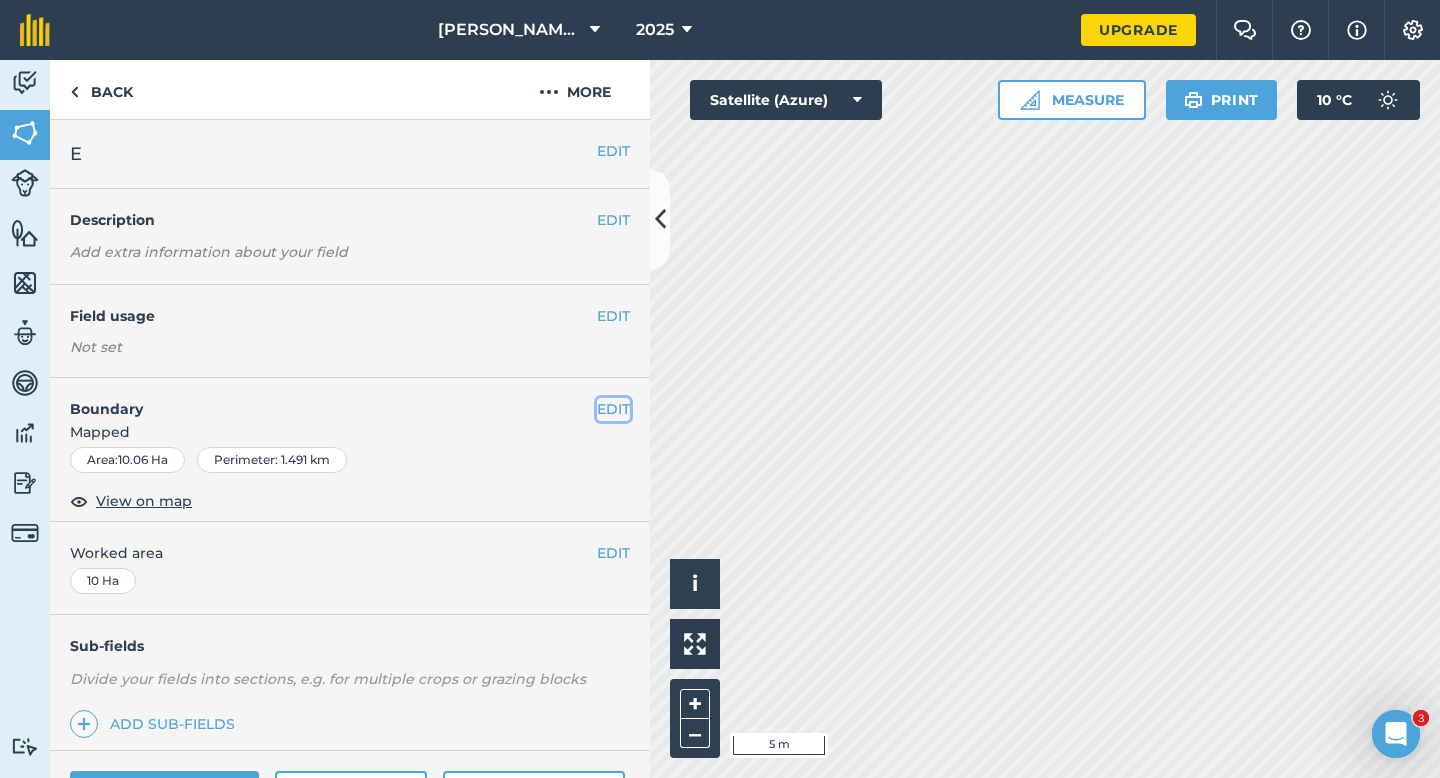 click on "EDIT" at bounding box center [613, 409] 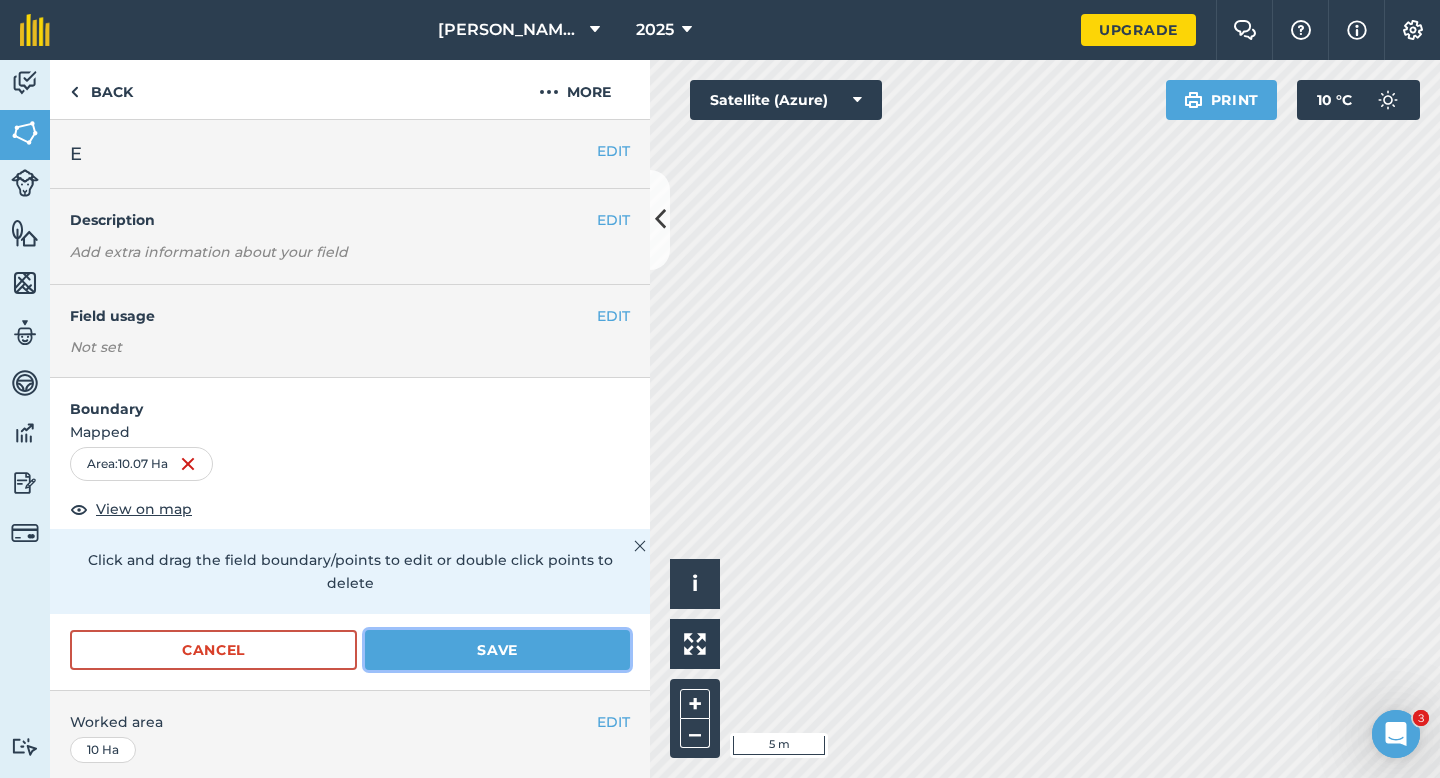 click on "Save" at bounding box center [497, 650] 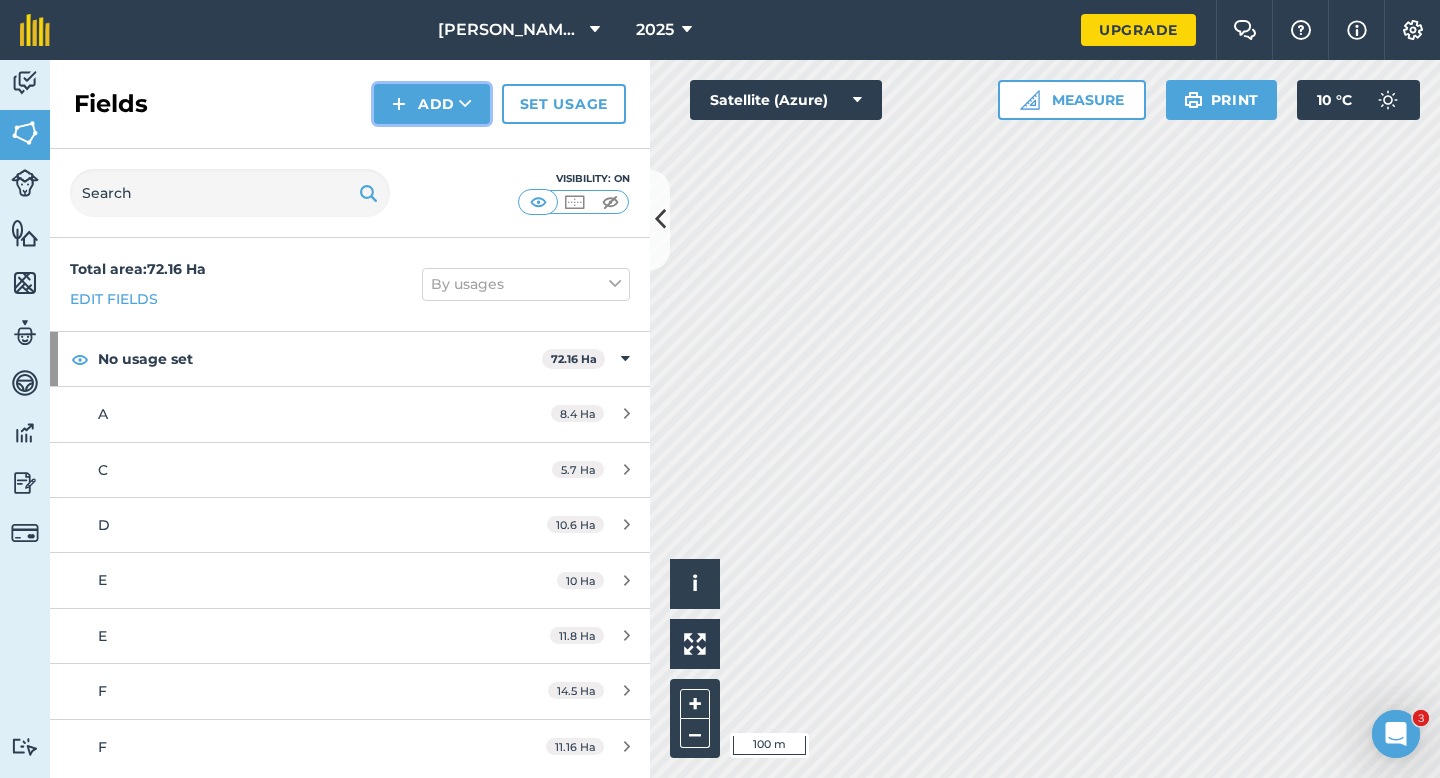 click on "Add" at bounding box center (432, 104) 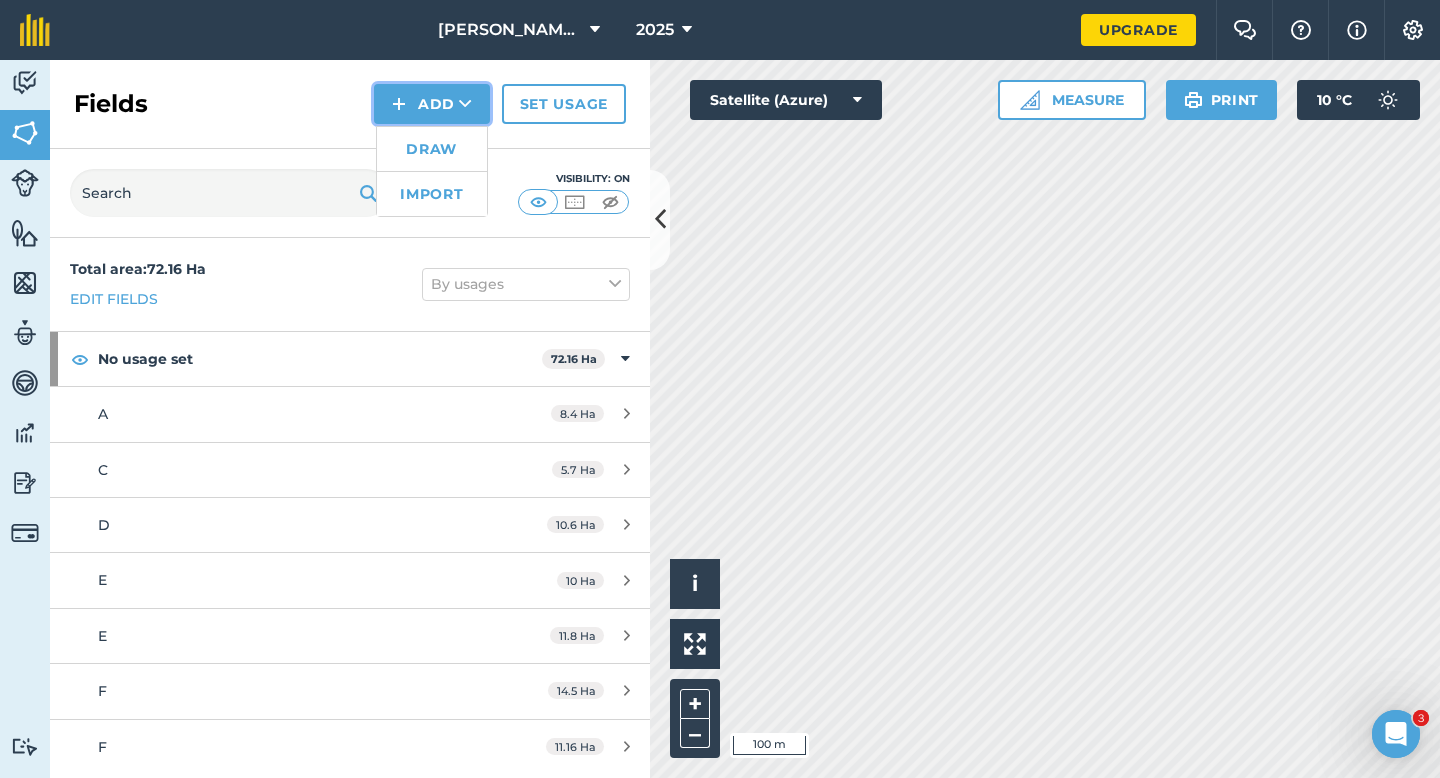 click on "Draw Import" at bounding box center [432, 171] 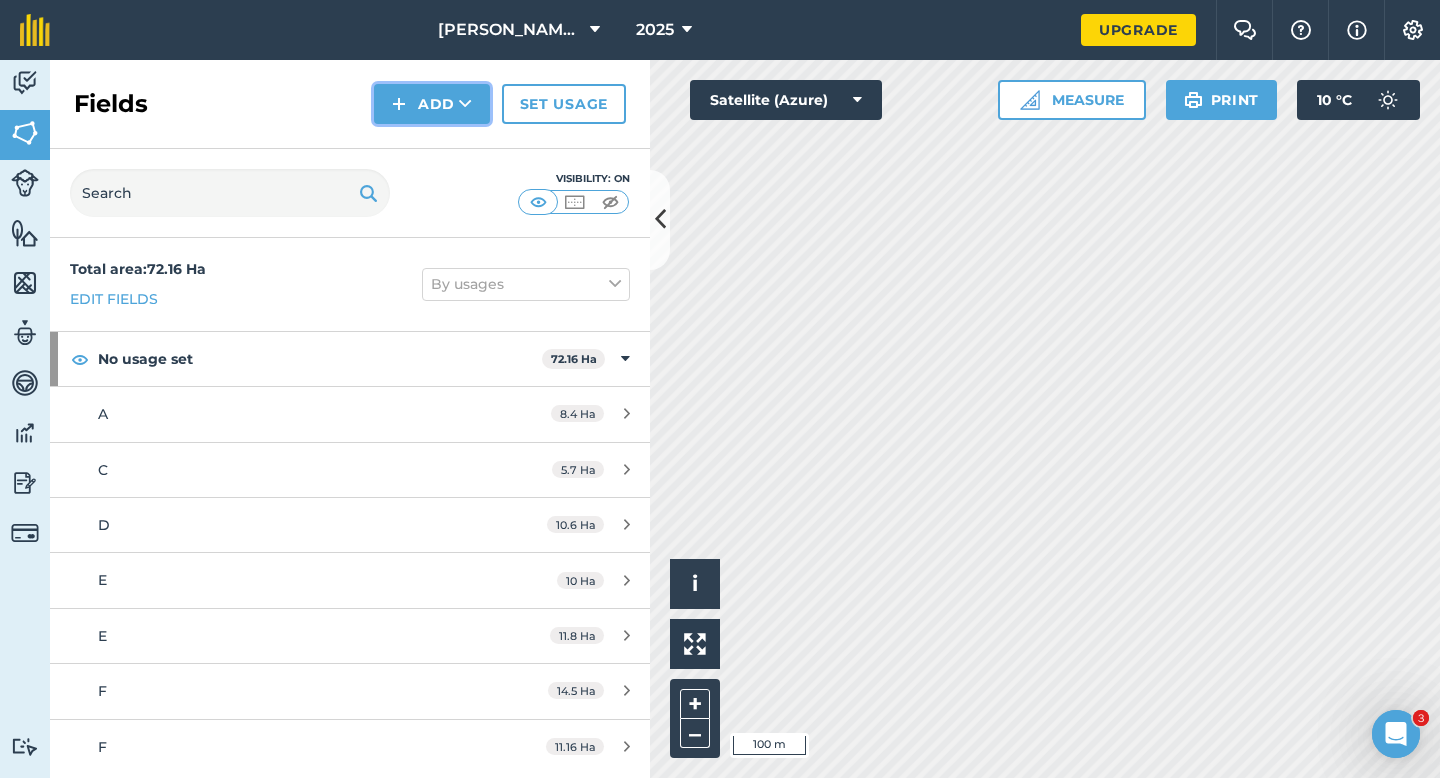 click on "Add" at bounding box center [432, 104] 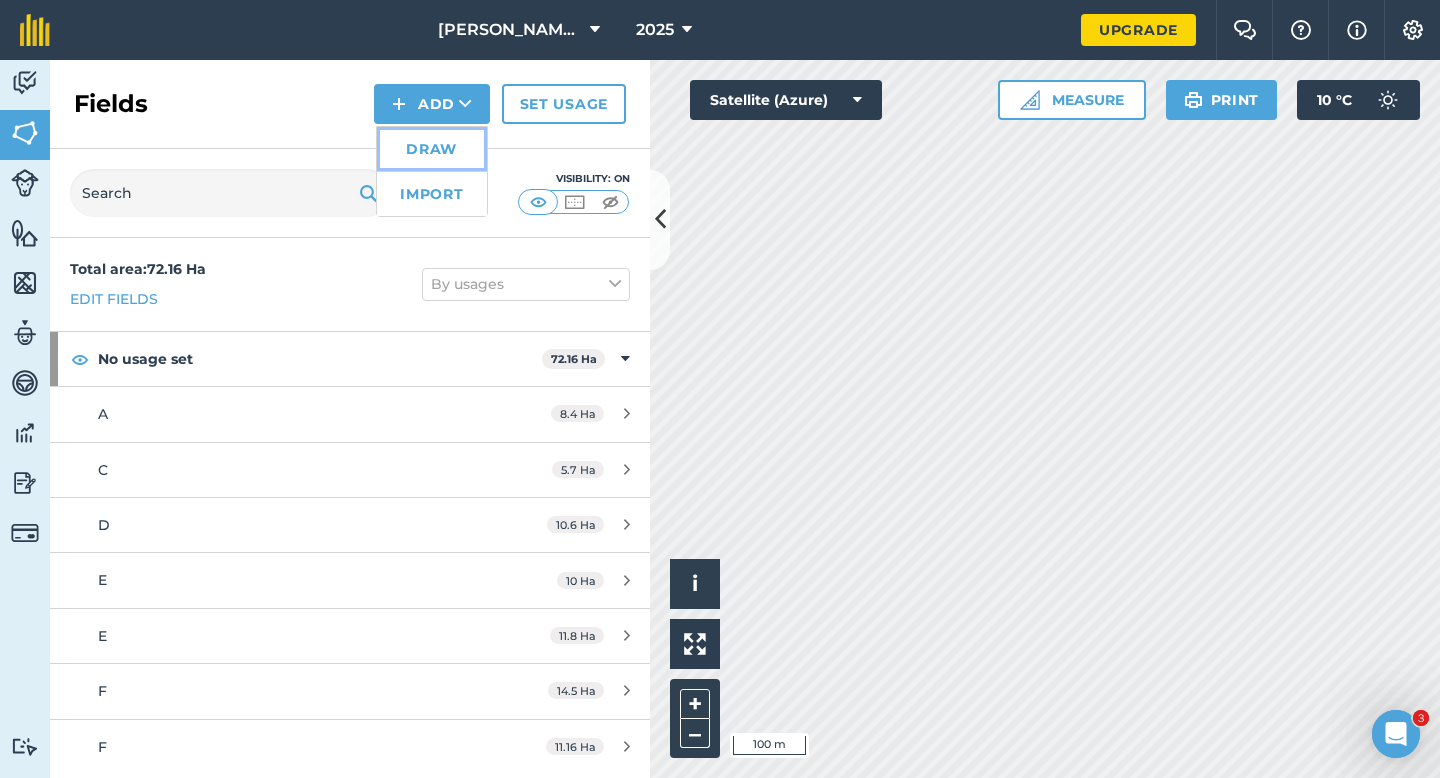 click on "Draw" at bounding box center [432, 149] 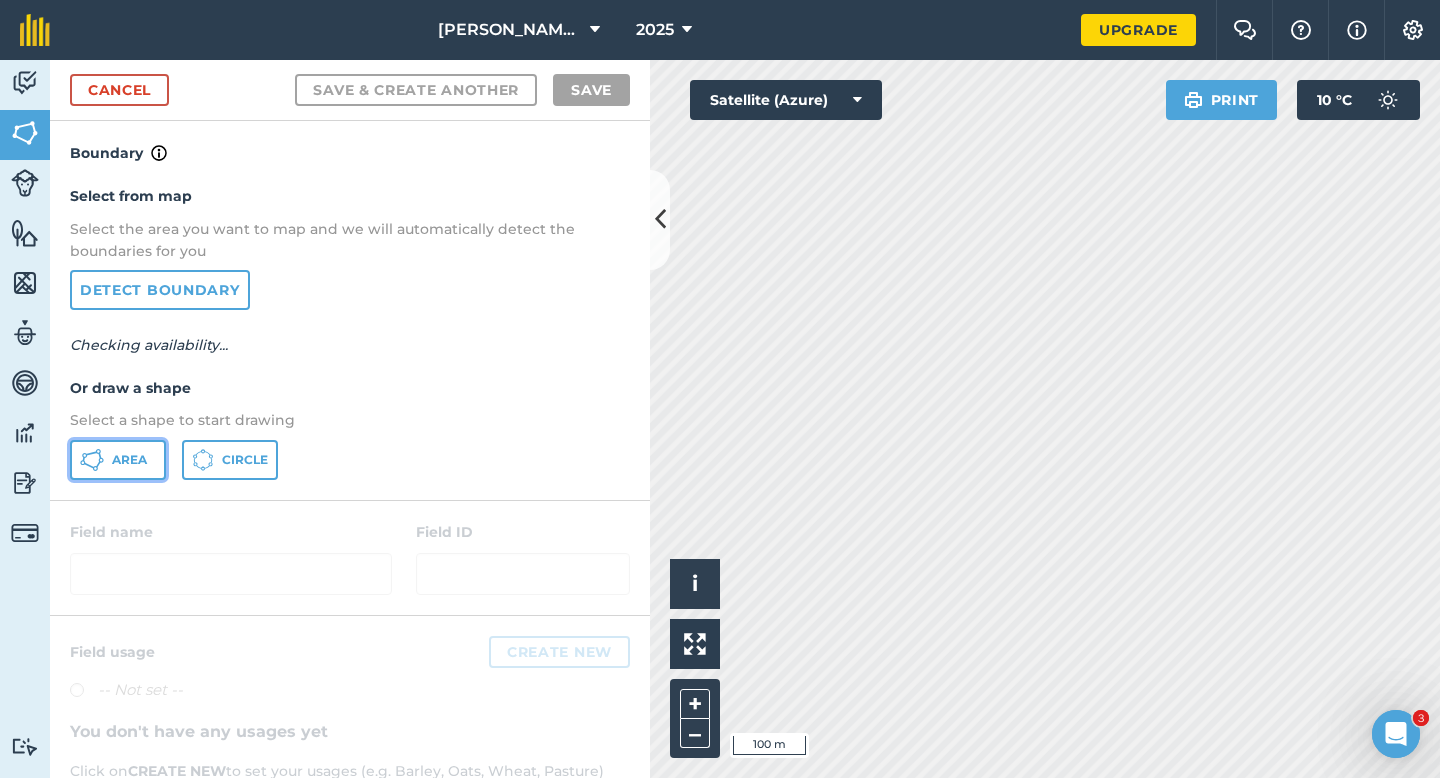 click on "Area" at bounding box center (118, 460) 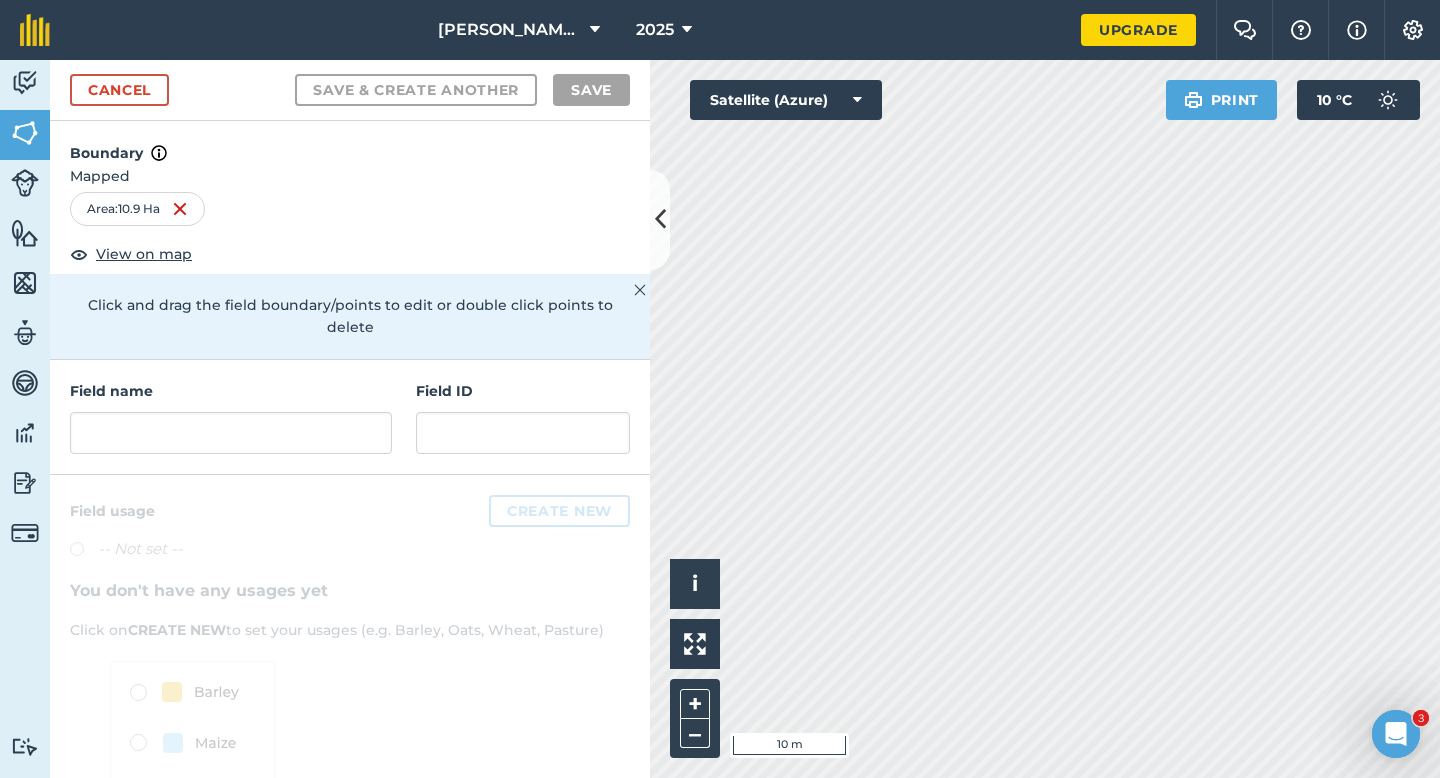 click on "Field name Field ID" at bounding box center [350, 417] 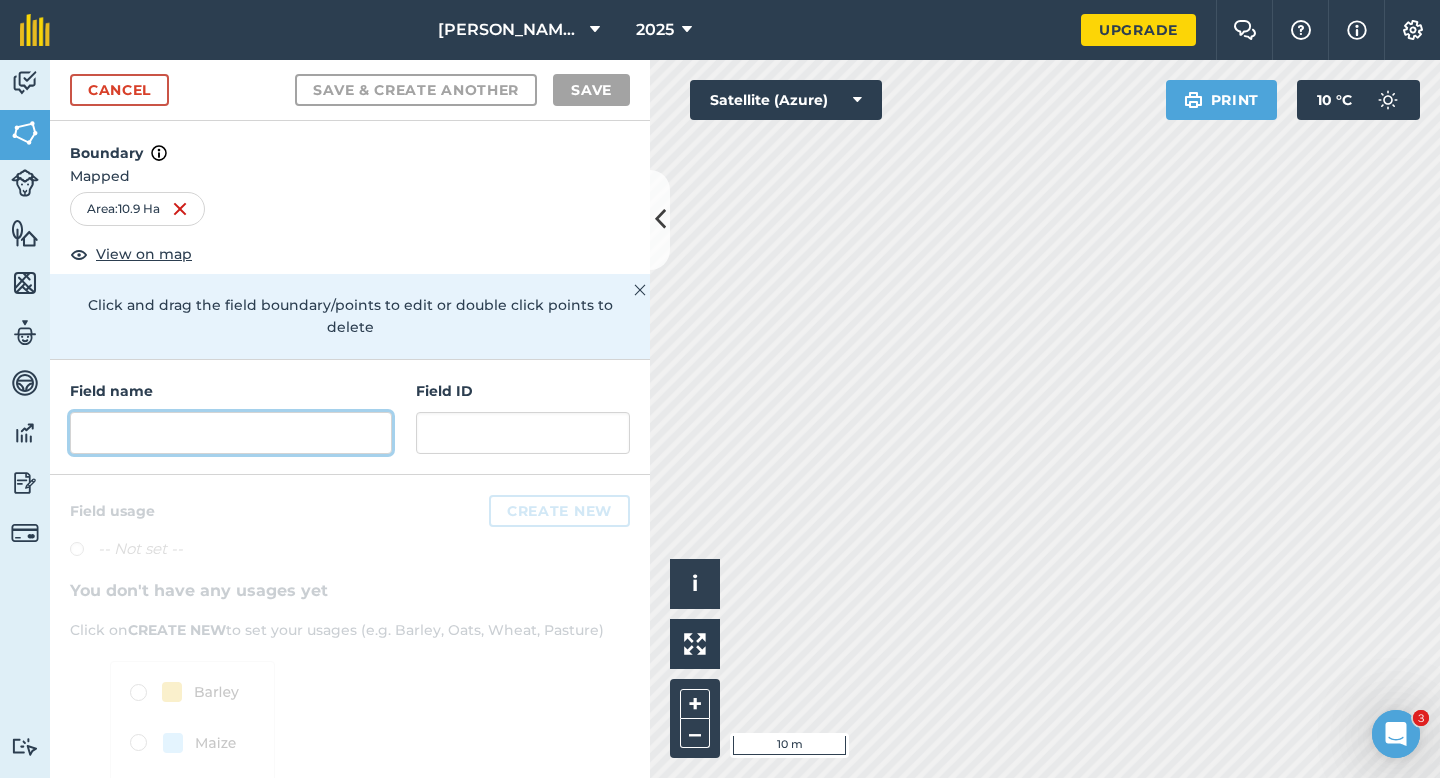 click at bounding box center (231, 433) 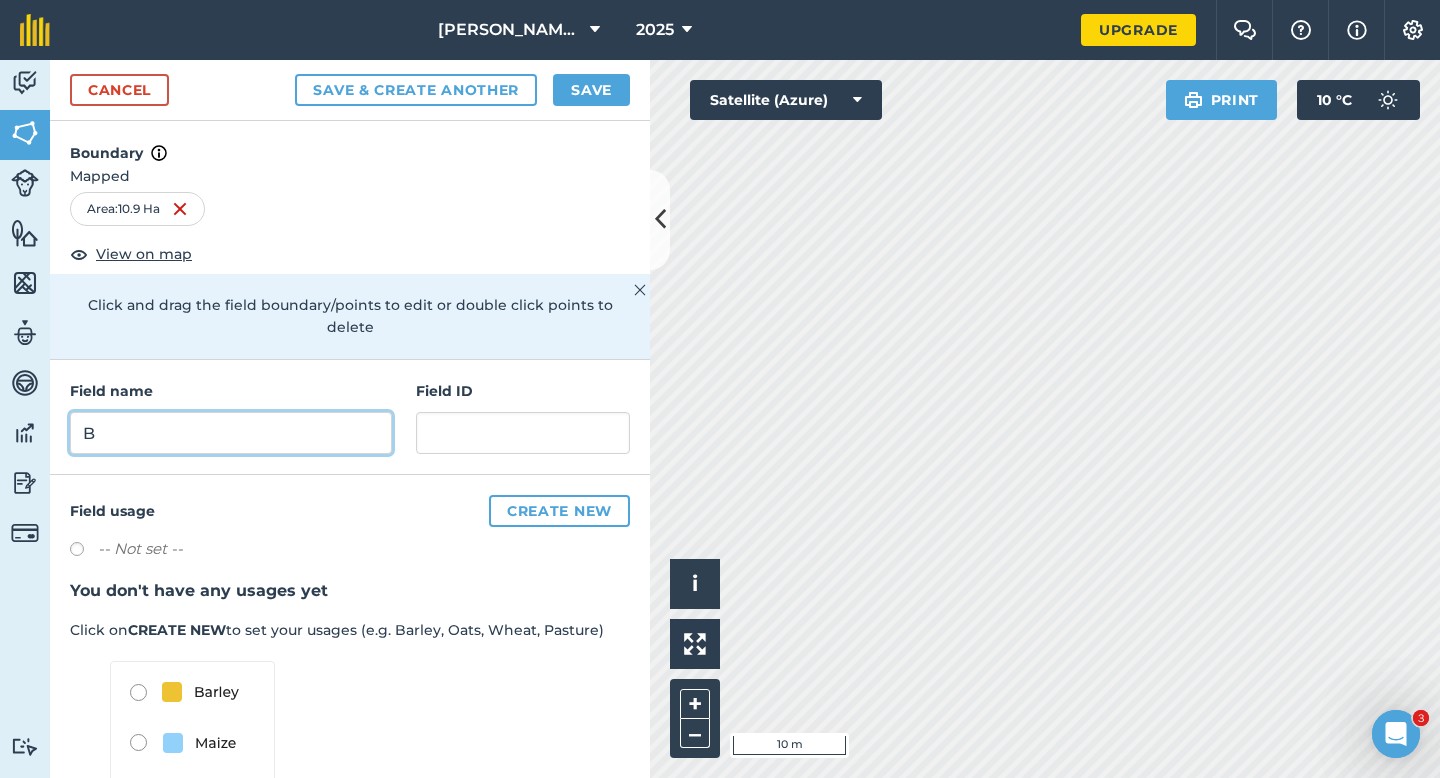 type on "B" 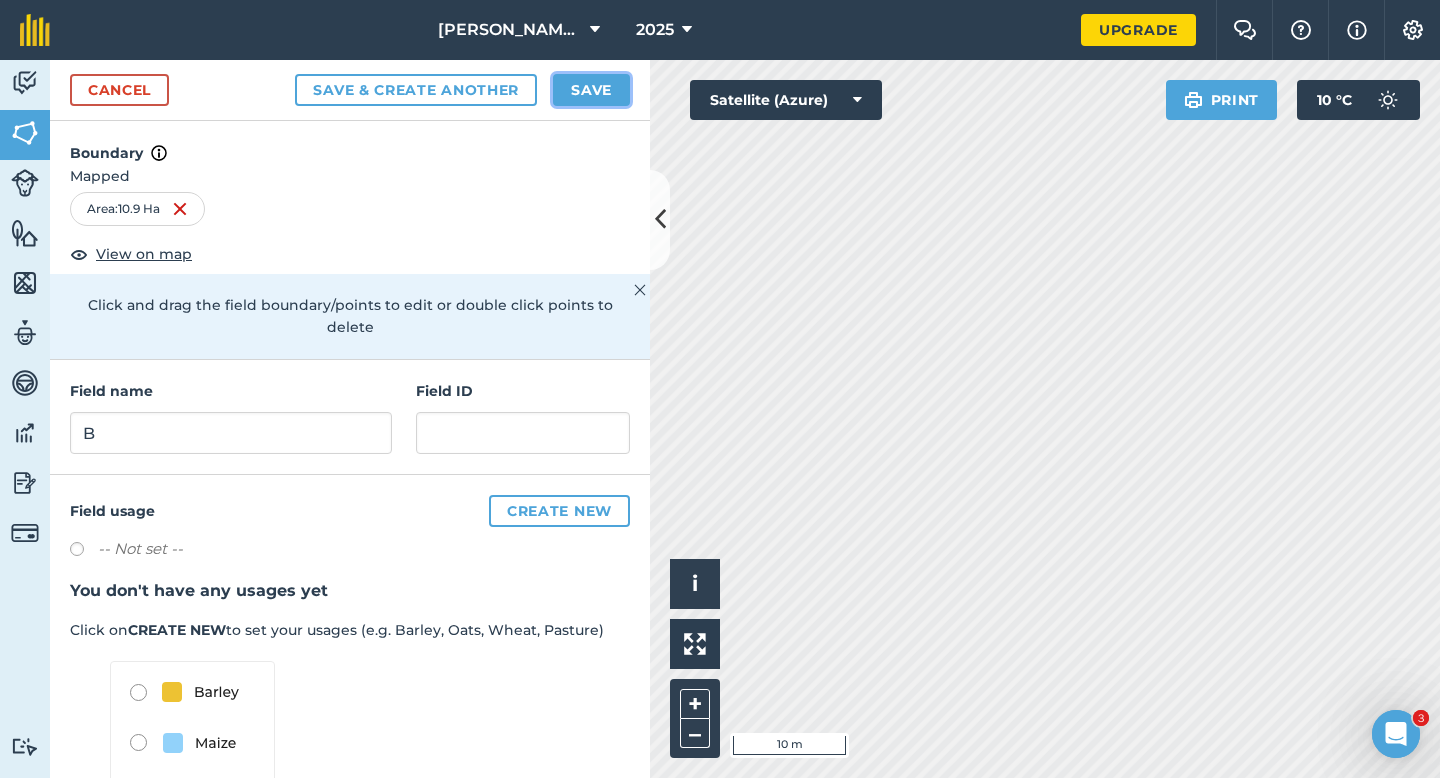 click on "Save" at bounding box center [591, 90] 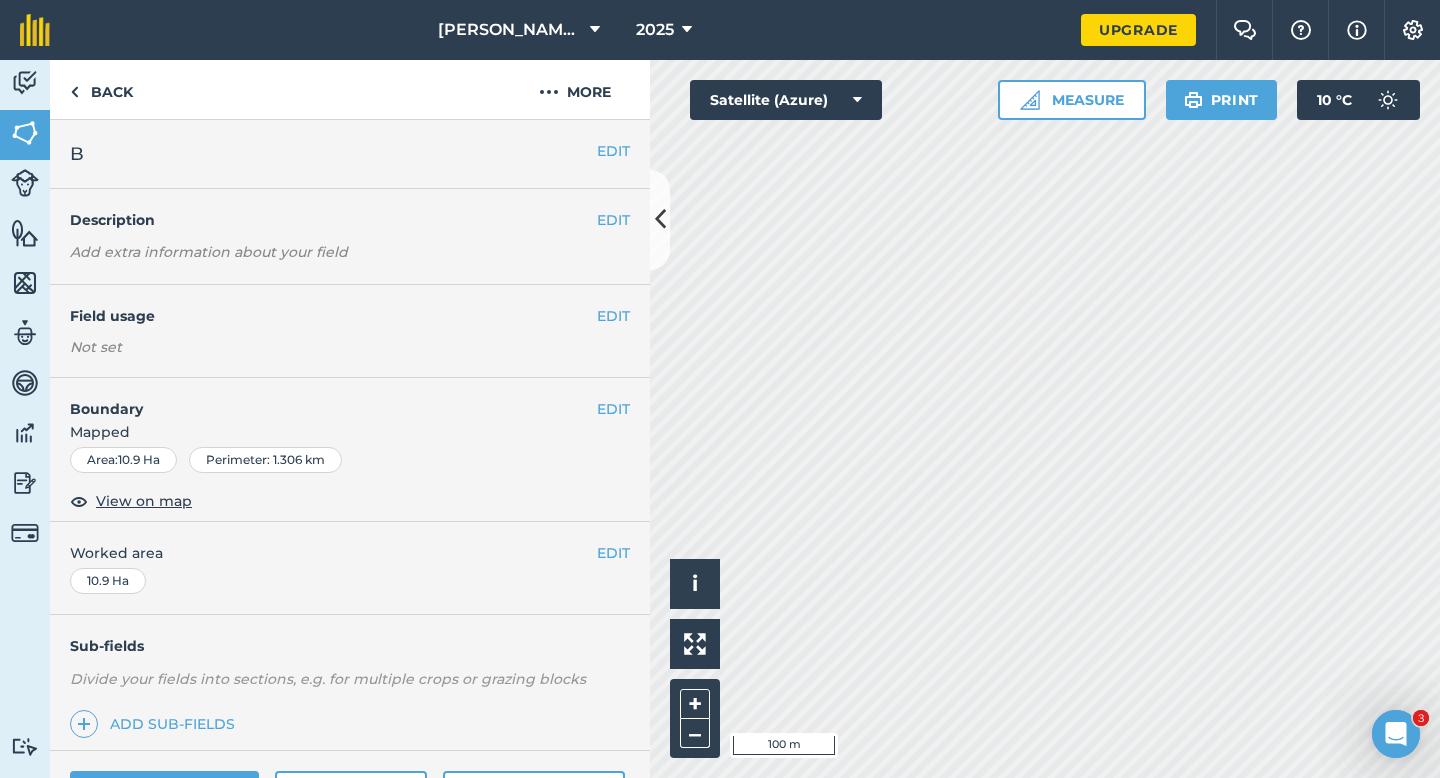 click on "Worked area" at bounding box center (350, 553) 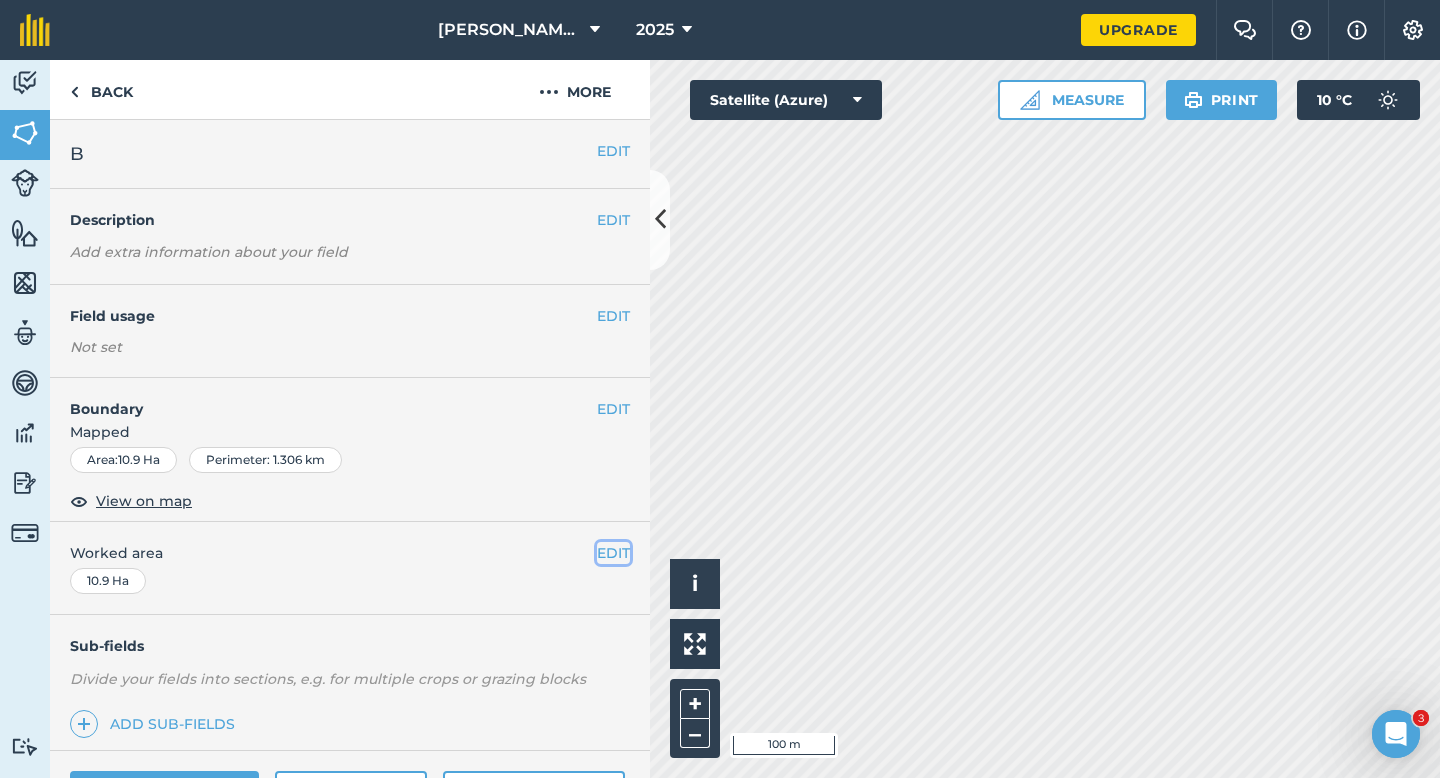 click on "EDIT" at bounding box center [613, 553] 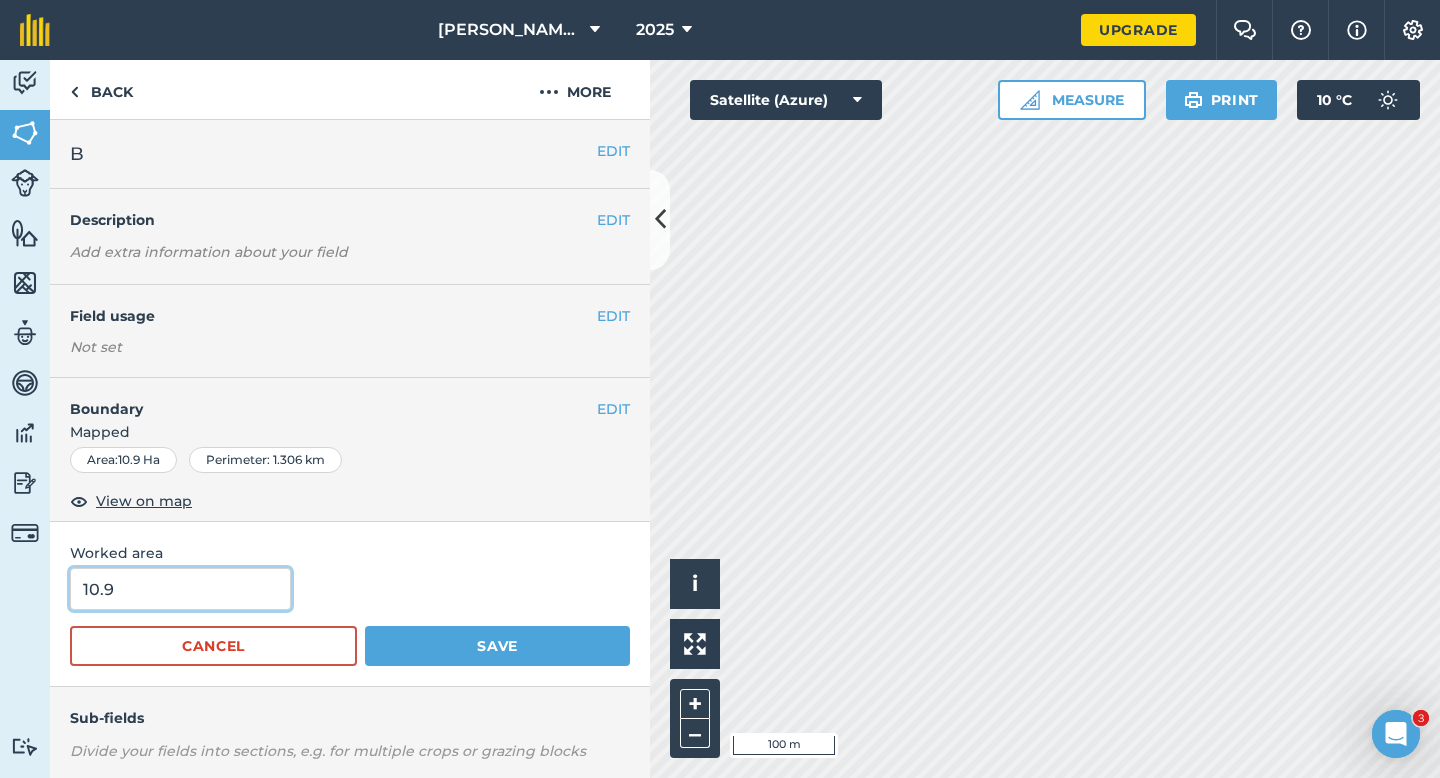 click on "10.9" at bounding box center [180, 589] 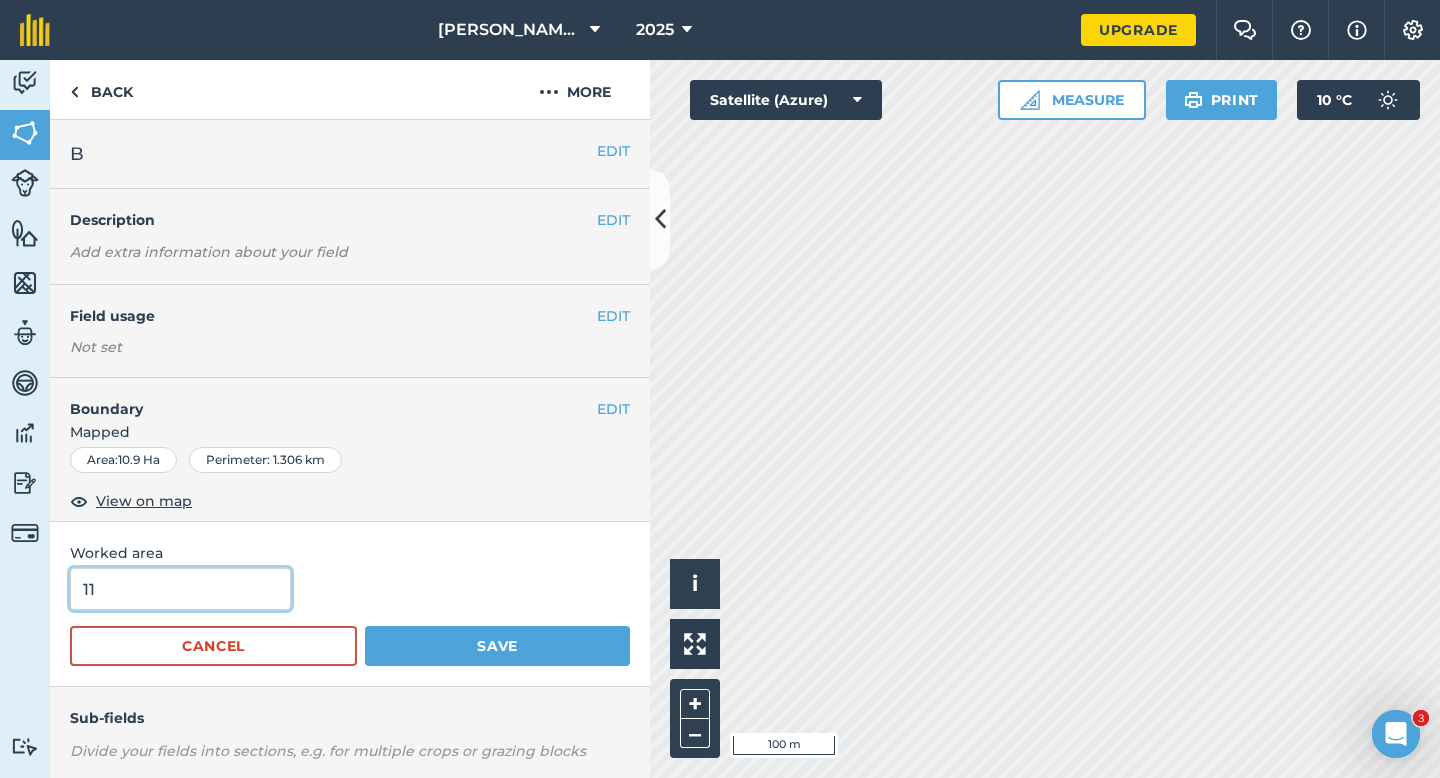 click on "Save" at bounding box center [497, 646] 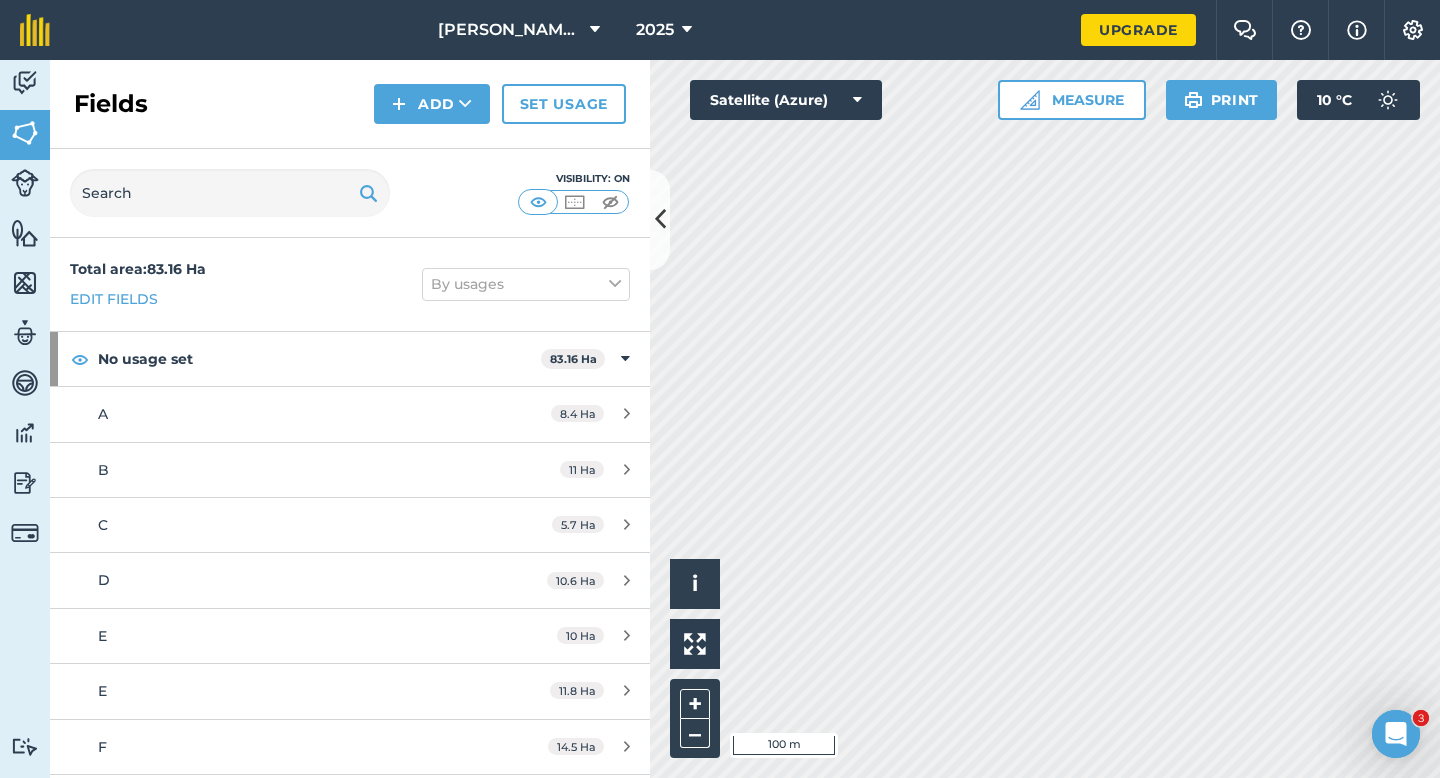 click on "Fields   Add   Set usage" at bounding box center (350, 104) 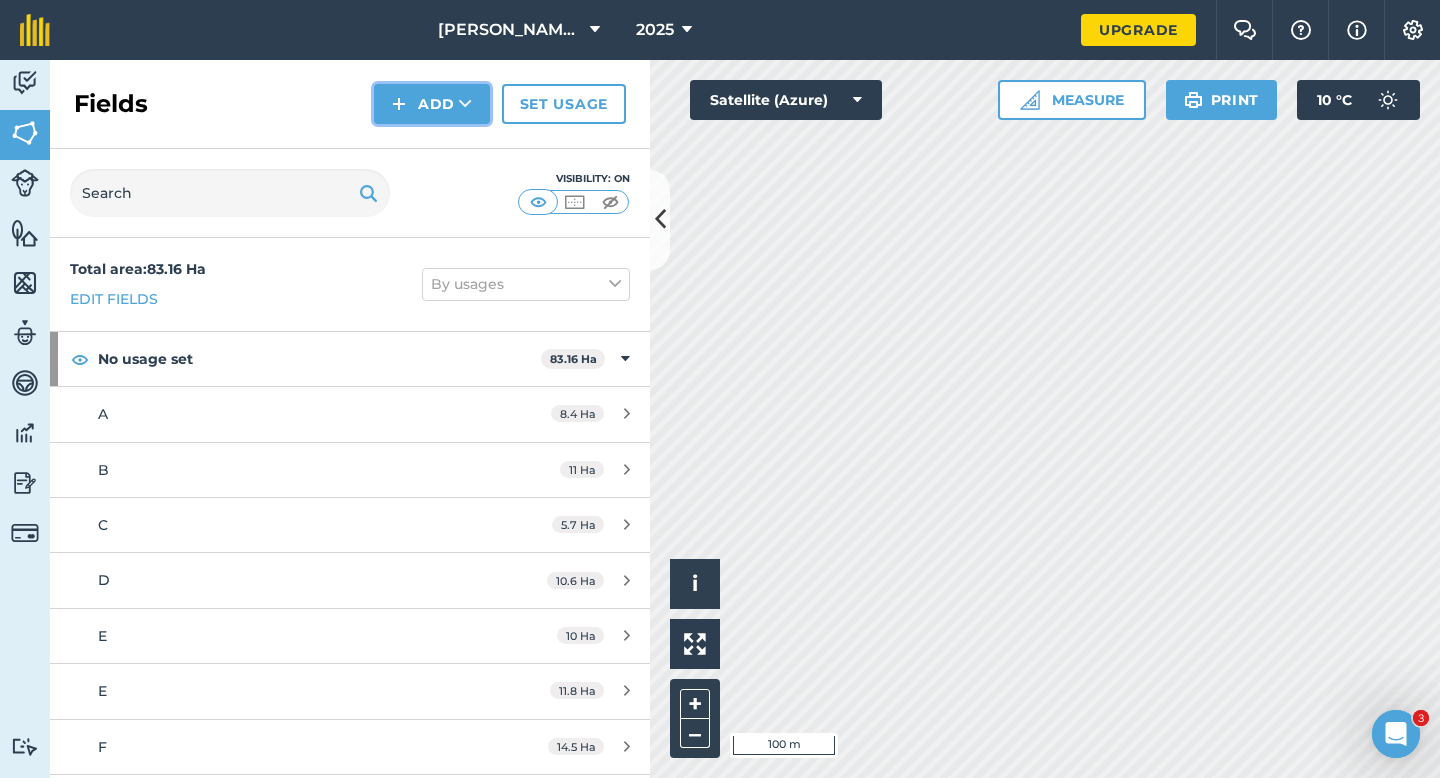 click on "Add" at bounding box center (432, 104) 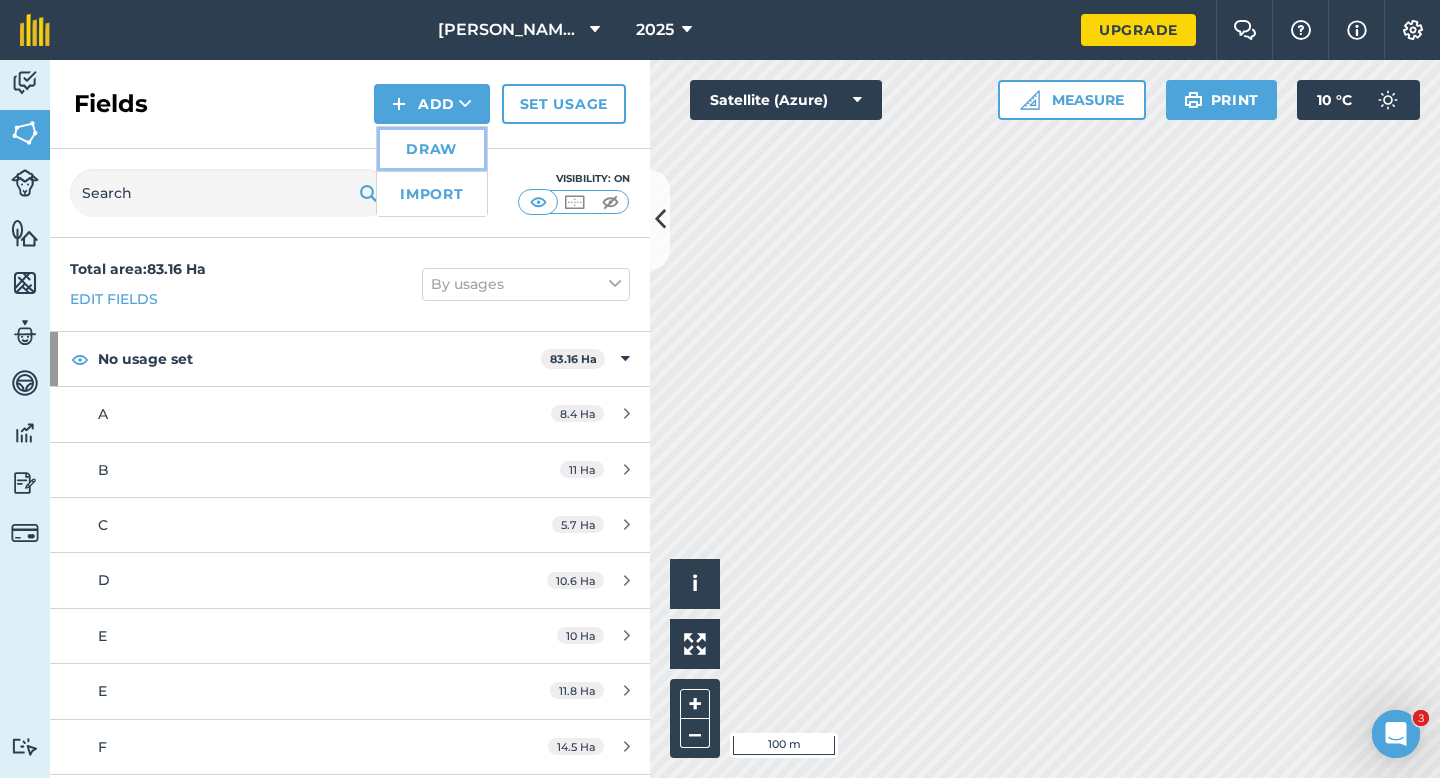 click on "Draw" at bounding box center [432, 149] 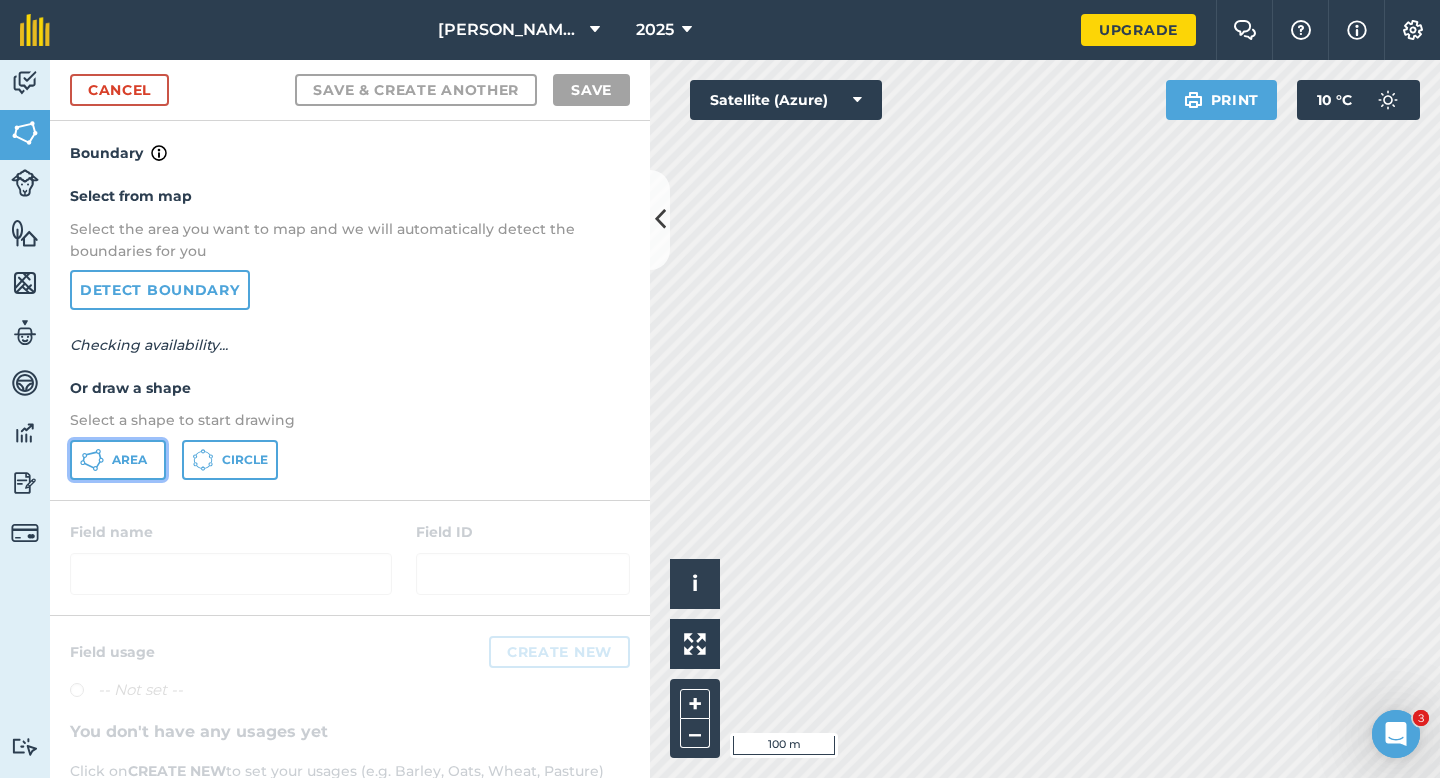 click on "Area" at bounding box center (118, 460) 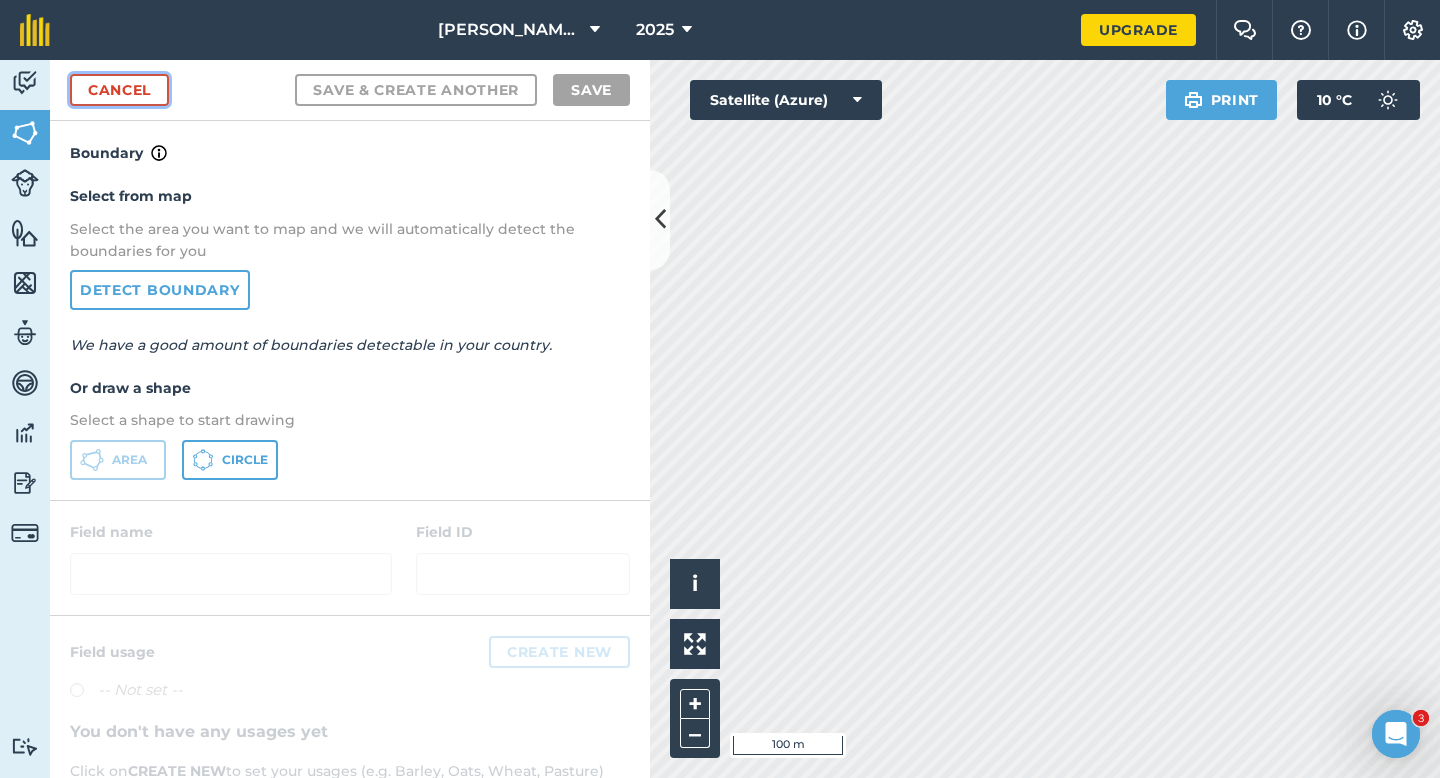 click on "Cancel" at bounding box center (119, 90) 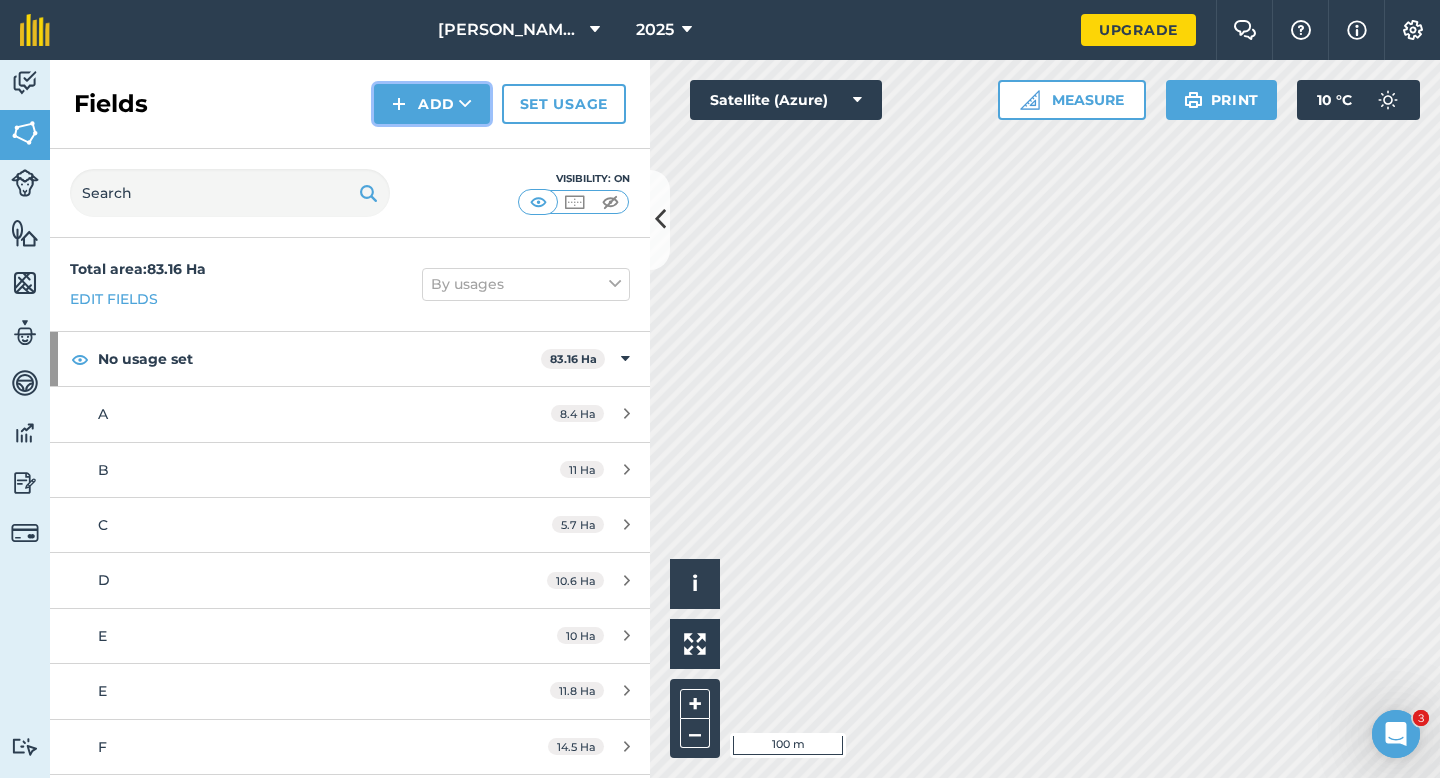 click at bounding box center (465, 104) 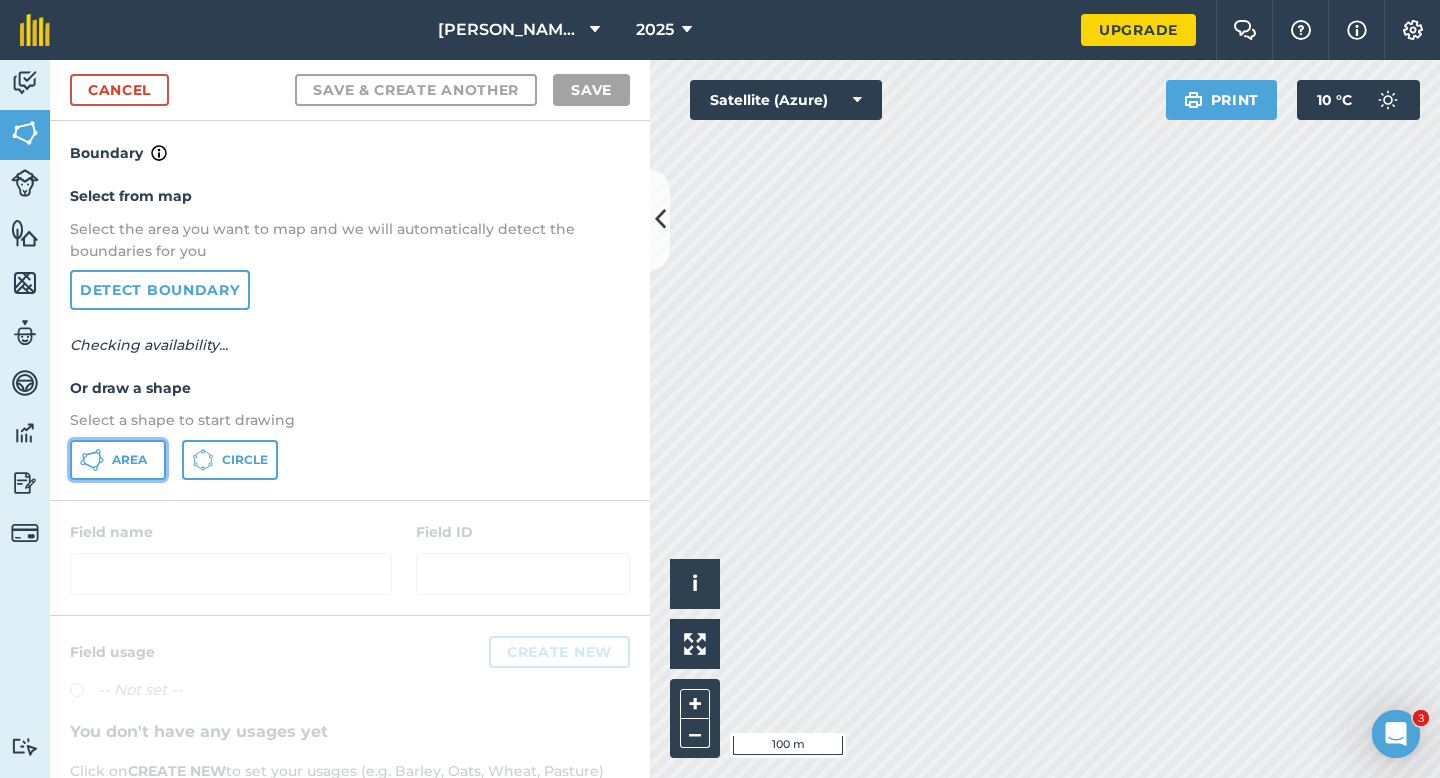 click on "Area" at bounding box center (129, 460) 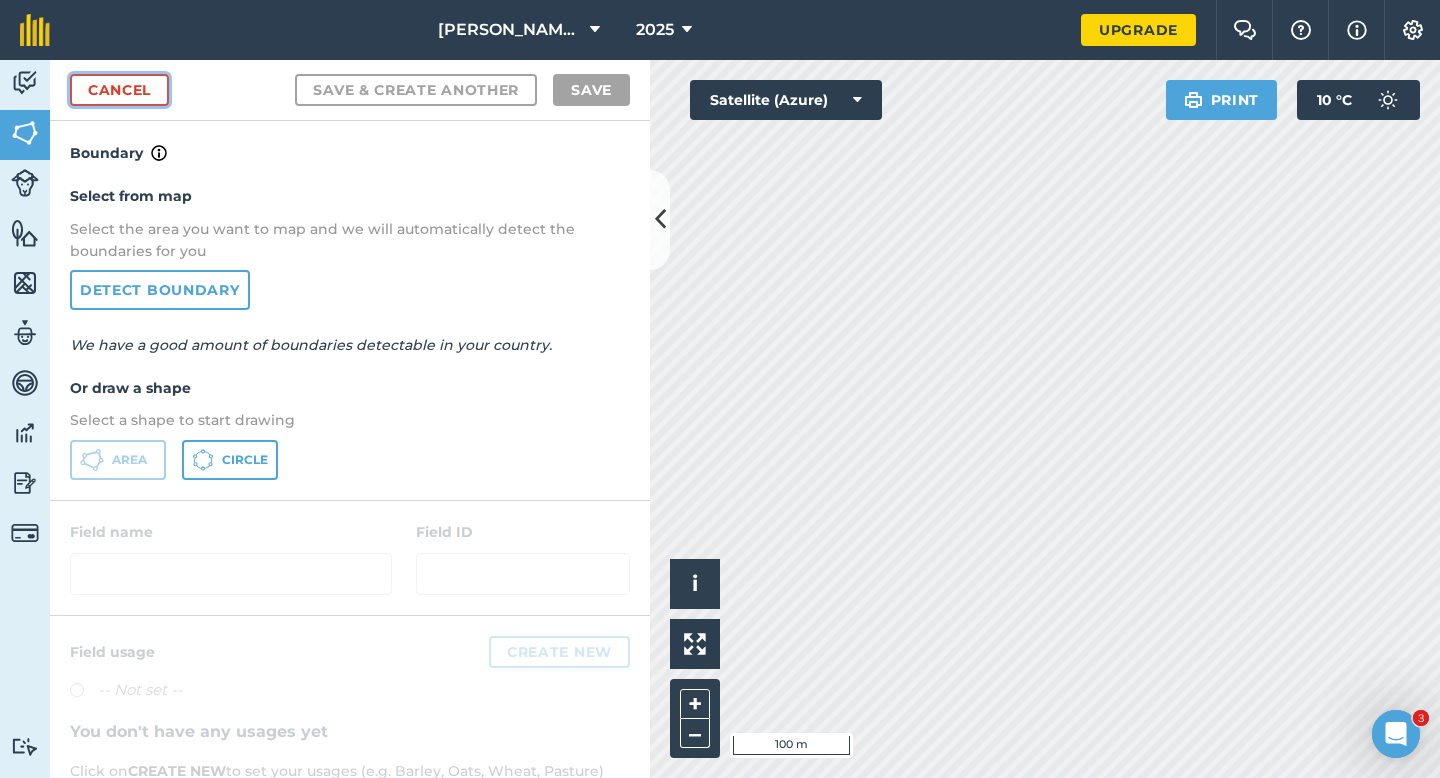click on "Cancel" at bounding box center (119, 90) 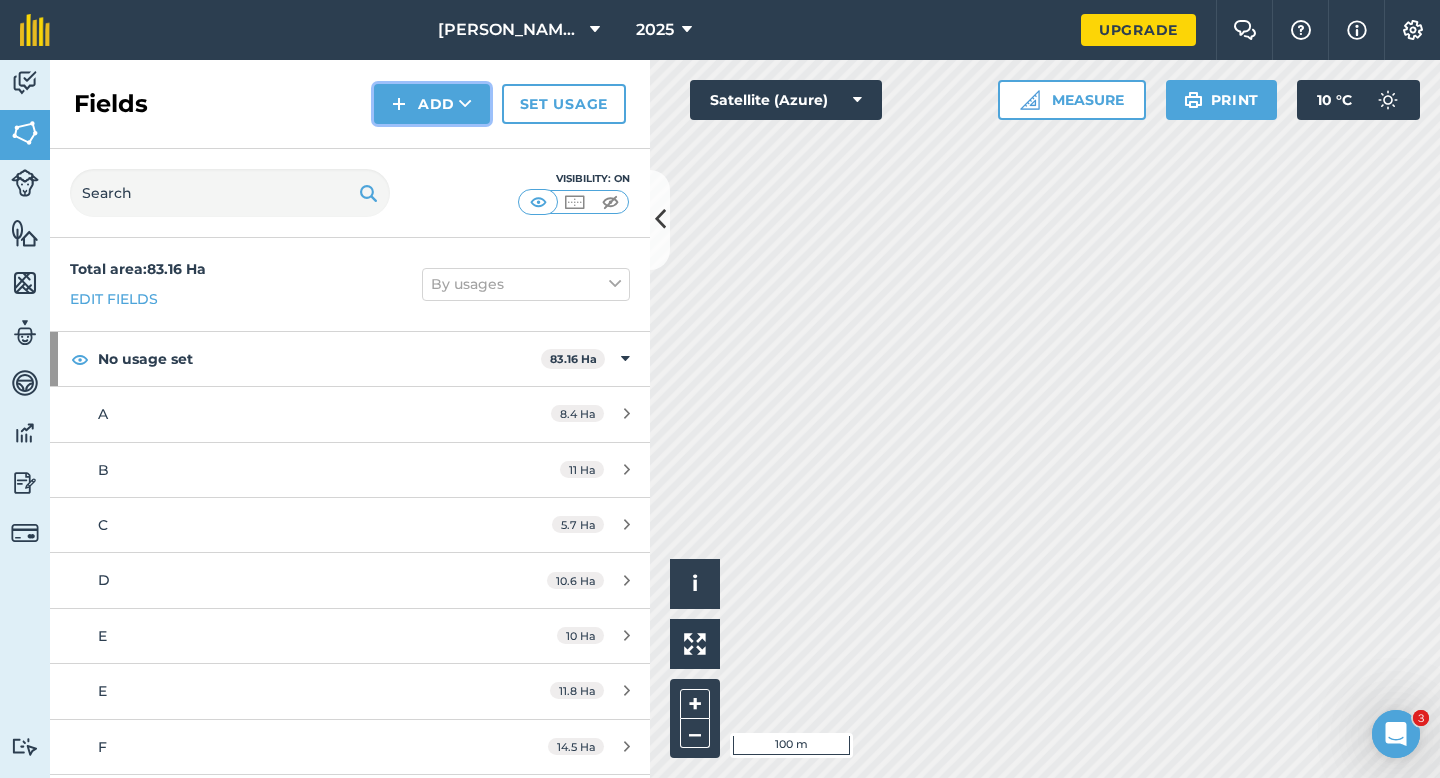click at bounding box center [399, 104] 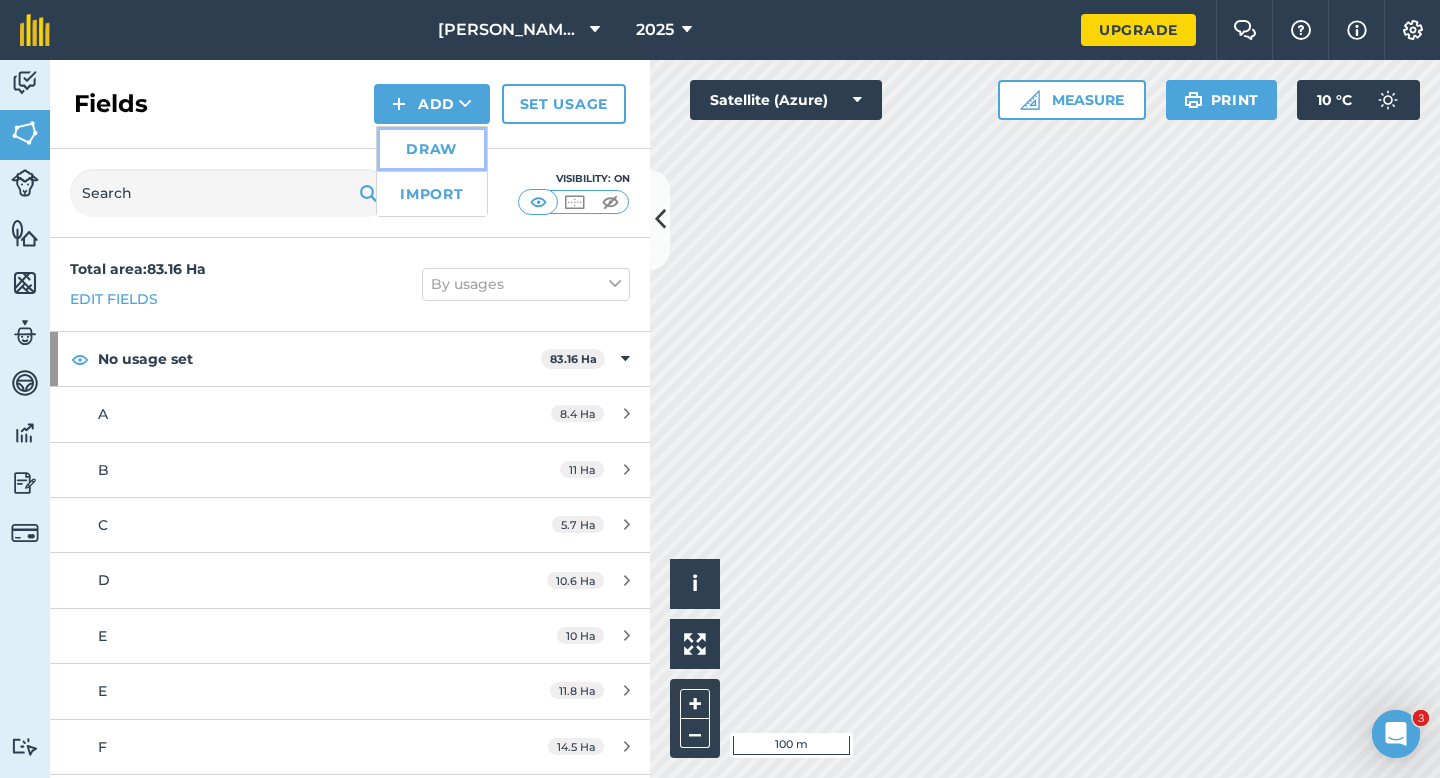 click on "Draw" at bounding box center [432, 149] 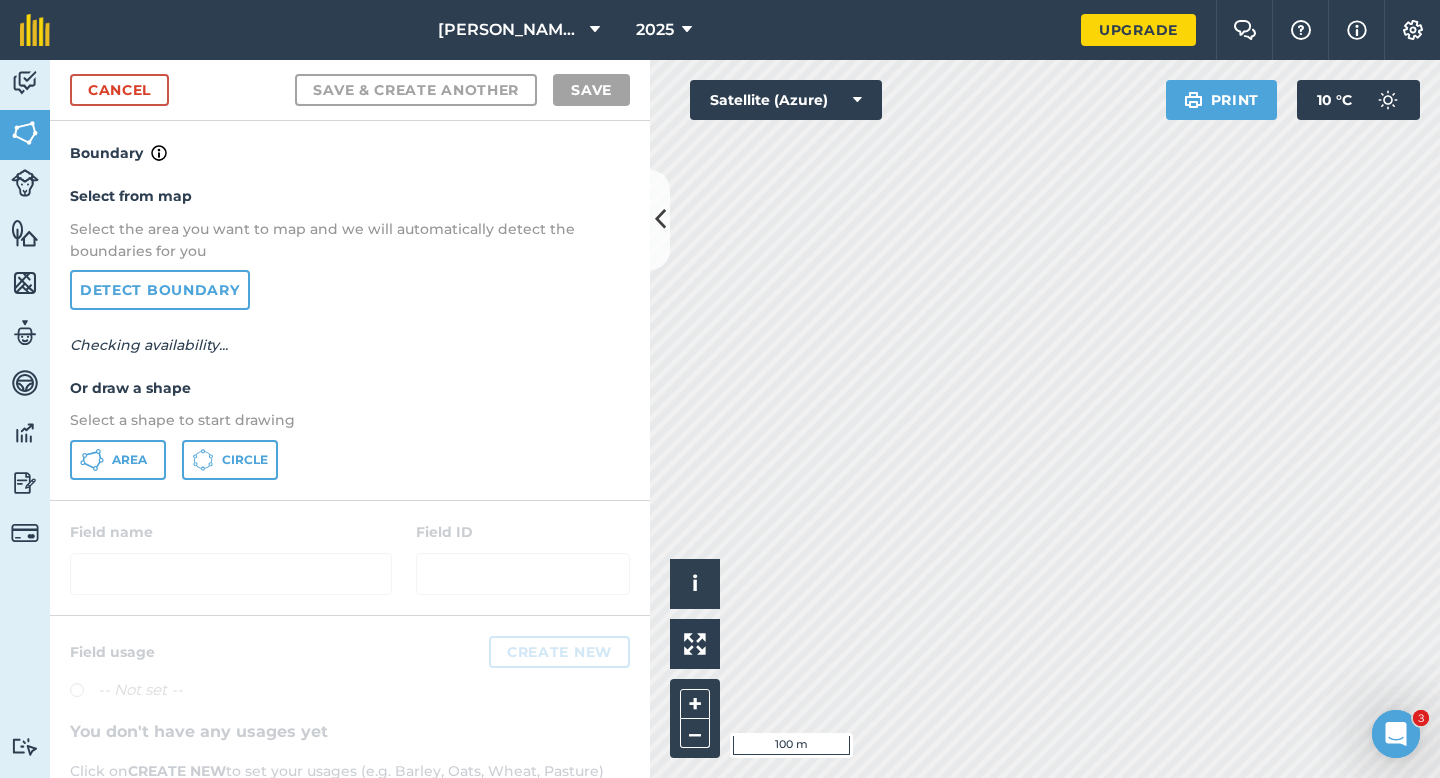 click on "Select from map Select the area you want to map and we will automatically detect the boundaries for you Detect boundary Checking availability... Or draw a shape Select a shape to start drawing Area Circle" at bounding box center (350, 332) 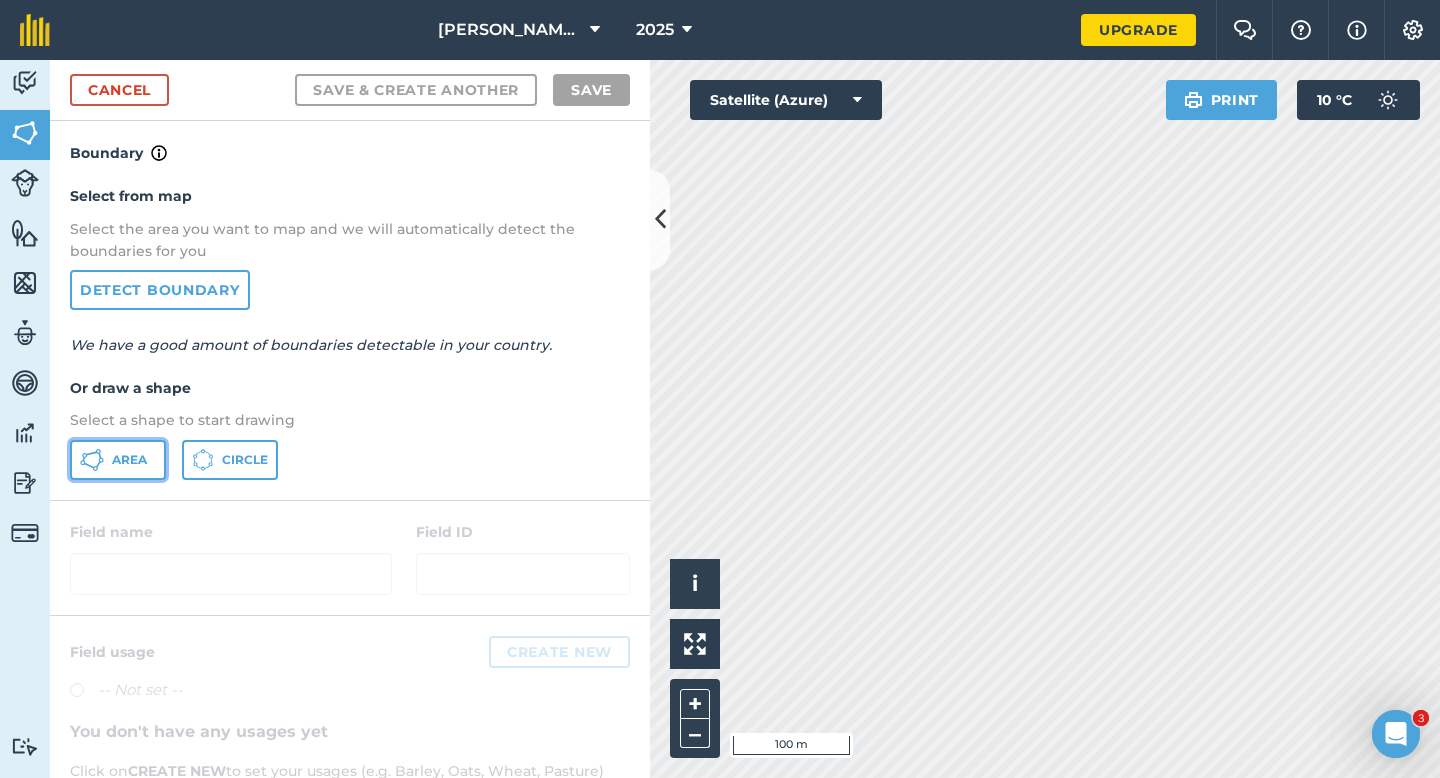 click on "Area" at bounding box center [118, 460] 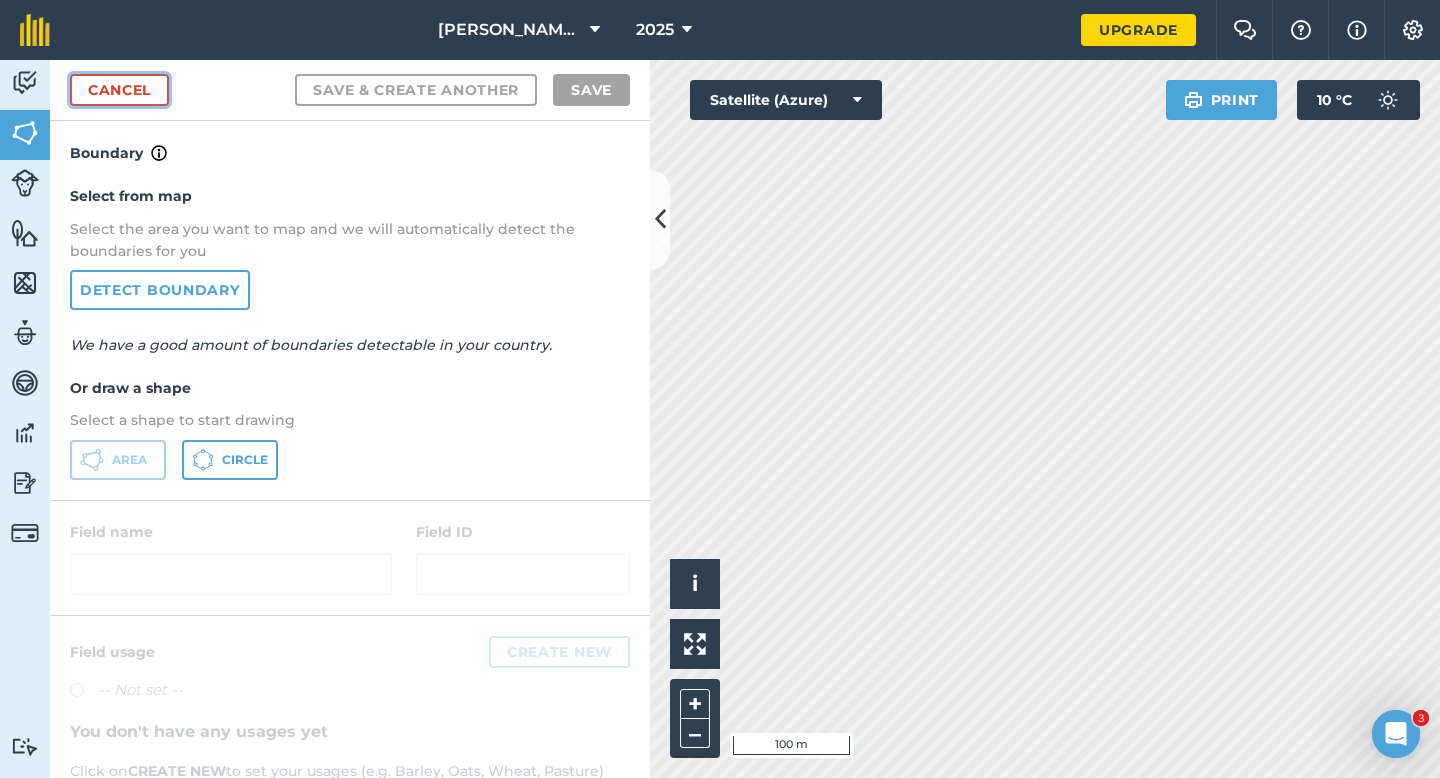 click on "Cancel" at bounding box center (119, 90) 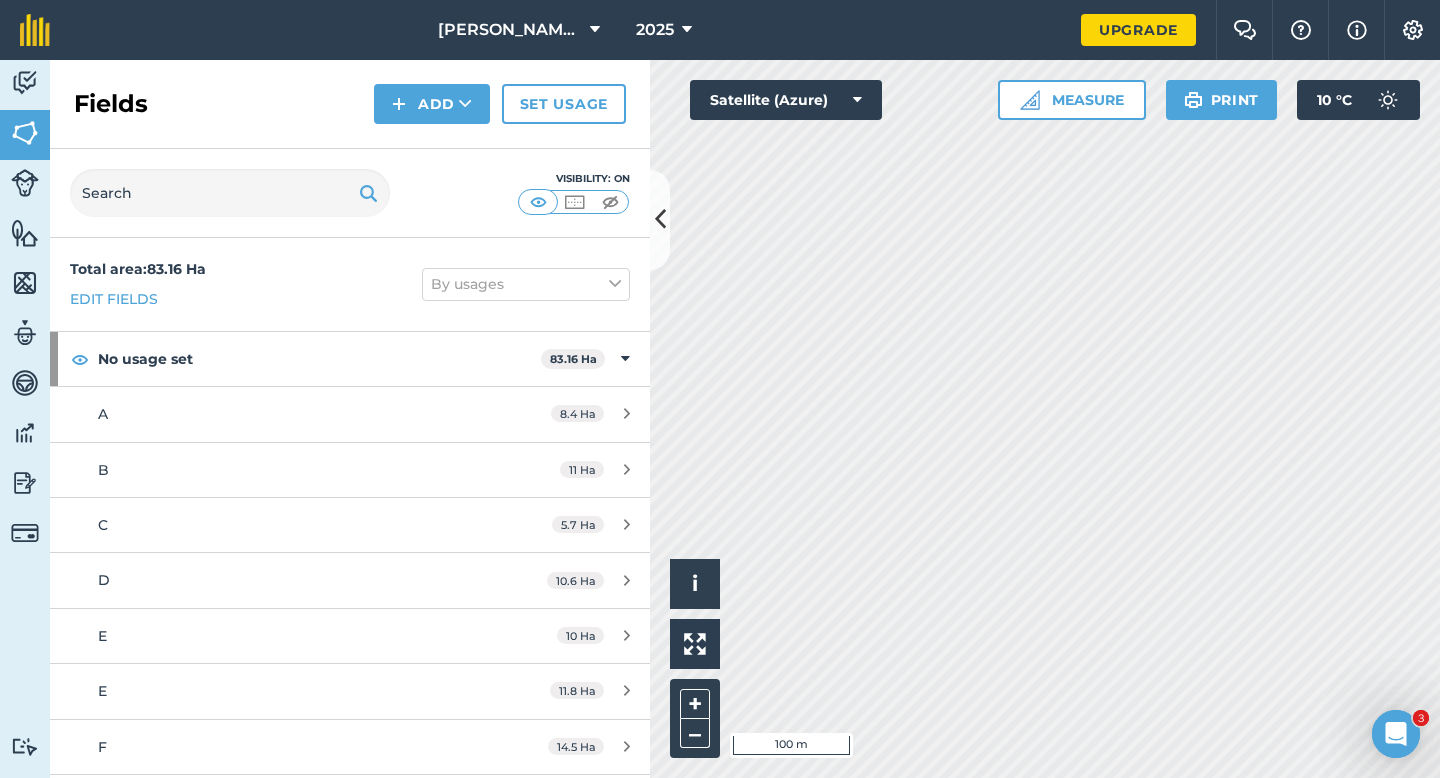 click on "Fields   Add   Set usage" at bounding box center [350, 104] 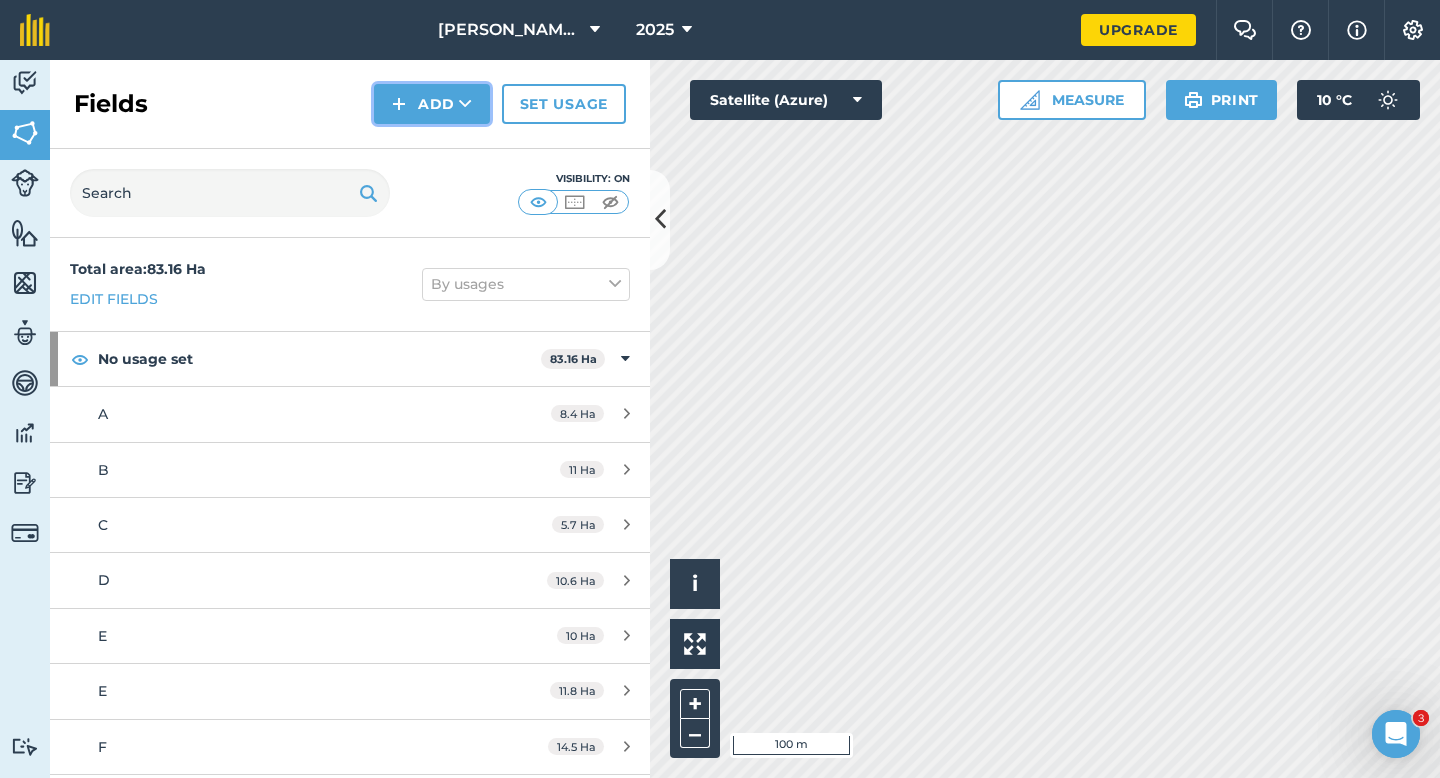 click at bounding box center (399, 104) 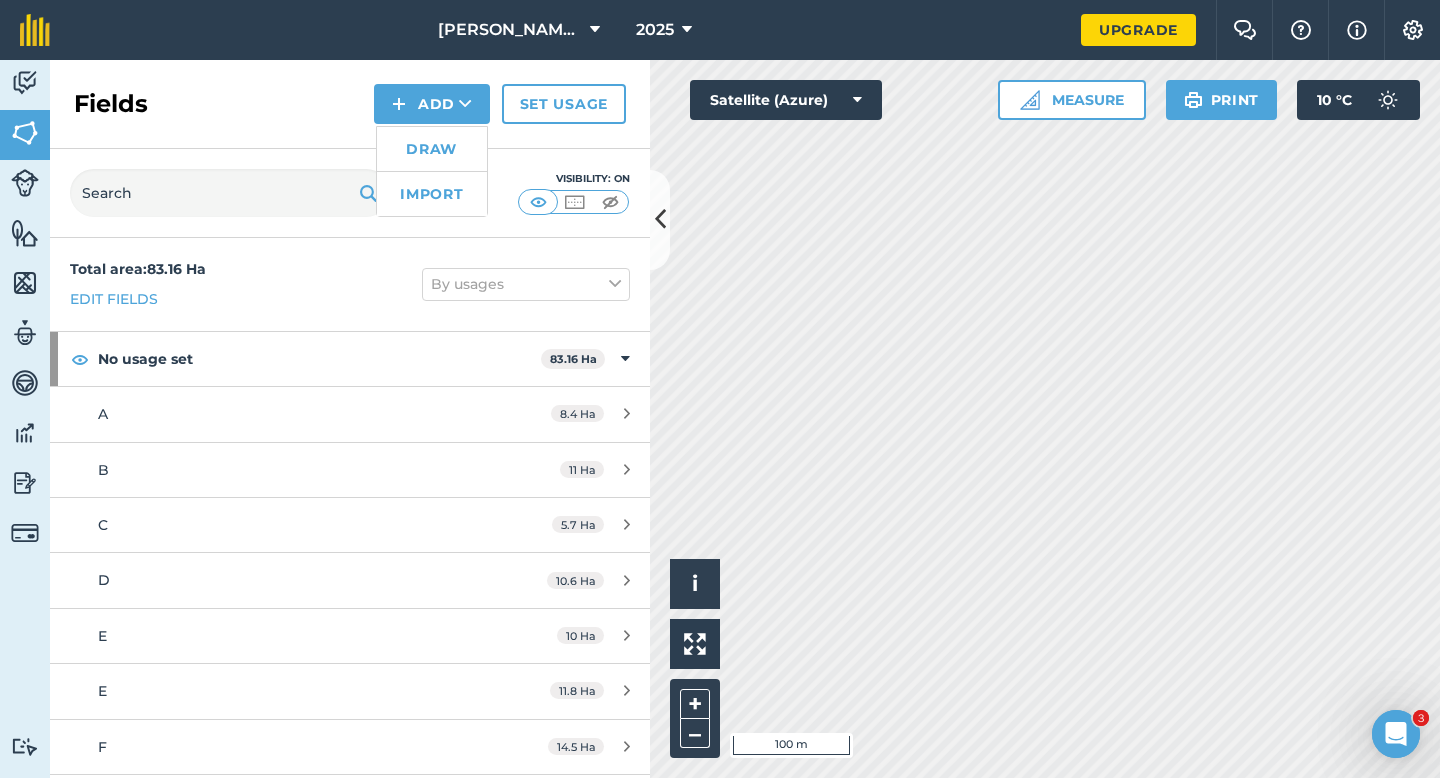 click on "Draw" at bounding box center [432, 149] 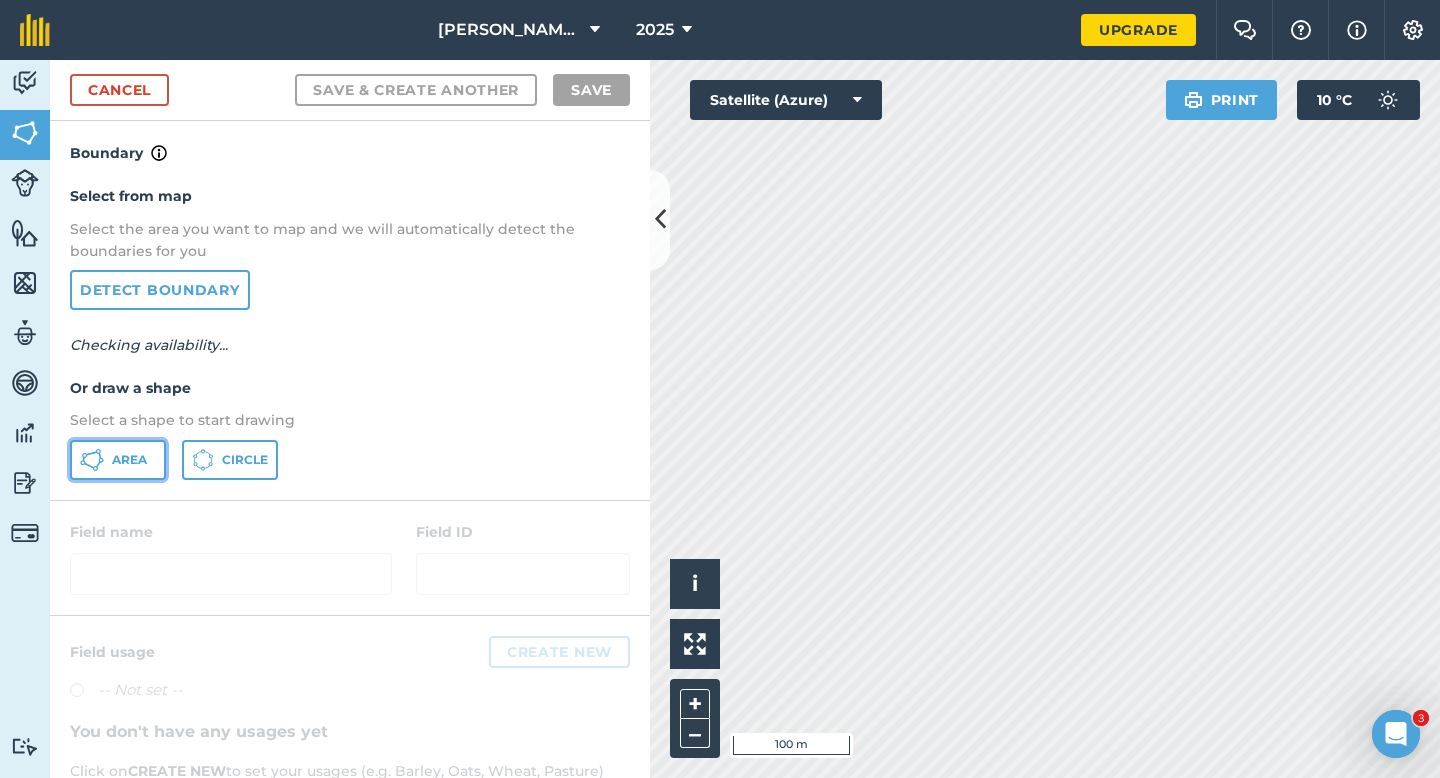 click 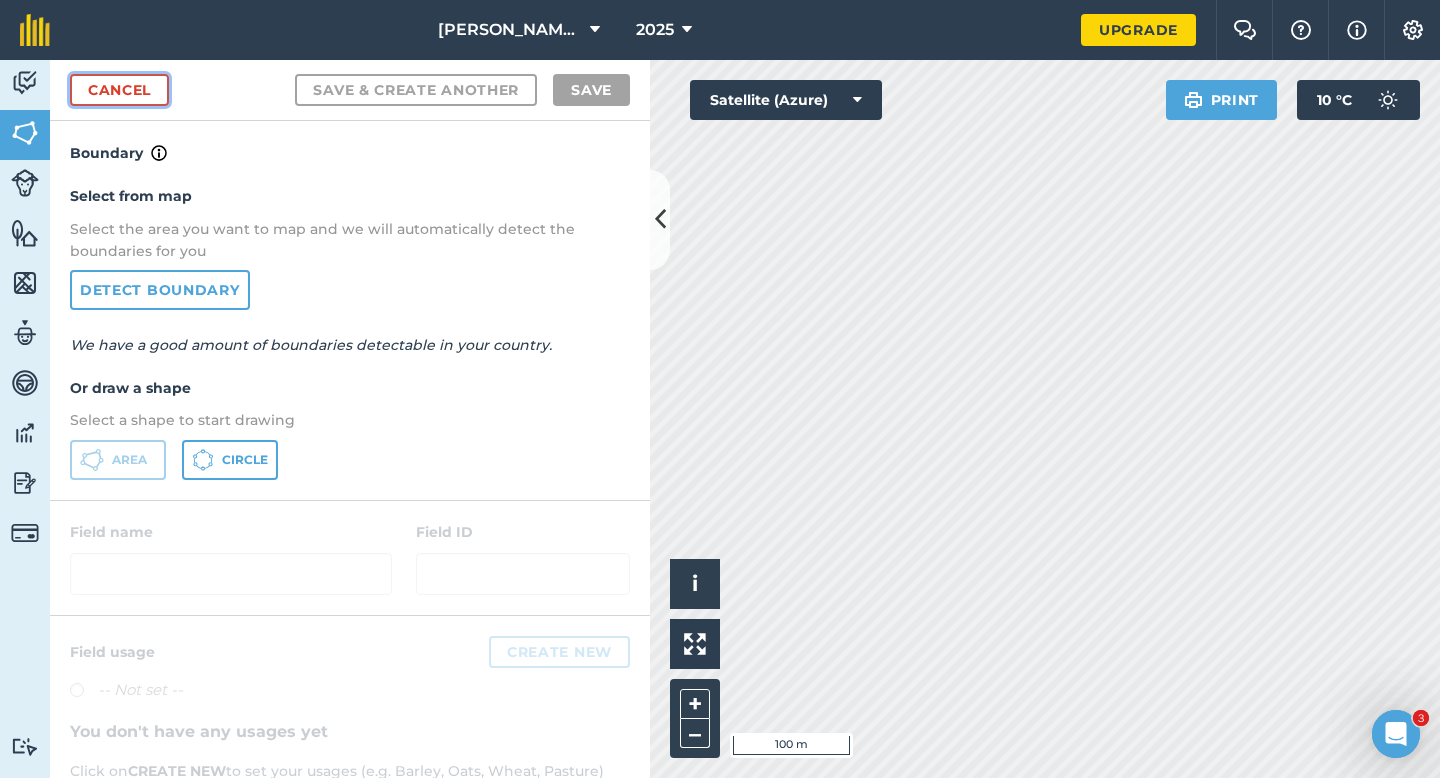 click on "Cancel" at bounding box center [119, 90] 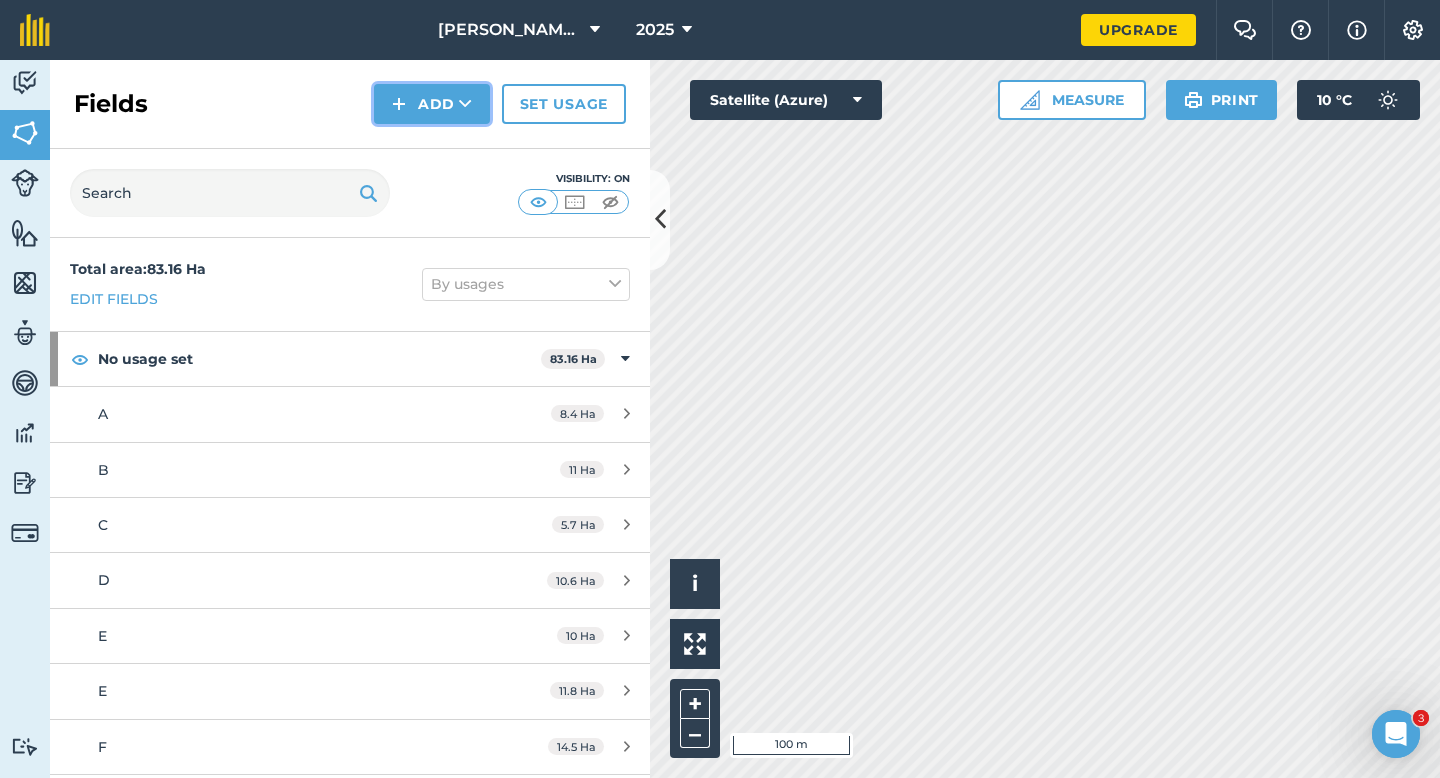 click on "Add" at bounding box center (432, 104) 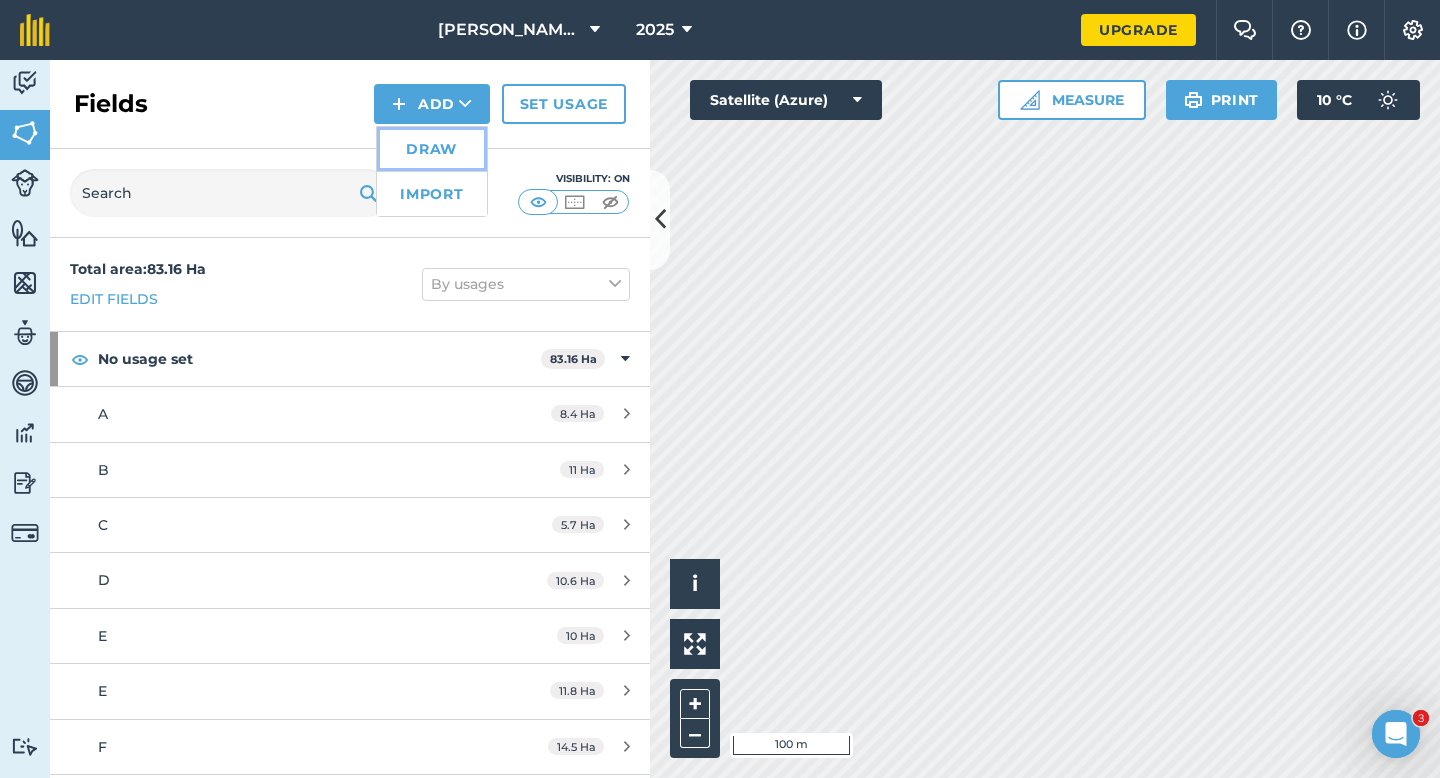 click on "Draw" at bounding box center [432, 149] 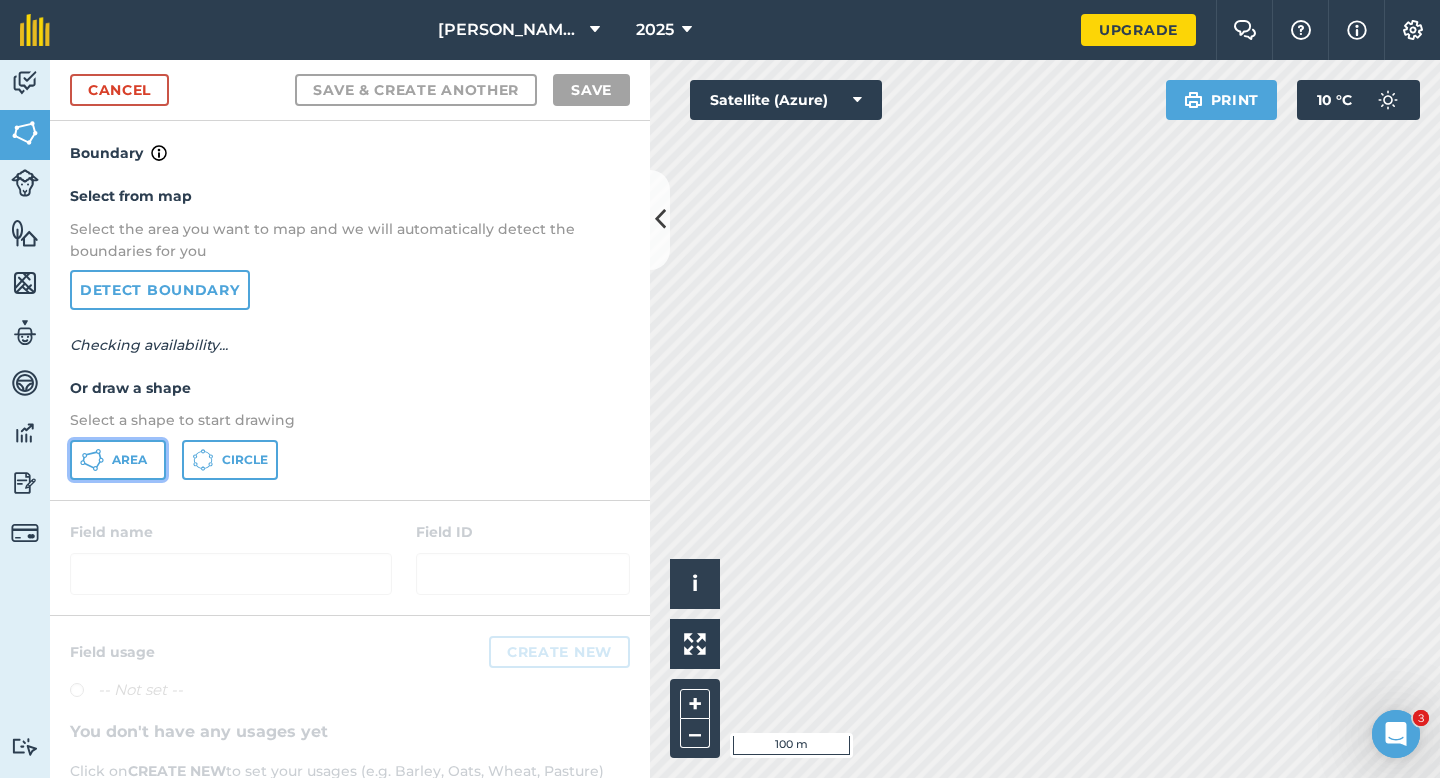 click on "Area" at bounding box center [129, 460] 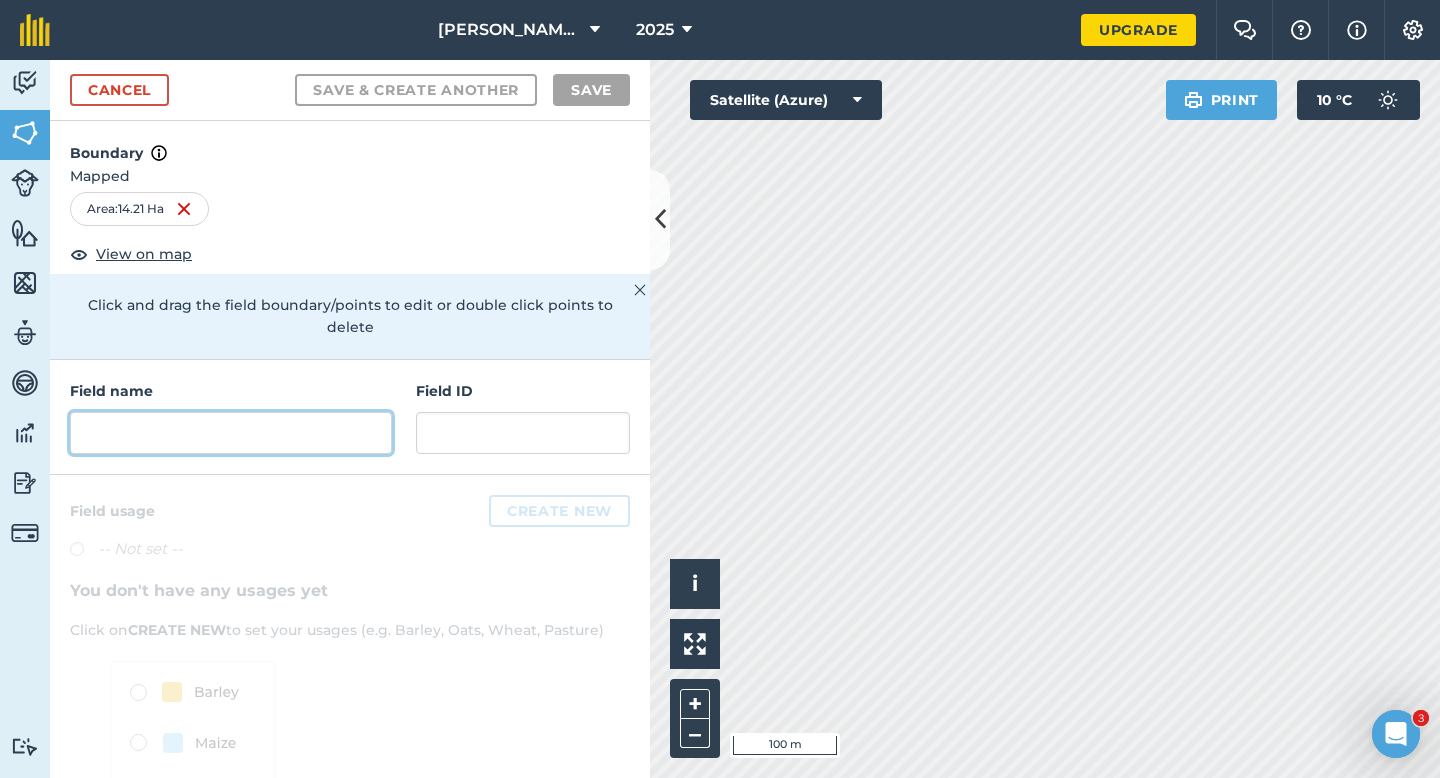 click at bounding box center [231, 433] 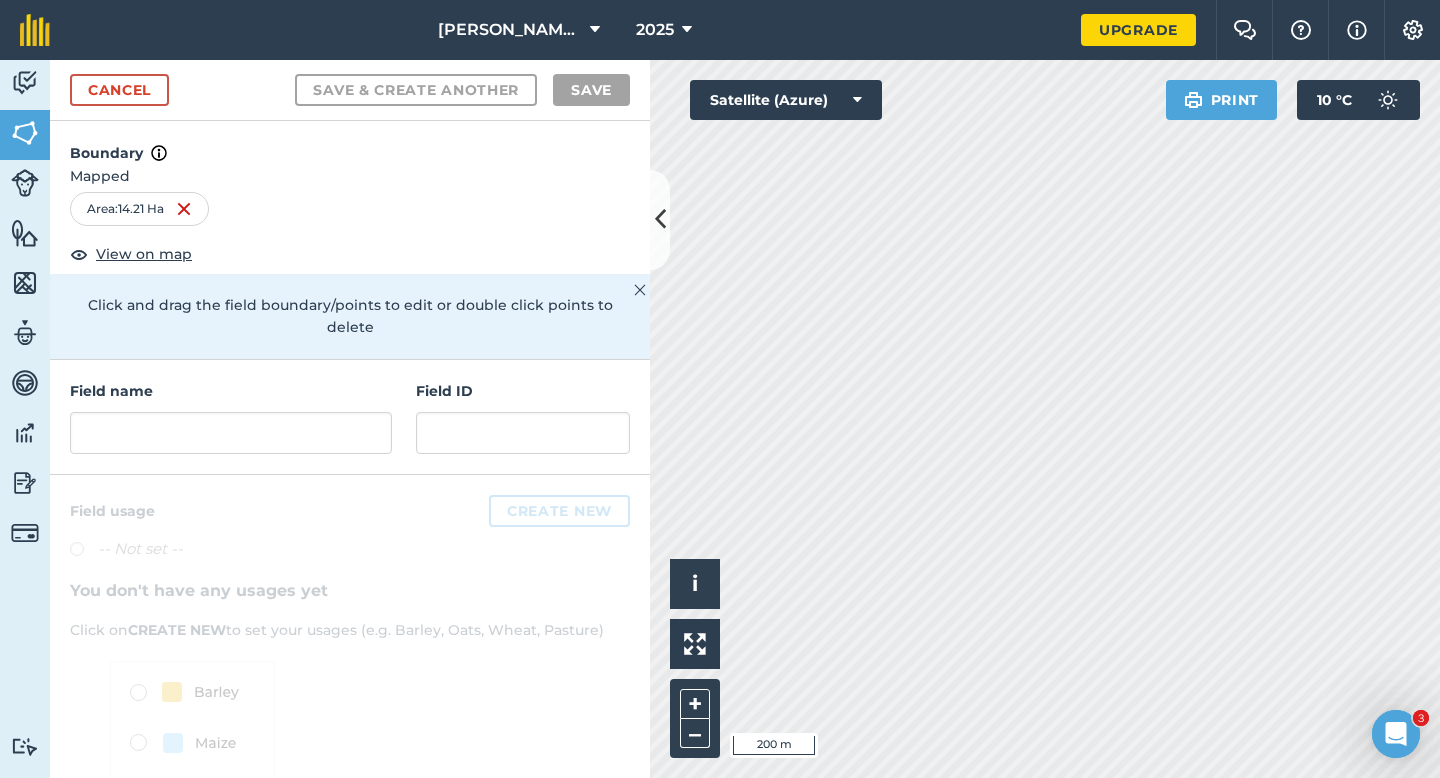 click on "Field name" at bounding box center (231, 417) 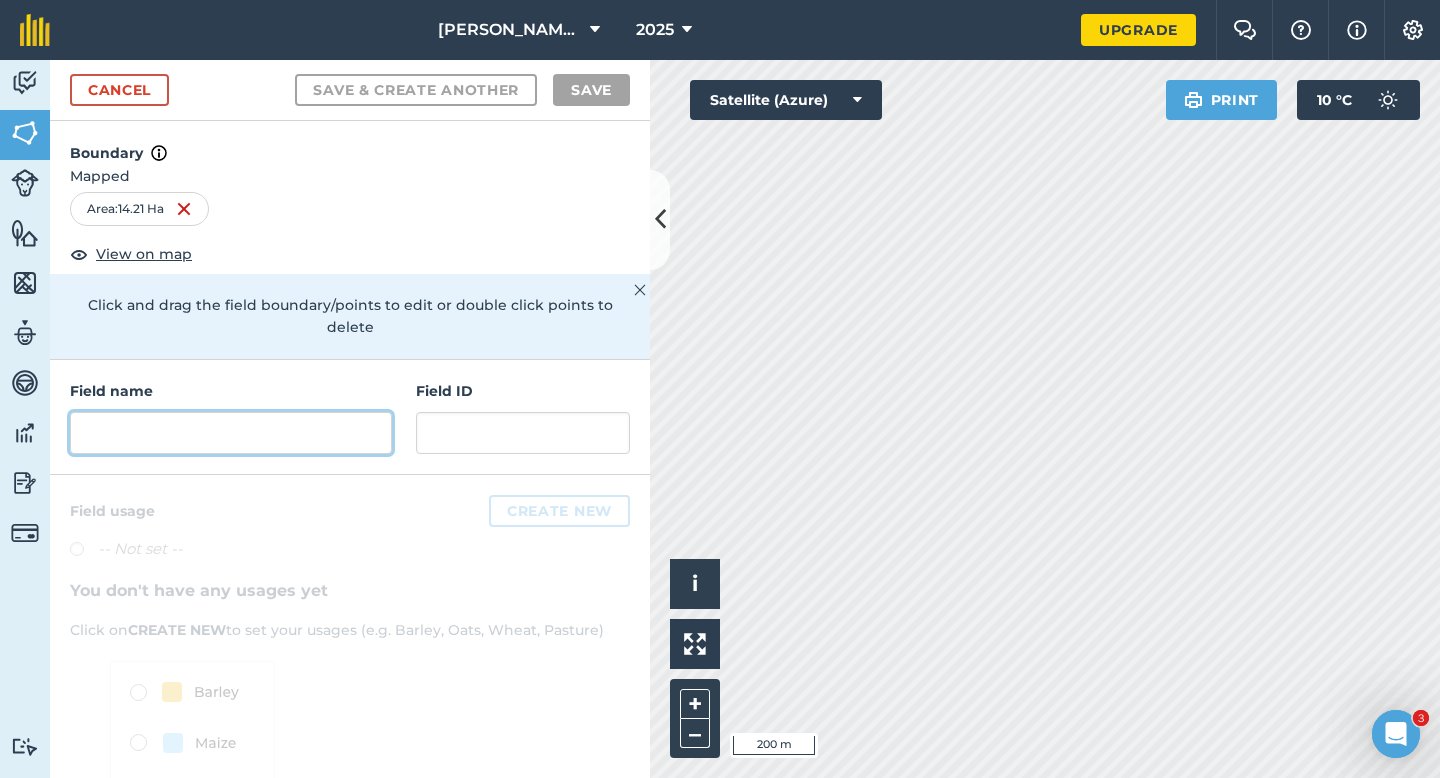 click at bounding box center (231, 433) 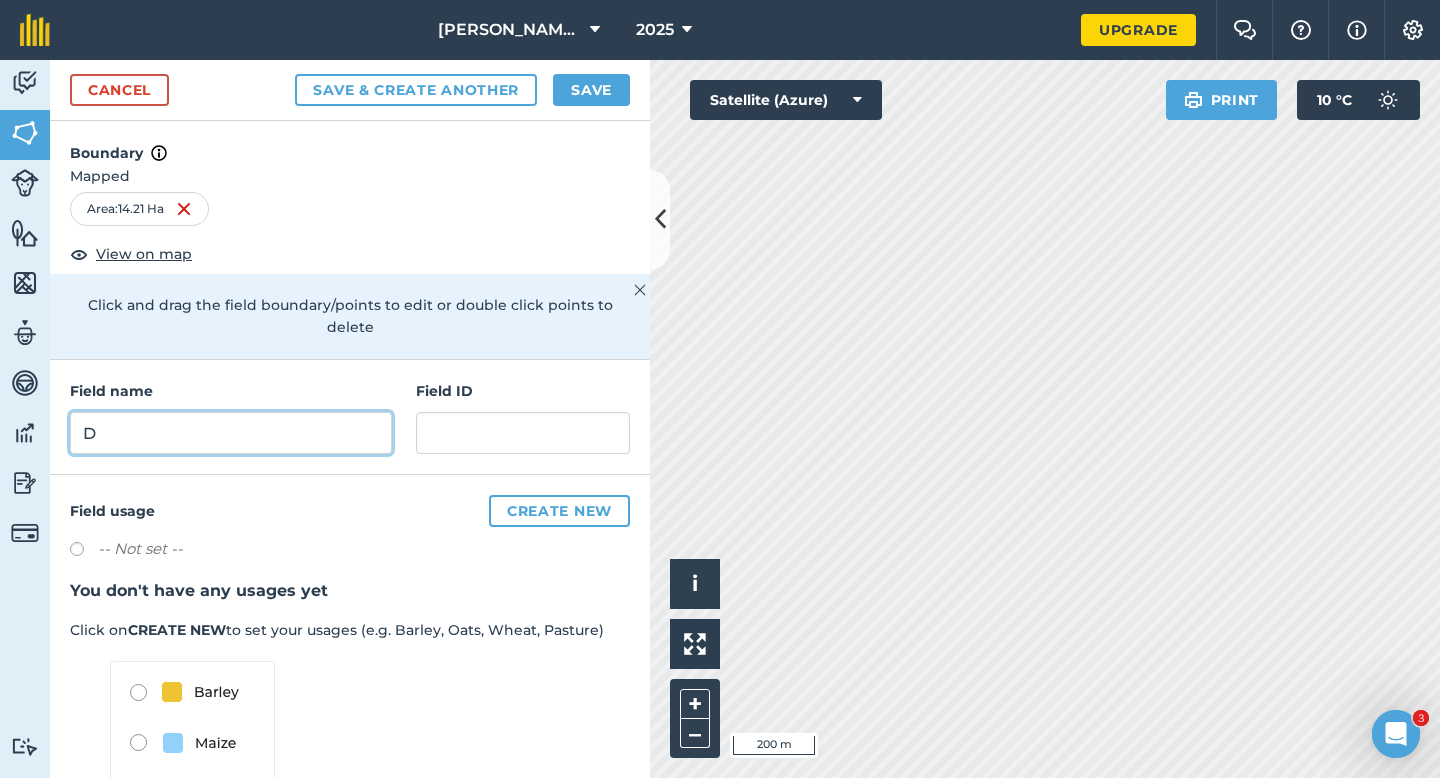 type on "D" 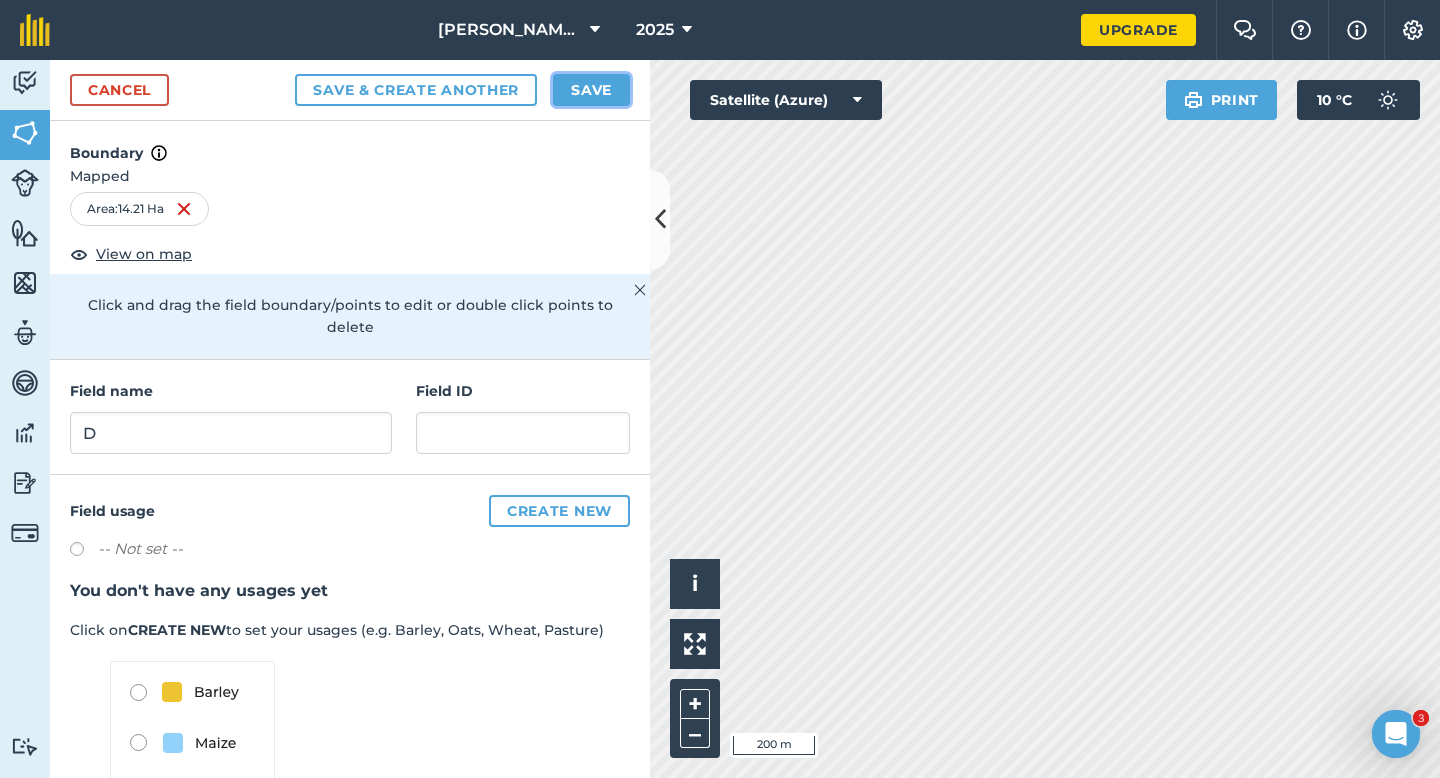 click on "Save" at bounding box center [591, 90] 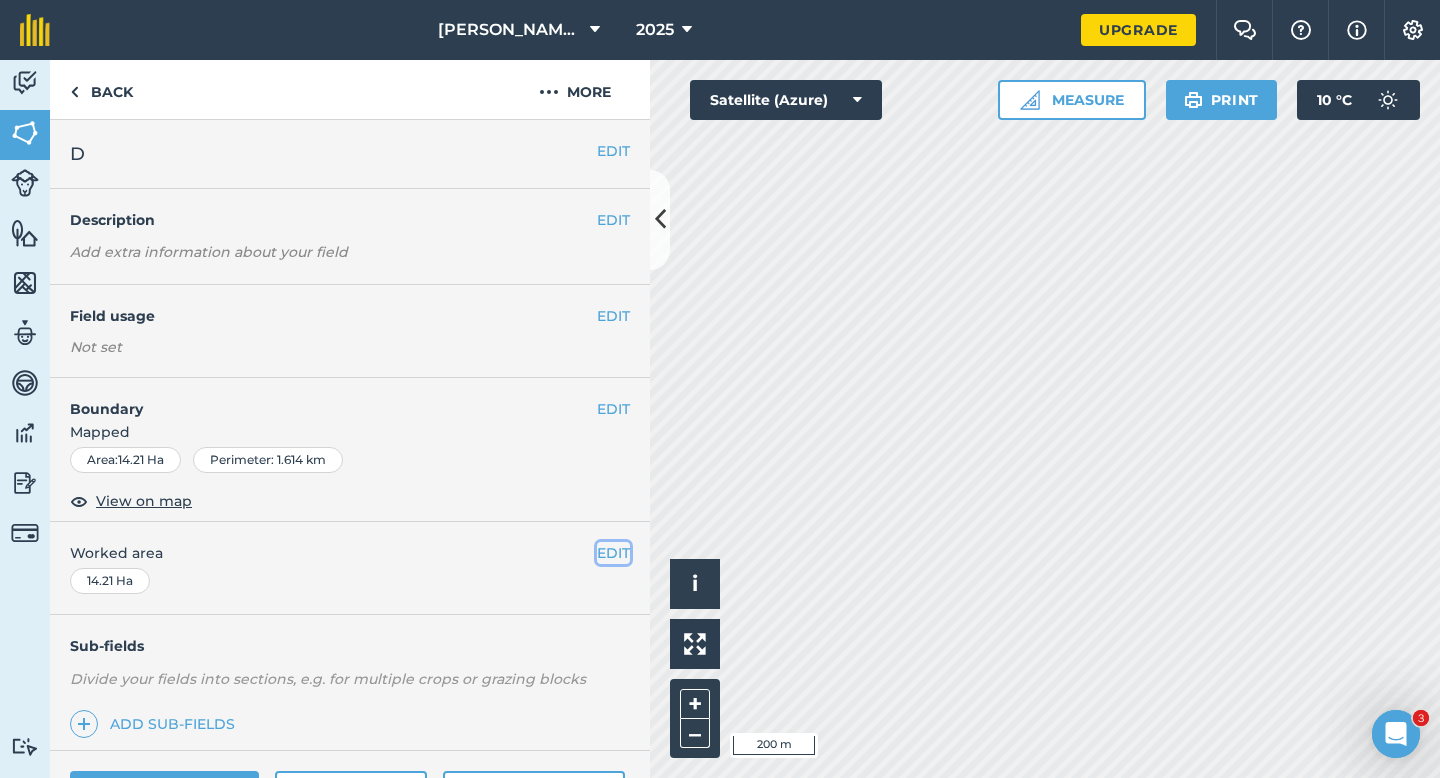 click on "EDIT" at bounding box center (613, 553) 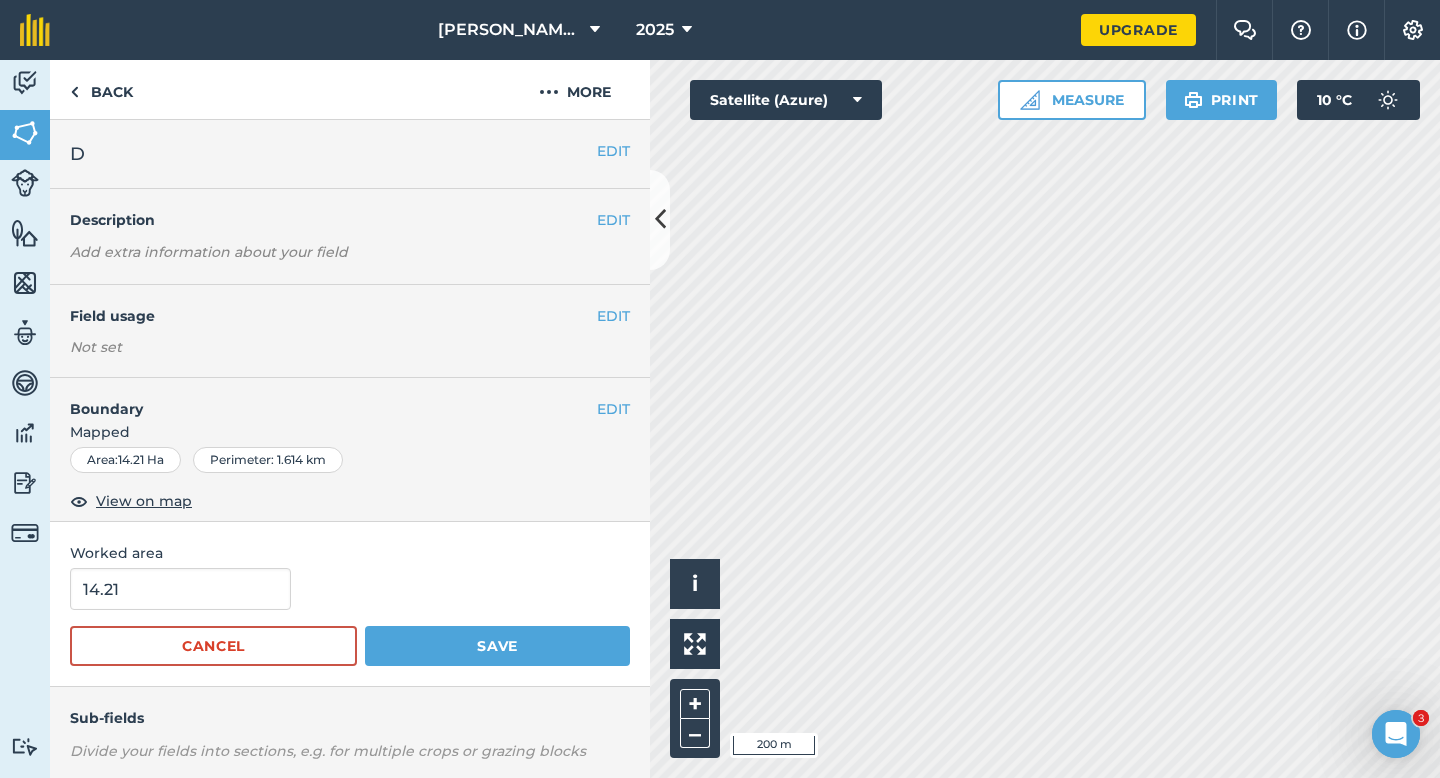 click on "14.21 Cancel Save" at bounding box center (350, 617) 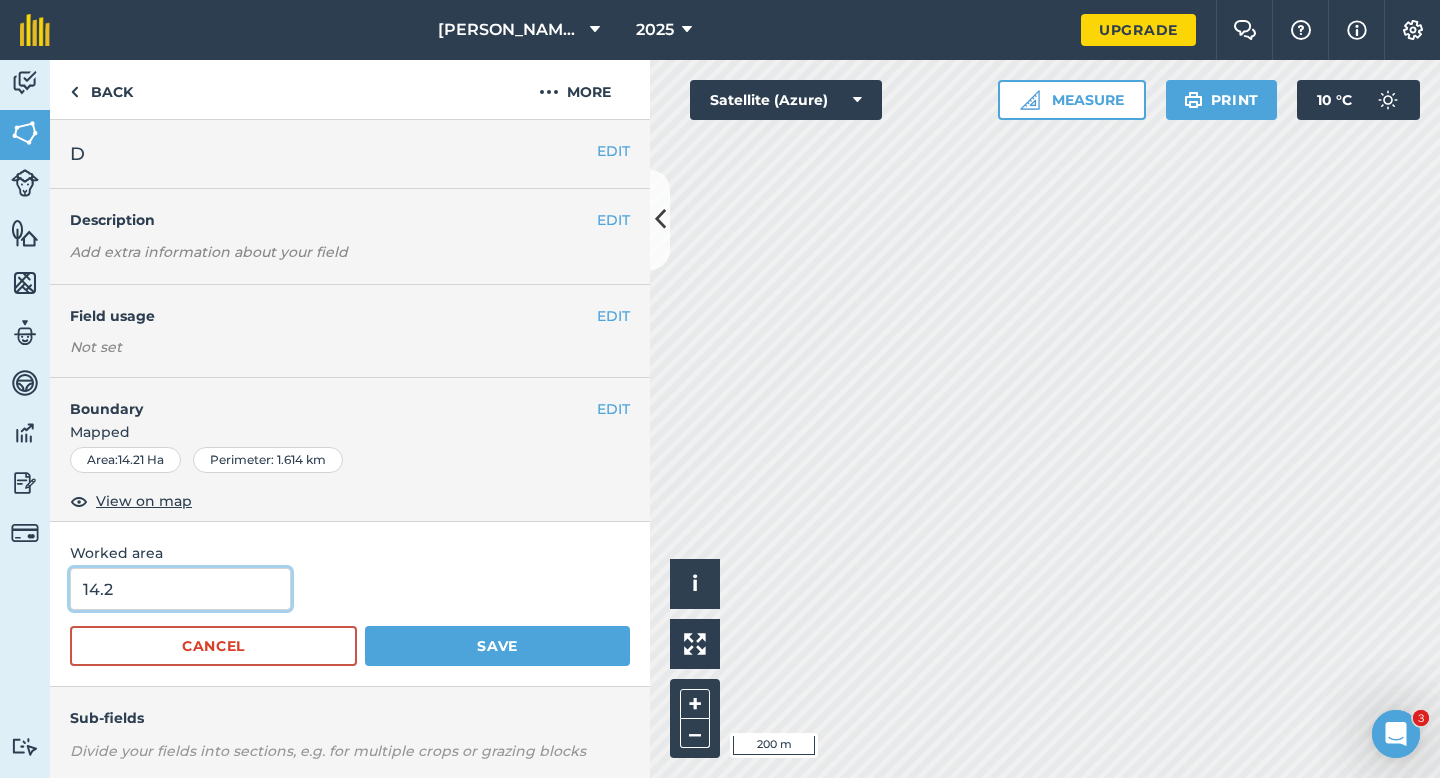 click on "14.2" at bounding box center [180, 589] 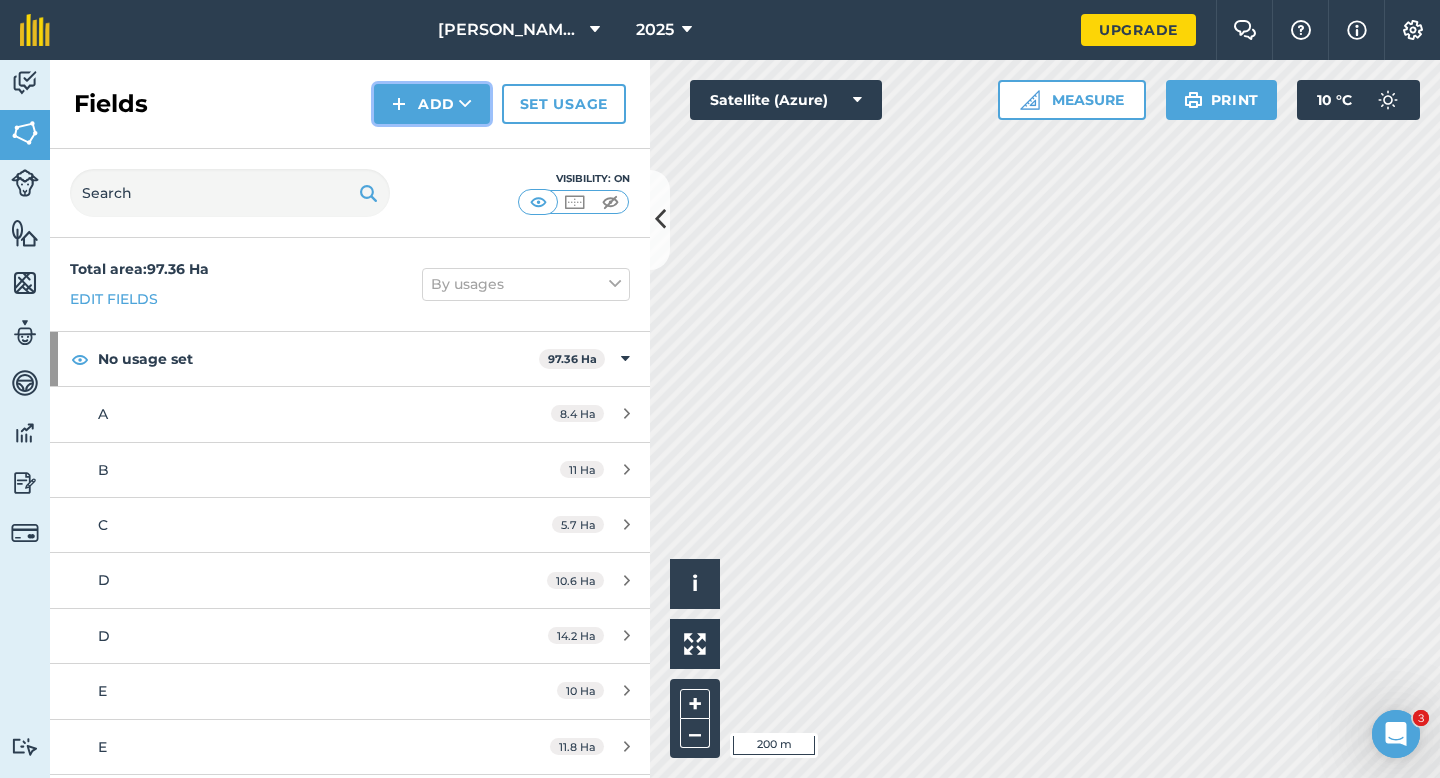 click on "Add" at bounding box center [432, 104] 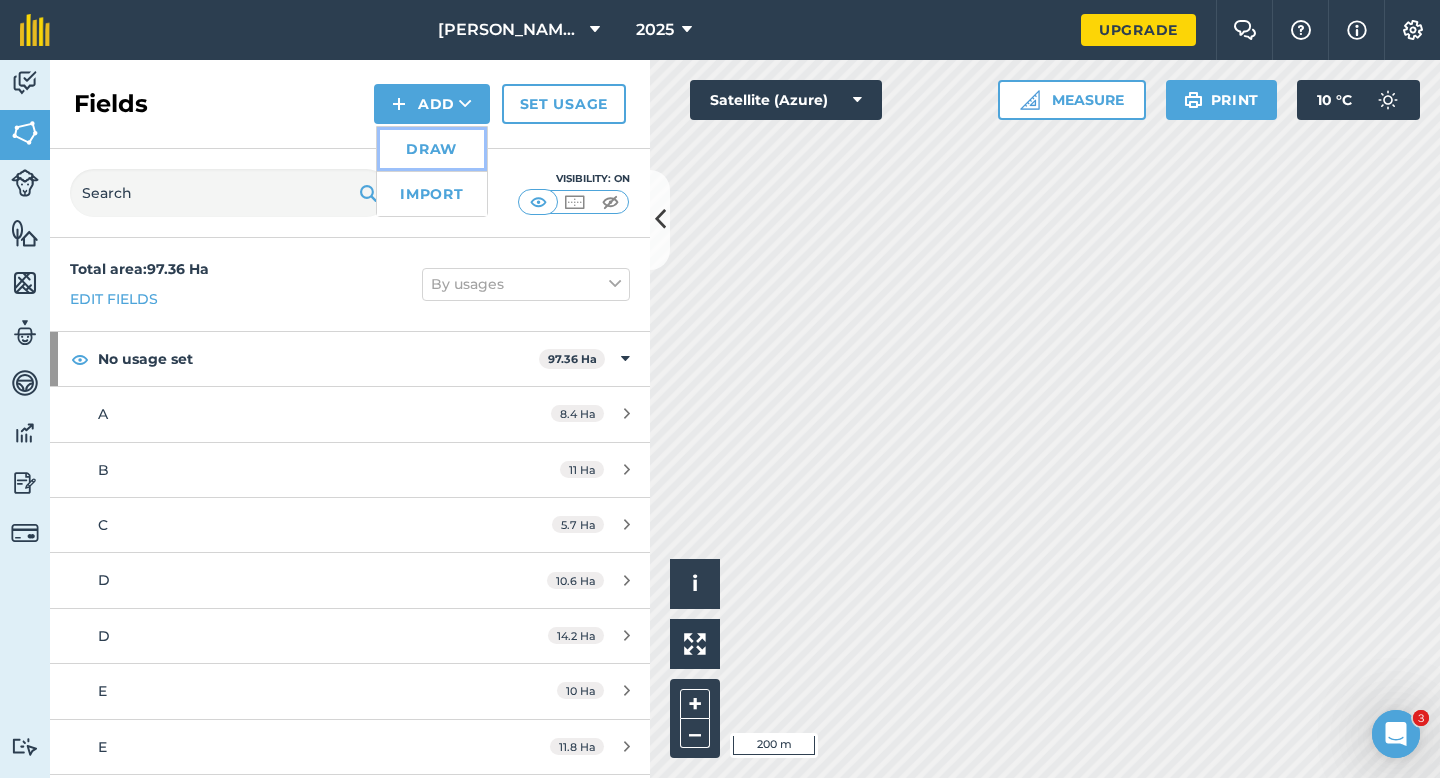 click on "Draw" at bounding box center (432, 149) 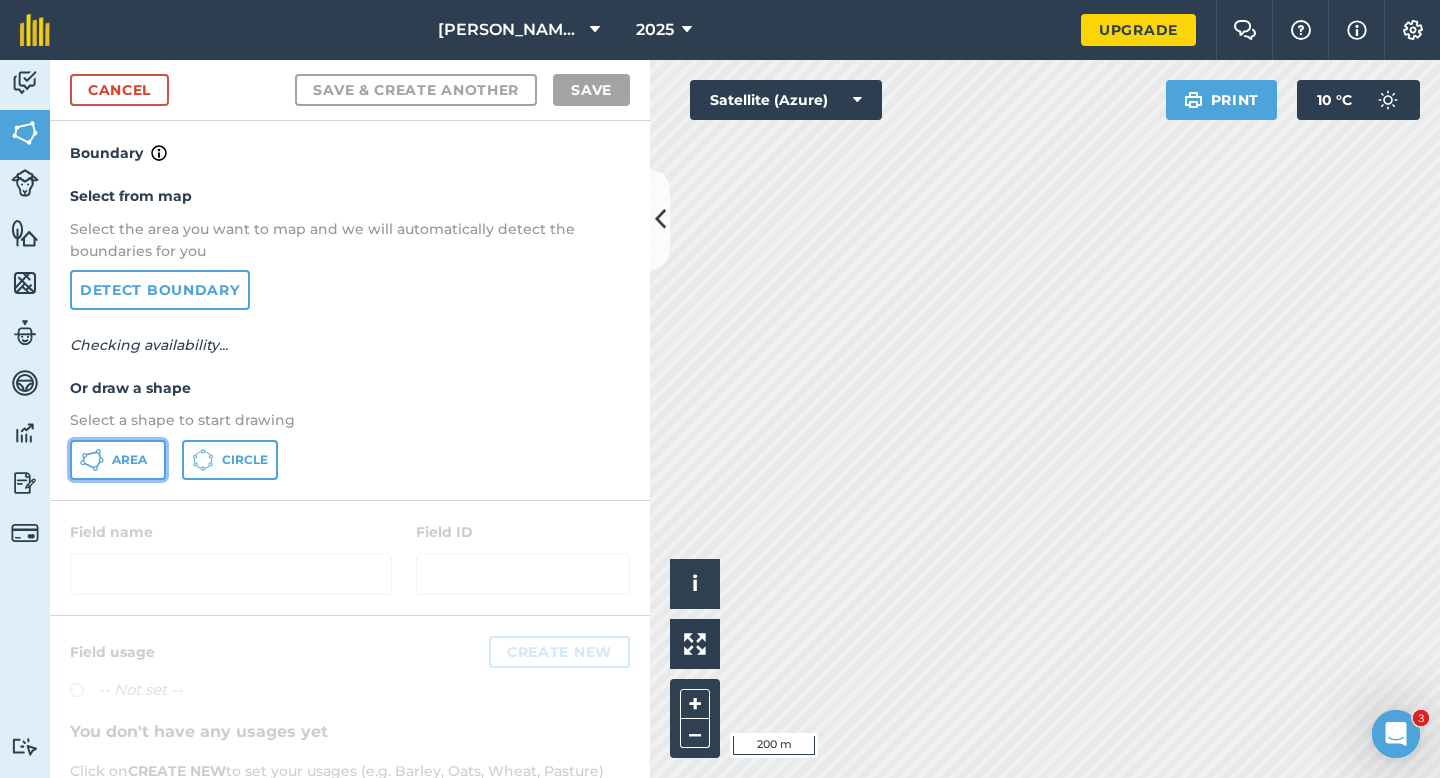 click on "Area" at bounding box center (118, 460) 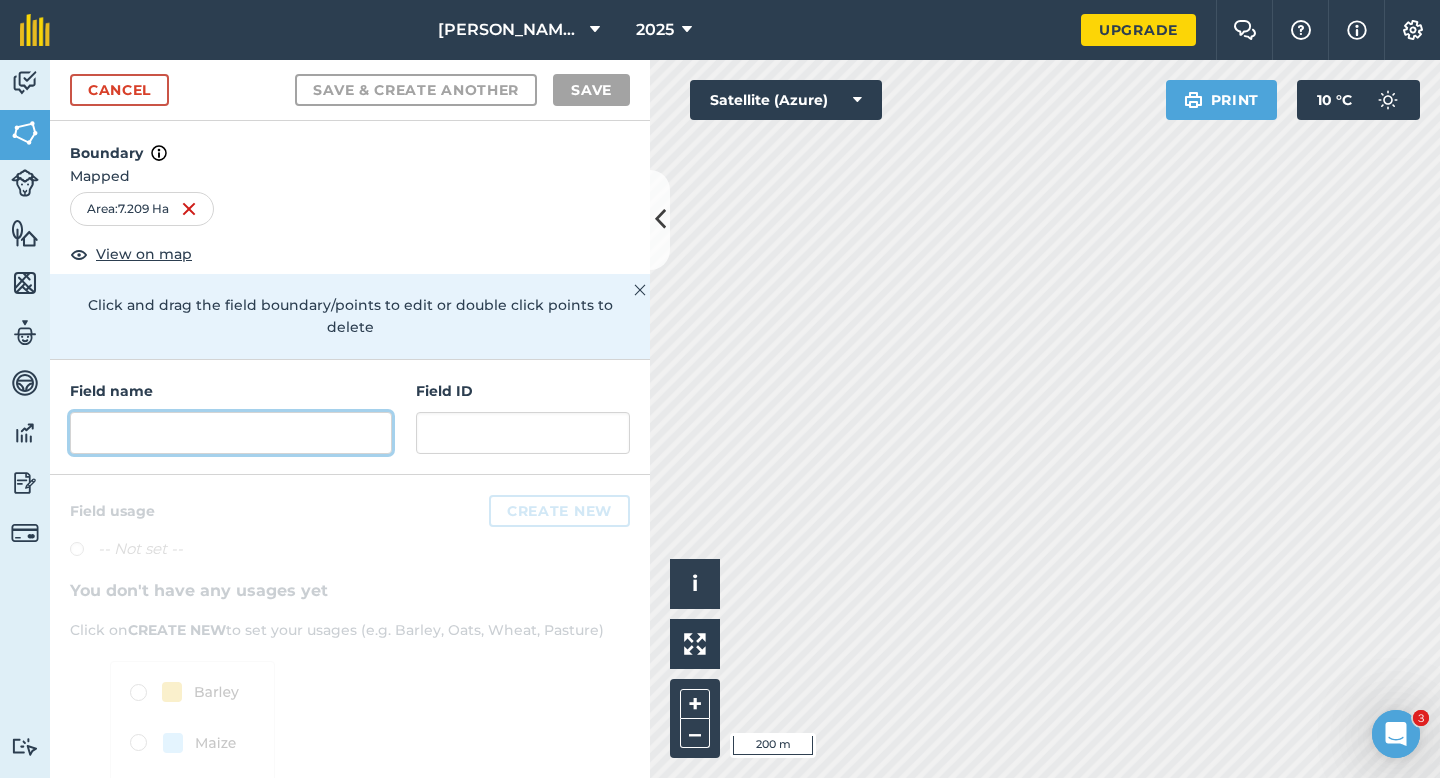 click at bounding box center (231, 433) 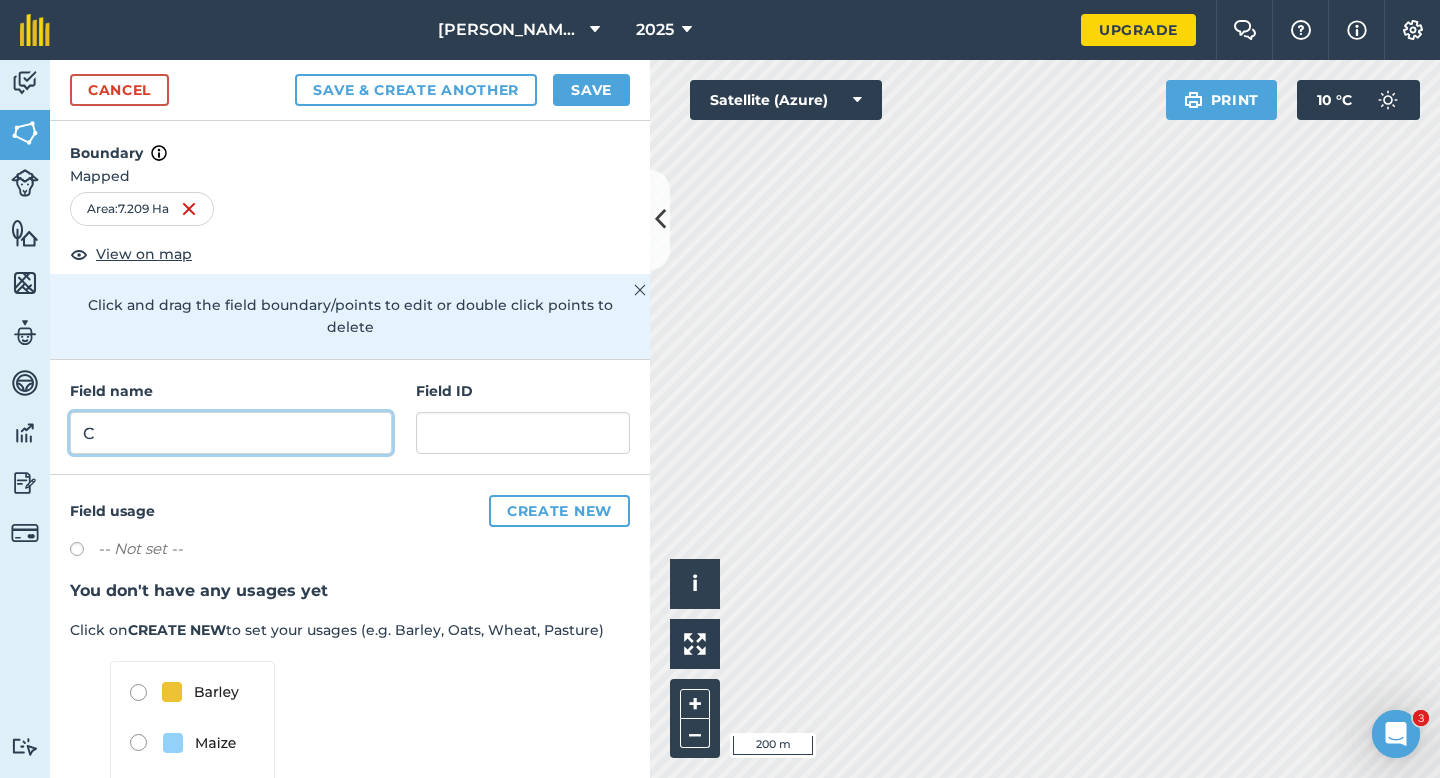 type on "C" 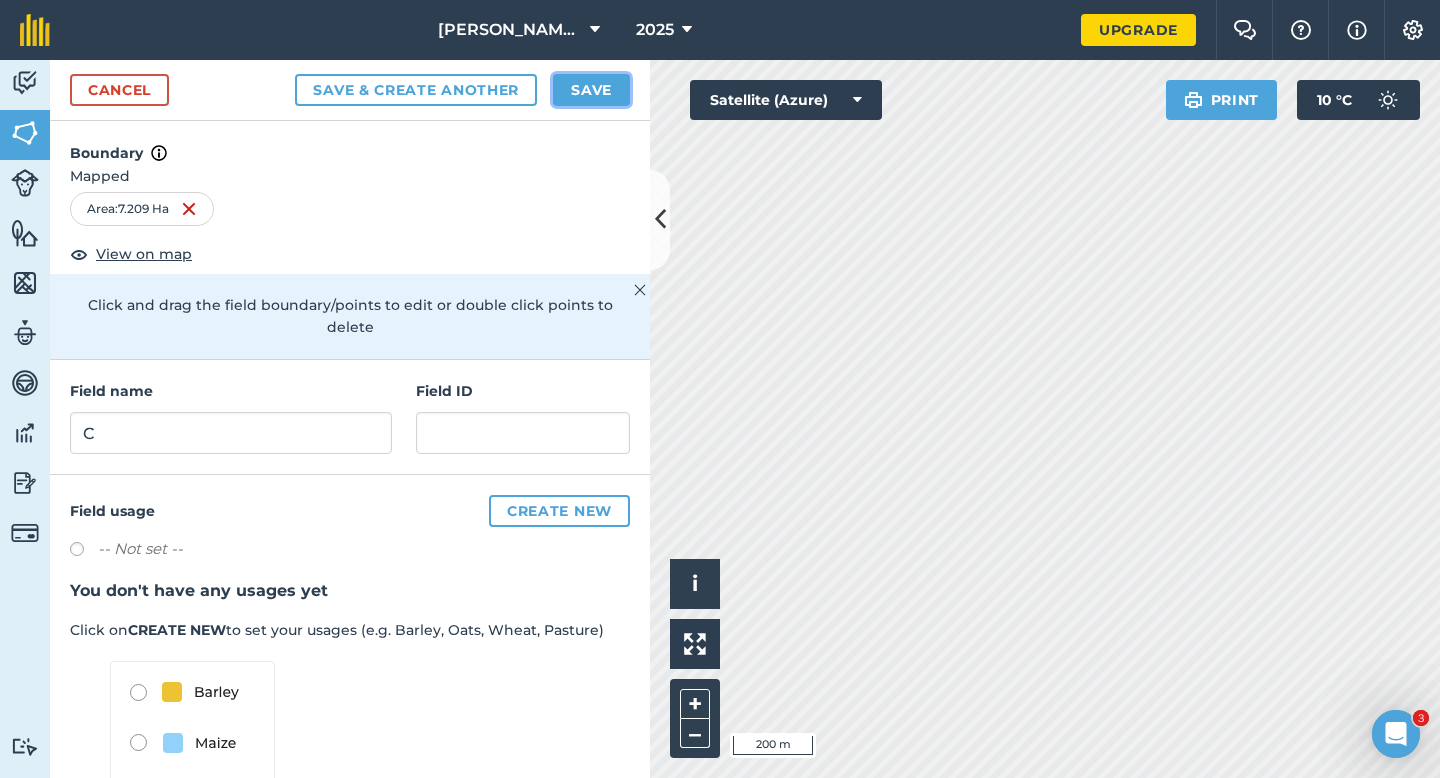click on "Save" at bounding box center (591, 90) 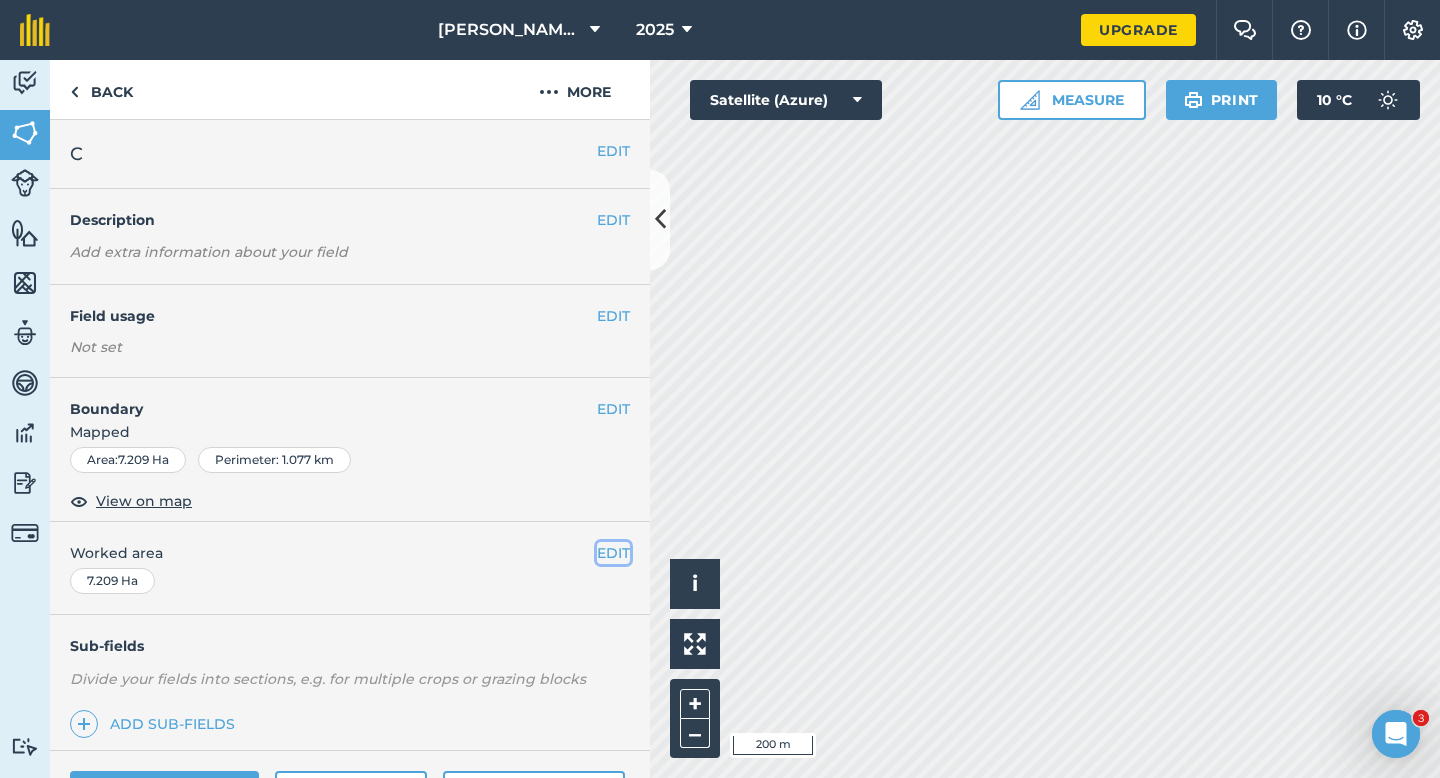 click on "EDIT" at bounding box center [613, 553] 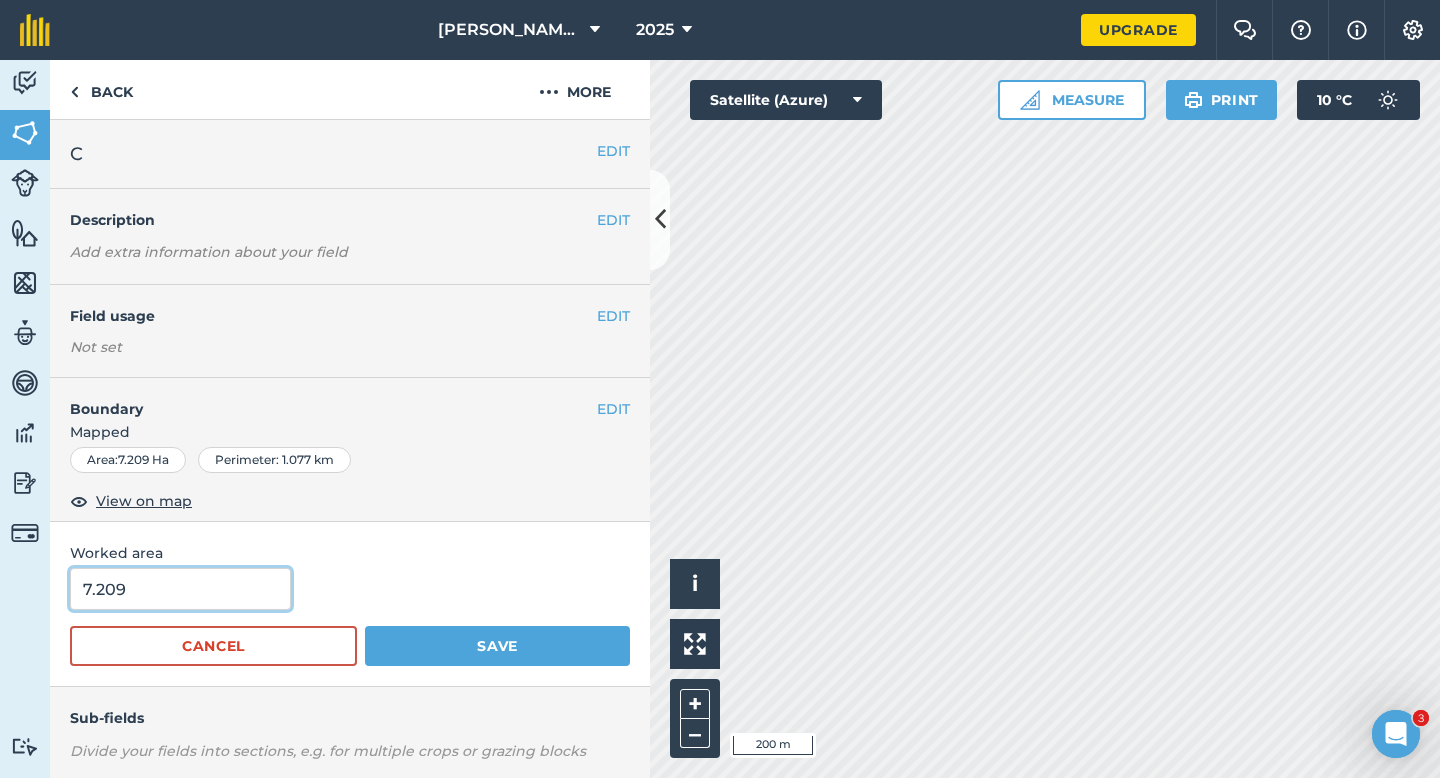 click on "7.209" at bounding box center (180, 589) 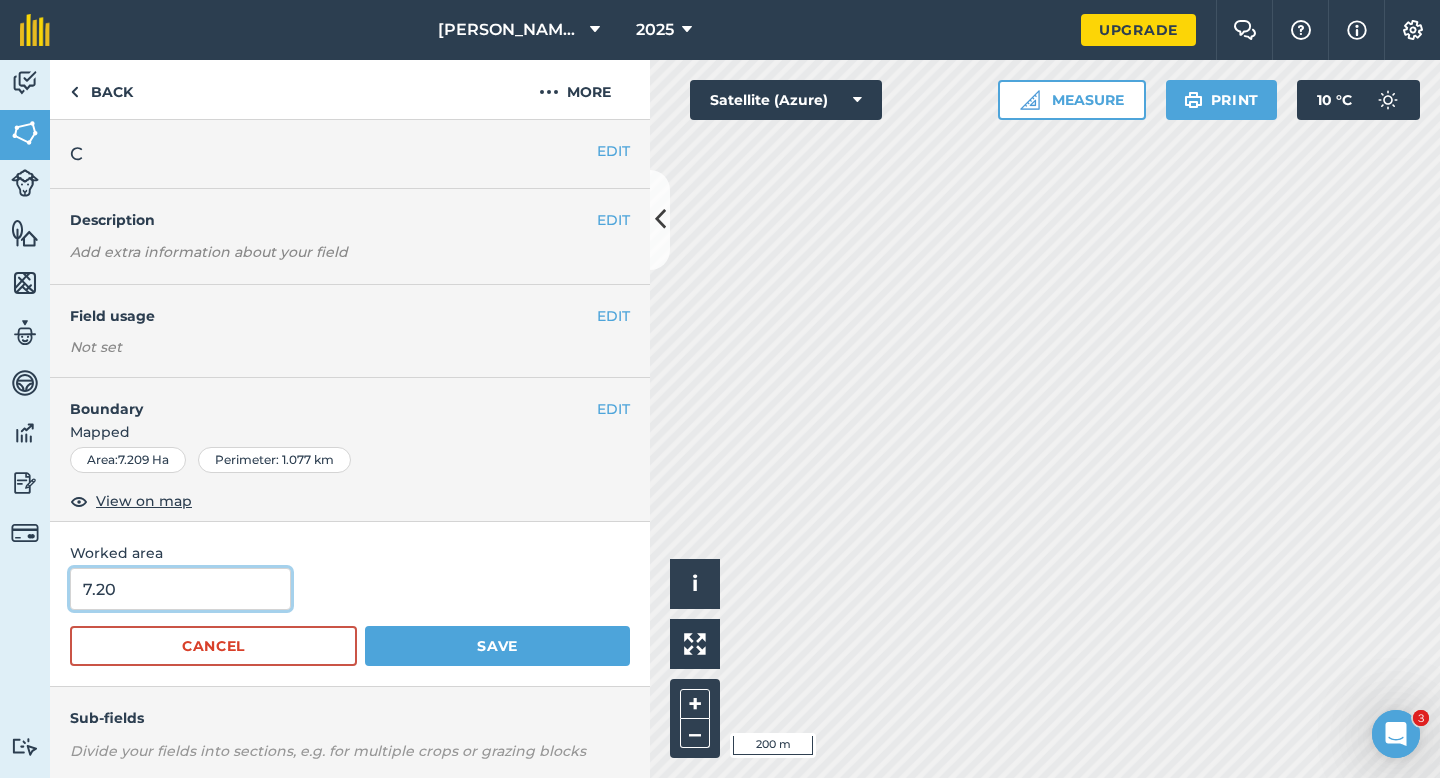 type on "7.2" 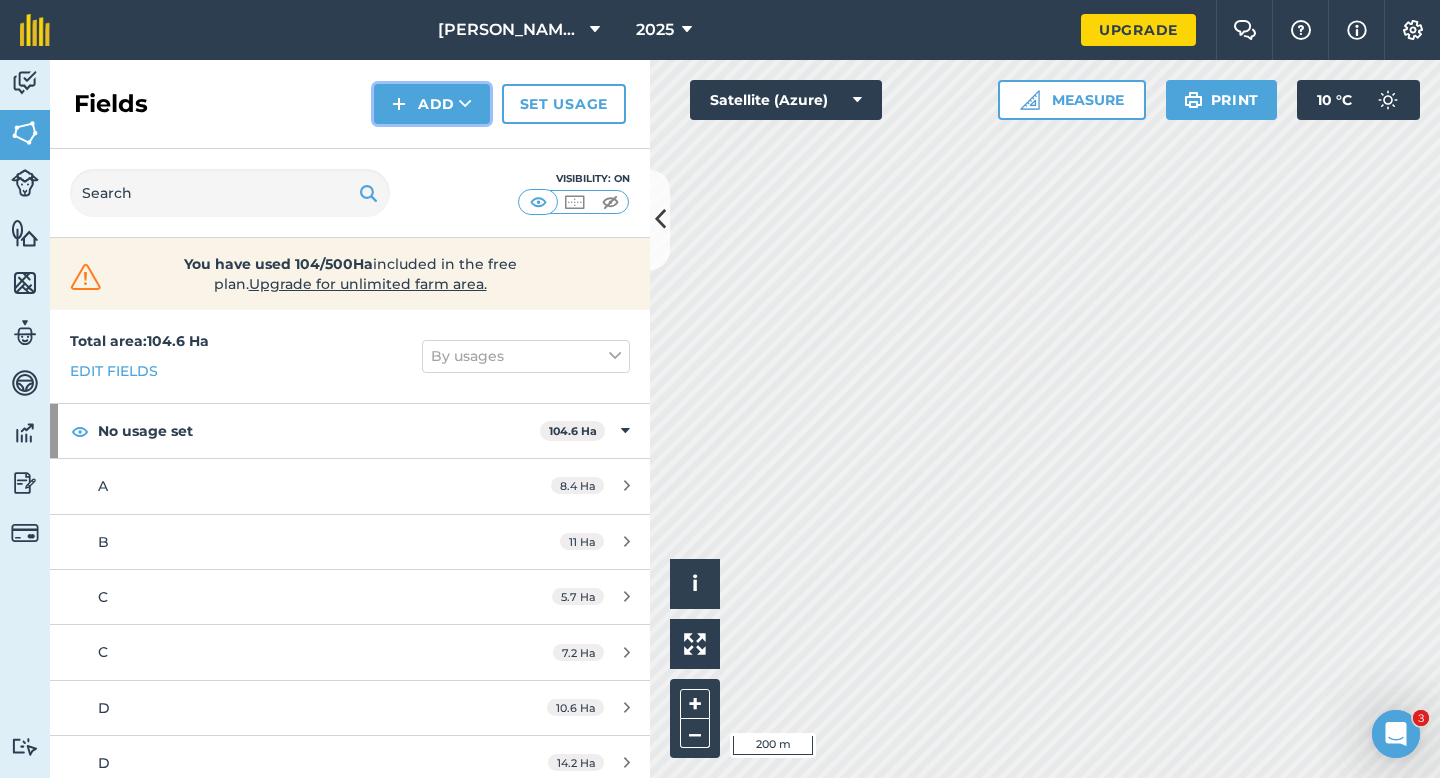 click on "Add" at bounding box center (432, 104) 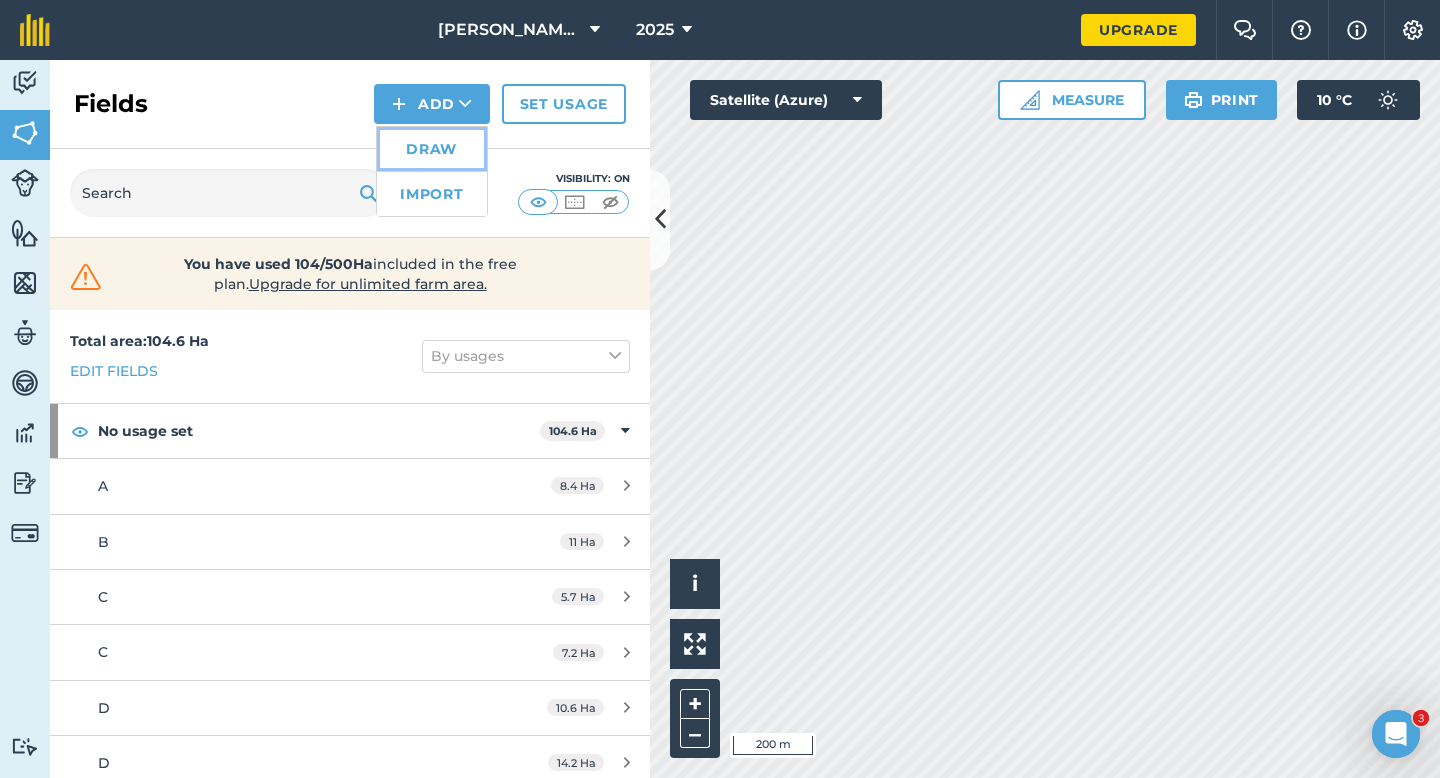 click on "Draw" at bounding box center (432, 149) 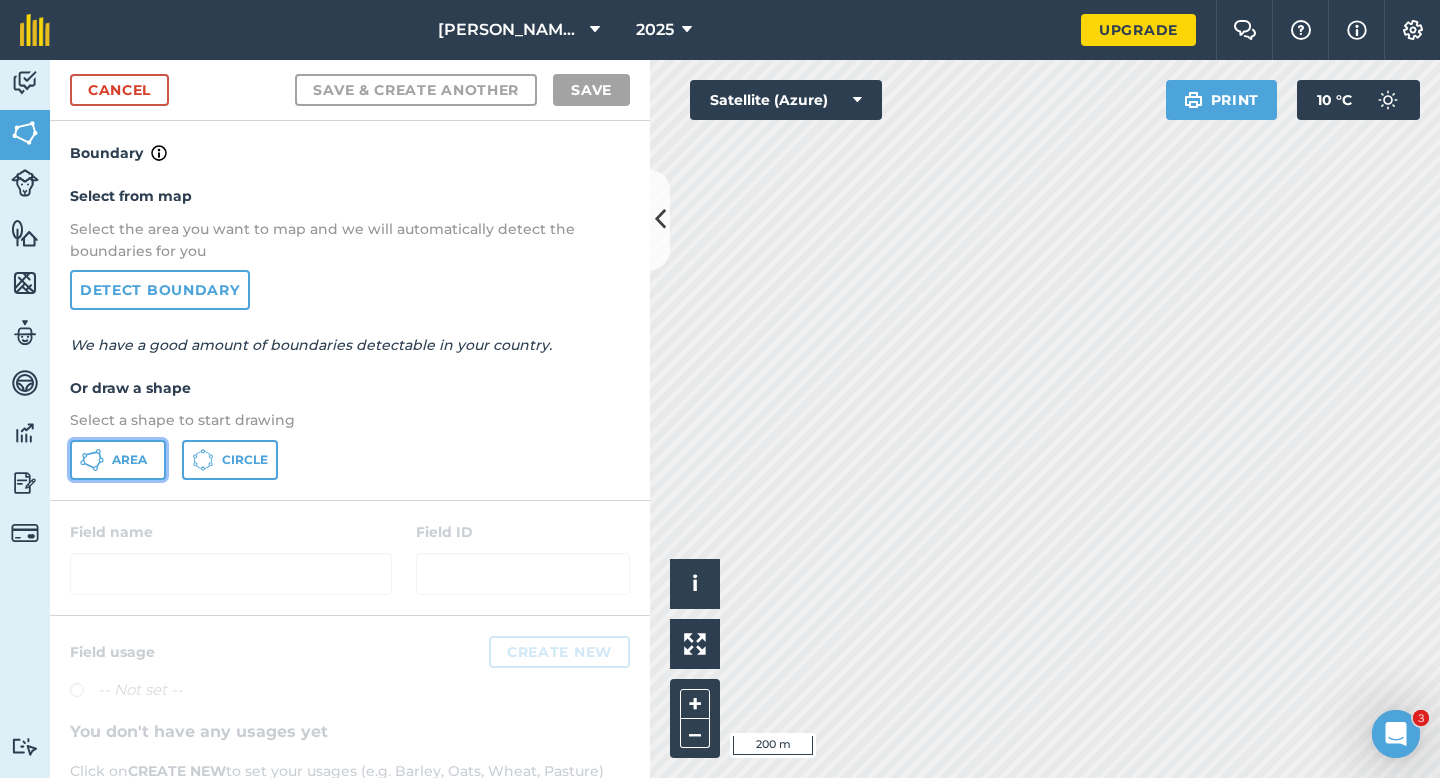 click on "Area" at bounding box center [118, 460] 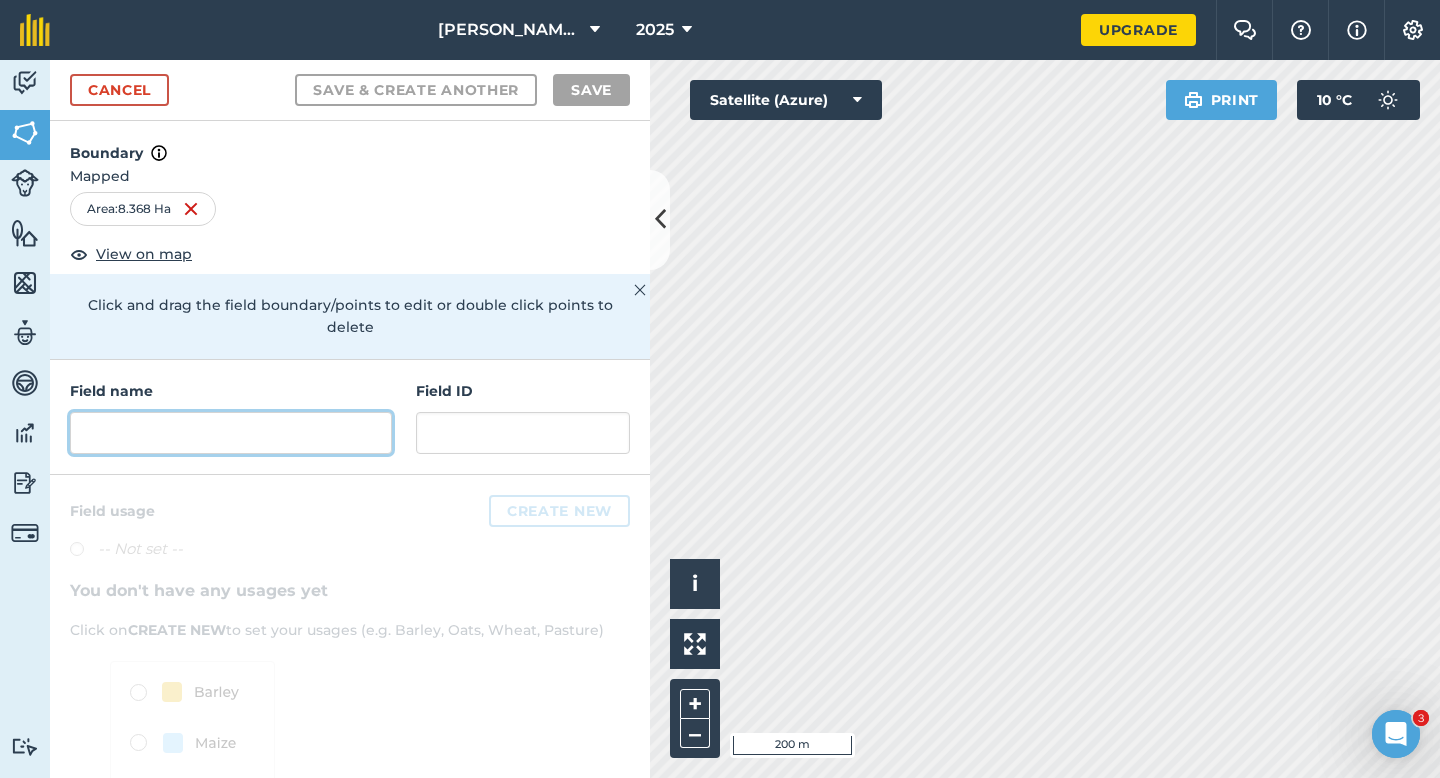 click at bounding box center (231, 433) 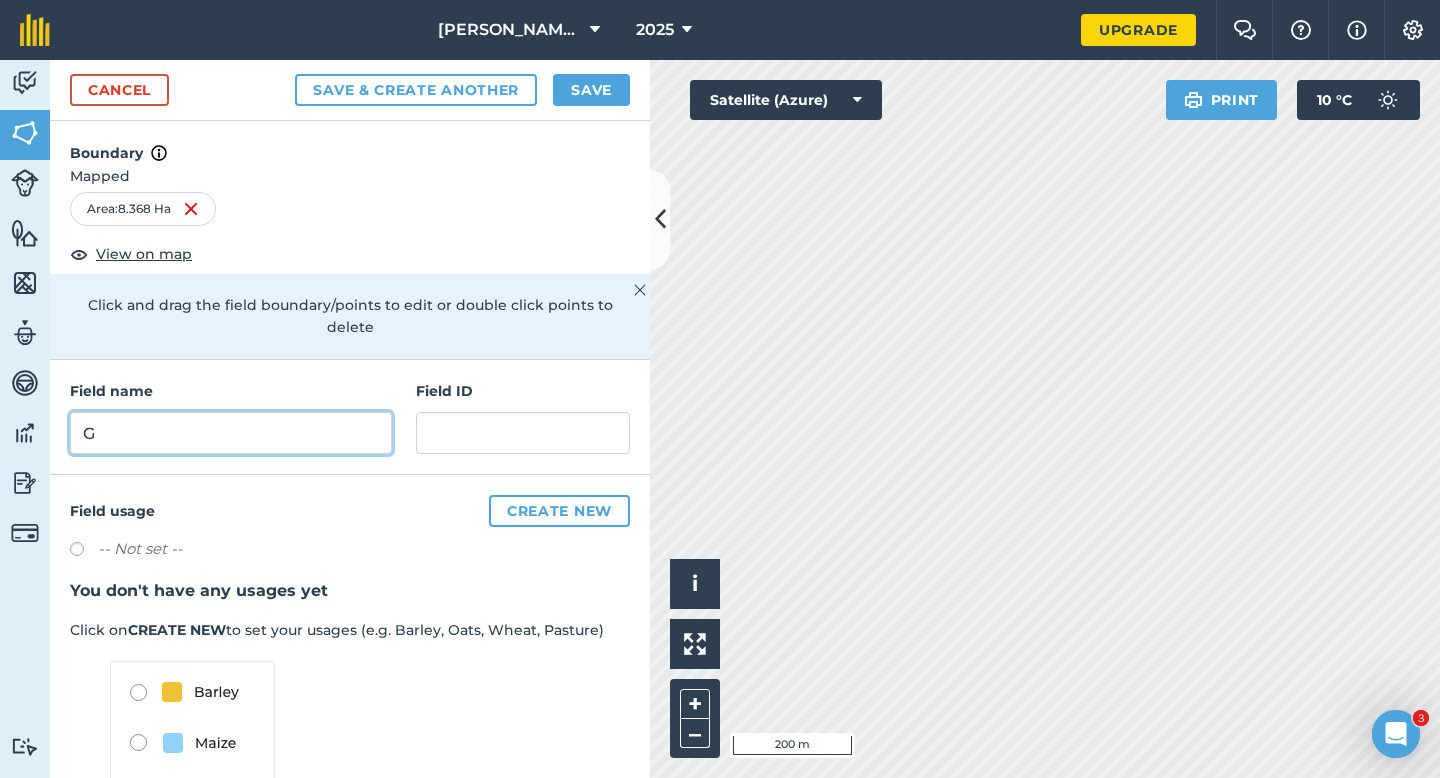 type on "G" 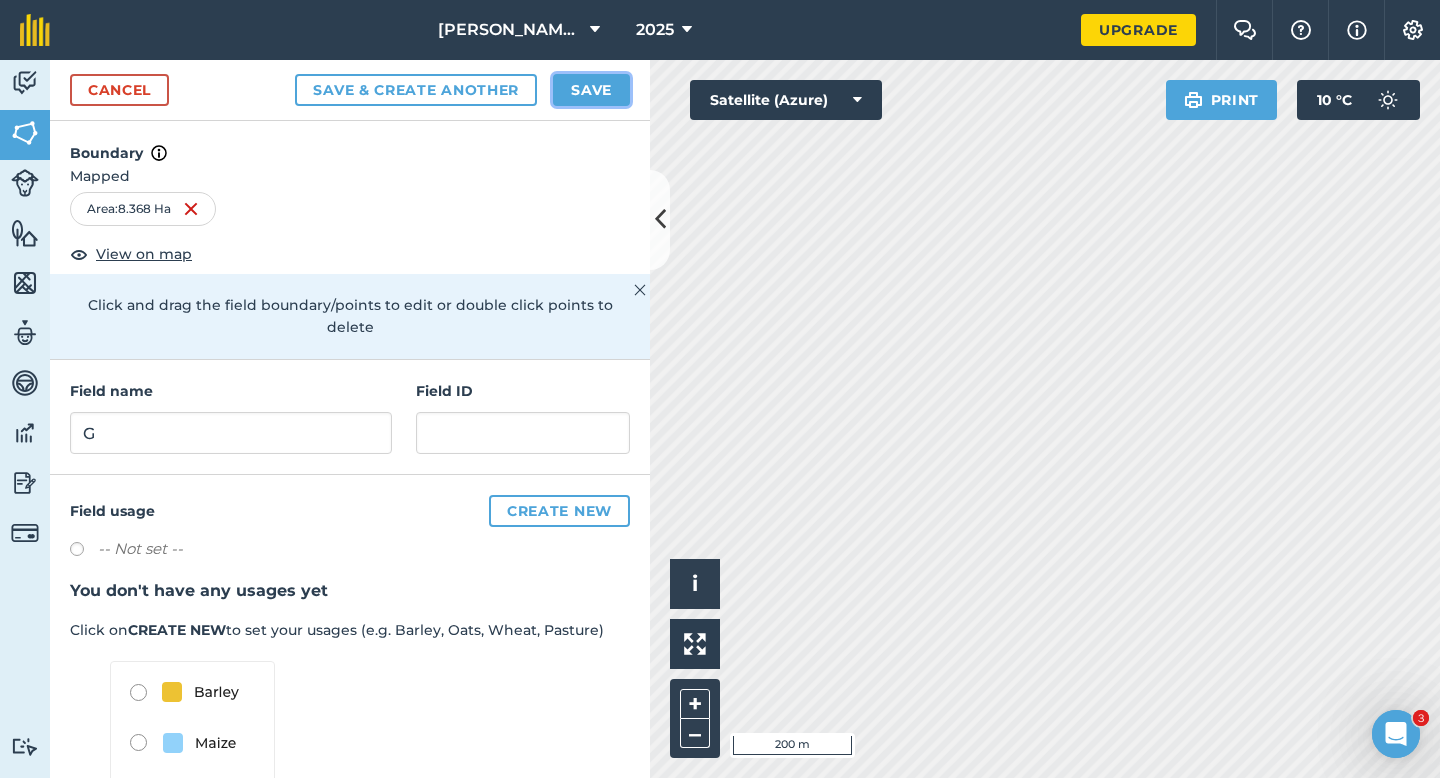 click on "Save" at bounding box center (591, 90) 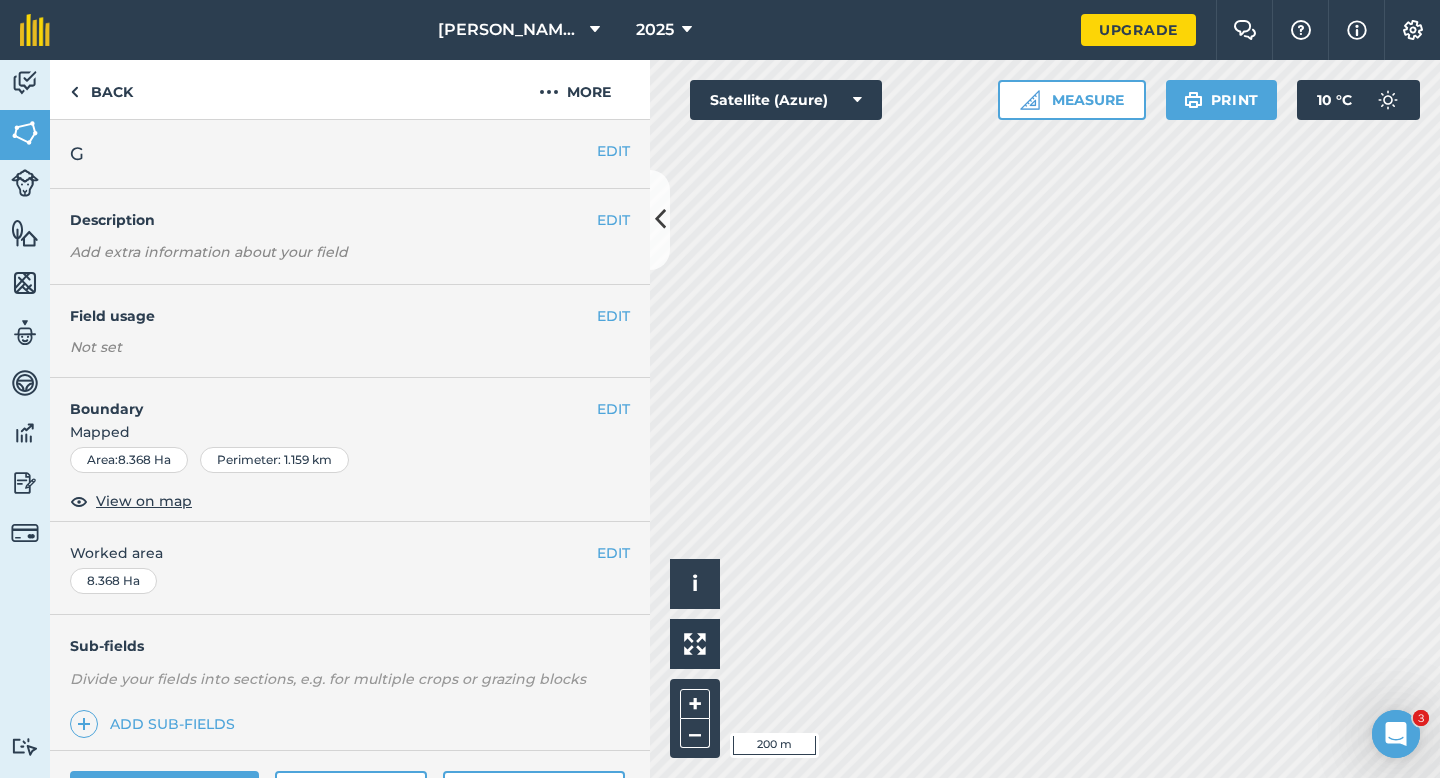 click on "EDIT Worked area 8.368   Ha" at bounding box center [350, 568] 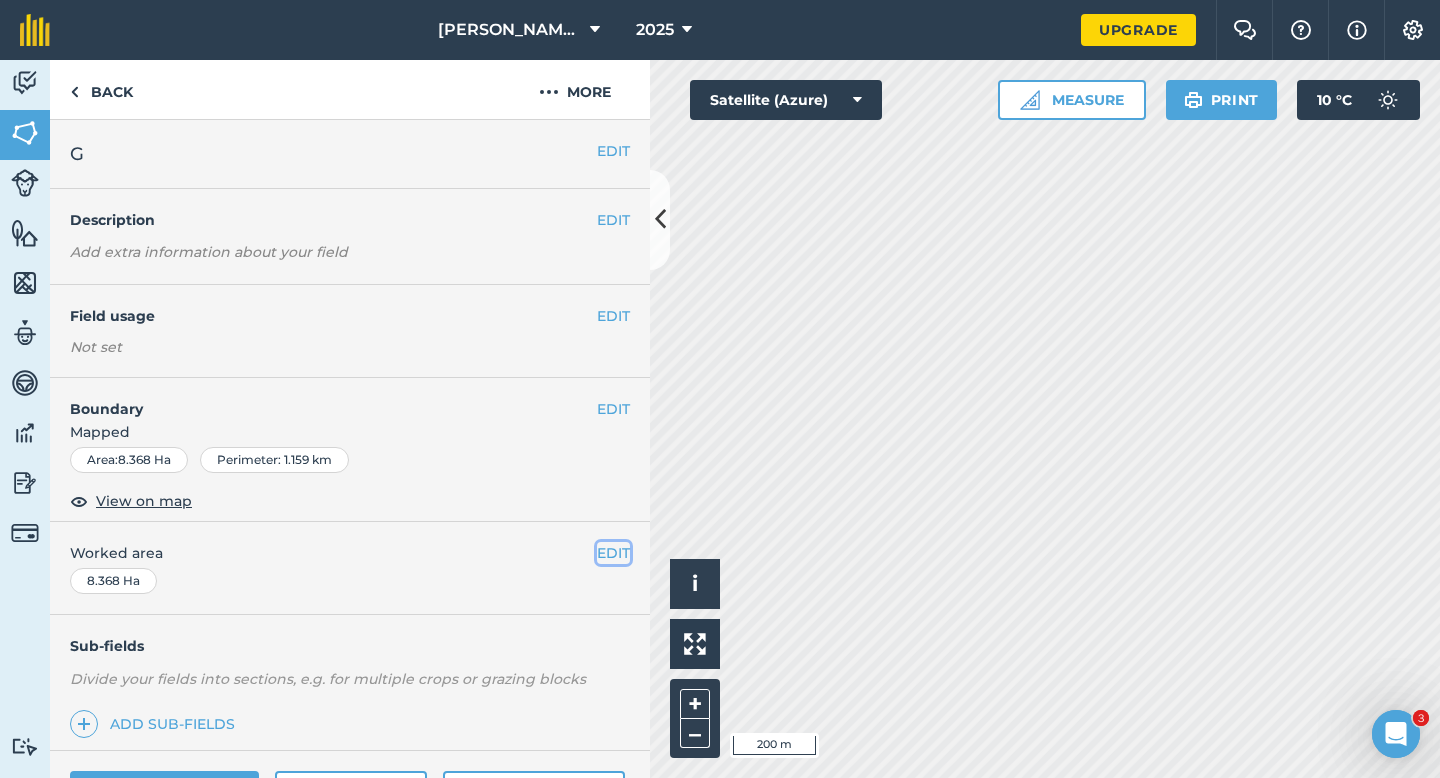 click on "EDIT" at bounding box center [613, 553] 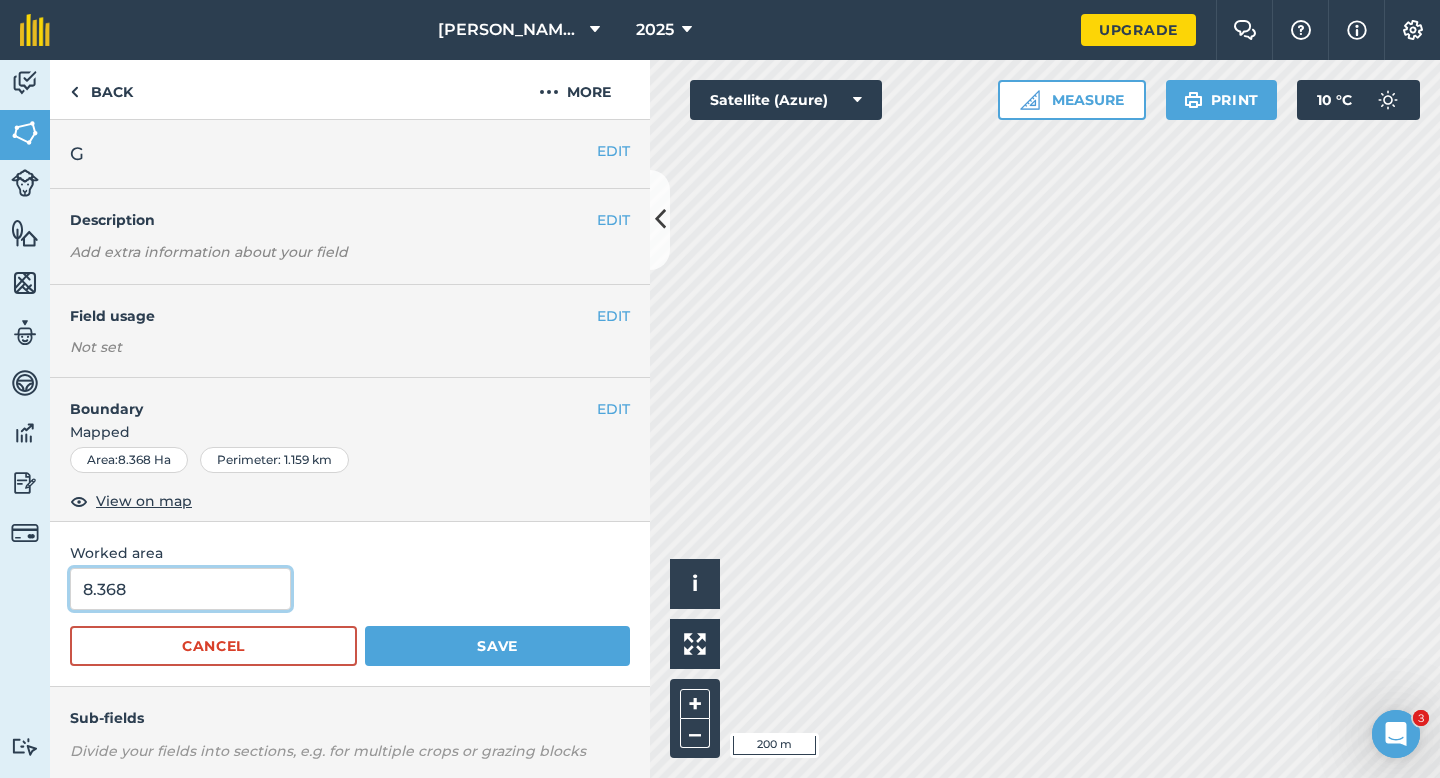 click on "8.368" at bounding box center (180, 589) 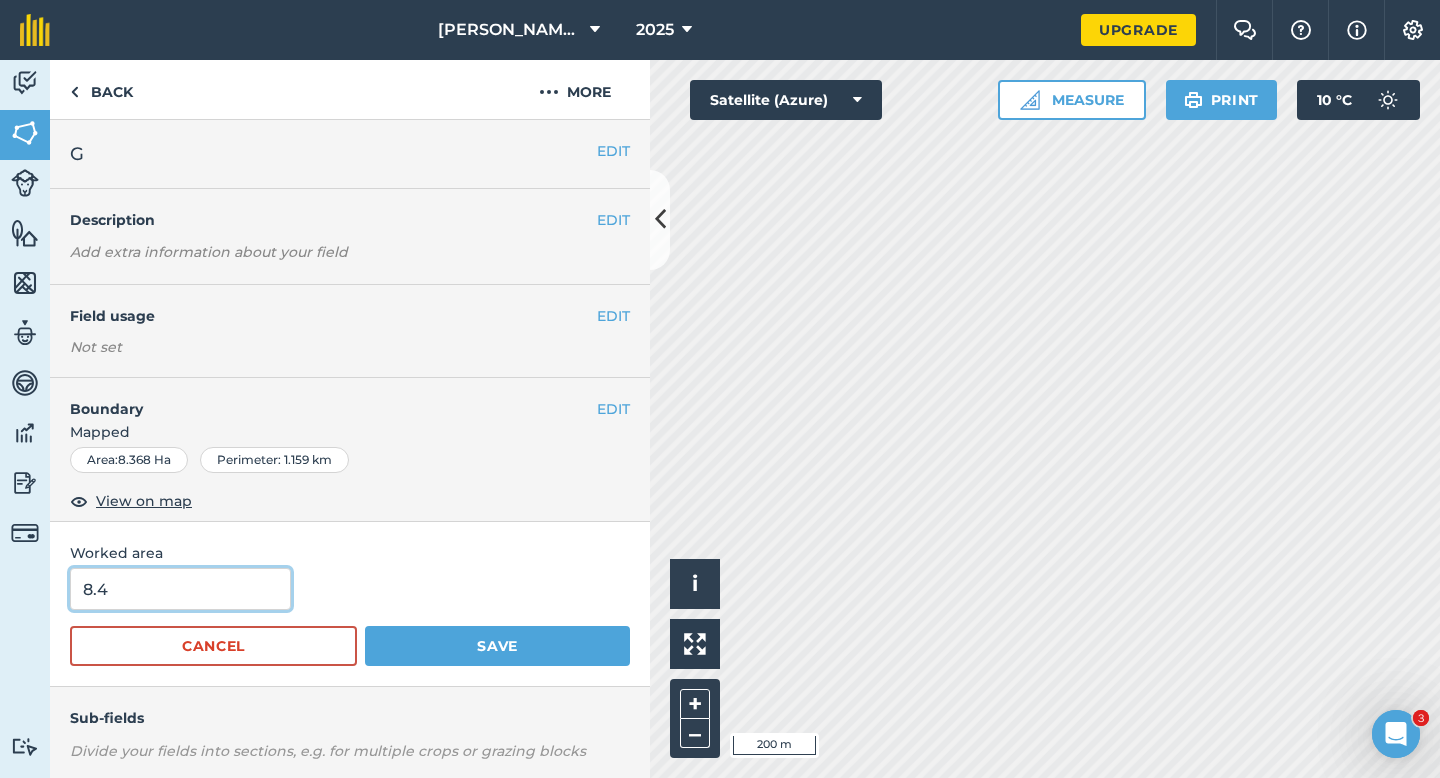 type on "8.4" 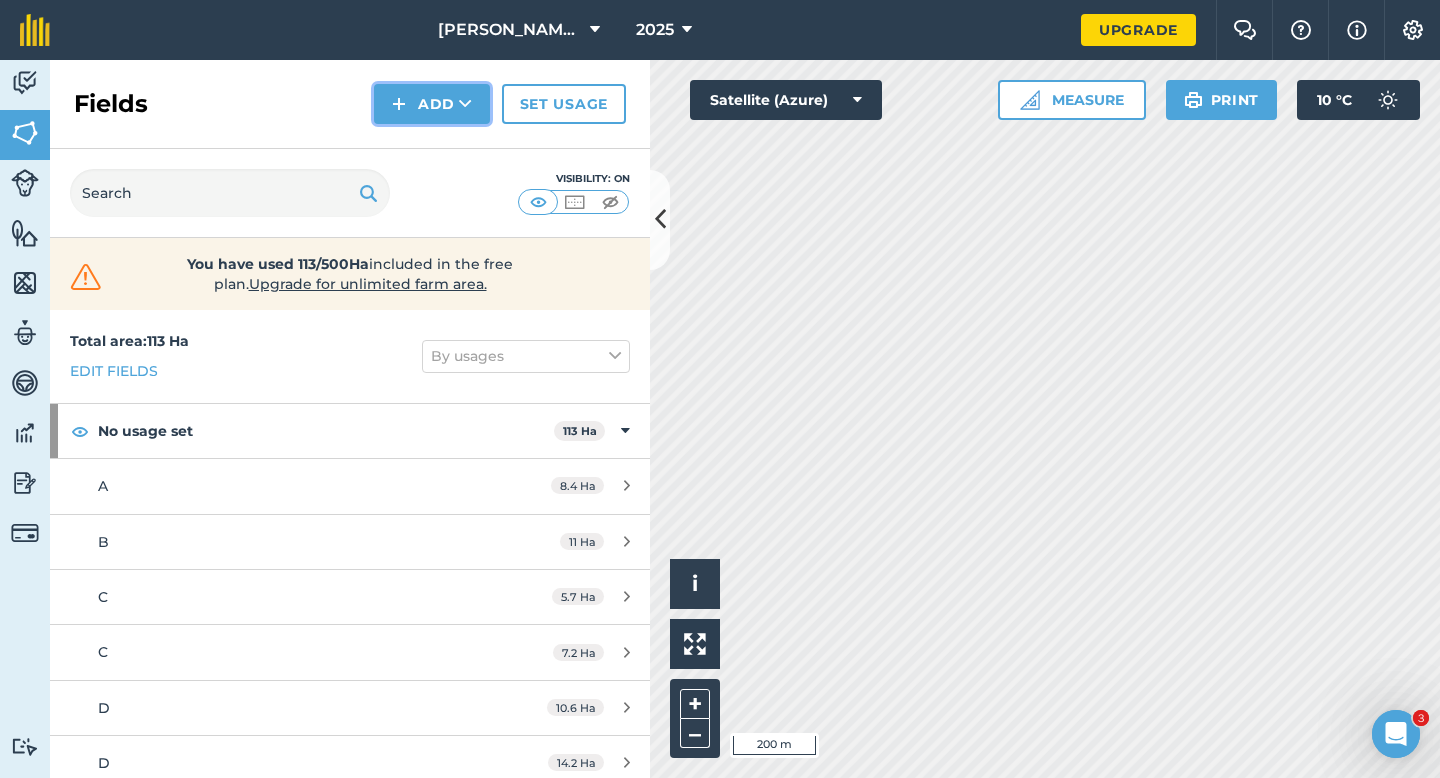 click on "Add" at bounding box center (432, 104) 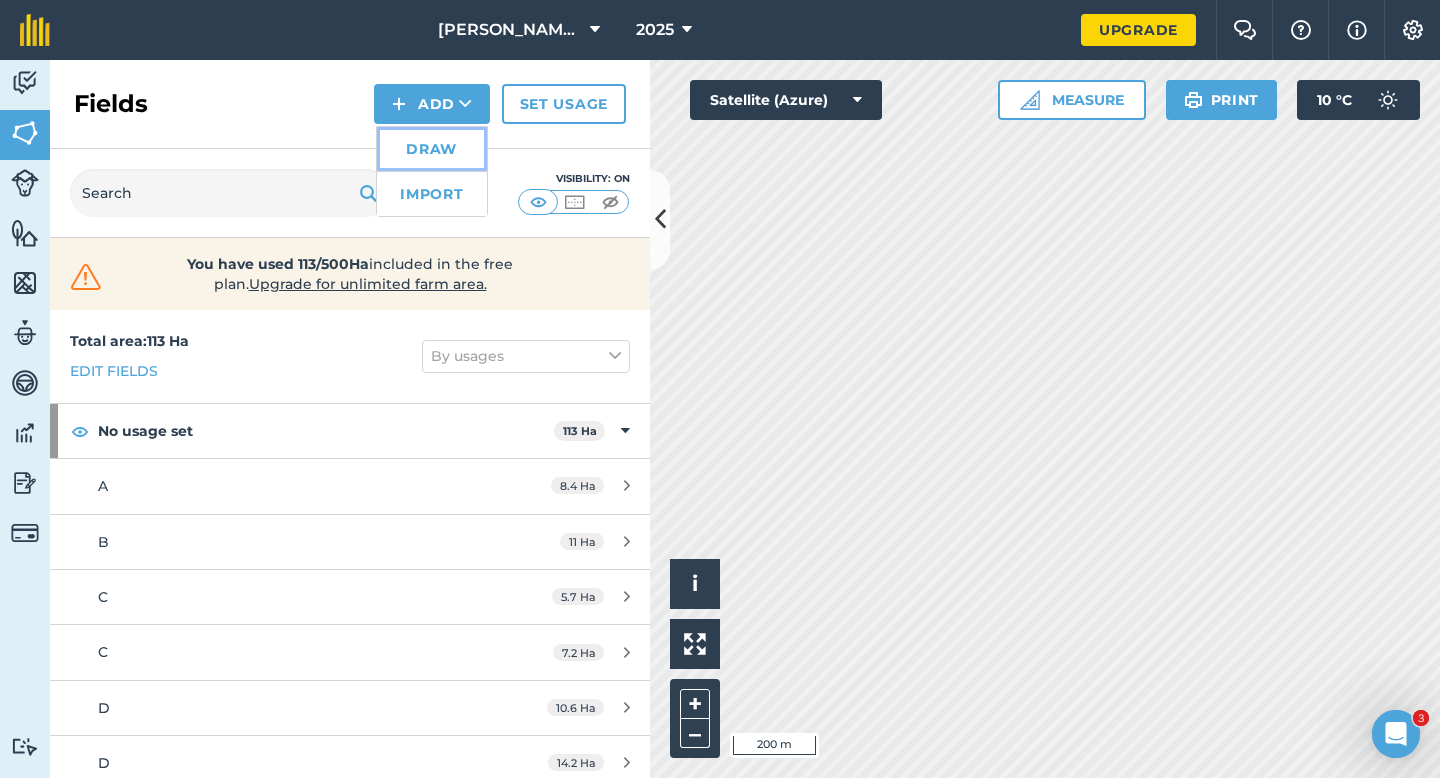 click on "Draw" at bounding box center [432, 149] 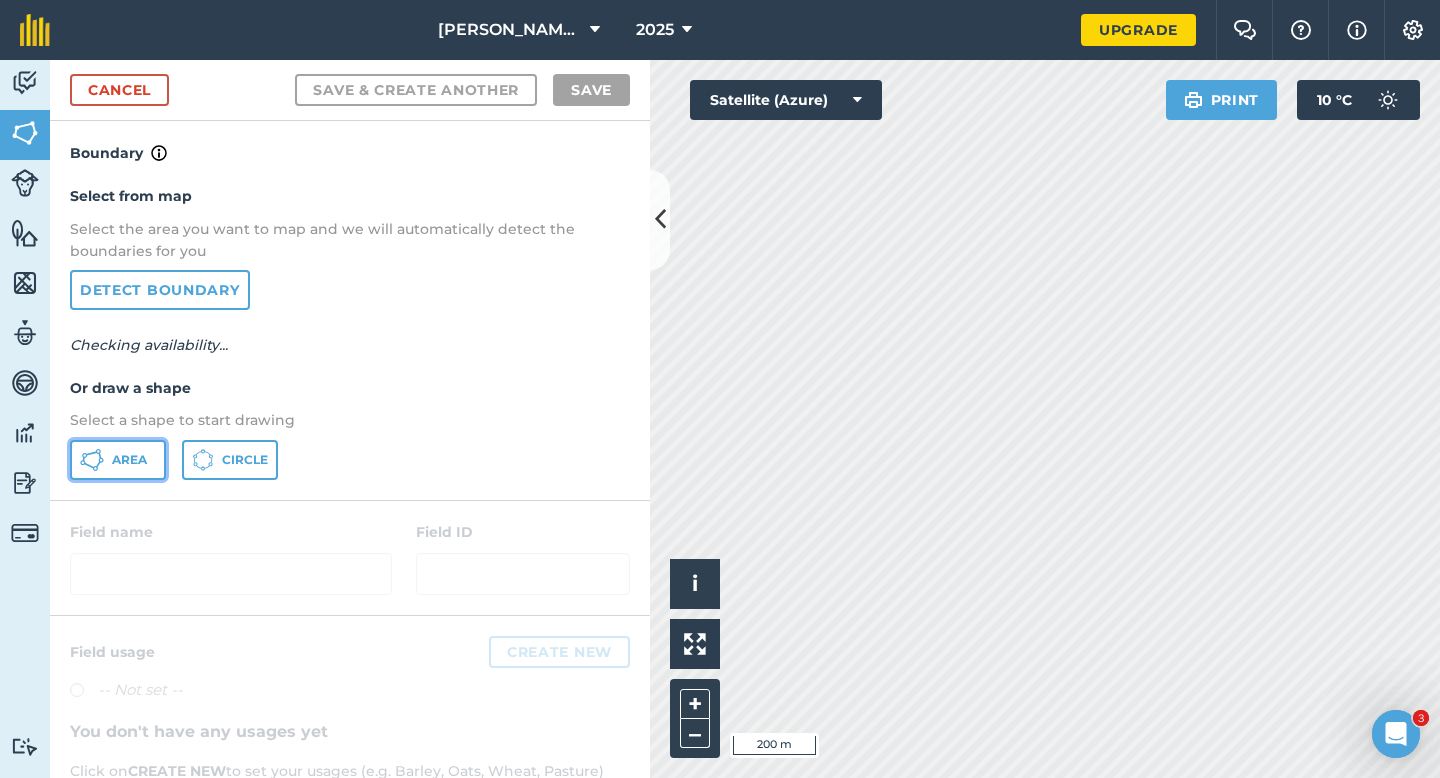click on "Area" at bounding box center (118, 460) 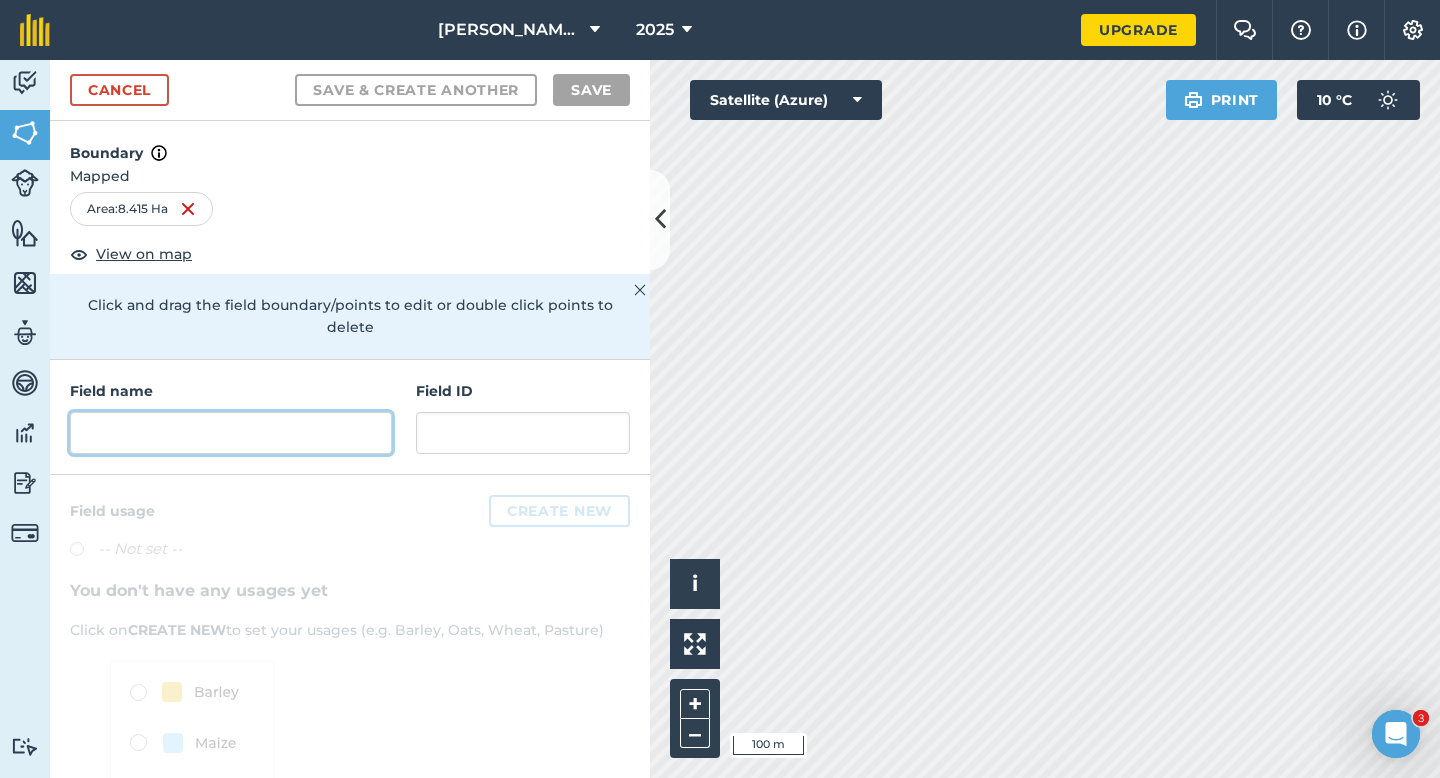 click at bounding box center (231, 433) 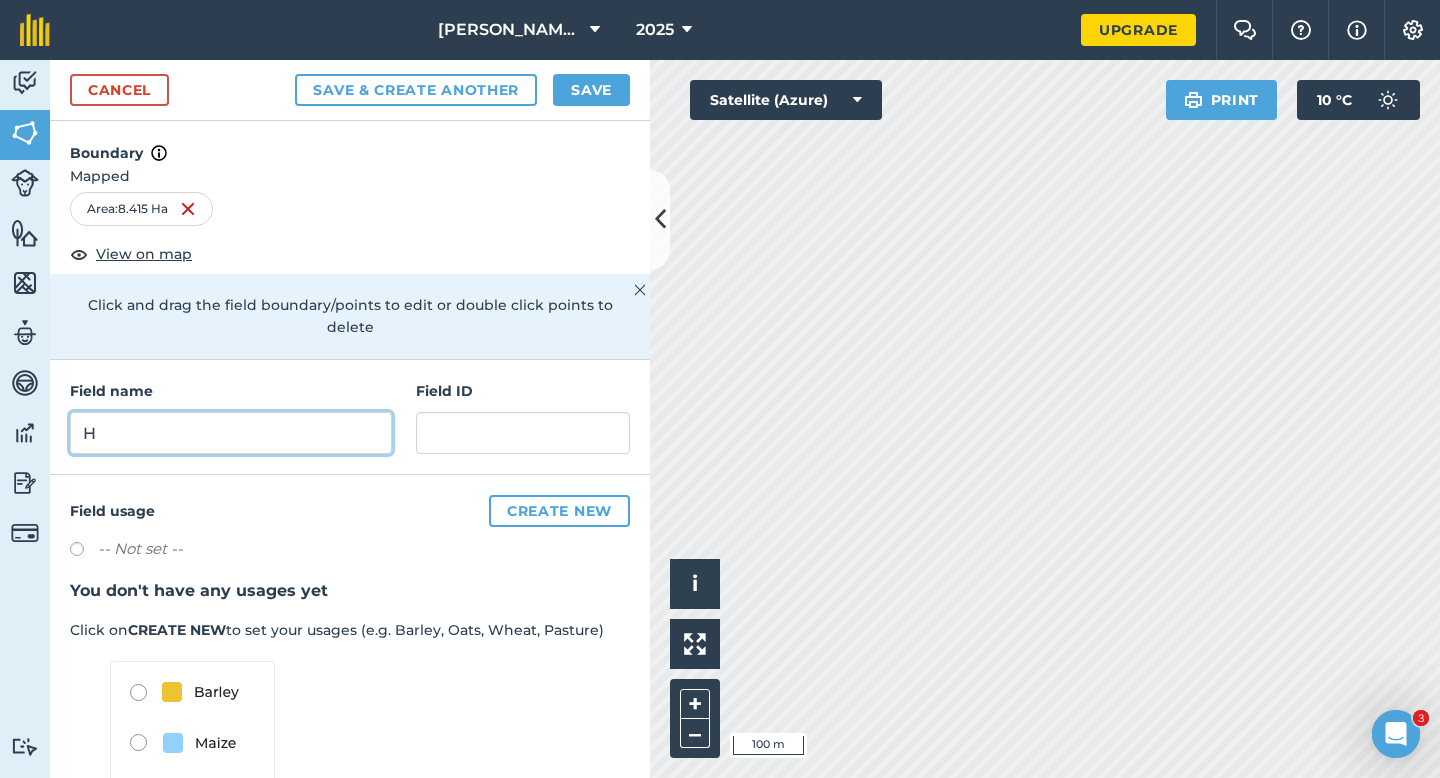 type on "H" 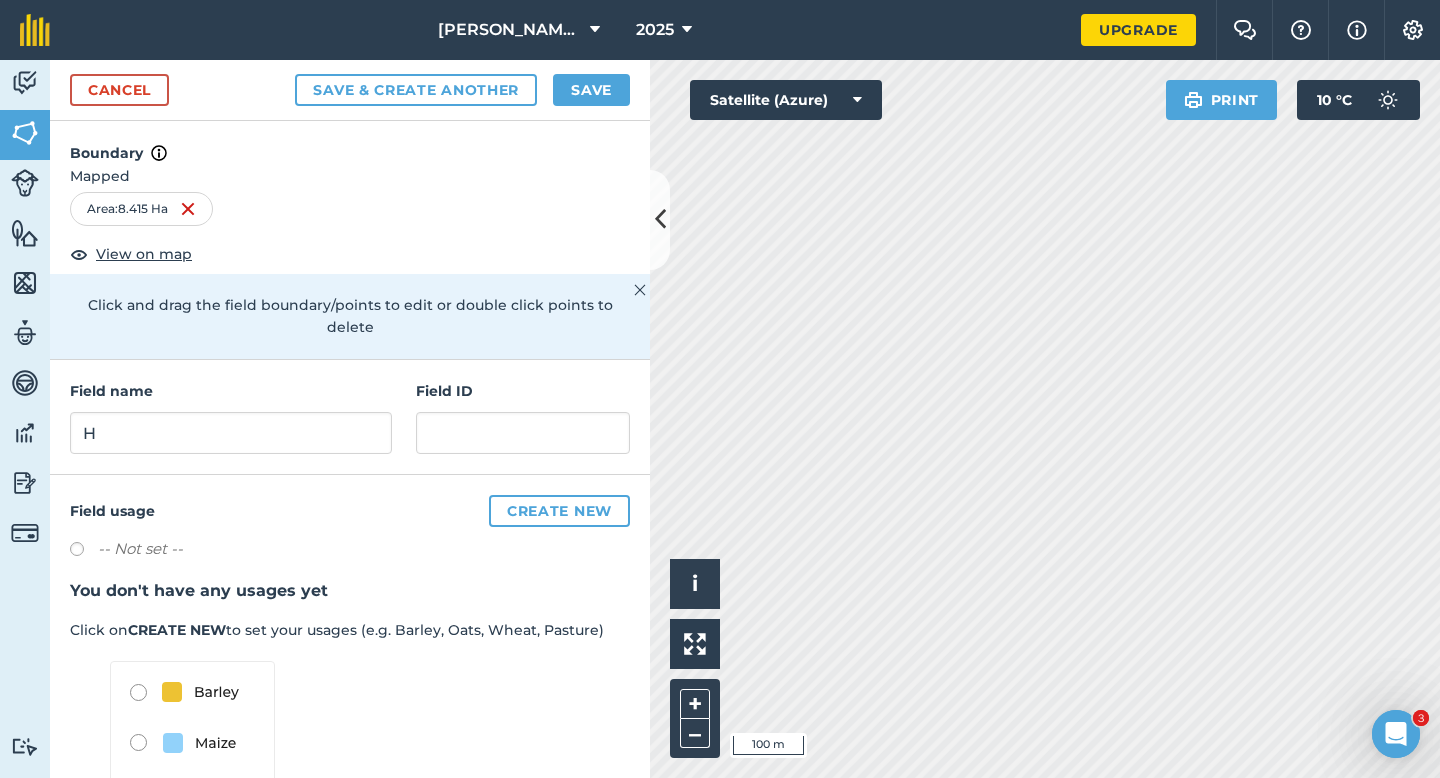 click on "Cancel Save & Create Another Save" at bounding box center (350, 90) 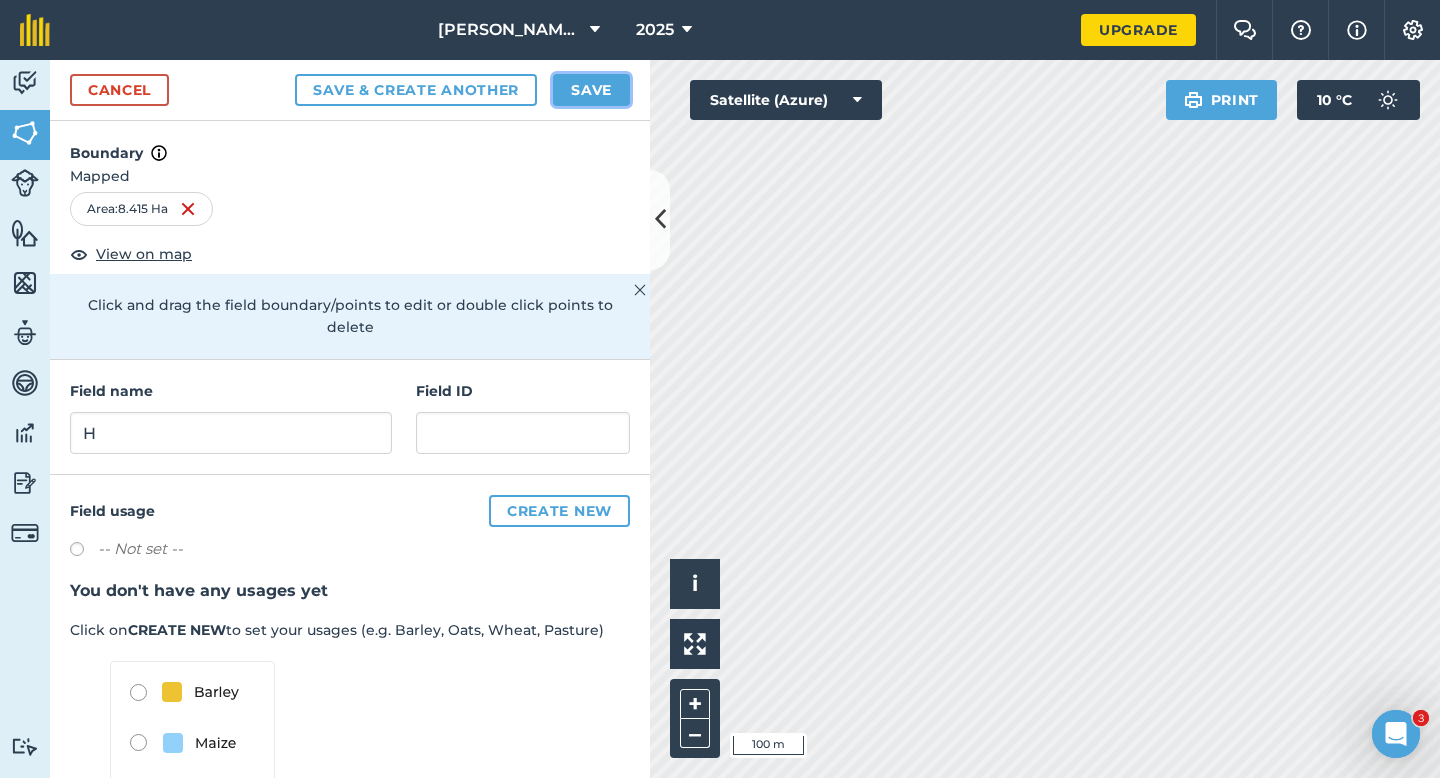click on "Save" at bounding box center [591, 90] 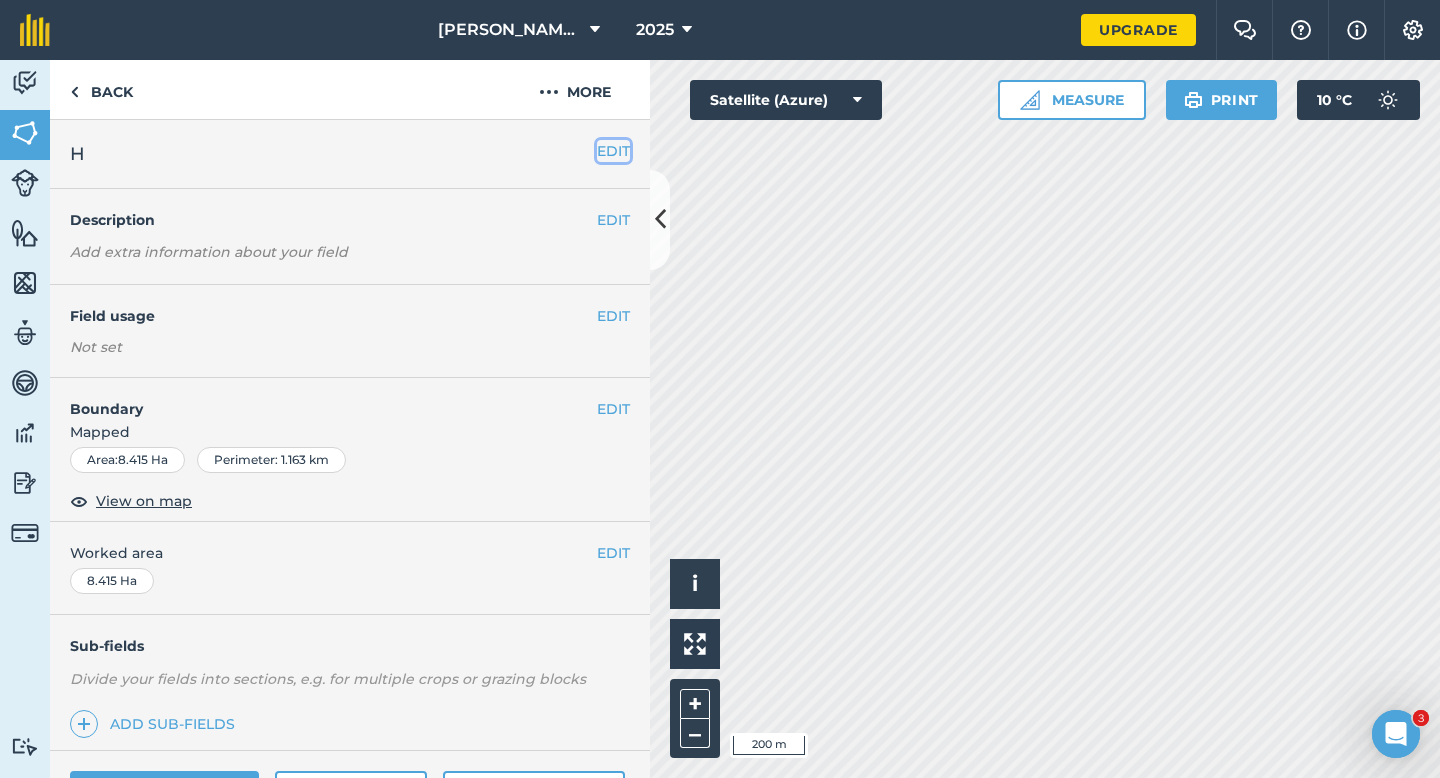 click on "EDIT" at bounding box center (613, 151) 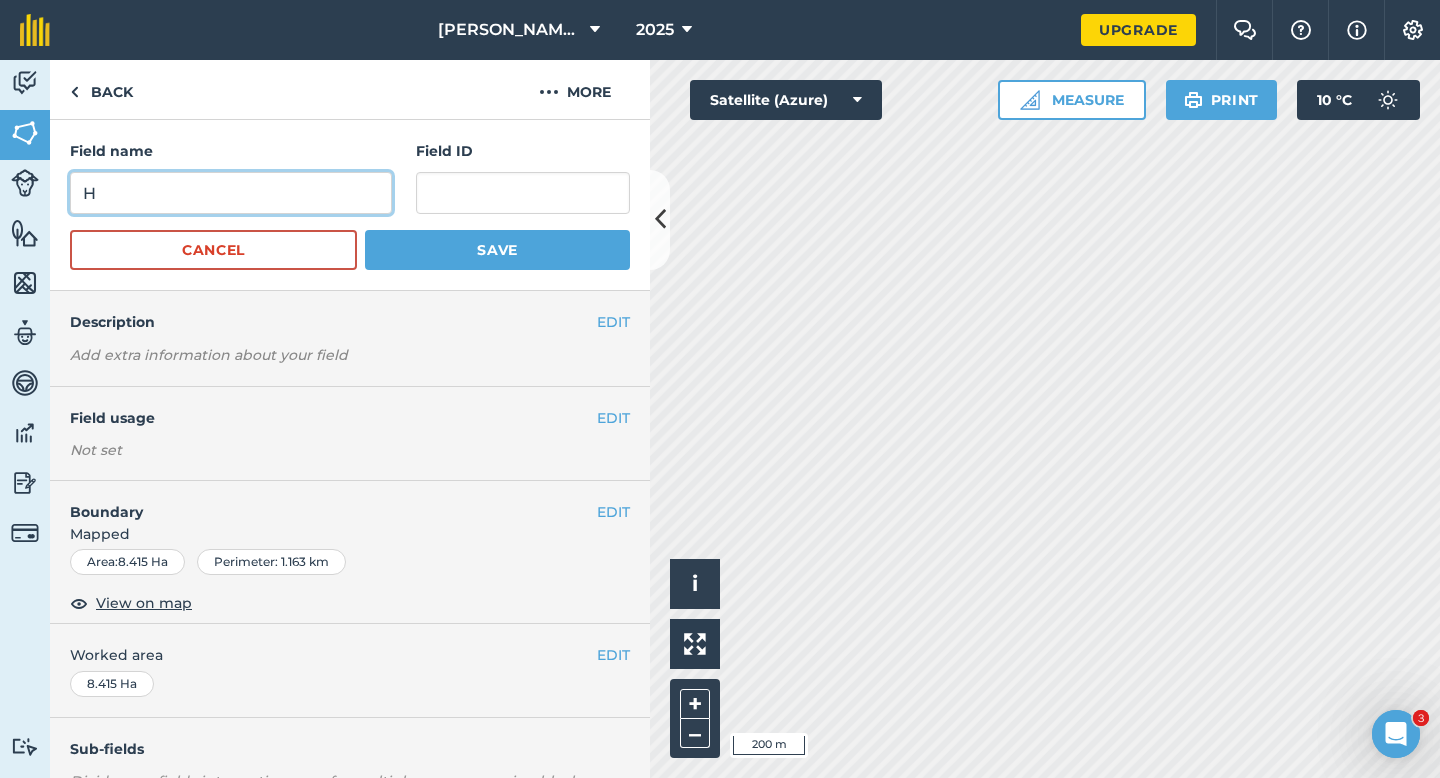 click on "H" at bounding box center [231, 193] 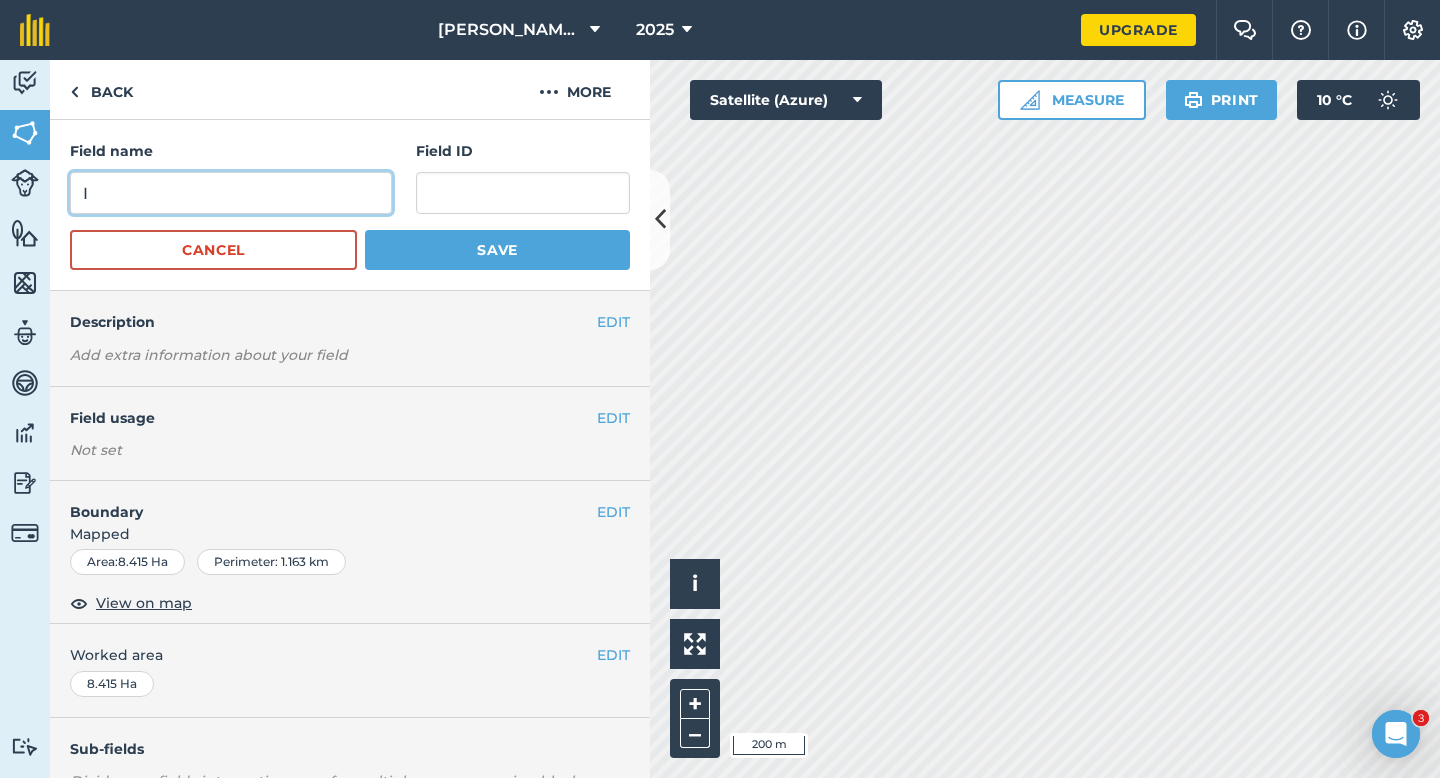 type on "I" 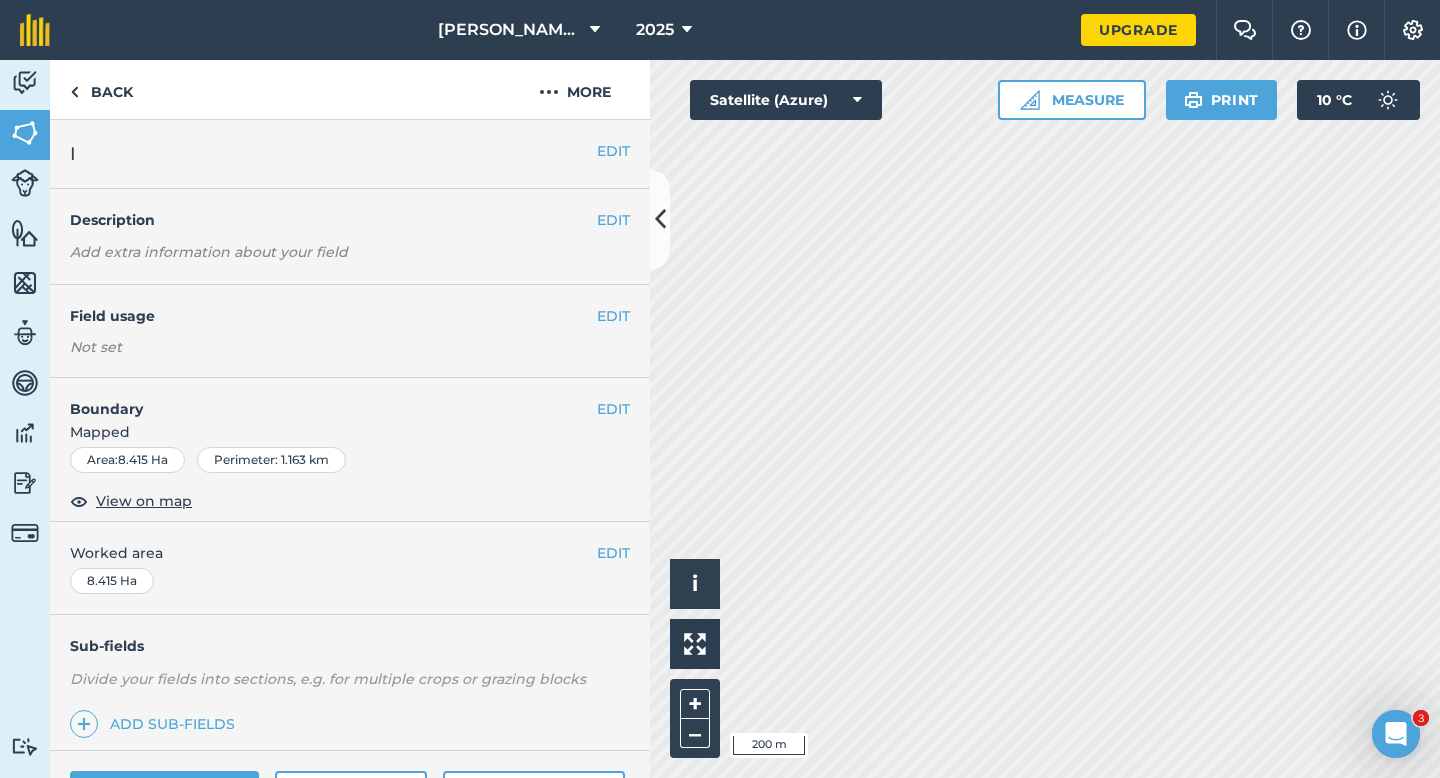 click on "EDIT Worked area 8.415   Ha" at bounding box center [350, 568] 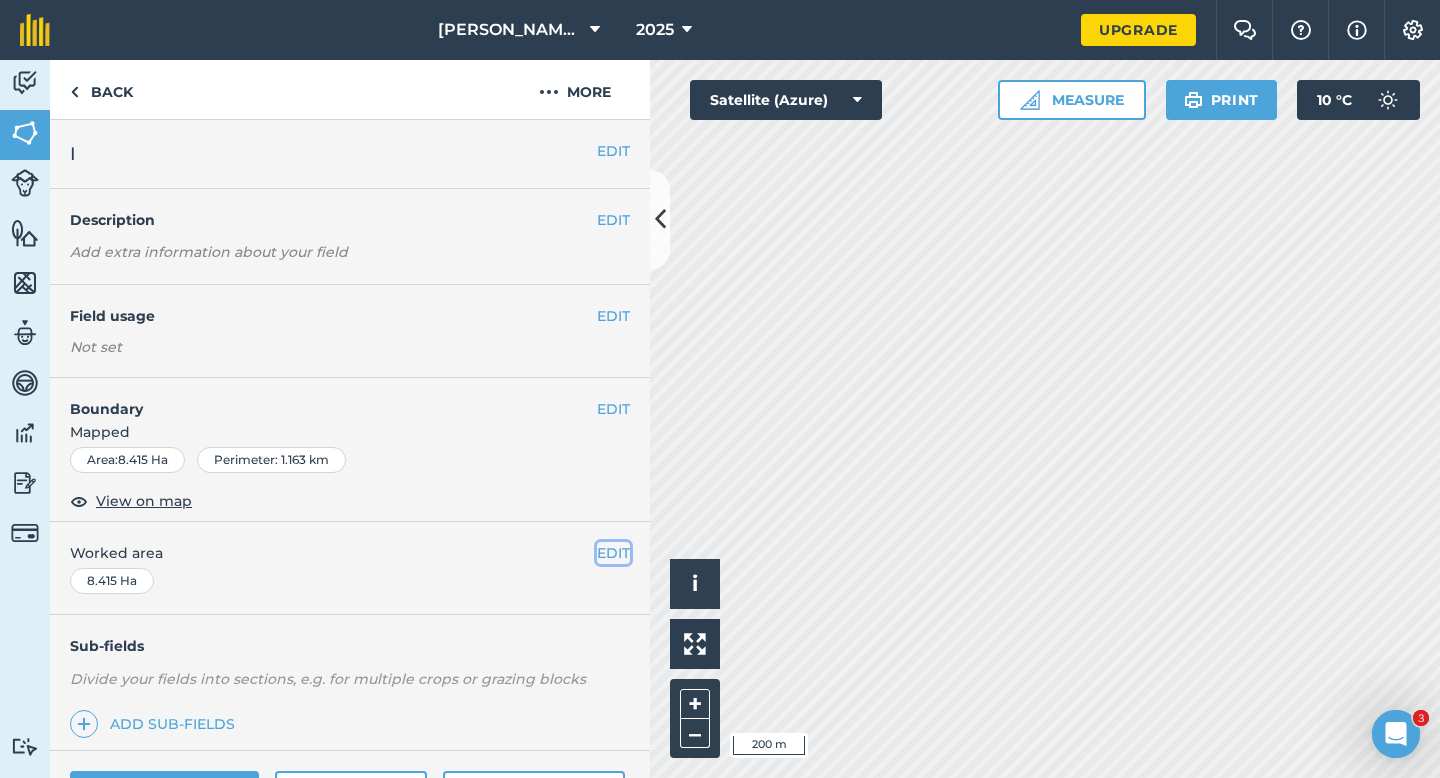 click on "EDIT" at bounding box center (613, 553) 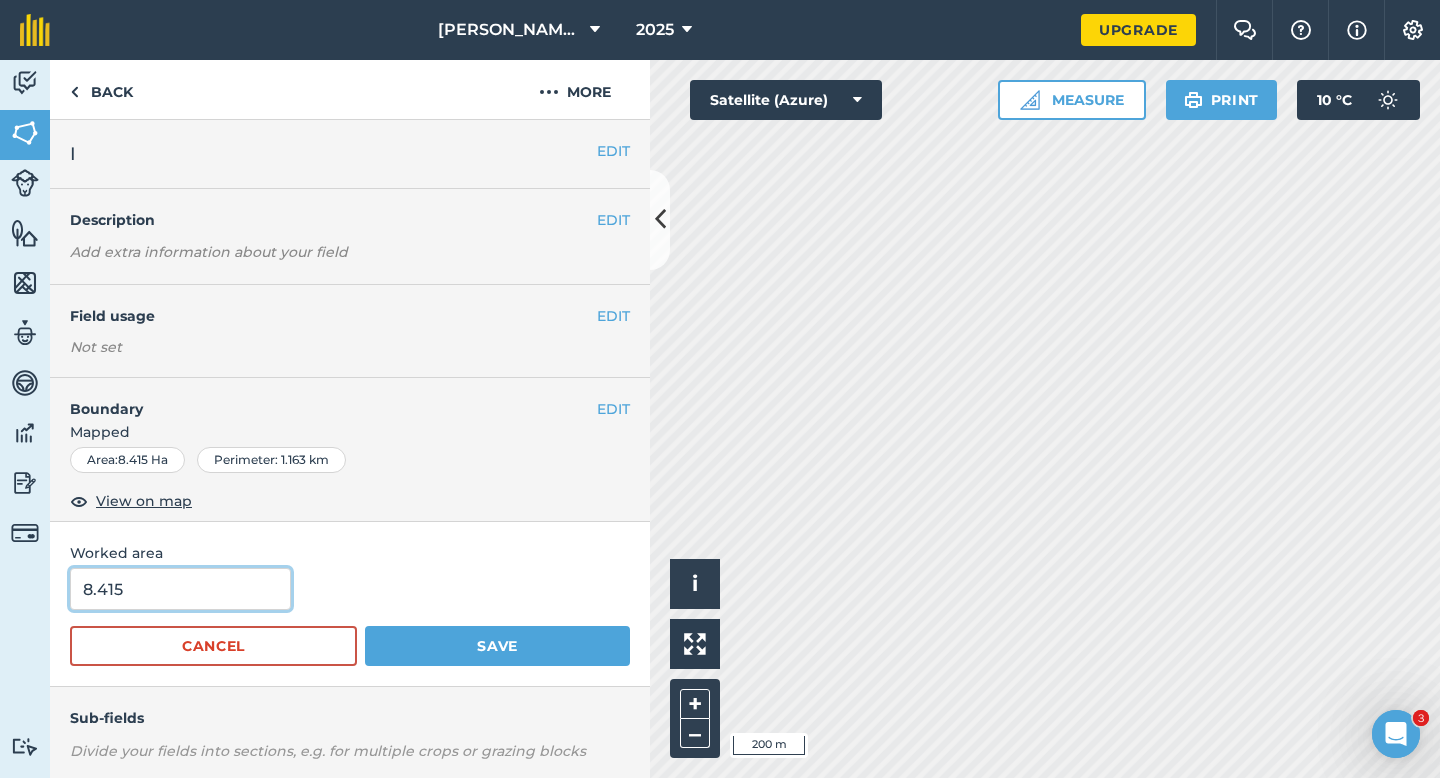 click on "8.415" at bounding box center [180, 589] 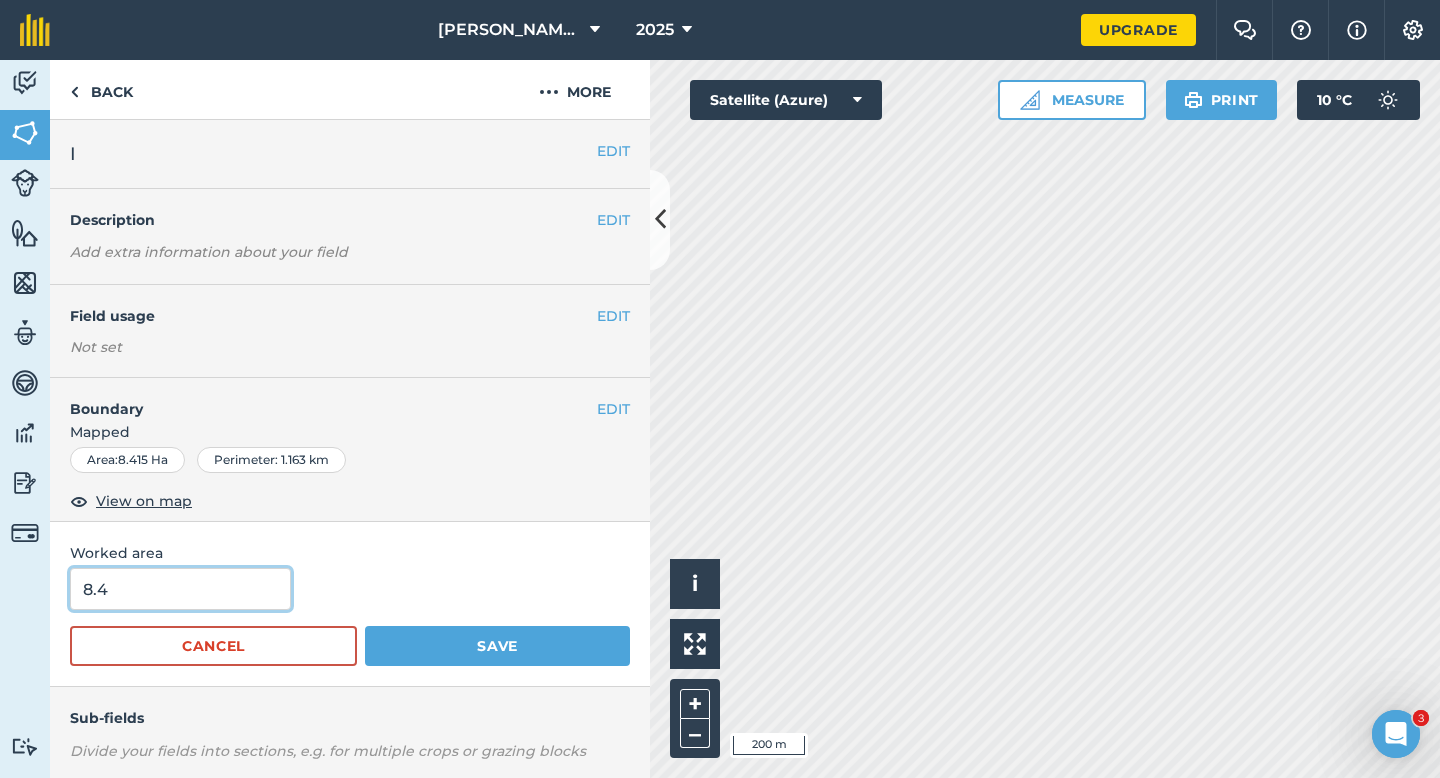 type on "8.4" 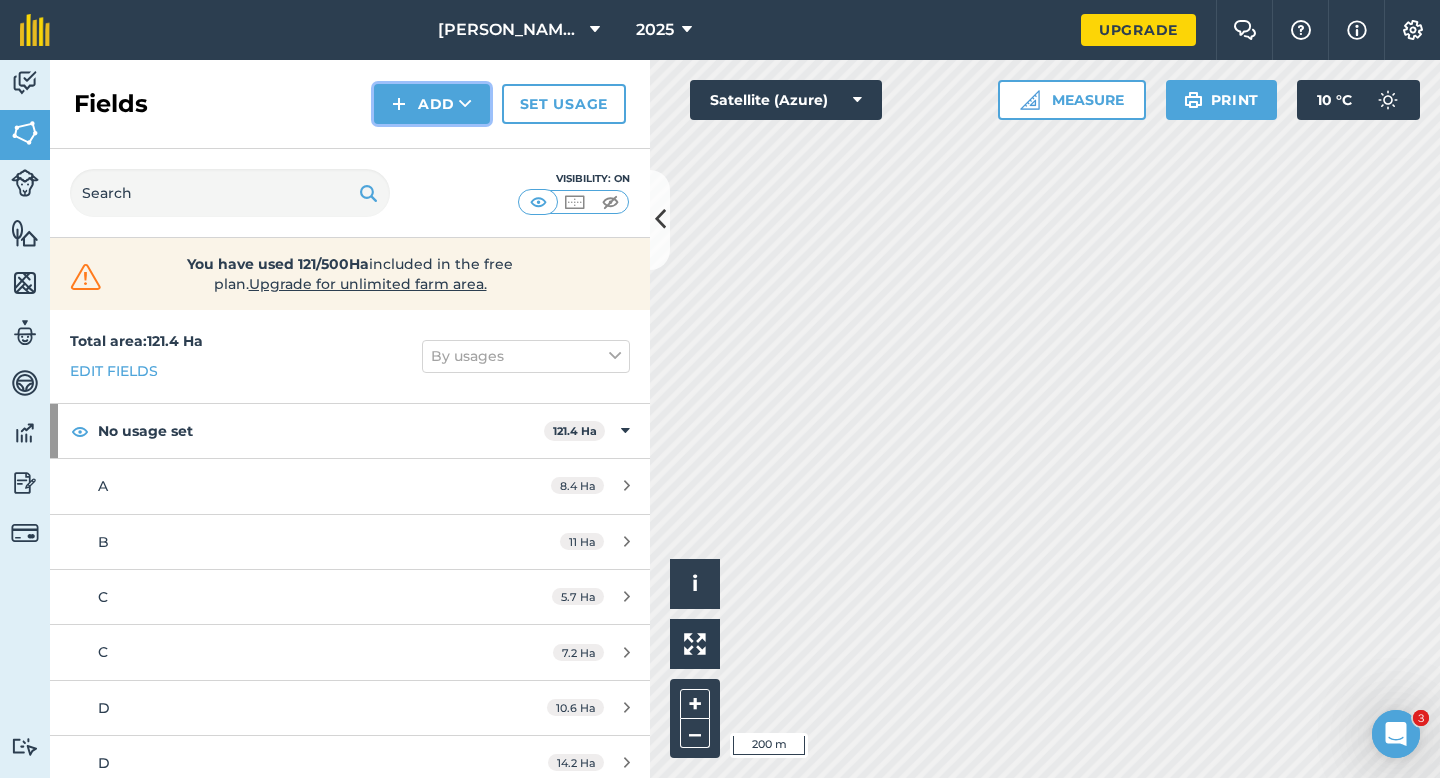 click on "Add" at bounding box center (432, 104) 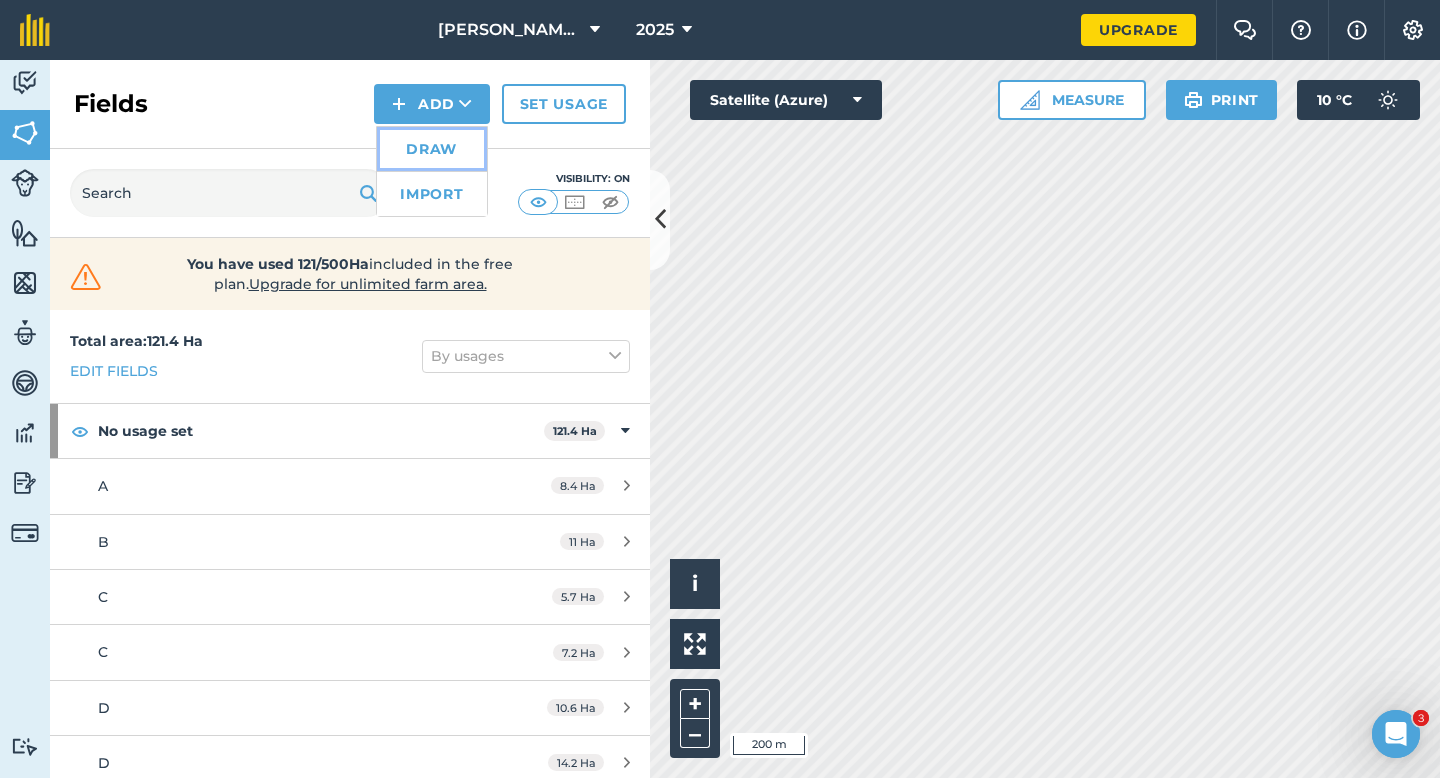 click on "Draw" at bounding box center [432, 149] 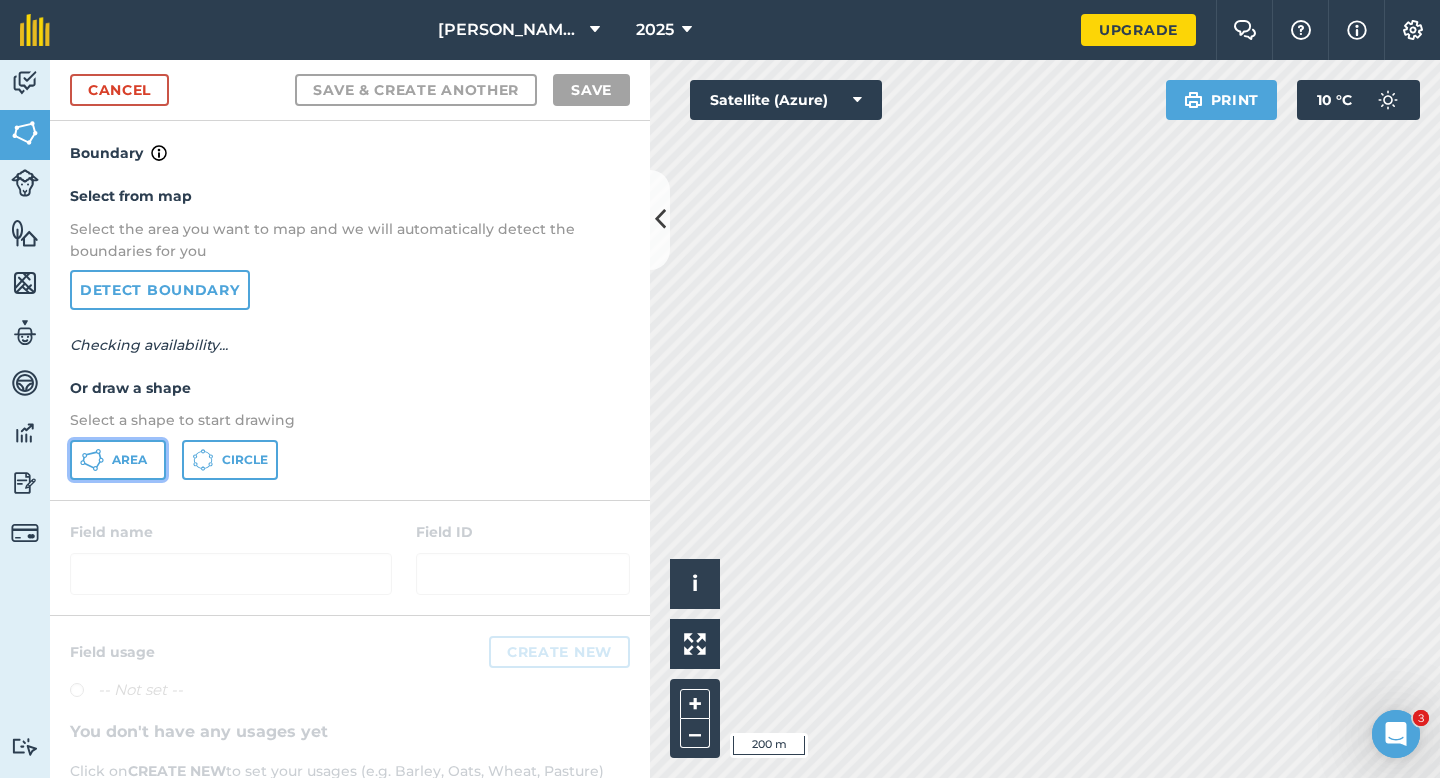 click on "Area" at bounding box center [118, 460] 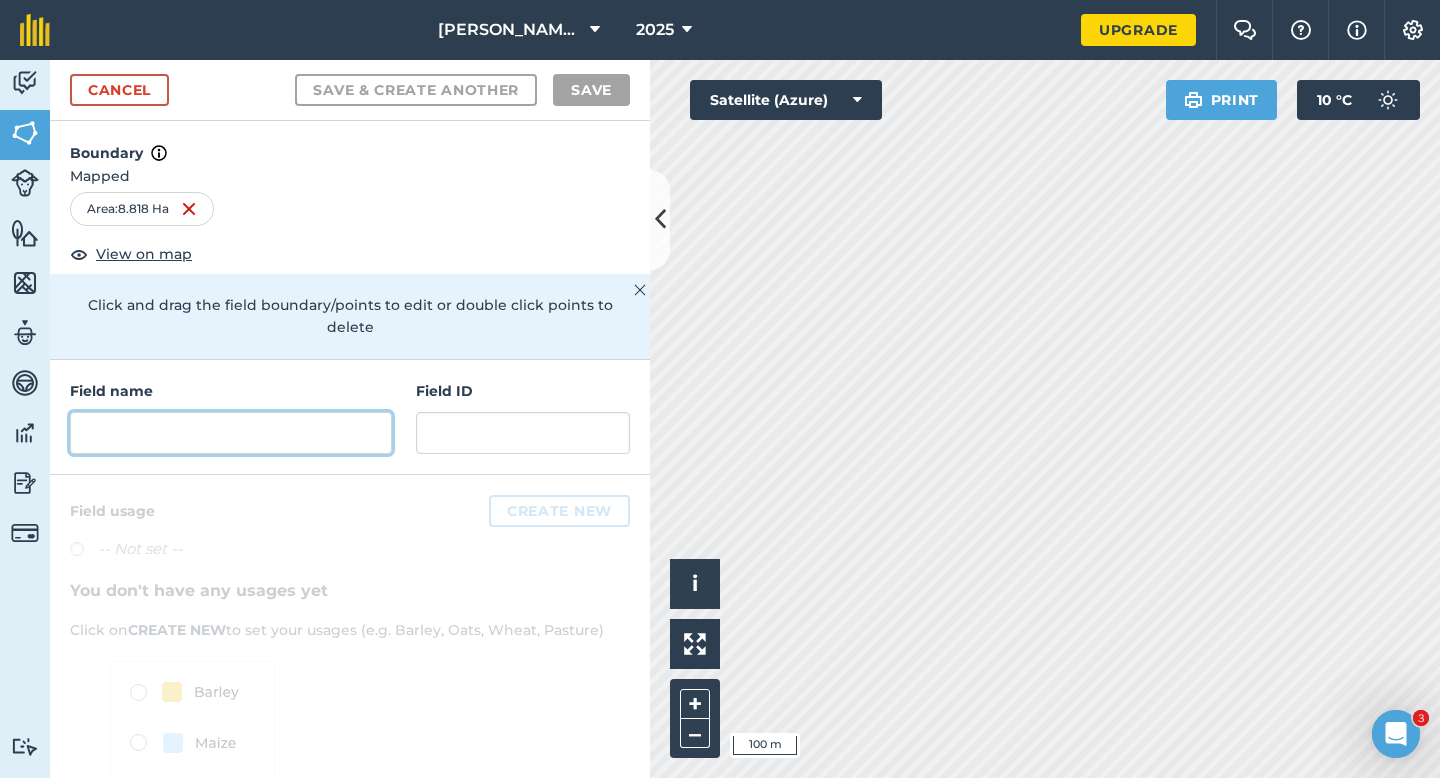 click at bounding box center (231, 433) 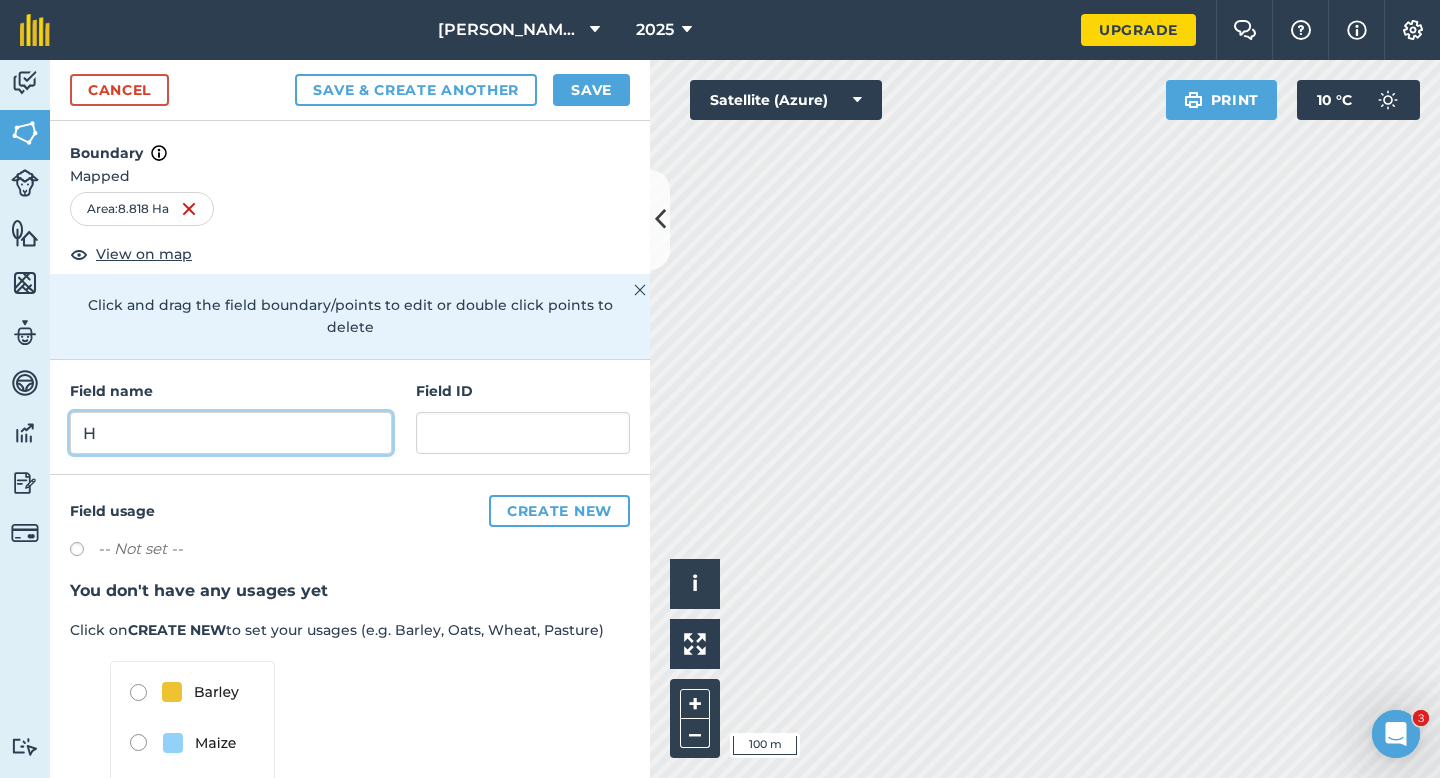 type on "H" 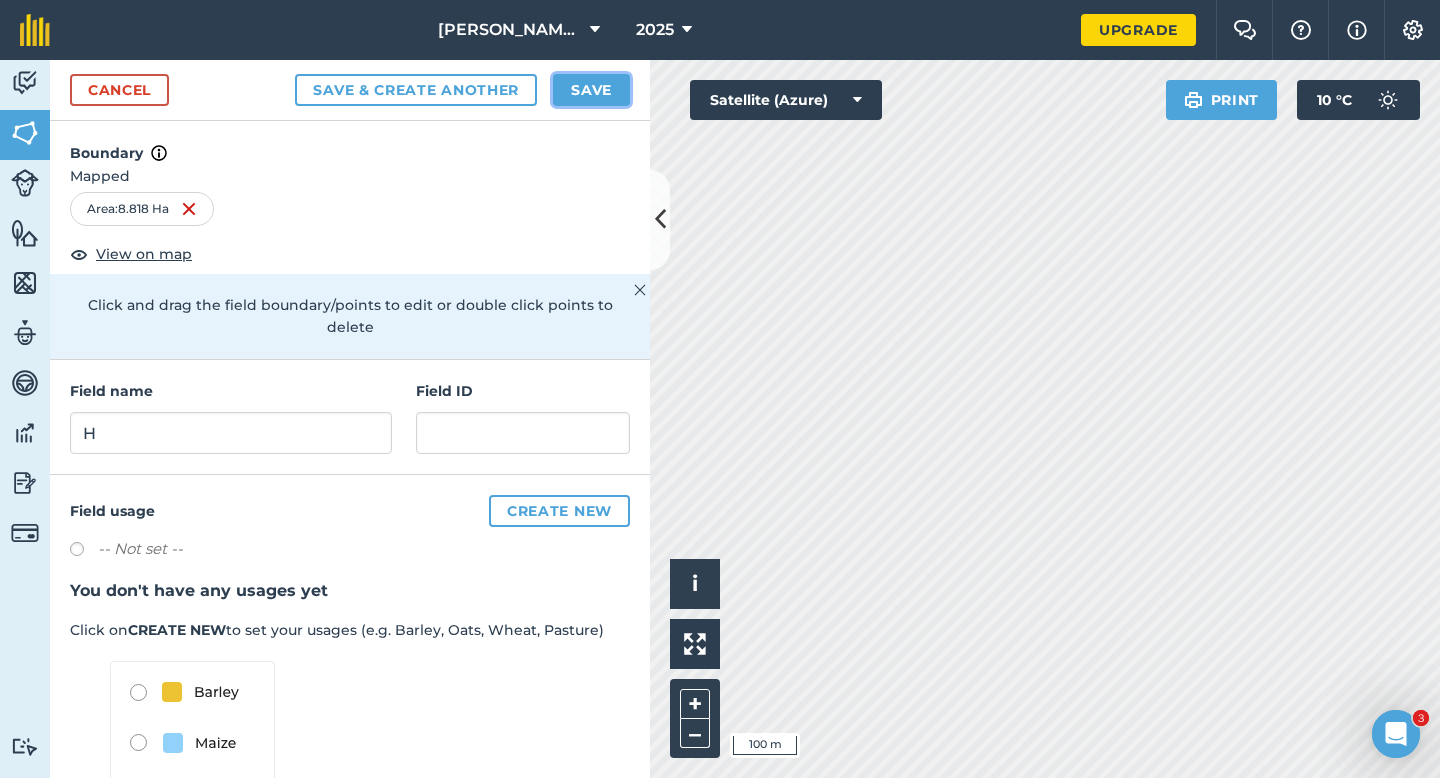 click on "Save" at bounding box center (591, 90) 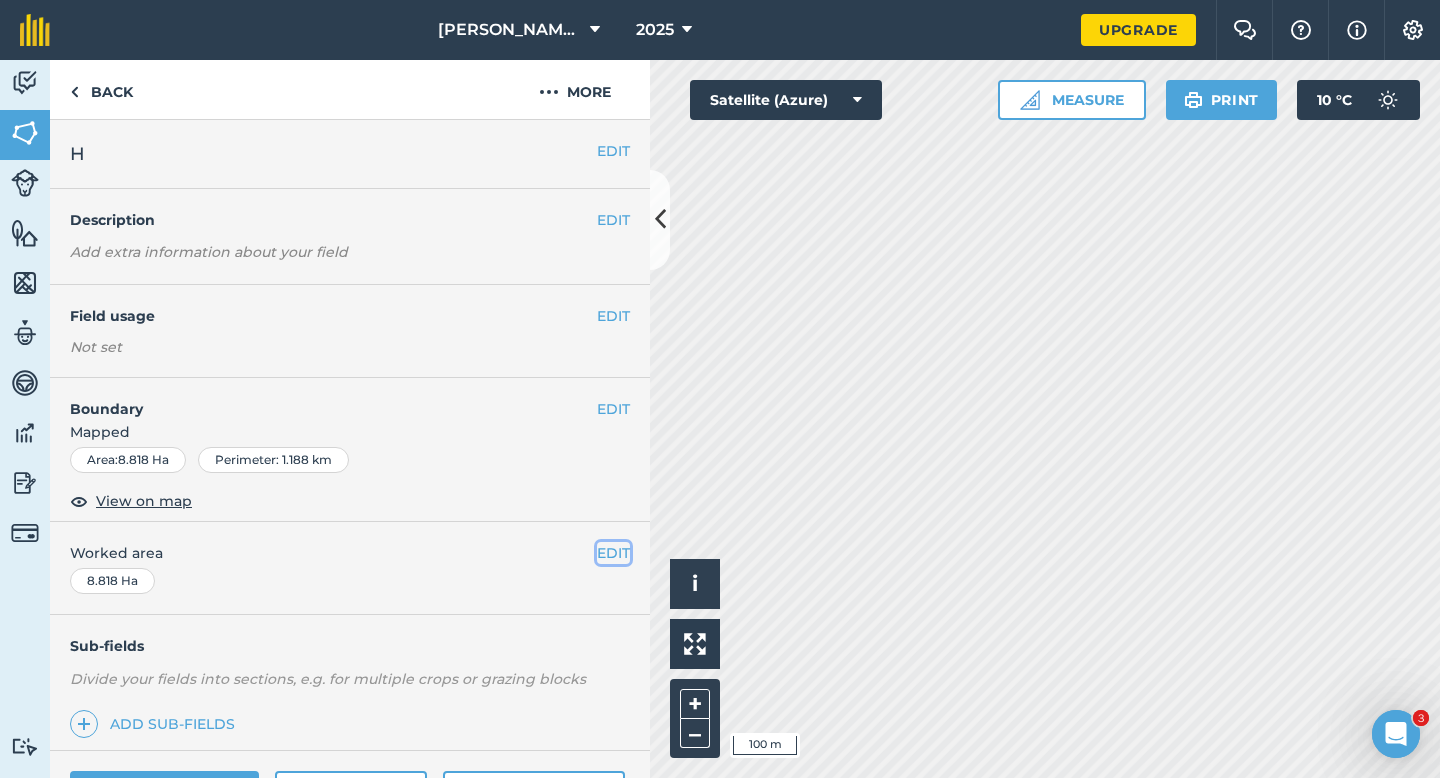 click on "EDIT" at bounding box center [613, 553] 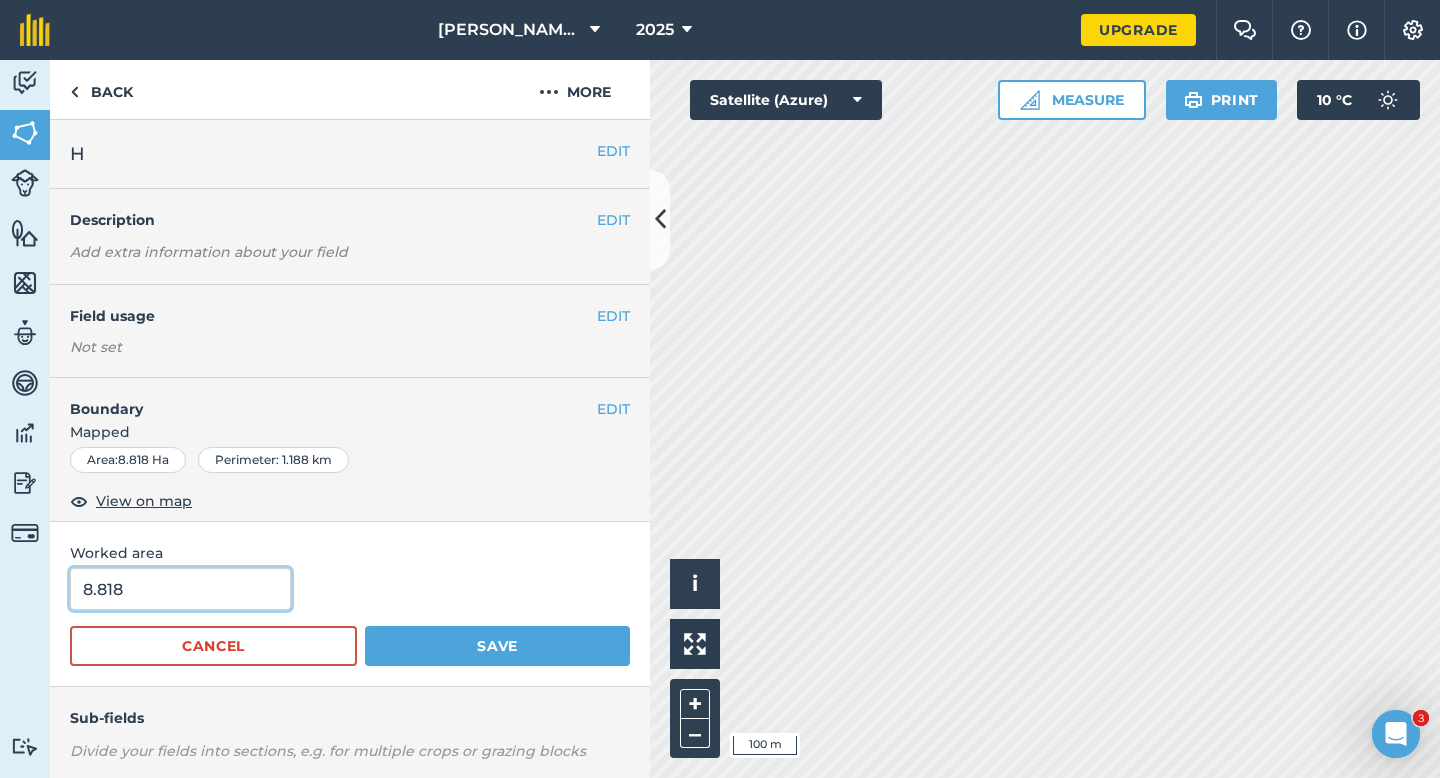 click on "8.818" at bounding box center (180, 589) 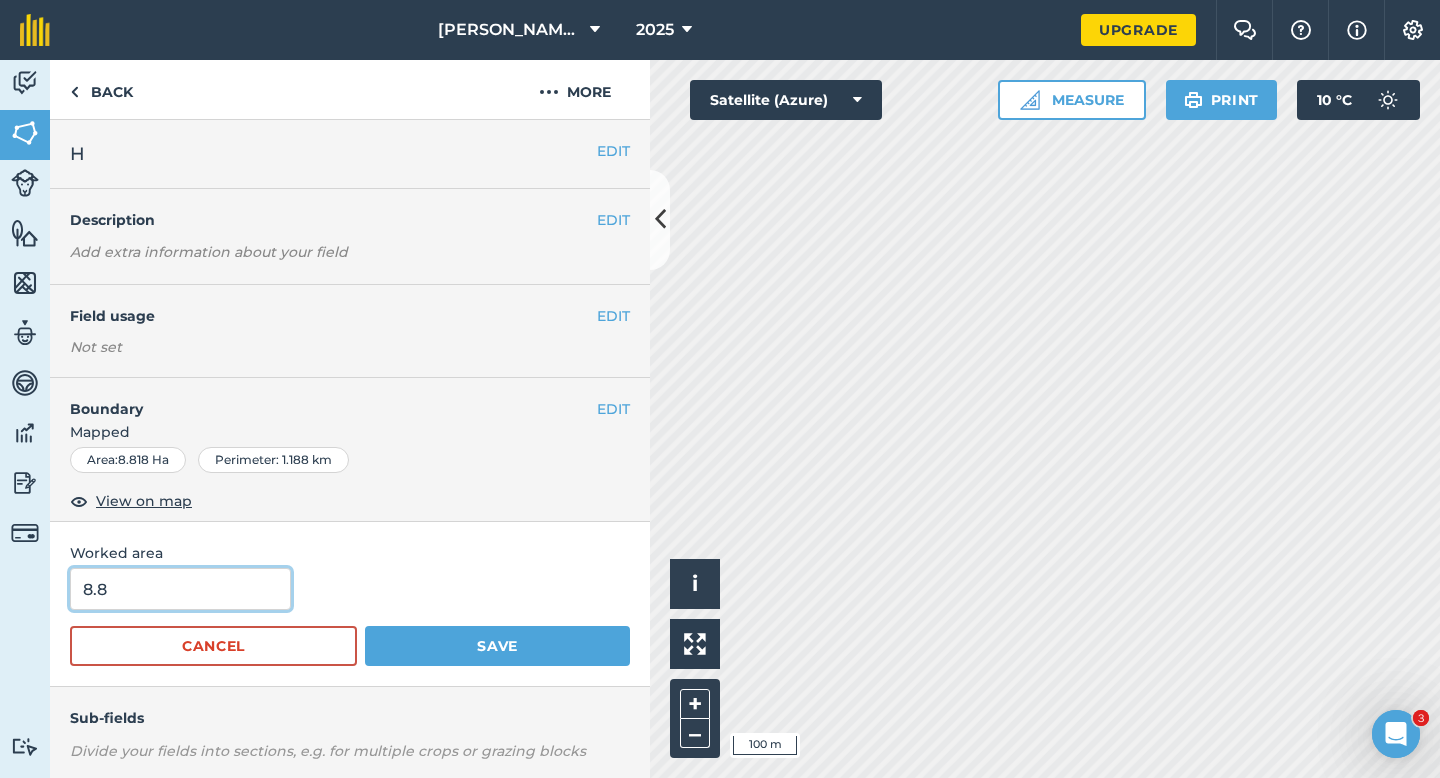type on "8.8" 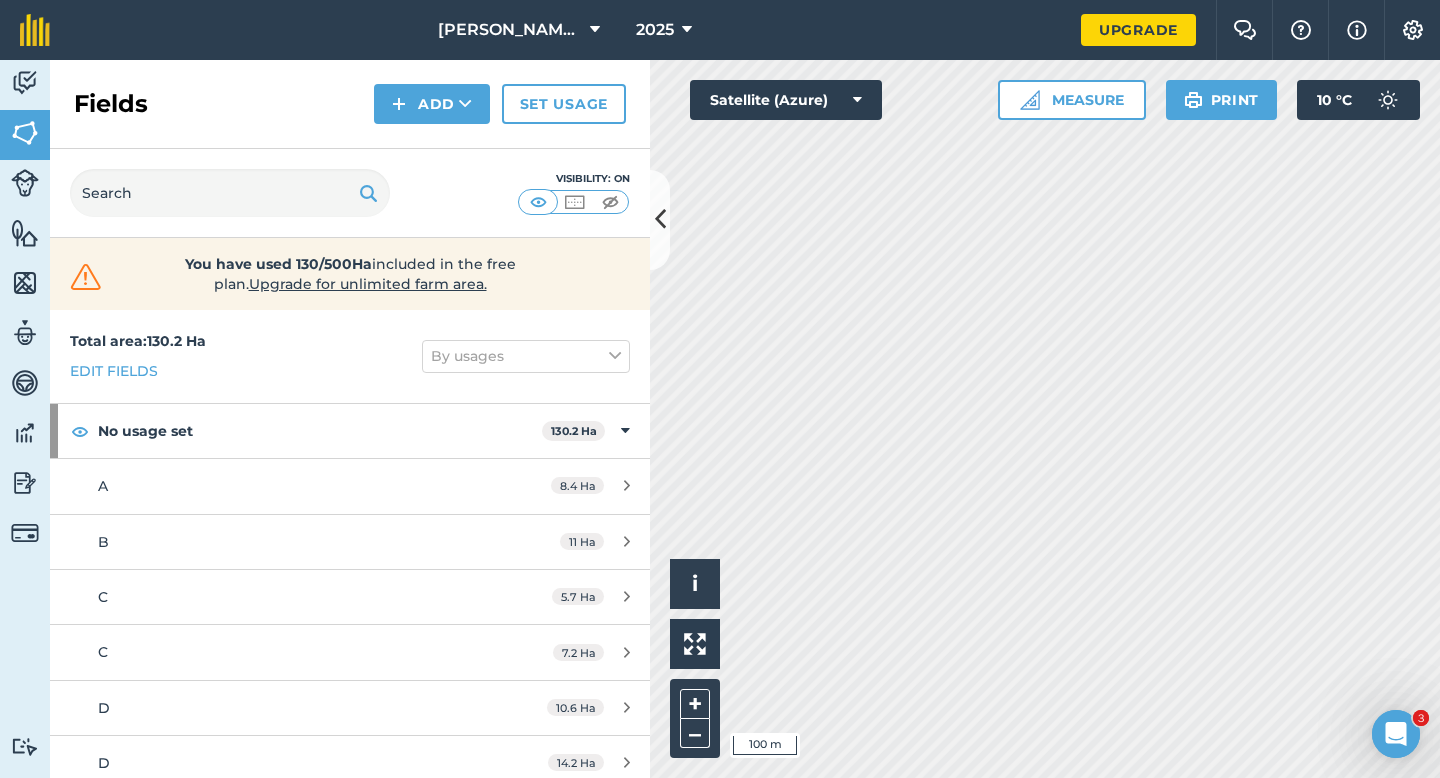 click on "Fields   Add   Set usage" at bounding box center [350, 104] 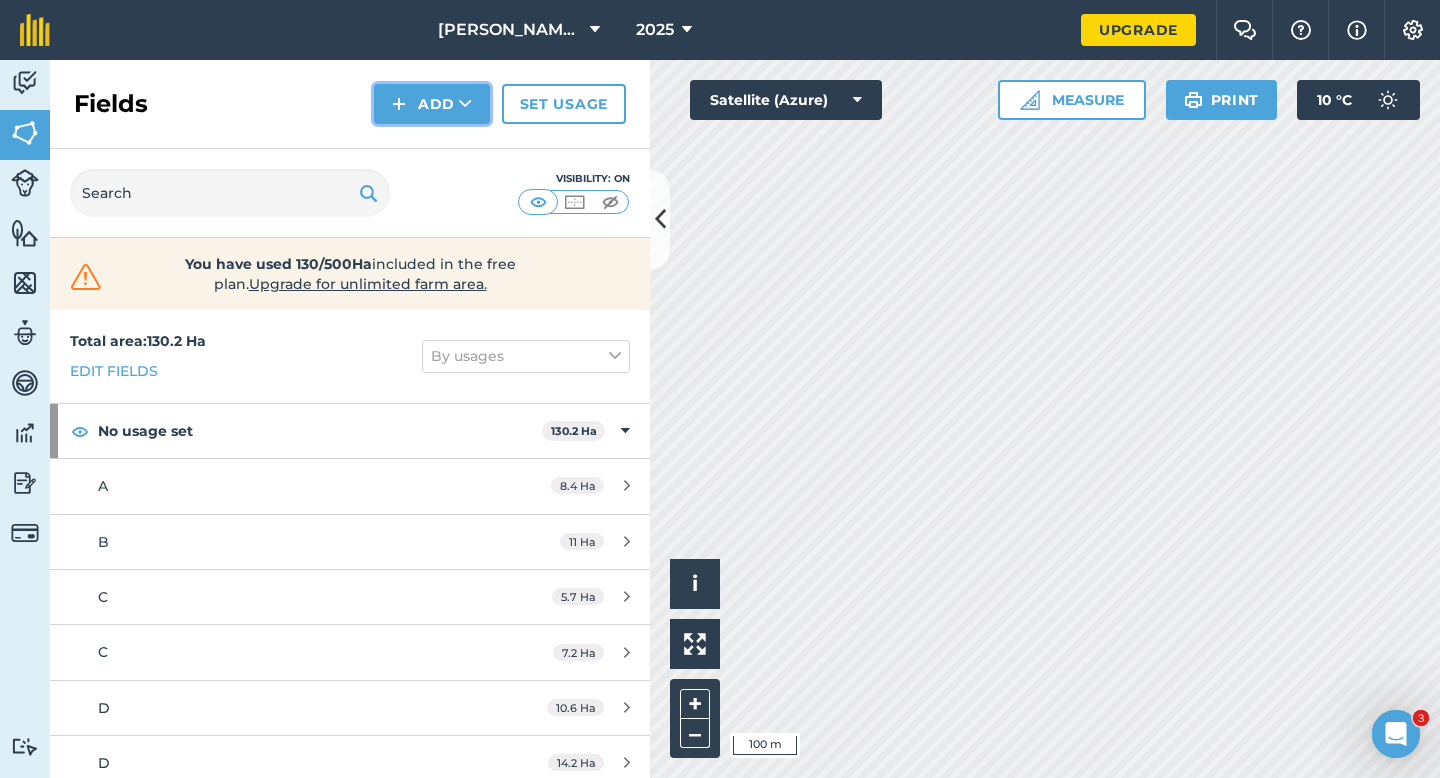 click on "Add" at bounding box center (432, 104) 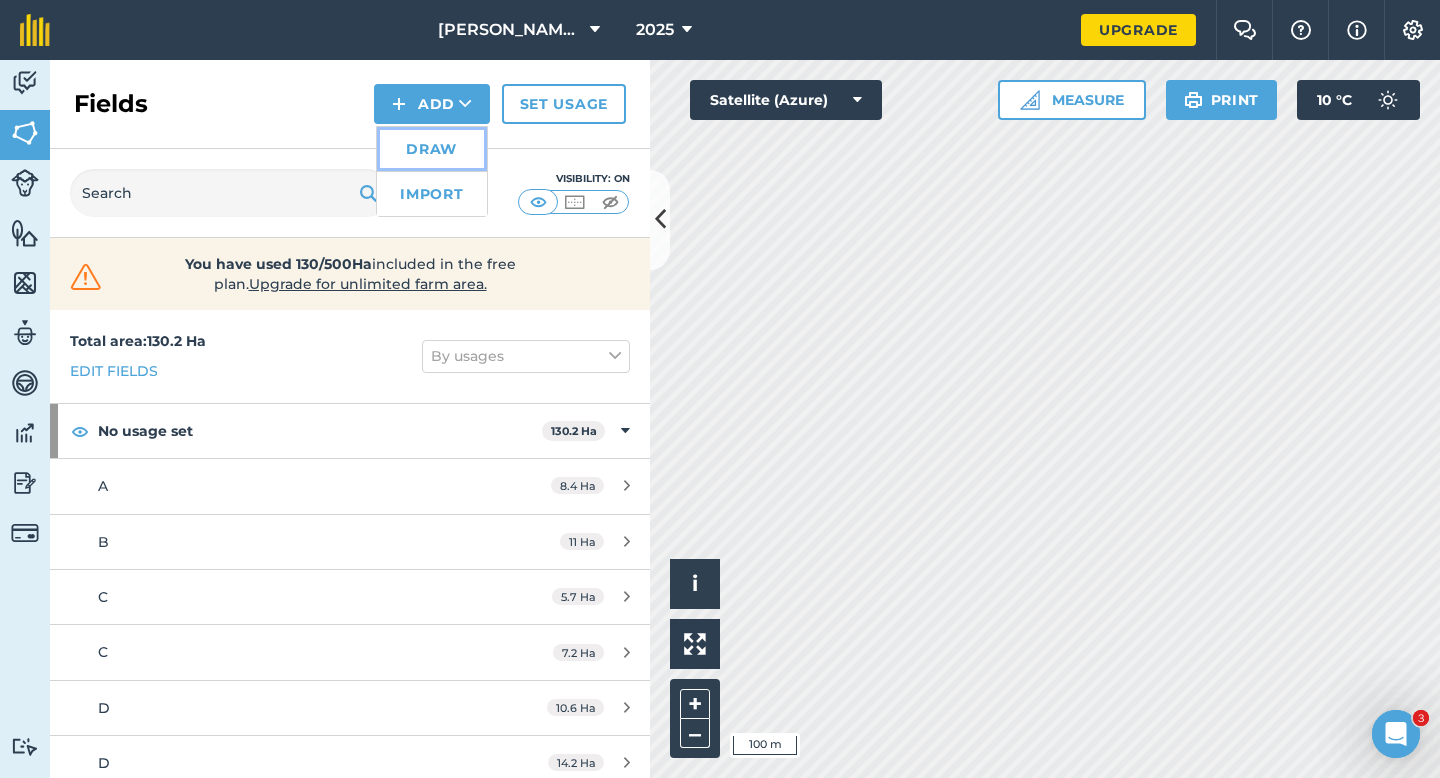 click on "Draw" at bounding box center [432, 149] 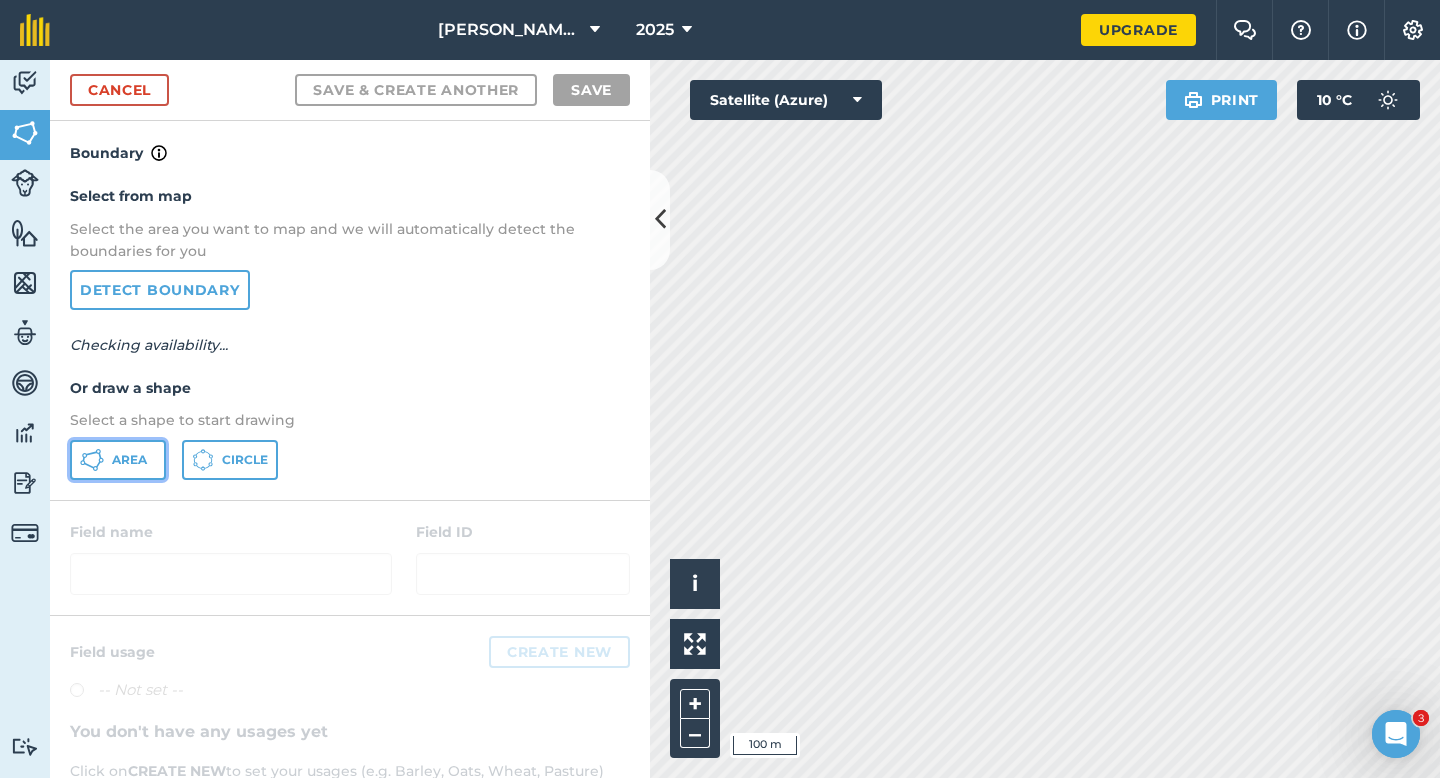 click on "Area" at bounding box center (118, 460) 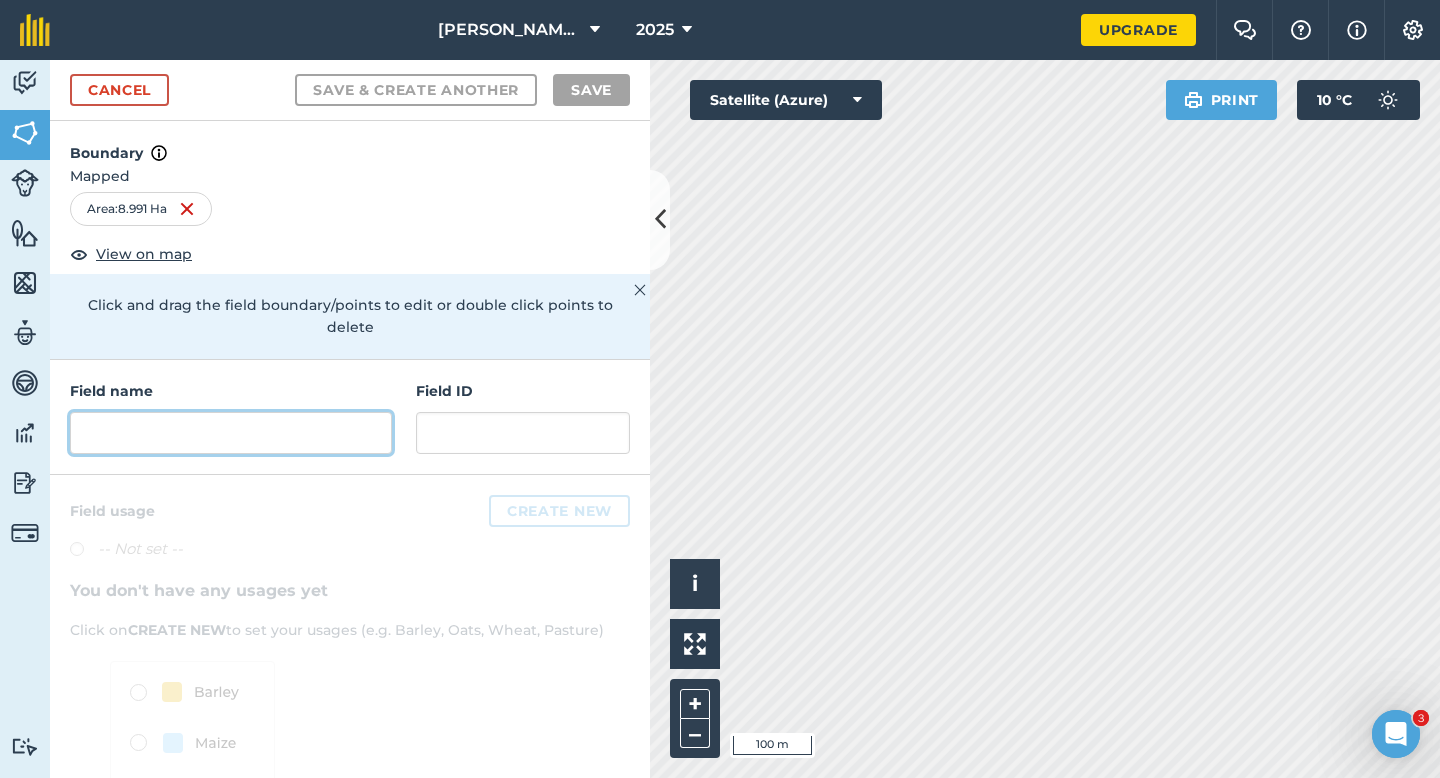 click at bounding box center [231, 433] 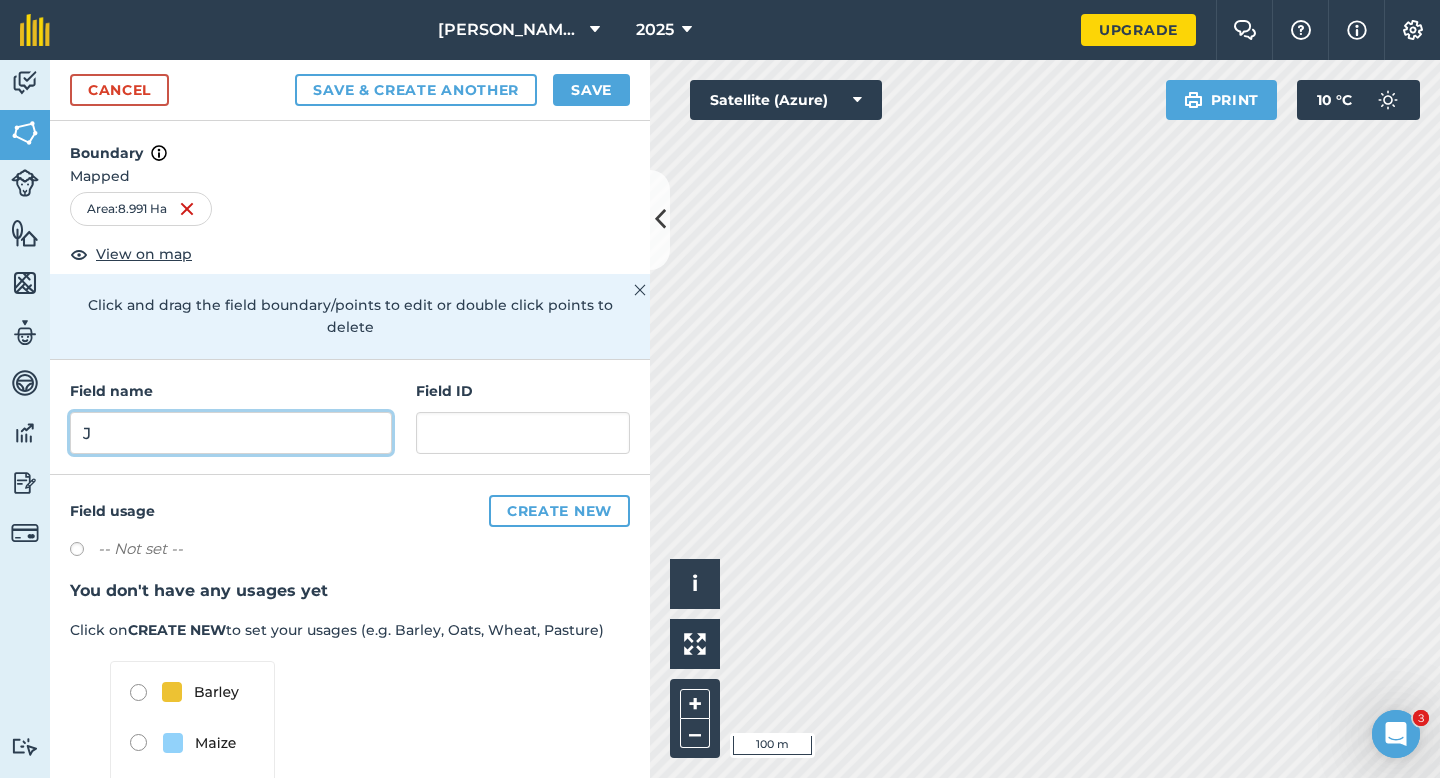 type on "J" 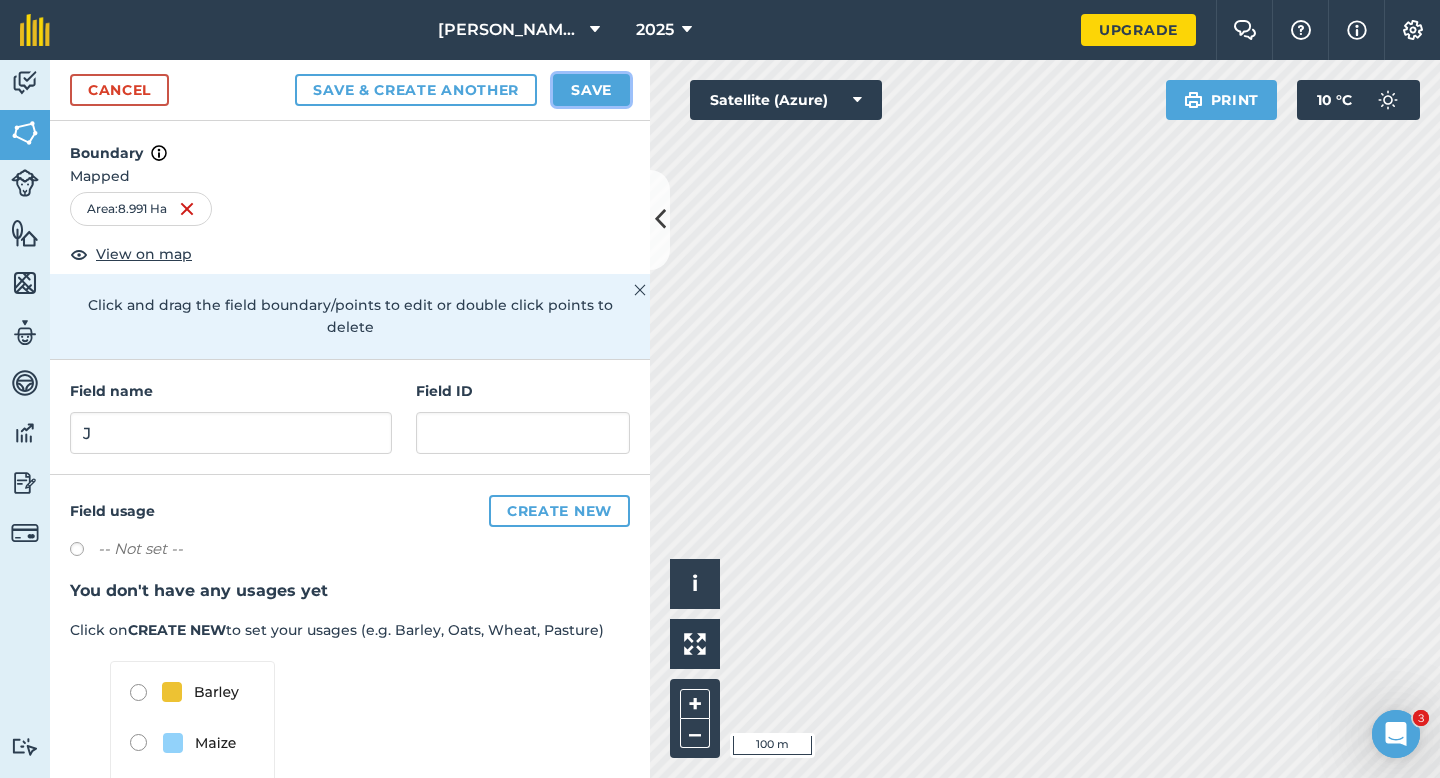 click on "Save" at bounding box center [591, 90] 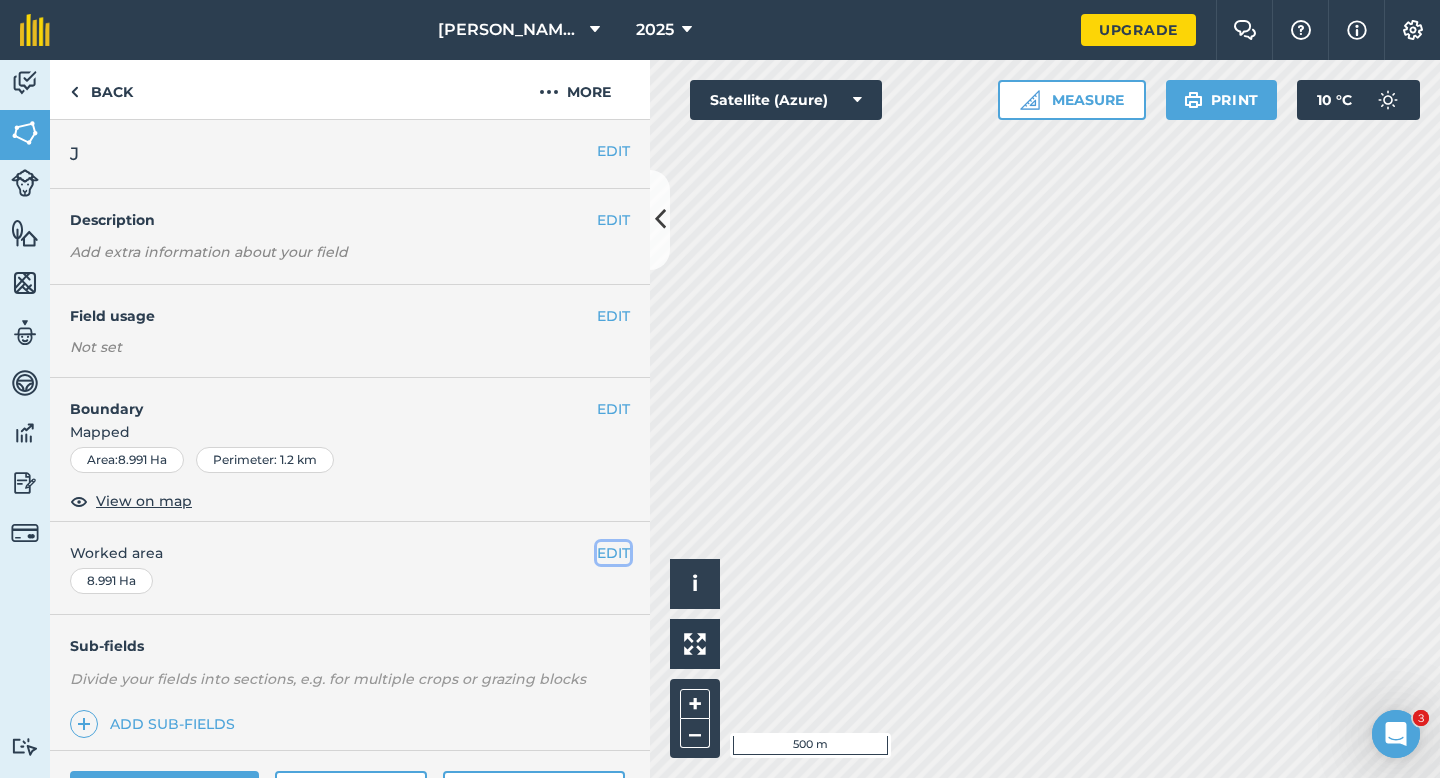 click on "EDIT" at bounding box center (613, 553) 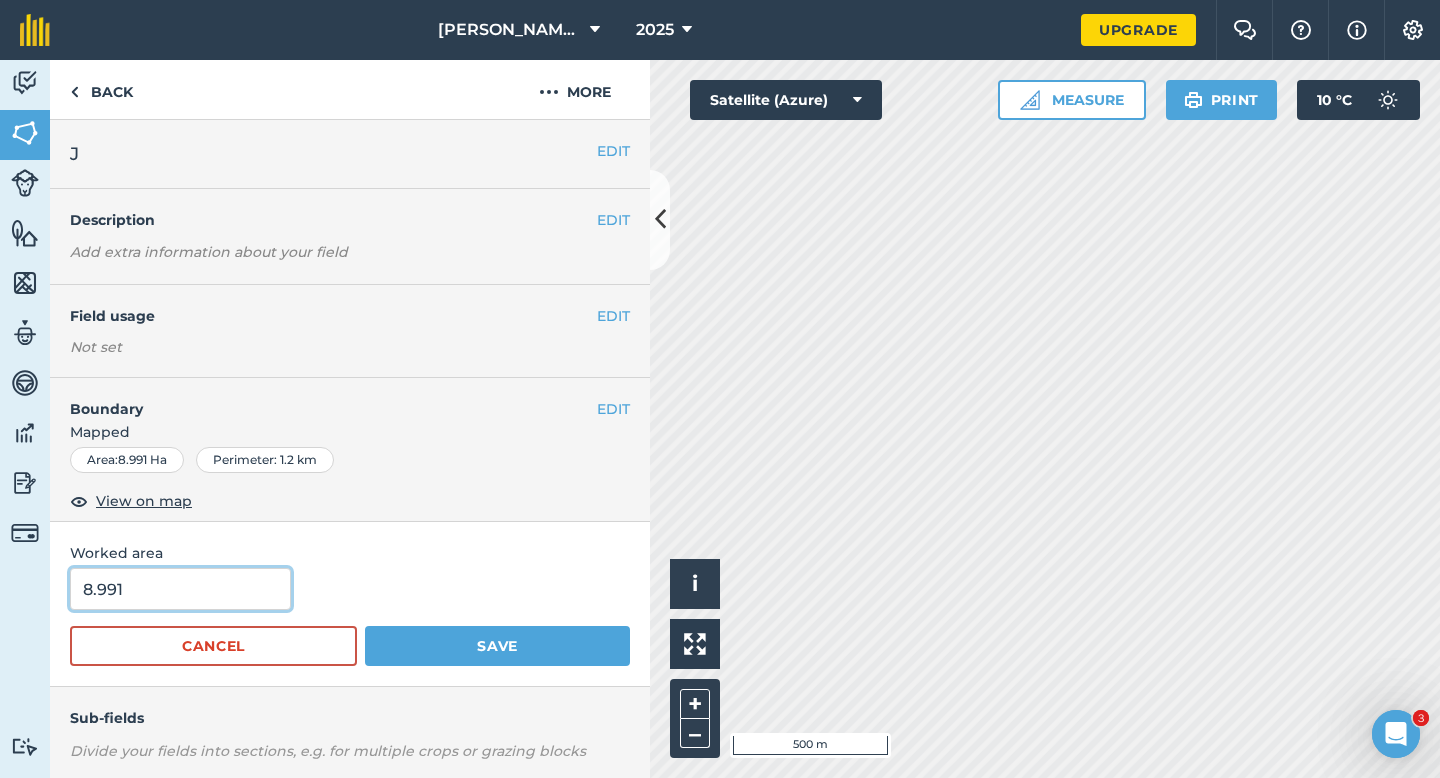 click on "8.991" at bounding box center (180, 589) 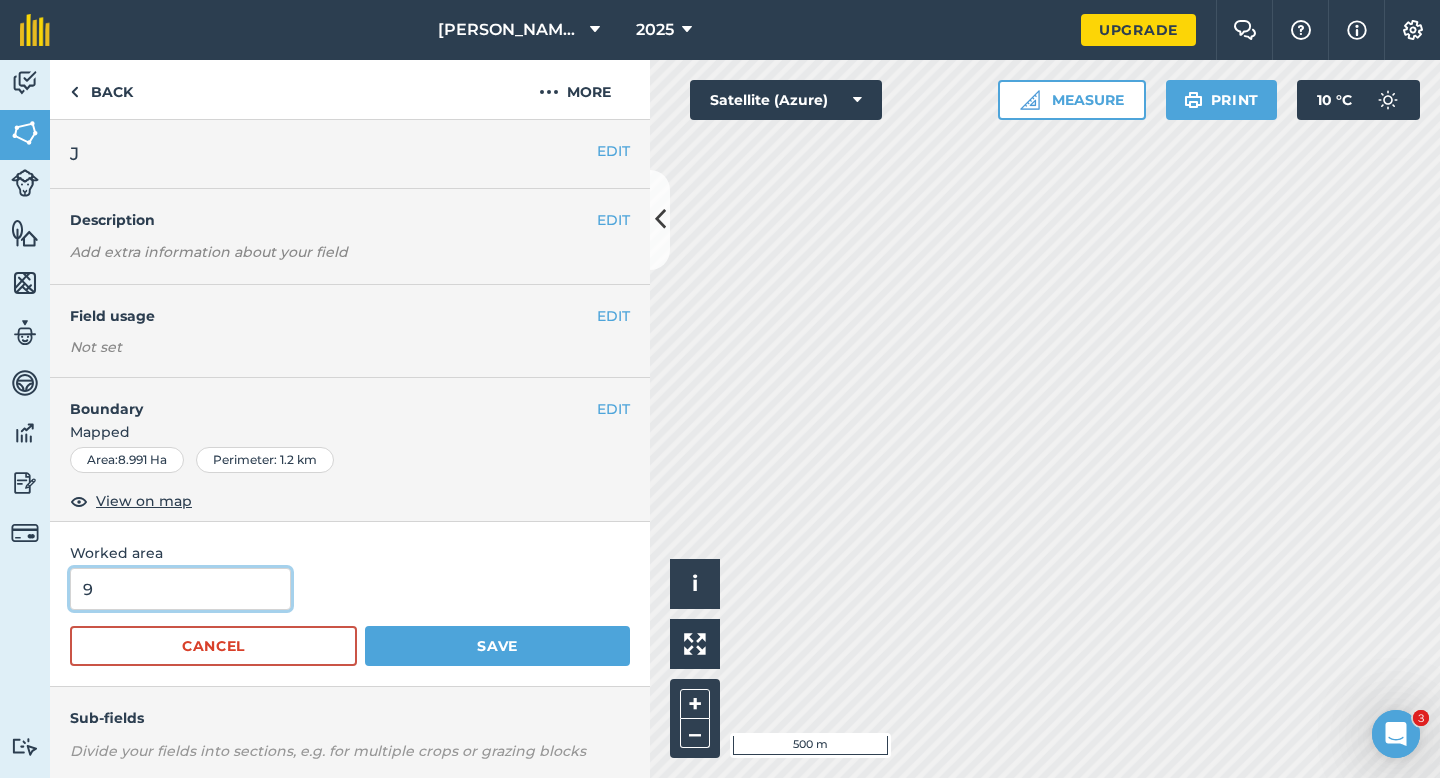 click on "Save" at bounding box center (497, 646) 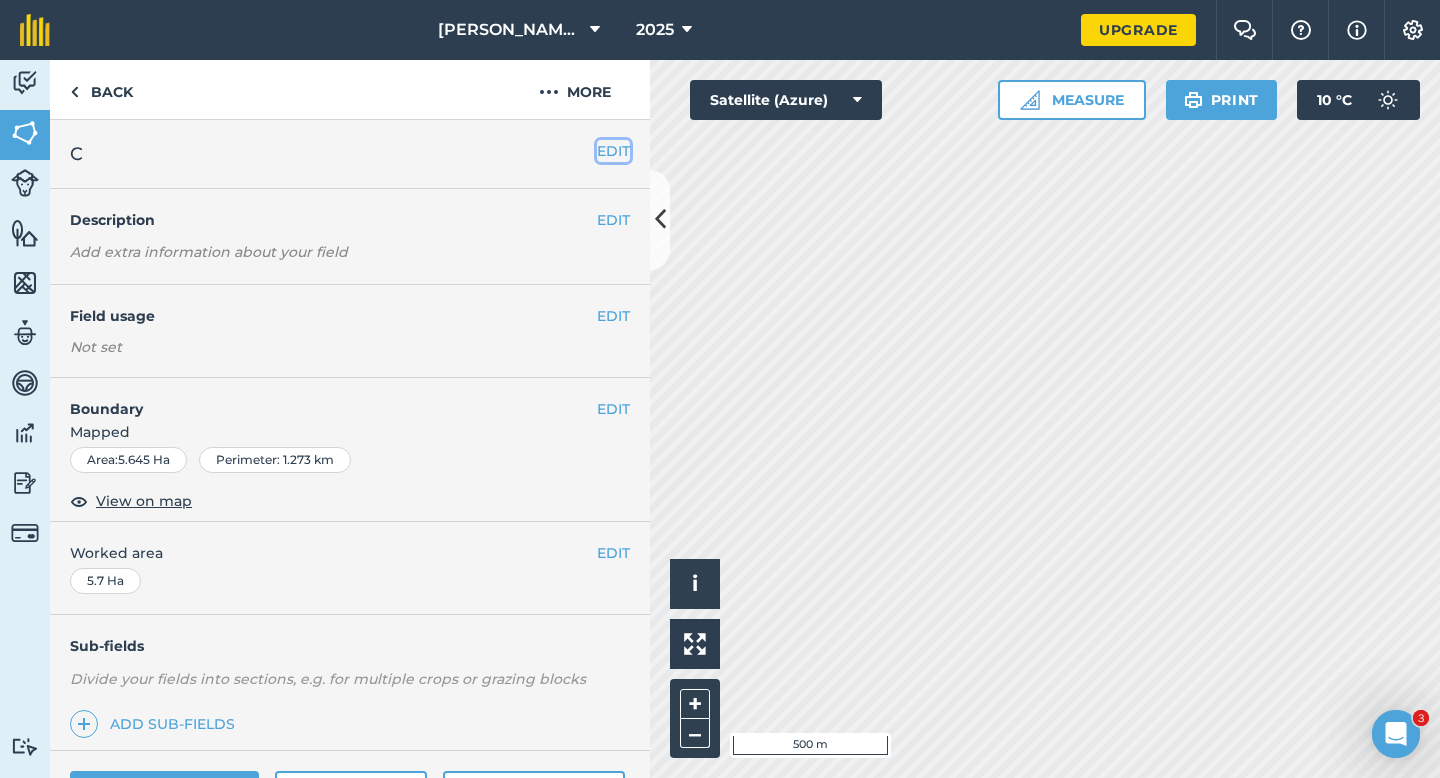 click on "EDIT" at bounding box center (613, 151) 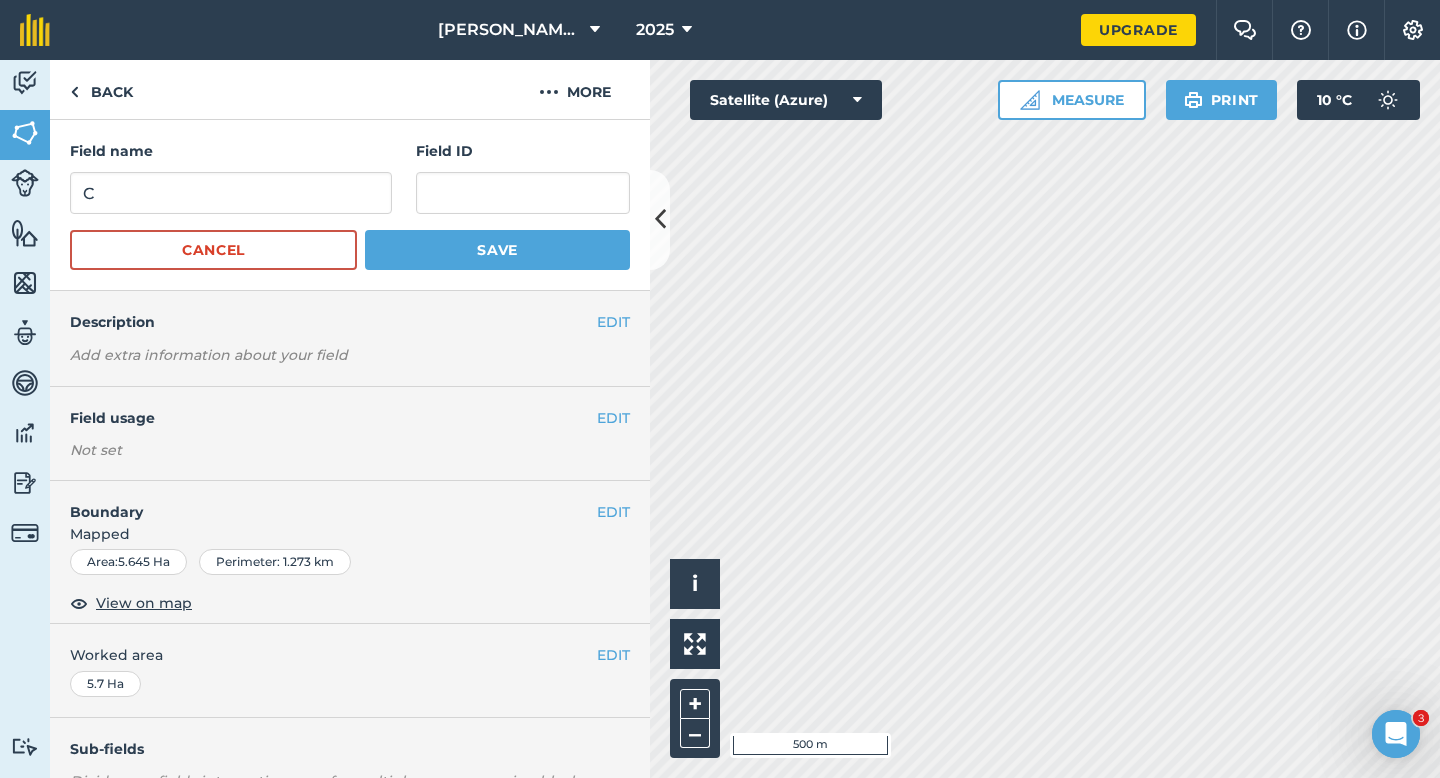 click on "Field ID" at bounding box center (523, 151) 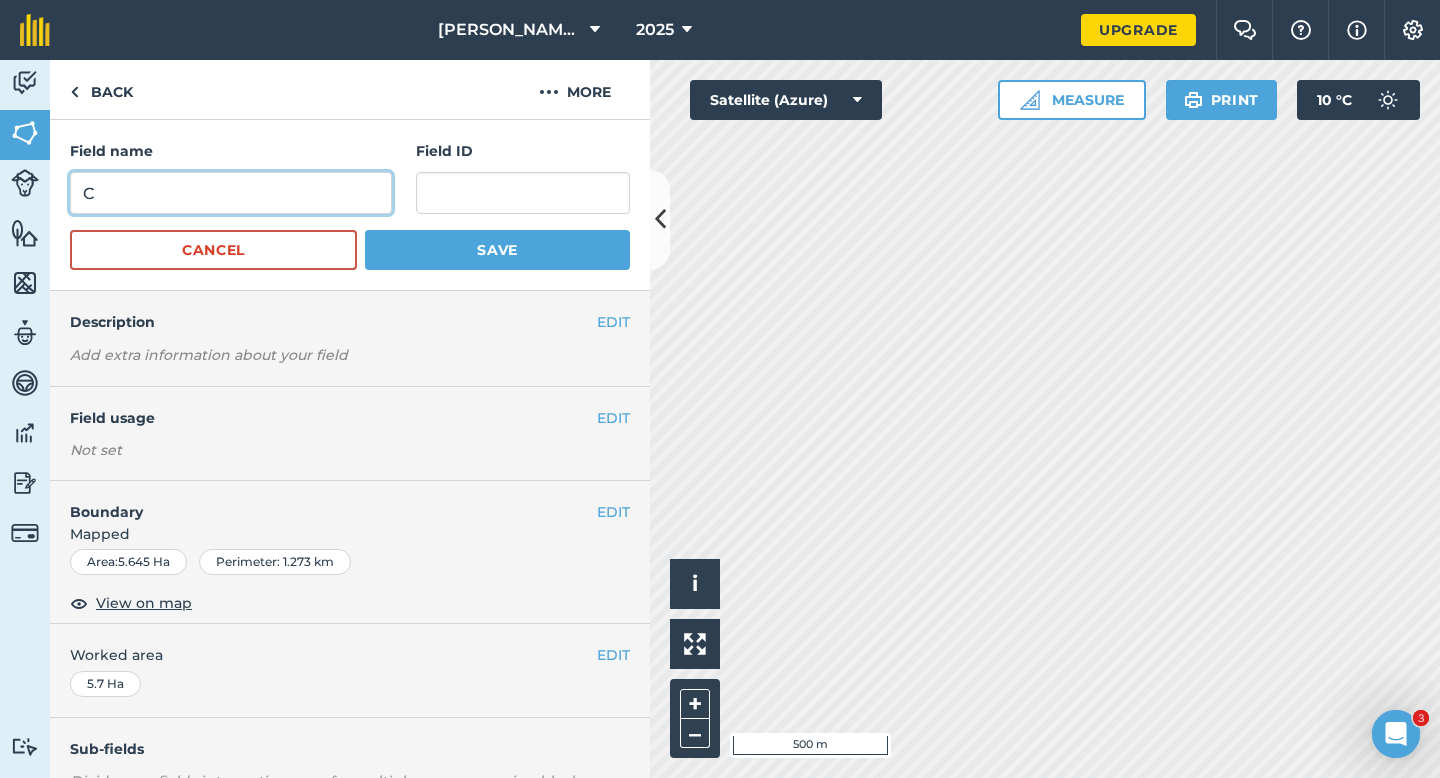 click on "C" at bounding box center [231, 193] 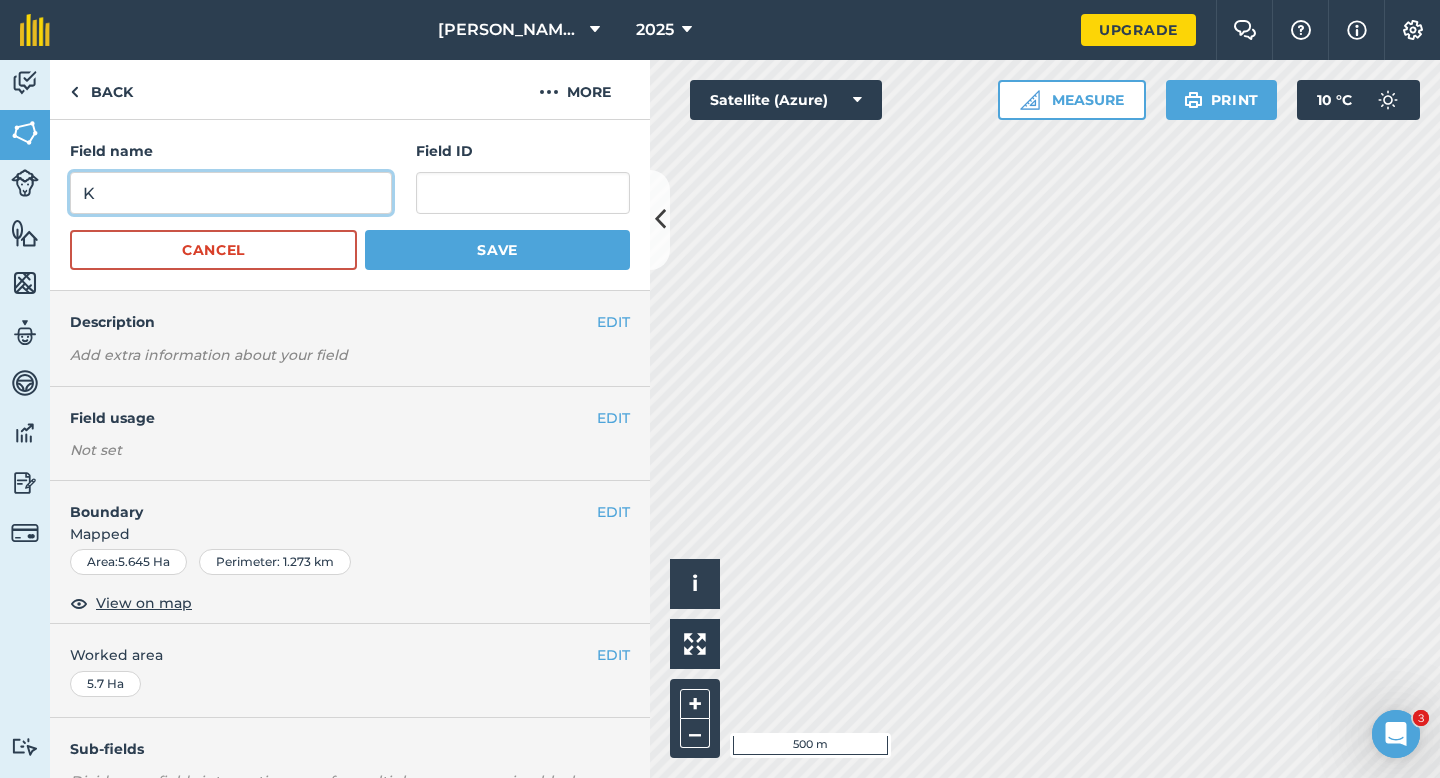 type on "K" 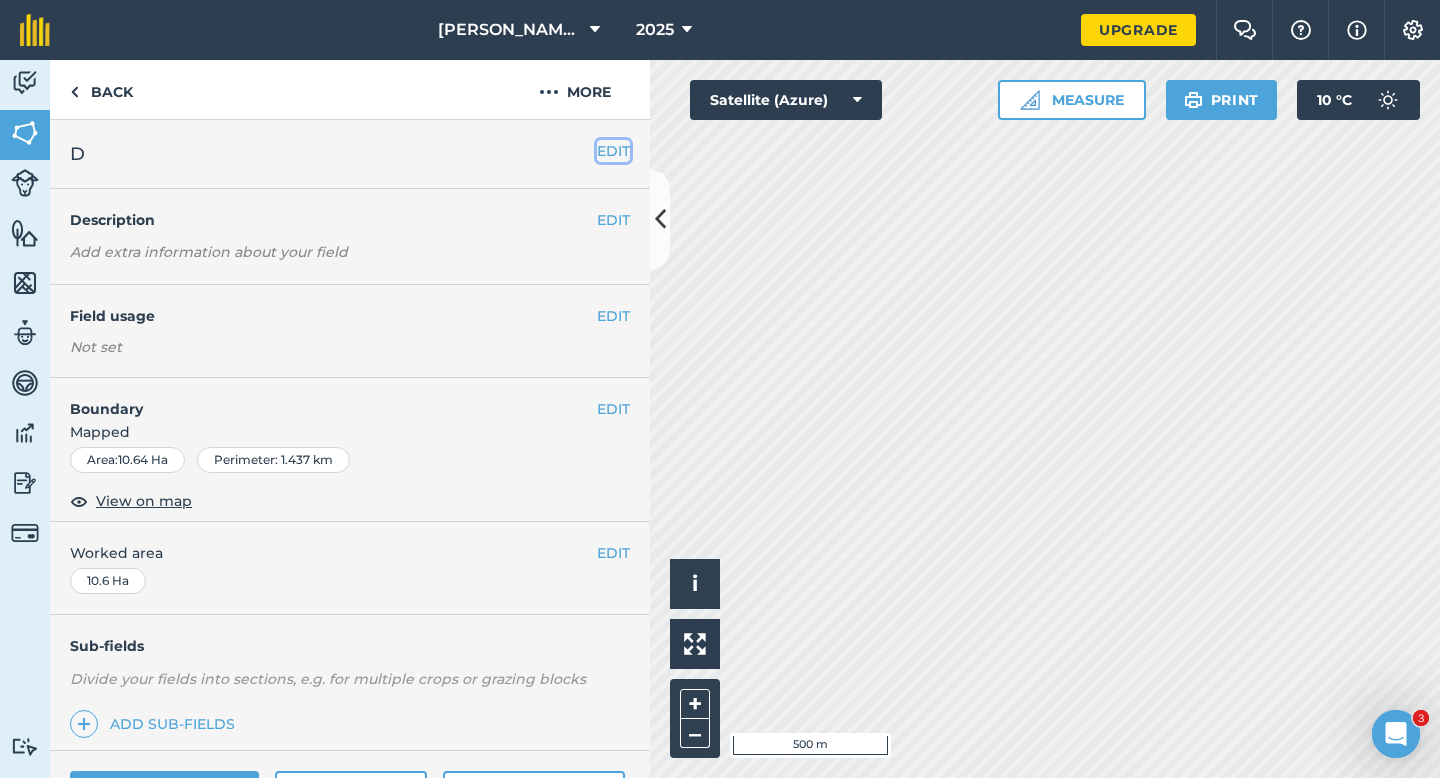 click on "EDIT" at bounding box center [613, 151] 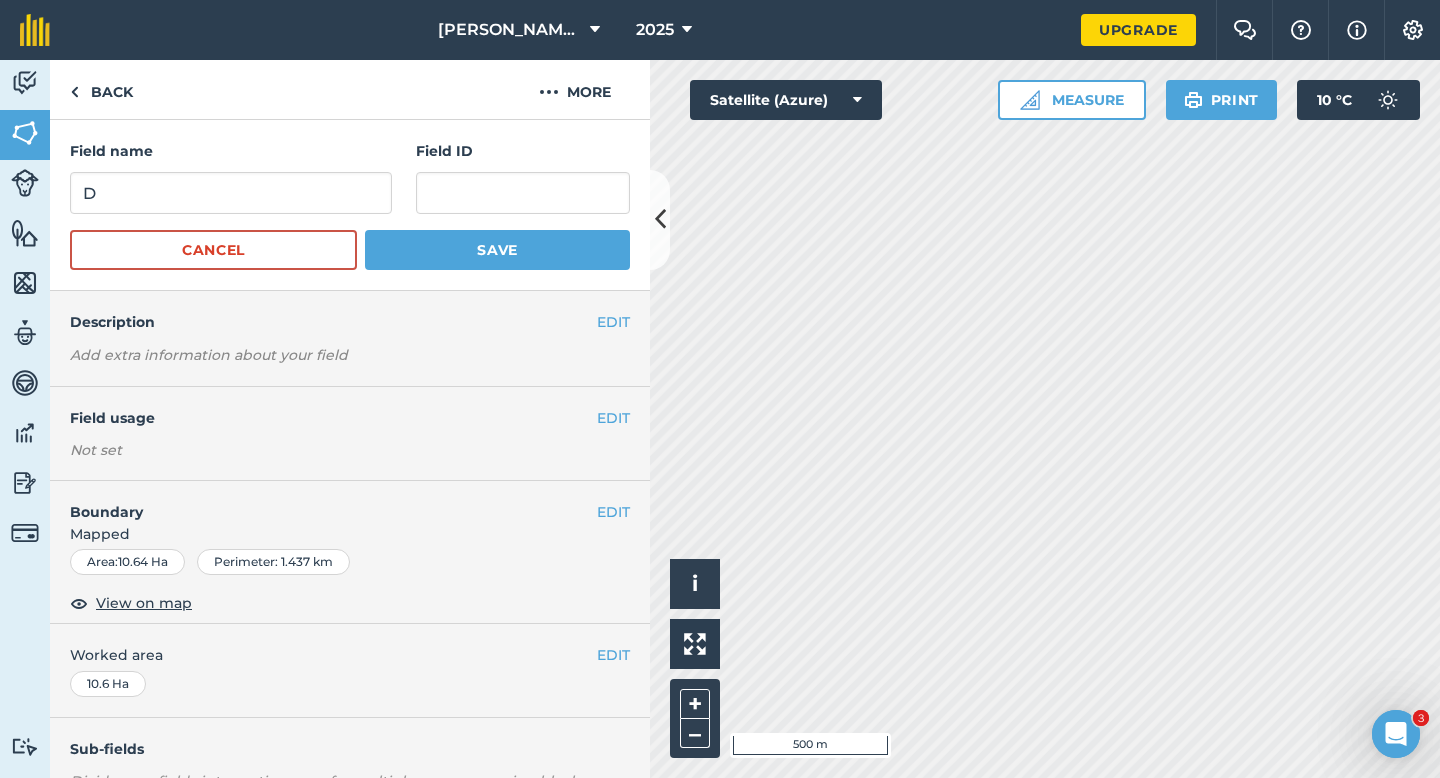 click on "Field name D Field ID" at bounding box center [350, 177] 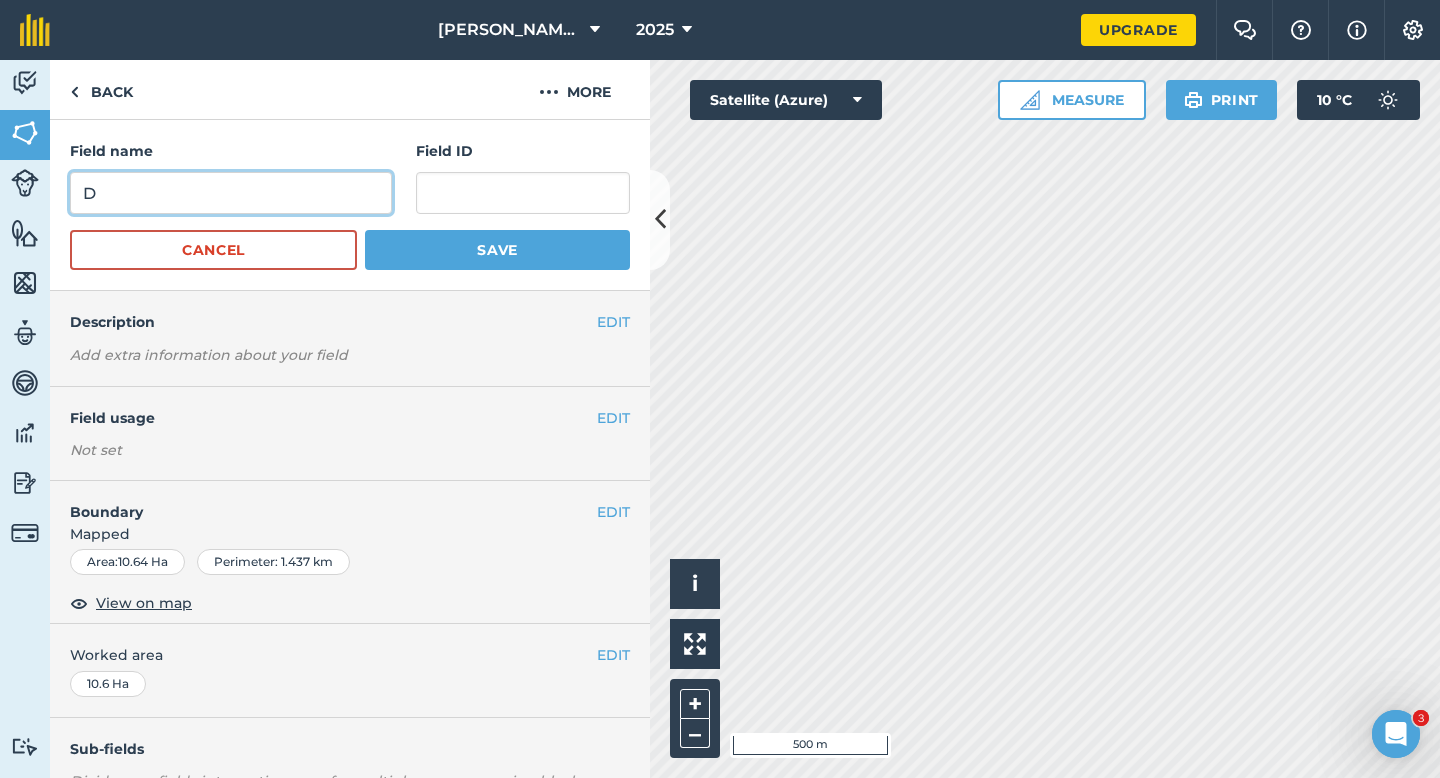 click on "D" at bounding box center (231, 193) 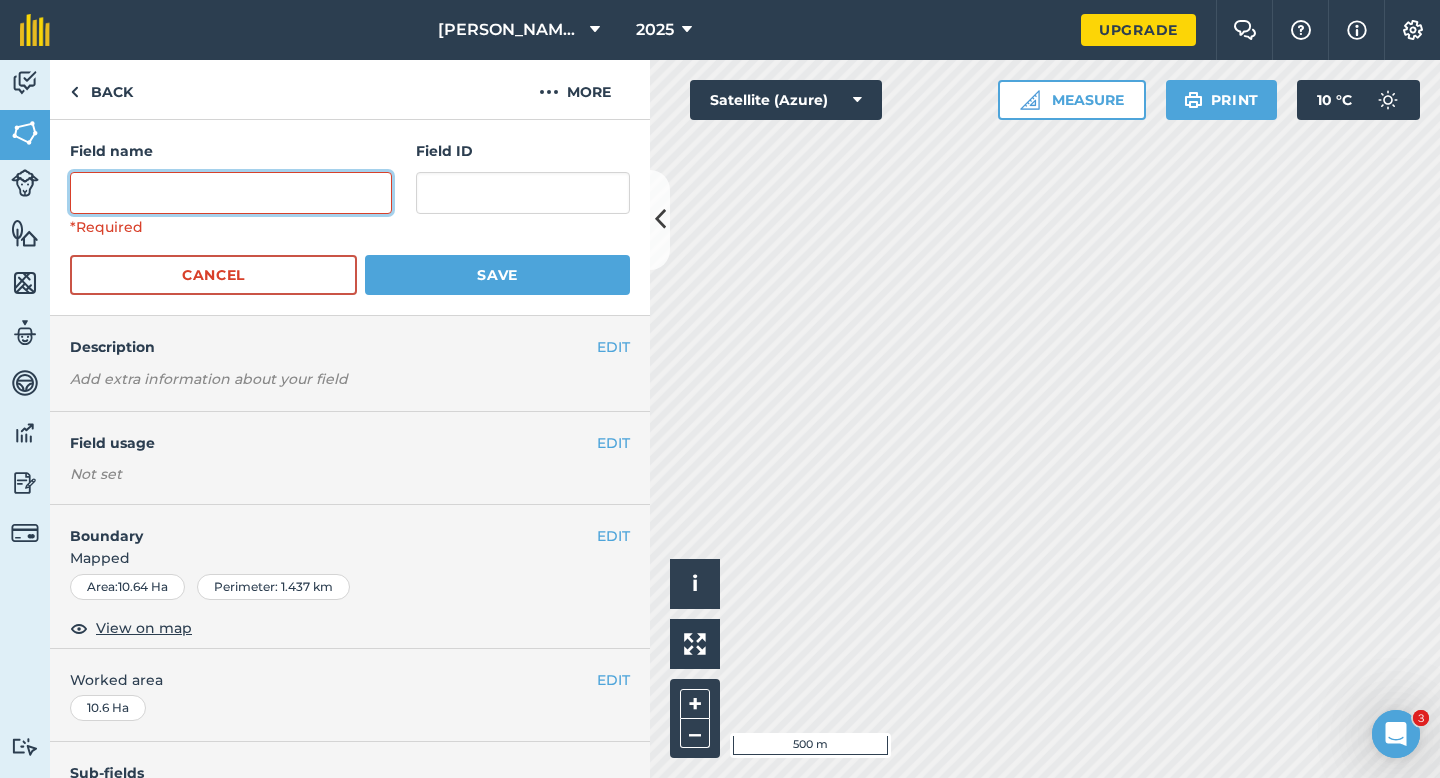 type on "," 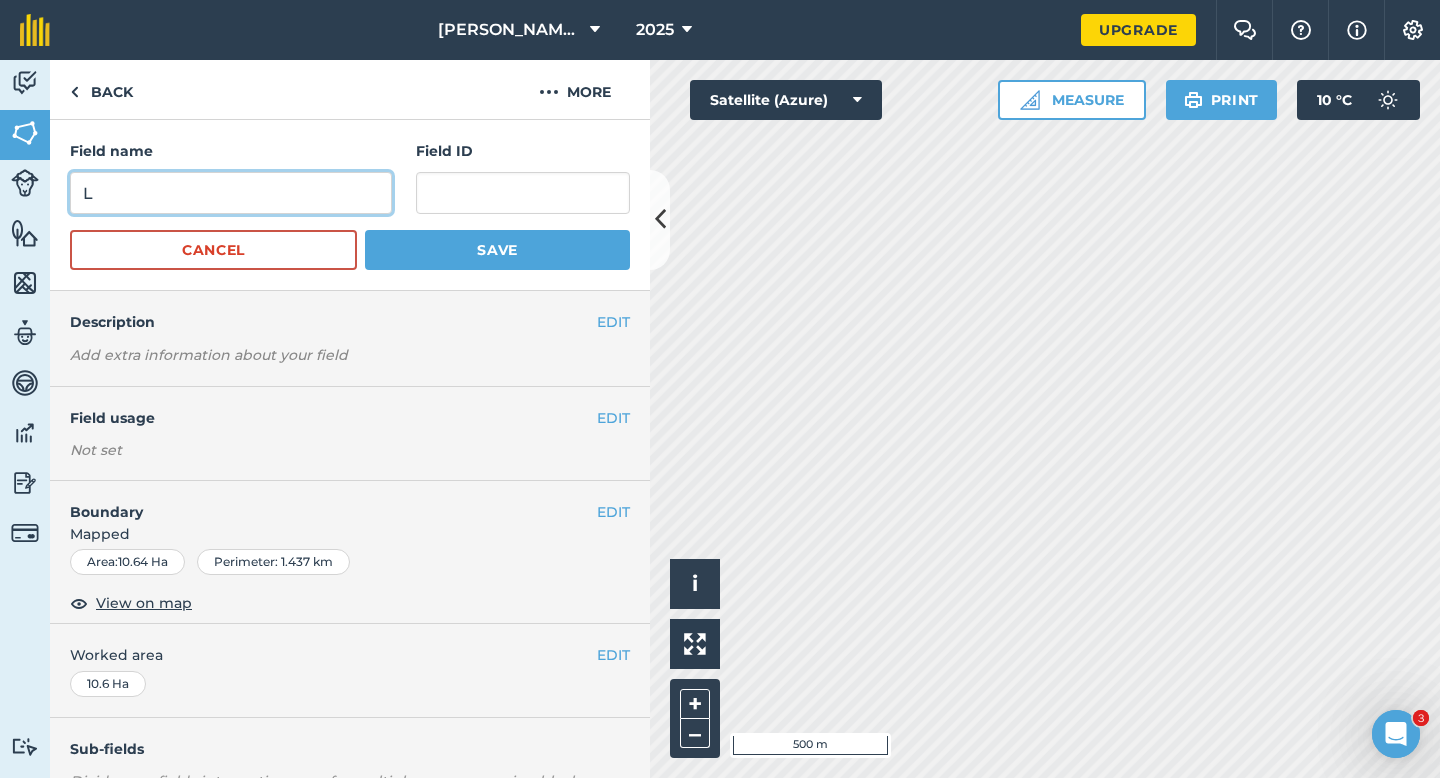 type on "L" 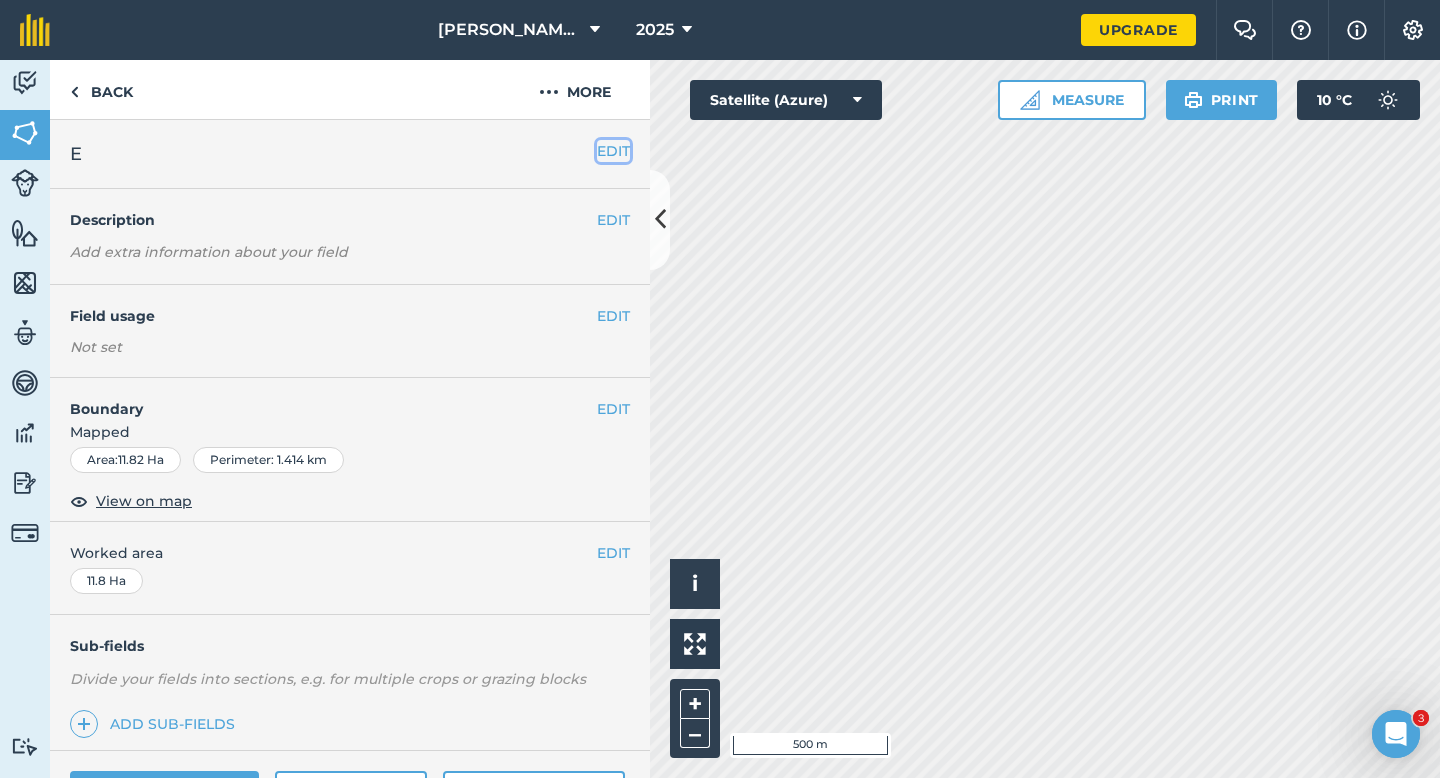 click on "EDIT" at bounding box center (613, 151) 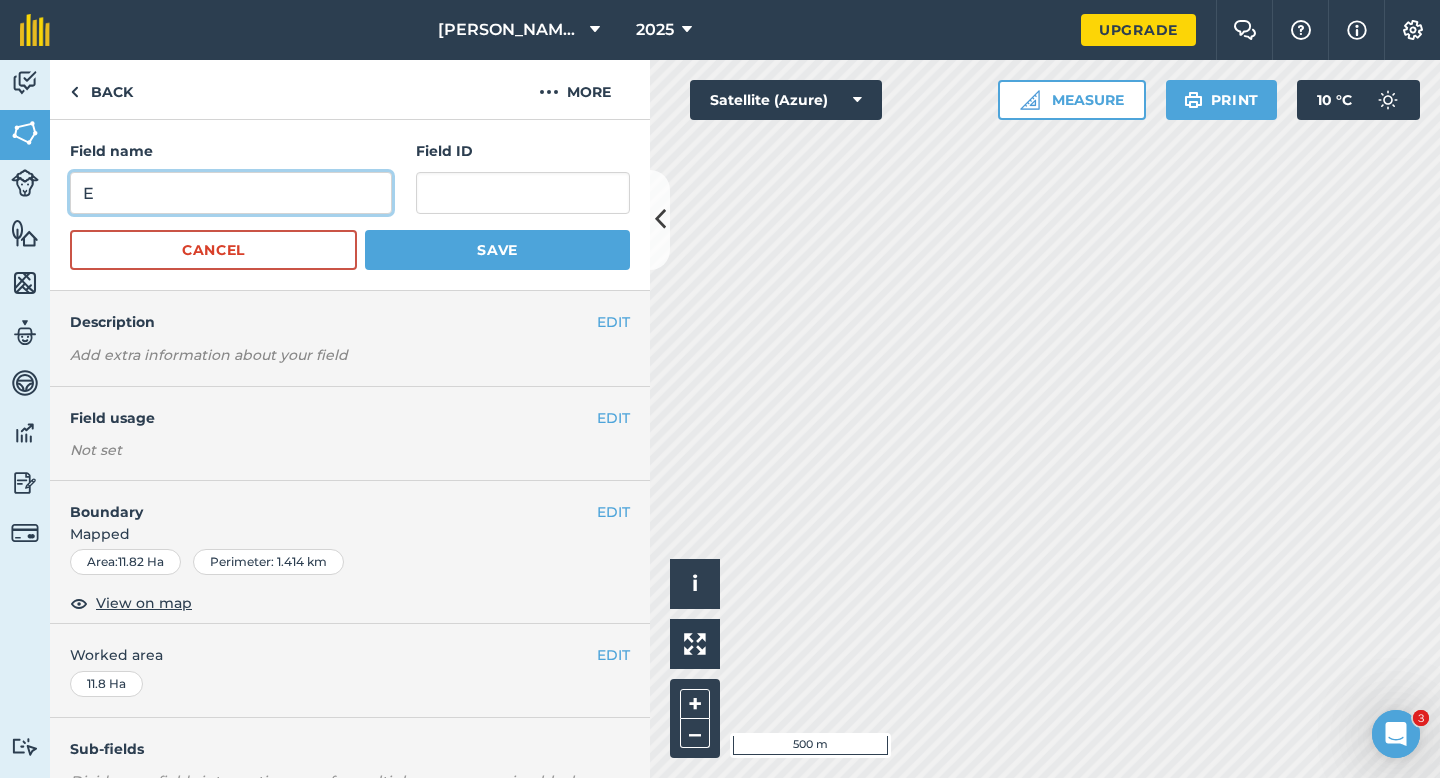 click on "E" at bounding box center (231, 193) 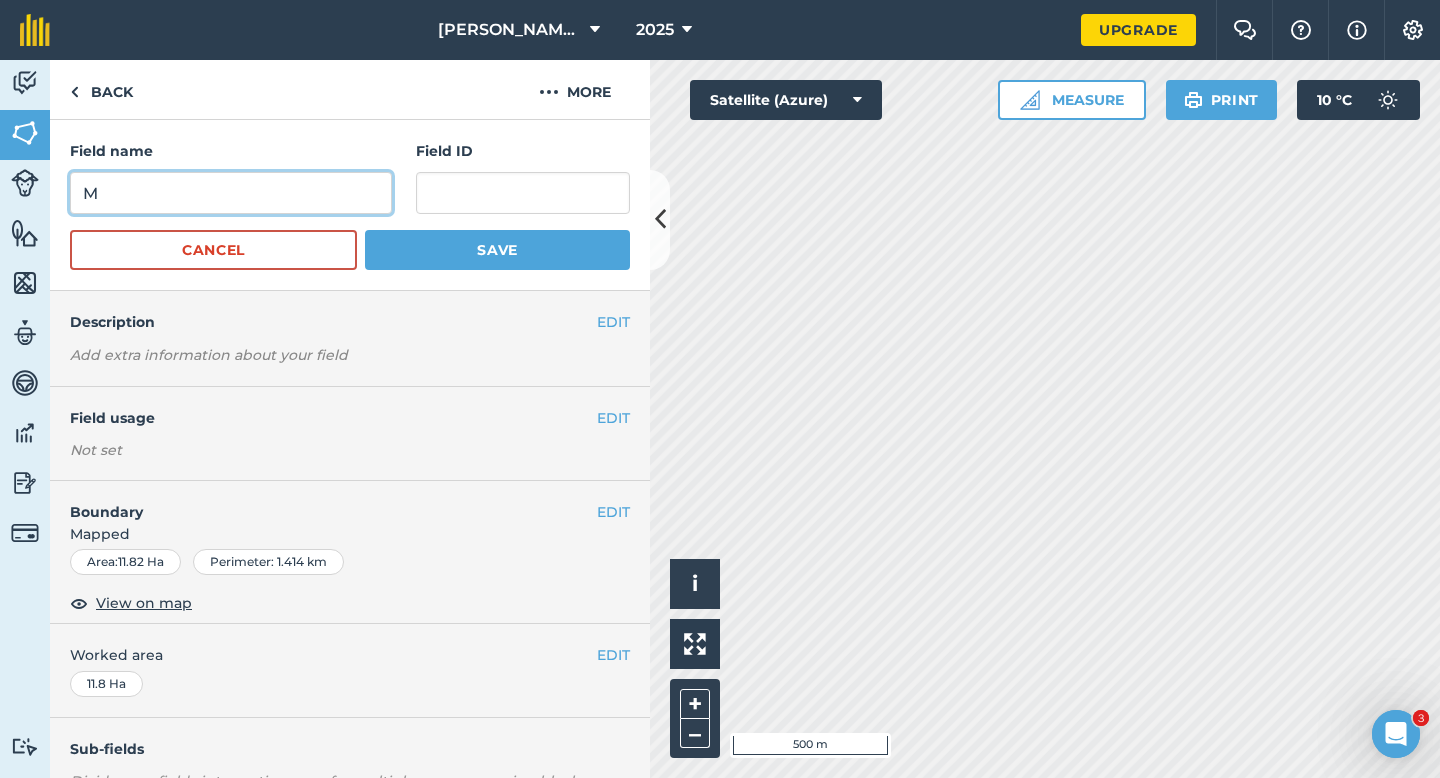 type on "M" 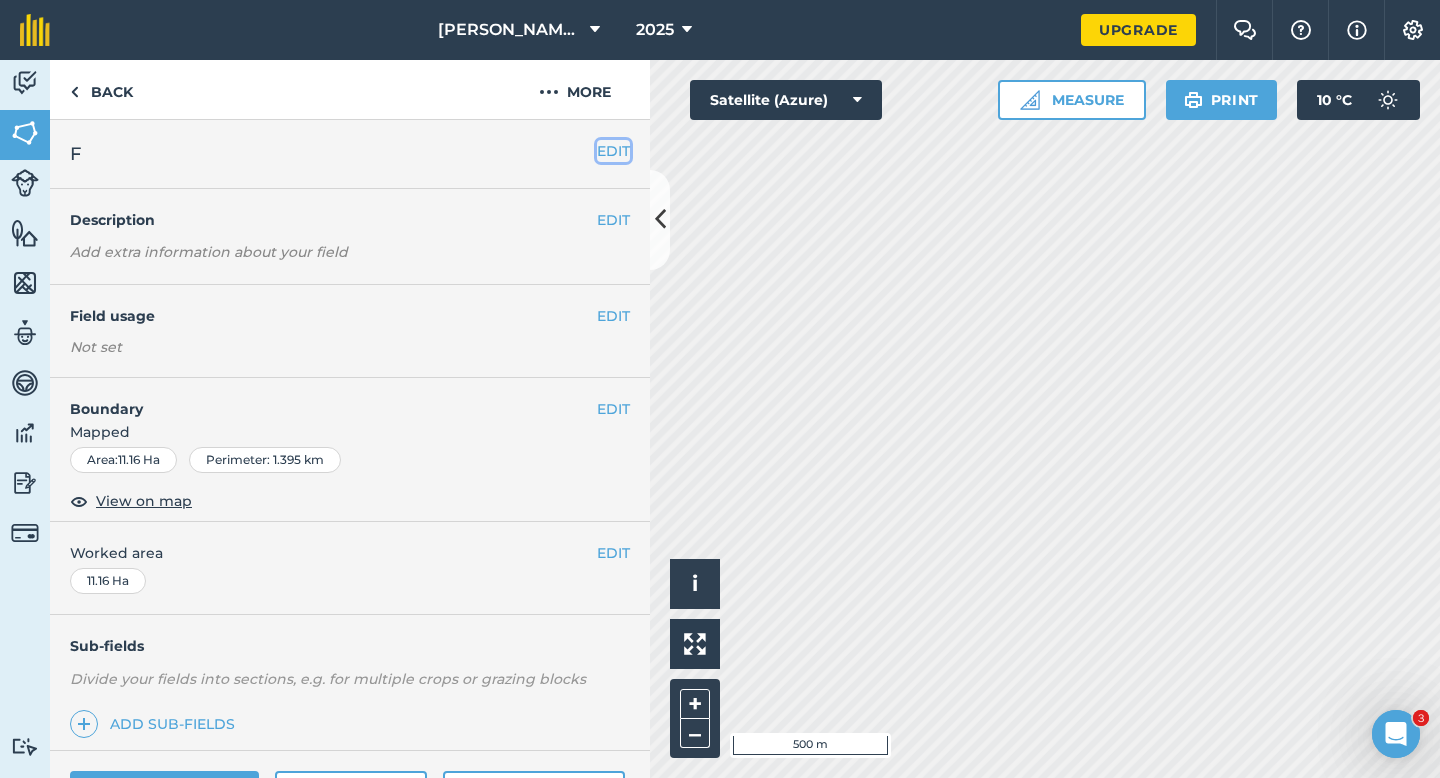 click on "EDIT" at bounding box center (613, 151) 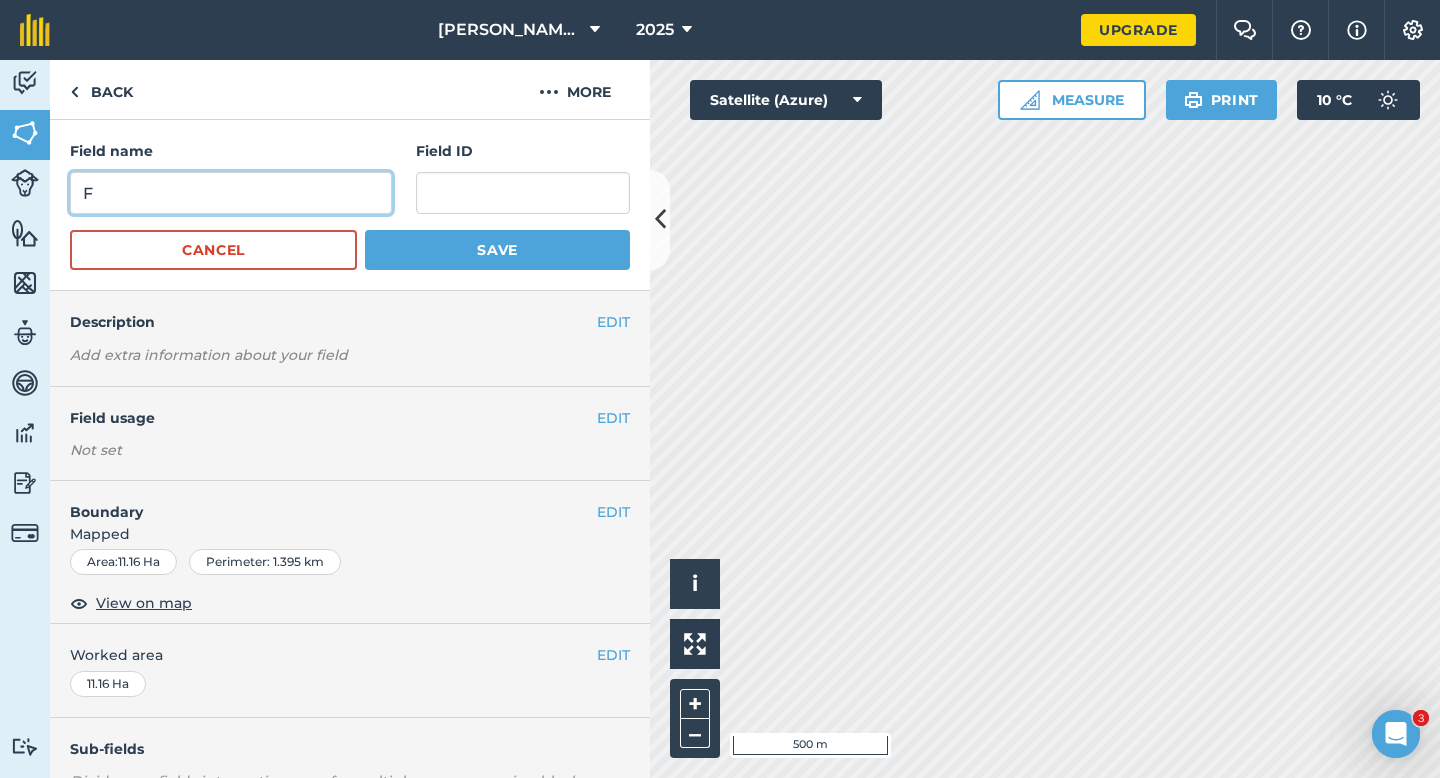 click on "F" at bounding box center [231, 193] 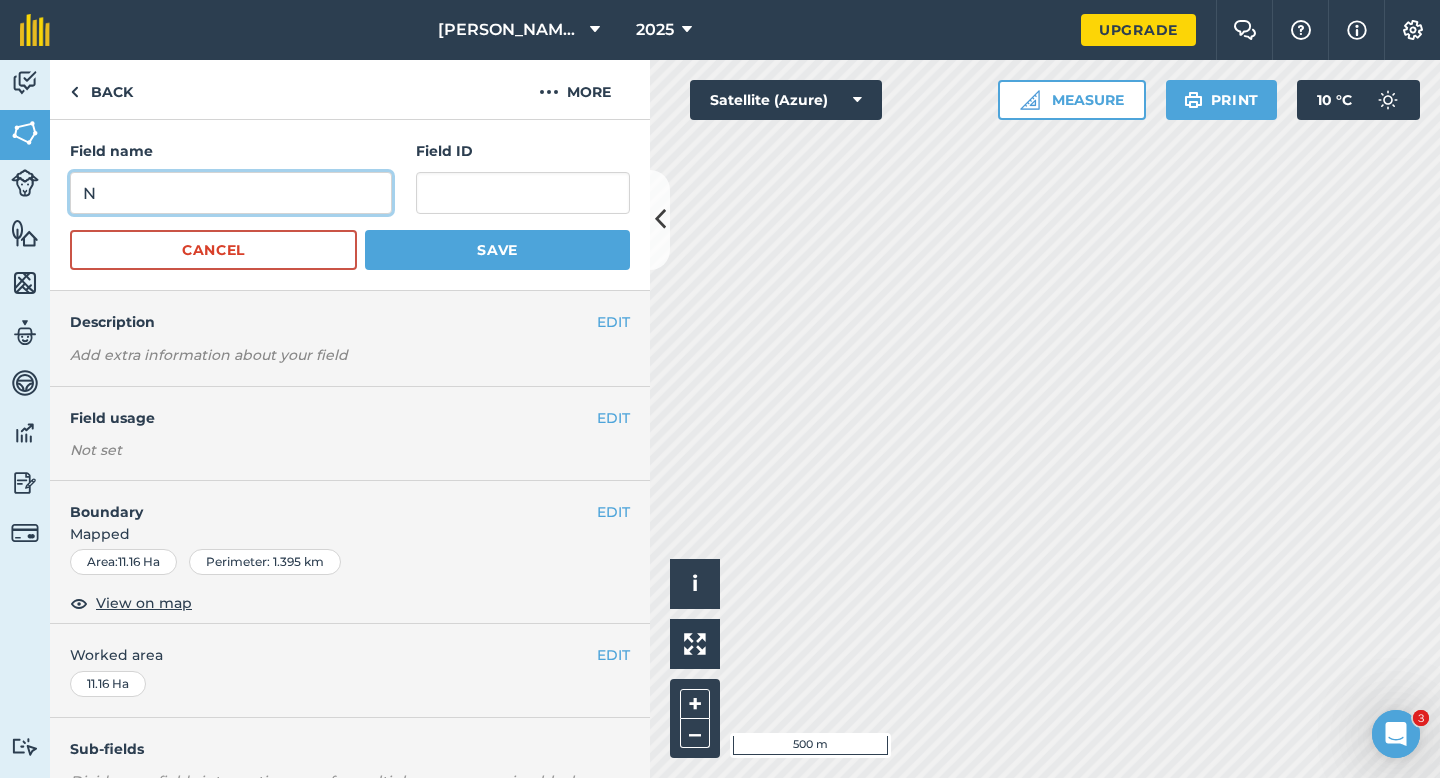 type on "N" 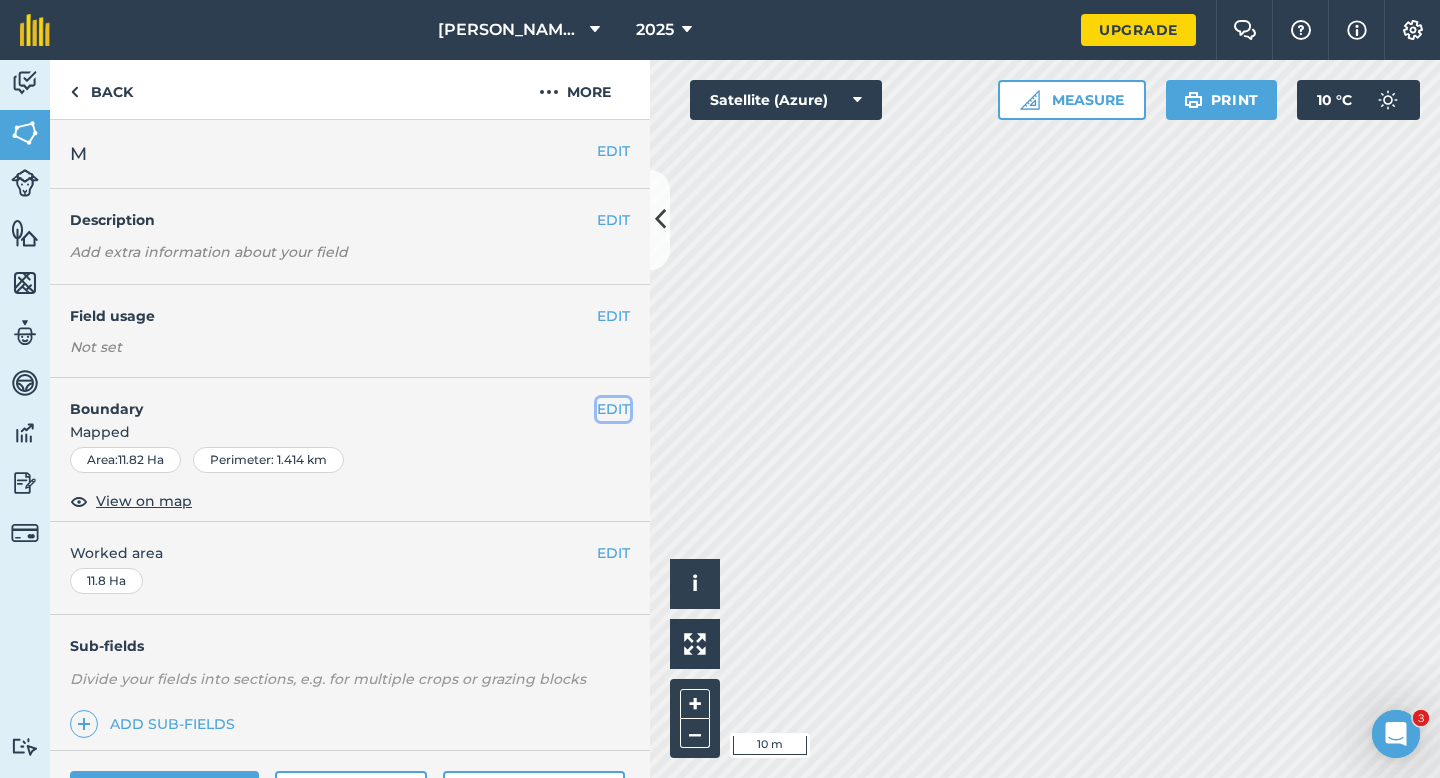 click on "EDIT" at bounding box center (613, 409) 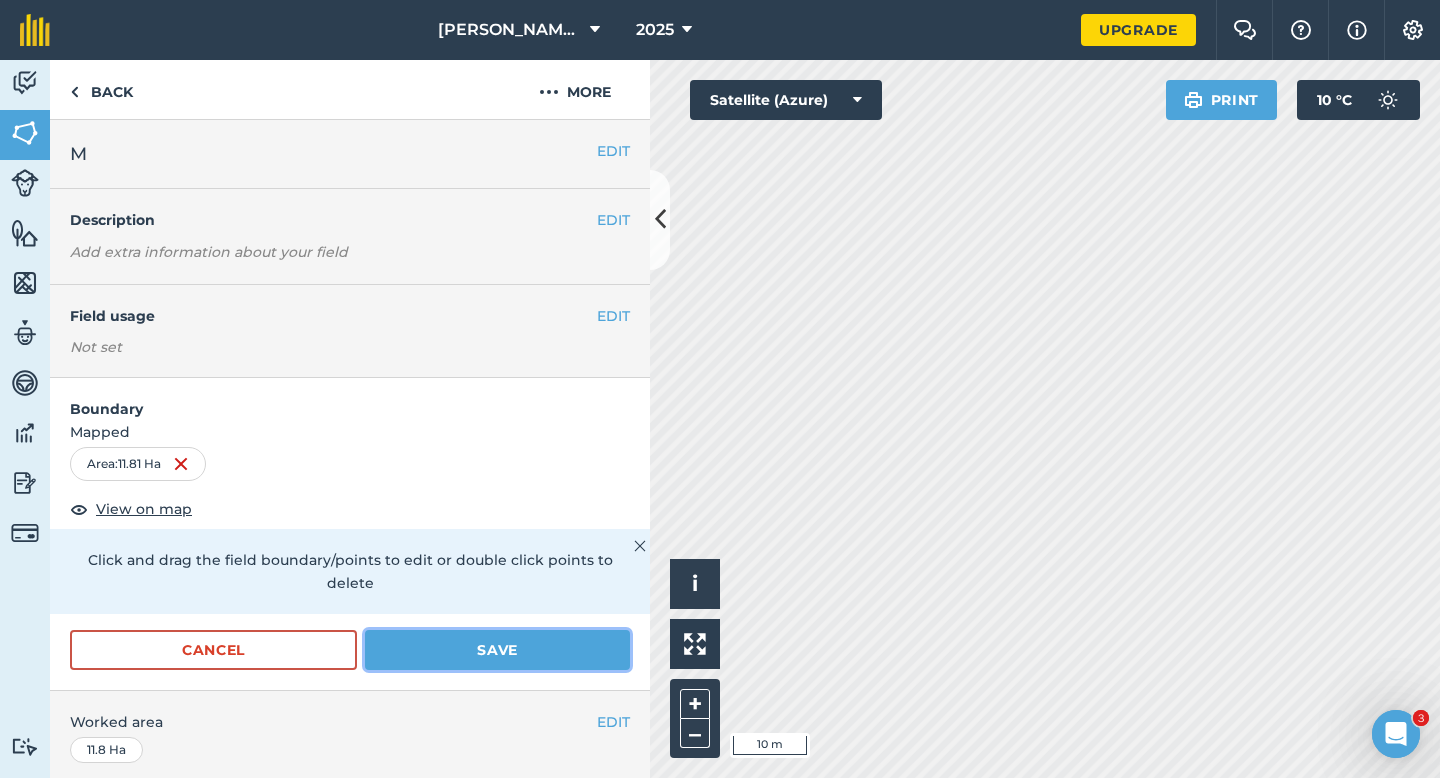 click on "Save" at bounding box center [497, 650] 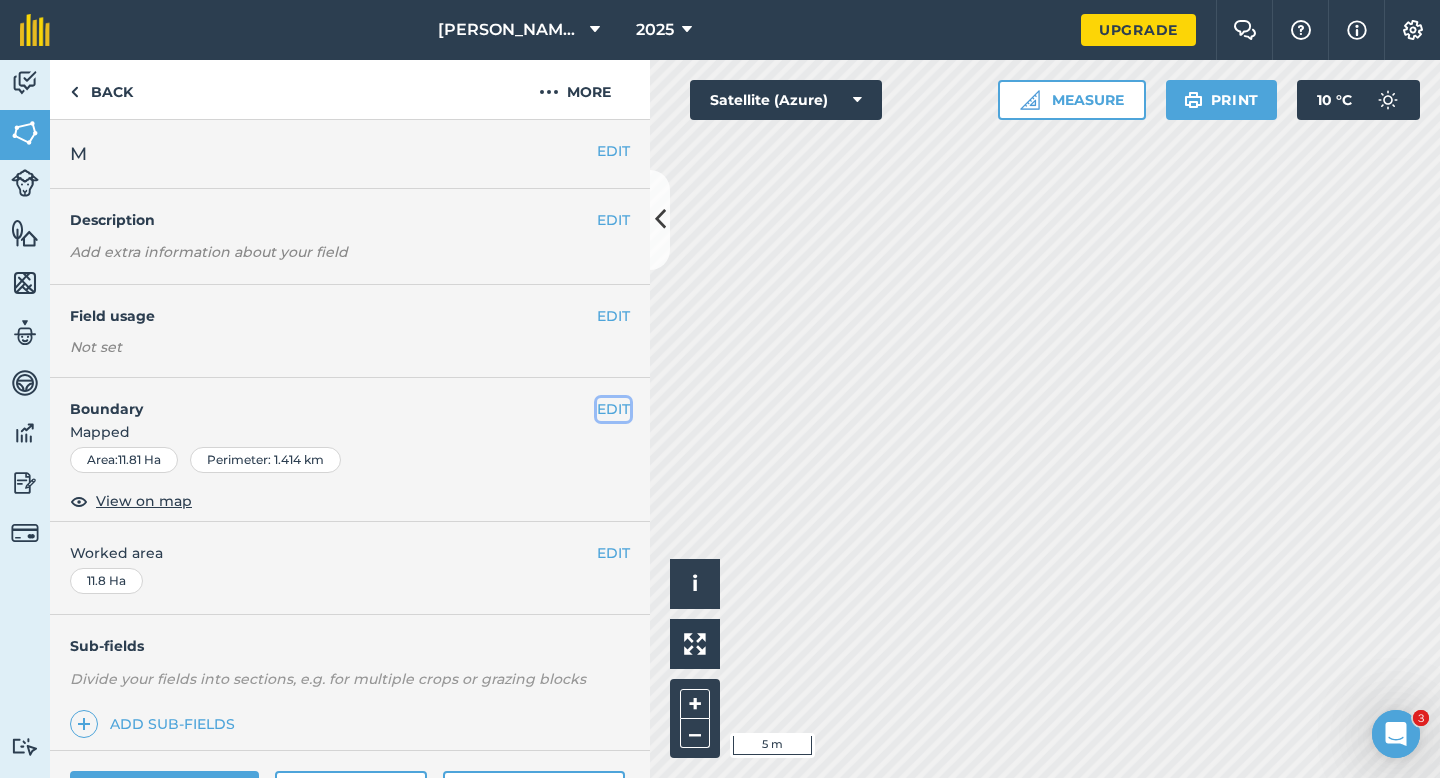click on "EDIT" at bounding box center [613, 409] 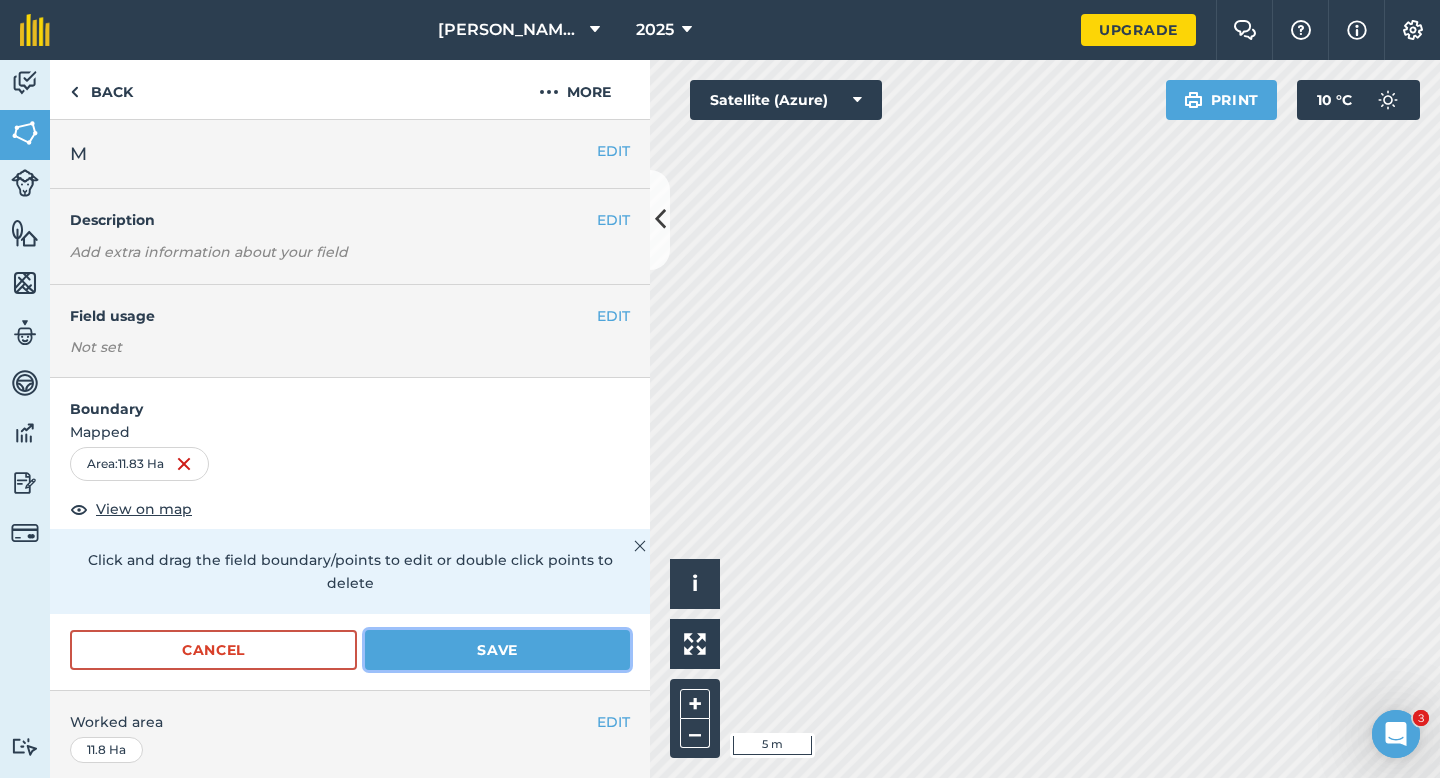 click on "Save" at bounding box center [497, 650] 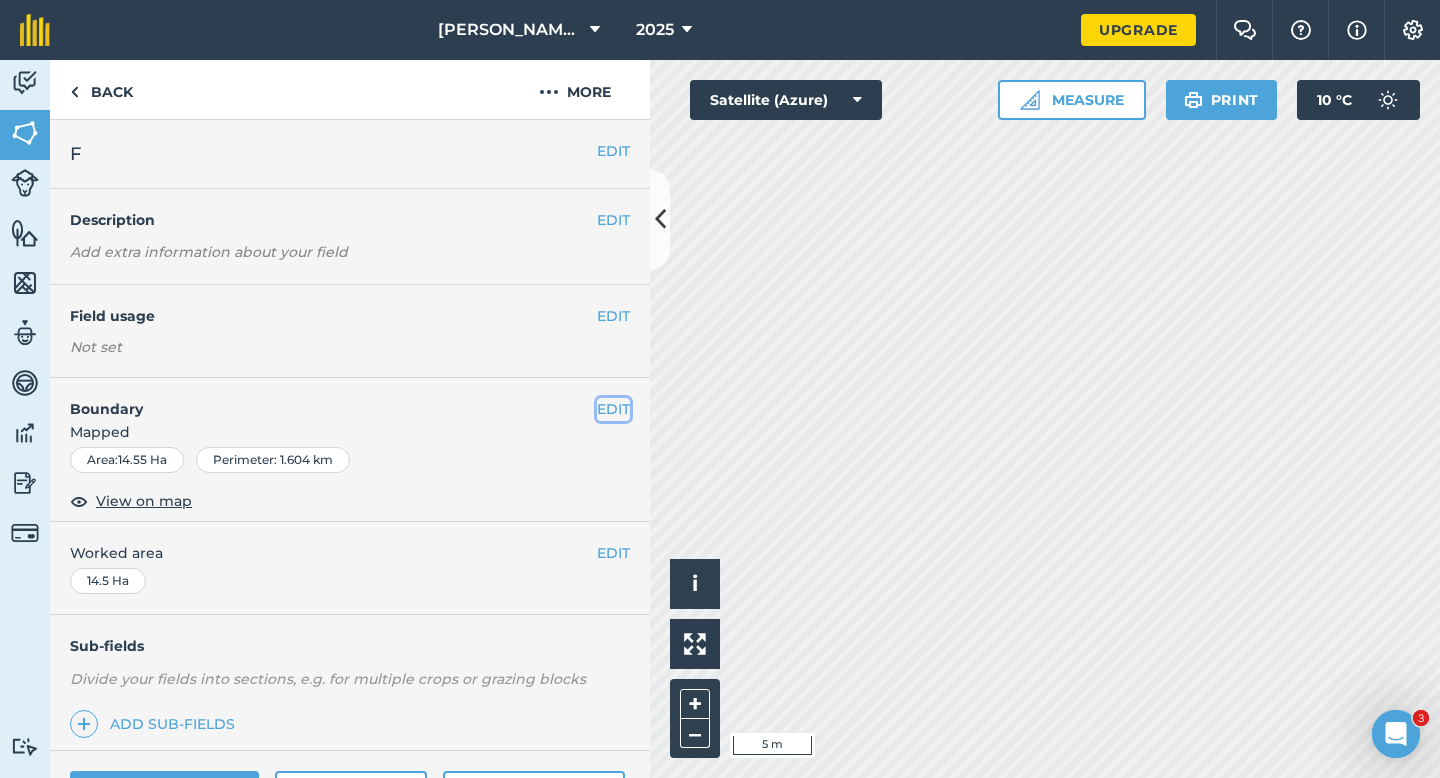 click on "EDIT" at bounding box center (613, 409) 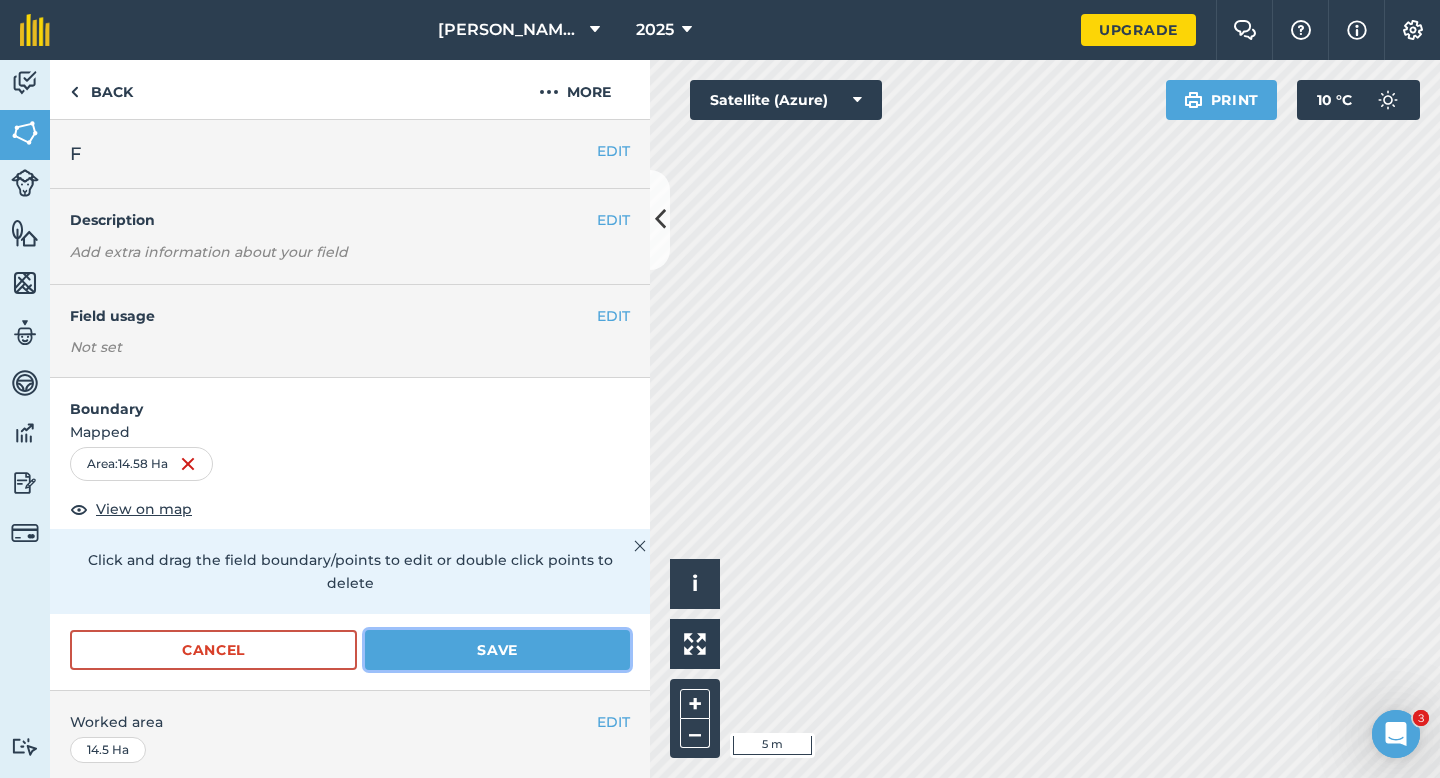 click on "Save" at bounding box center (497, 650) 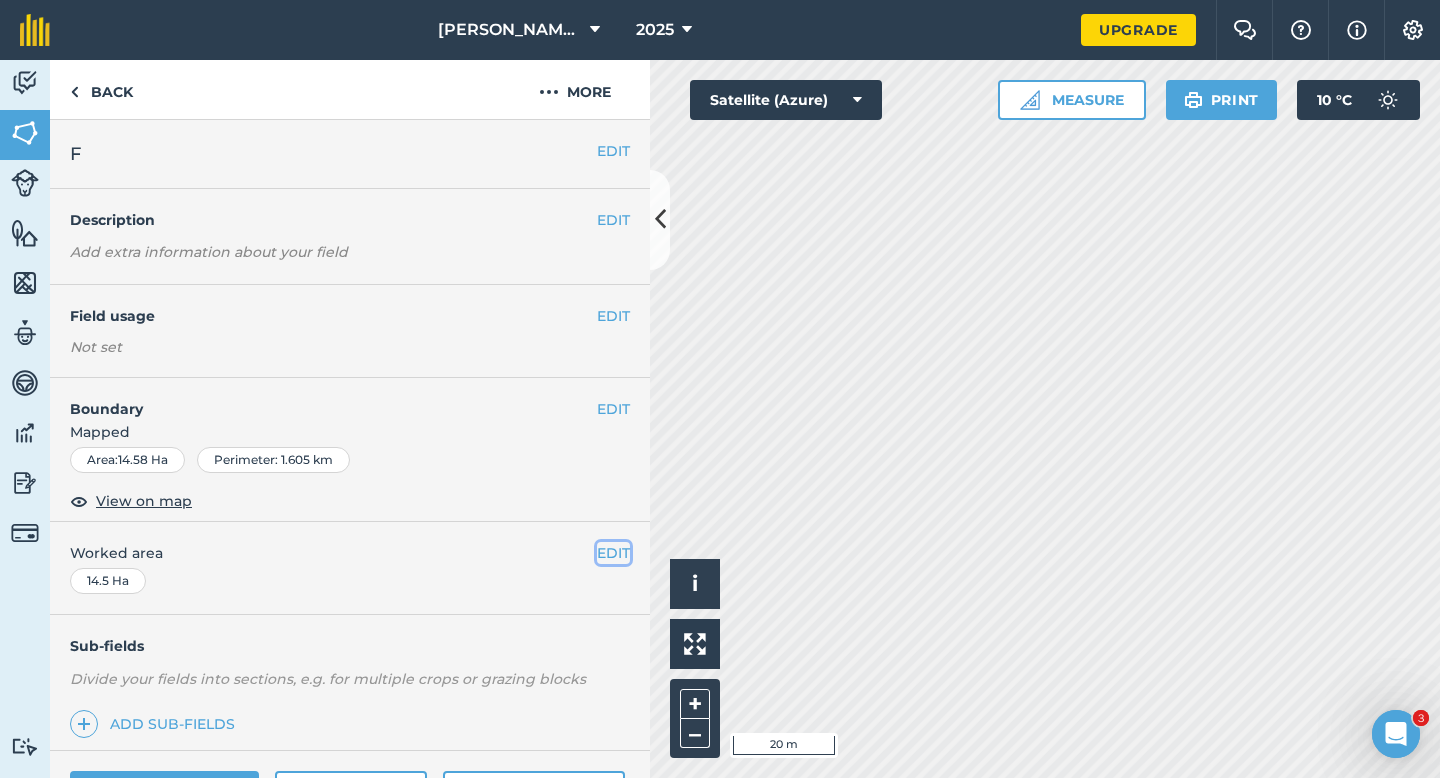 click on "EDIT" at bounding box center (613, 553) 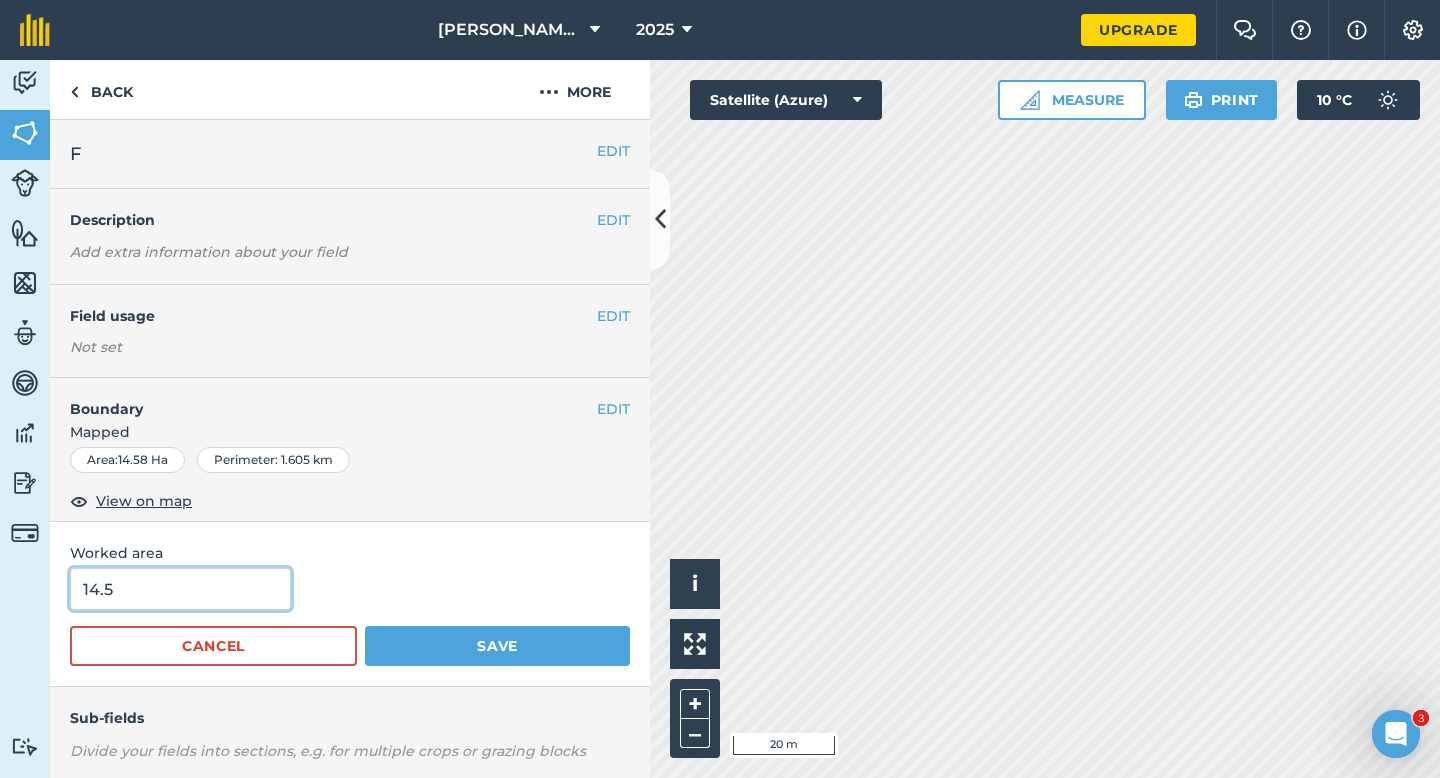 click on "14.5" at bounding box center (180, 589) 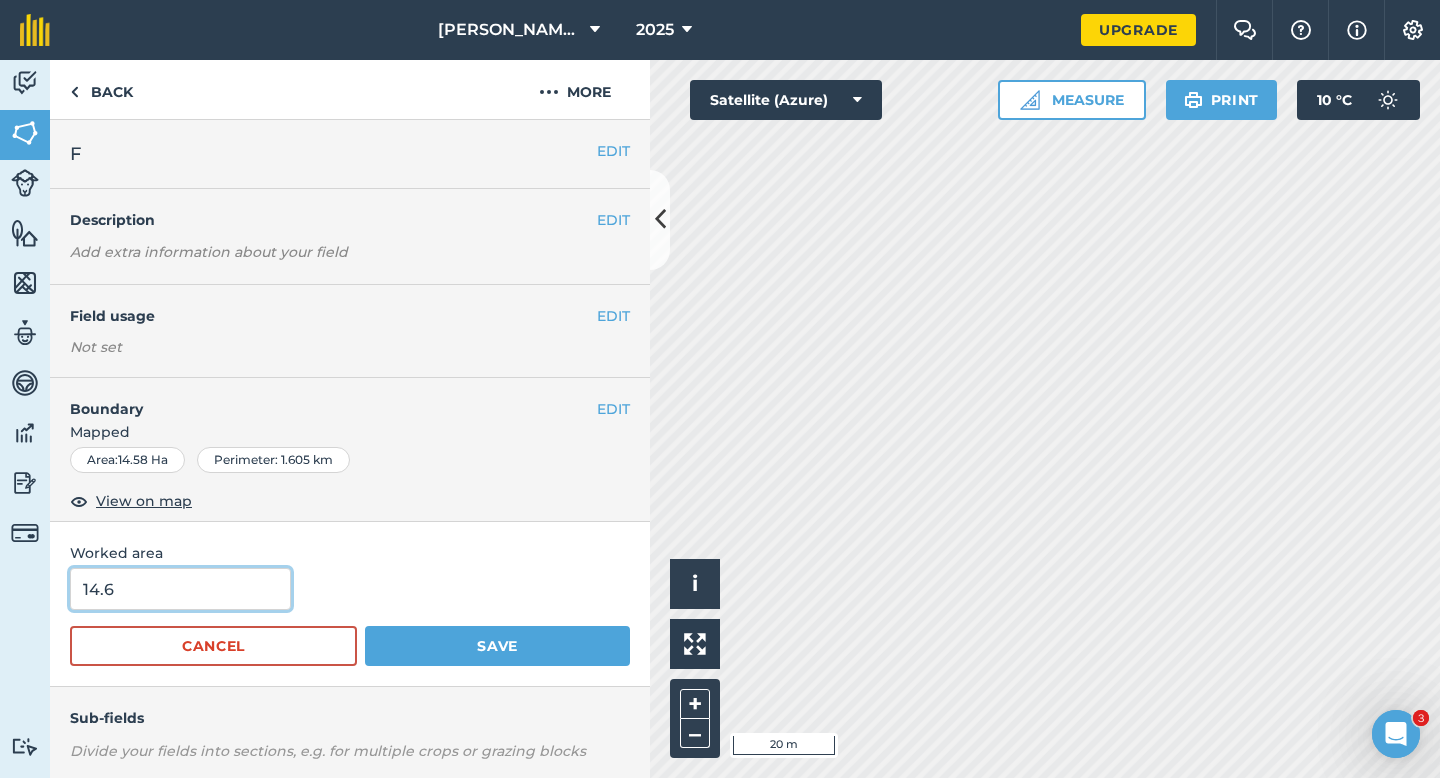 type on "14.6" 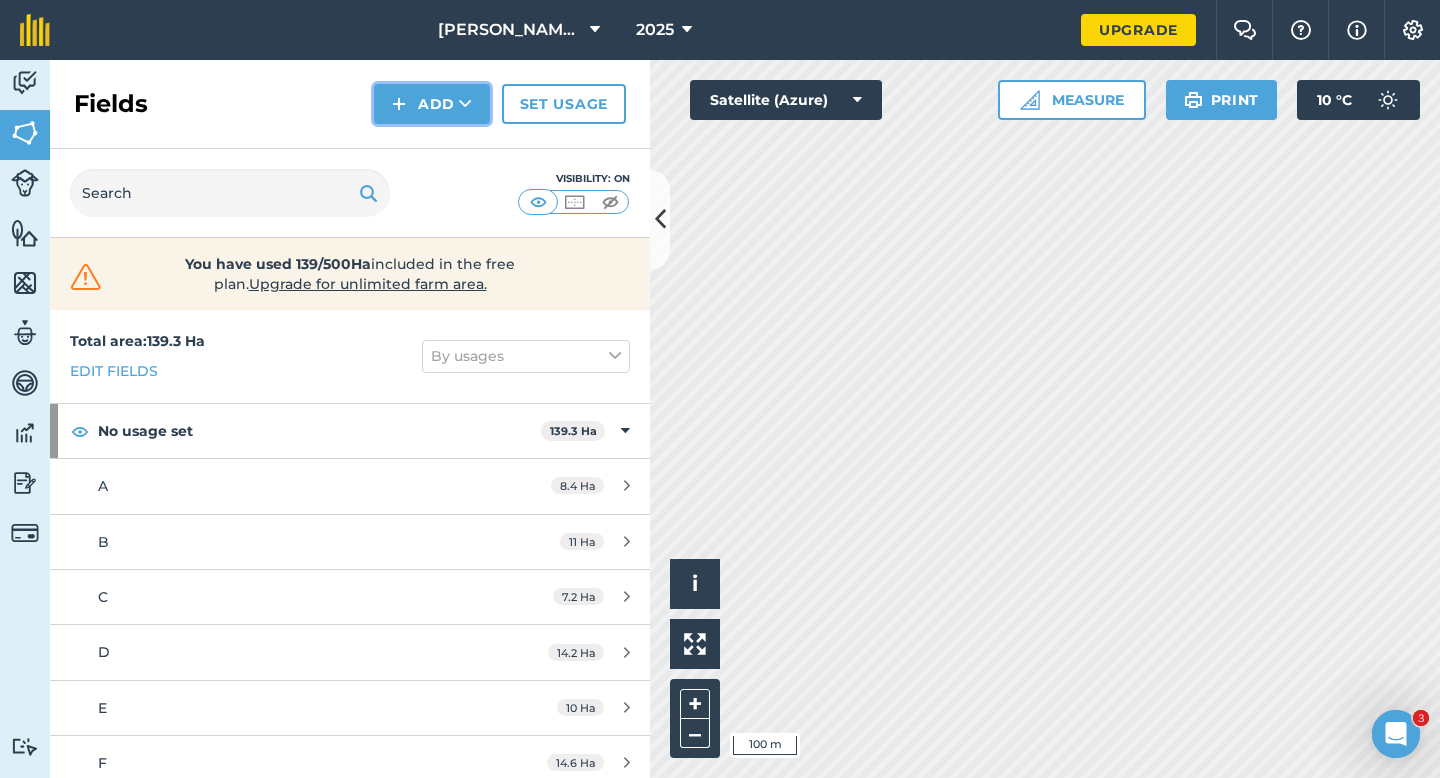 click on "Add" at bounding box center (432, 104) 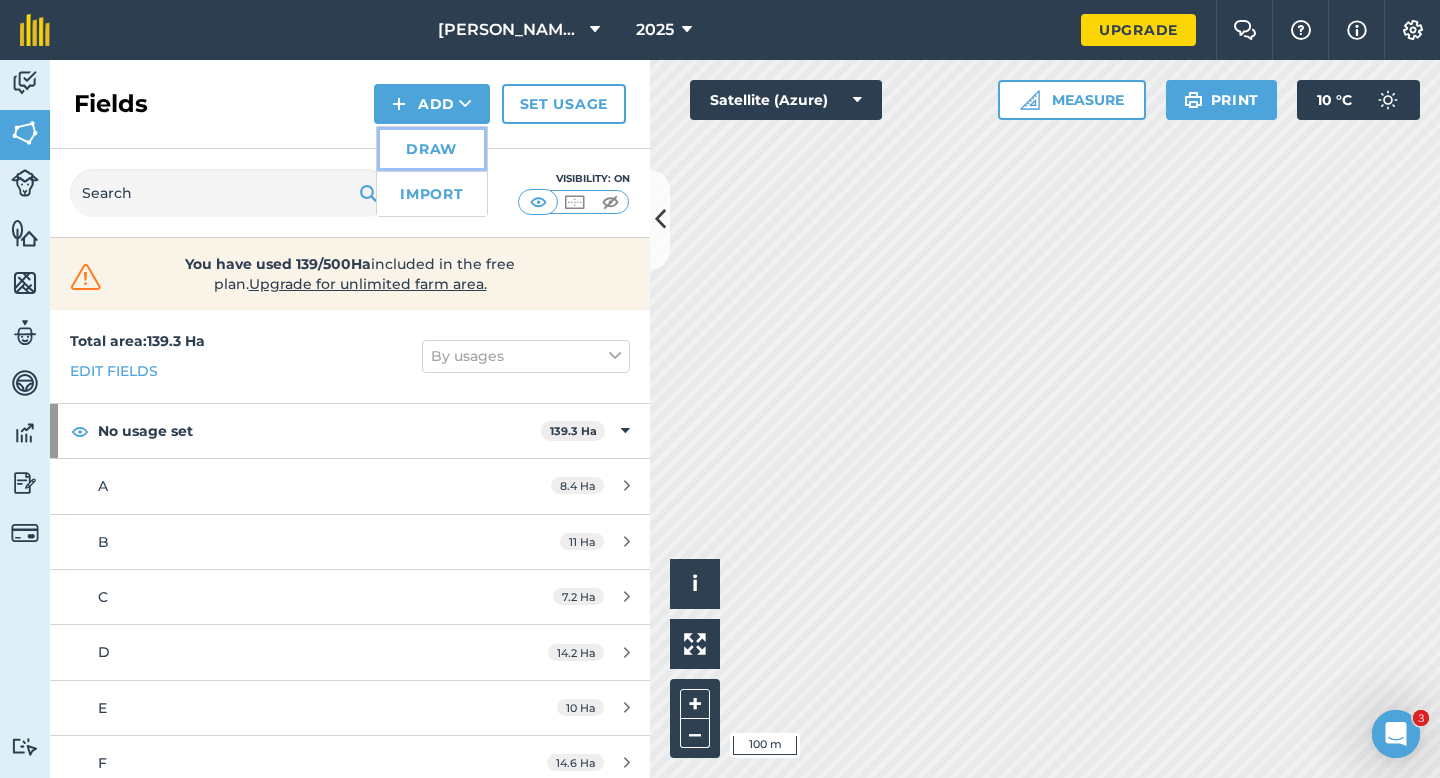 click on "Draw" at bounding box center [432, 149] 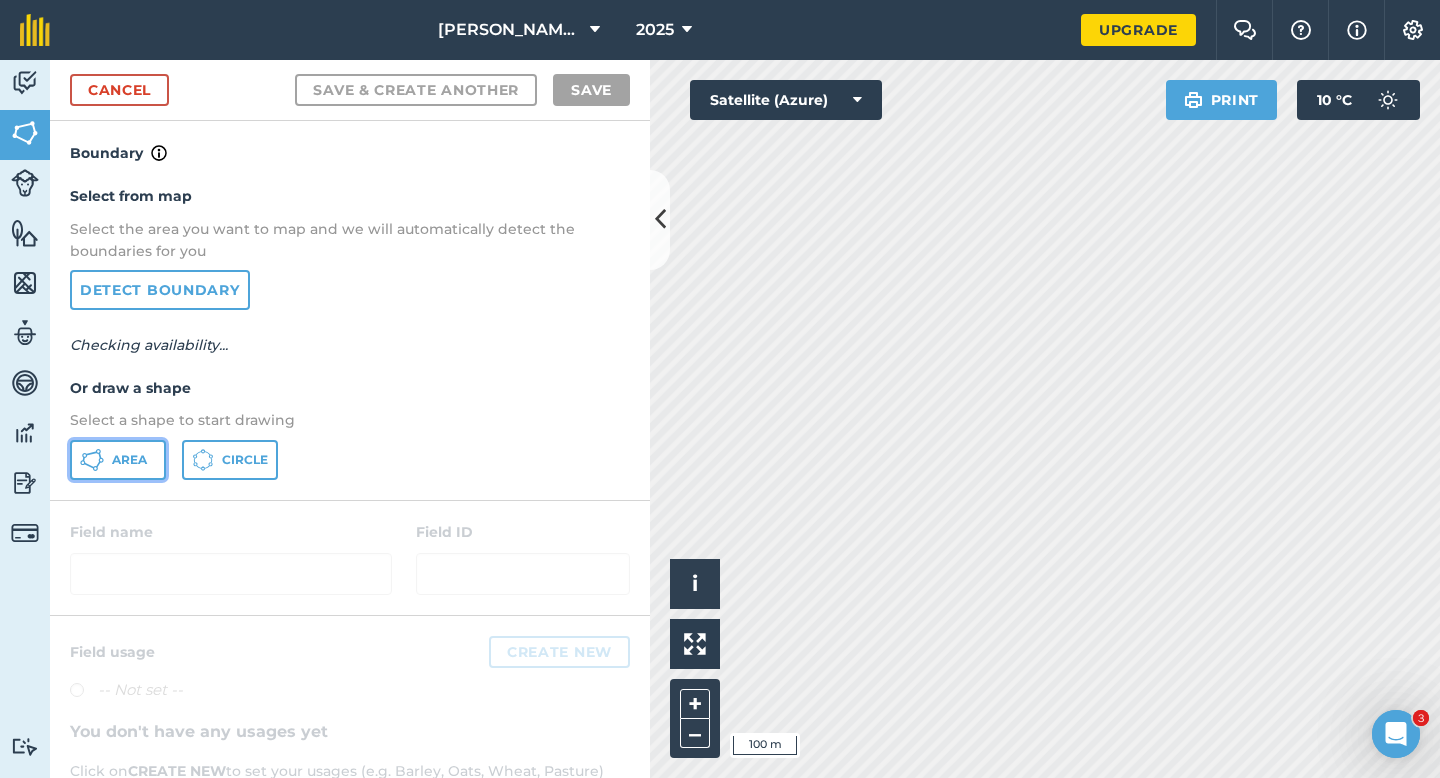 click on "Area" at bounding box center (118, 460) 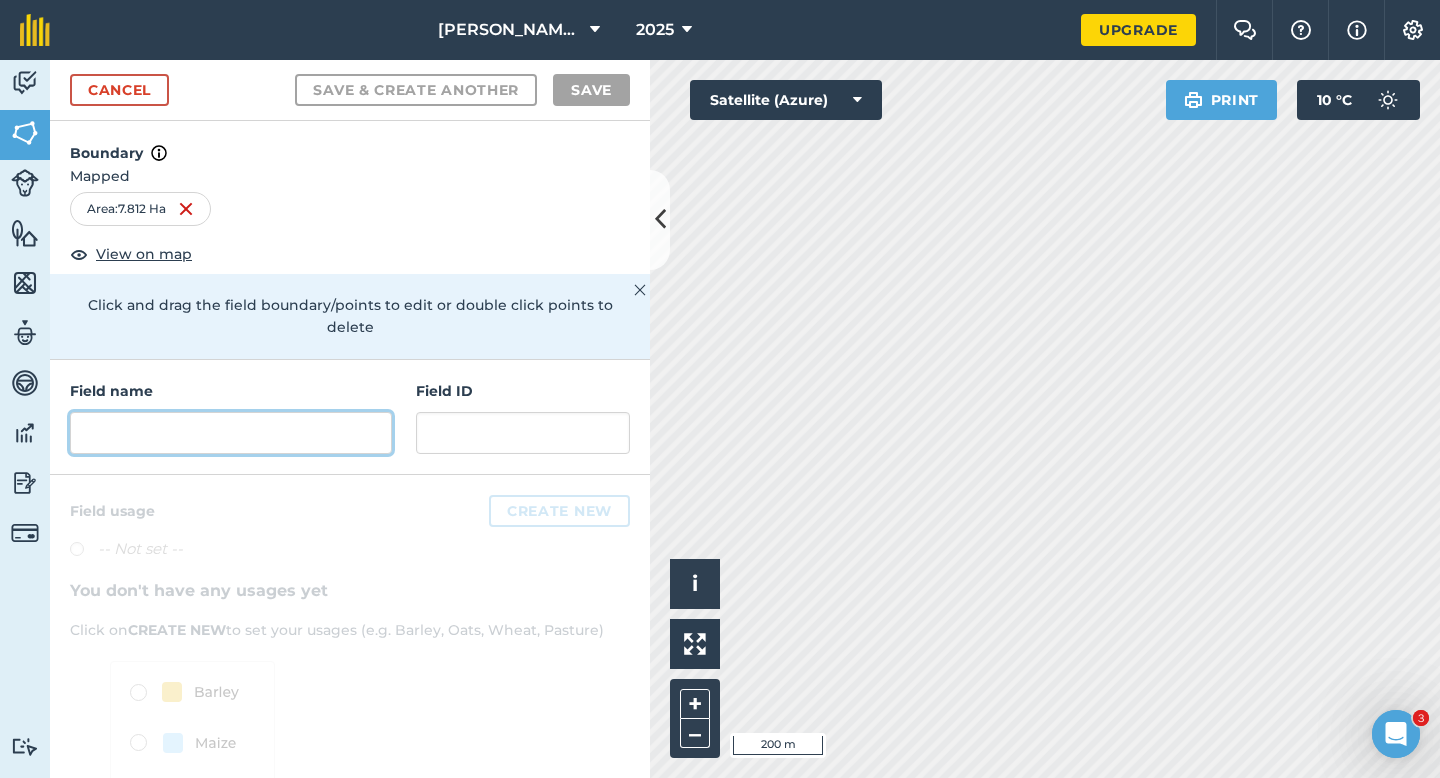 click at bounding box center [231, 433] 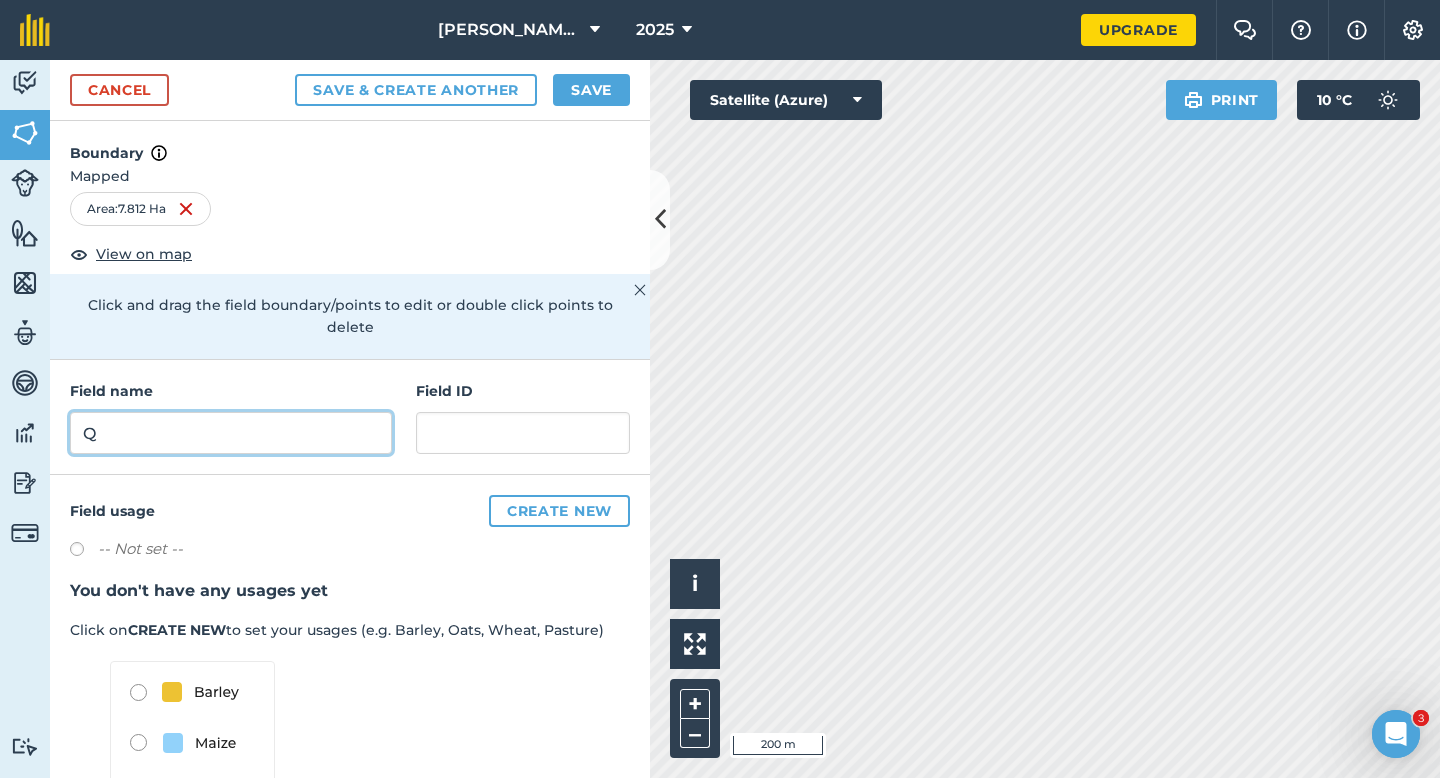 click on "Q" at bounding box center (231, 433) 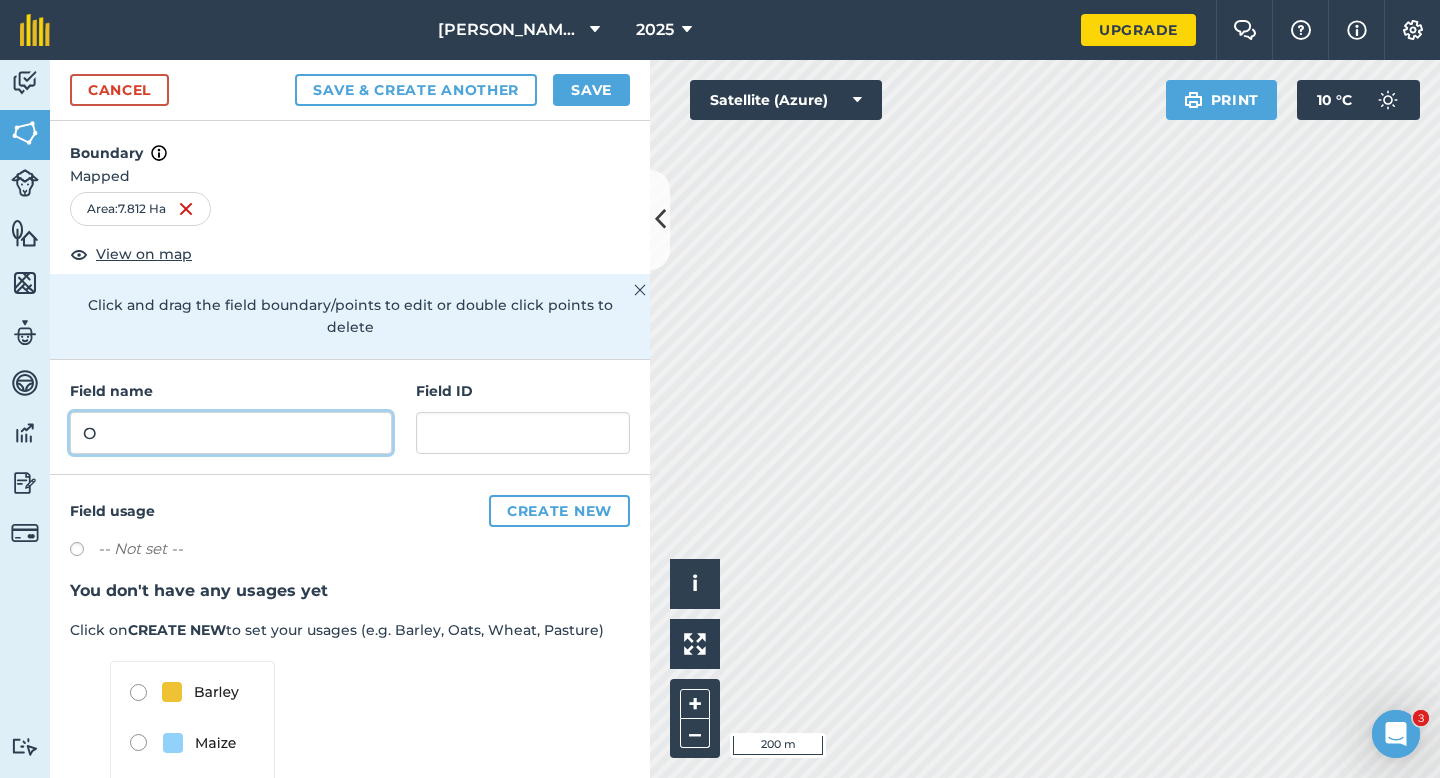 type on "O" 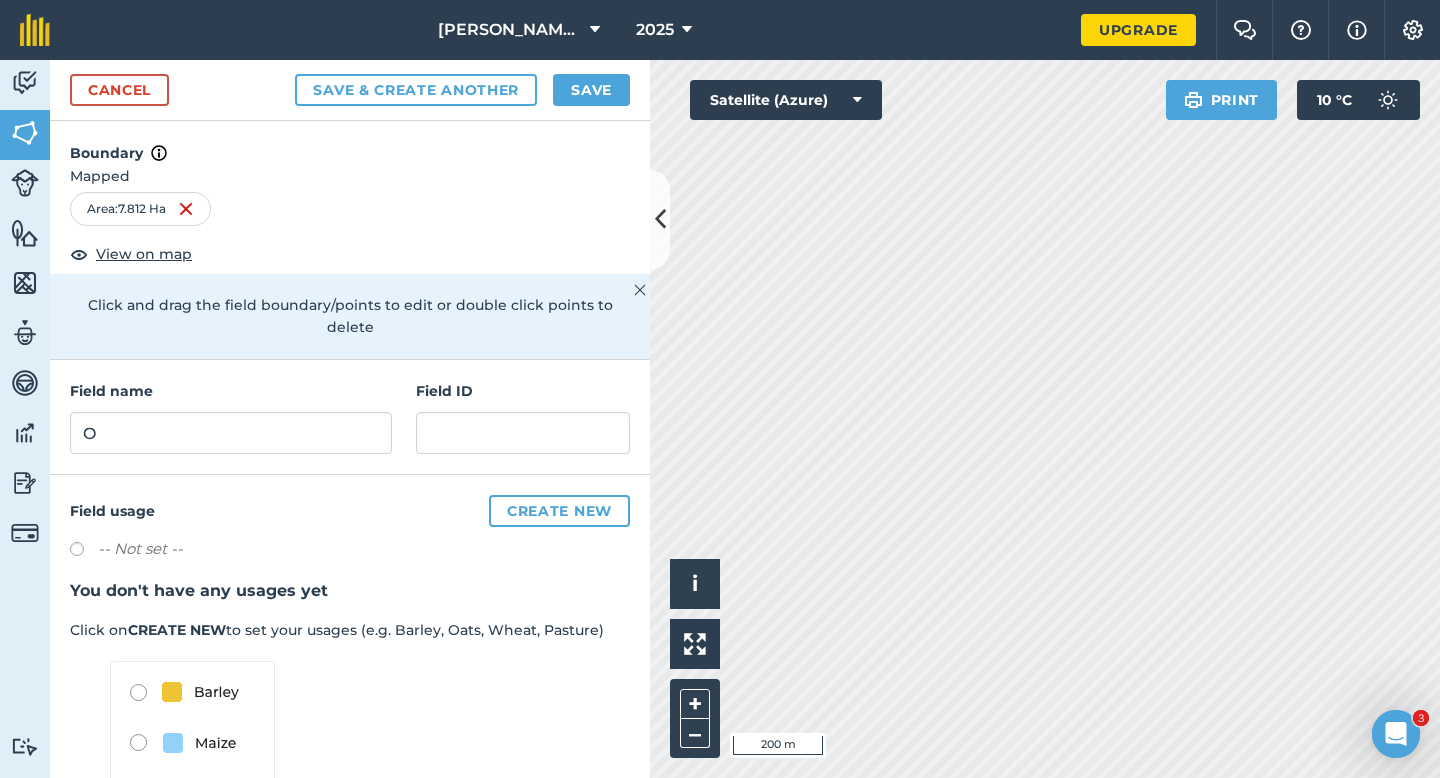 click on "Cancel Save & Create Another Save" at bounding box center (350, 90) 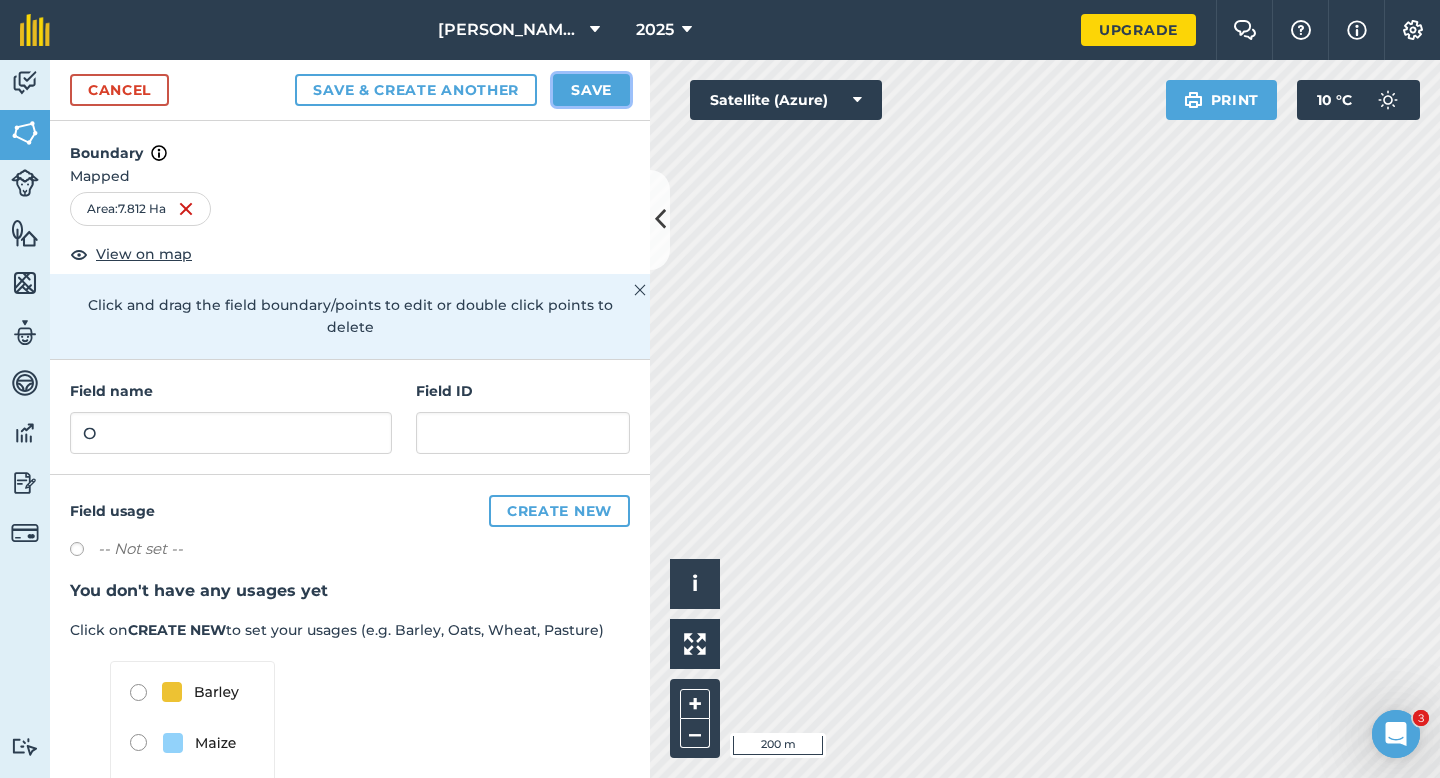 click on "Save" at bounding box center (591, 90) 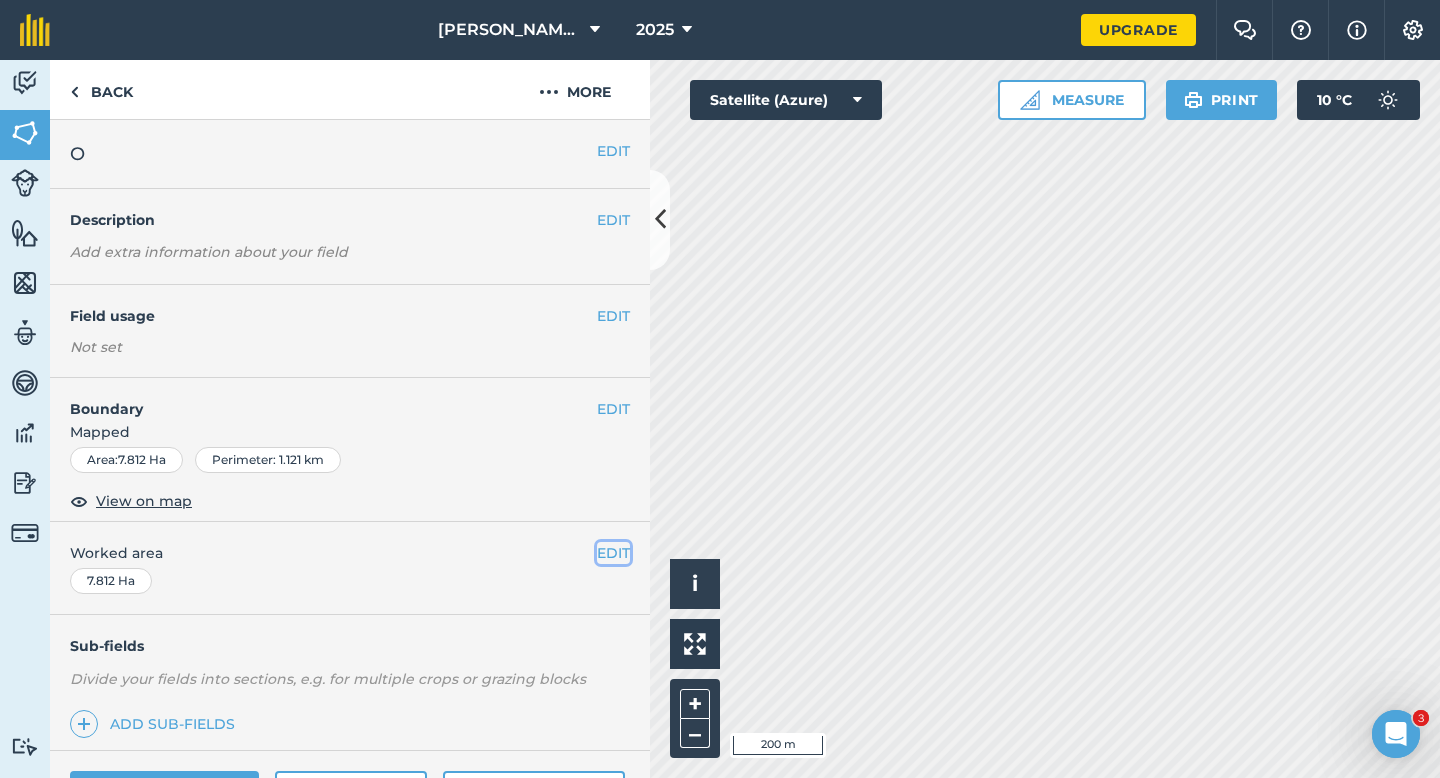 click on "EDIT" at bounding box center (613, 553) 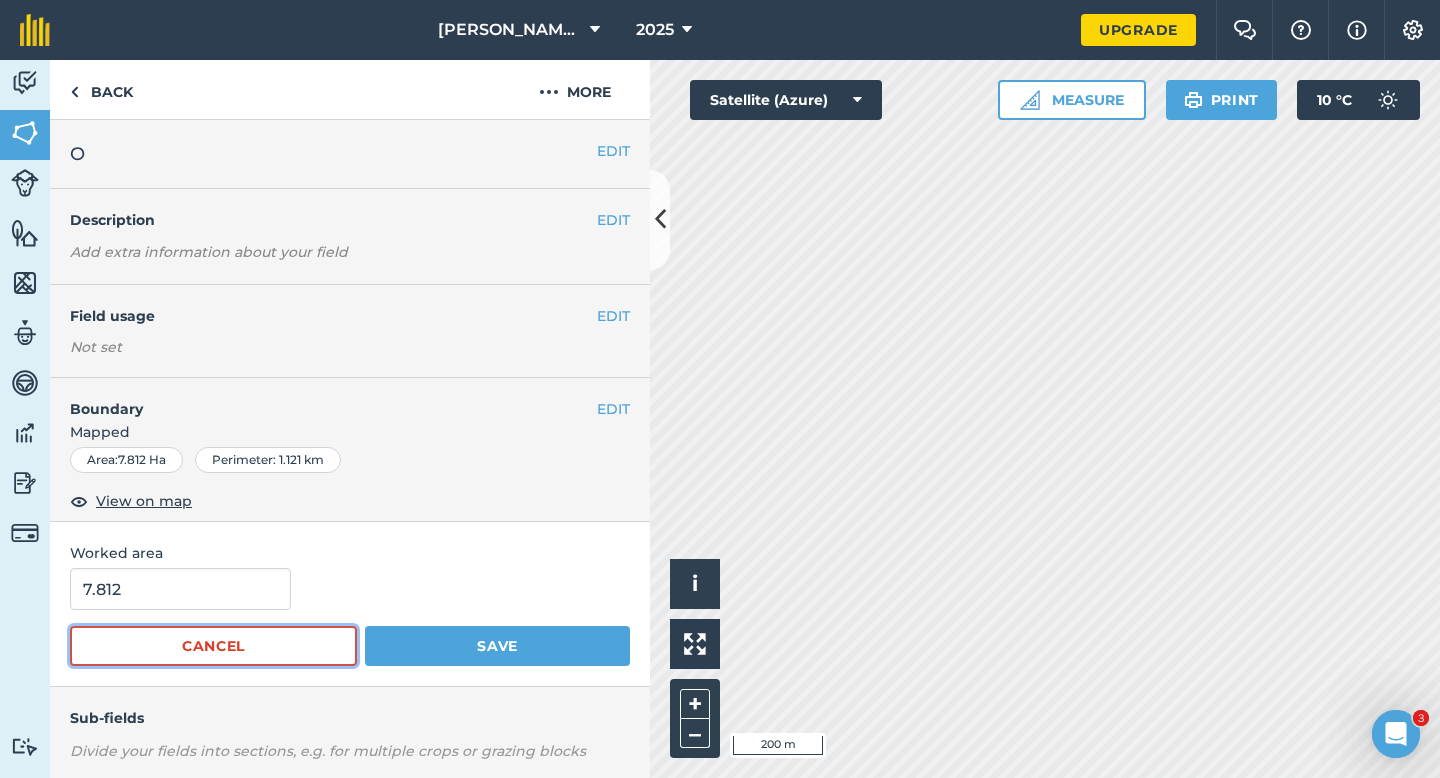 click on "Cancel" at bounding box center (213, 646) 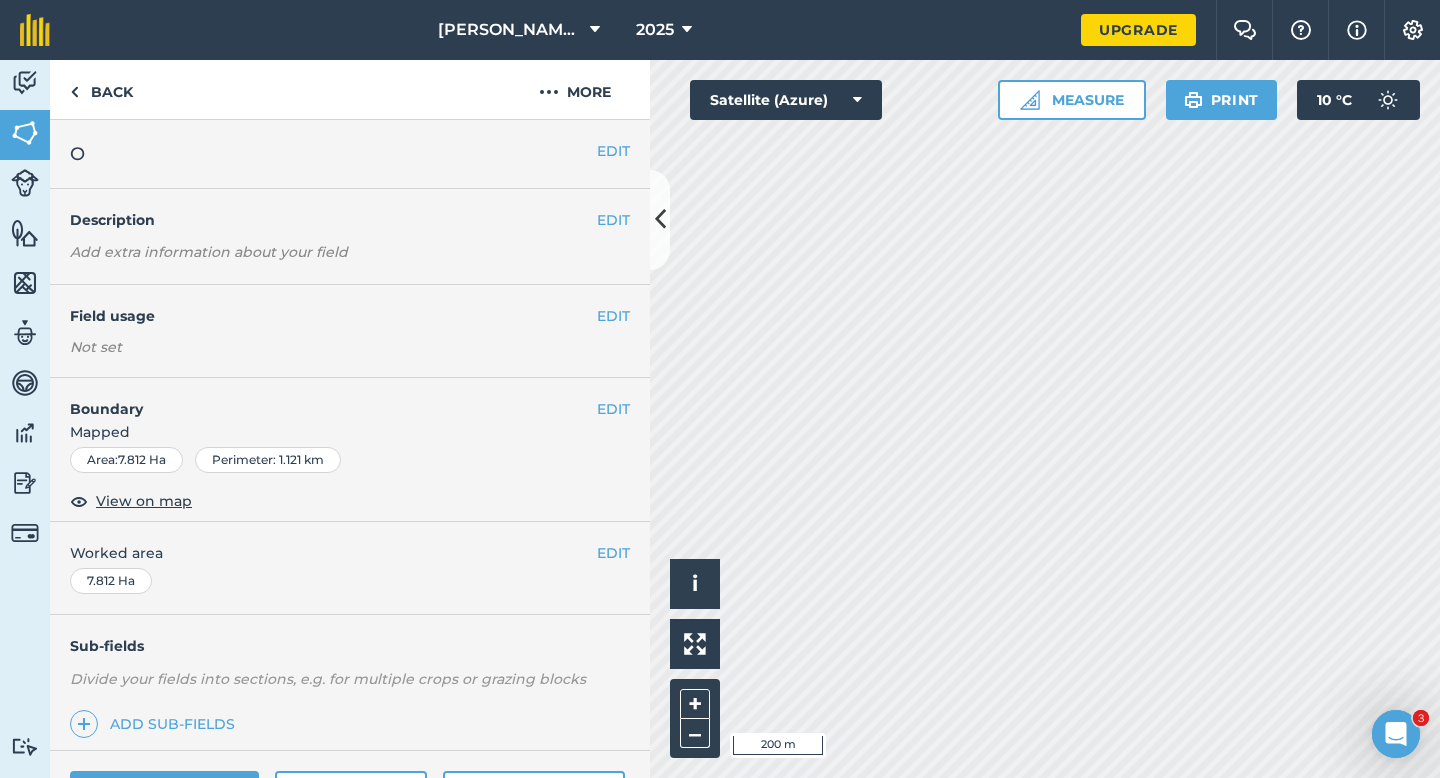 click on "Sub-fields   Divide your fields into sections, e.g. for multiple crops or grazing blocks   Add sub-fields" at bounding box center [350, 683] 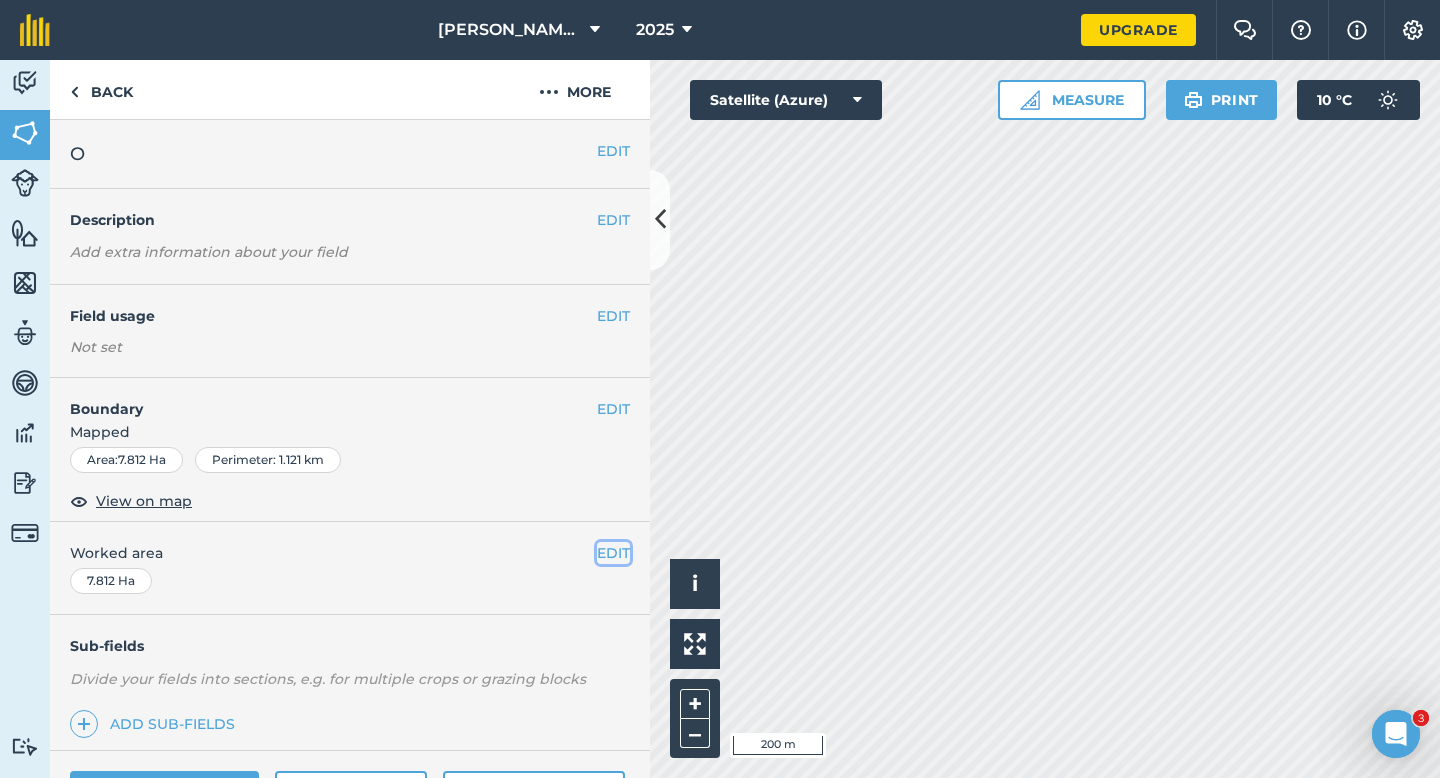 click on "EDIT" at bounding box center [613, 553] 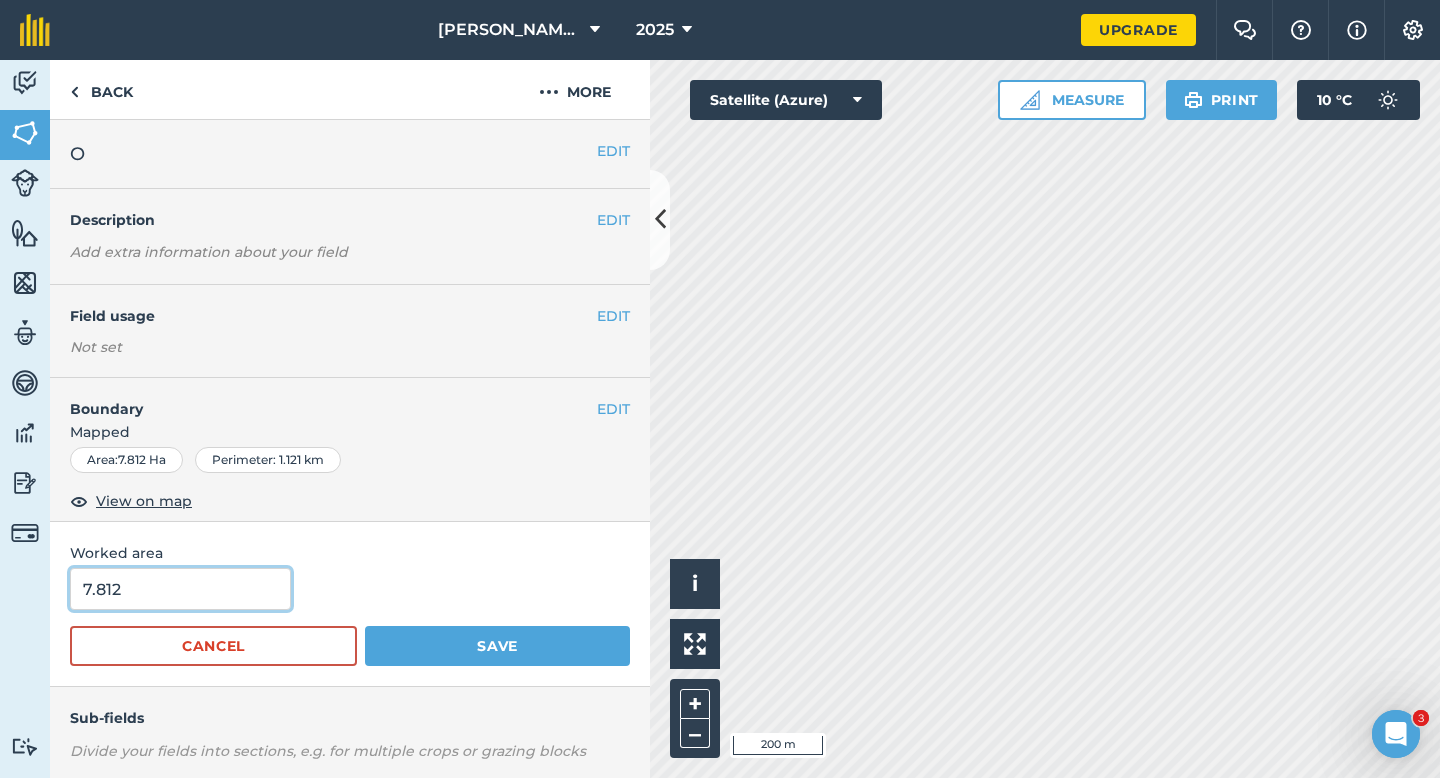 click on "7.812" at bounding box center (180, 589) 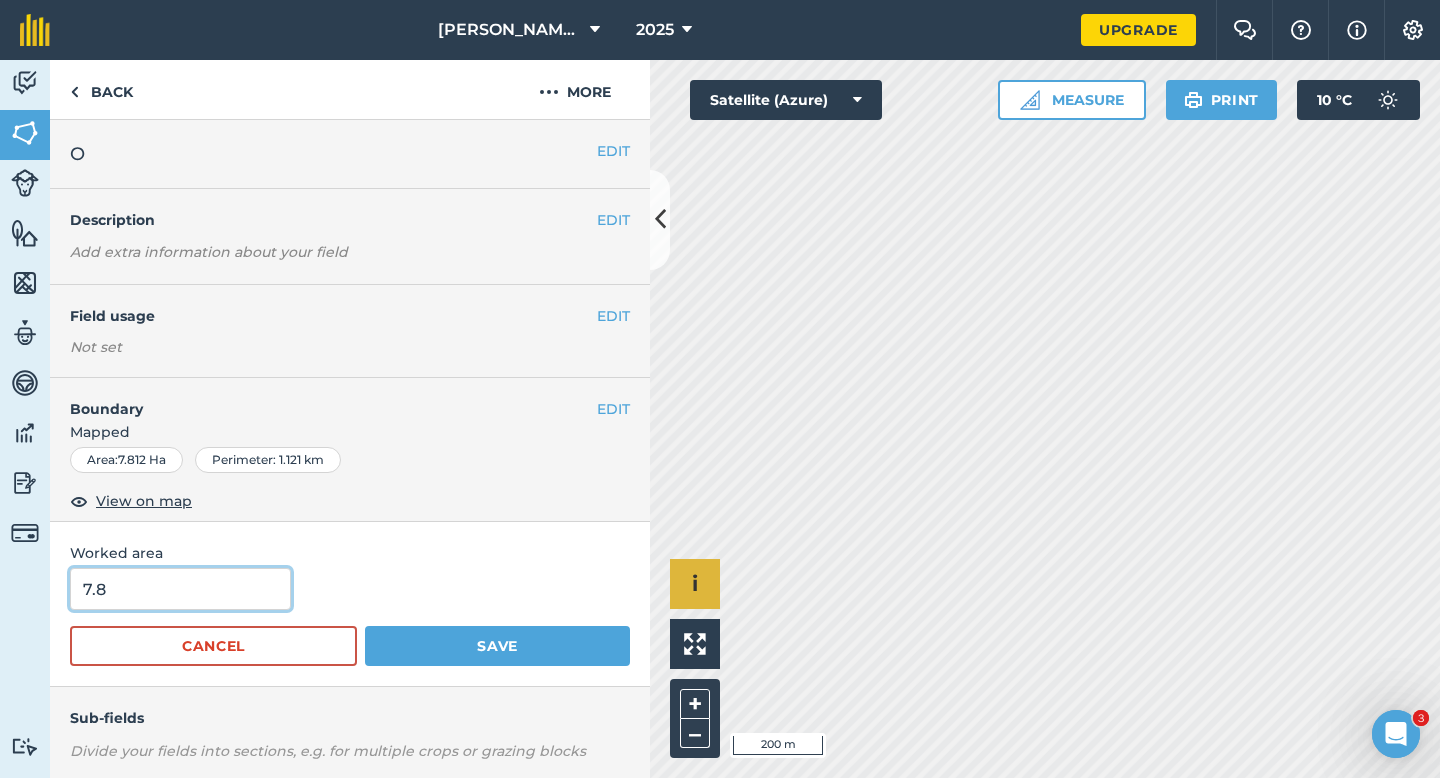 type on "7.8" 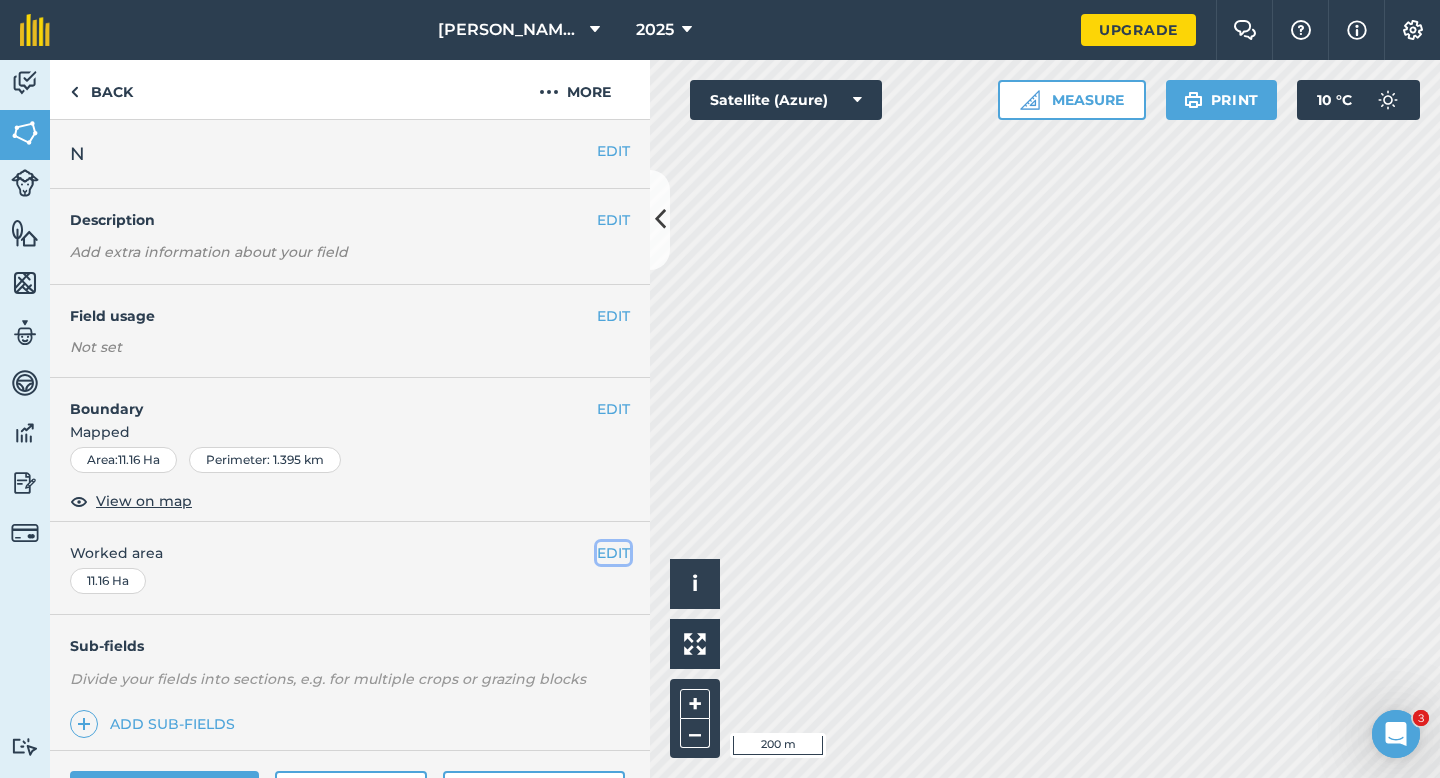 click on "EDIT" at bounding box center [613, 553] 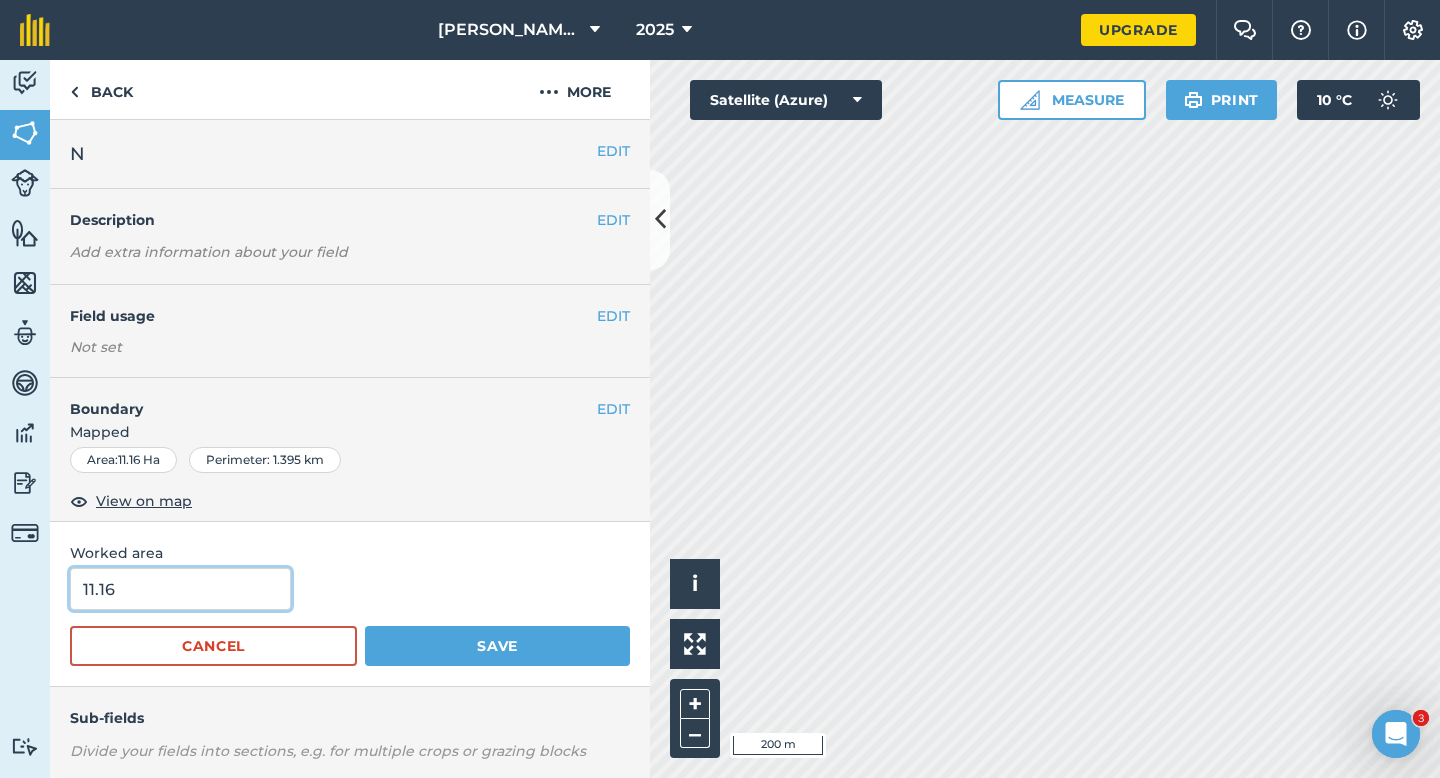 click on "11.16" at bounding box center (180, 589) 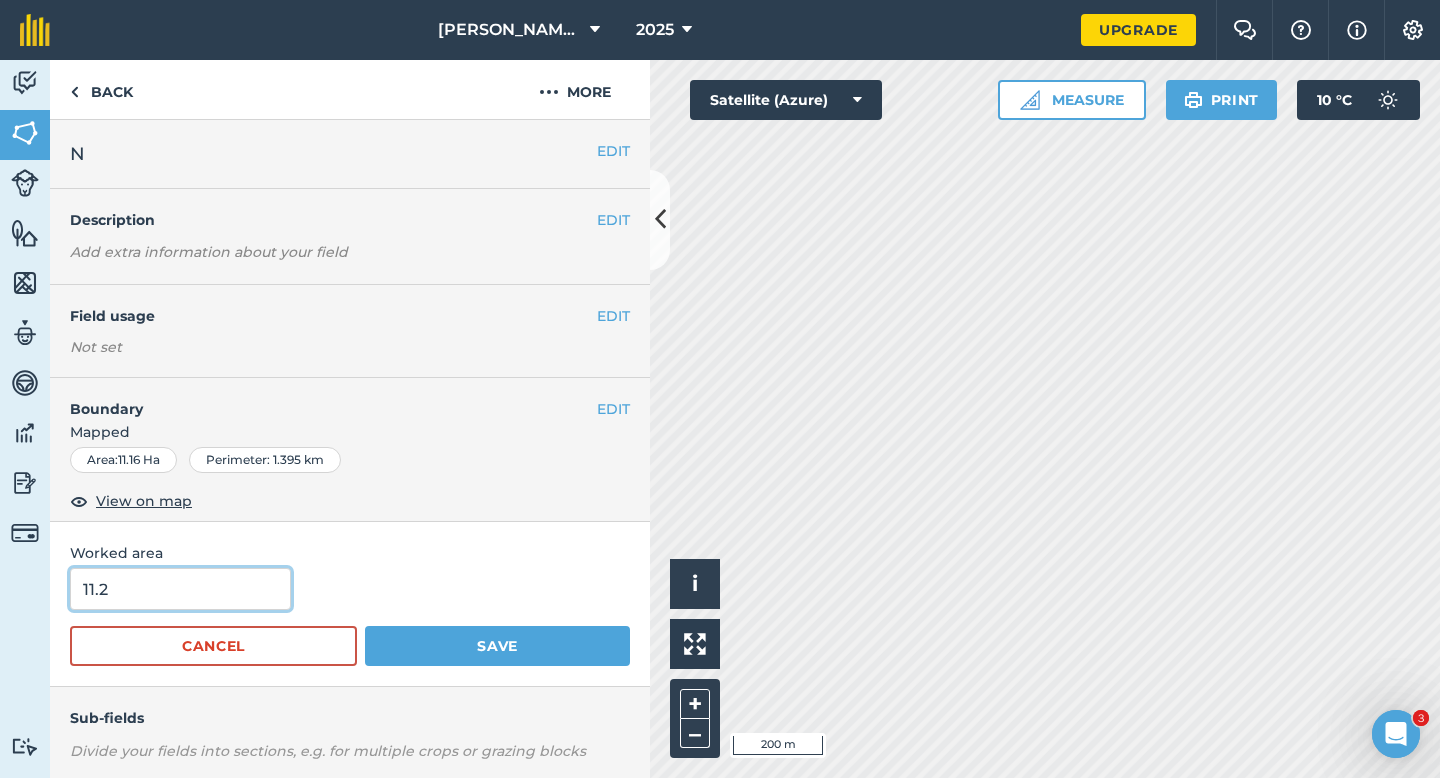 type on "11.2" 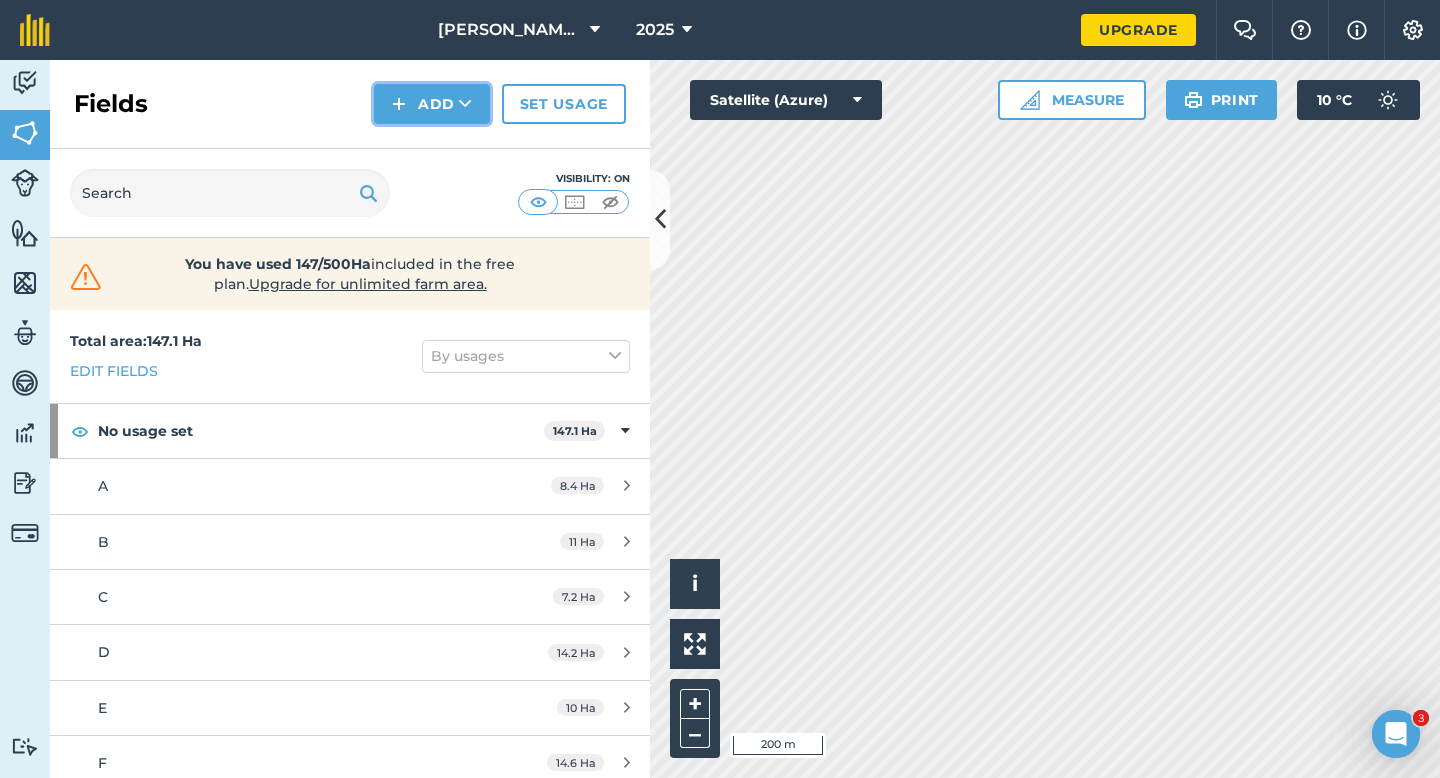 click on "Add" at bounding box center [432, 104] 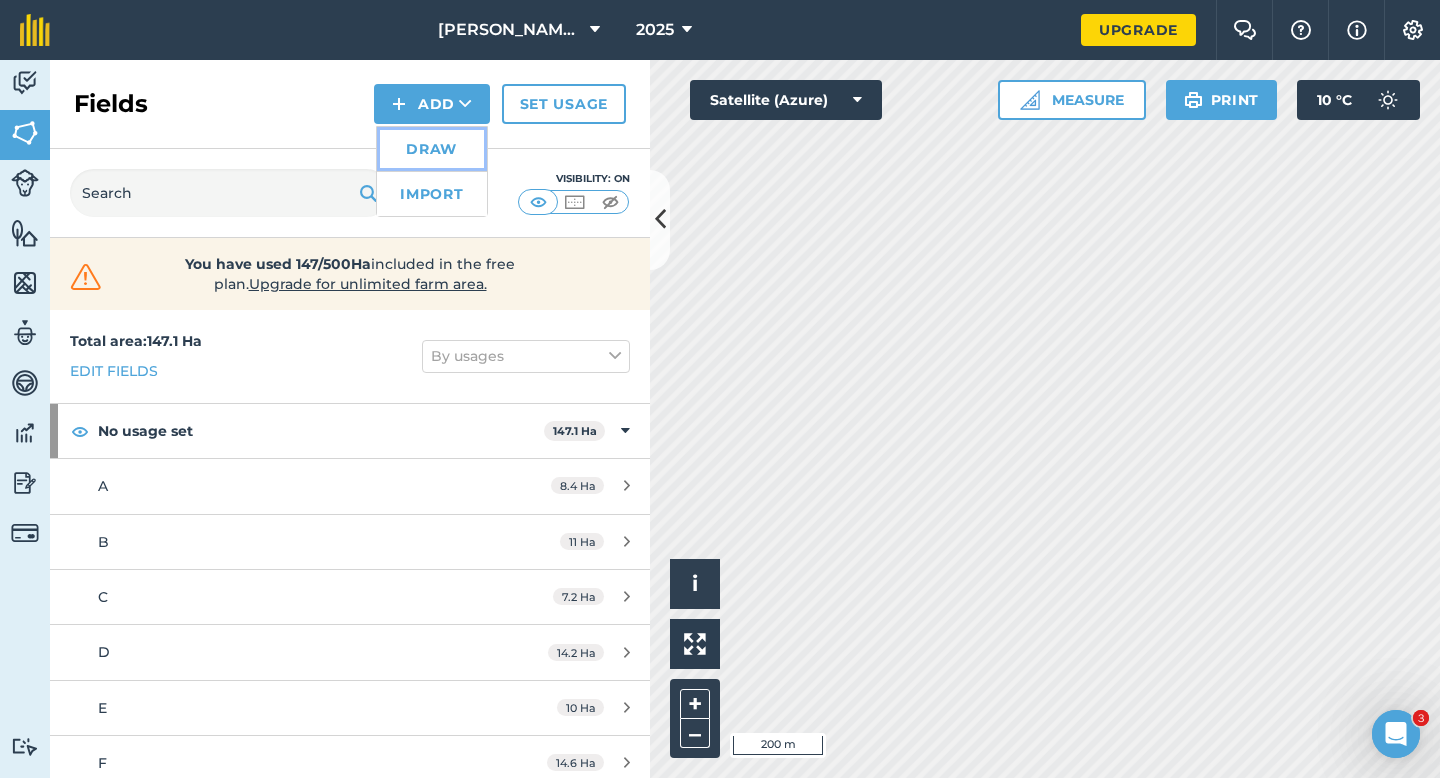 click on "Draw" at bounding box center (432, 149) 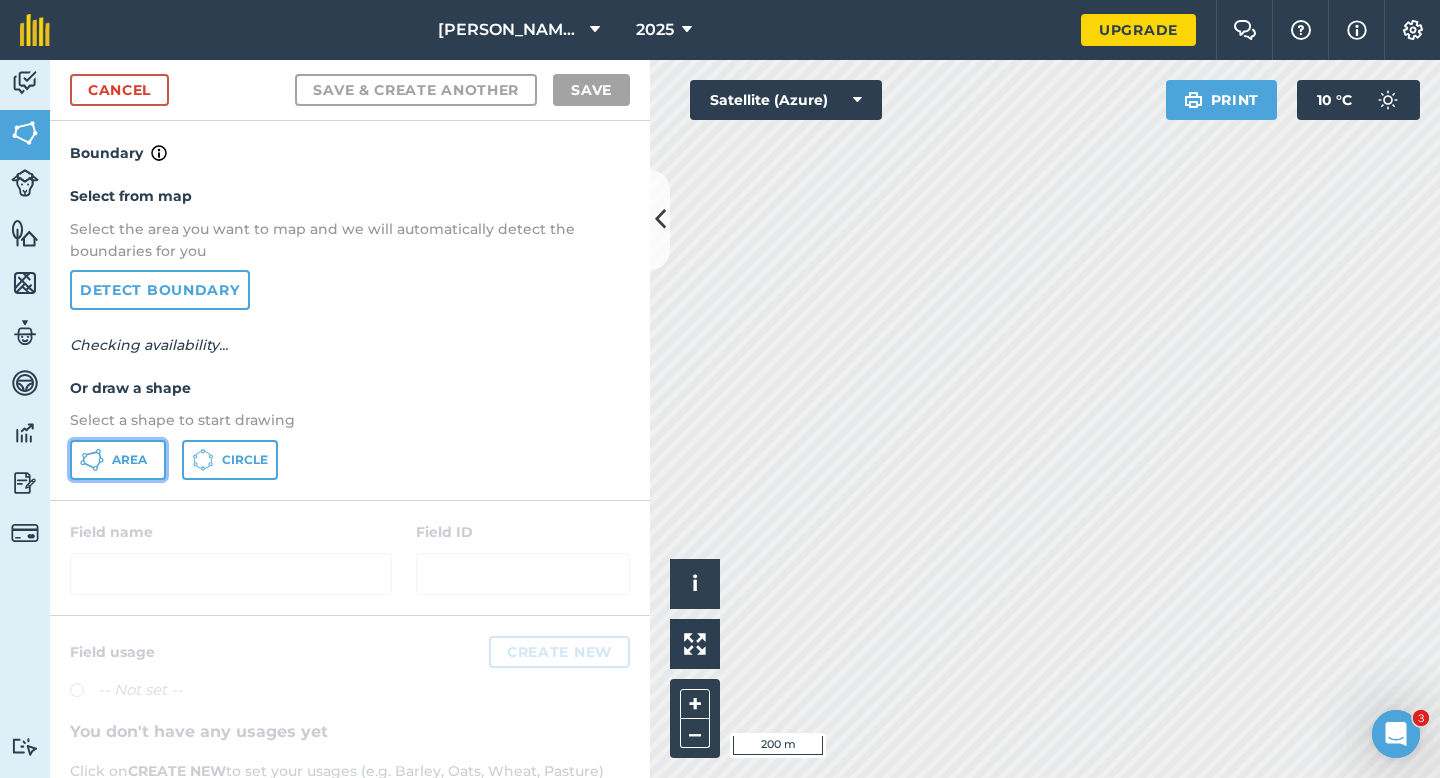 click on "Area" at bounding box center (118, 460) 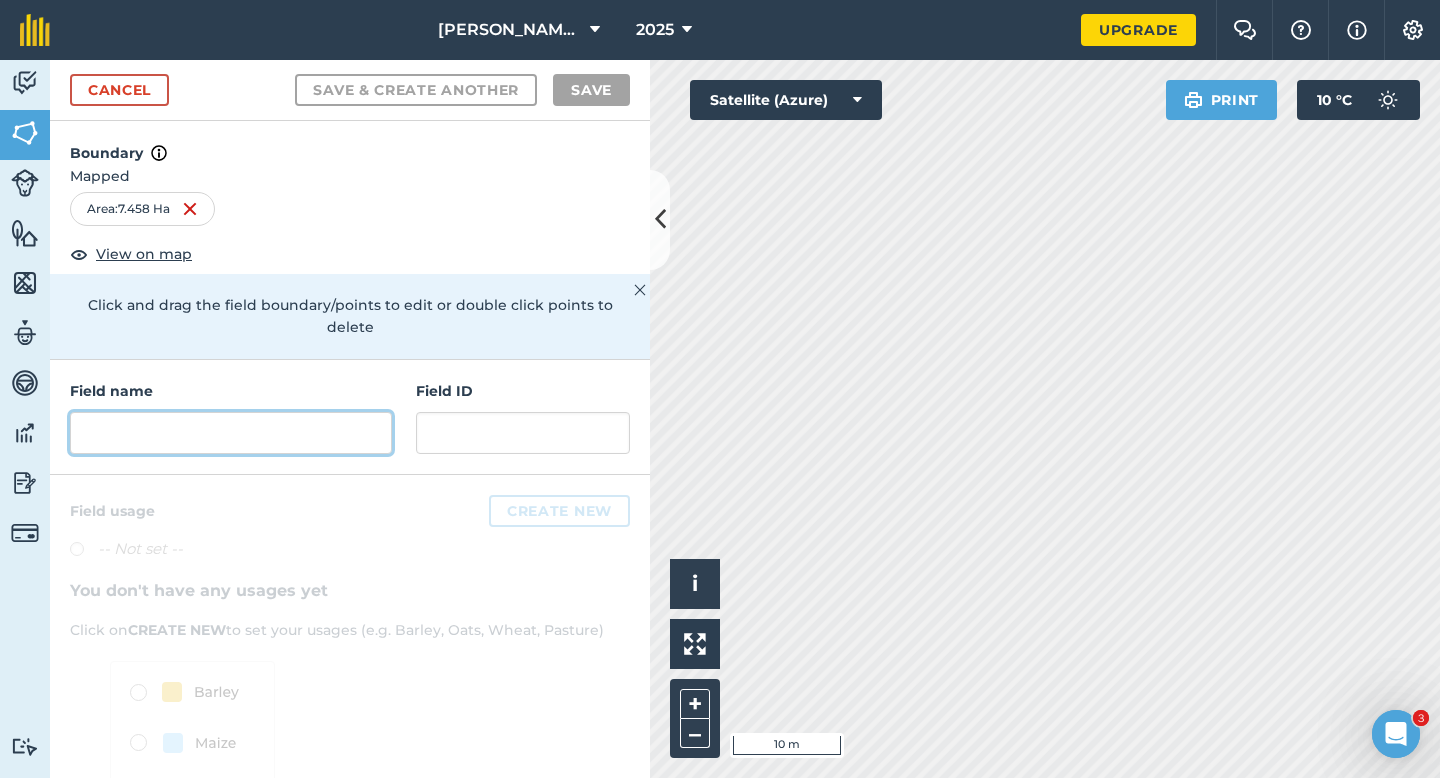 click at bounding box center (231, 433) 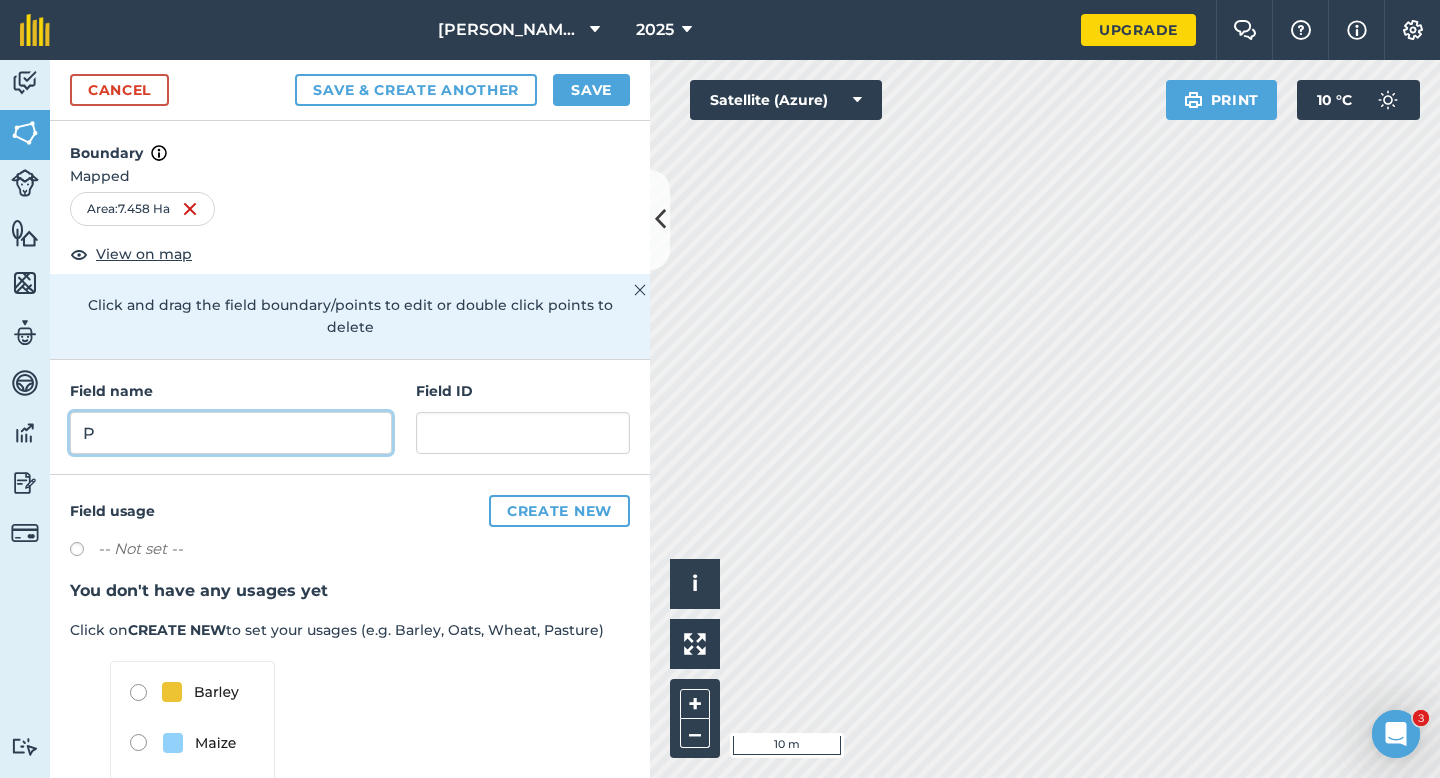 type on "P" 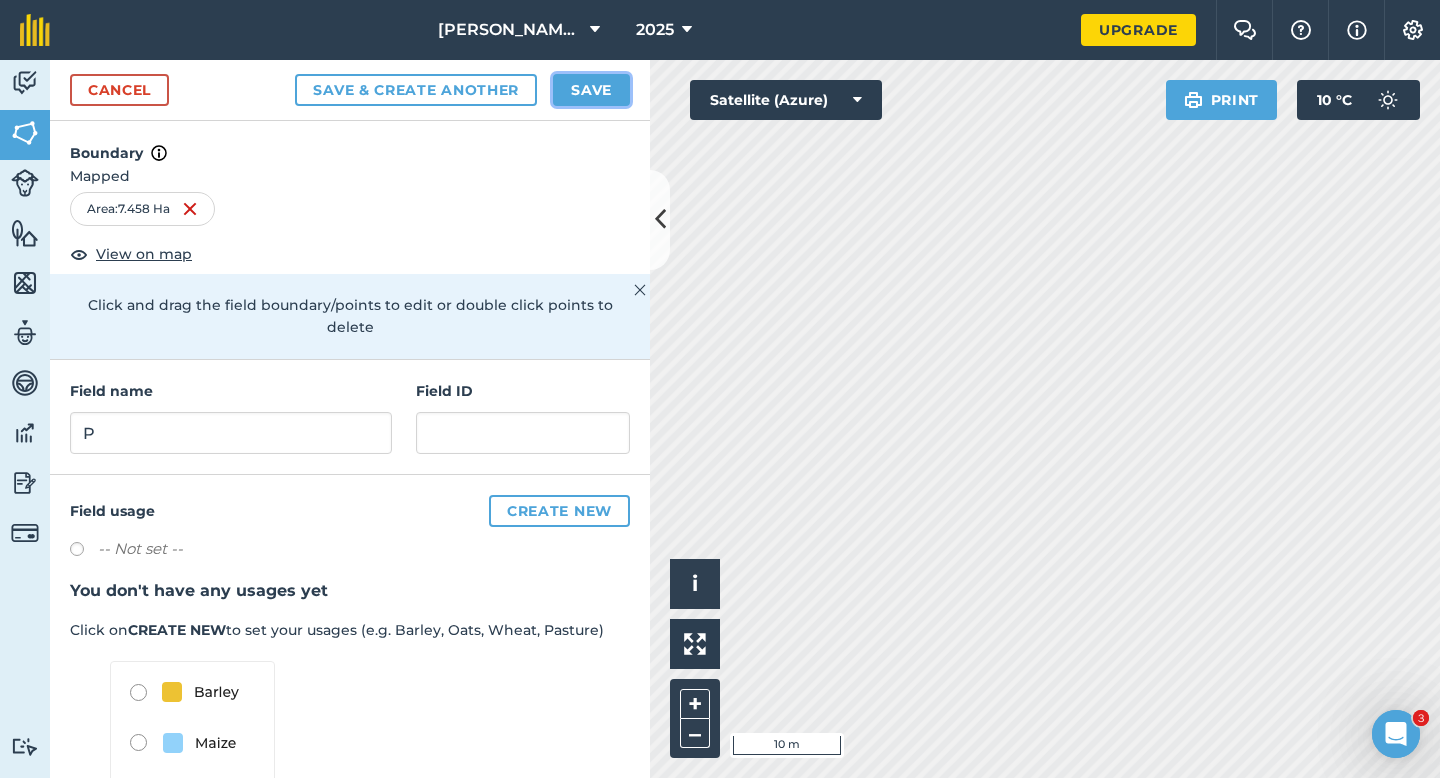 click on "Save" at bounding box center [591, 90] 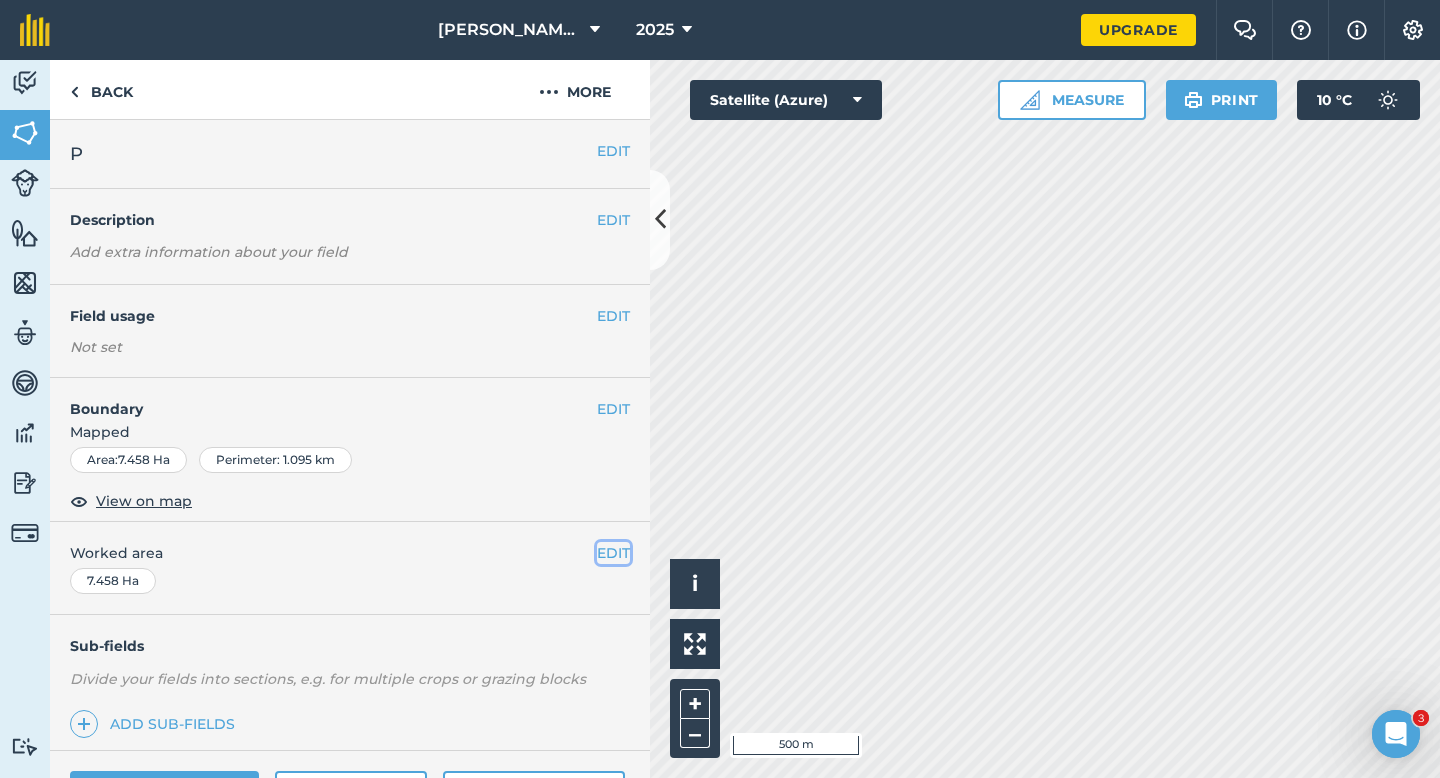 click on "EDIT" at bounding box center (613, 553) 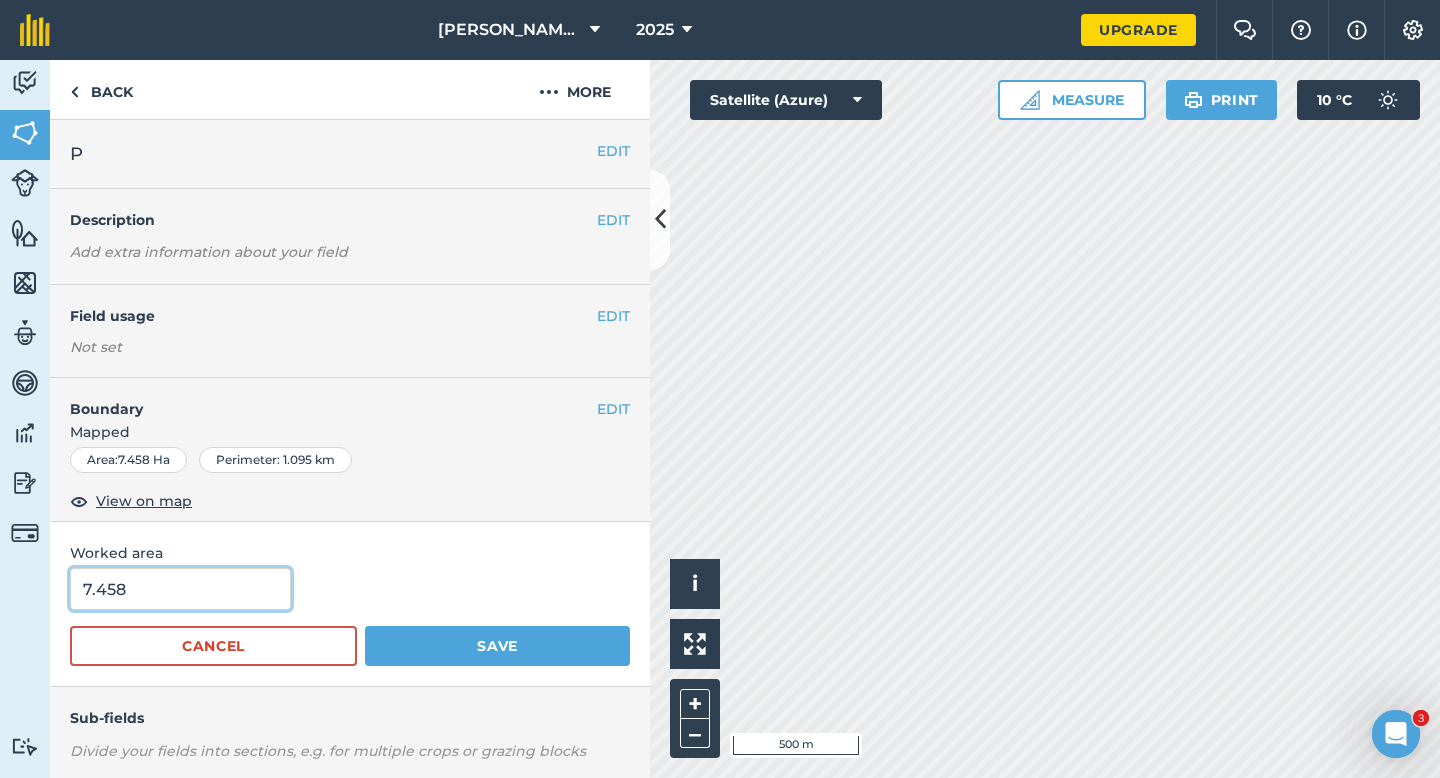 click on "7.458" at bounding box center [180, 589] 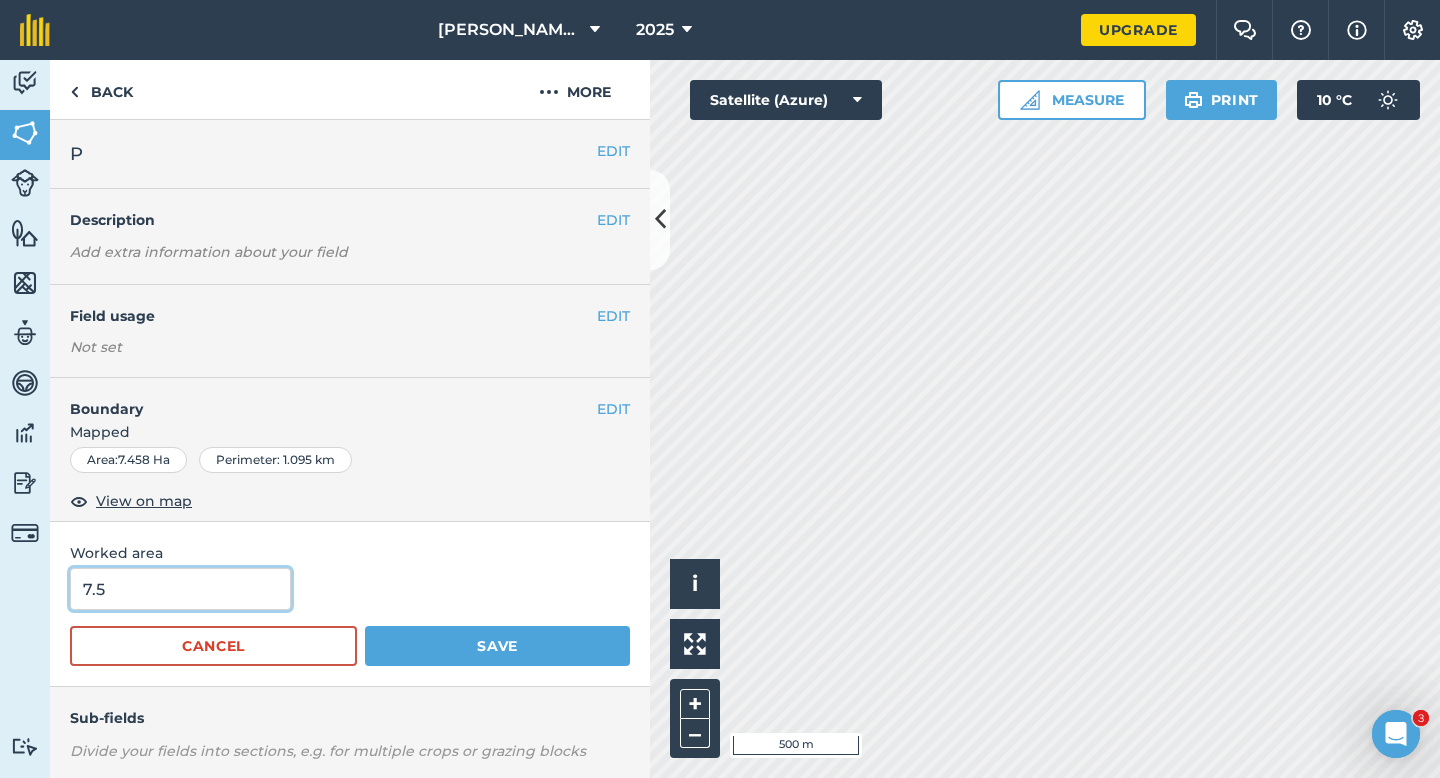 type on "7.5" 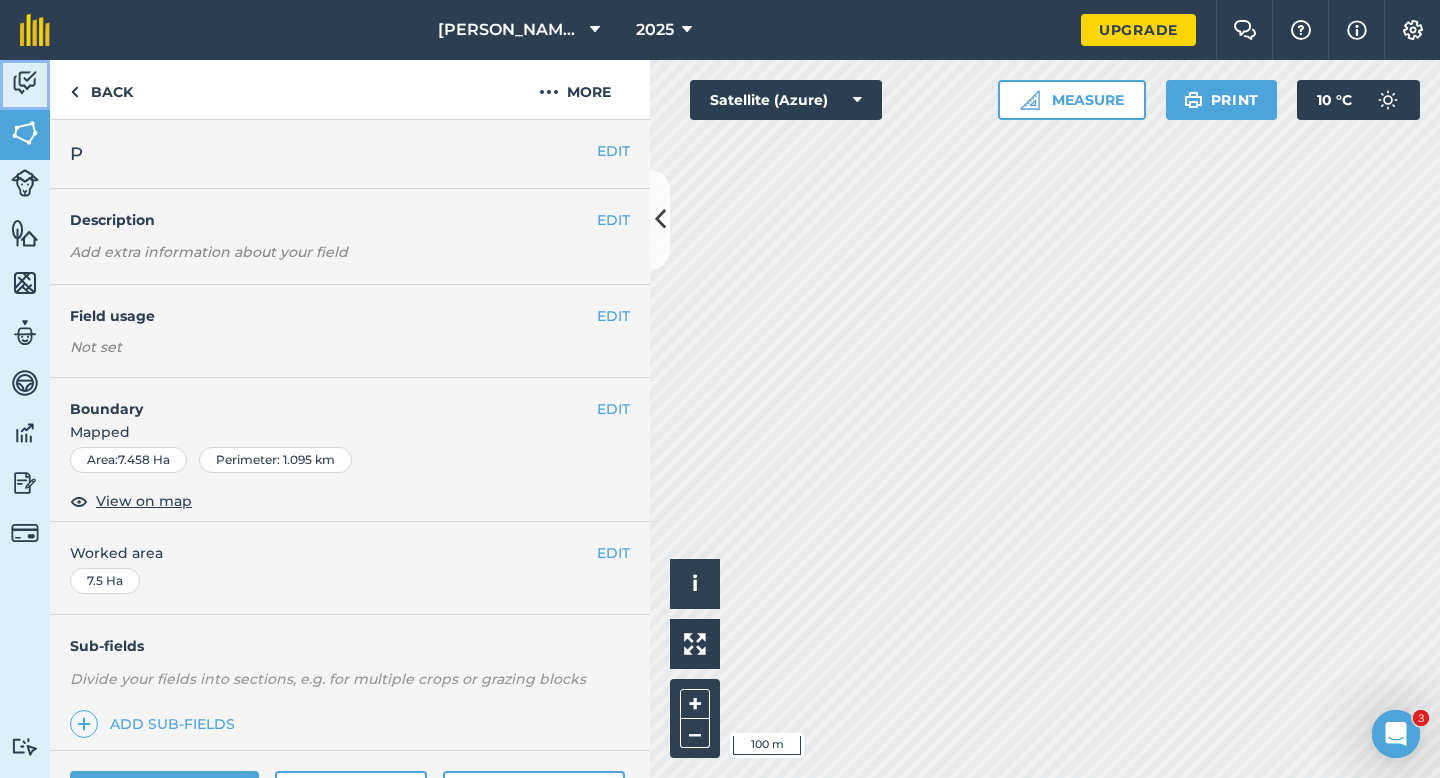 click on "Activity" at bounding box center (25, 85) 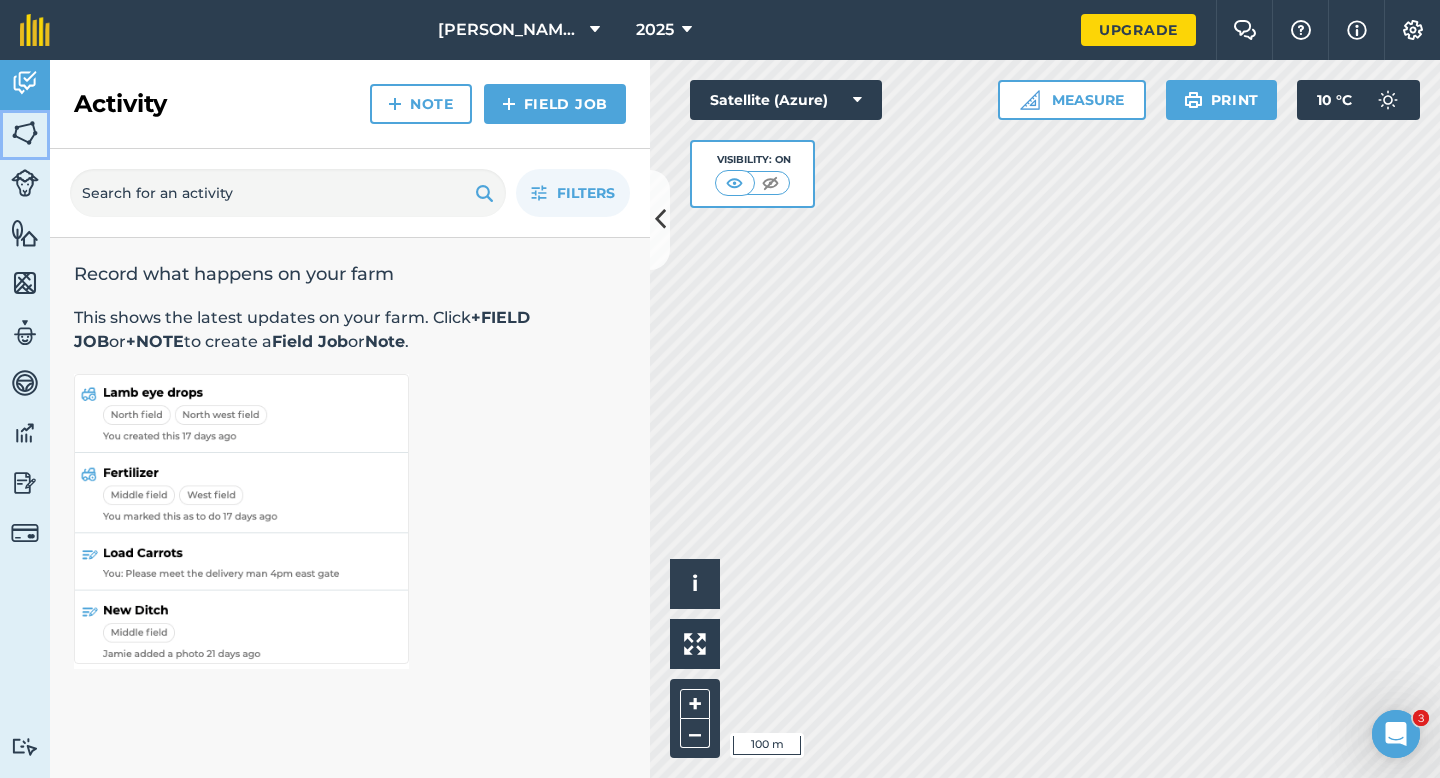 click at bounding box center (25, 133) 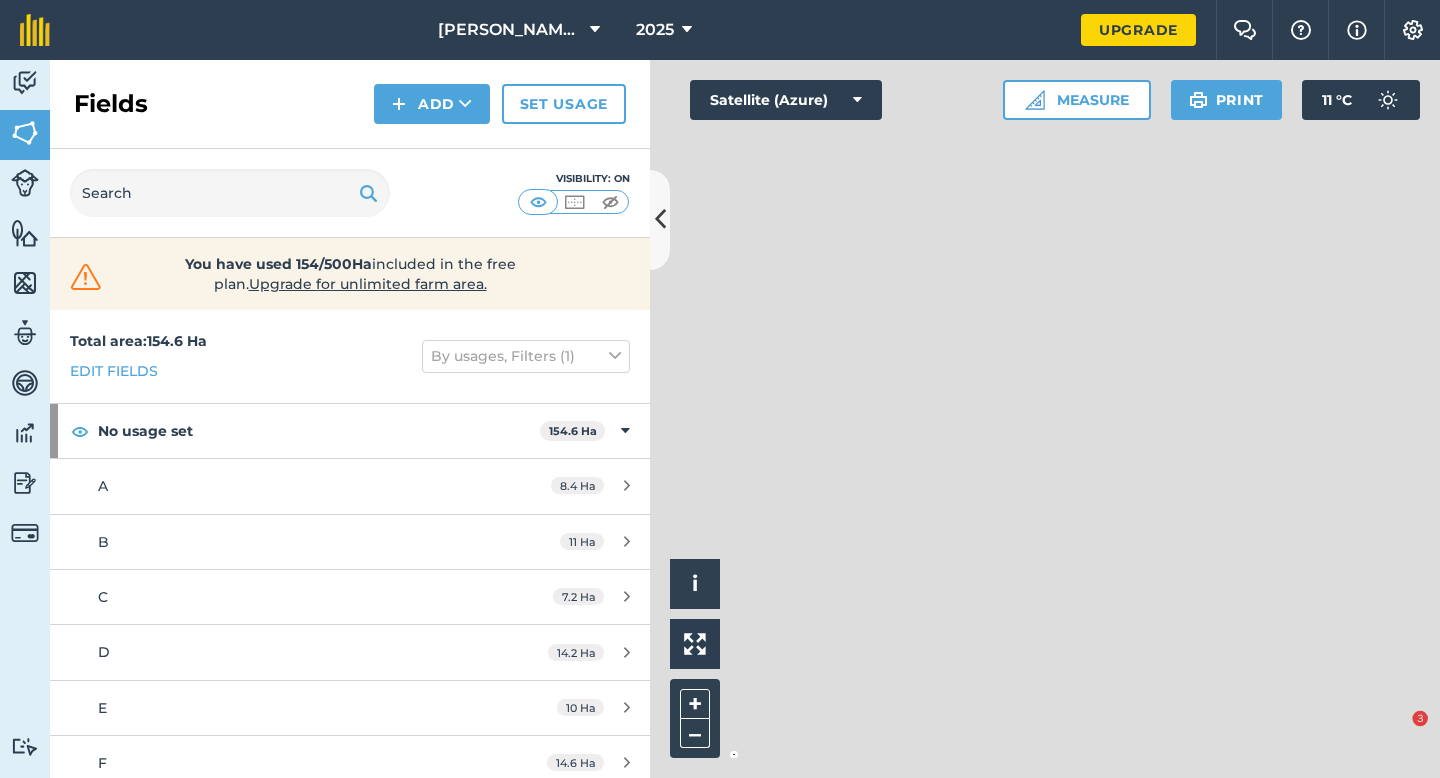 scroll, scrollTop: 0, scrollLeft: 0, axis: both 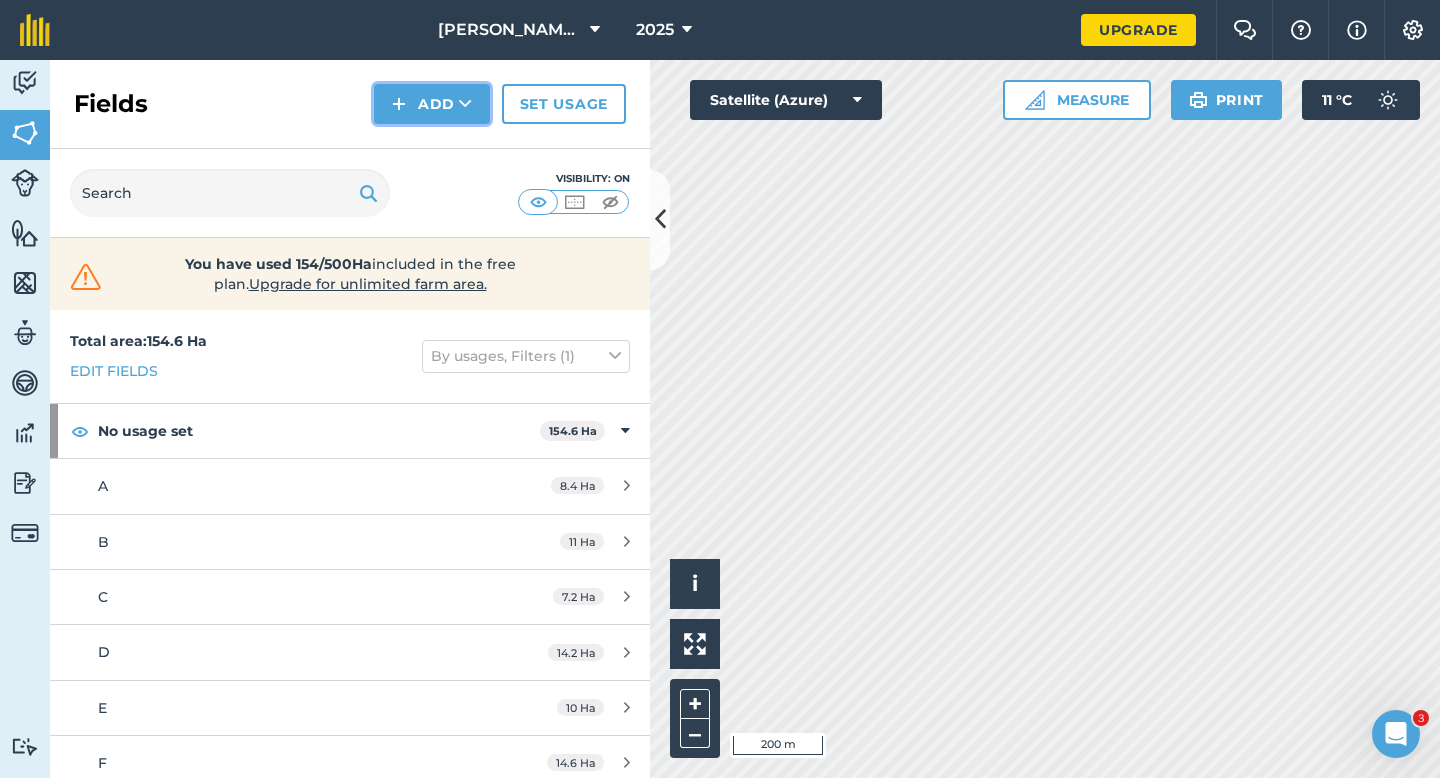 click on "Add" at bounding box center [432, 104] 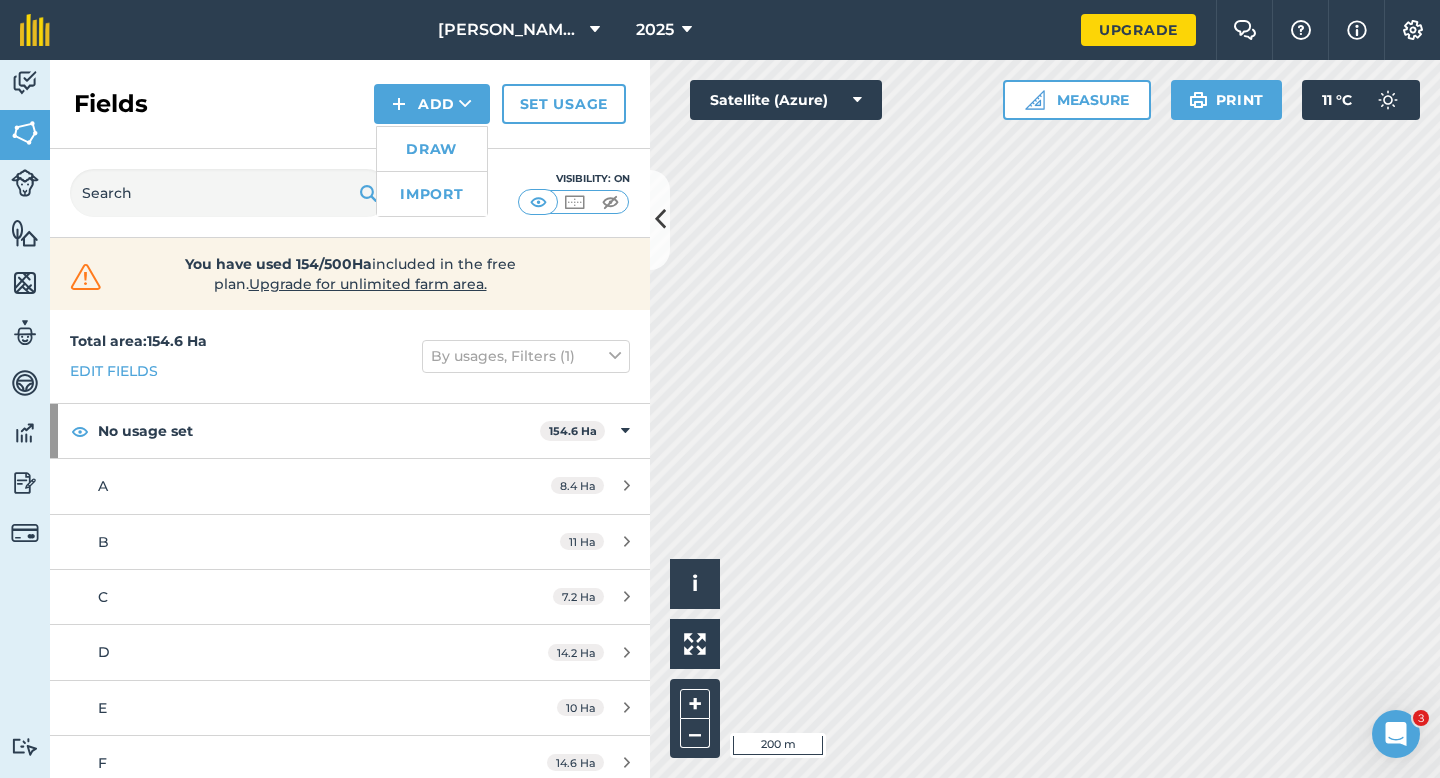 click on "Draw" at bounding box center (432, 149) 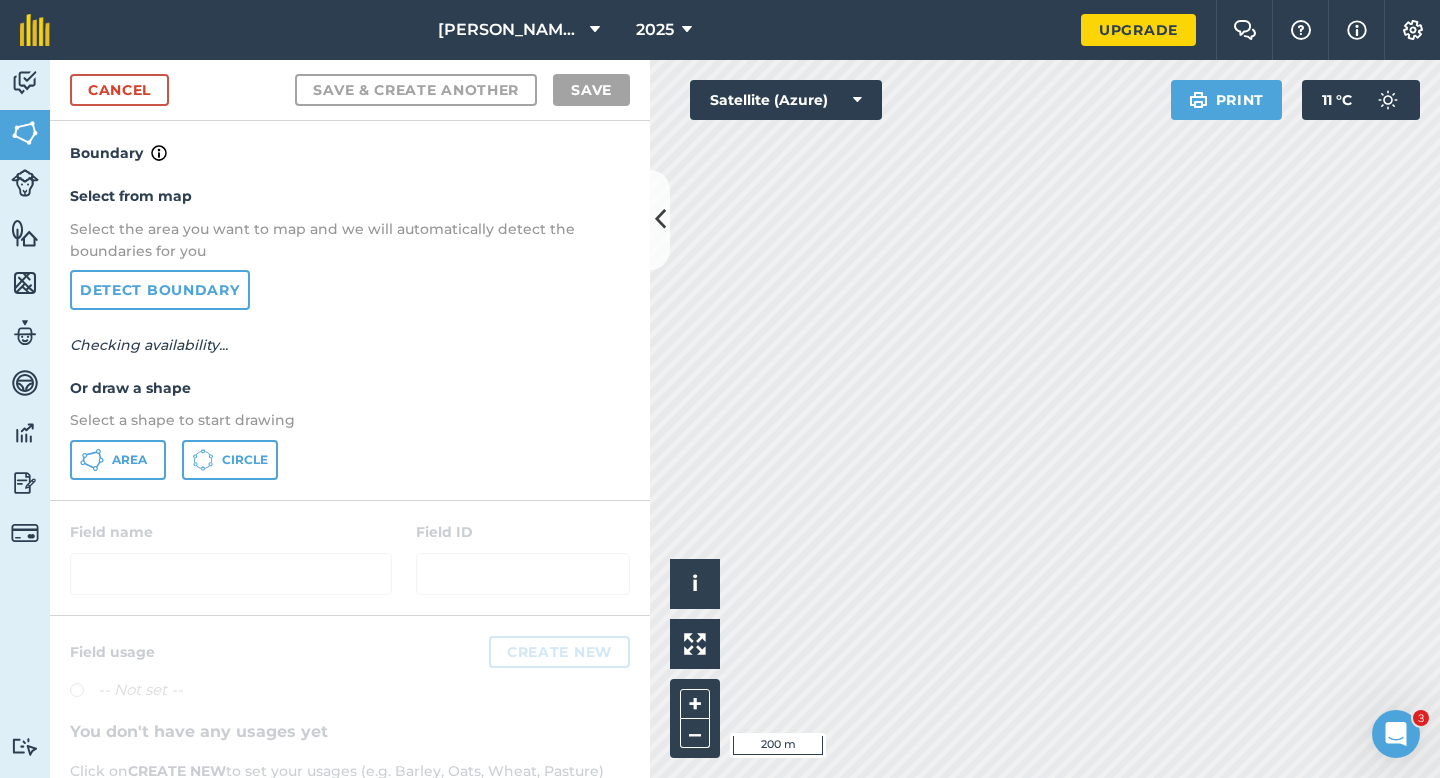 click on "Select from map Select the area you want to map and we will automatically detect the boundaries for you Detect boundary Checking availability... Or draw a shape Select a shape to start drawing Area Circle" at bounding box center [350, 332] 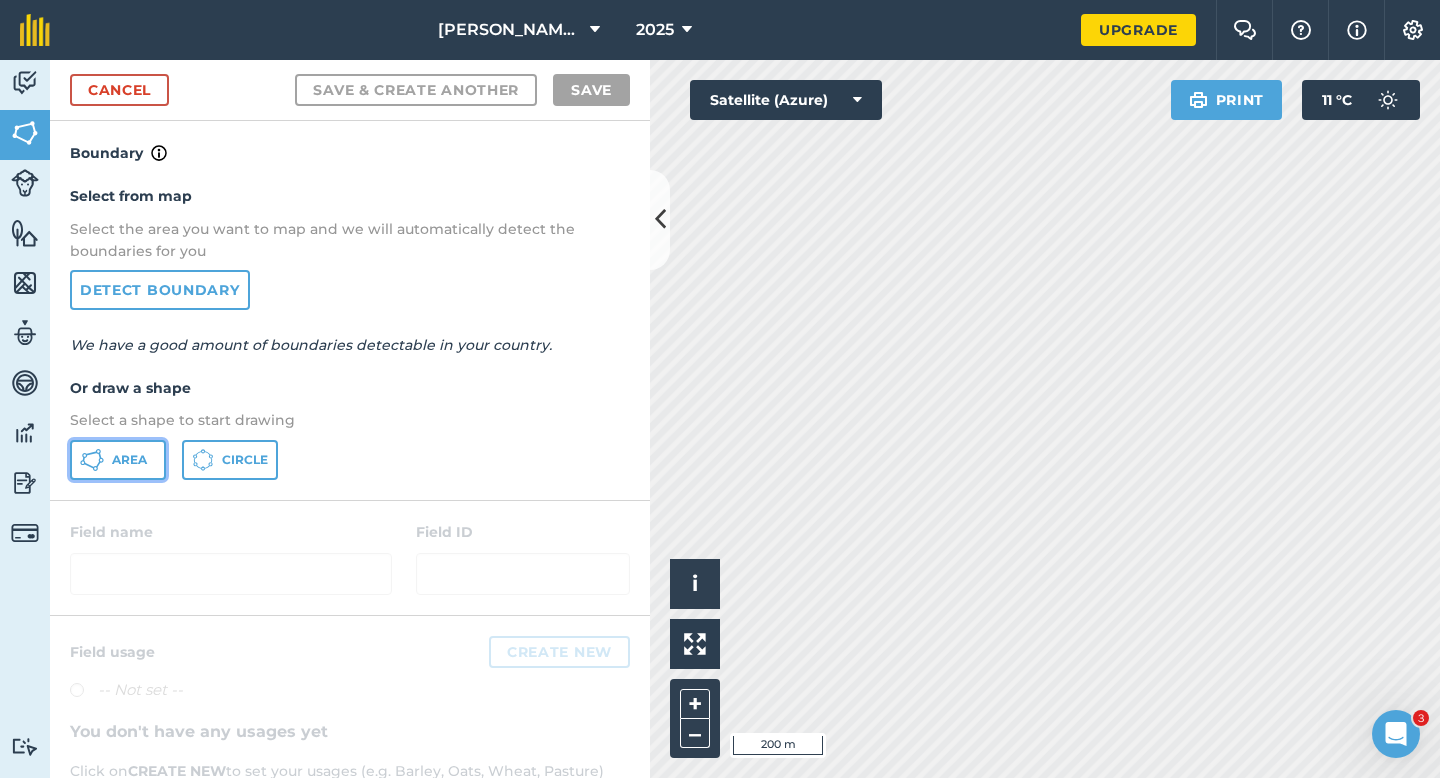click on "Area" at bounding box center (129, 460) 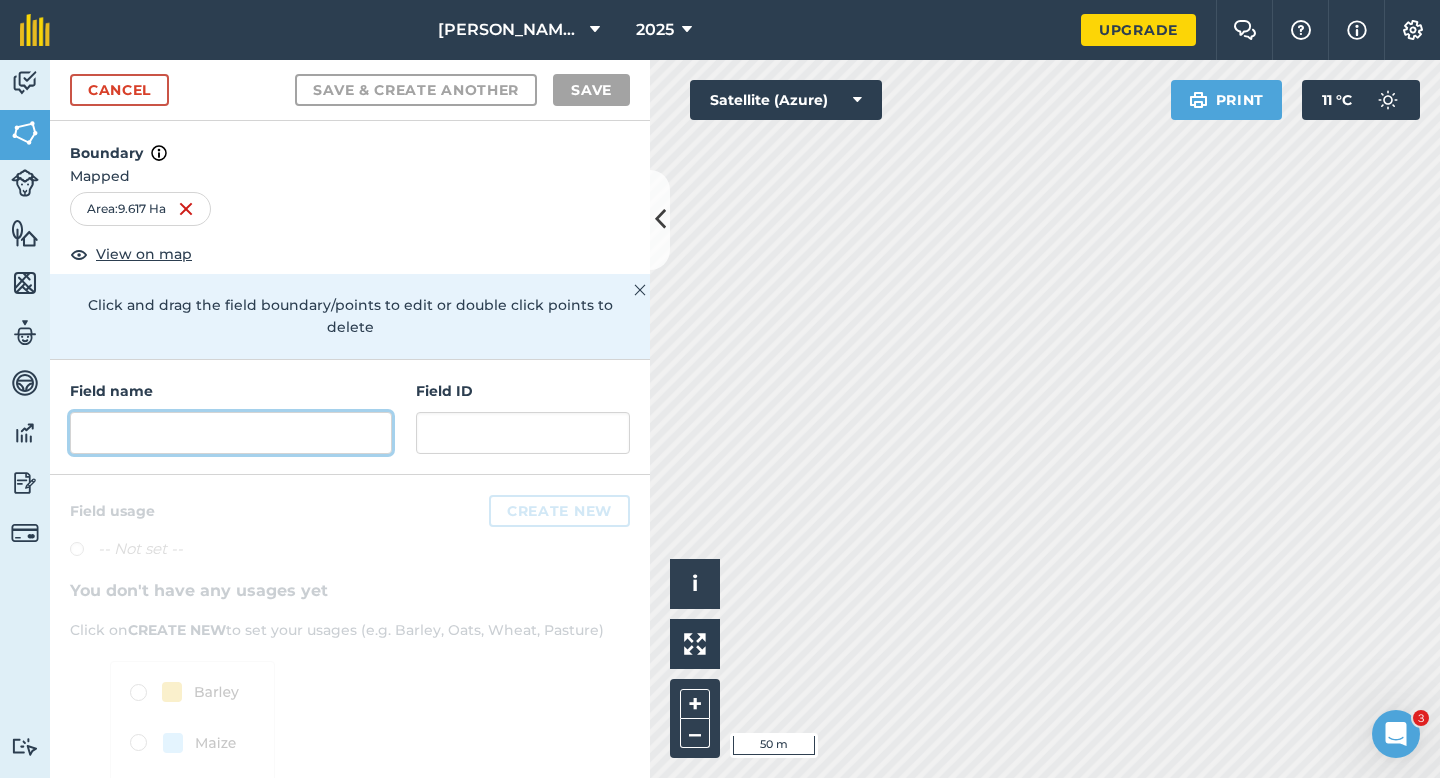 click at bounding box center (231, 433) 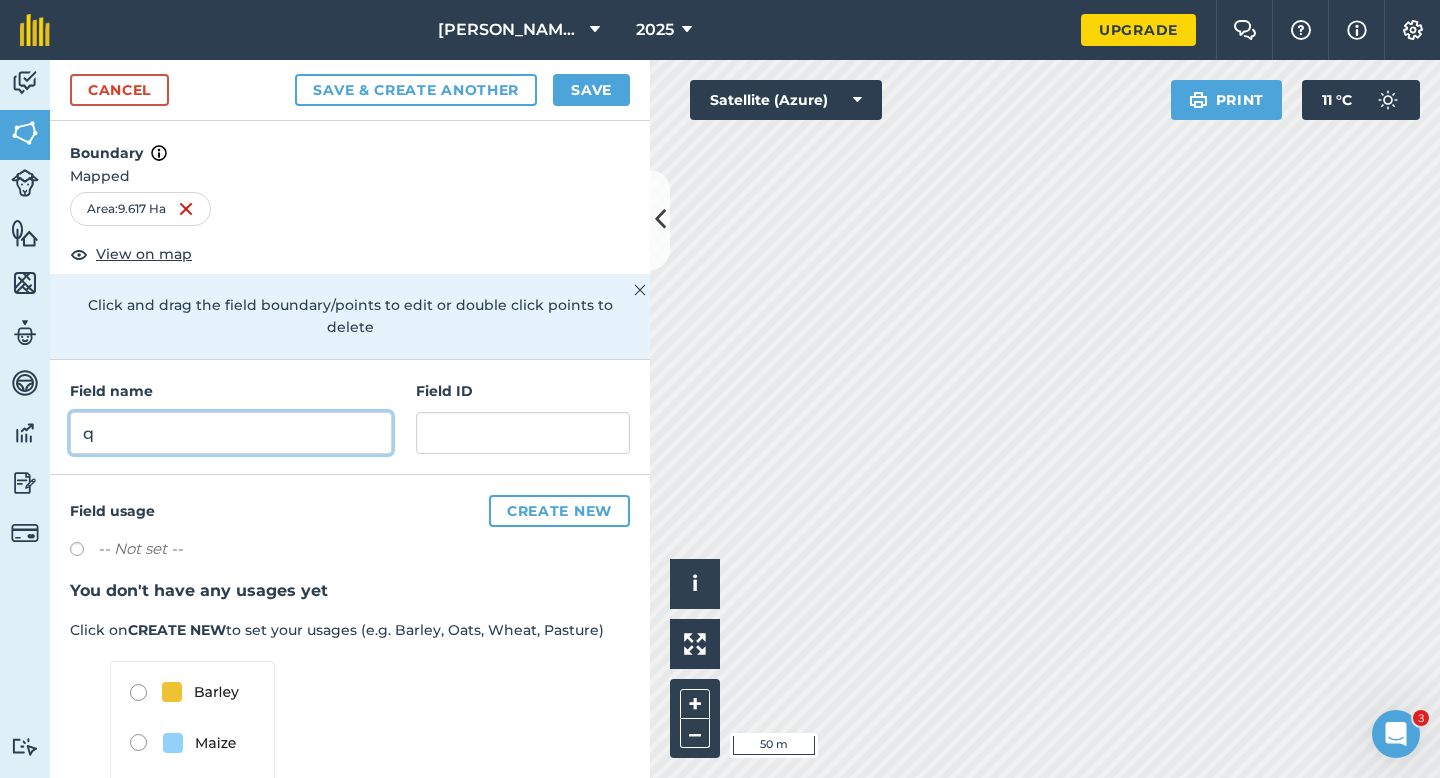 click on "q" at bounding box center [231, 433] 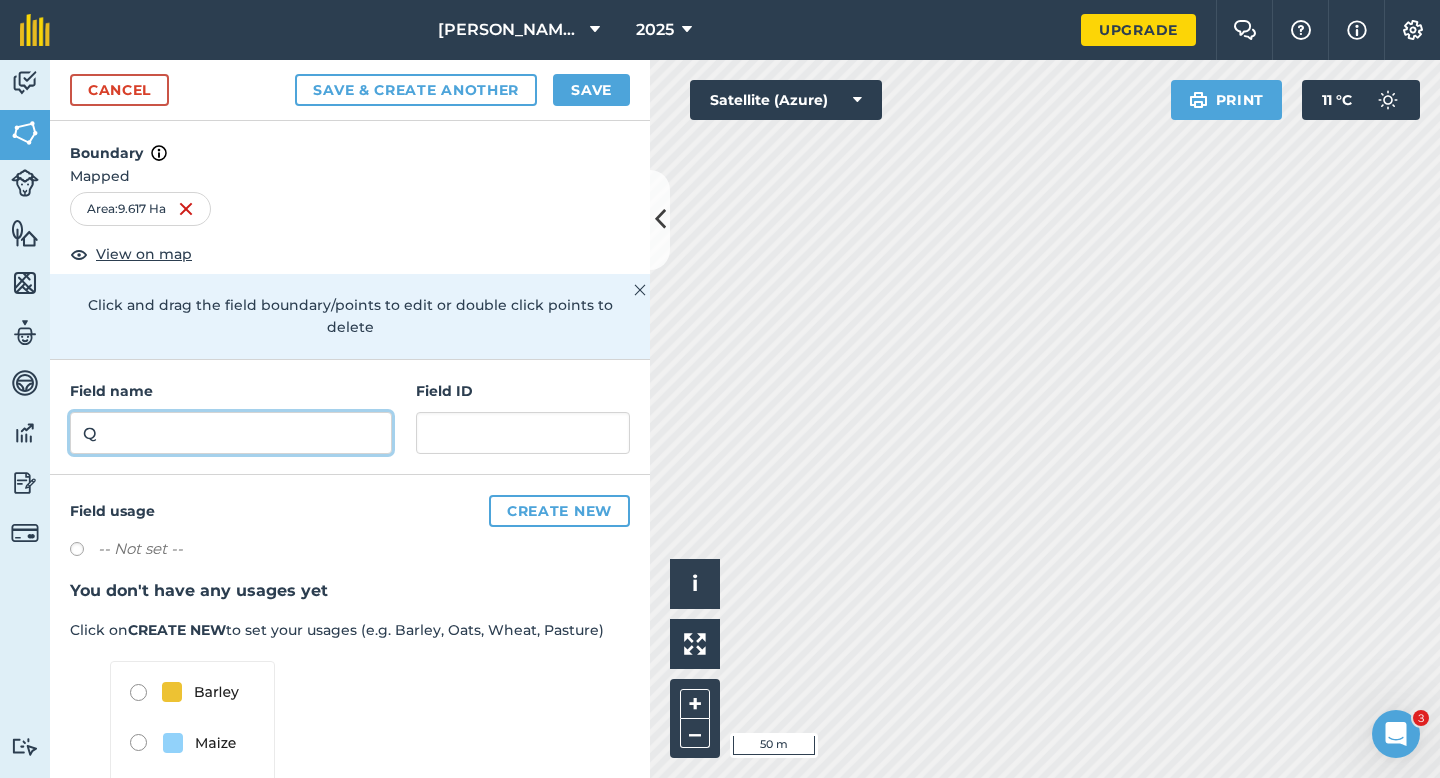 type on "Q" 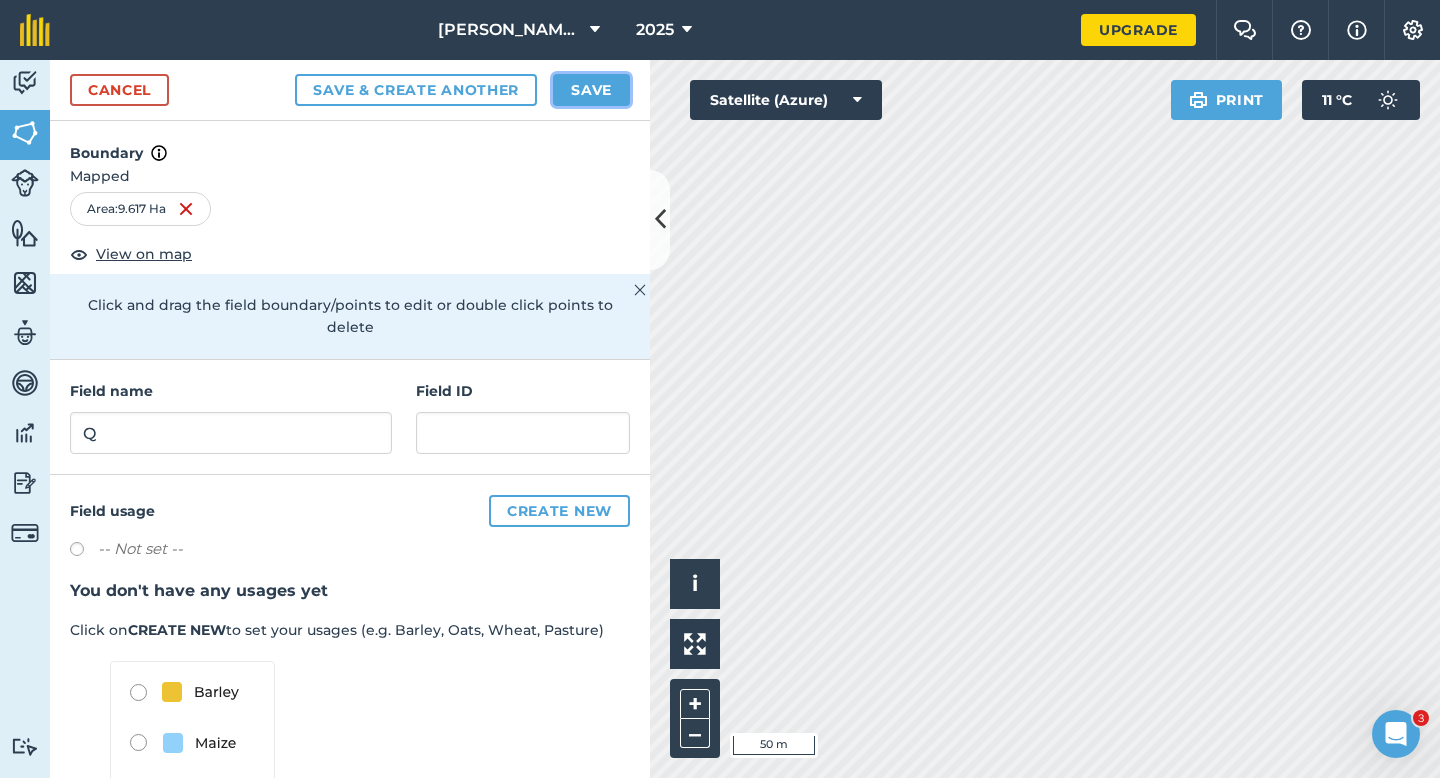 click on "Save" at bounding box center [591, 90] 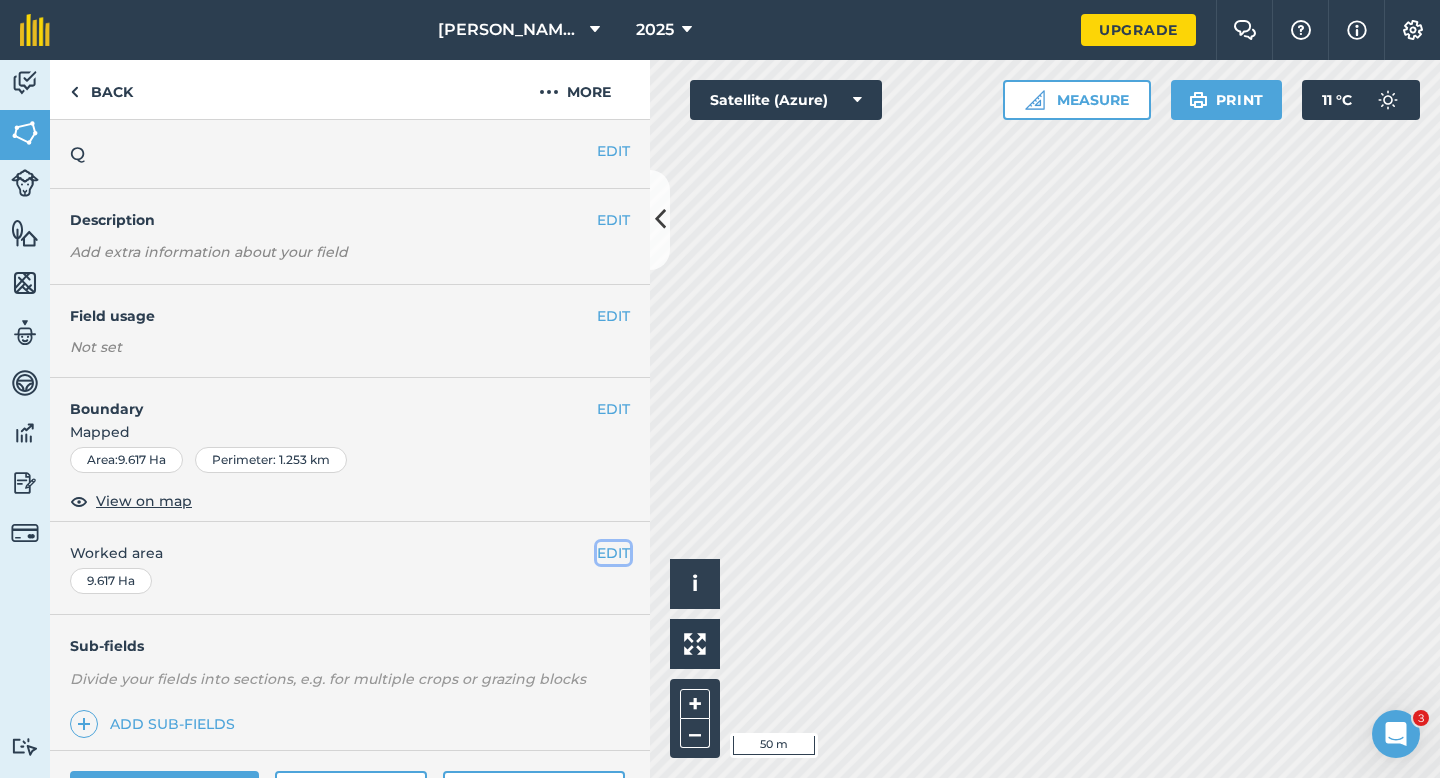 click on "EDIT" at bounding box center [613, 553] 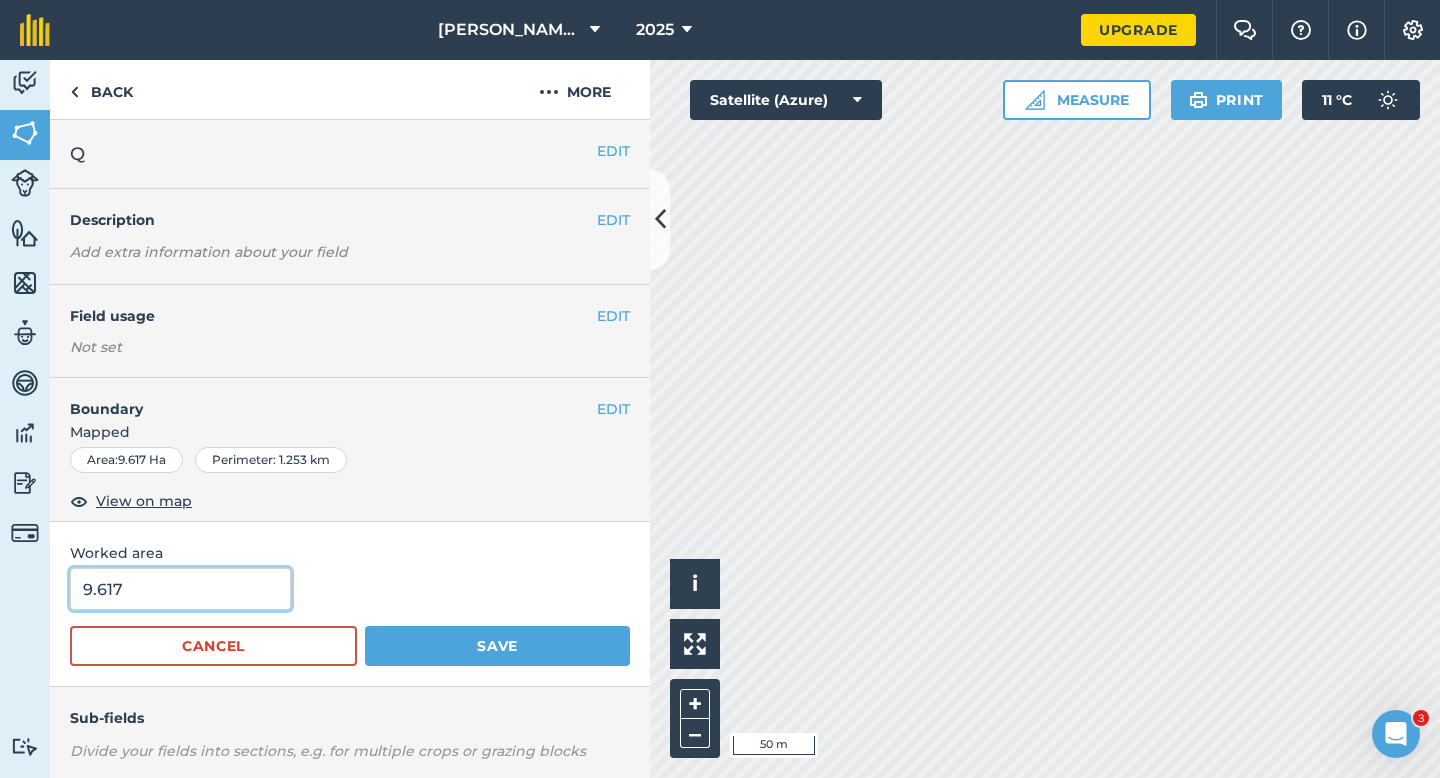 click on "9.617" at bounding box center (180, 589) 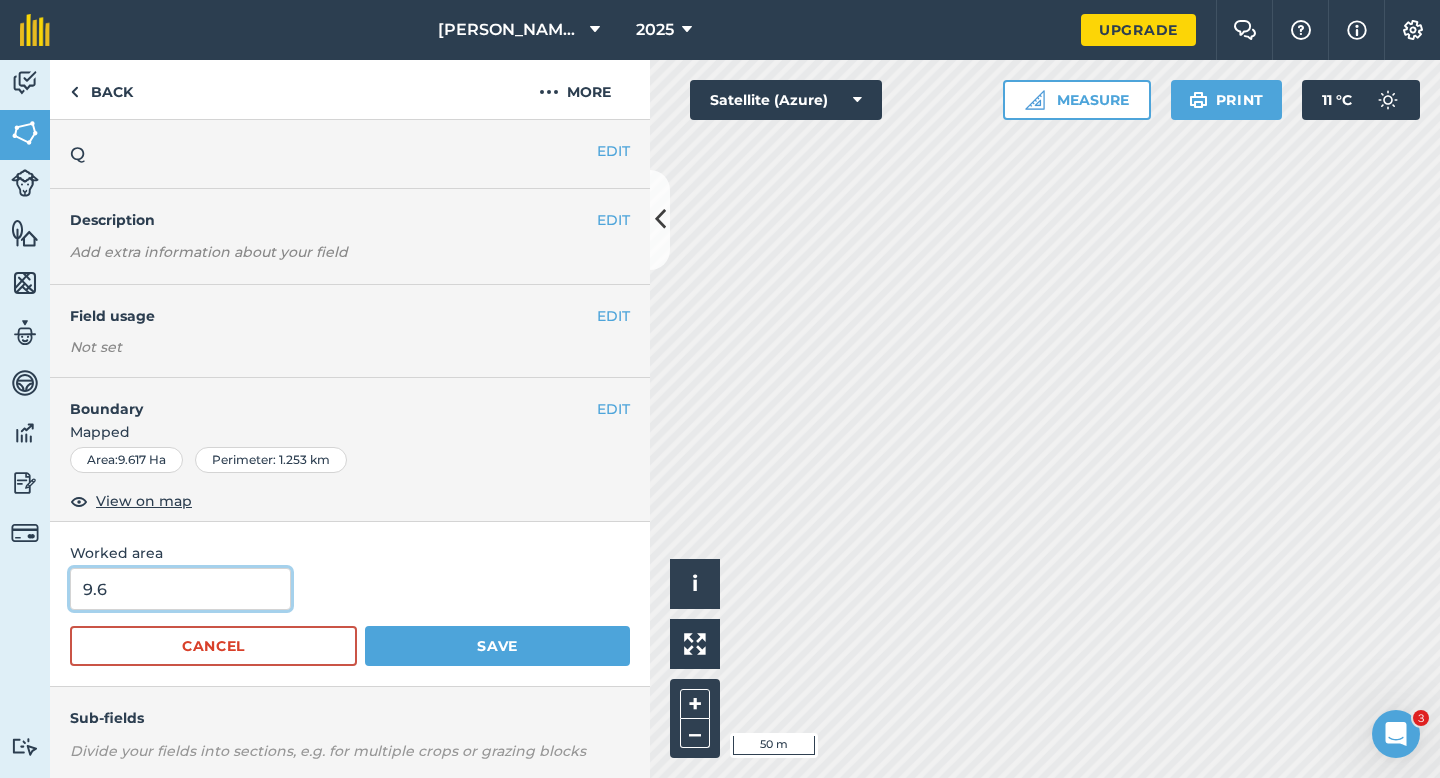 type on "9.6" 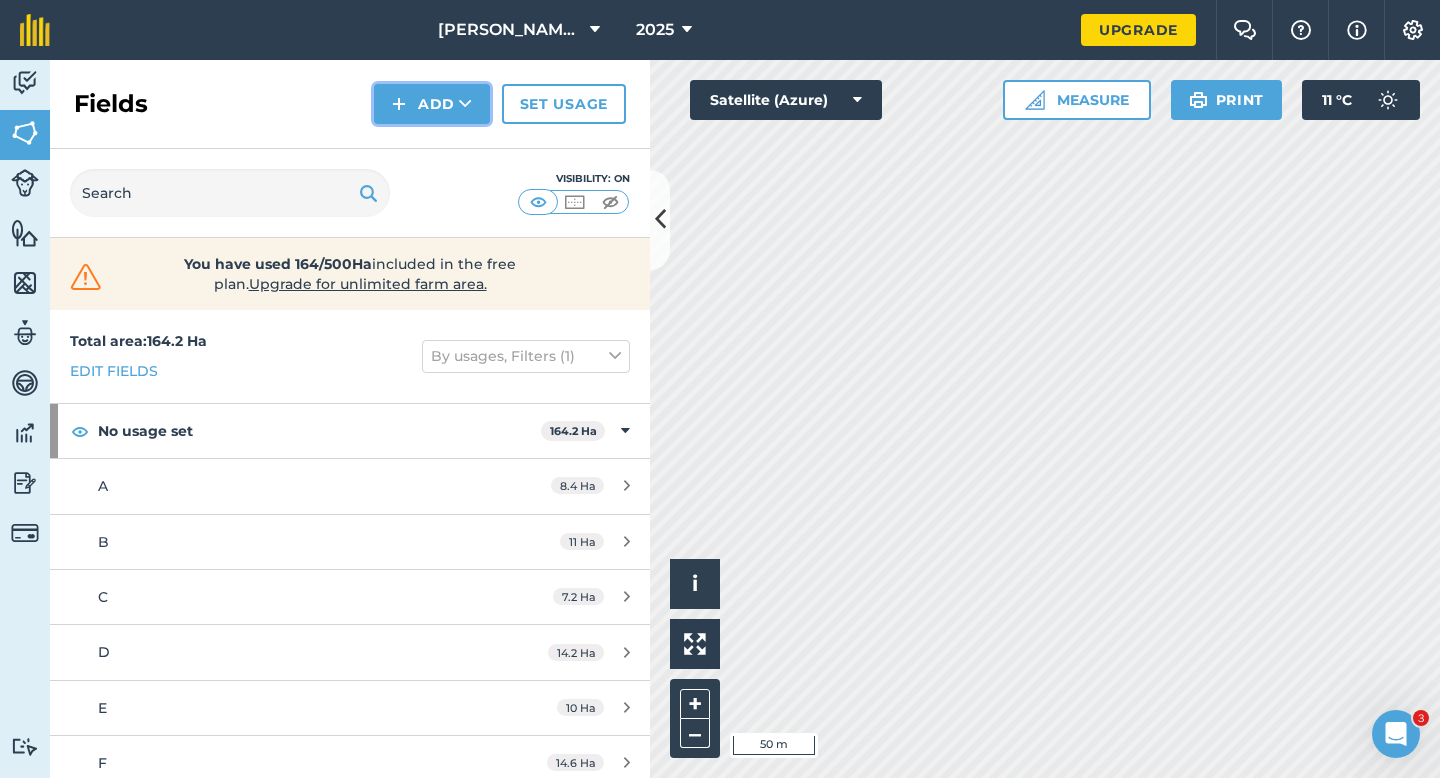 click on "Add" at bounding box center (432, 104) 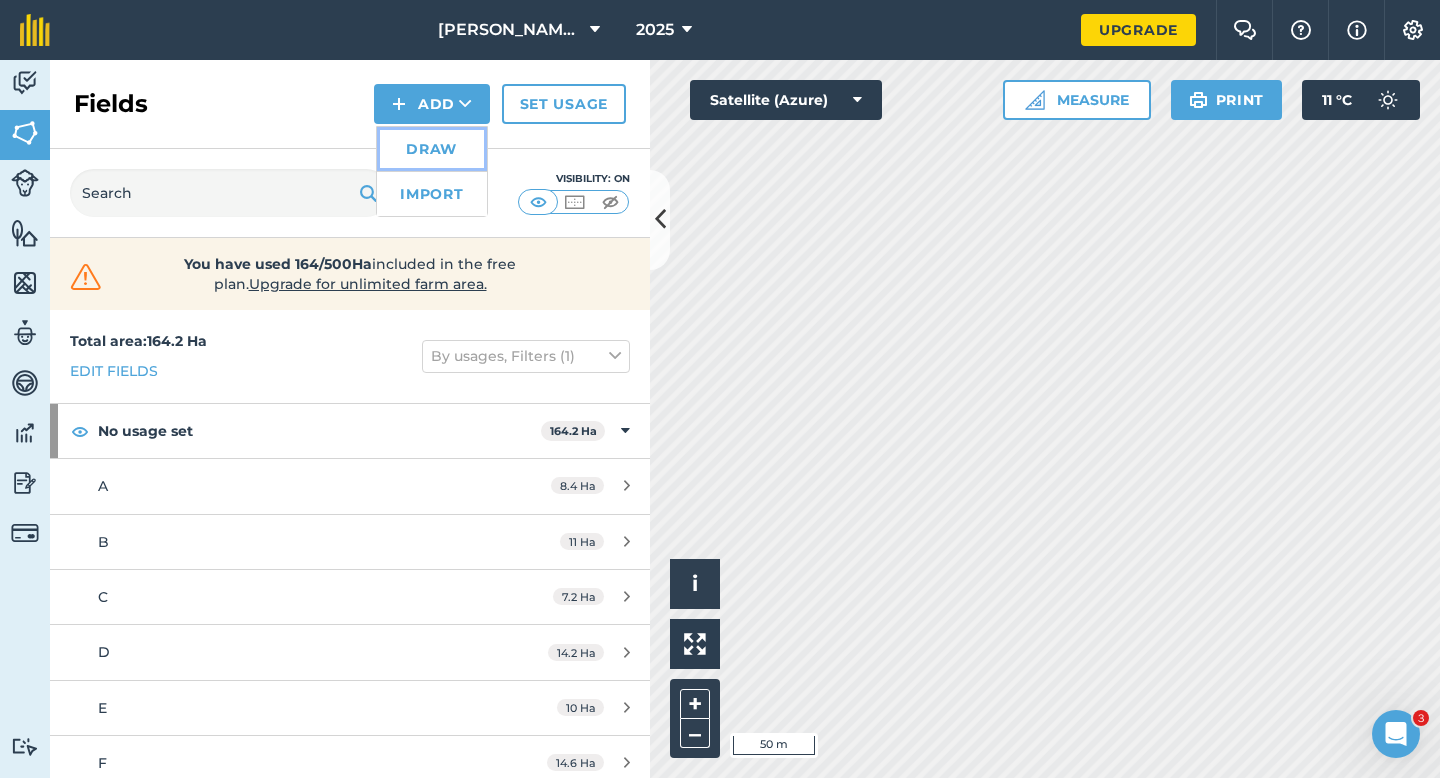 click on "Draw" at bounding box center [432, 149] 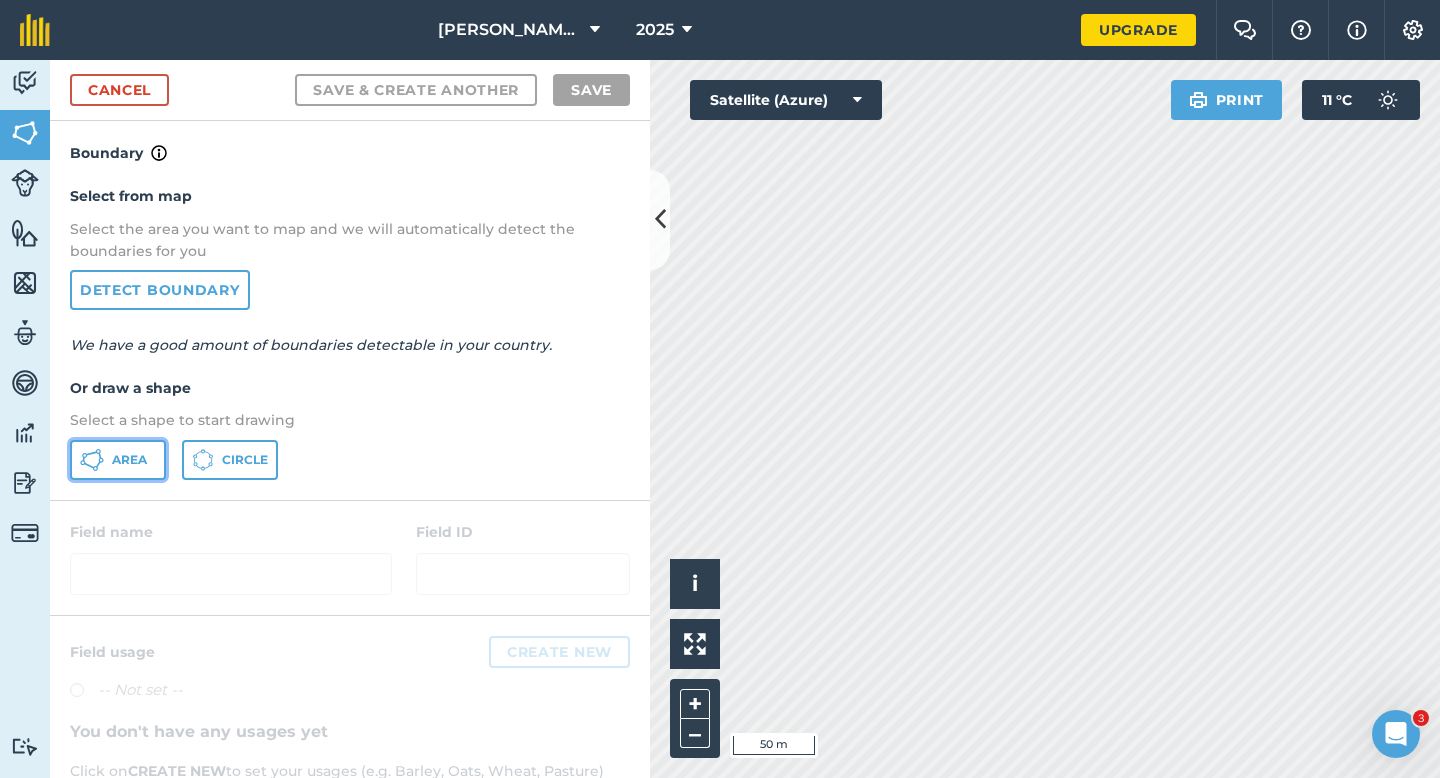 click on "Area" at bounding box center [118, 460] 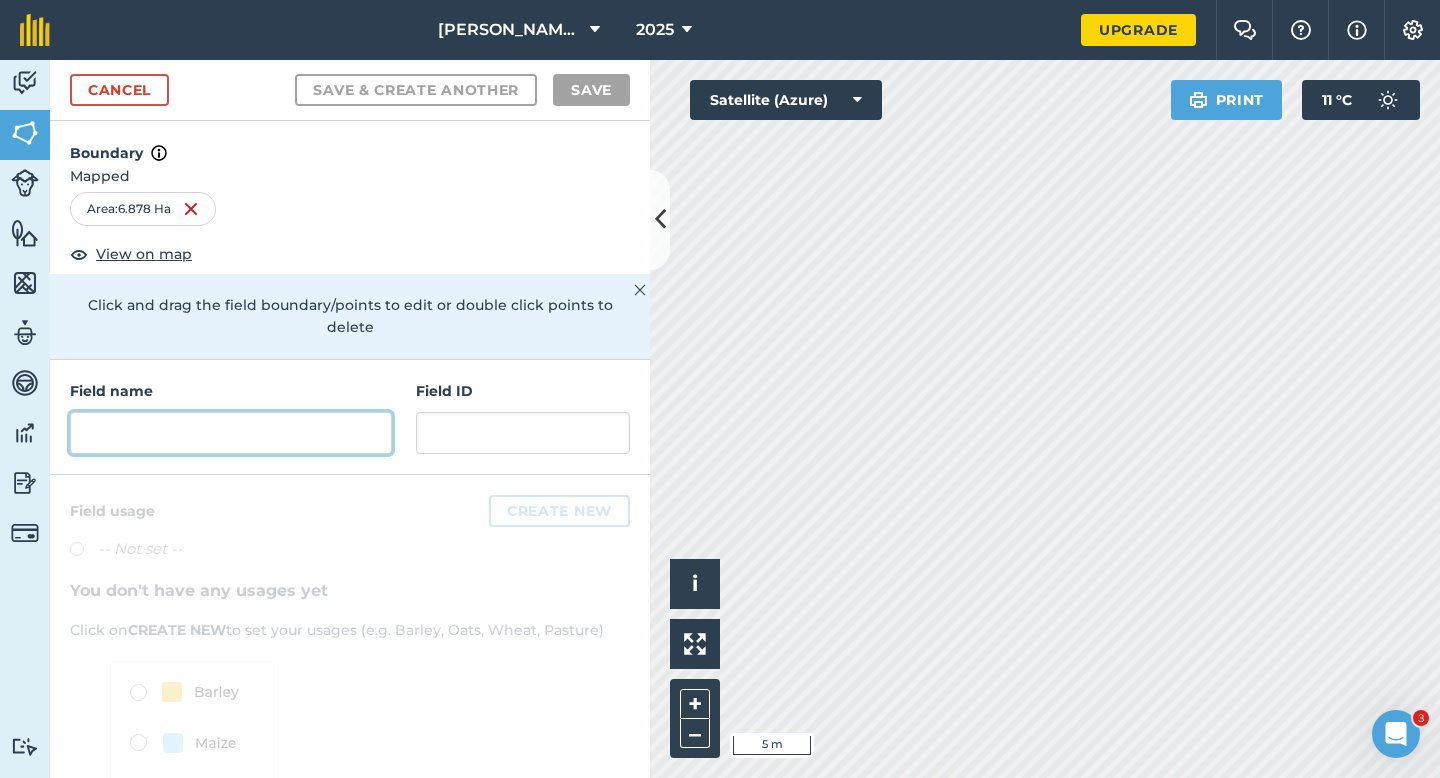 click at bounding box center [231, 433] 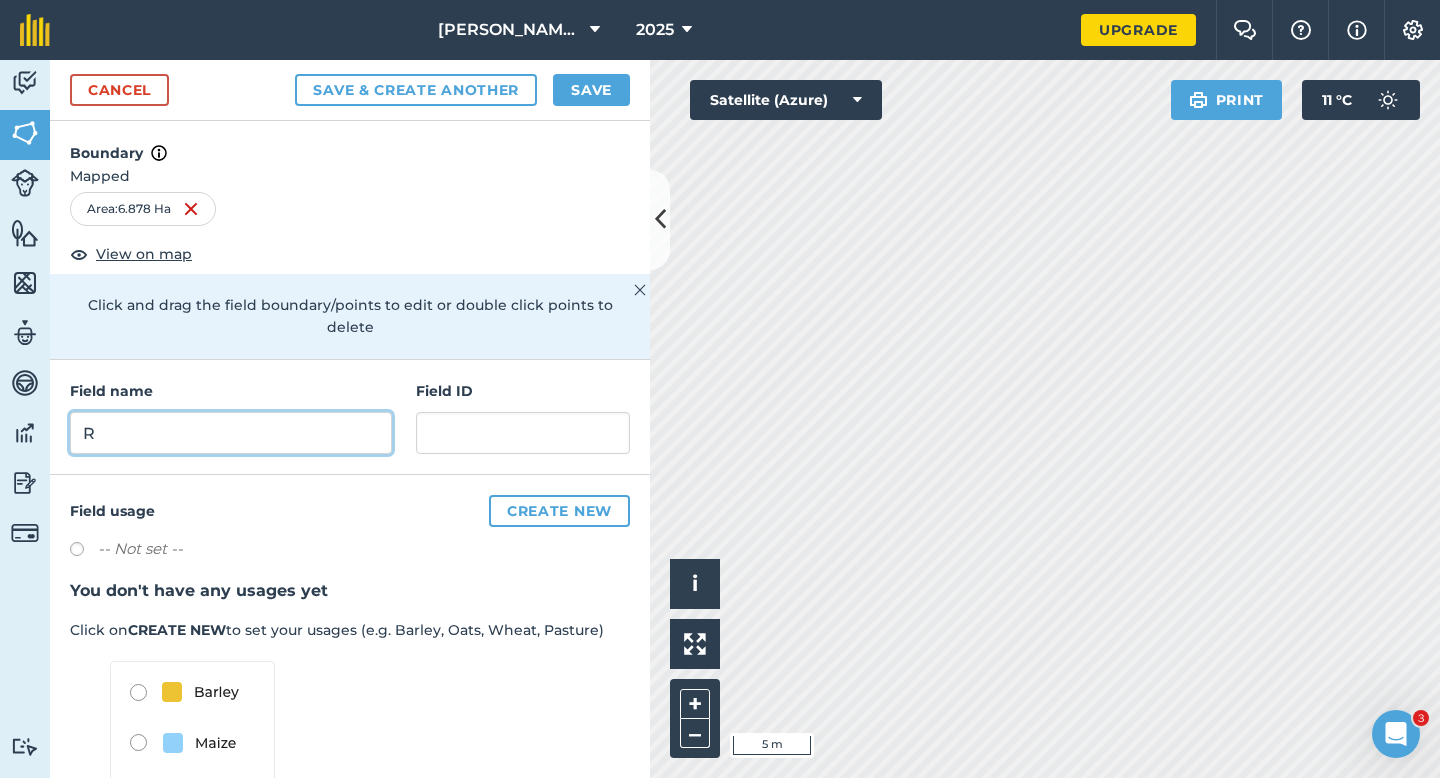 type on "R" 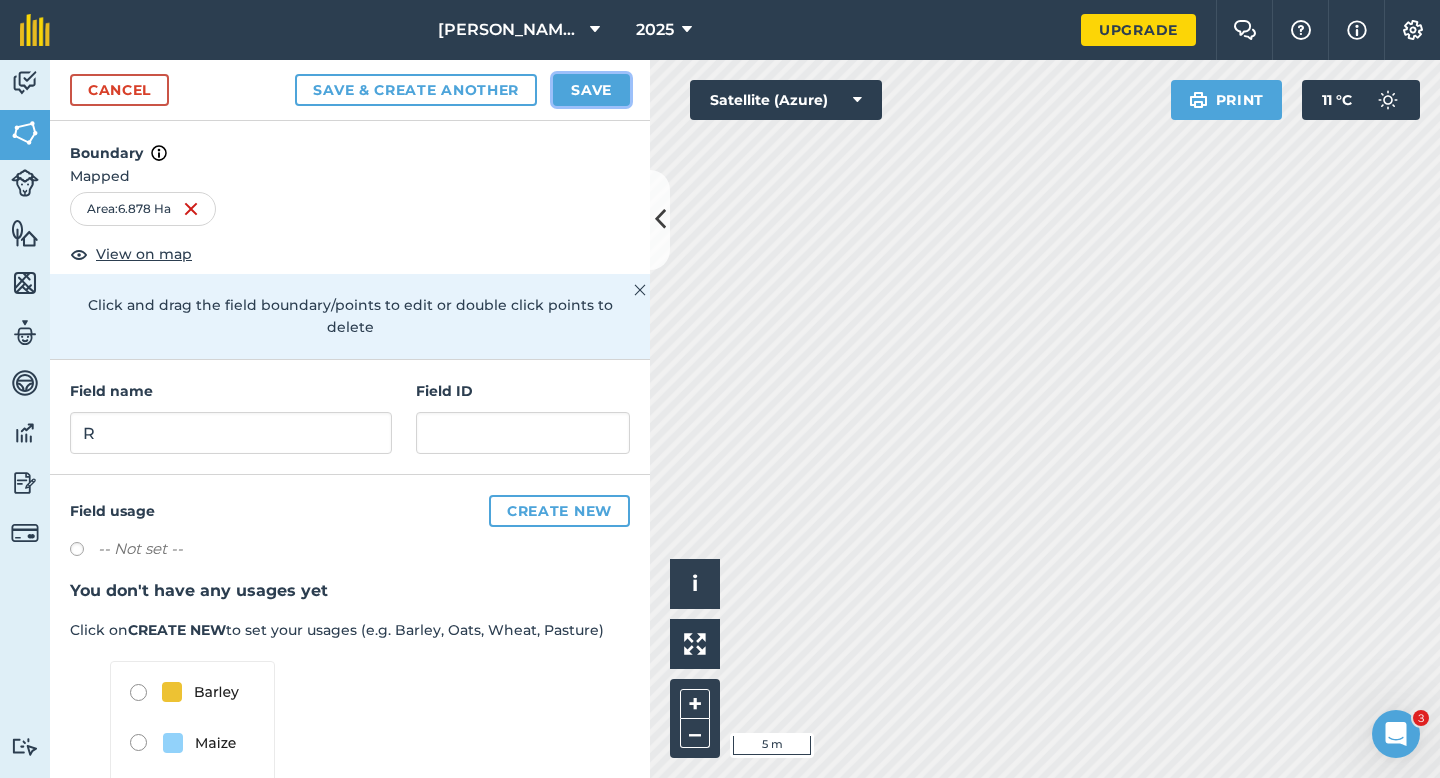 click on "Save" at bounding box center [591, 90] 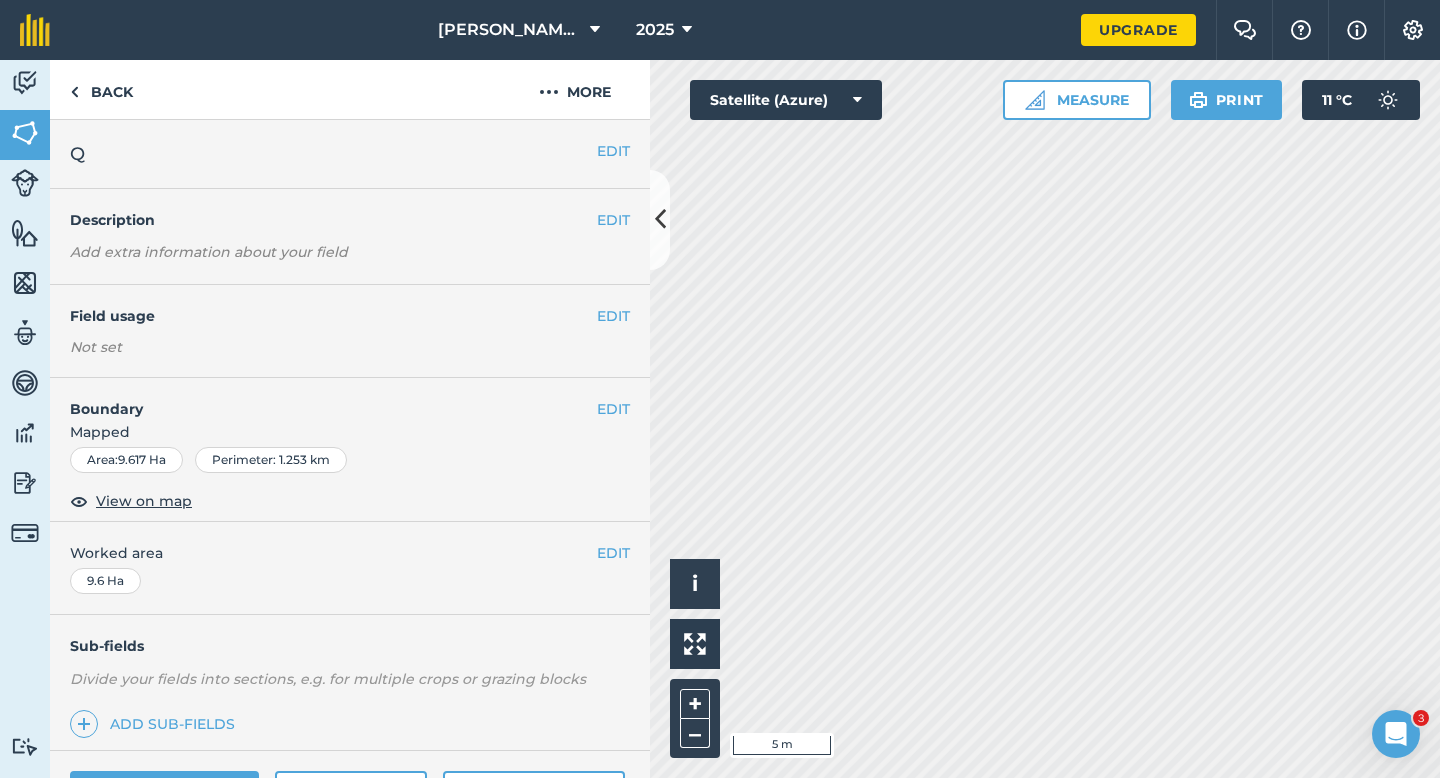 click on "Boundary" at bounding box center [323, 399] 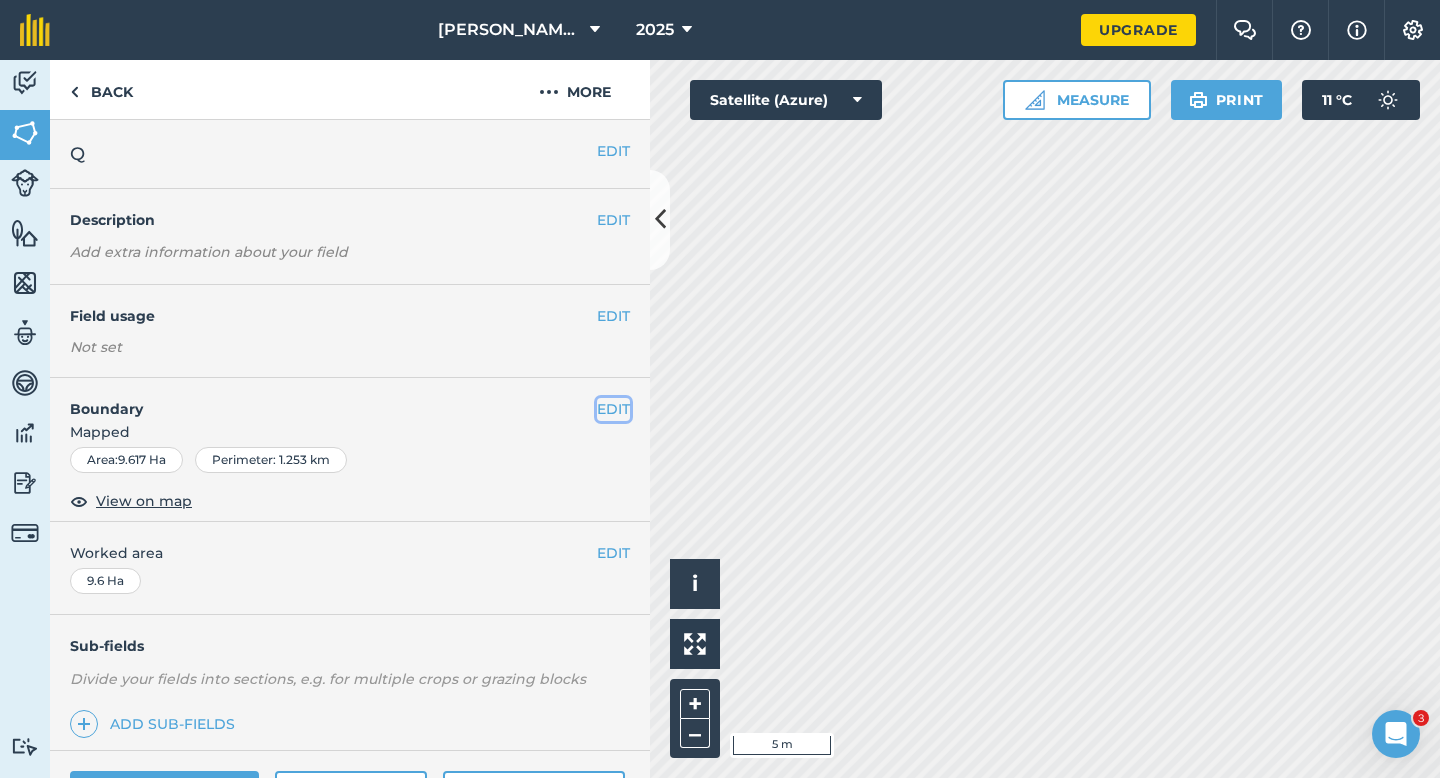 click on "EDIT" at bounding box center (613, 409) 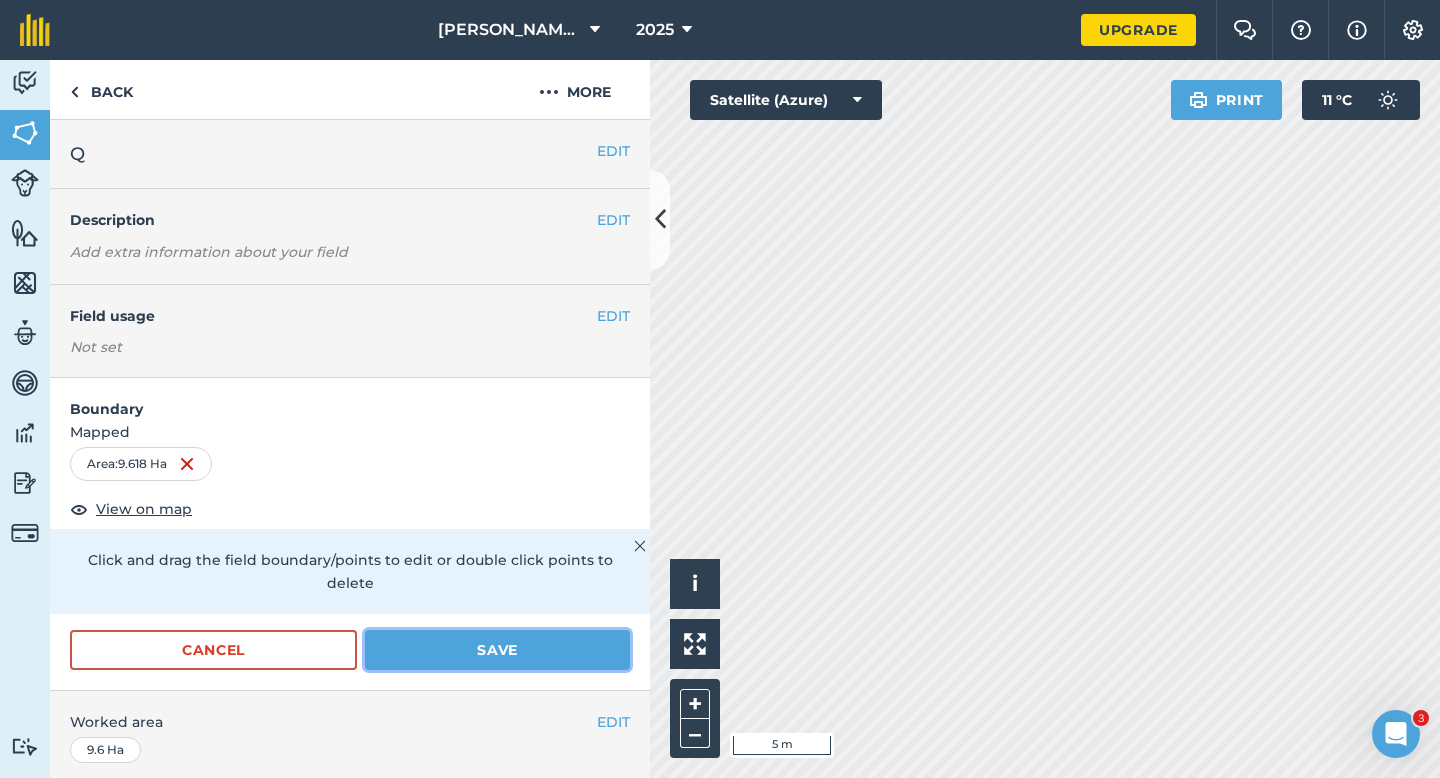 click on "Save" at bounding box center (497, 650) 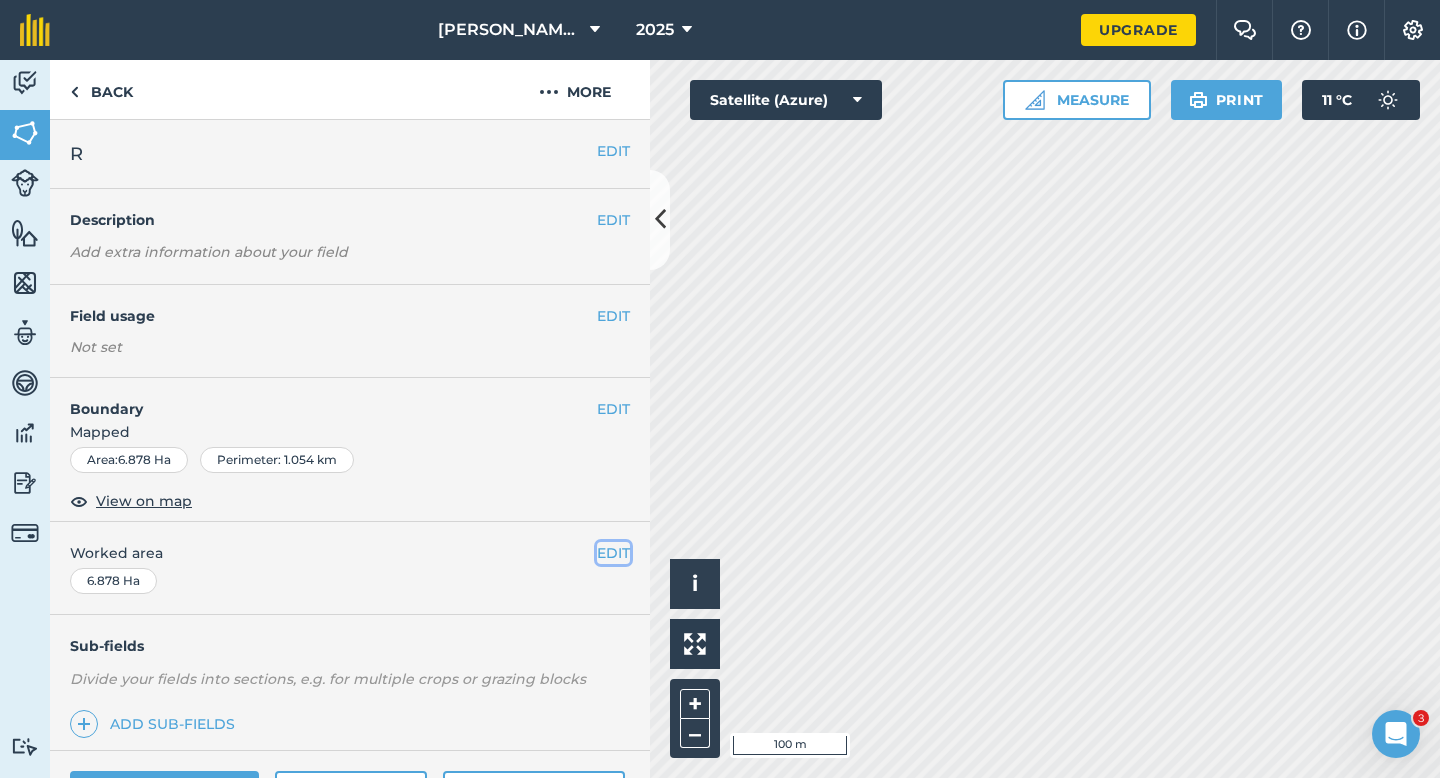 click on "EDIT" at bounding box center (613, 553) 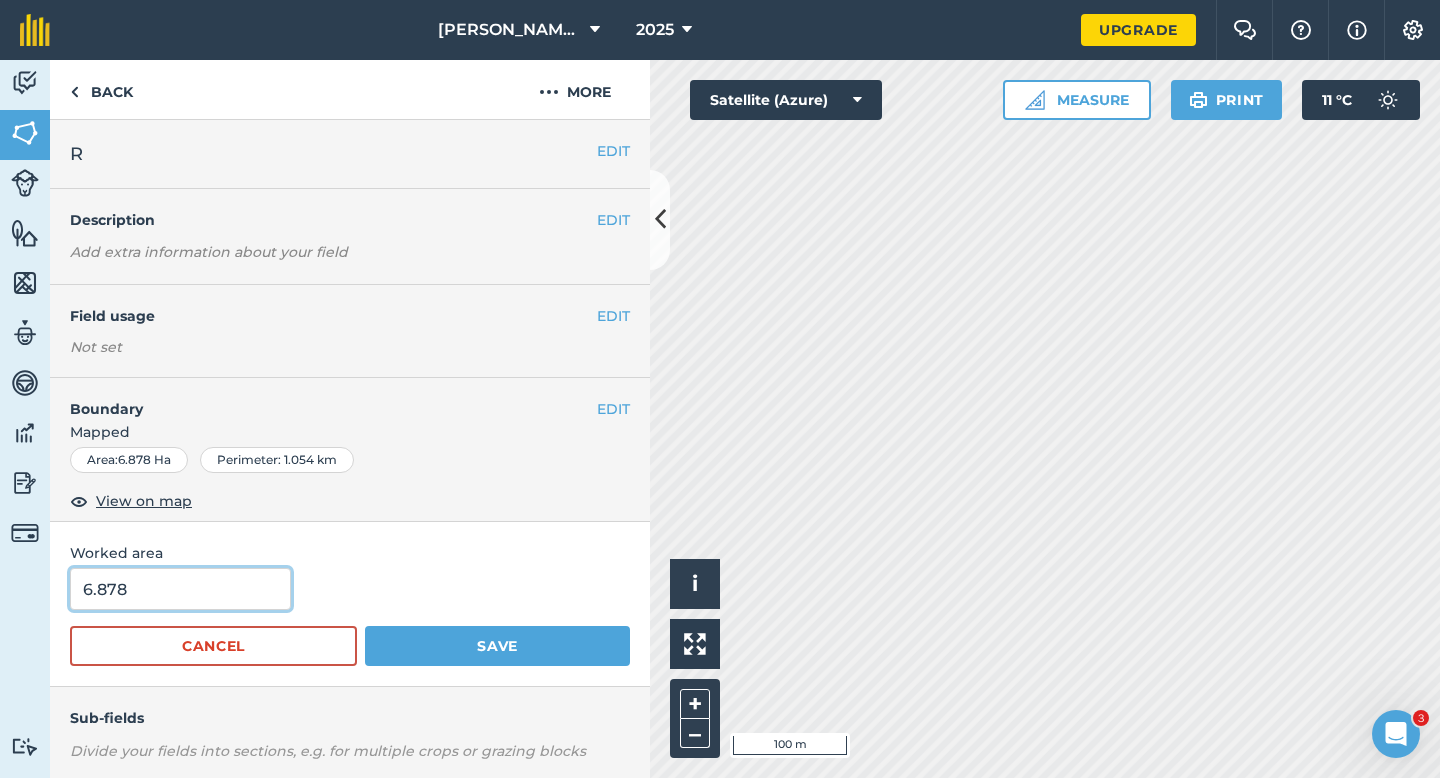 click on "6.878" at bounding box center (180, 589) 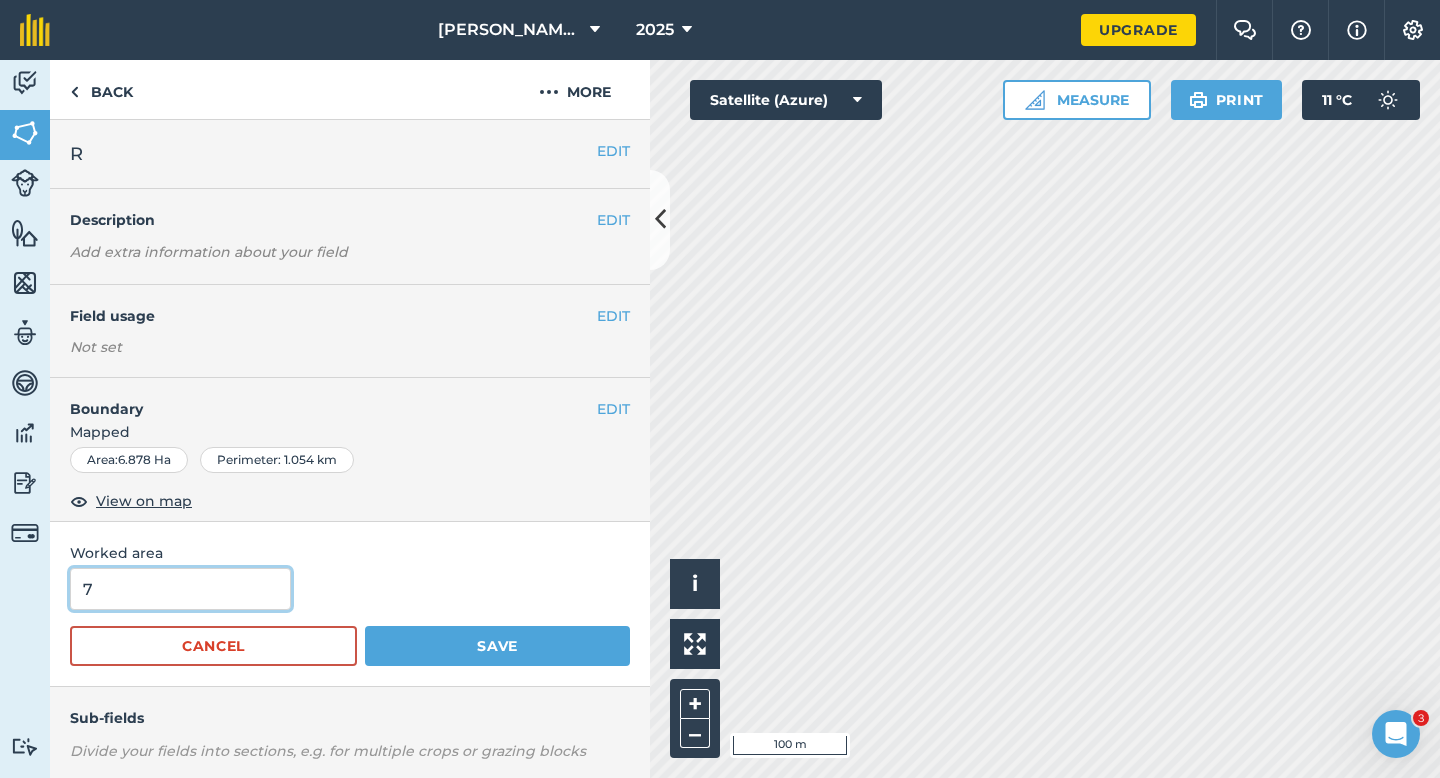 type on "7" 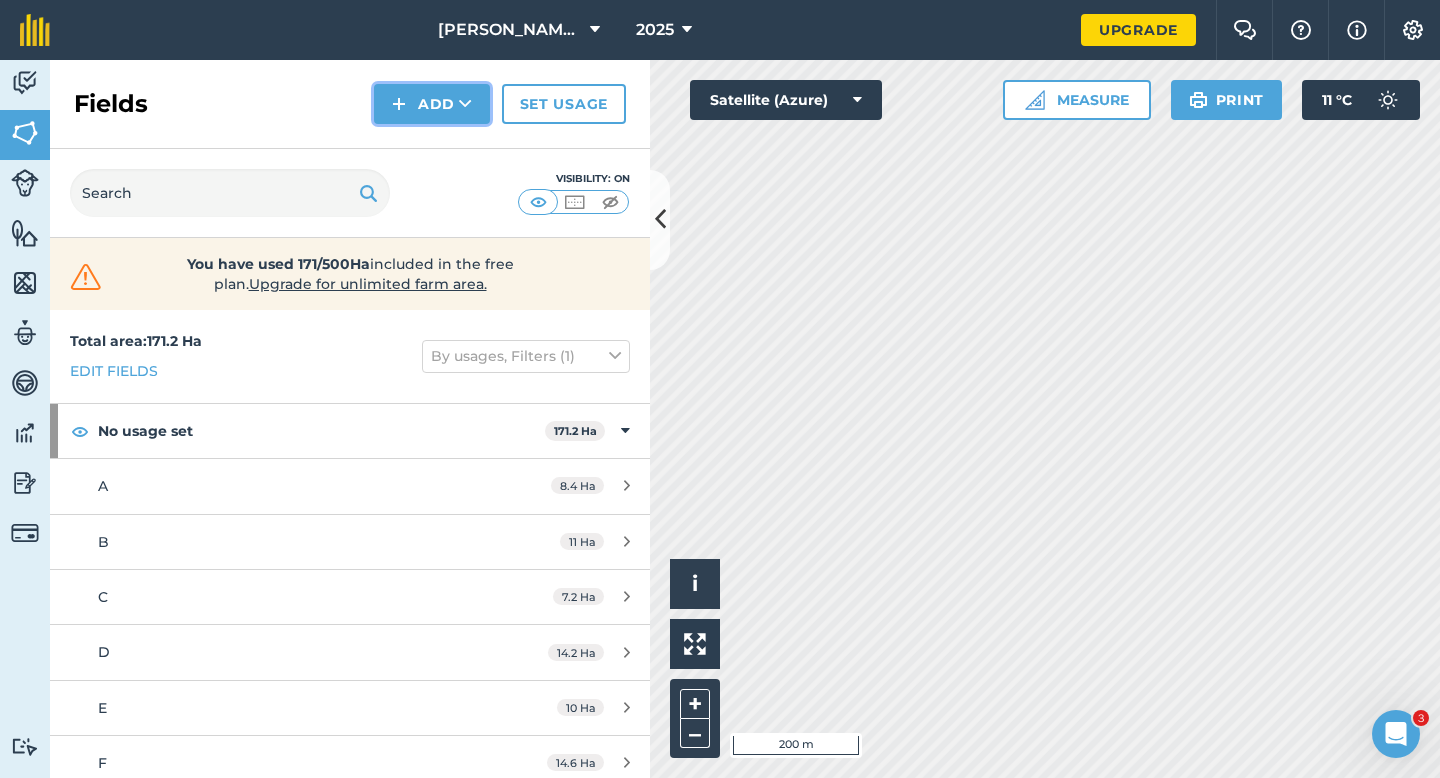 click on "Add" at bounding box center [432, 104] 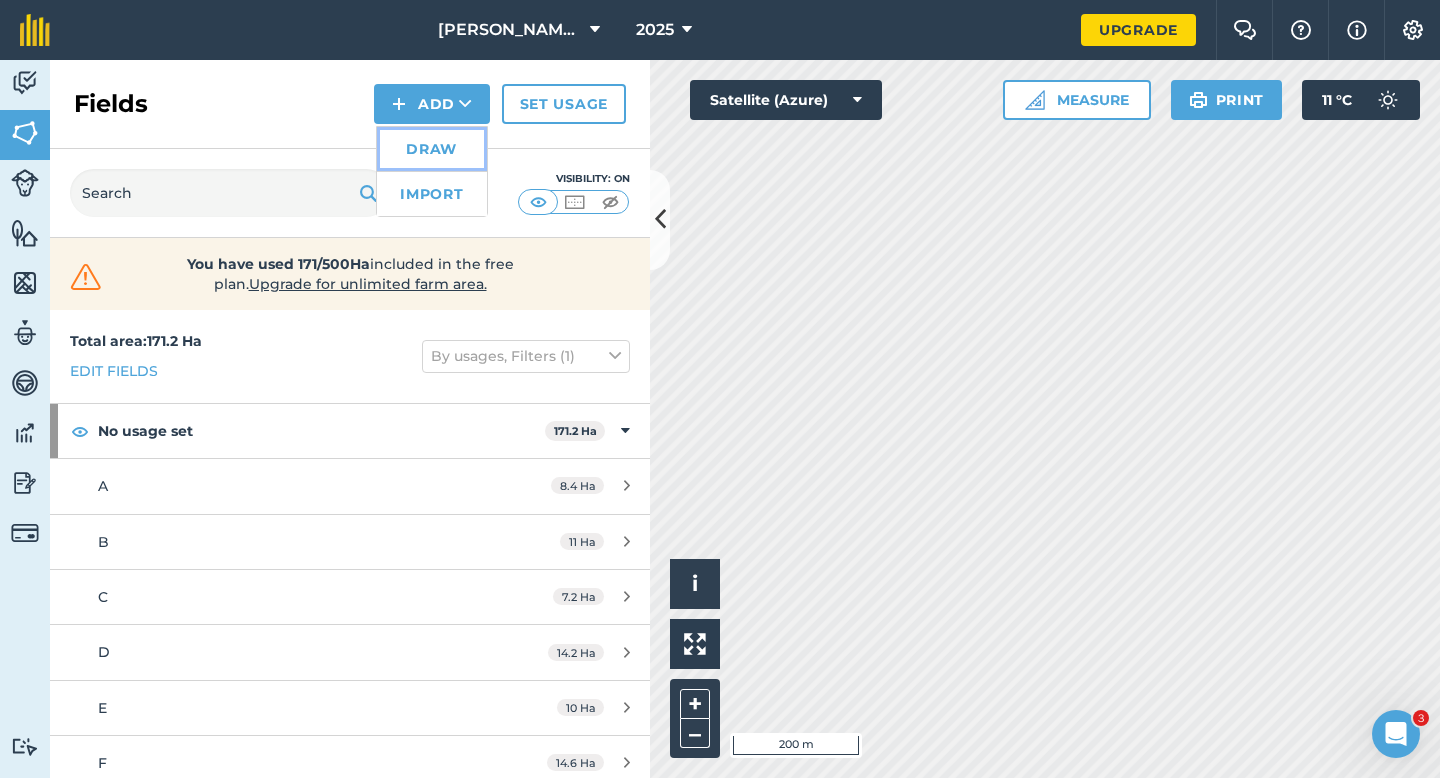 click on "Draw" at bounding box center (432, 149) 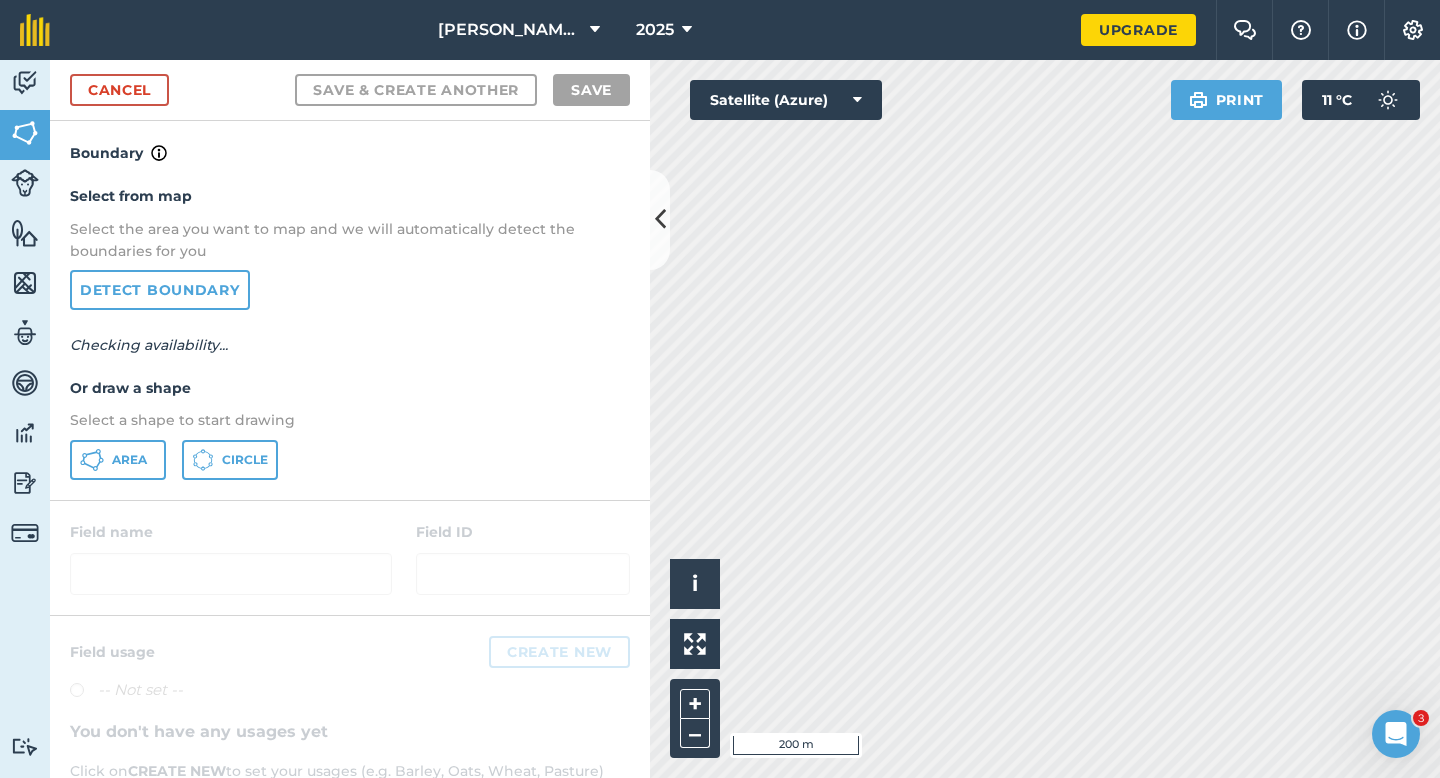 click on "Select a shape to start drawing" at bounding box center [350, 420] 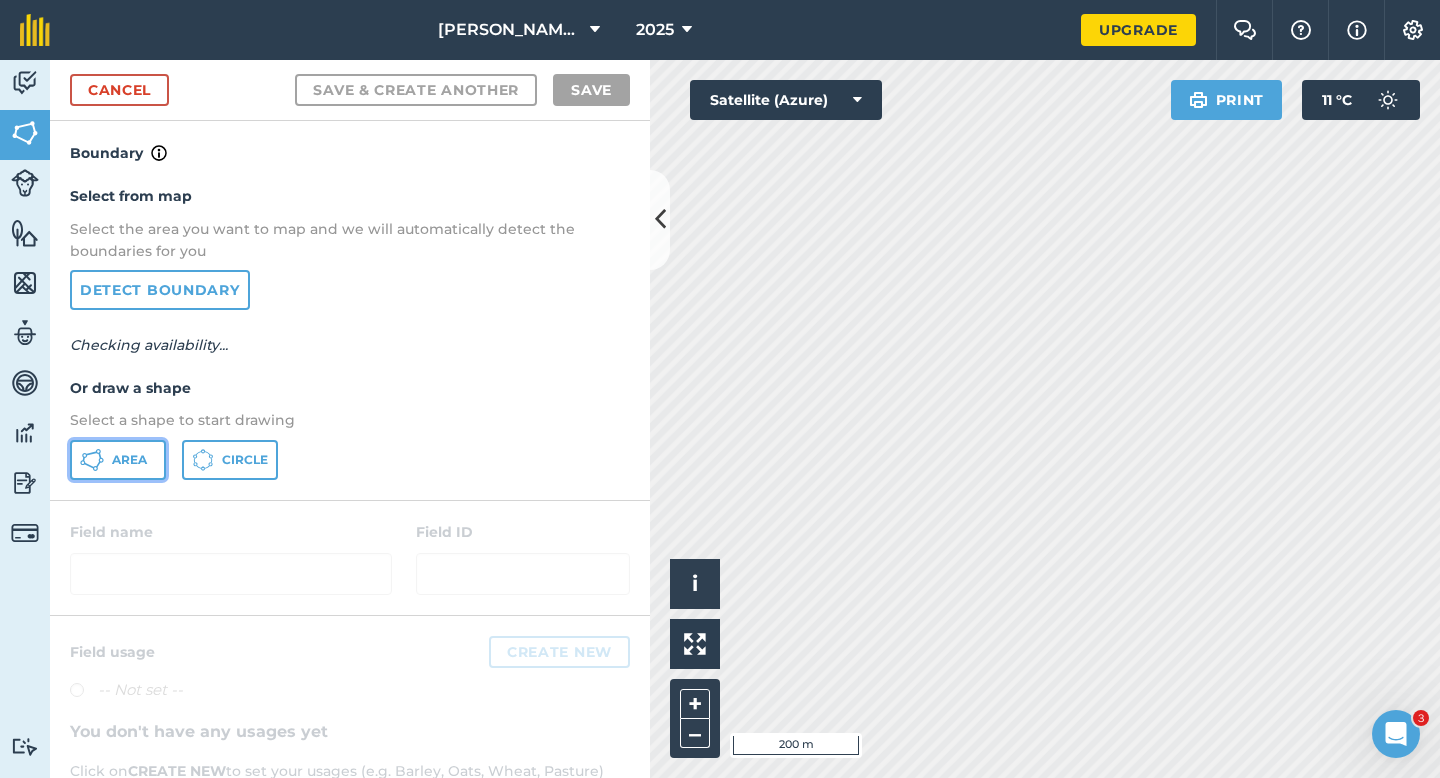 click on "Area" at bounding box center [118, 460] 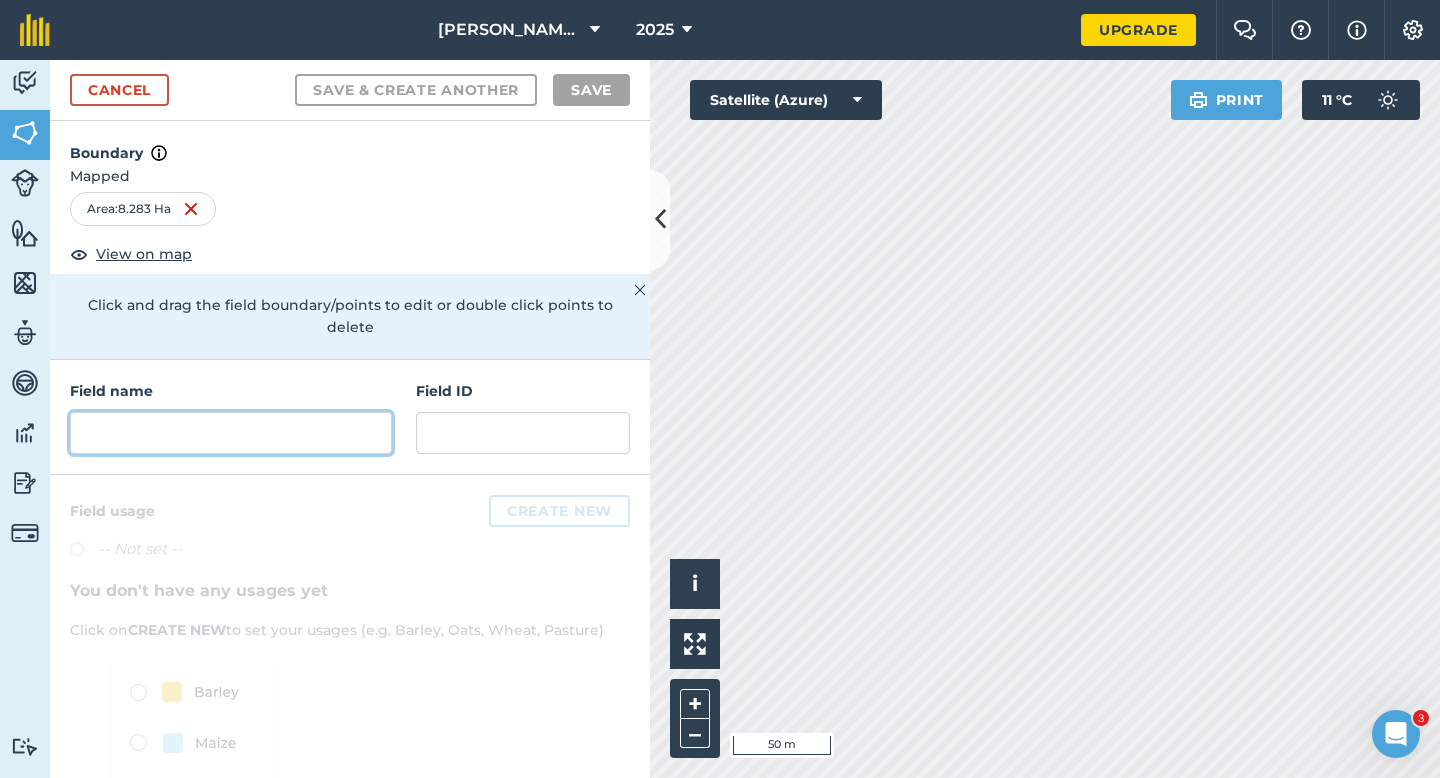 click at bounding box center [231, 433] 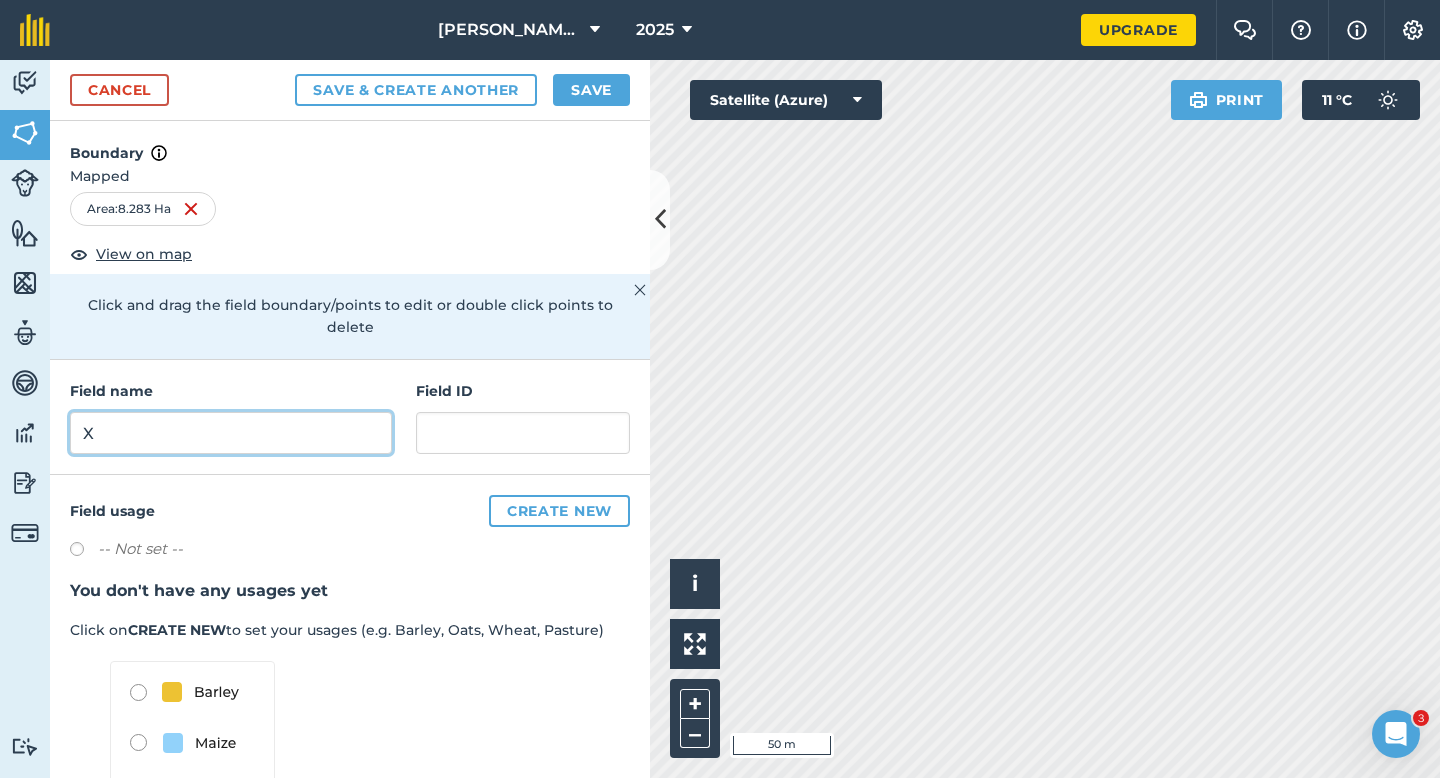 type on "X" 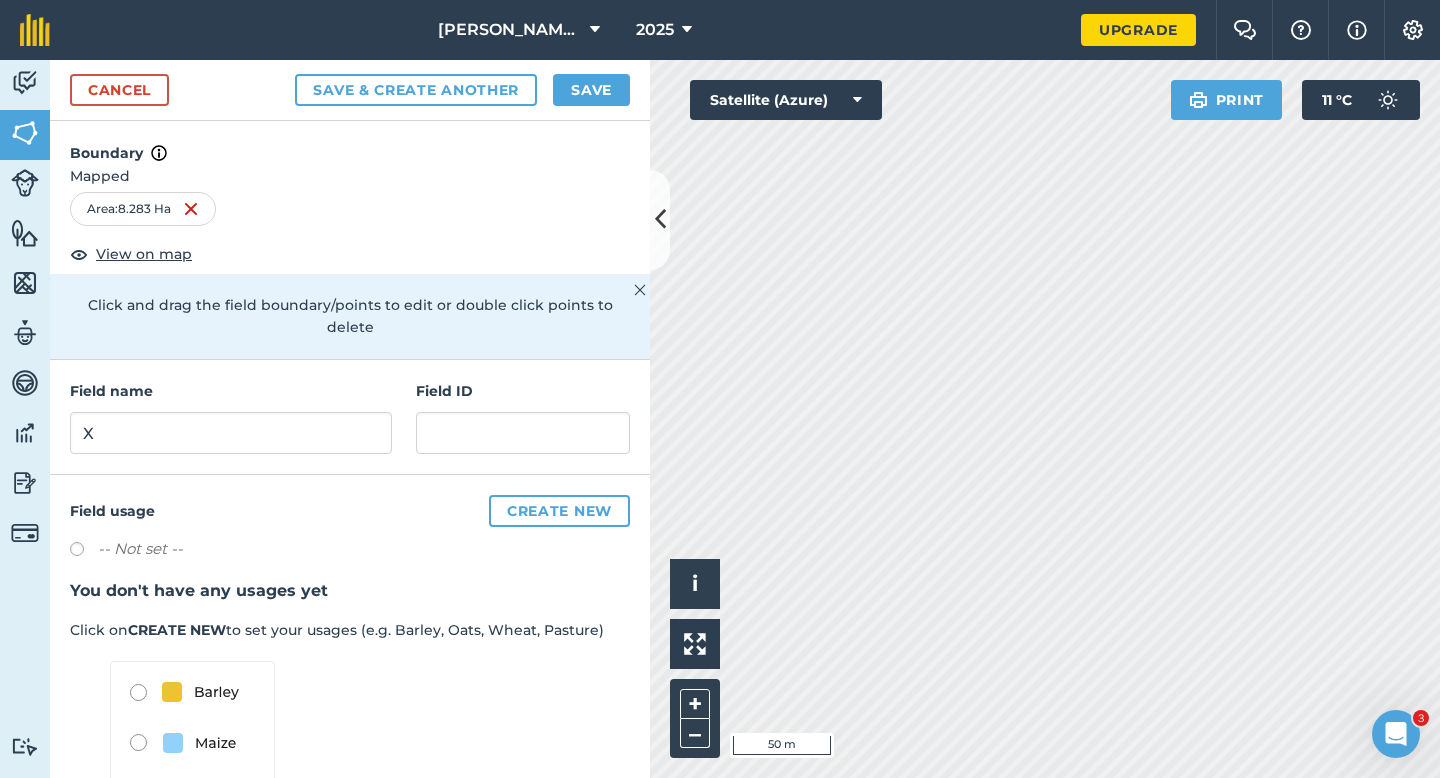 click on "Cancel Save & Create Another Save" at bounding box center [350, 90] 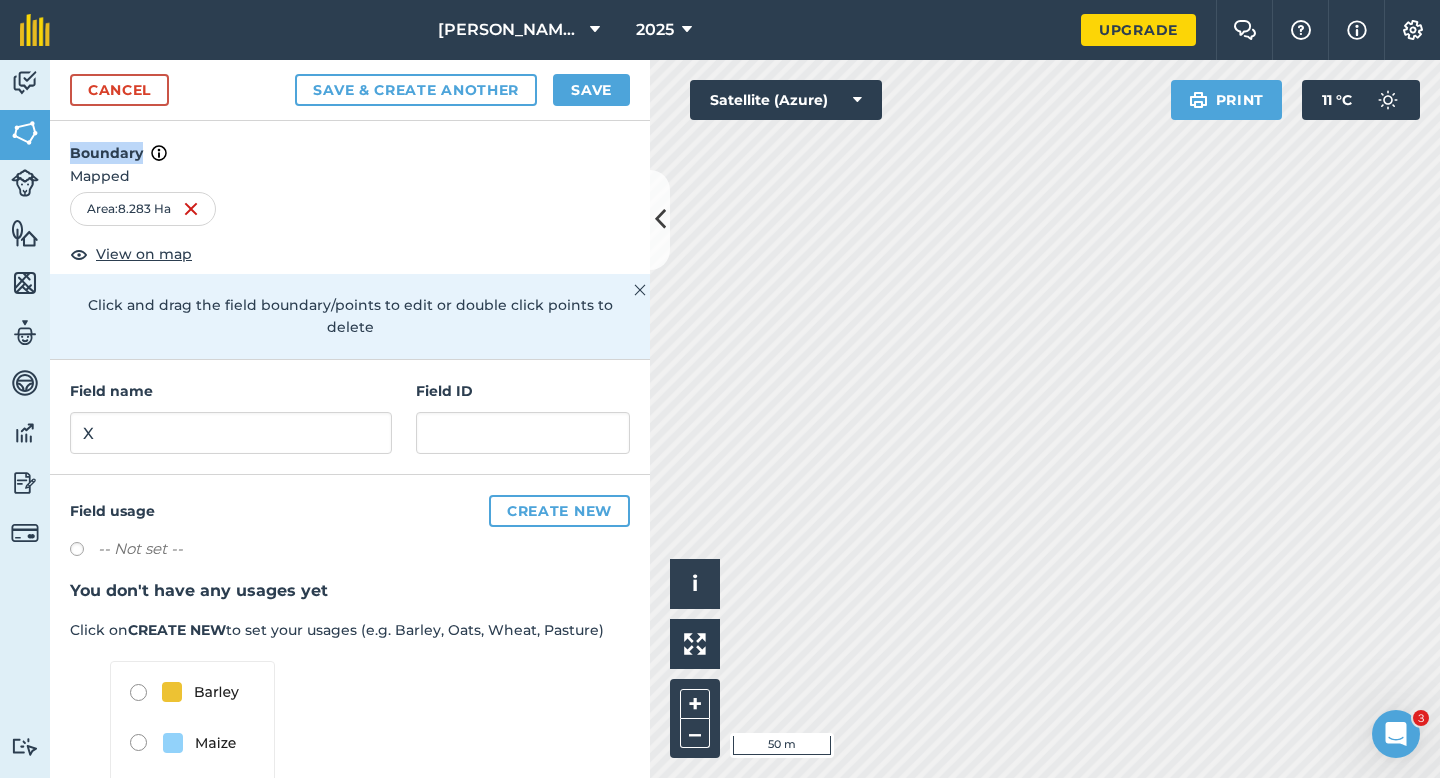 click on "Cancel Save & Create Another Save" at bounding box center (350, 90) 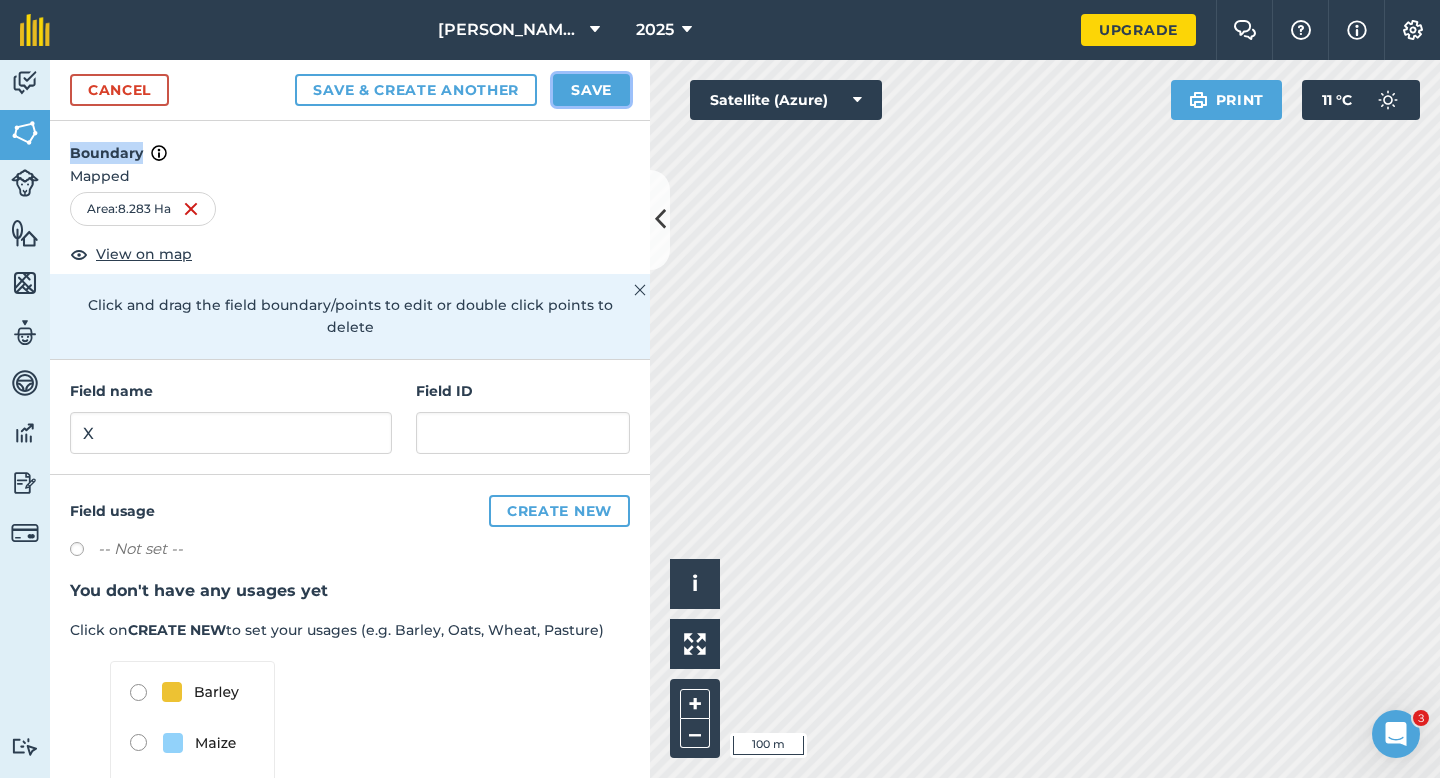 click on "Save" at bounding box center (591, 90) 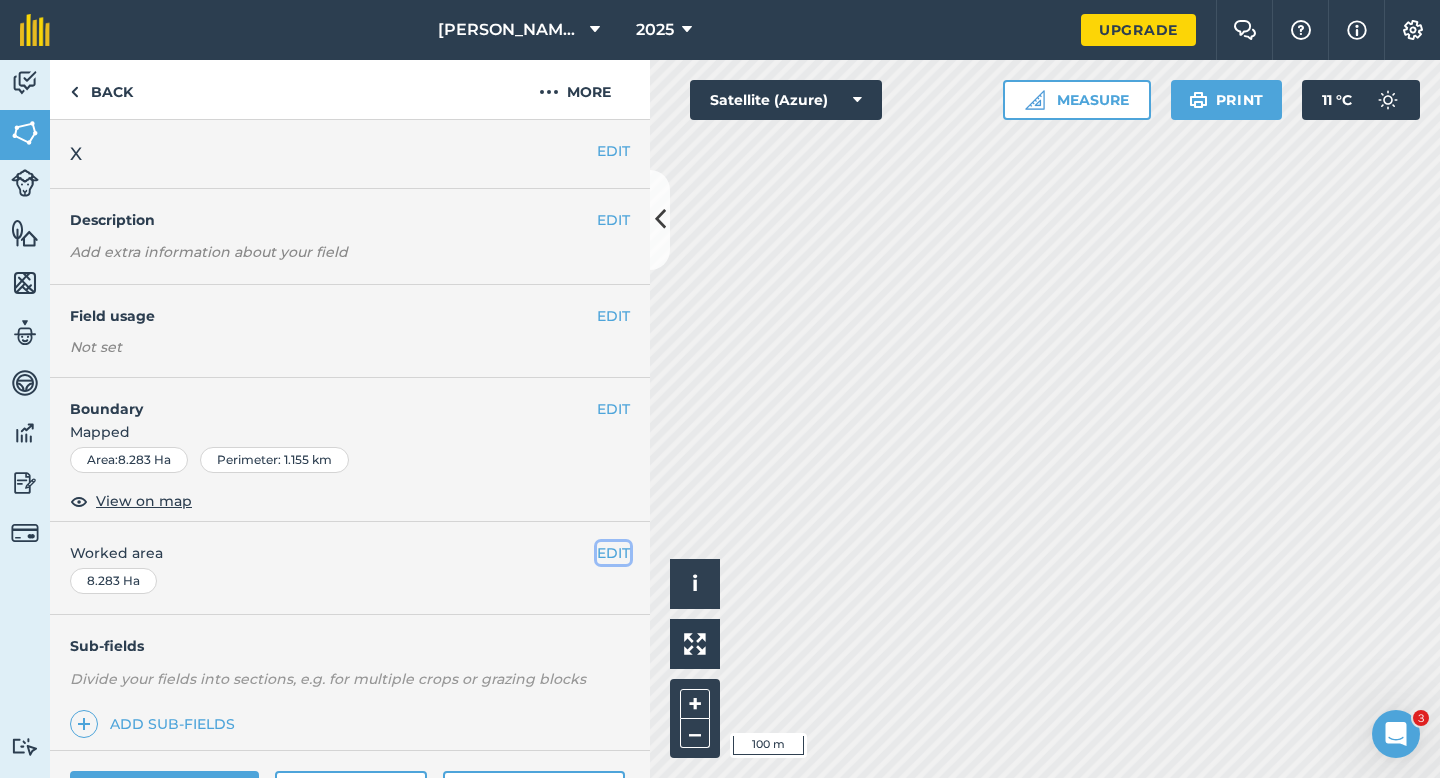 click on "EDIT" at bounding box center (613, 553) 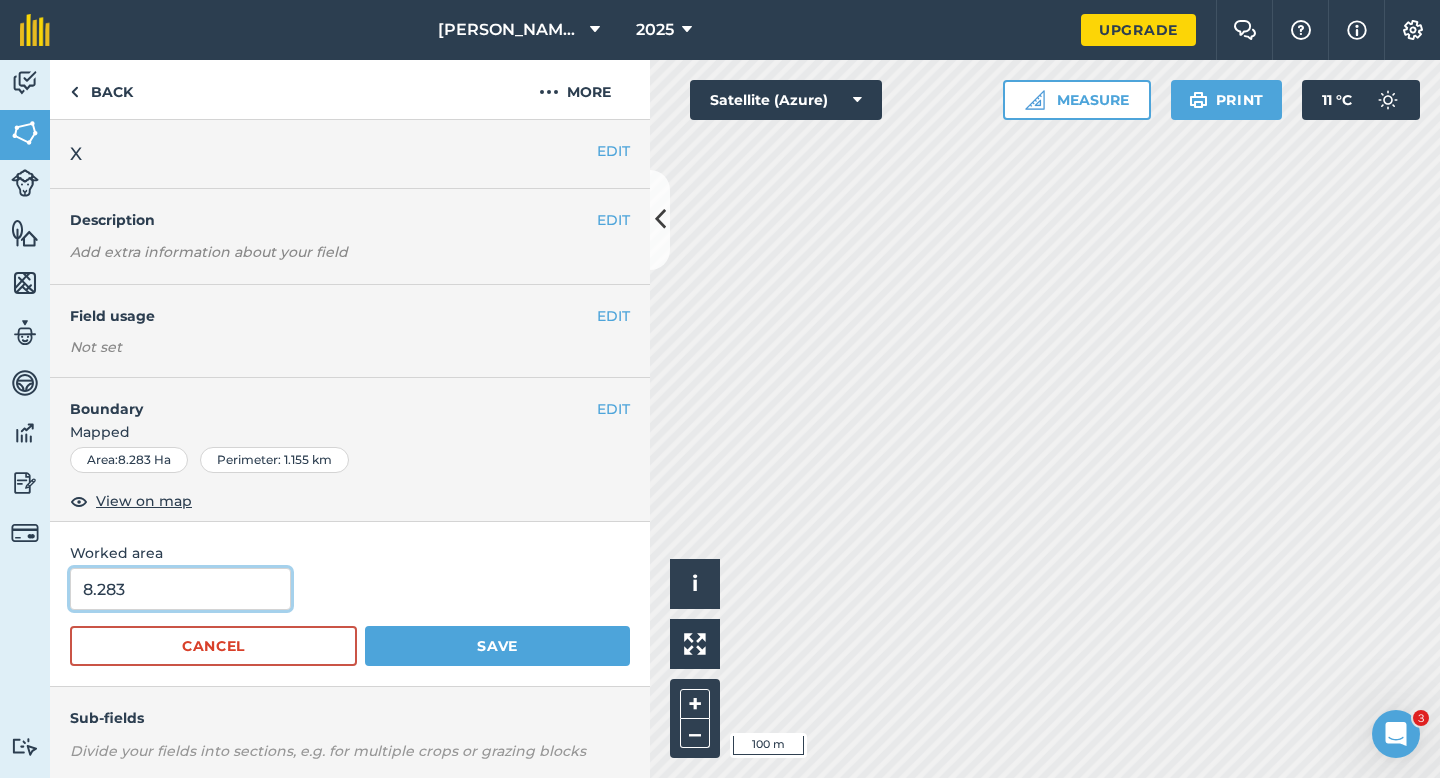 click on "8.283" at bounding box center (180, 589) 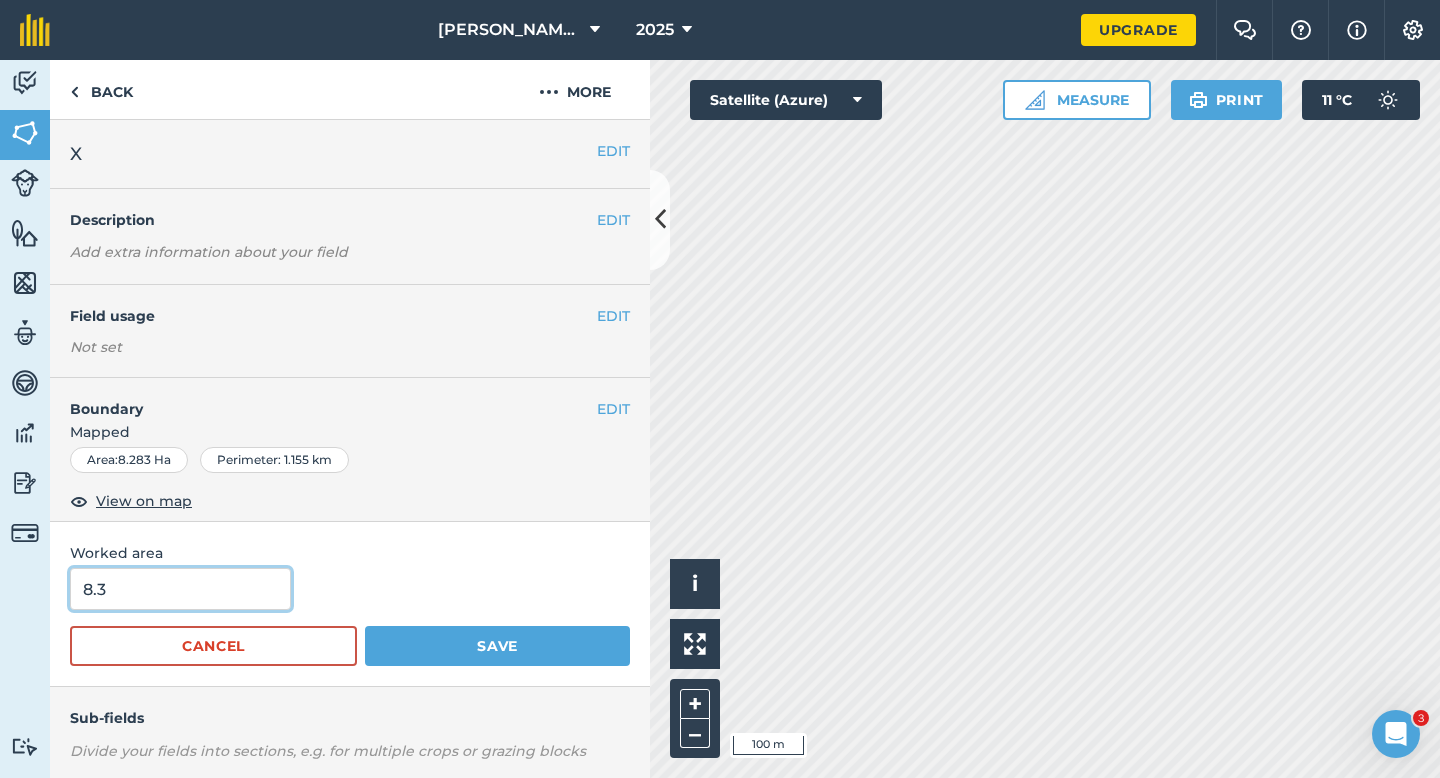 type on "8.3" 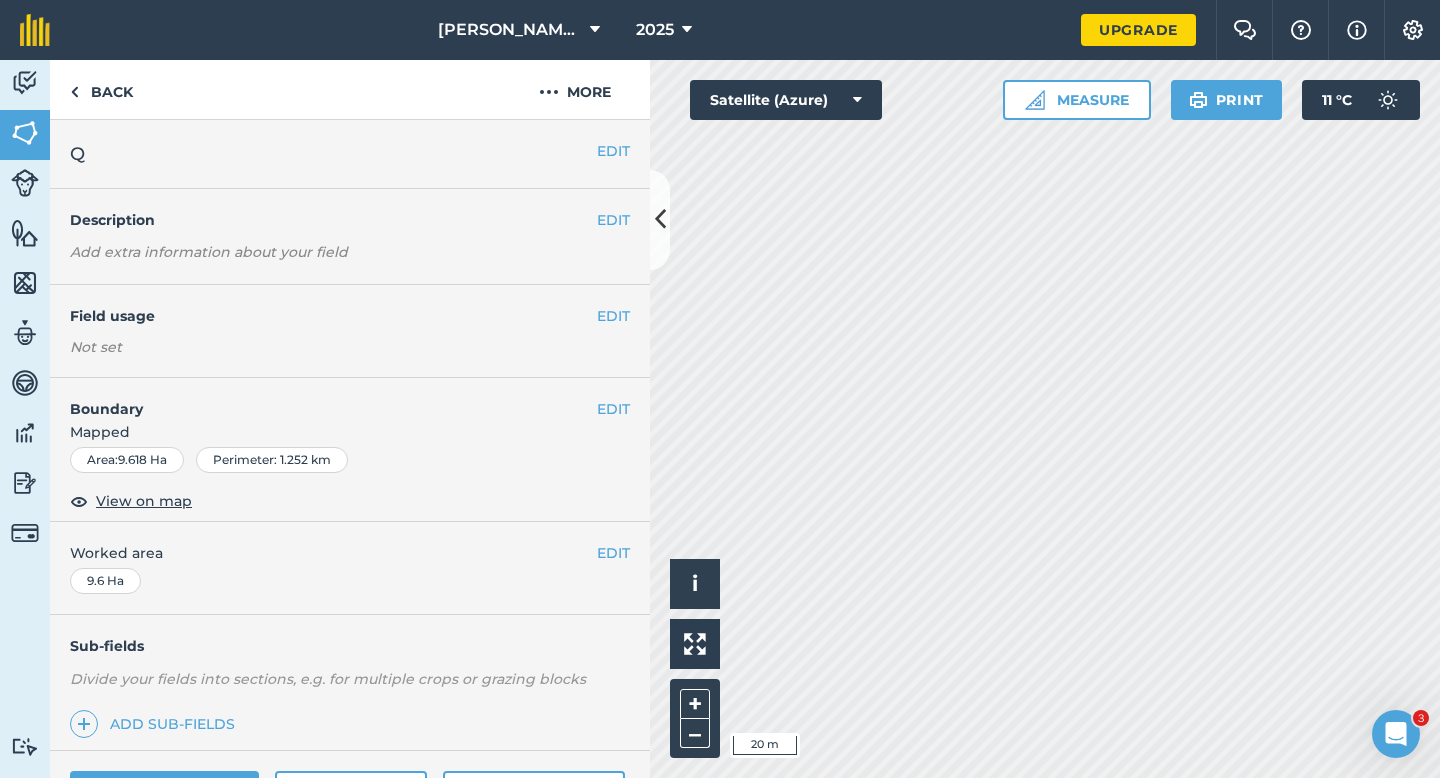 click on "EDIT Boundary   Mapped Area :  9.618   Ha Perimeter :   1.252   km   View on map" at bounding box center (350, 450) 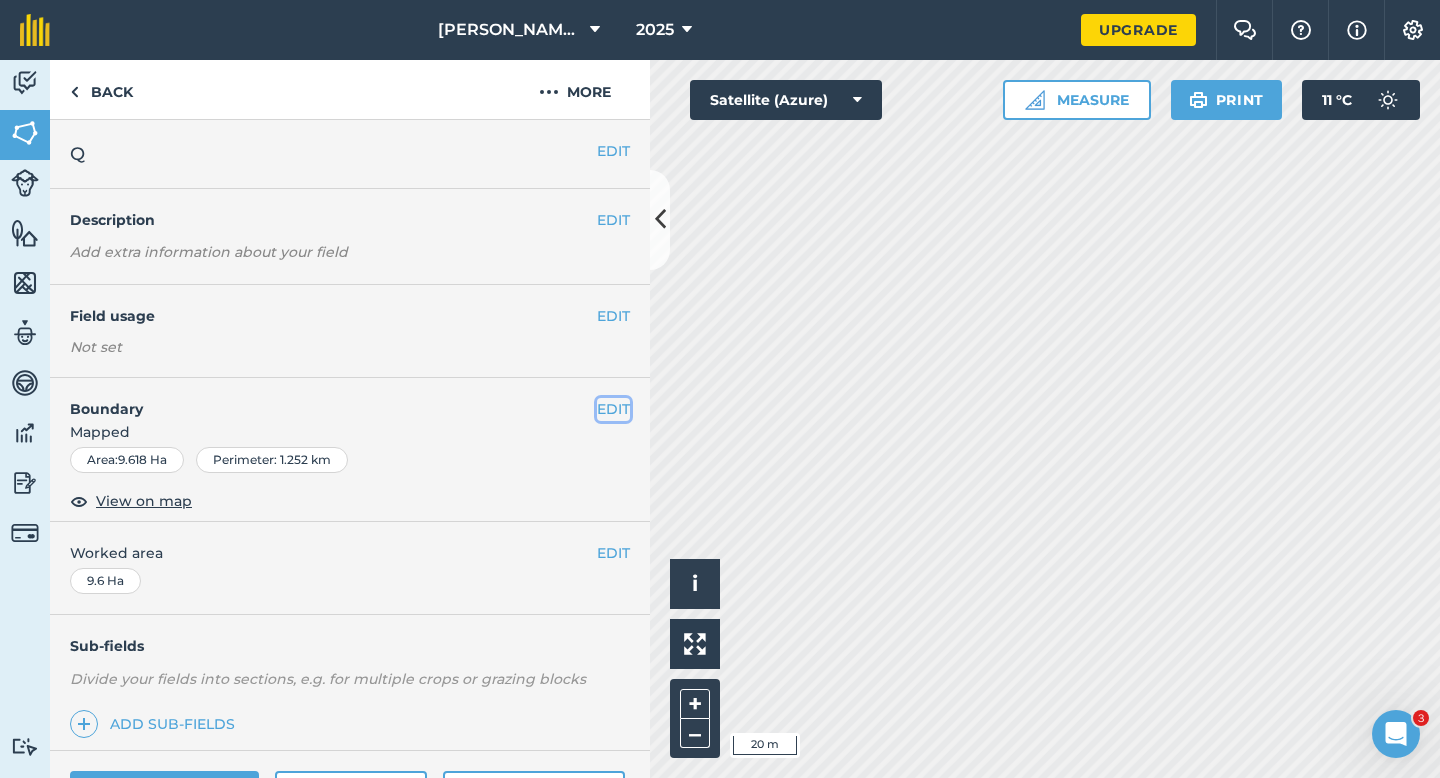 click on "EDIT" at bounding box center [613, 409] 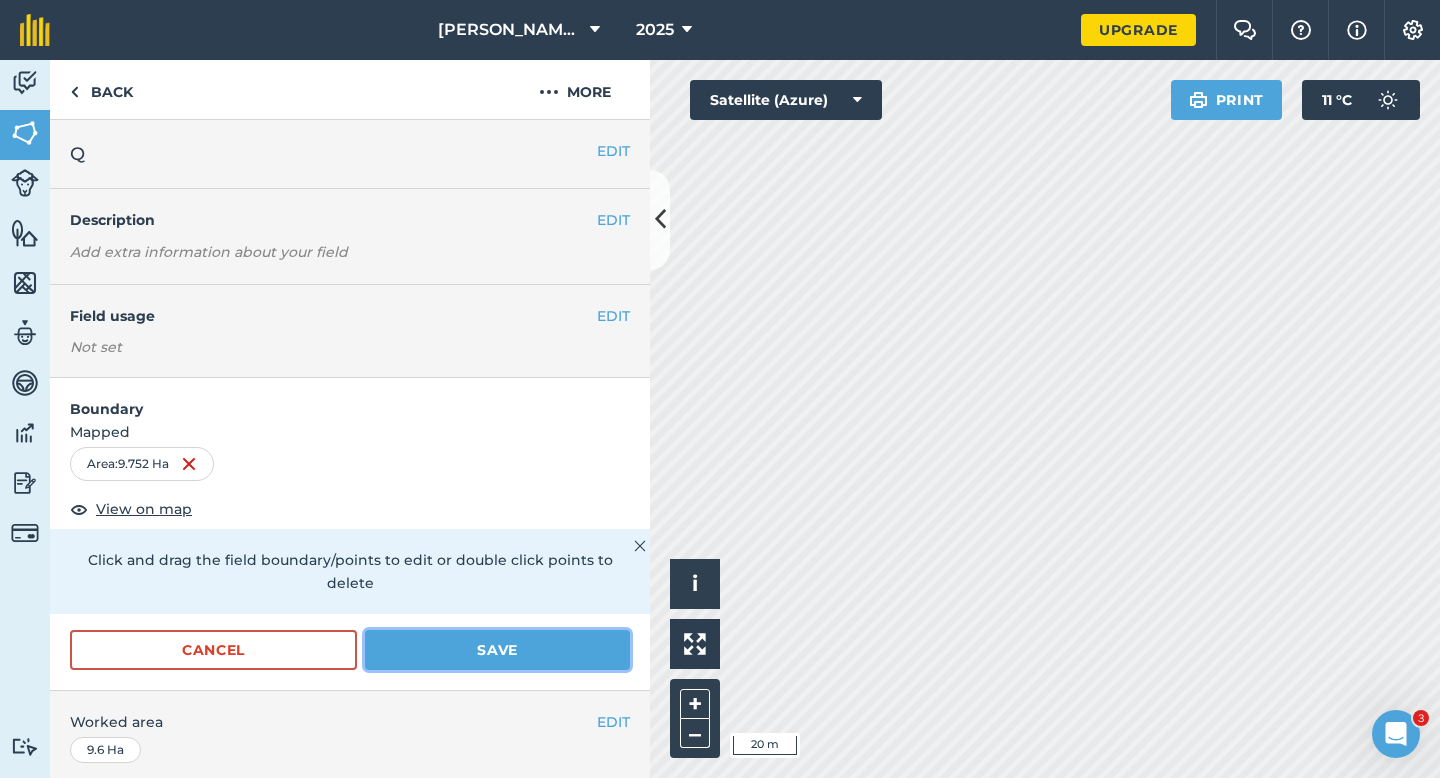 click on "Save" at bounding box center [497, 650] 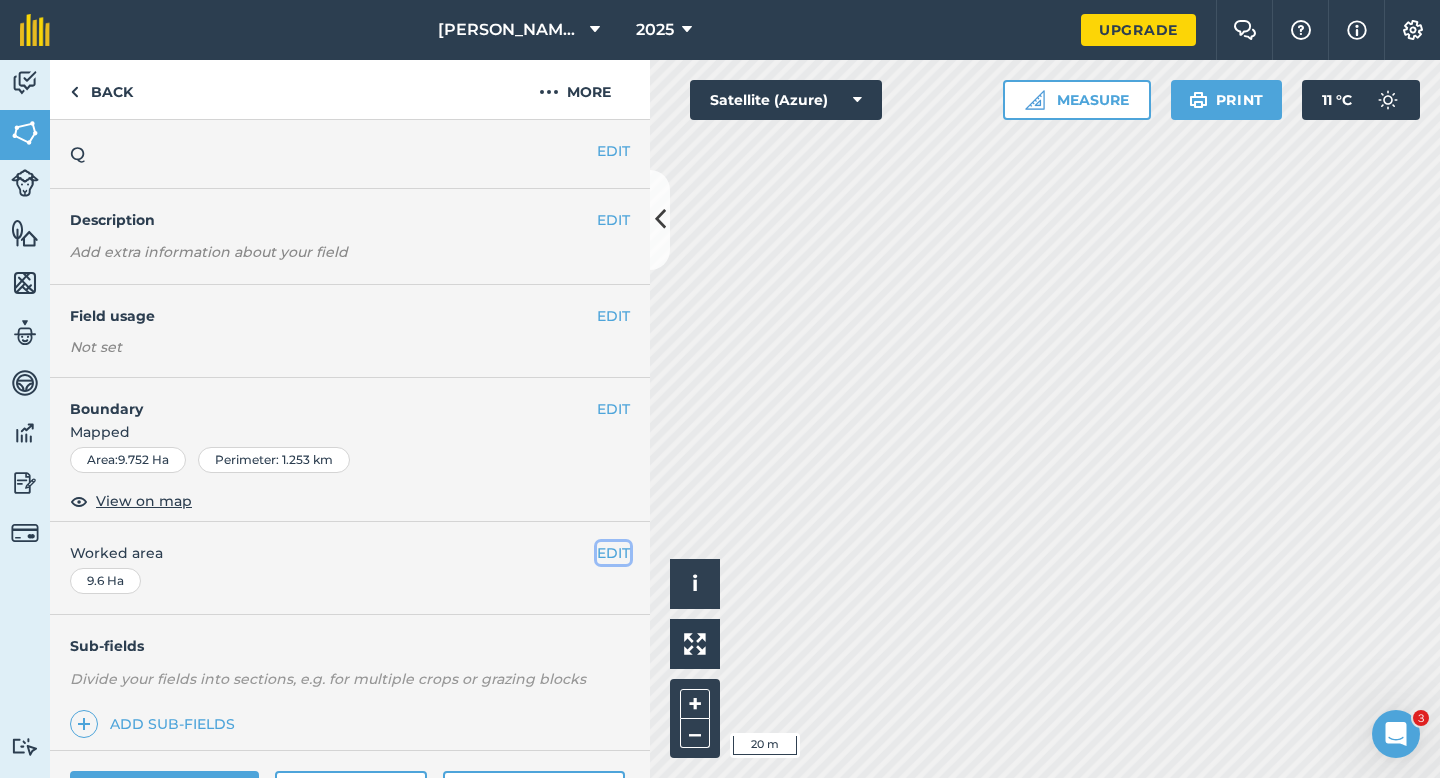 click on "EDIT" at bounding box center [613, 553] 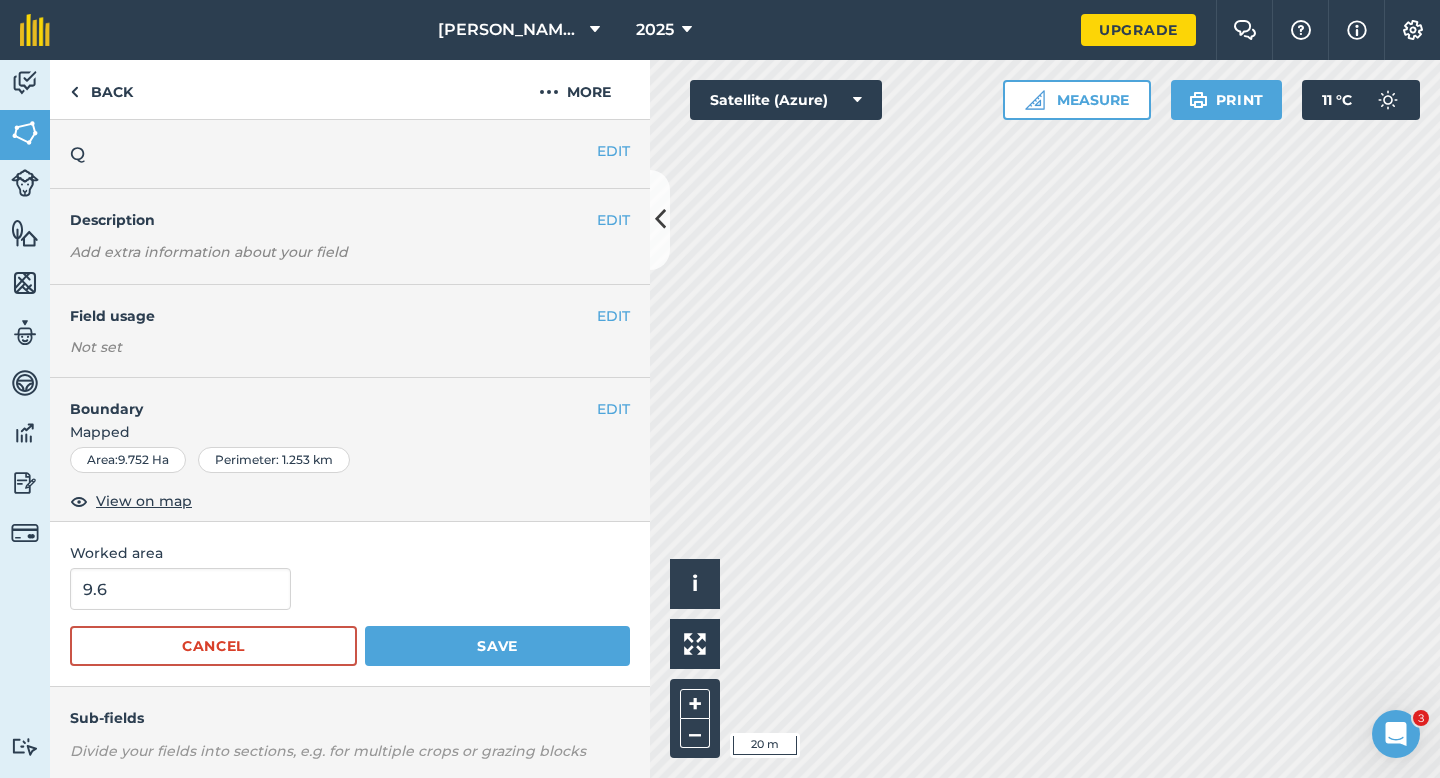 click on "Worked area 9.6 Cancel Save" at bounding box center [350, 604] 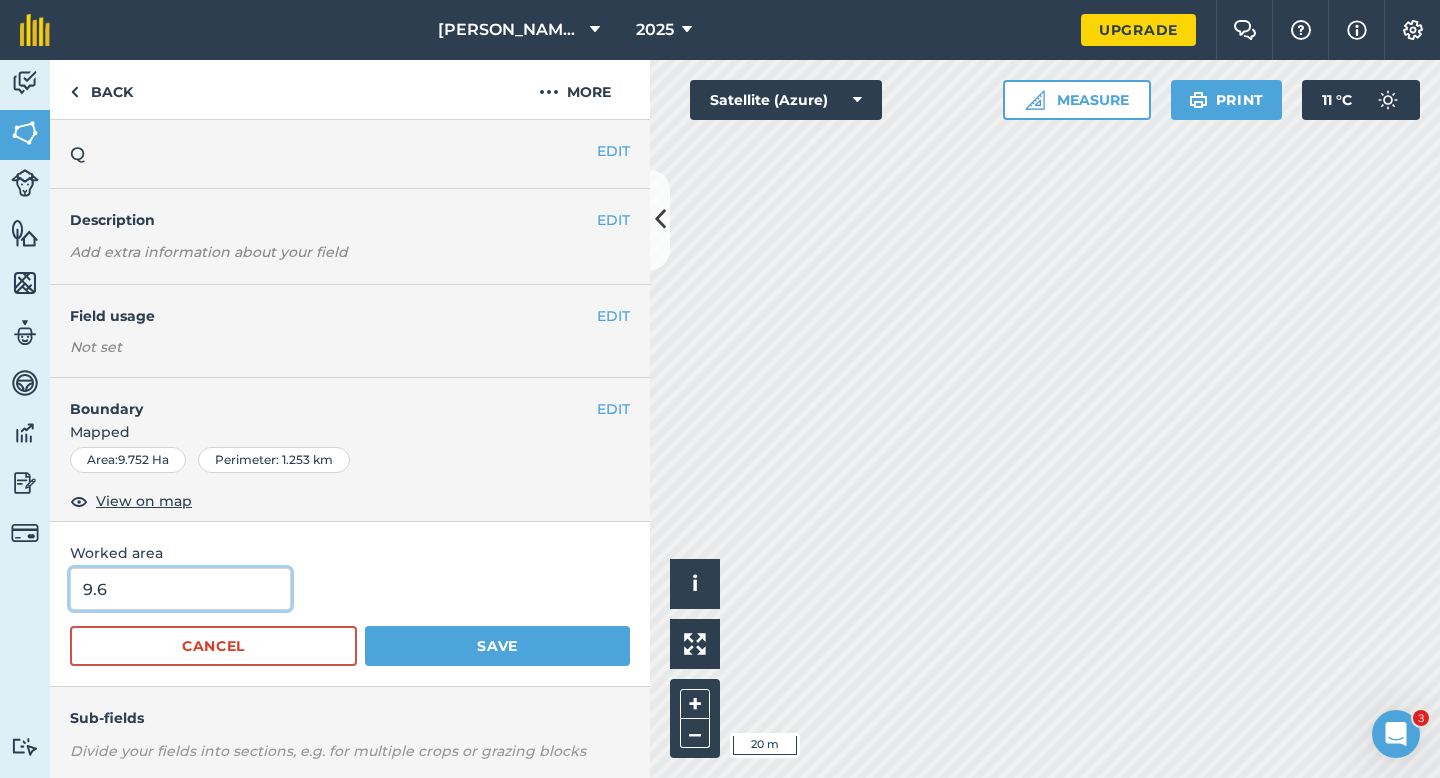 click on "9.6" at bounding box center [180, 589] 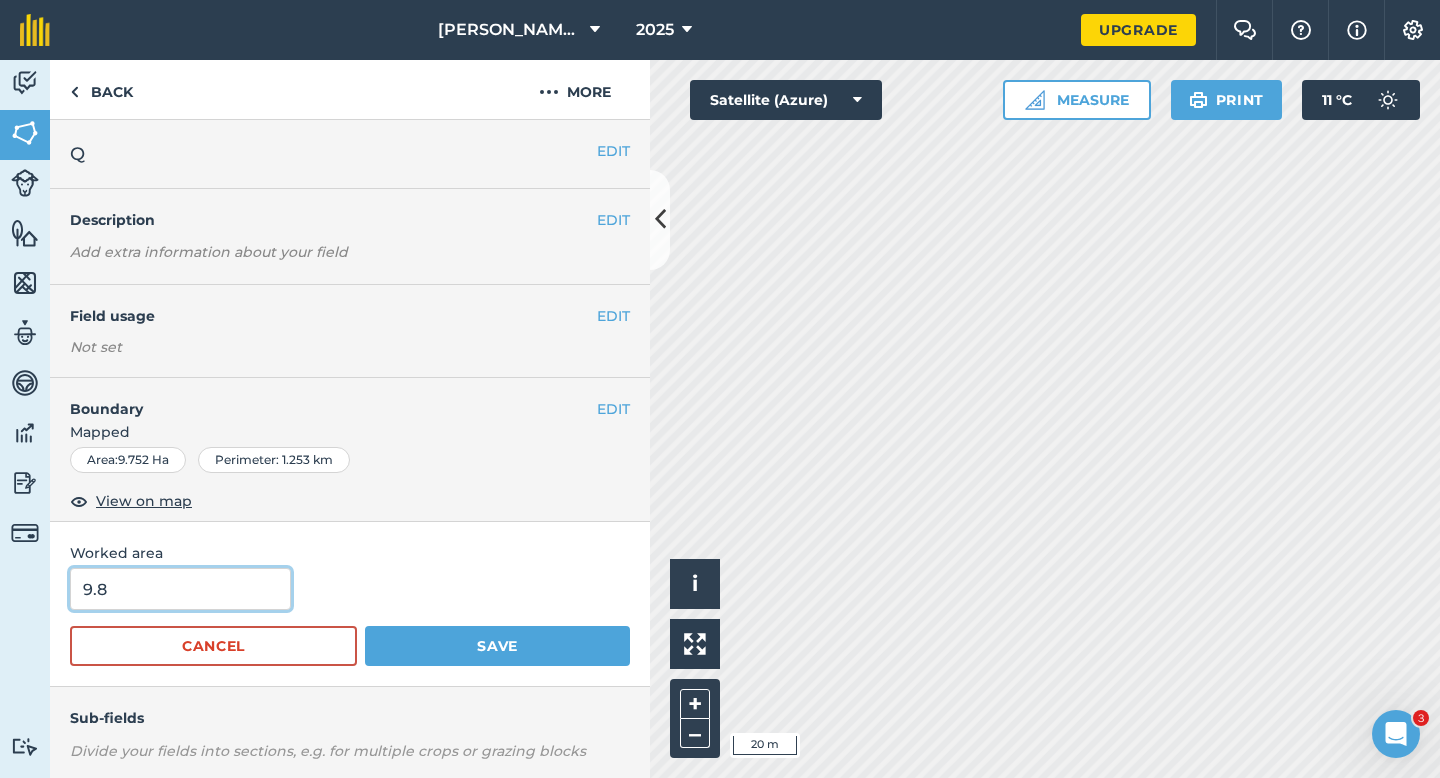 type on "9.8" 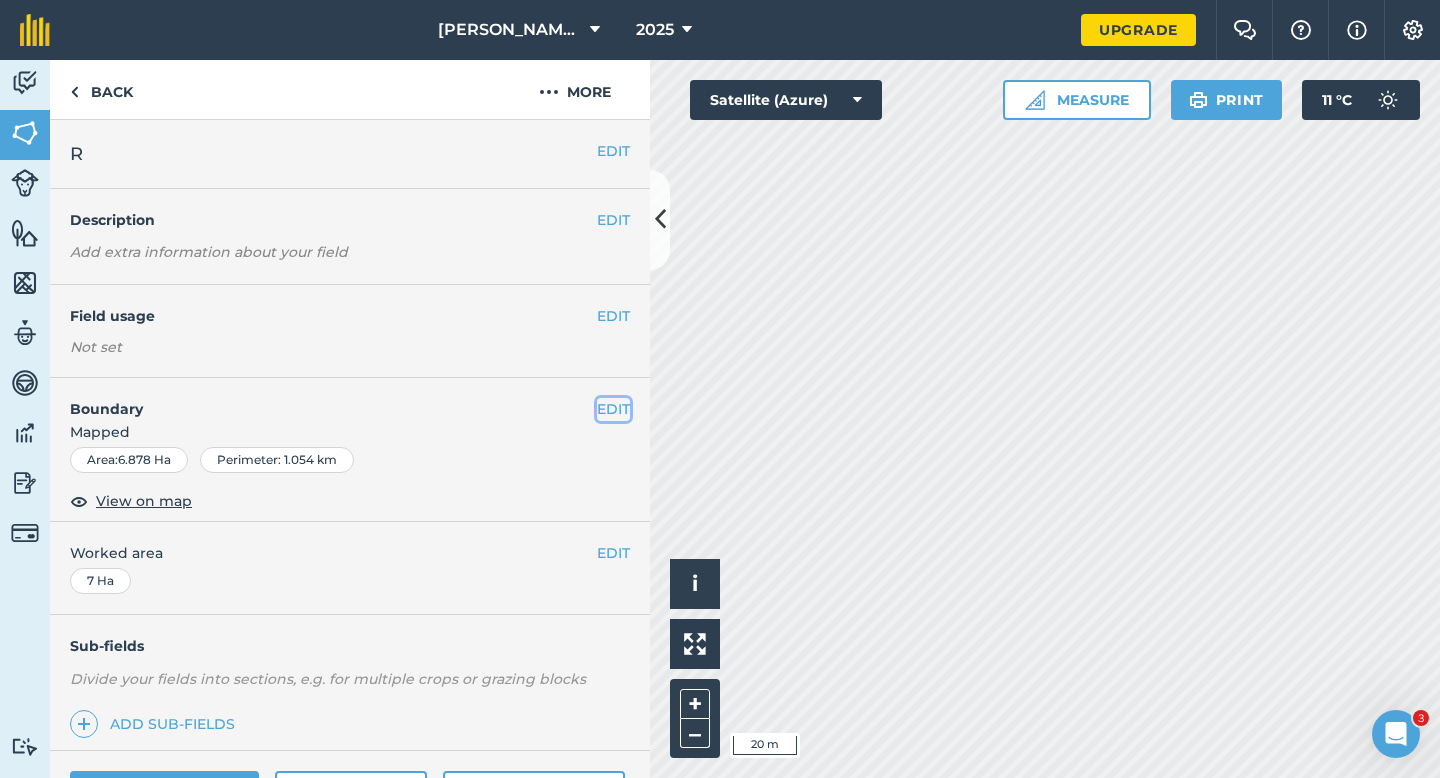 click on "EDIT" at bounding box center (613, 409) 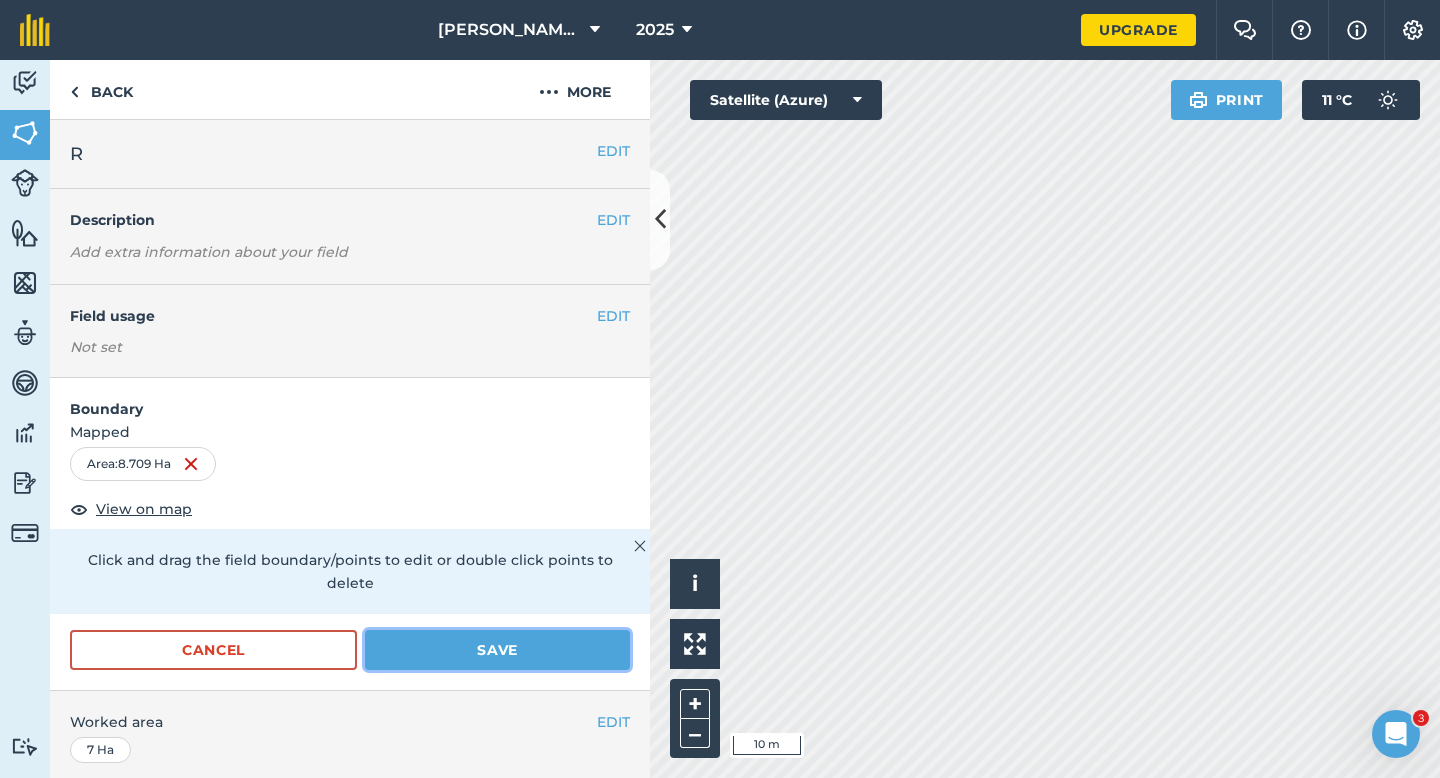 click on "Save" at bounding box center [497, 650] 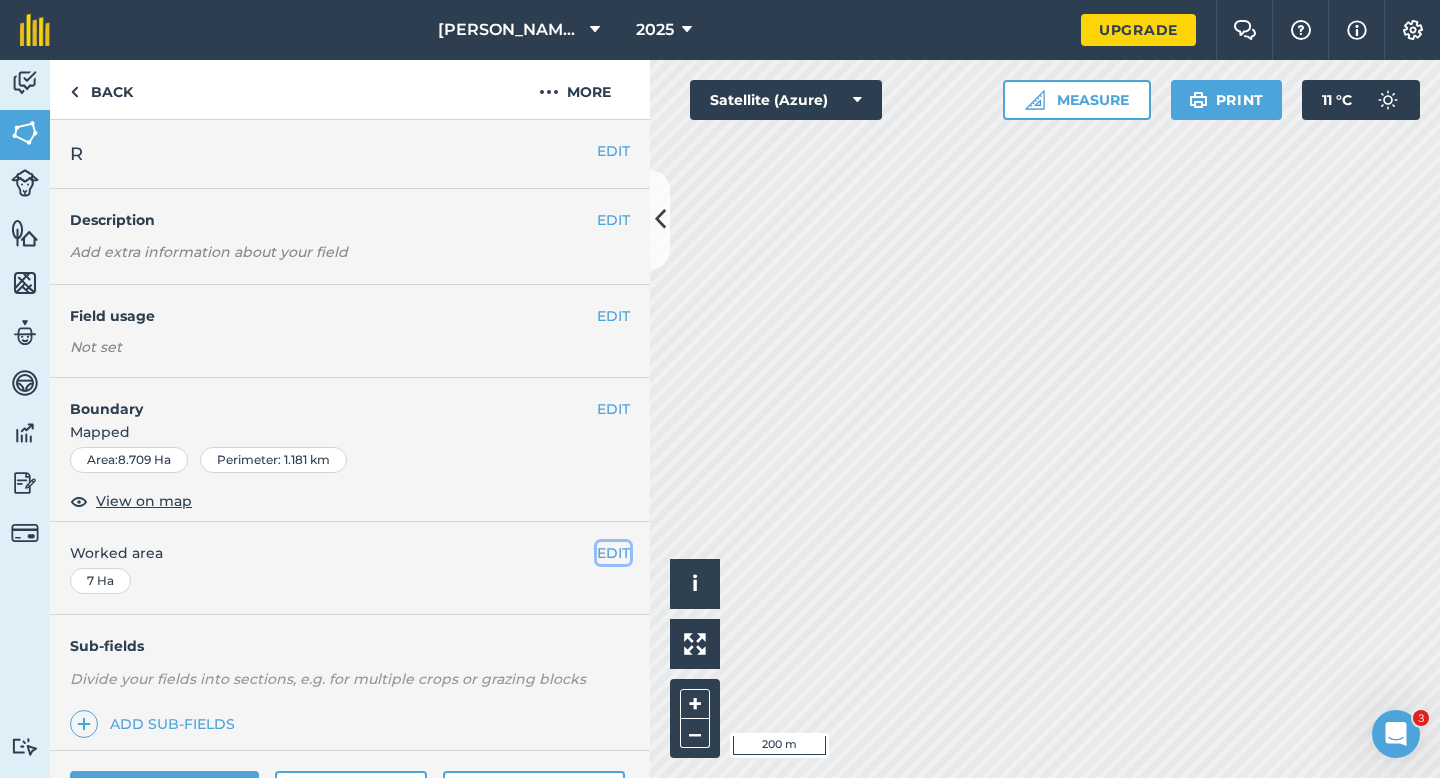click on "EDIT" at bounding box center [613, 553] 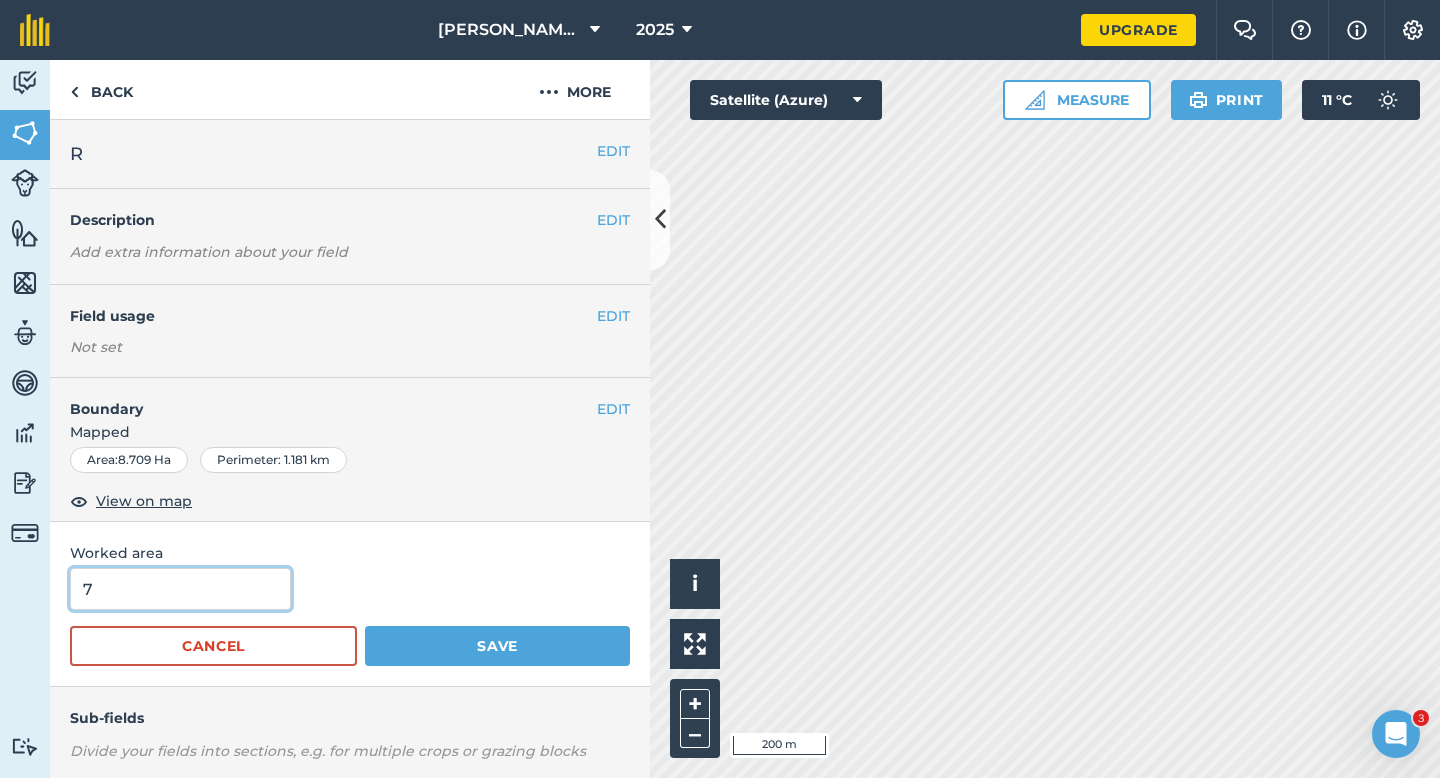 click on "7" at bounding box center [180, 589] 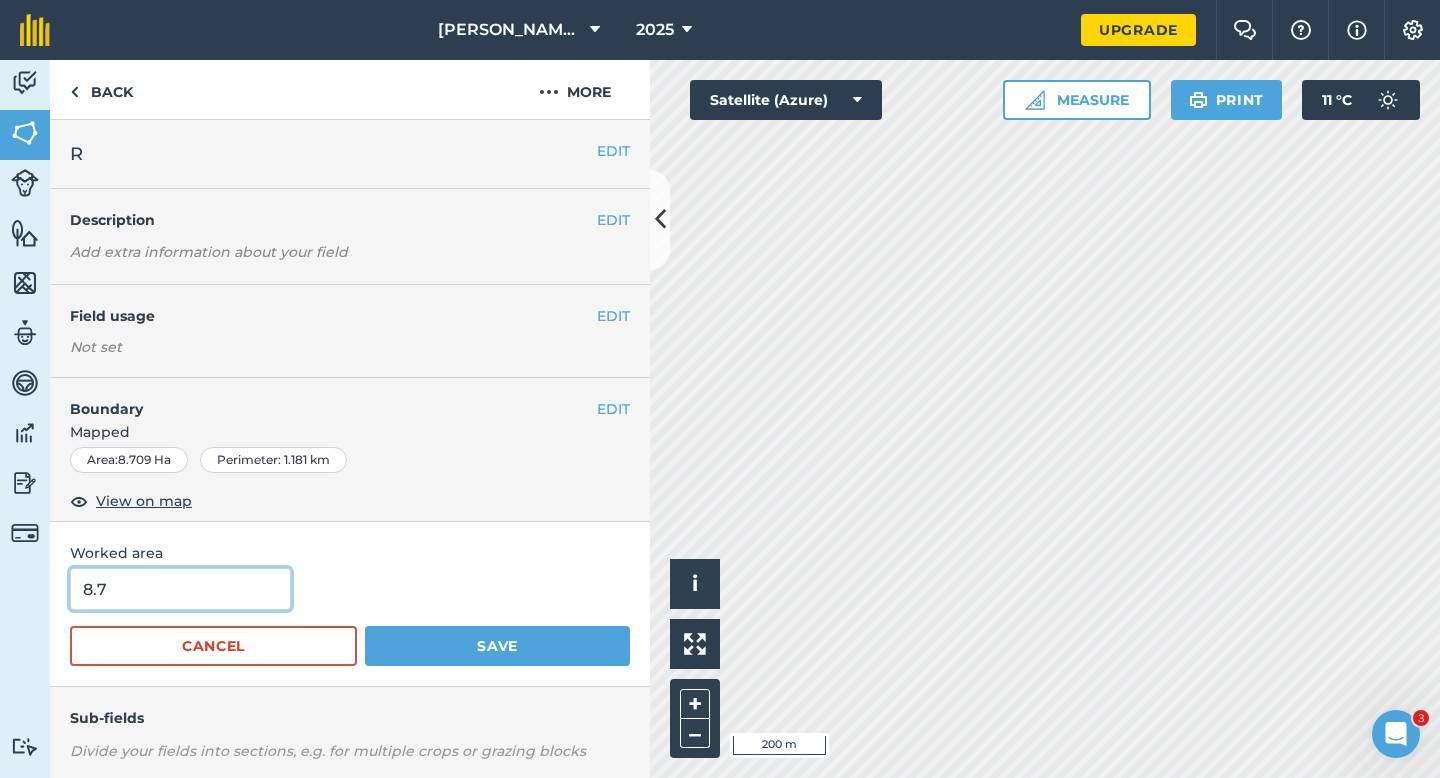type on "8.7" 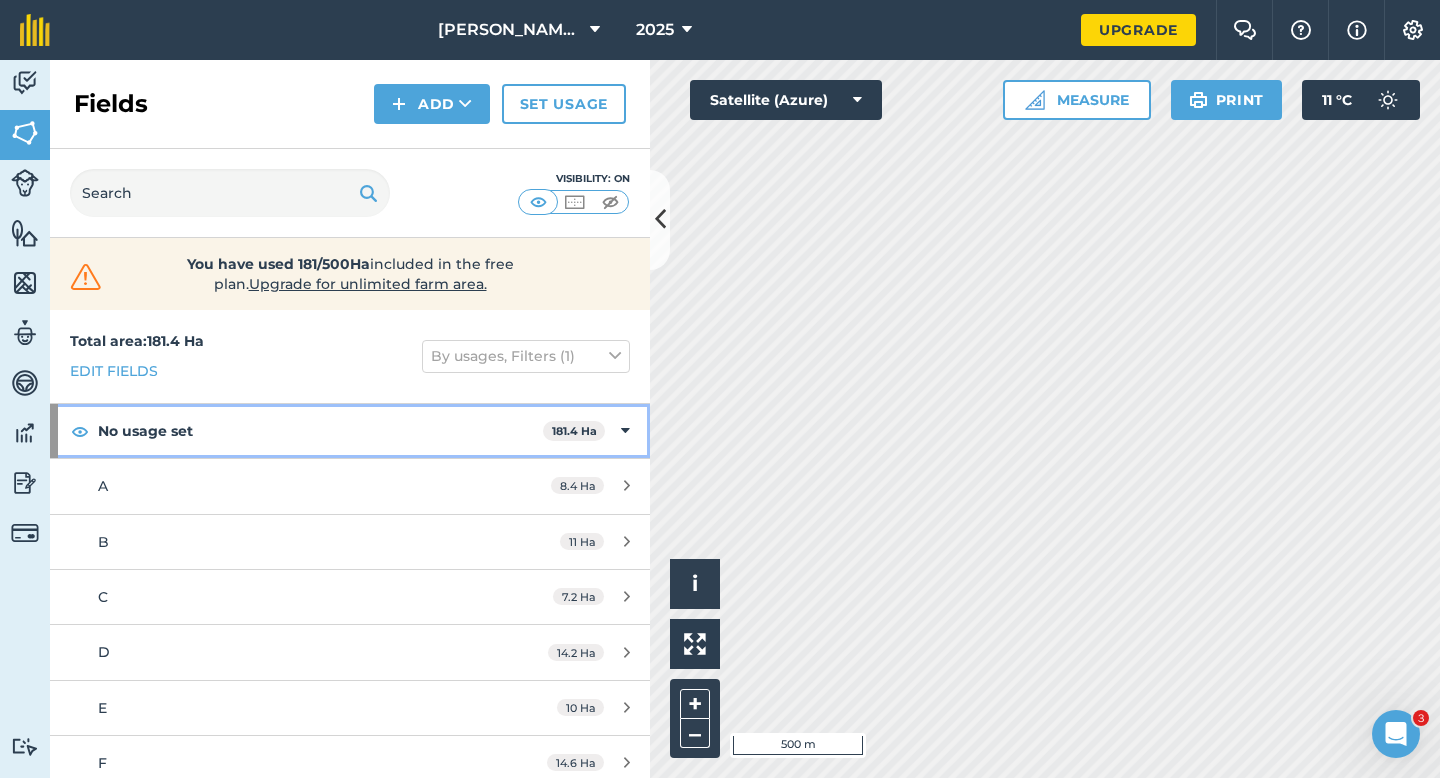 click on "No usage set 181.4   Ha" at bounding box center (350, 431) 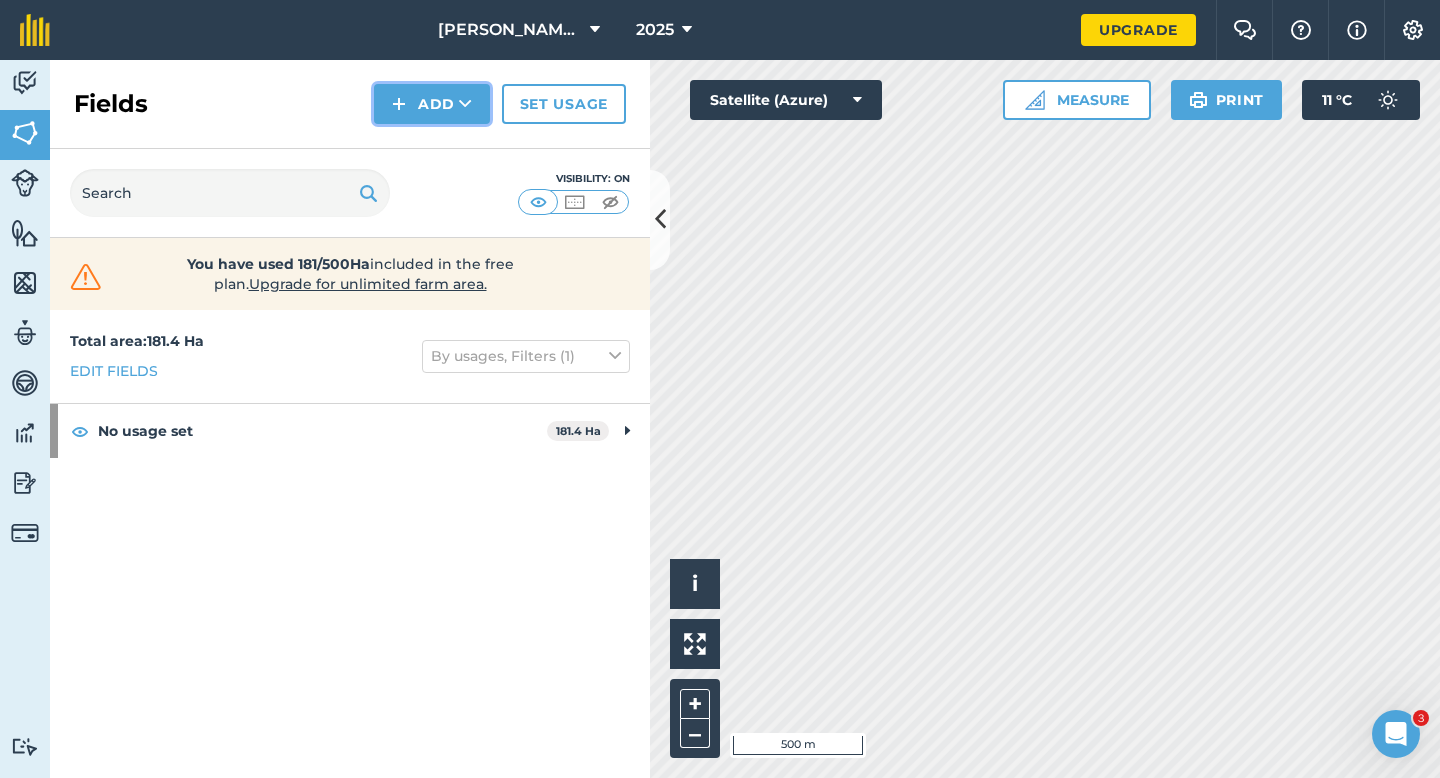 click at bounding box center [399, 104] 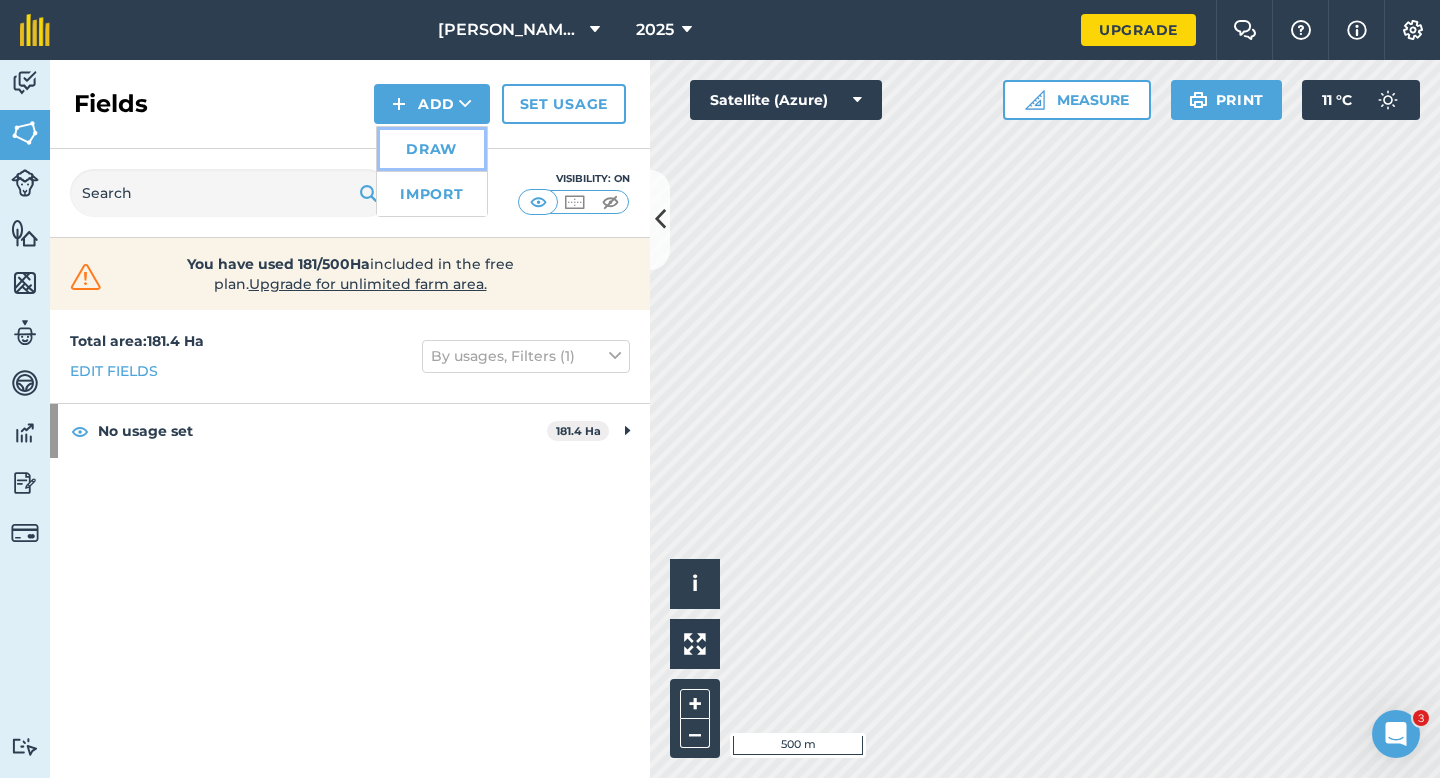 click on "Draw" at bounding box center [432, 149] 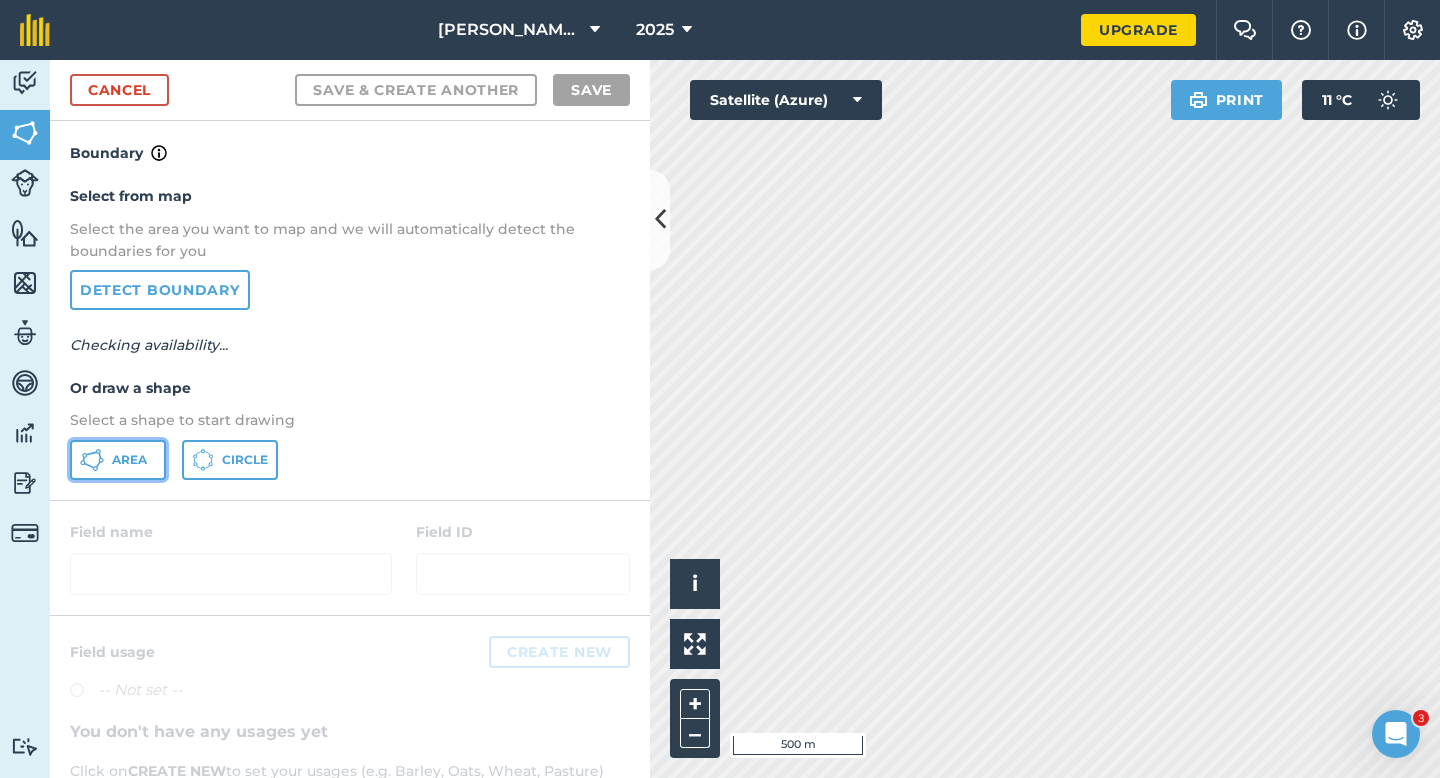 click on "Area" at bounding box center [118, 460] 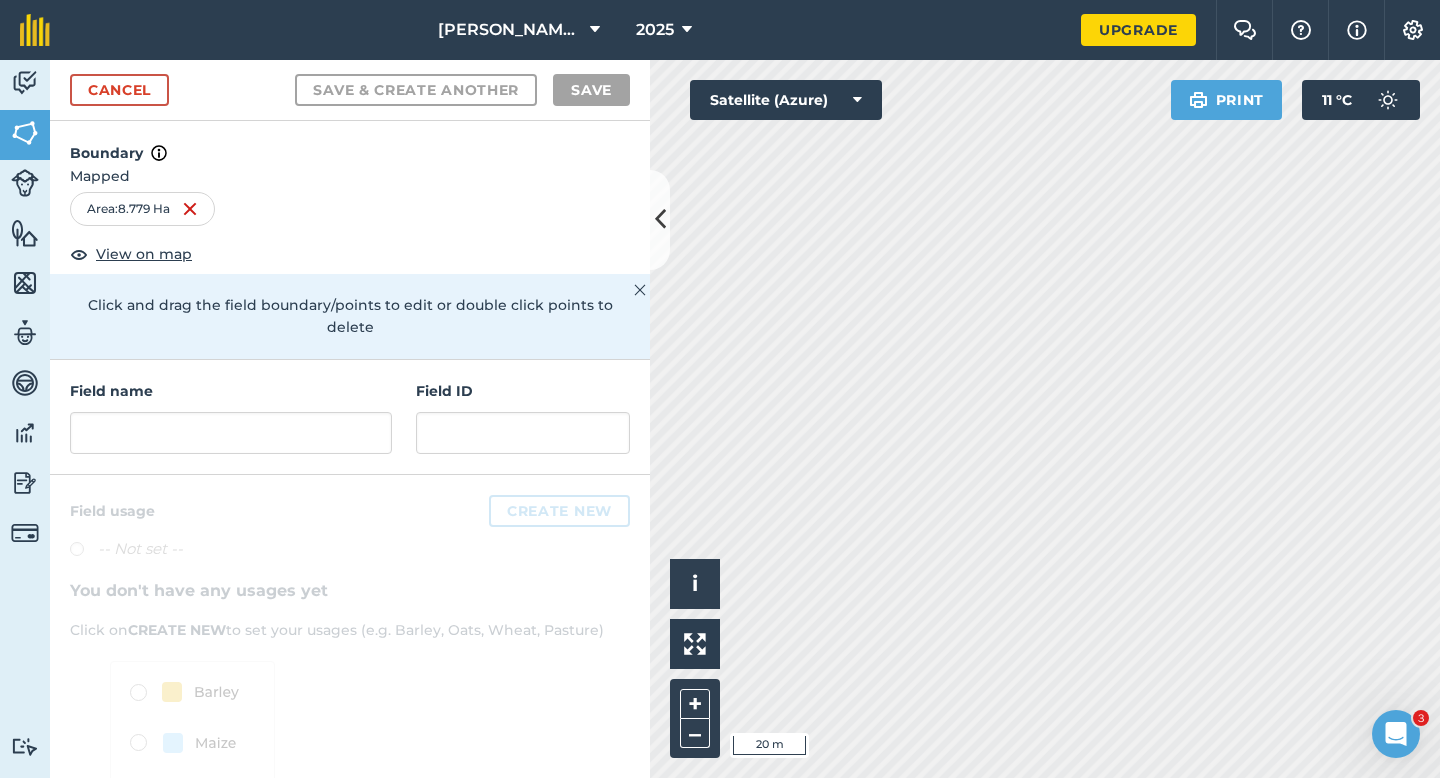 click on "Field name" at bounding box center [231, 417] 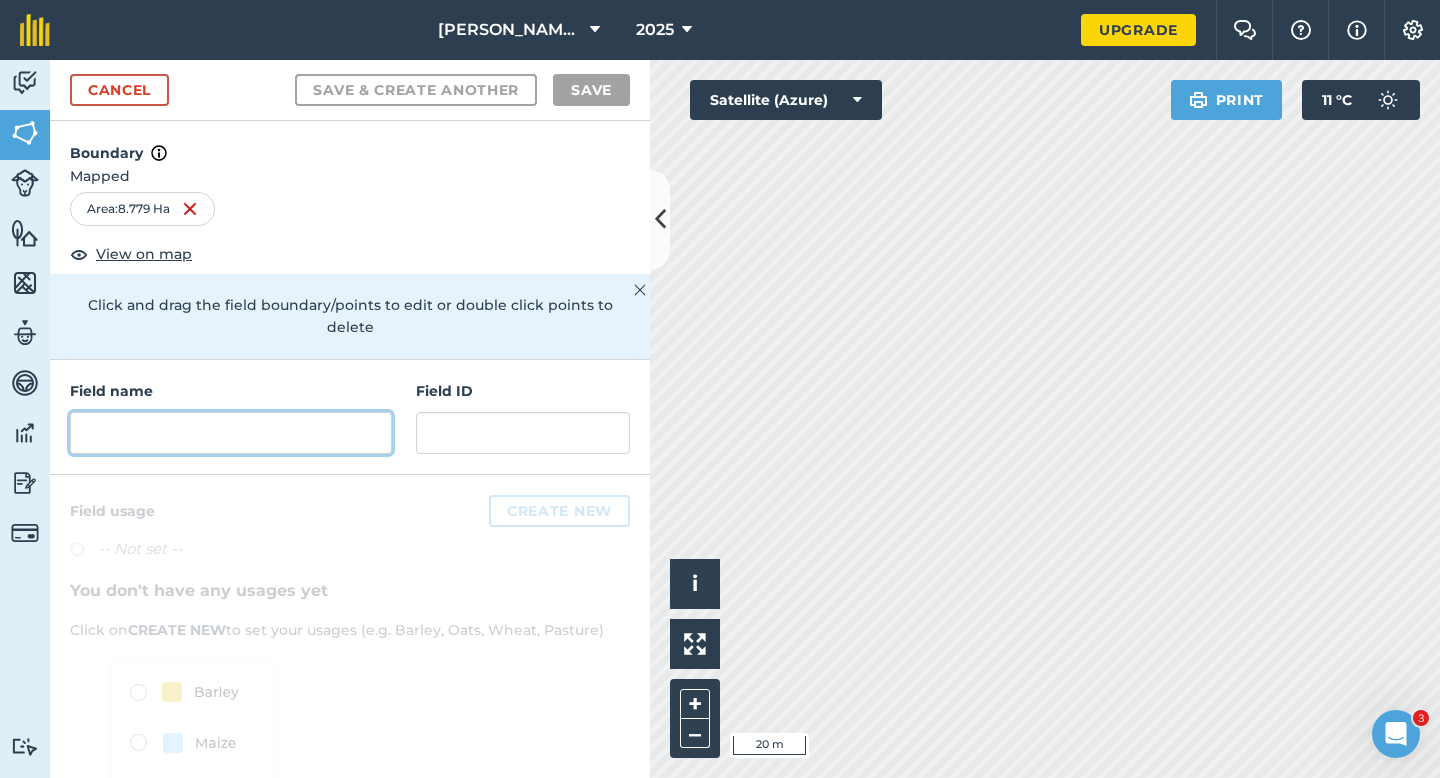 click at bounding box center (231, 433) 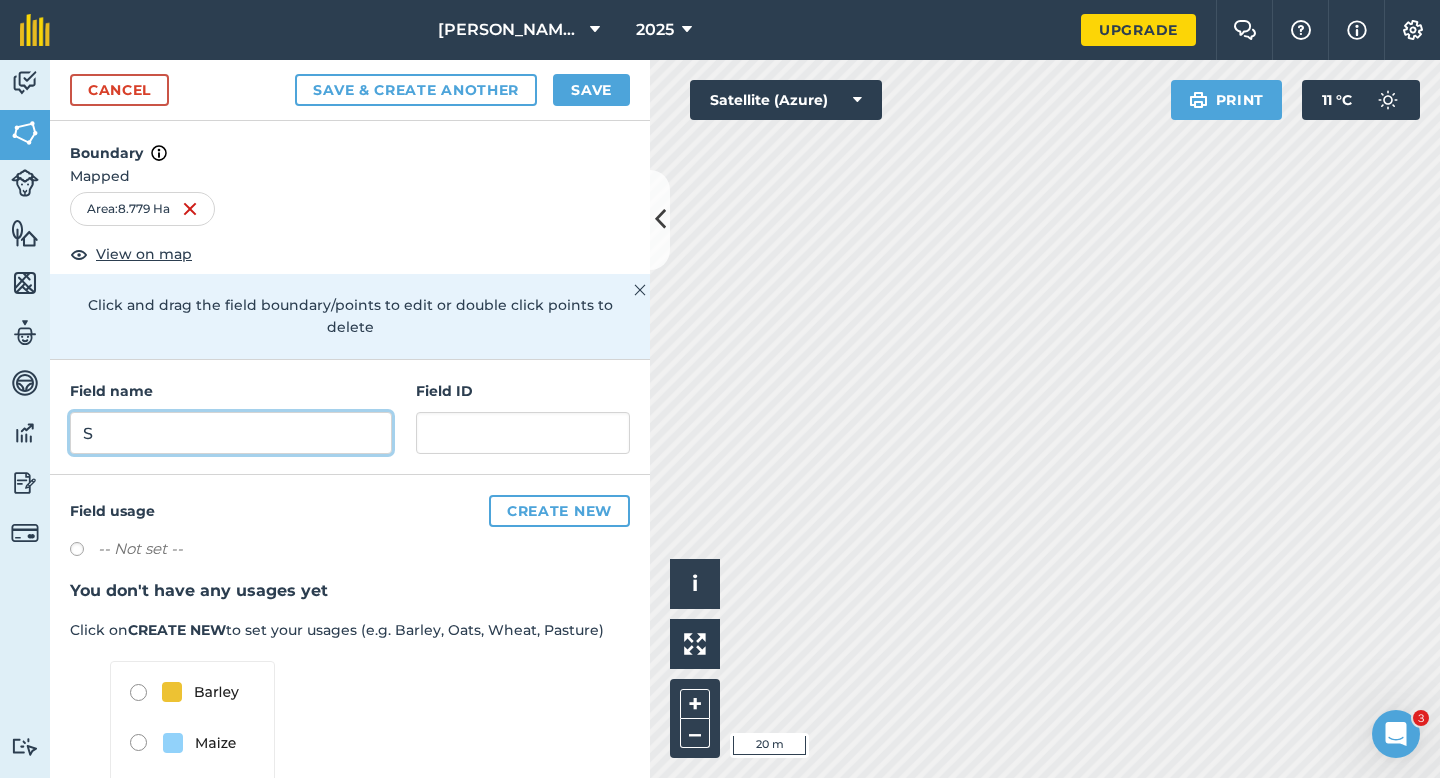 type on "S" 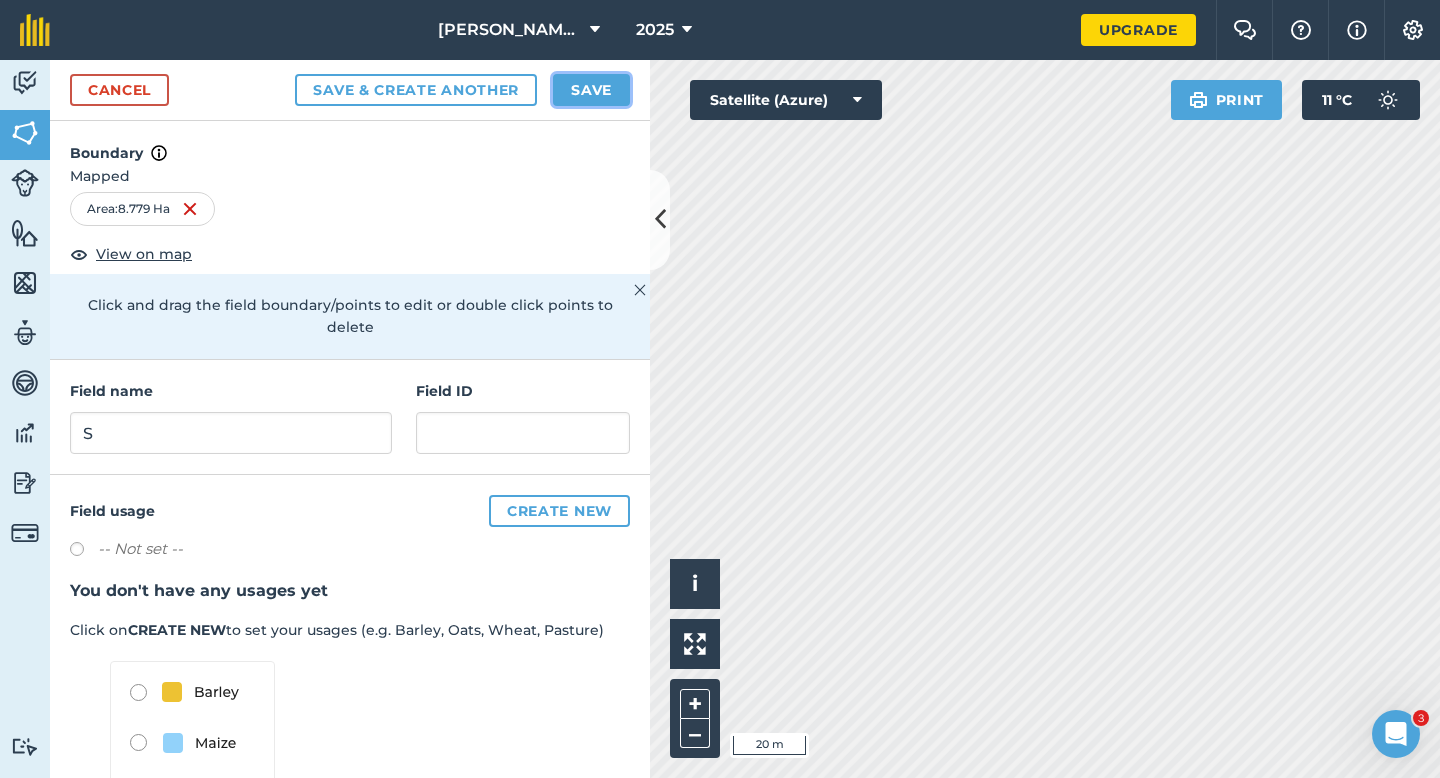 click on "Save" at bounding box center (591, 90) 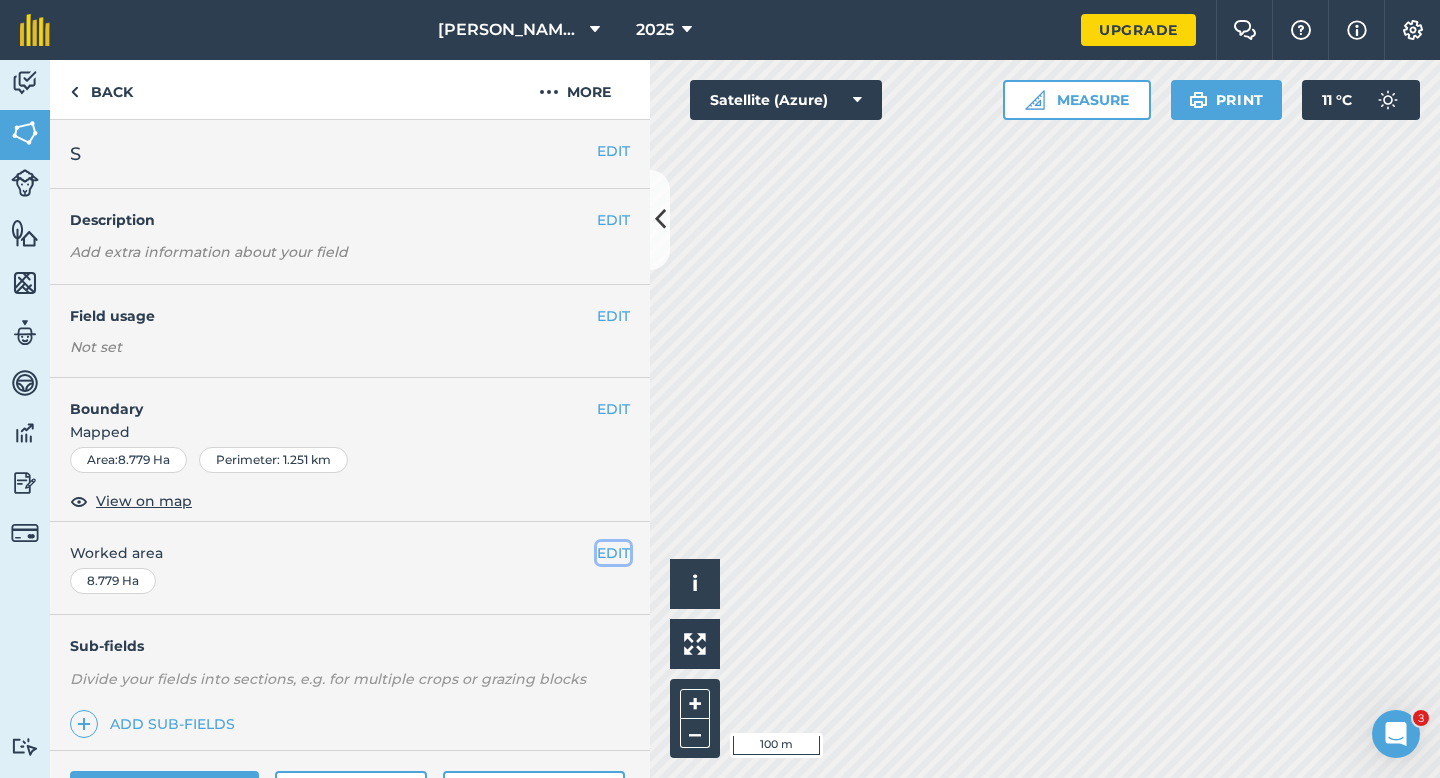 click on "EDIT" at bounding box center [613, 553] 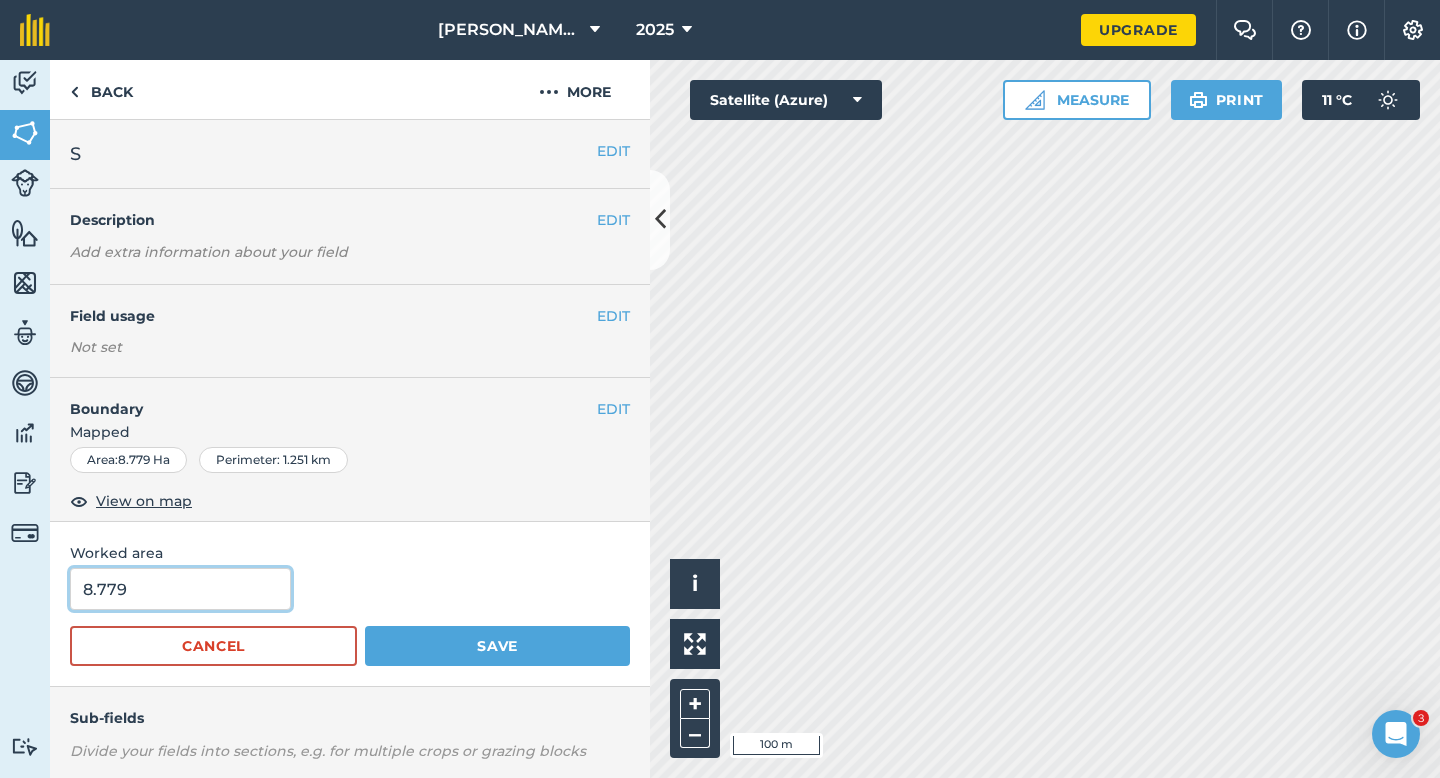click on "8.779" at bounding box center [180, 589] 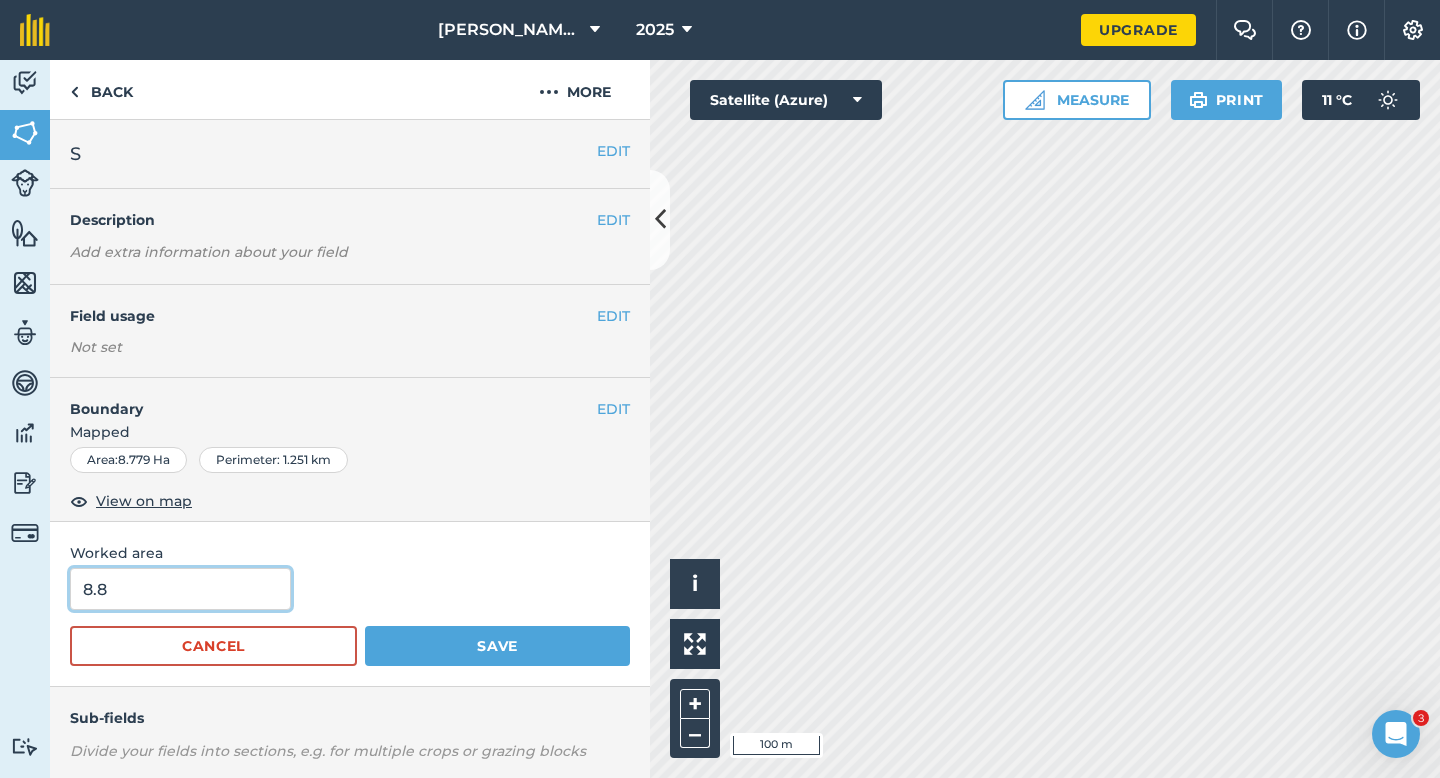 type on "8.8" 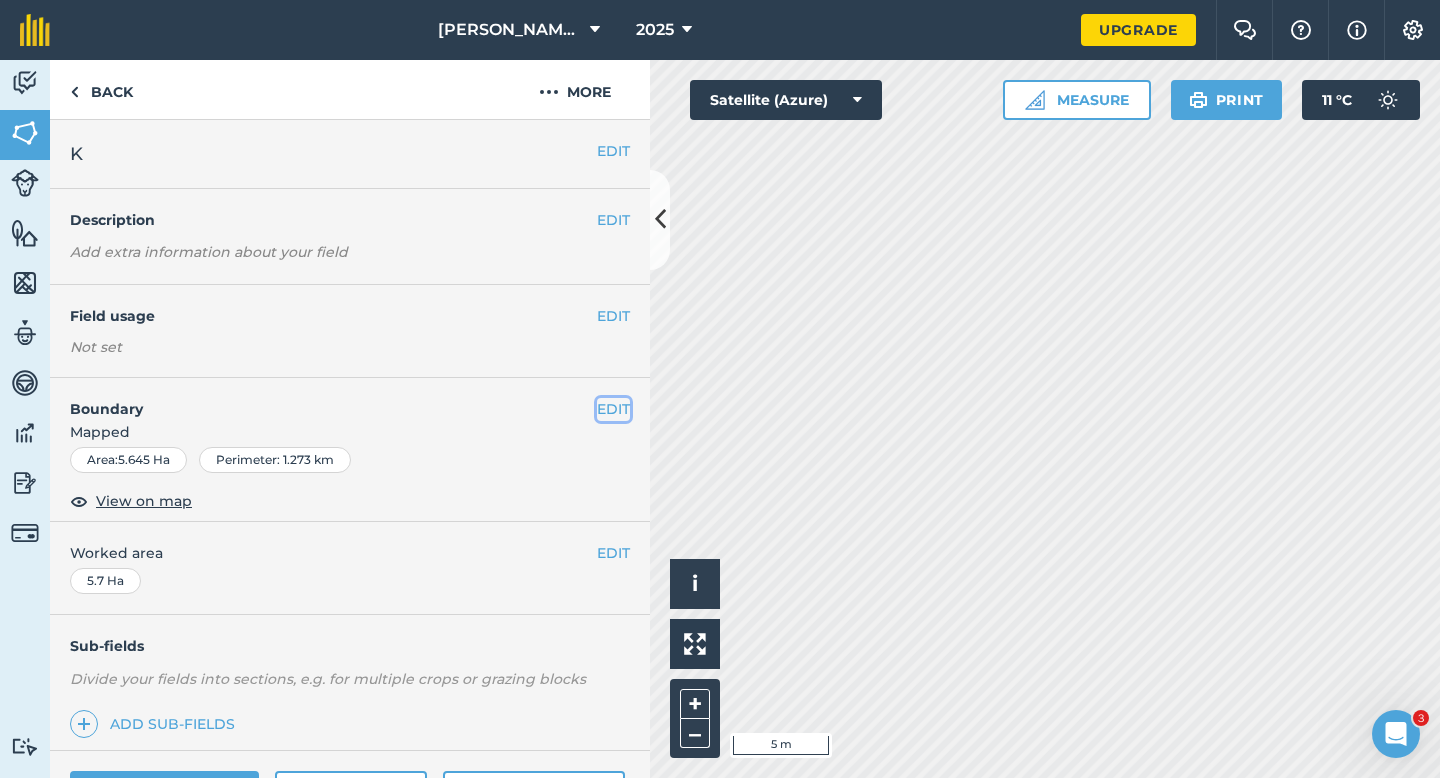 click on "EDIT" at bounding box center [613, 409] 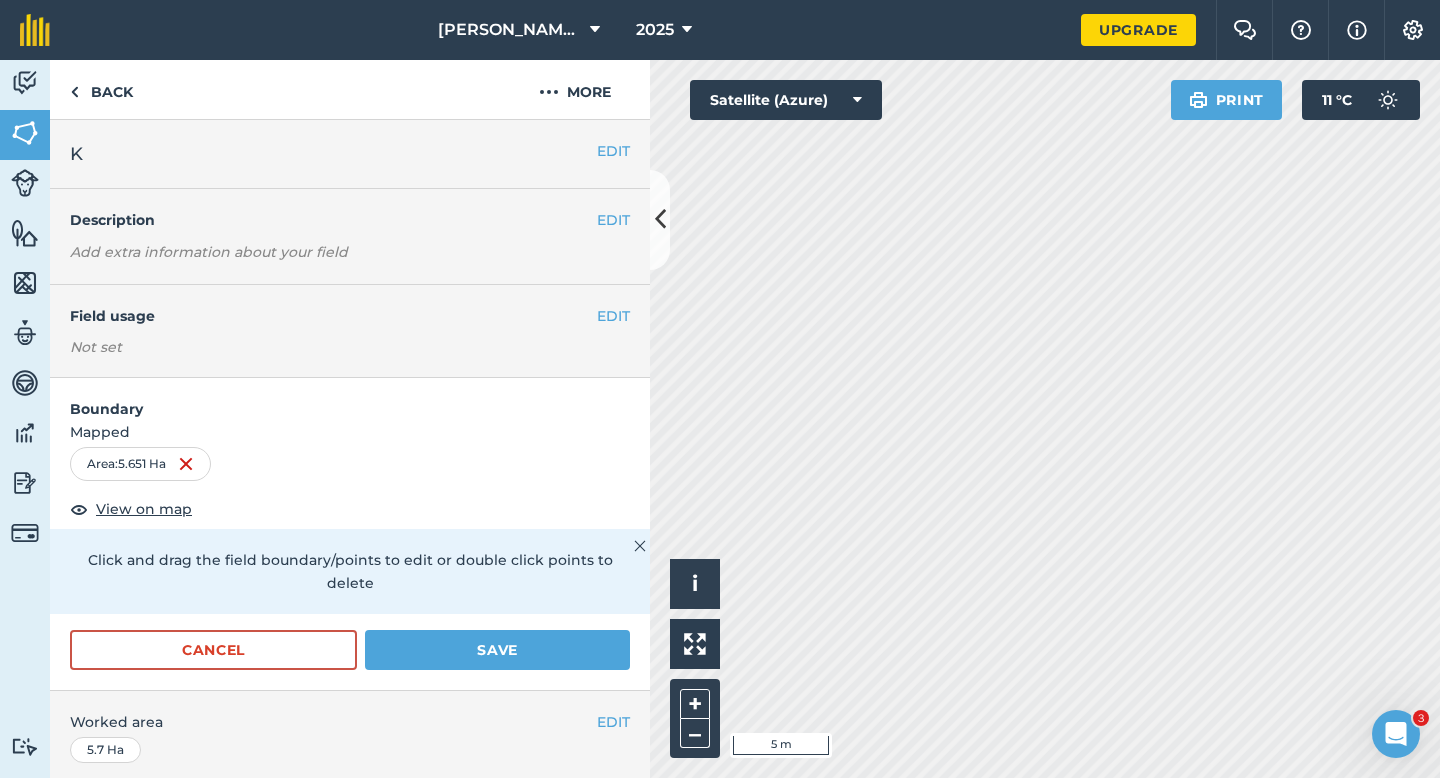 click on "Cancel Save" at bounding box center (350, 660) 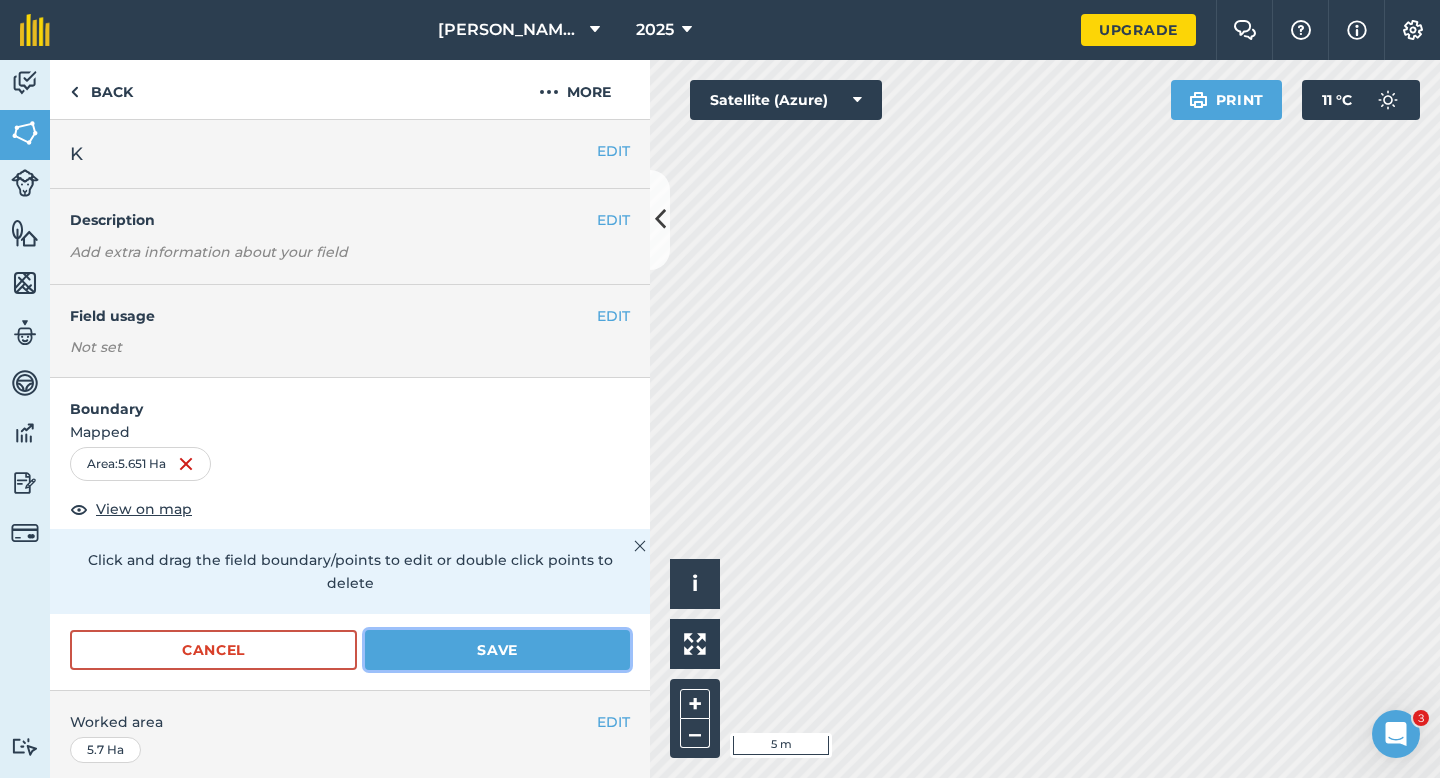click on "Save" at bounding box center (497, 650) 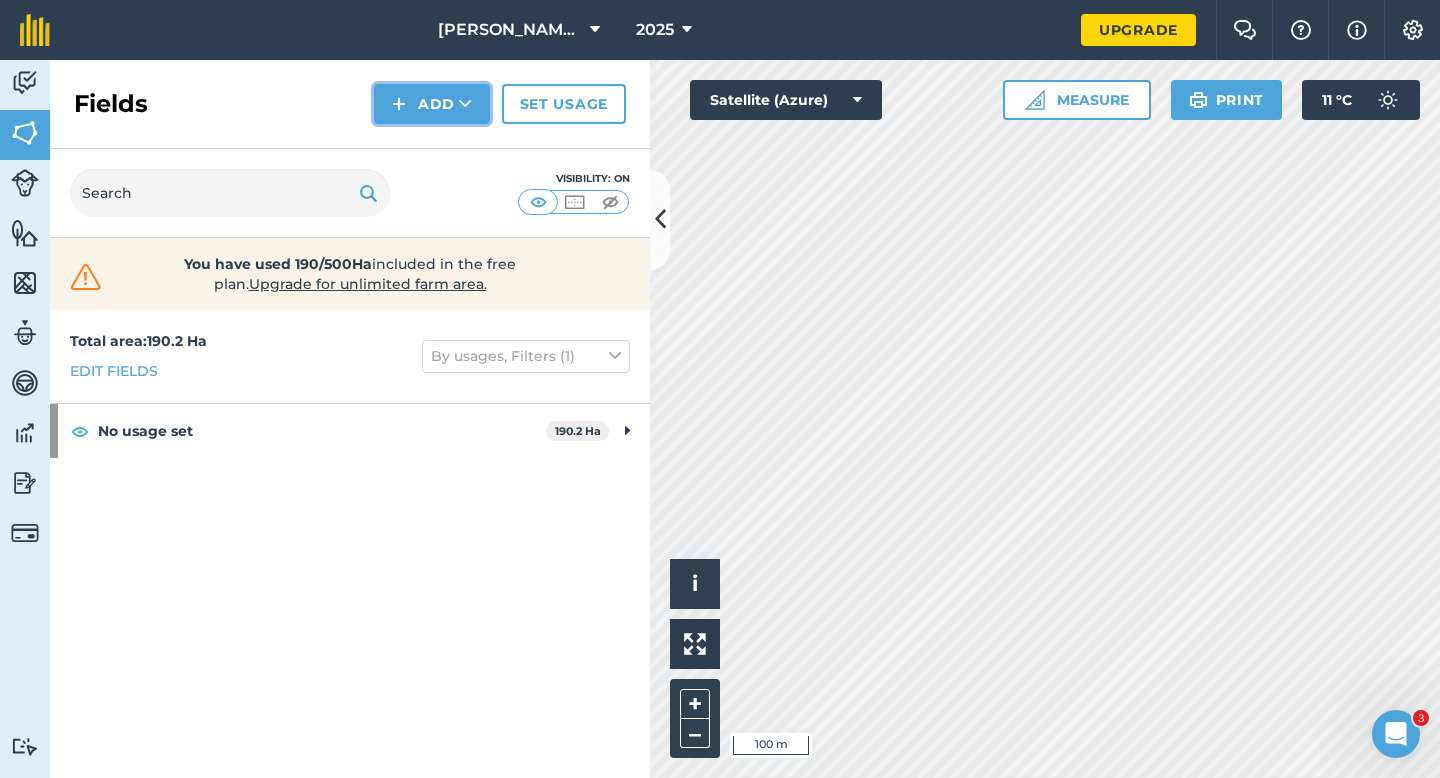 click on "Add" at bounding box center [432, 104] 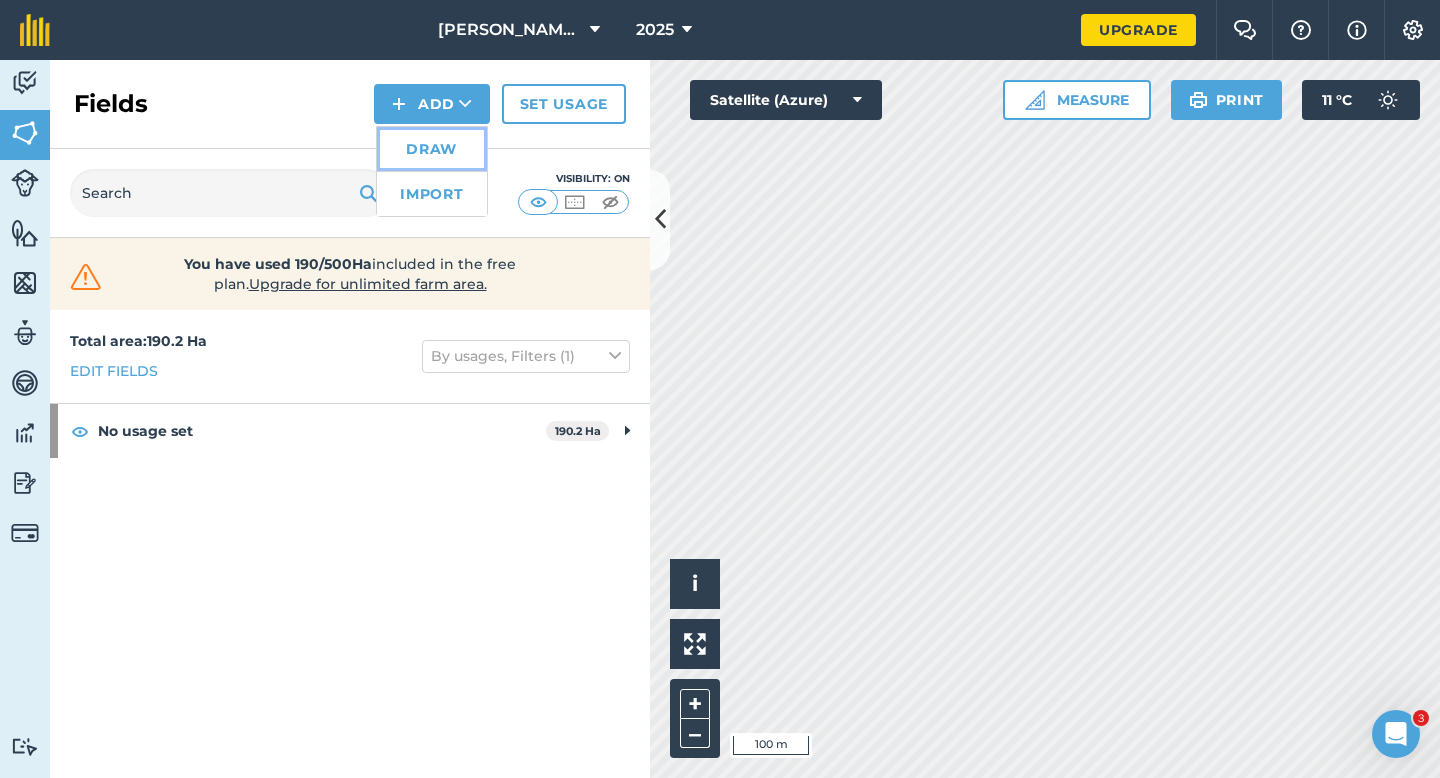 click on "Draw" at bounding box center (432, 149) 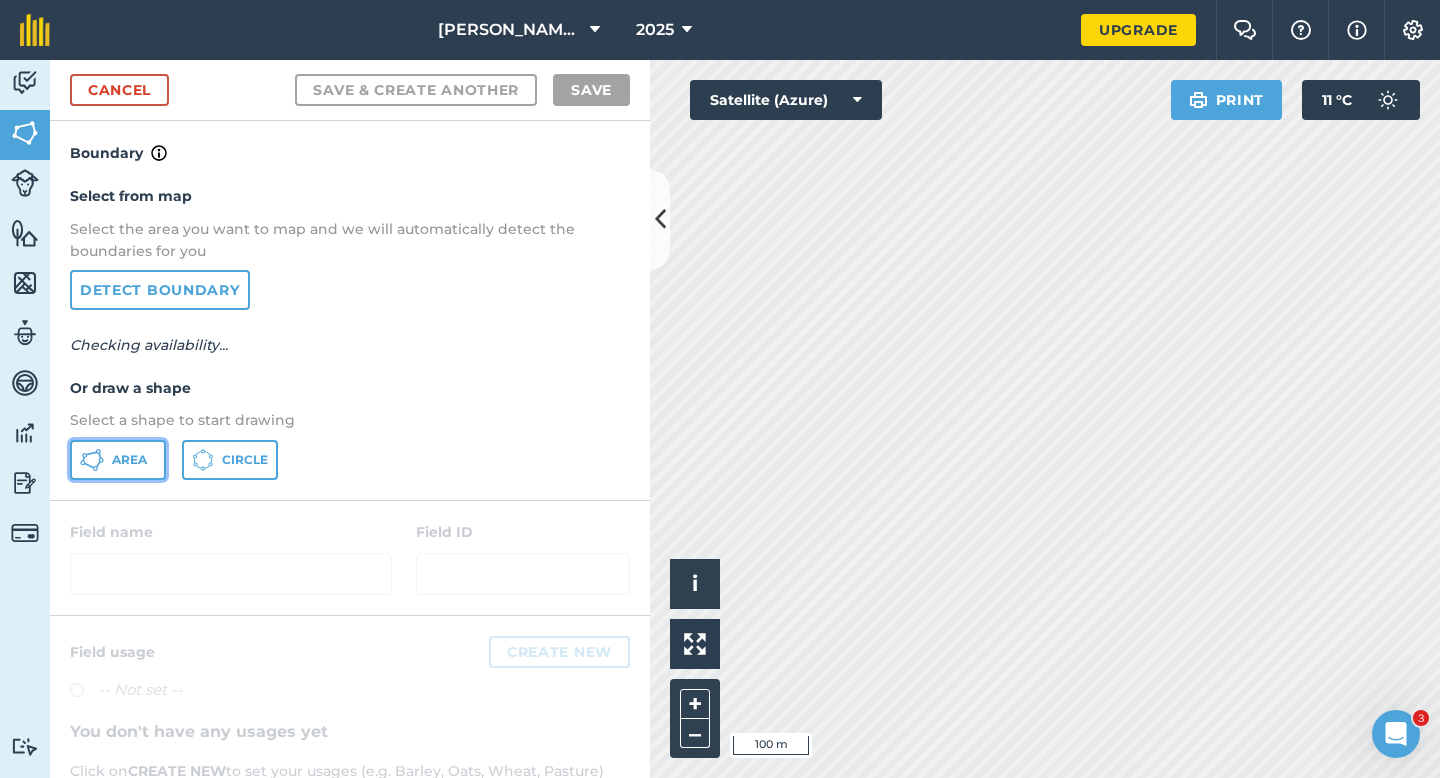 click on "Area" at bounding box center (129, 460) 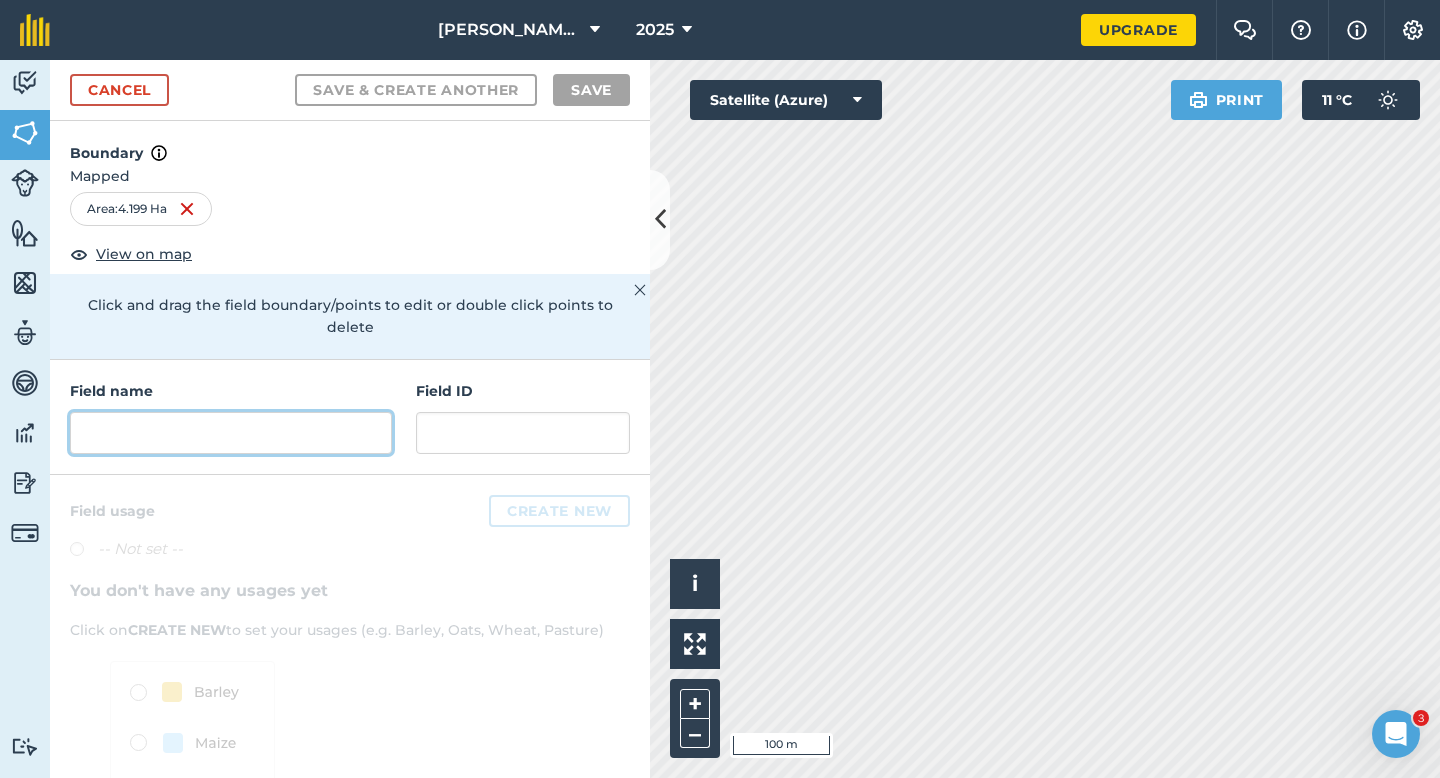 click at bounding box center (231, 433) 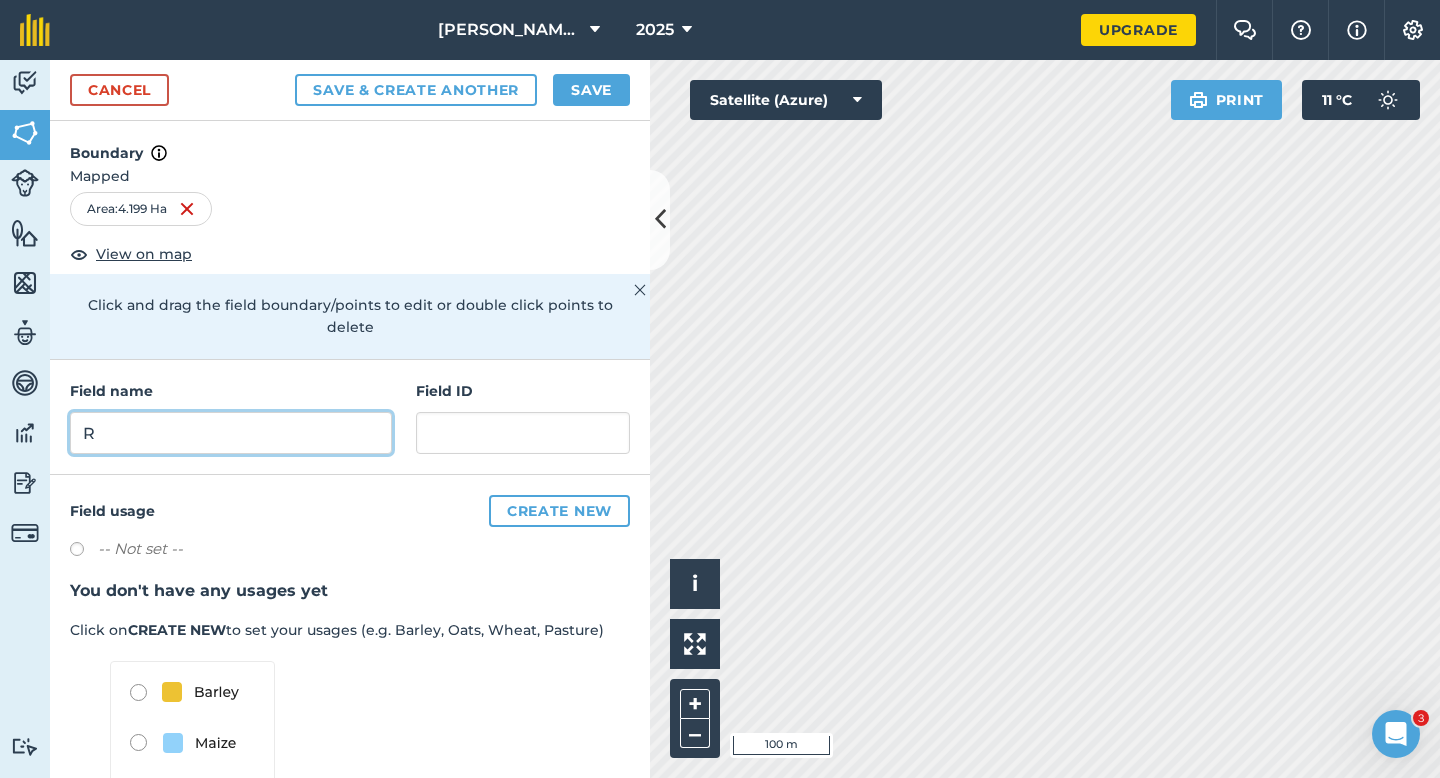 type on "R" 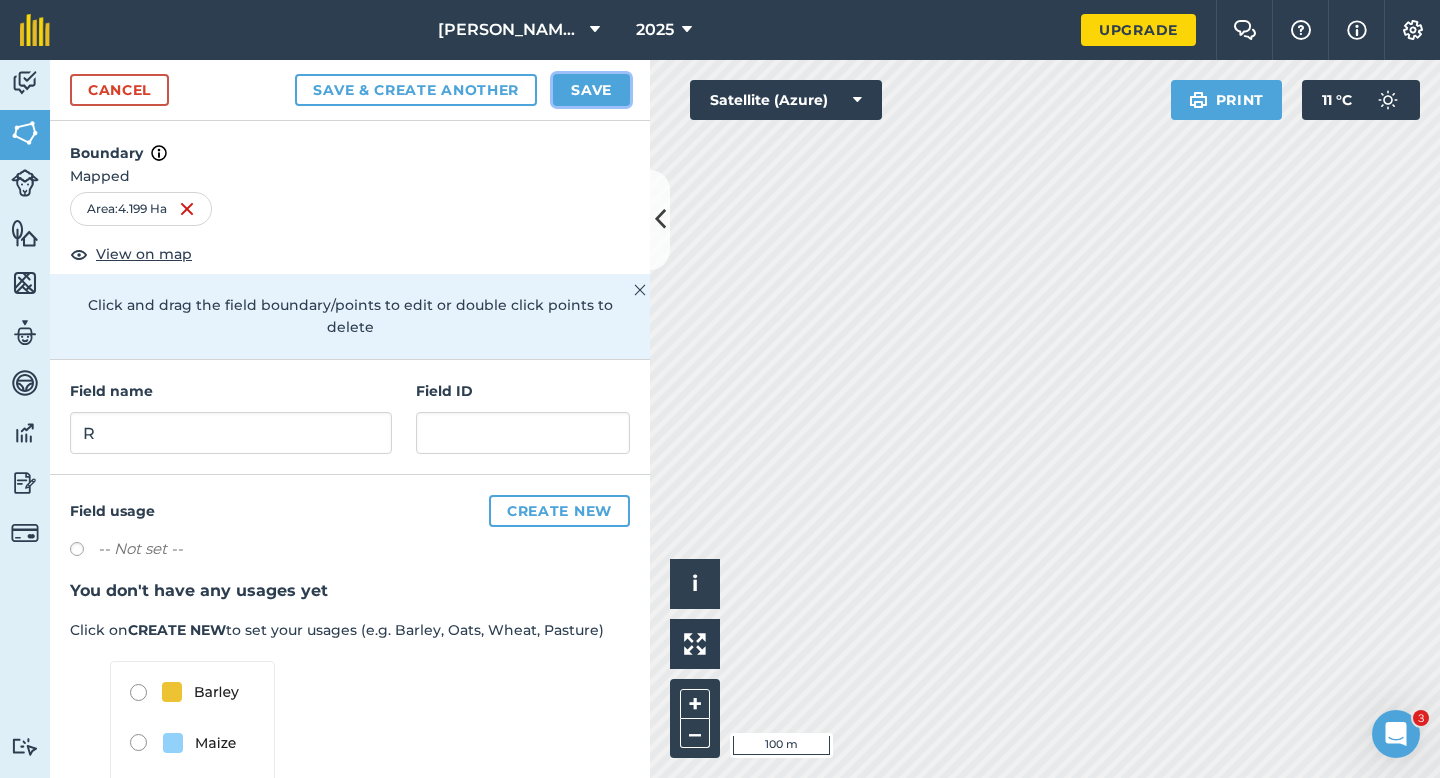 click on "Save" at bounding box center (591, 90) 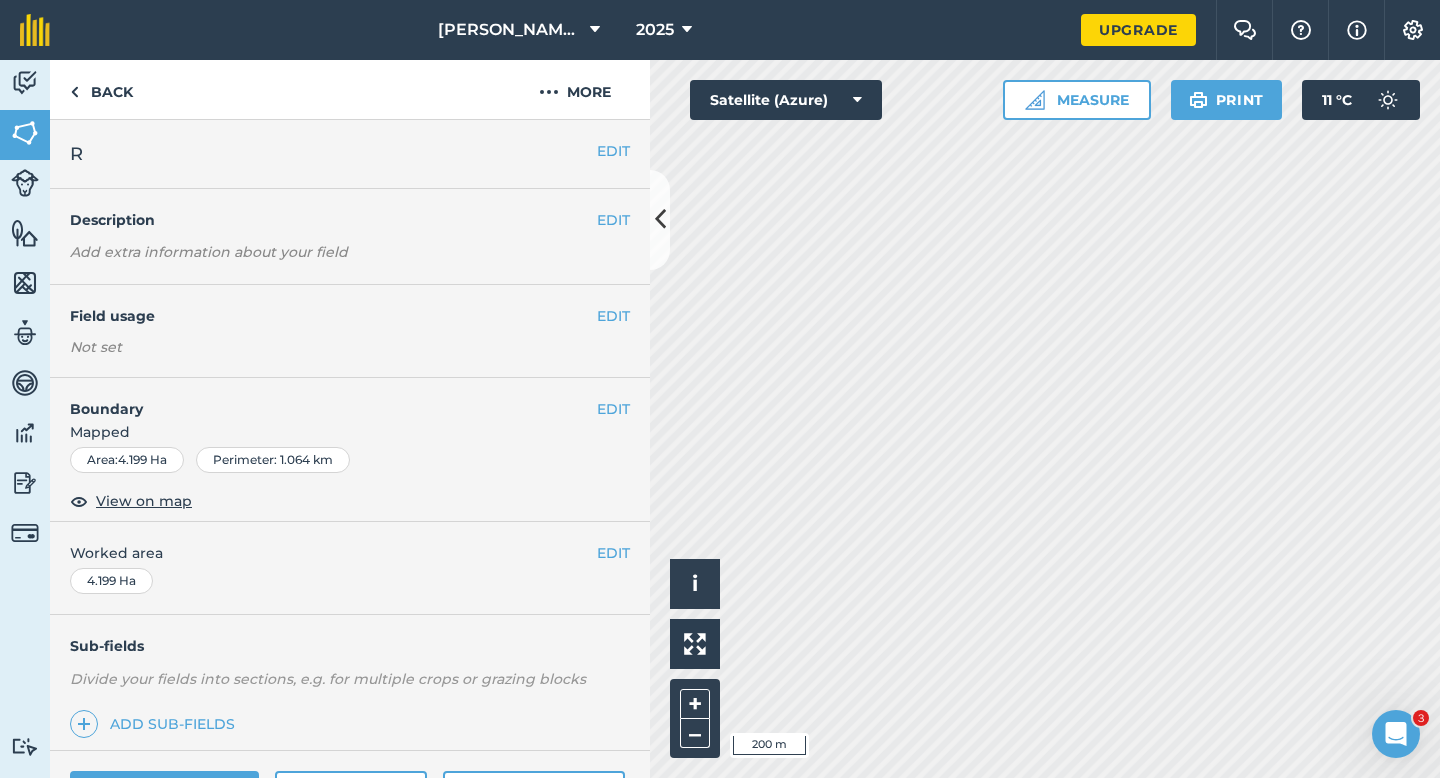 click on "EDIT R" at bounding box center [350, 154] 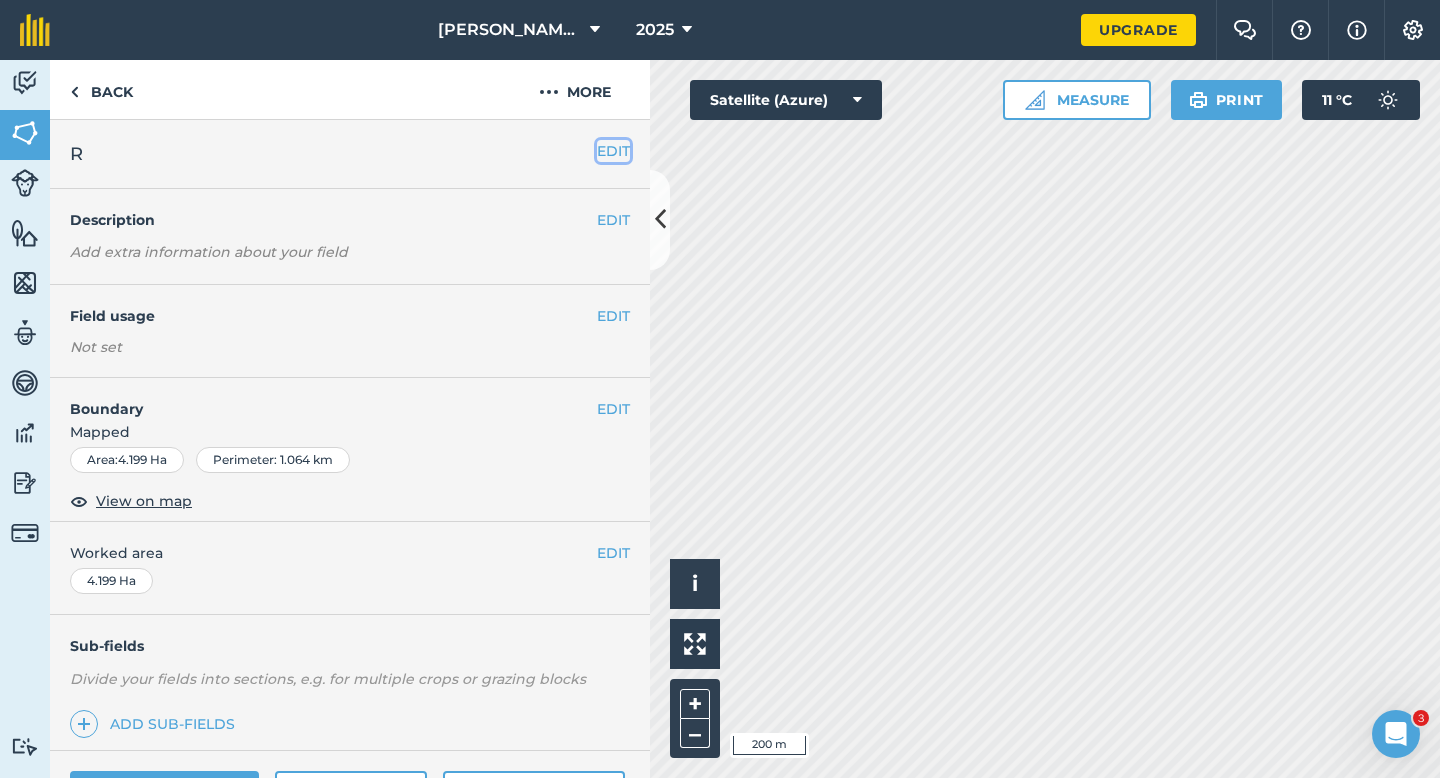 click on "EDIT" at bounding box center (613, 151) 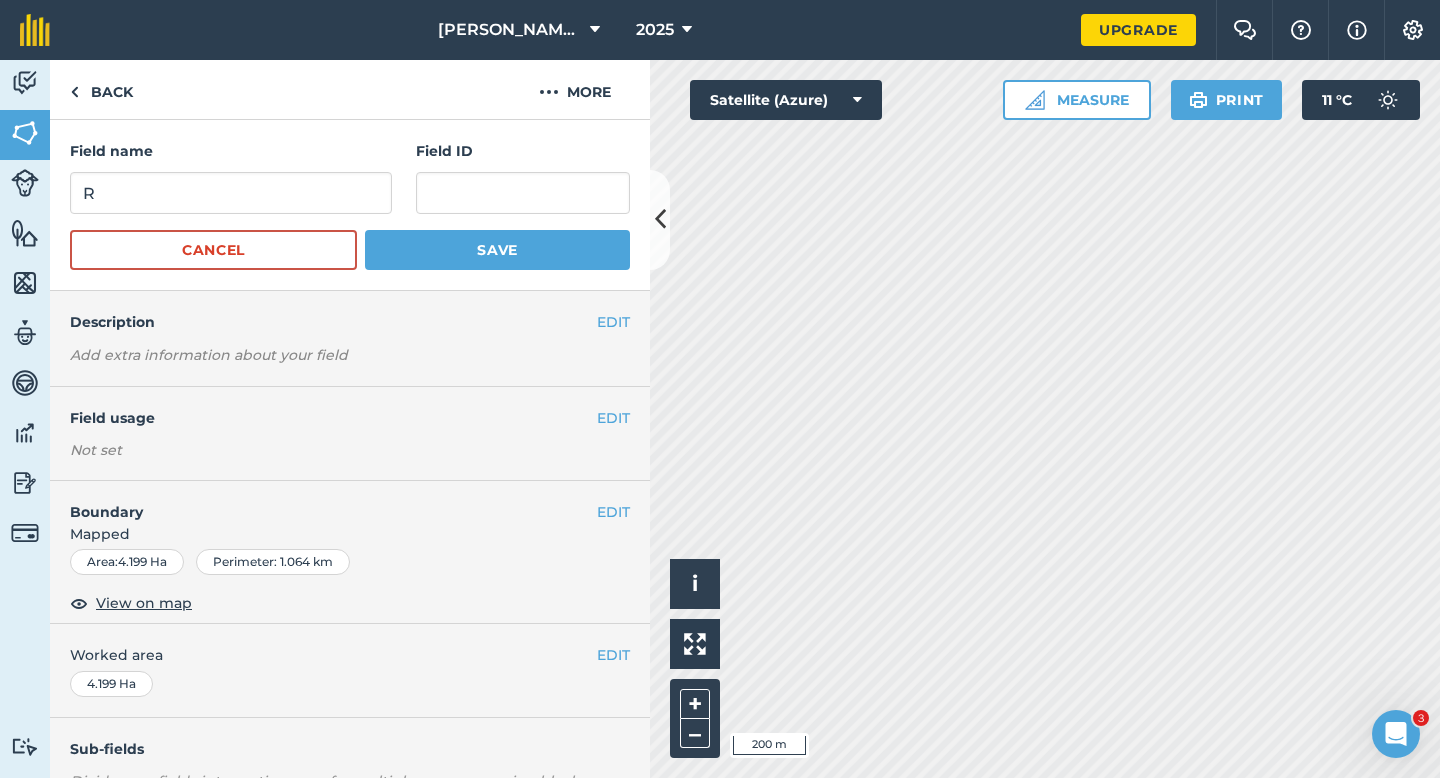 click on "Field name R Field ID Cancel Save" at bounding box center [350, 205] 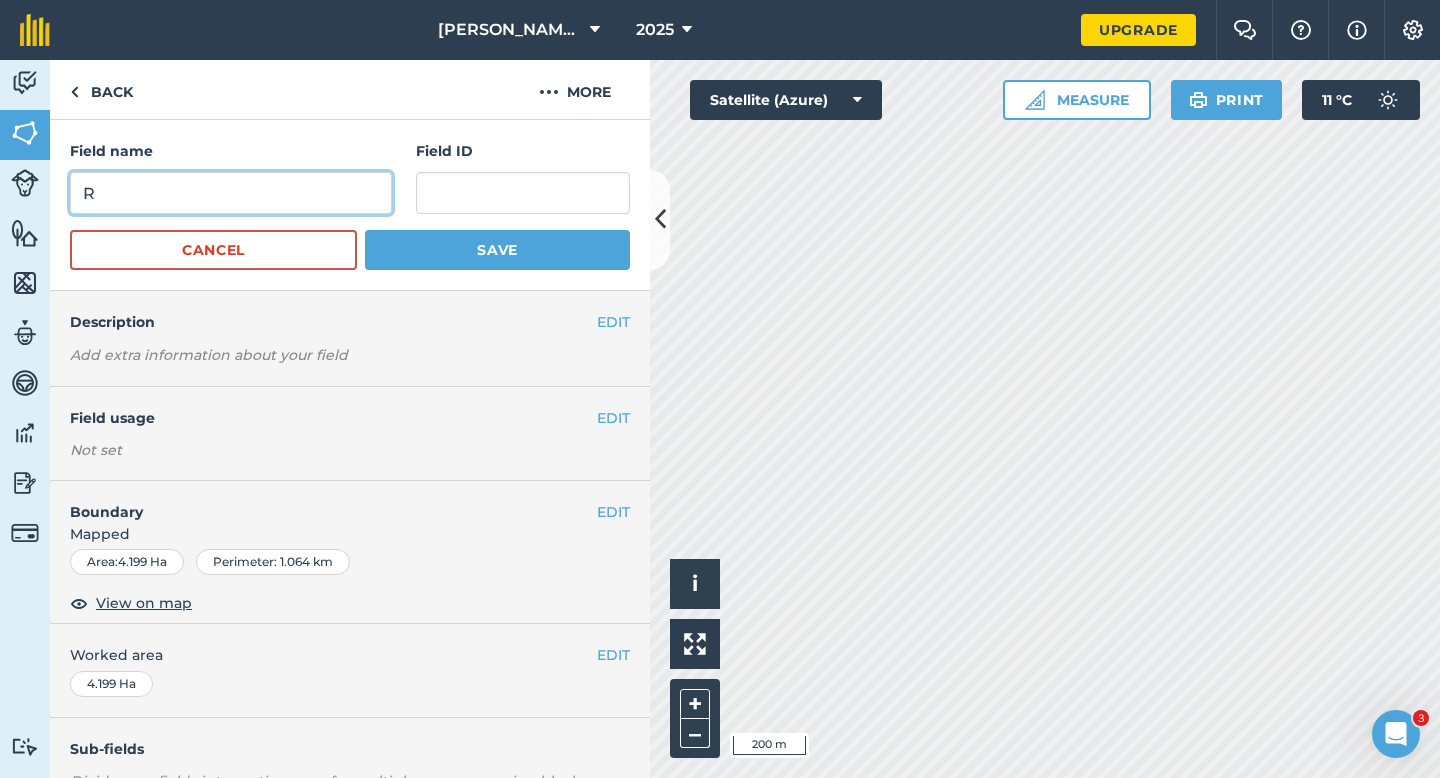 click on "R" at bounding box center [231, 193] 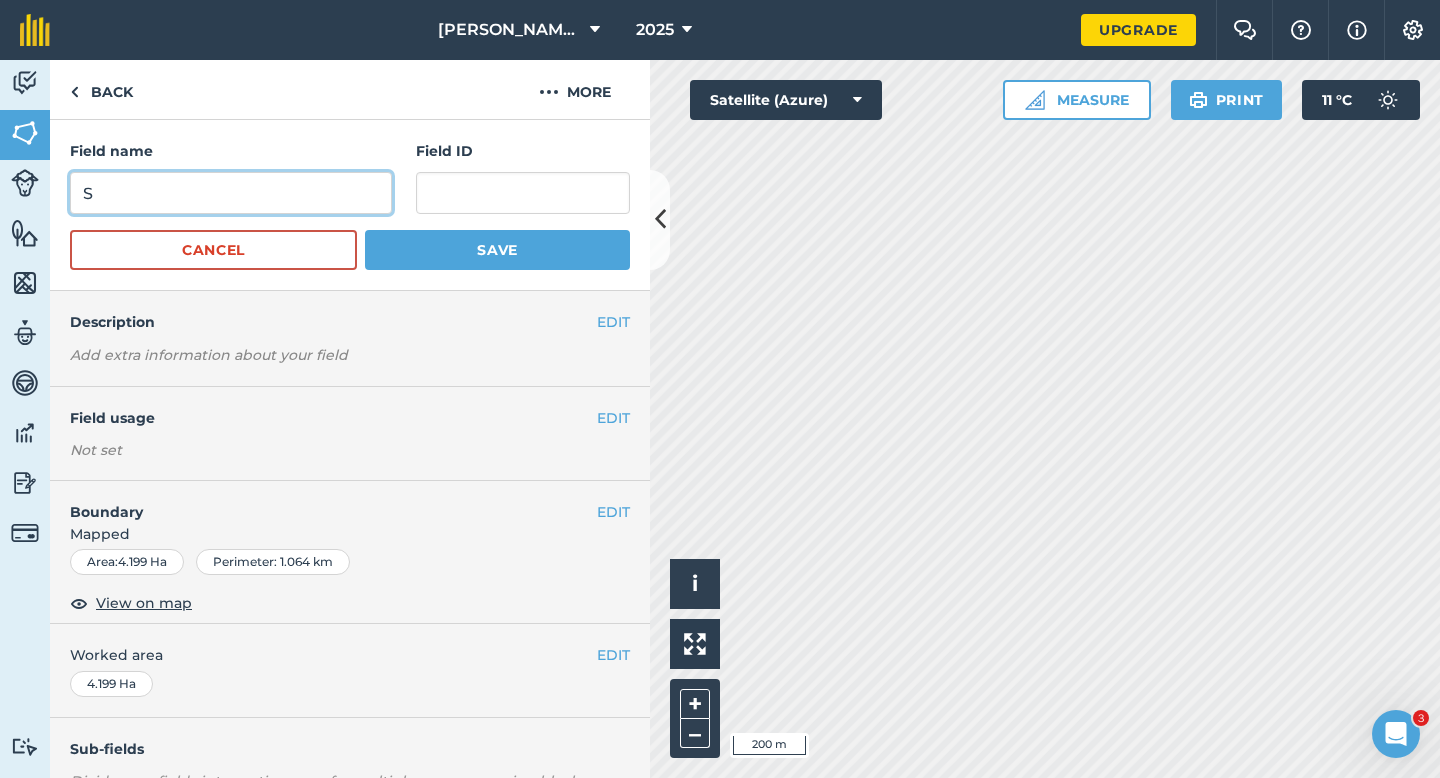 type on "S" 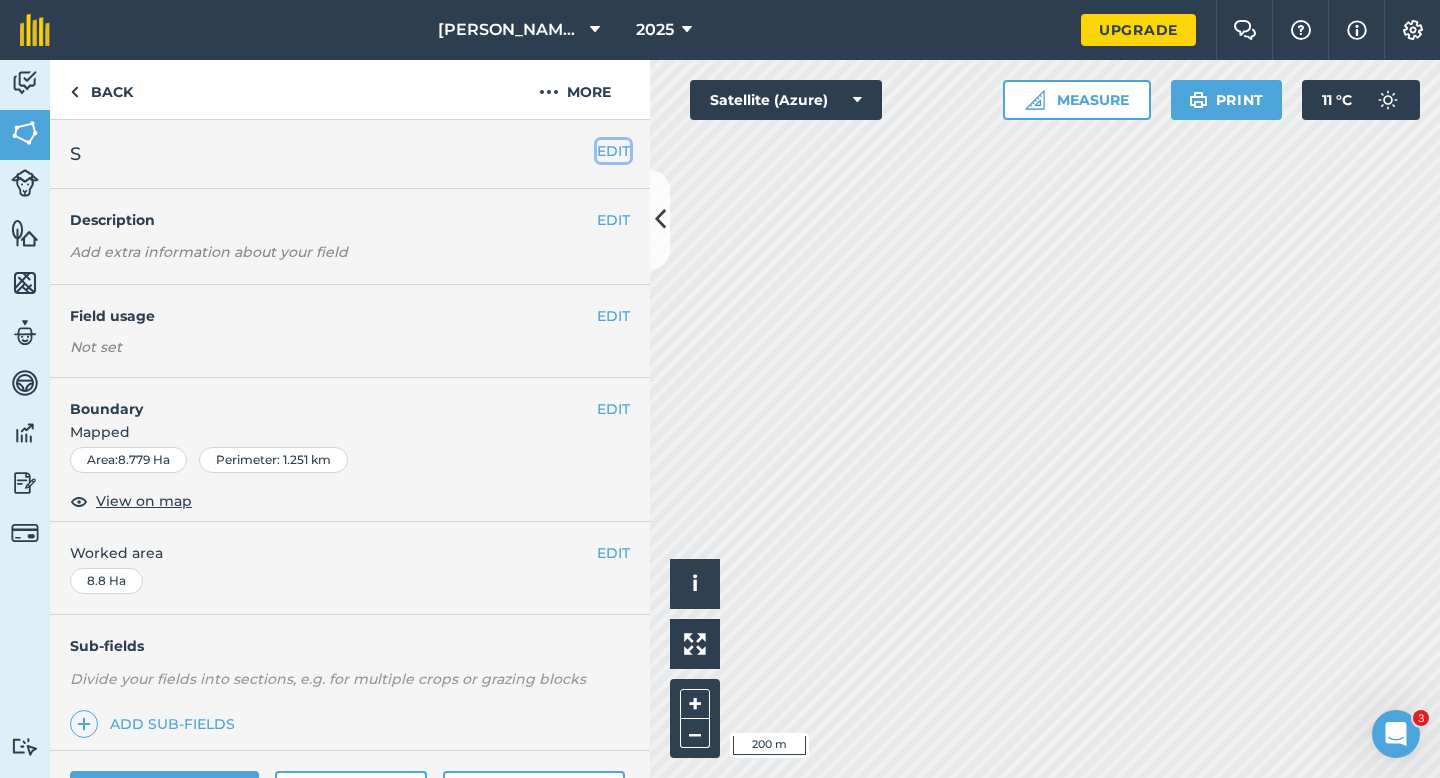 click on "EDIT" at bounding box center (613, 151) 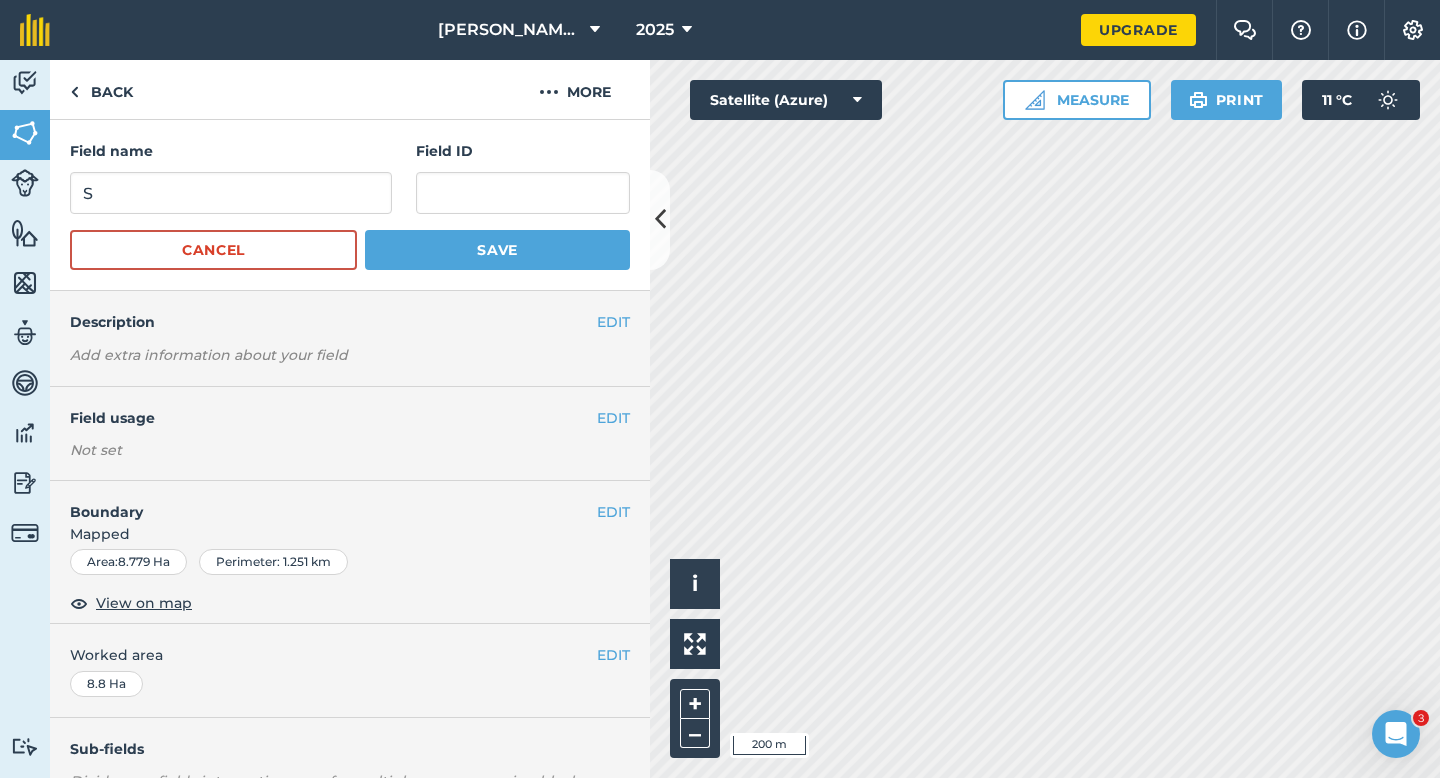 click on "Field name S" at bounding box center (231, 177) 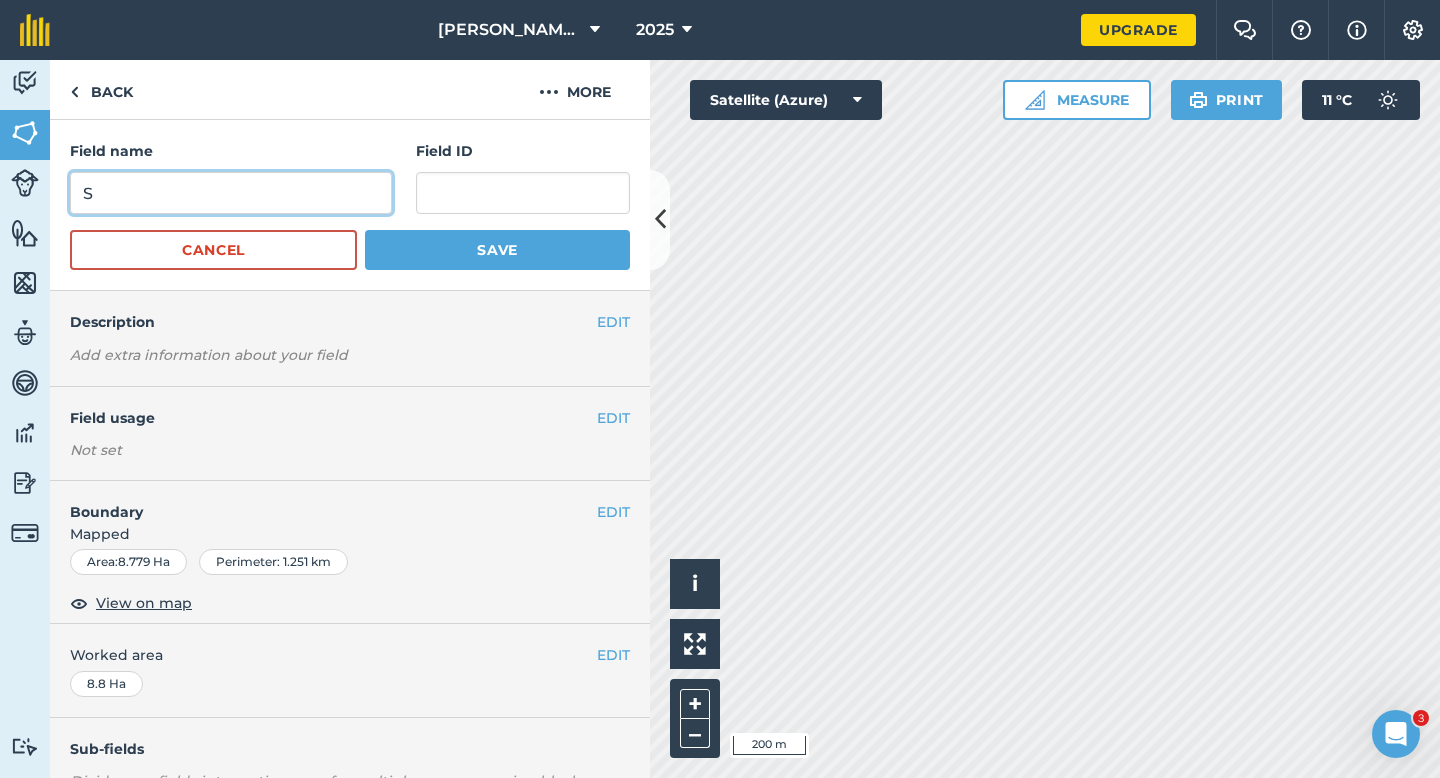 click on "S" at bounding box center (231, 193) 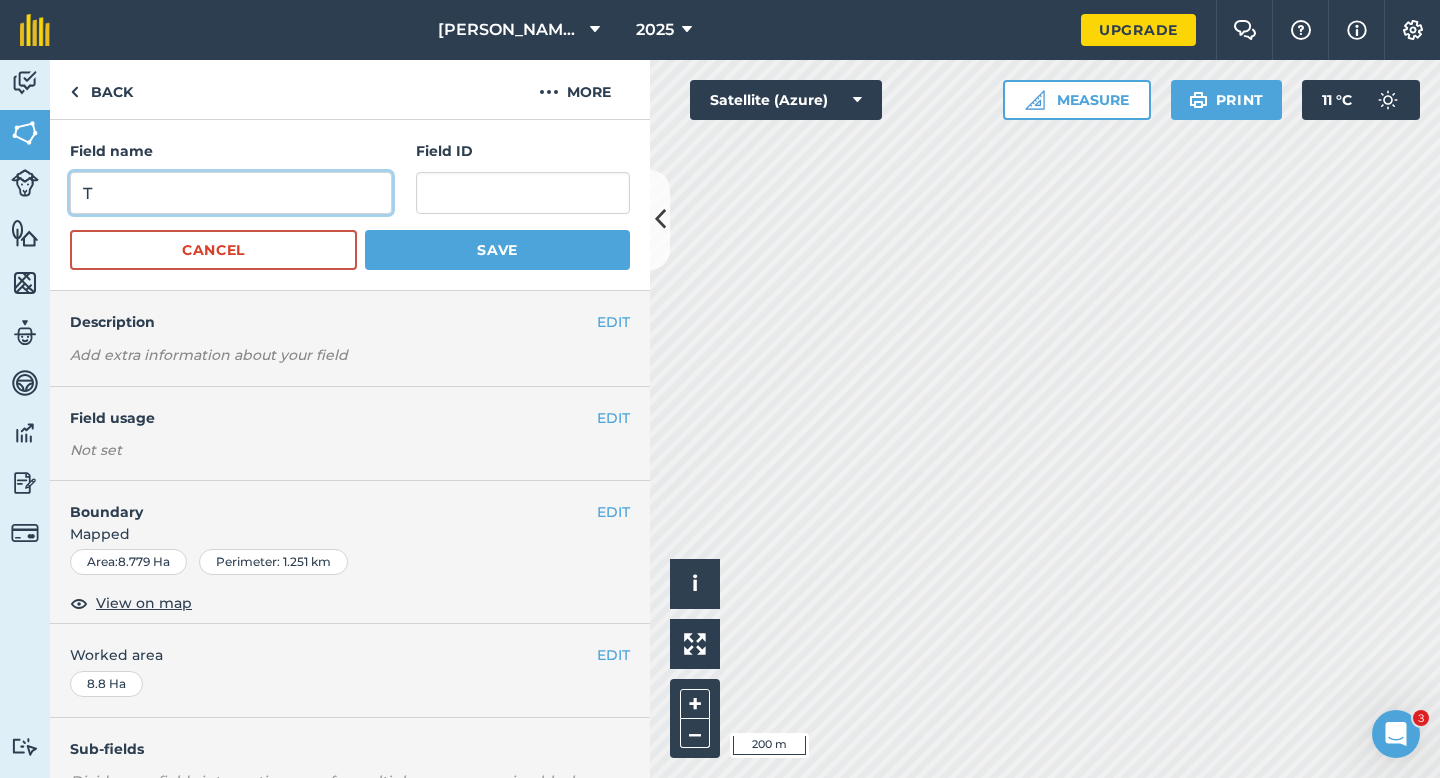 type on "T" 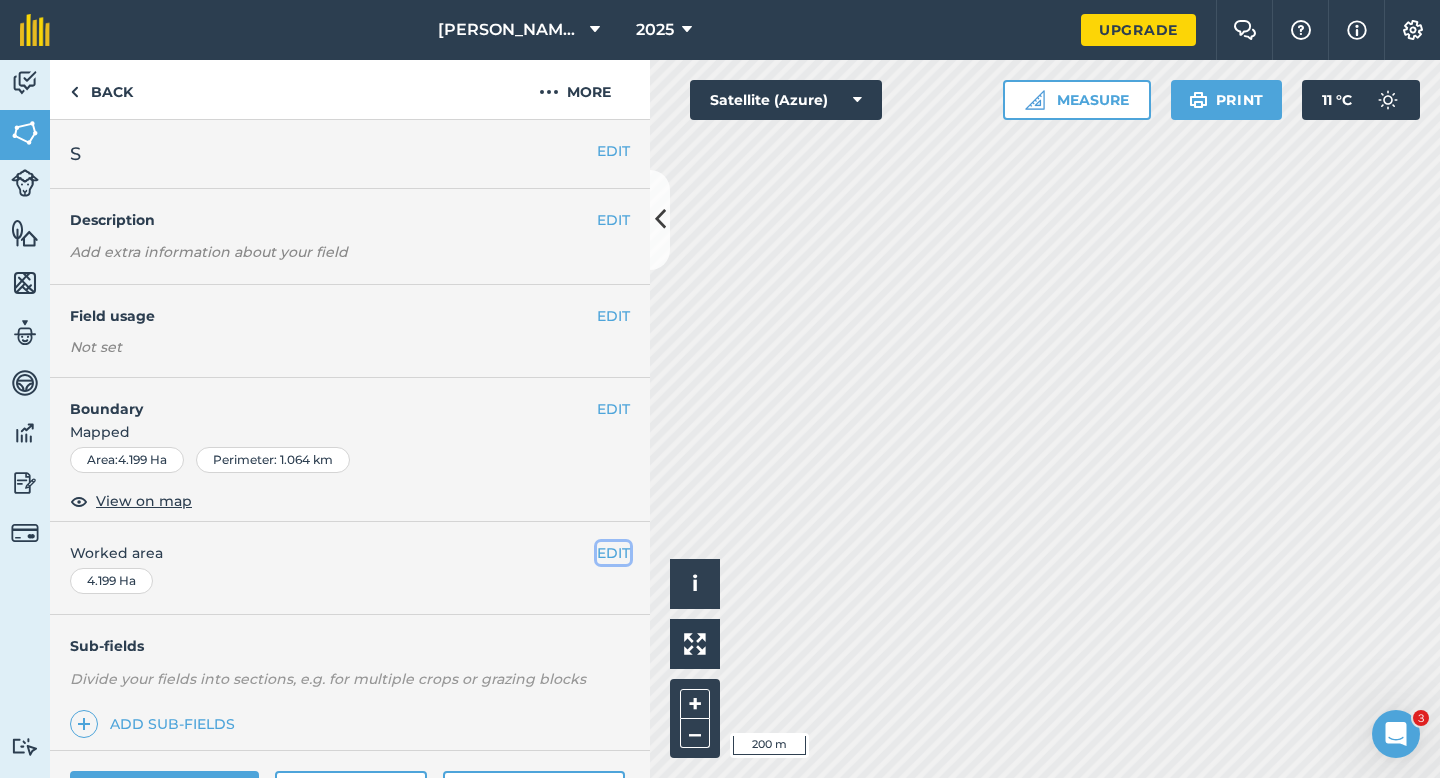 click on "EDIT" at bounding box center [613, 553] 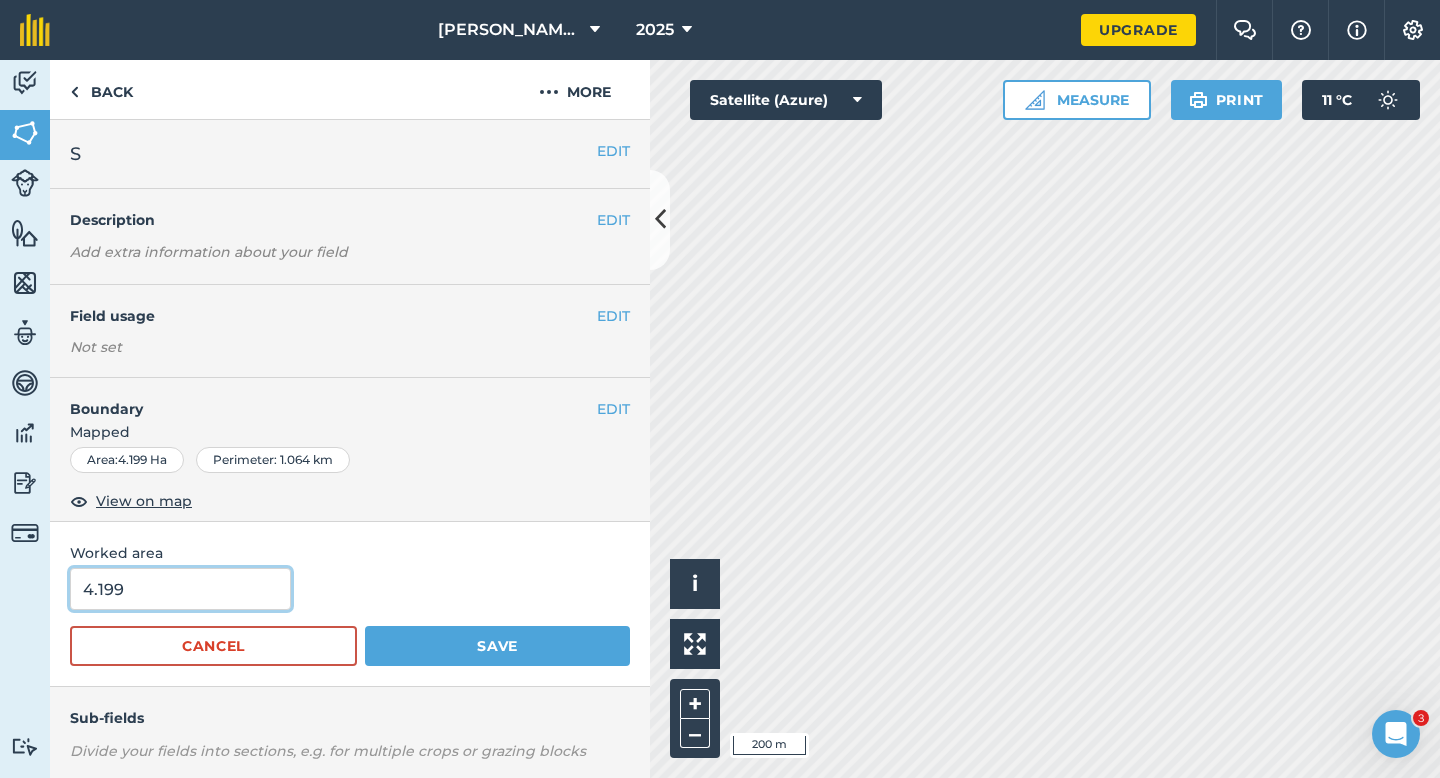 click on "4.199" at bounding box center (180, 589) 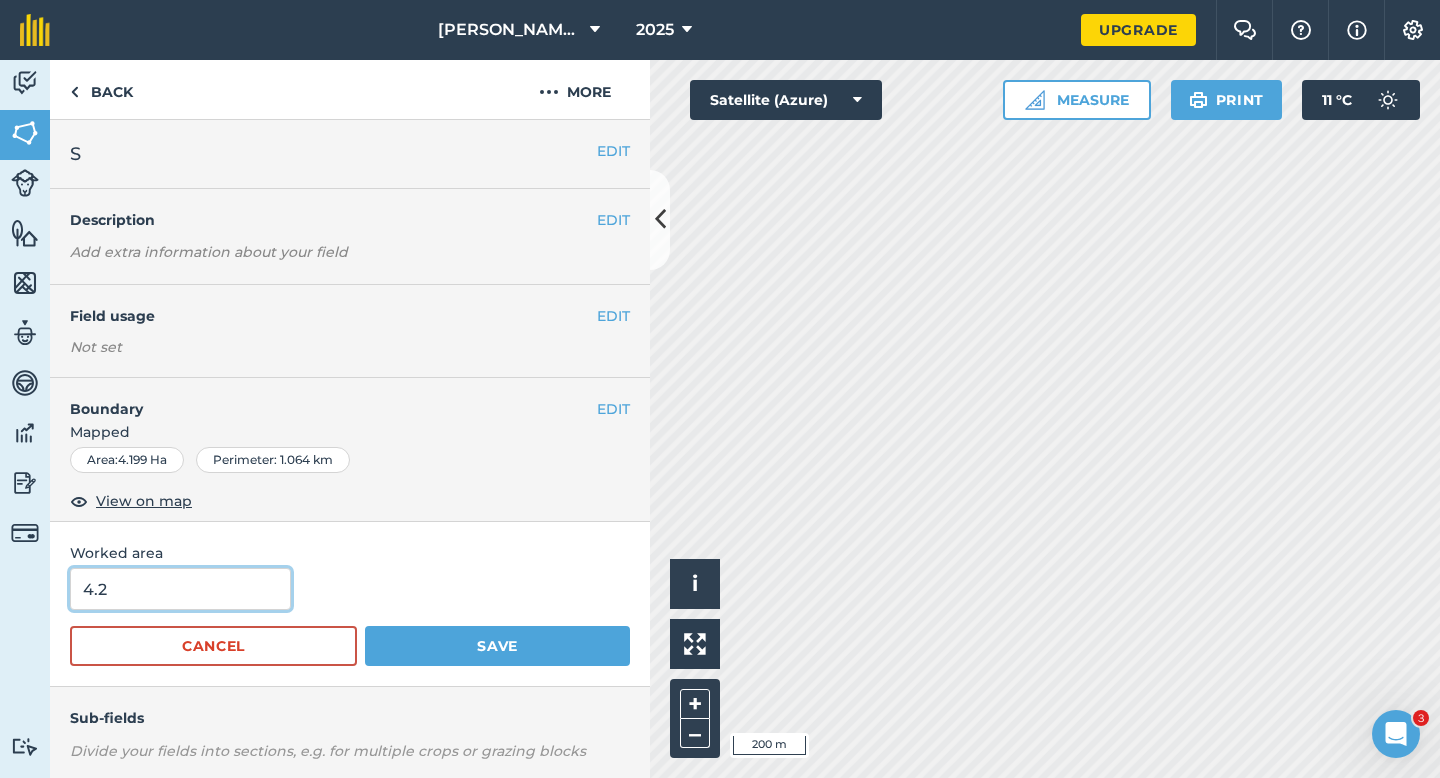 type on "4.2" 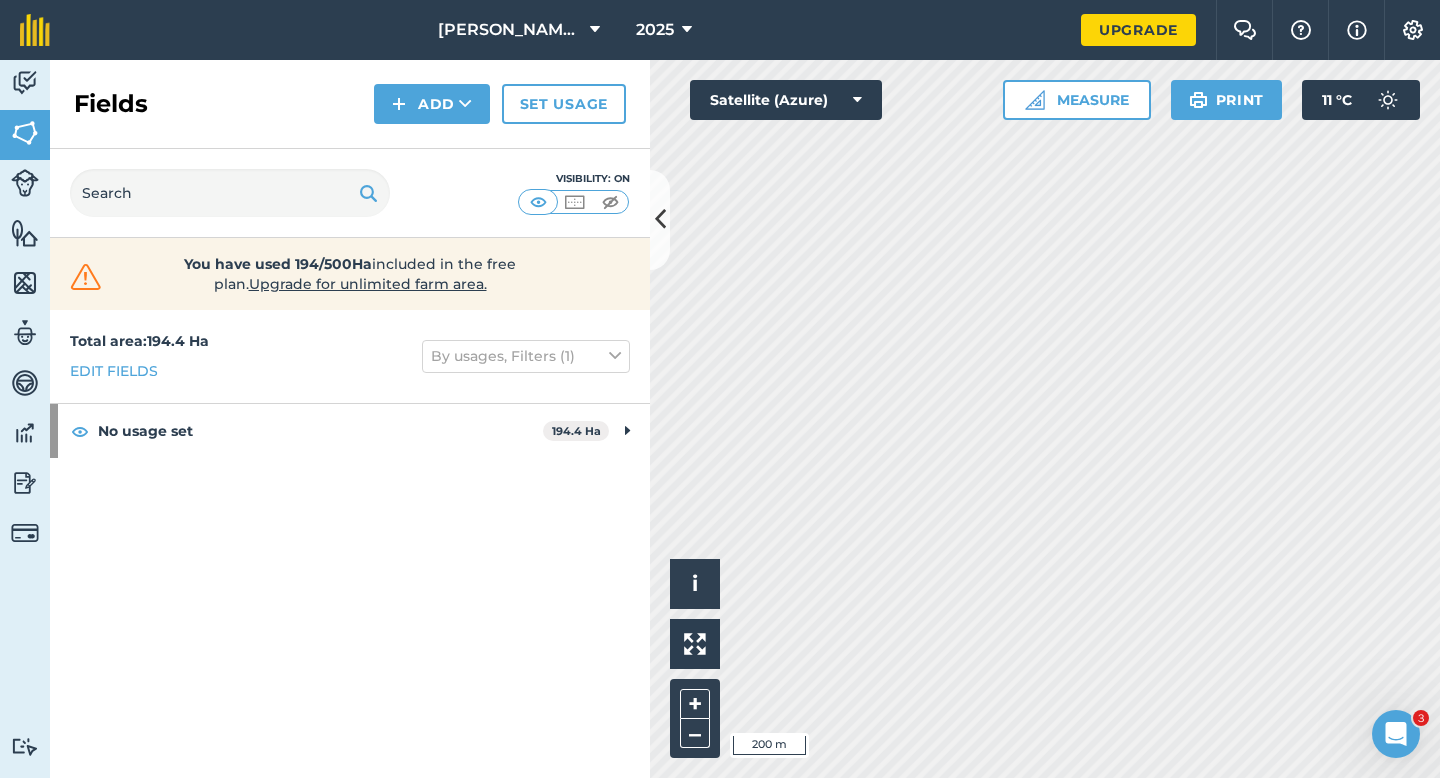 click on "Fields   Add   Set usage" at bounding box center [350, 104] 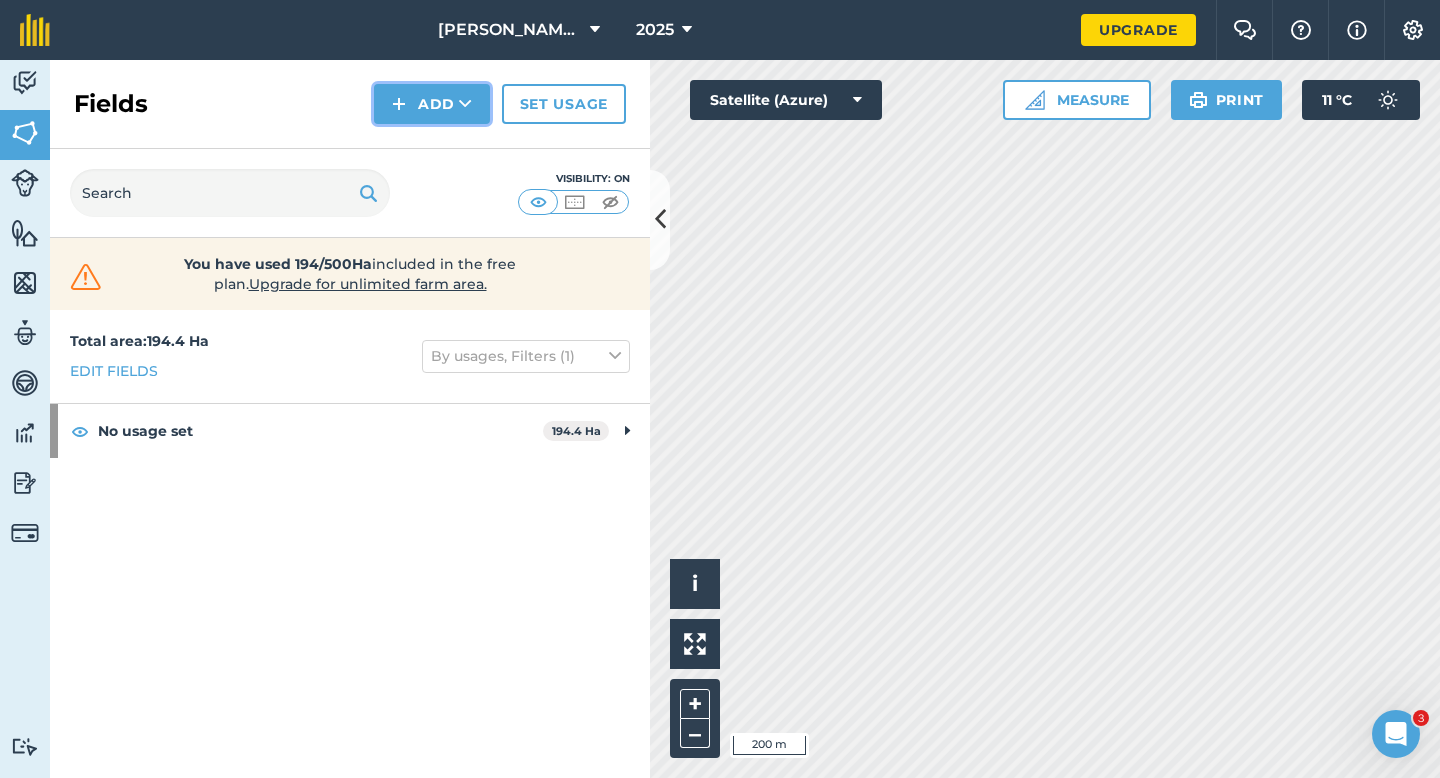 click on "Add" at bounding box center (432, 104) 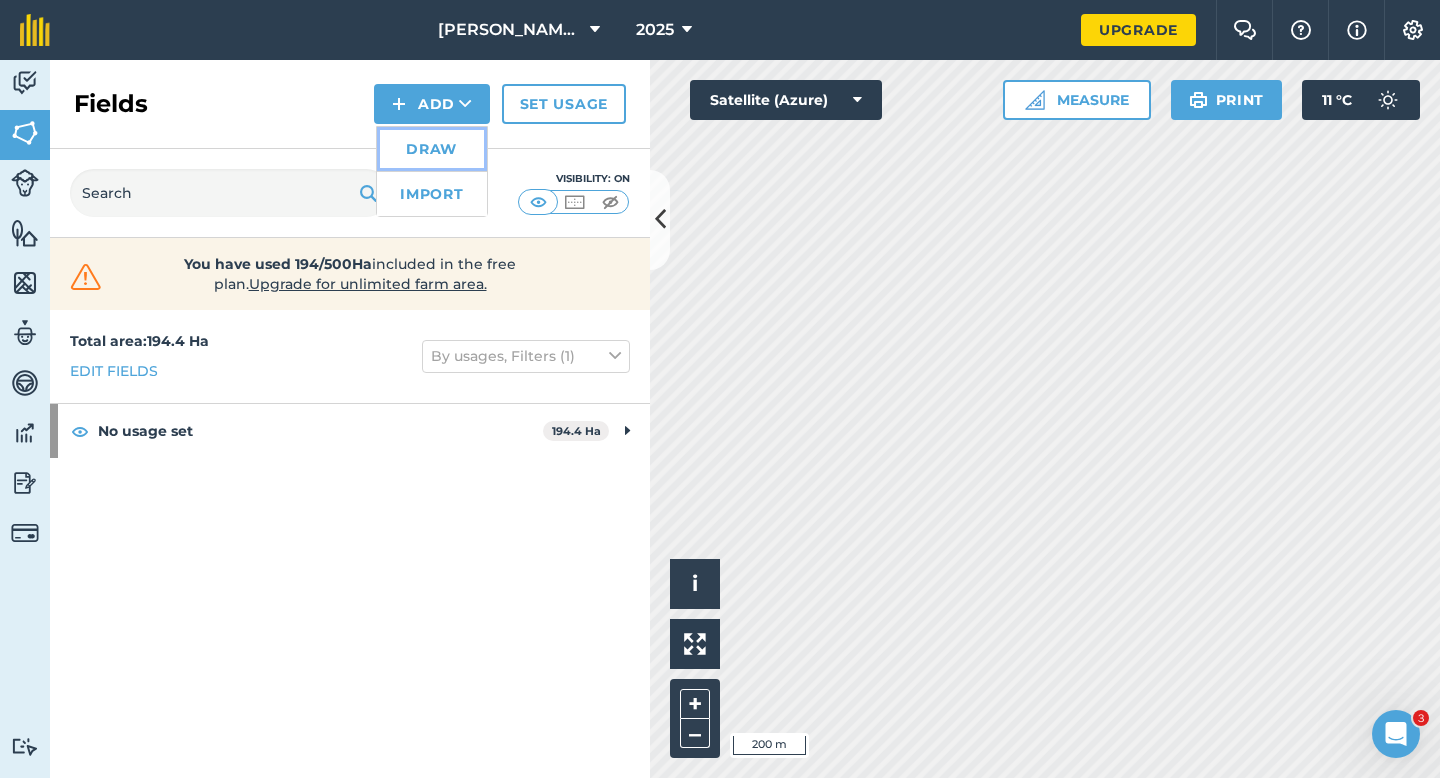 click on "Draw" at bounding box center [432, 149] 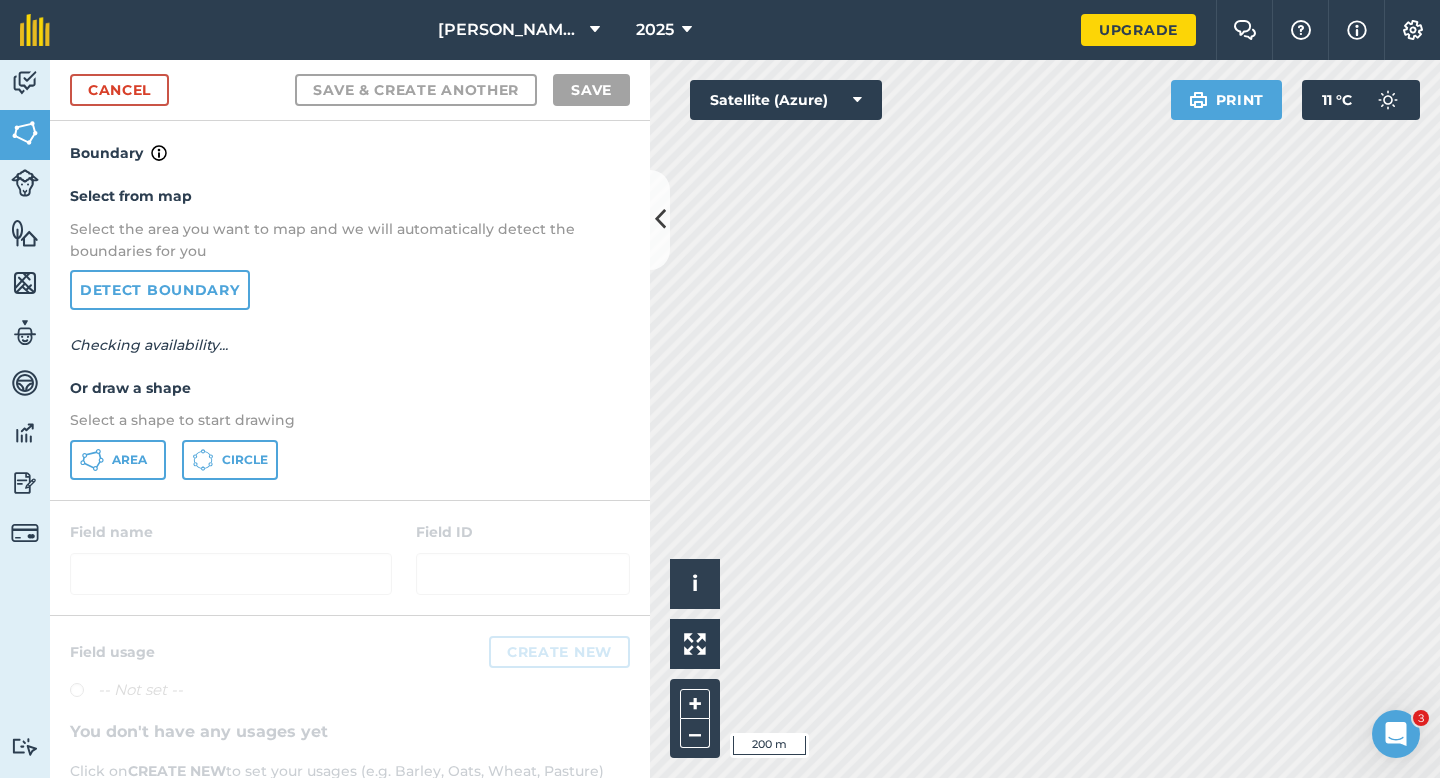 click on "Select from map Select the area you want to map and we will automatically detect the boundaries for you Detect boundary Checking availability... Or draw a shape Select a shape to start drawing Area Circle" at bounding box center [350, 332] 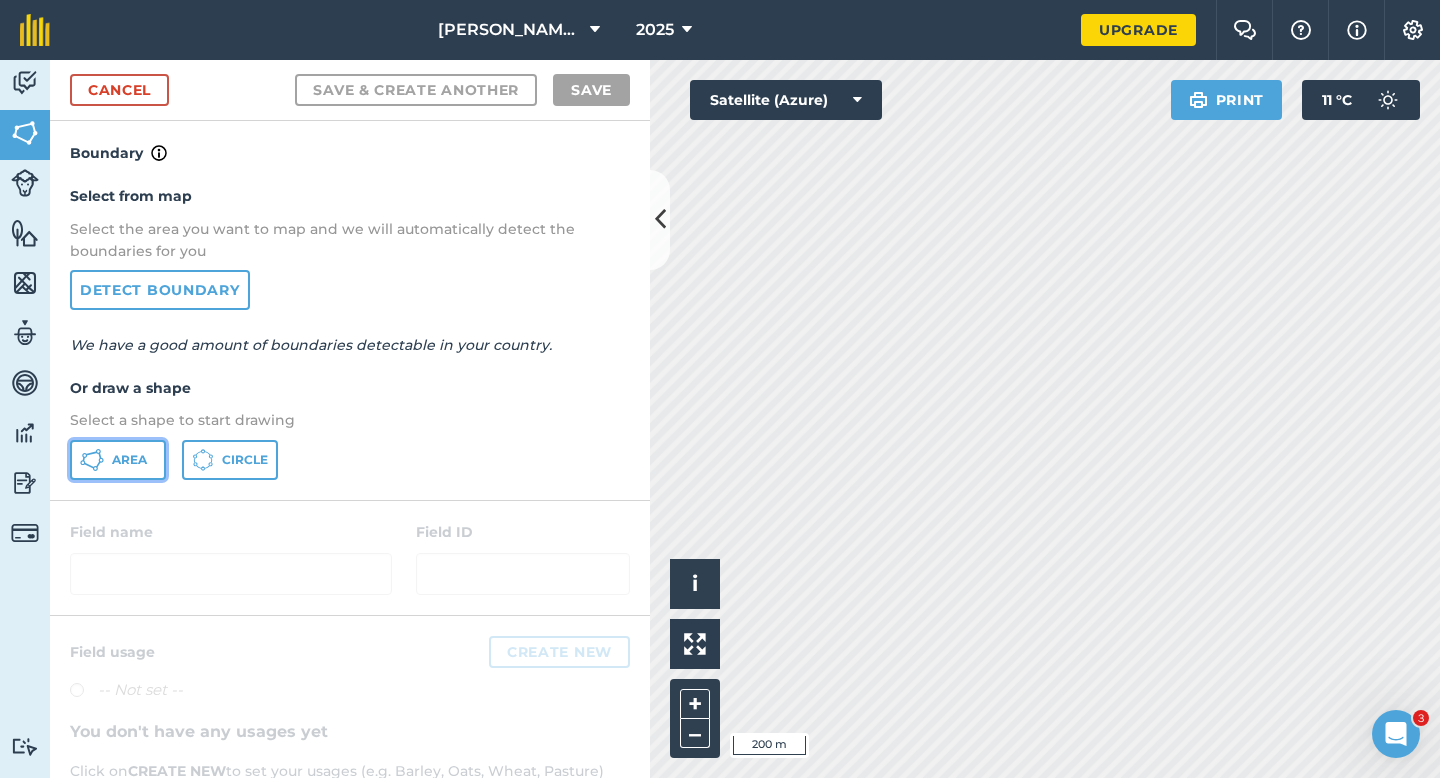 click on "Area" at bounding box center [118, 460] 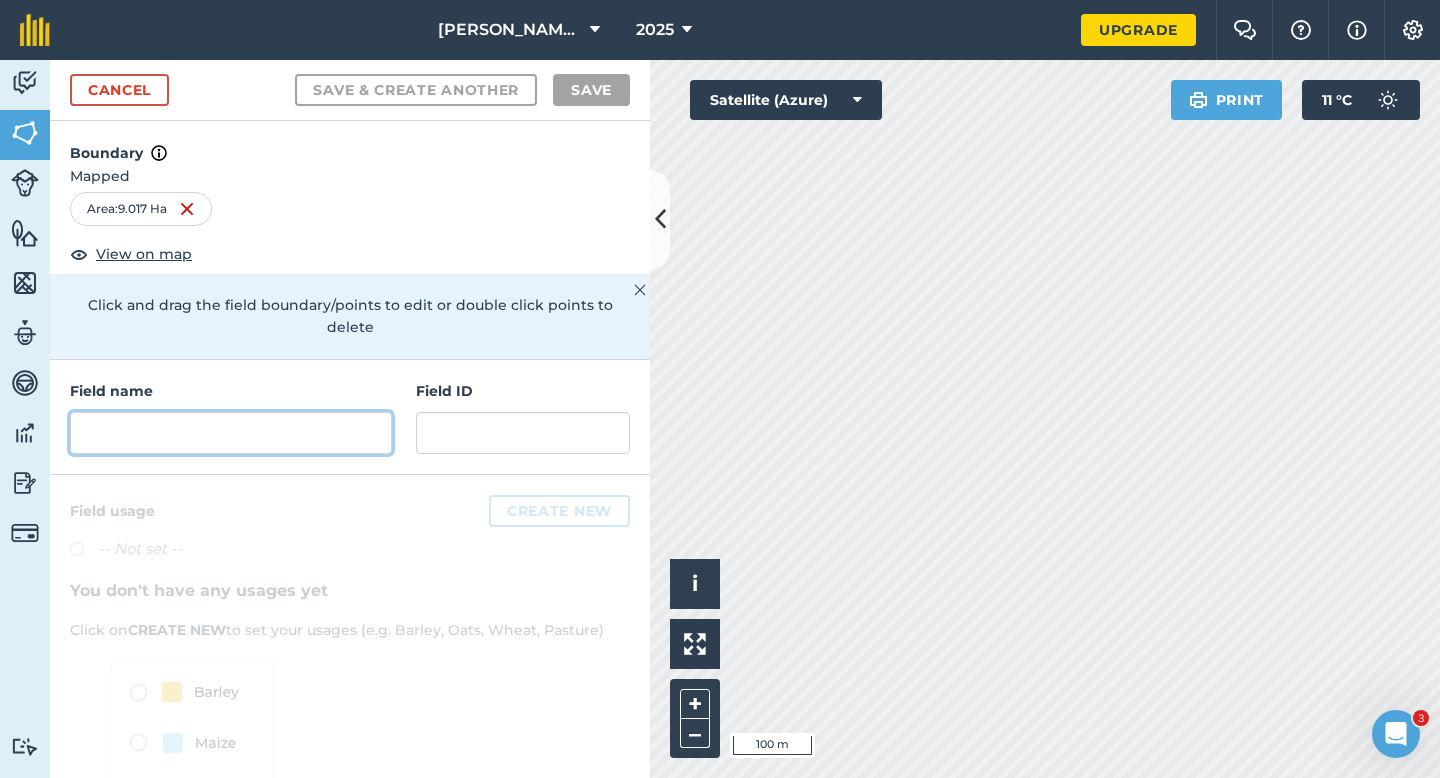 click at bounding box center (231, 433) 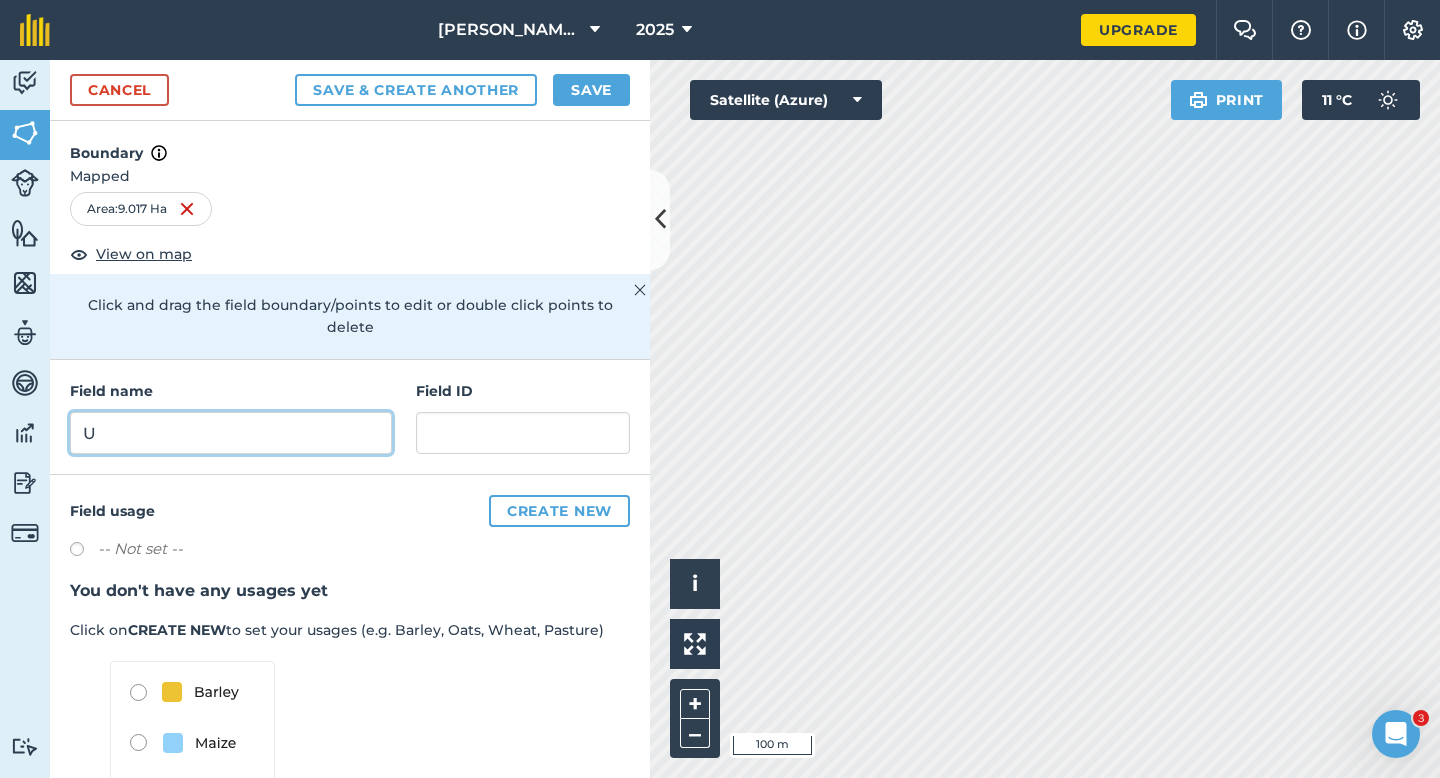 type on "U" 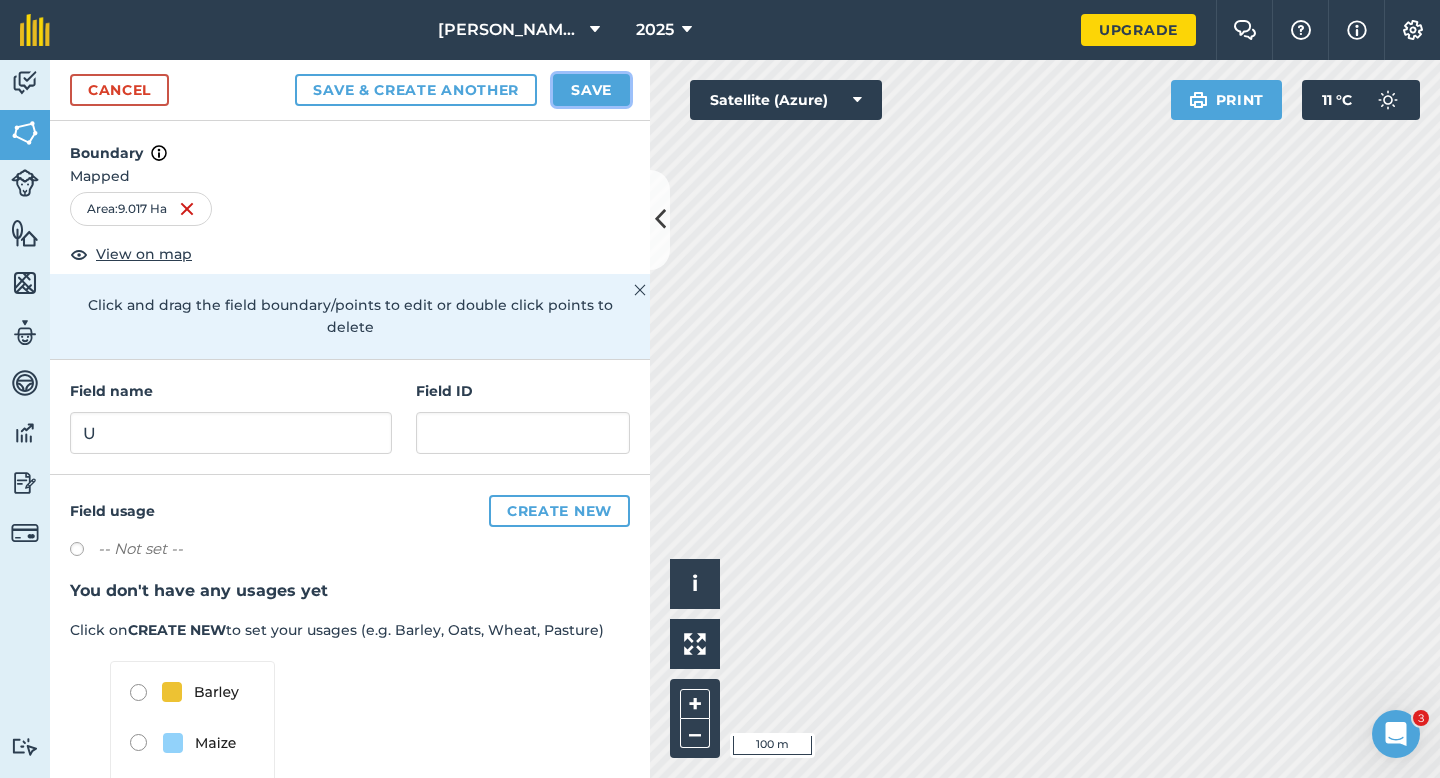 click on "Save" at bounding box center [591, 90] 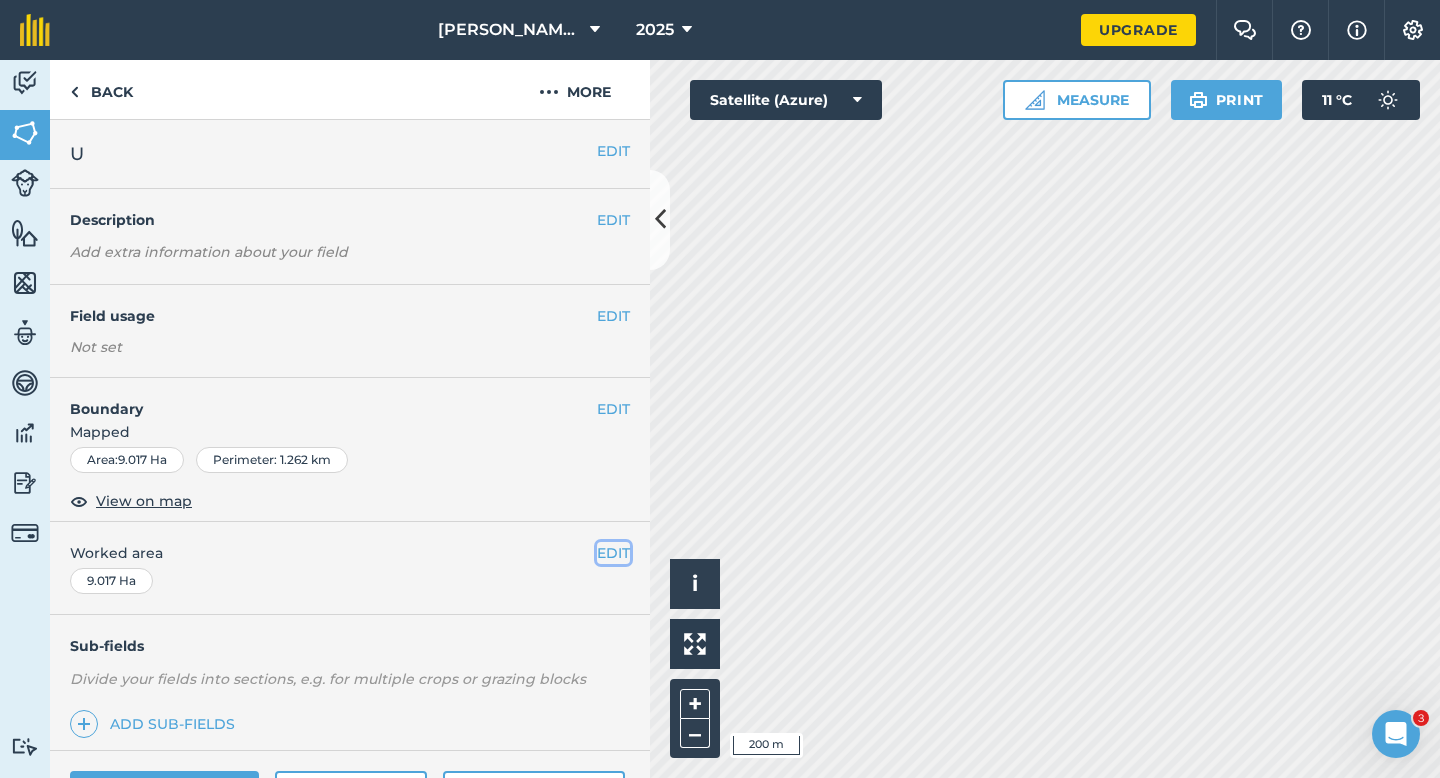 click on "EDIT" at bounding box center [613, 553] 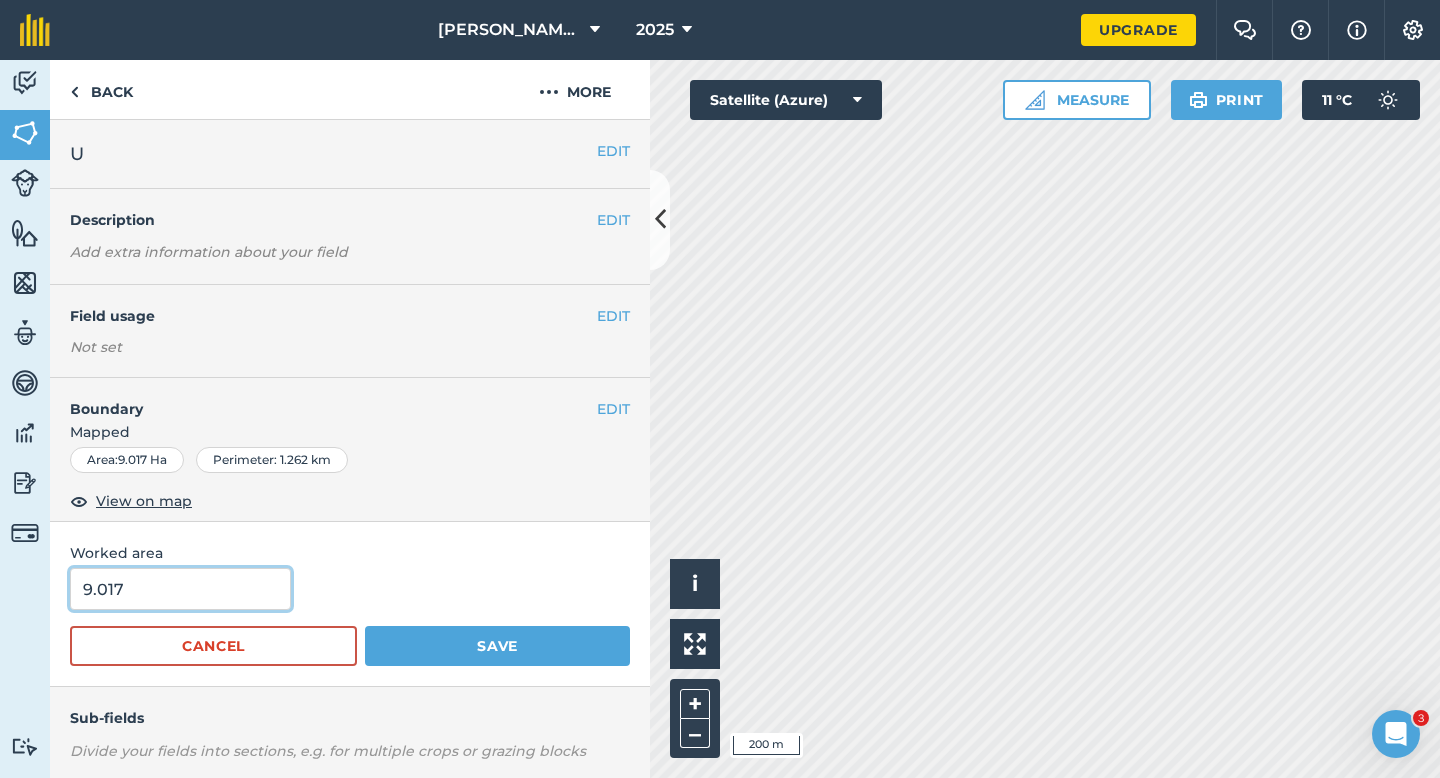 click on "9.017" at bounding box center [180, 589] 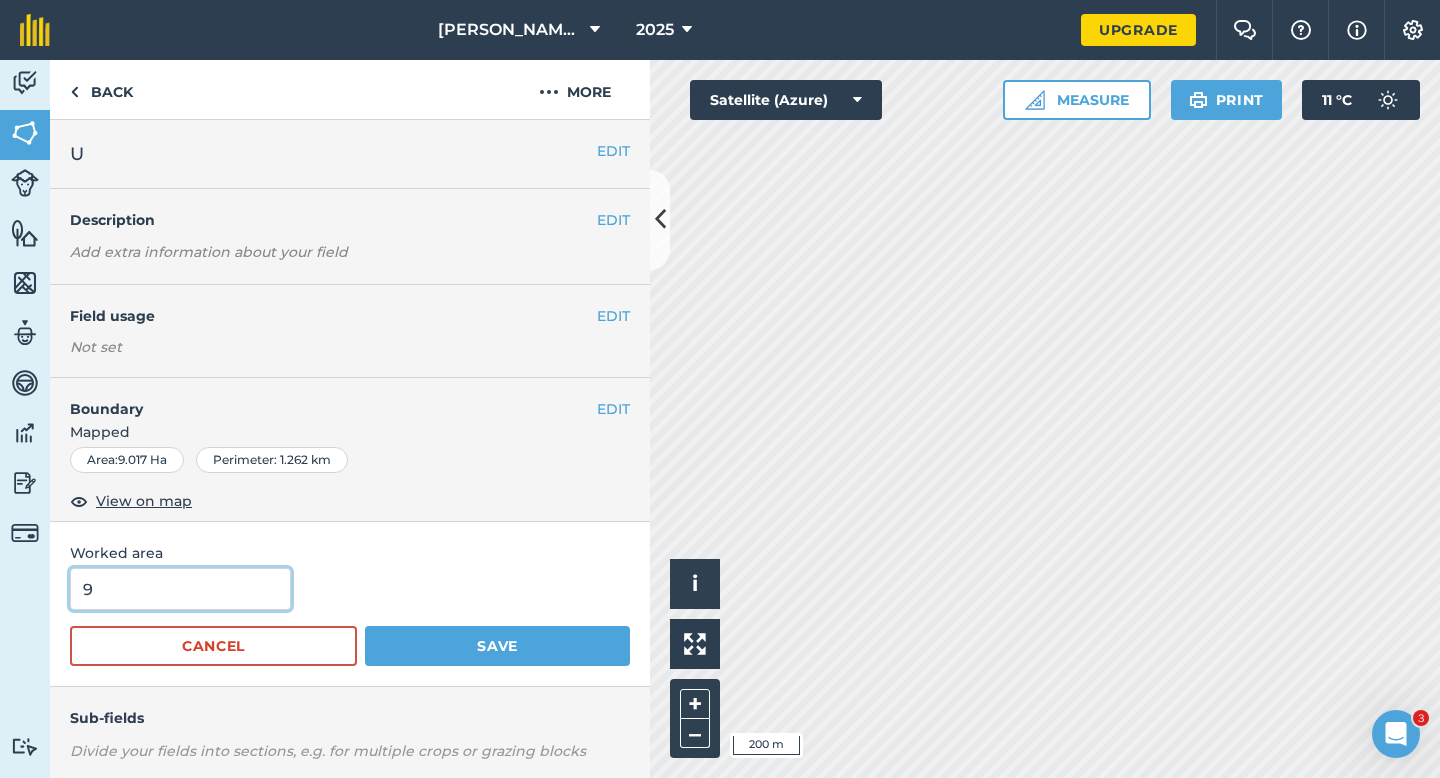 click on "Save" at bounding box center (497, 646) 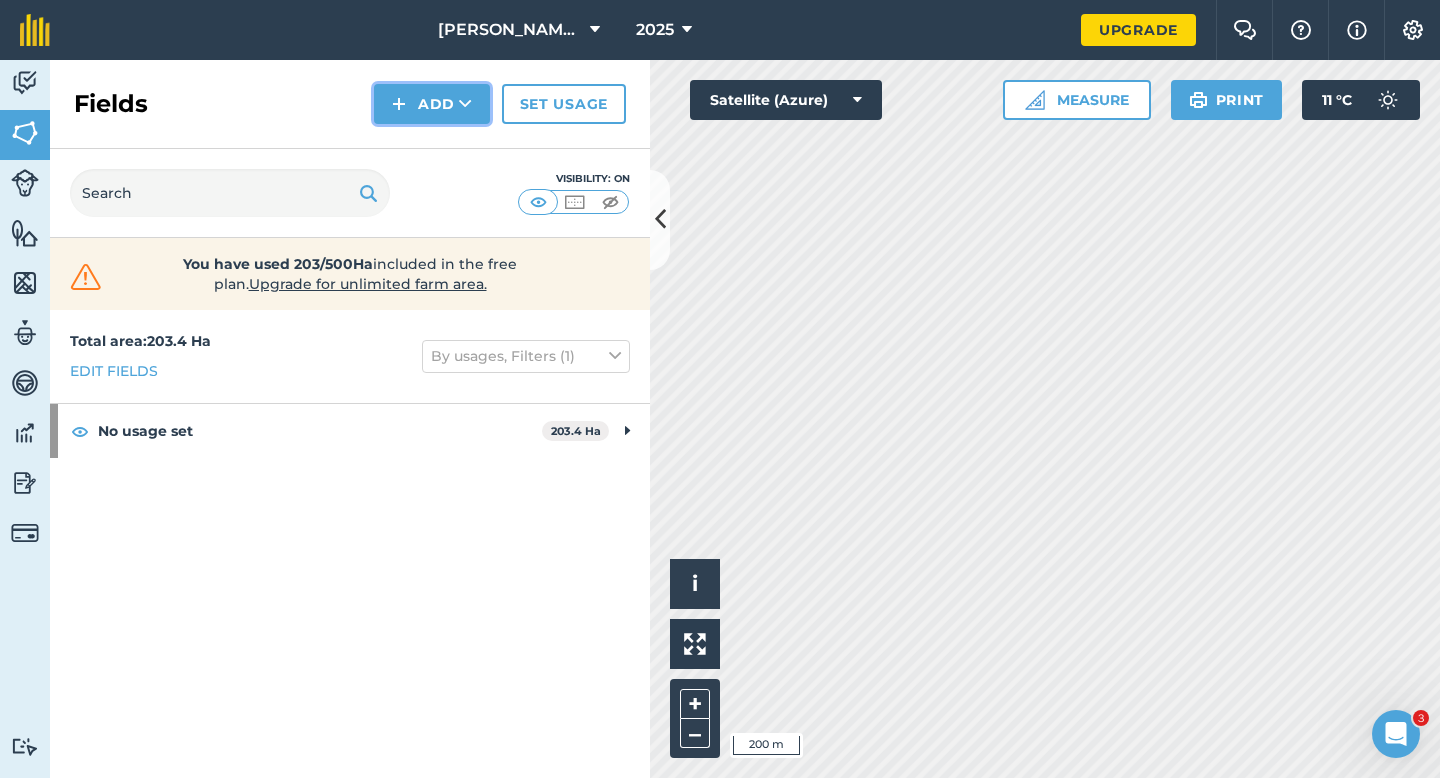 click on "Add" at bounding box center (432, 104) 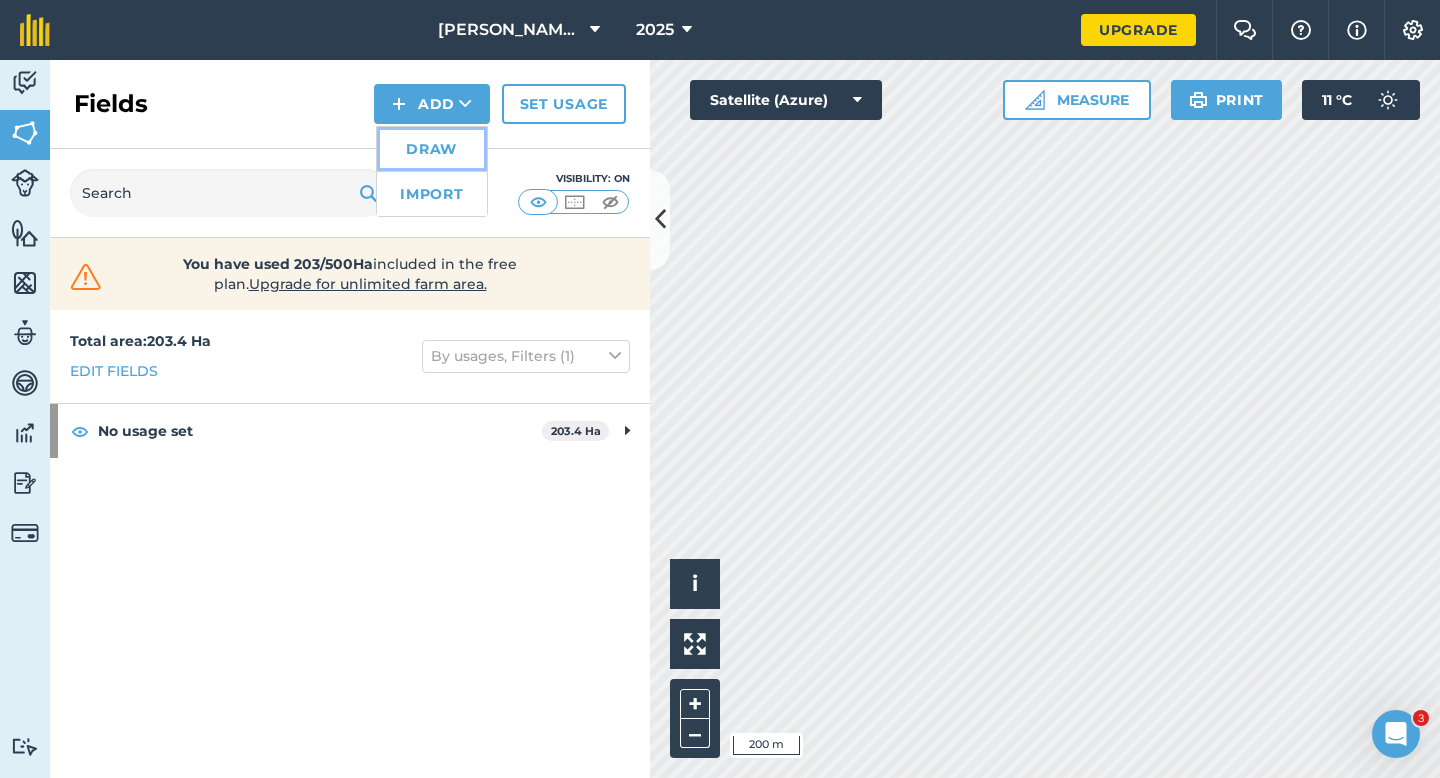 click on "Draw" at bounding box center (432, 149) 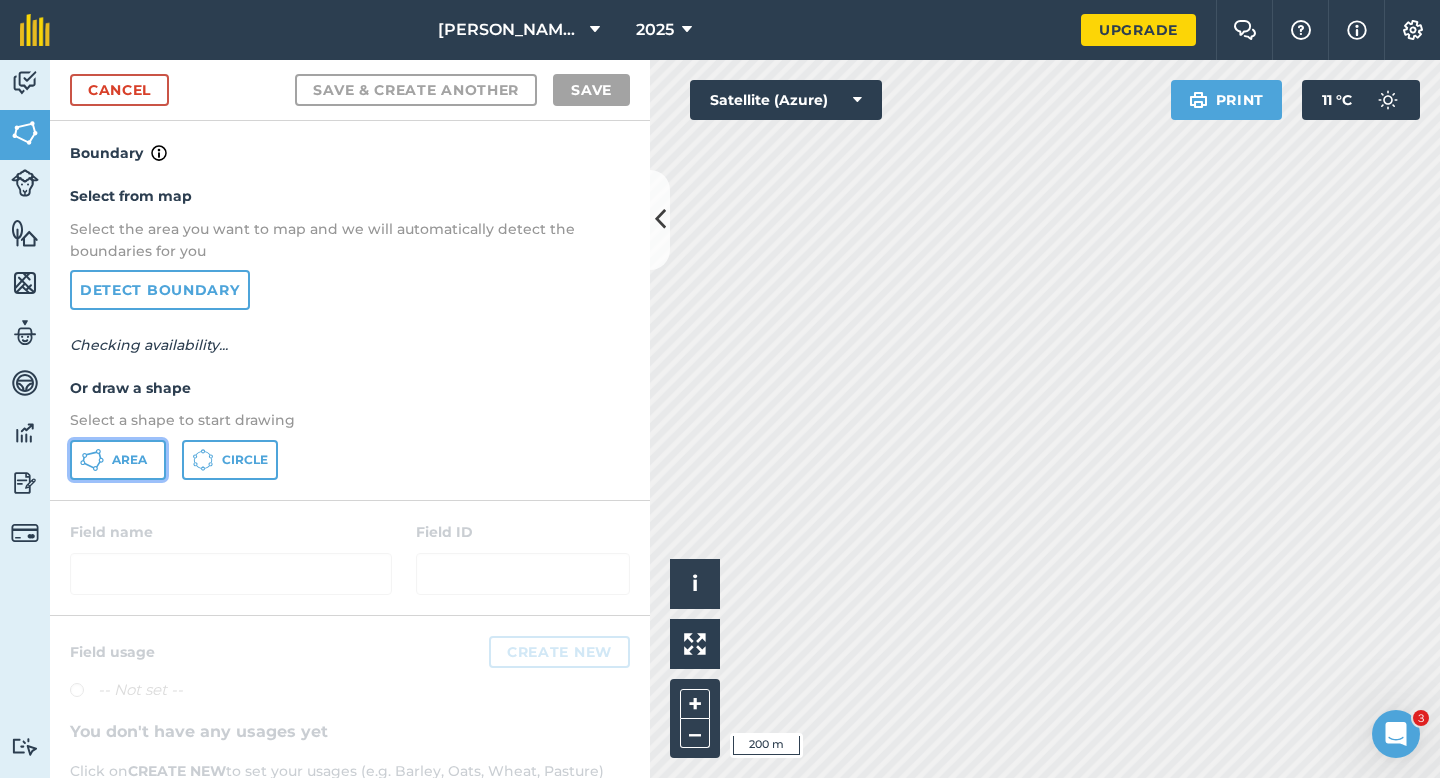 click on "Area" at bounding box center [129, 460] 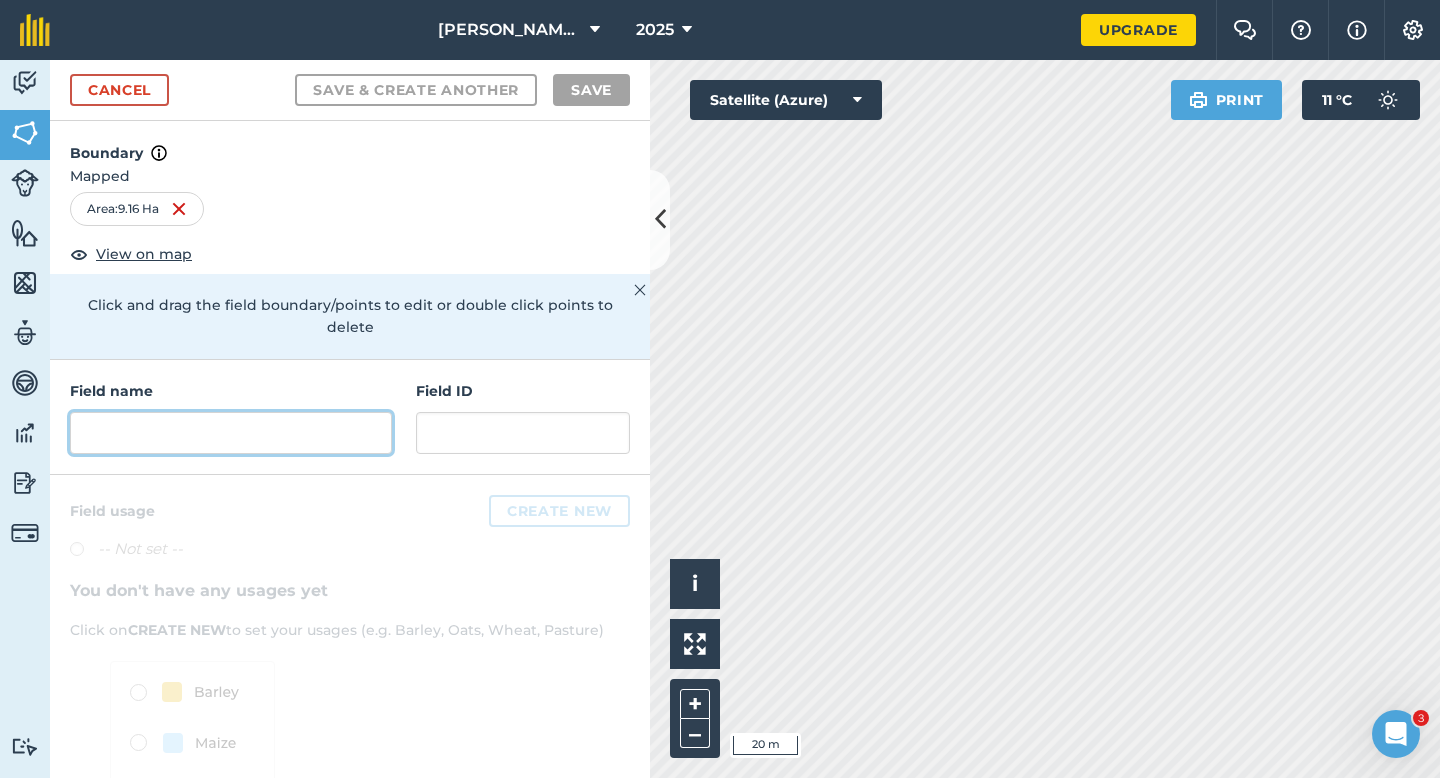 click at bounding box center (231, 433) 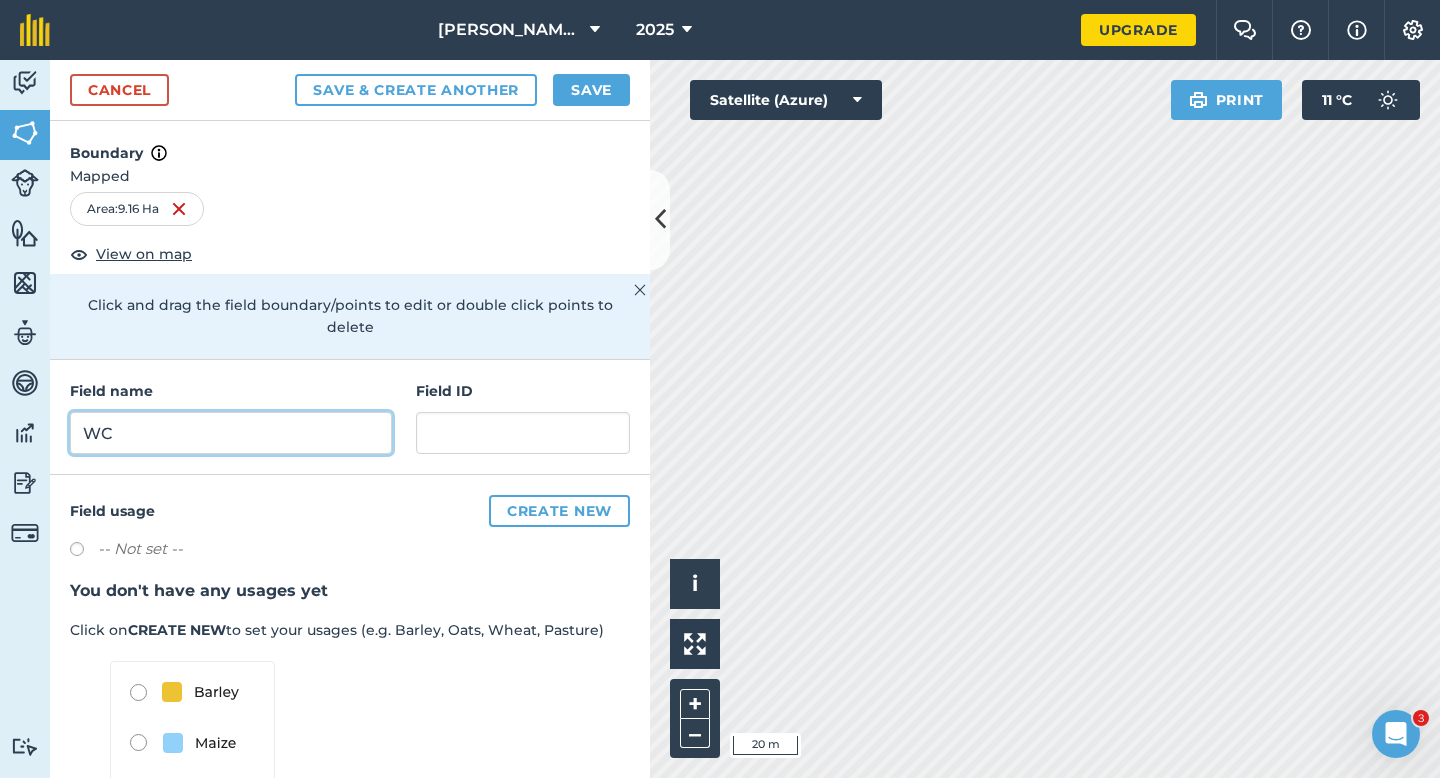 type on "W" 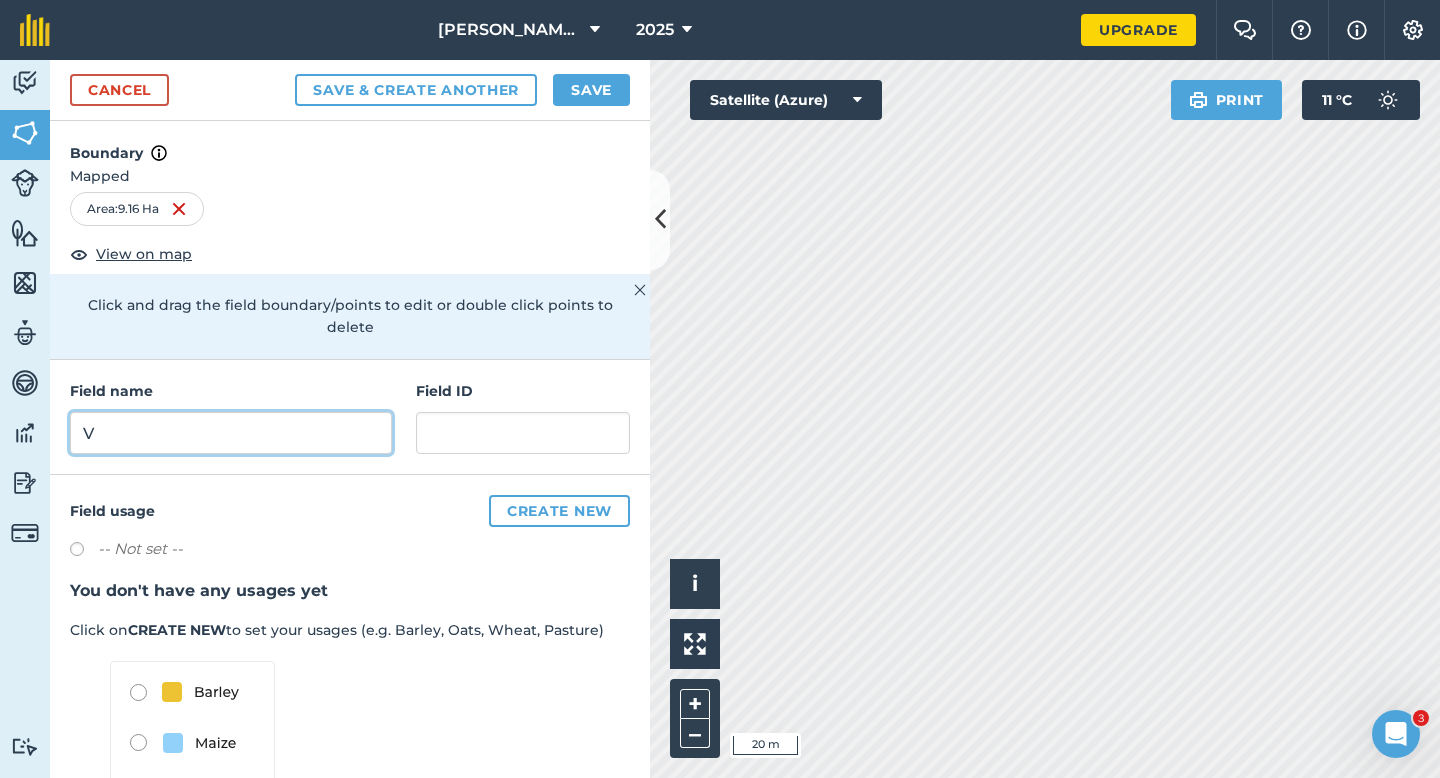 type on "V" 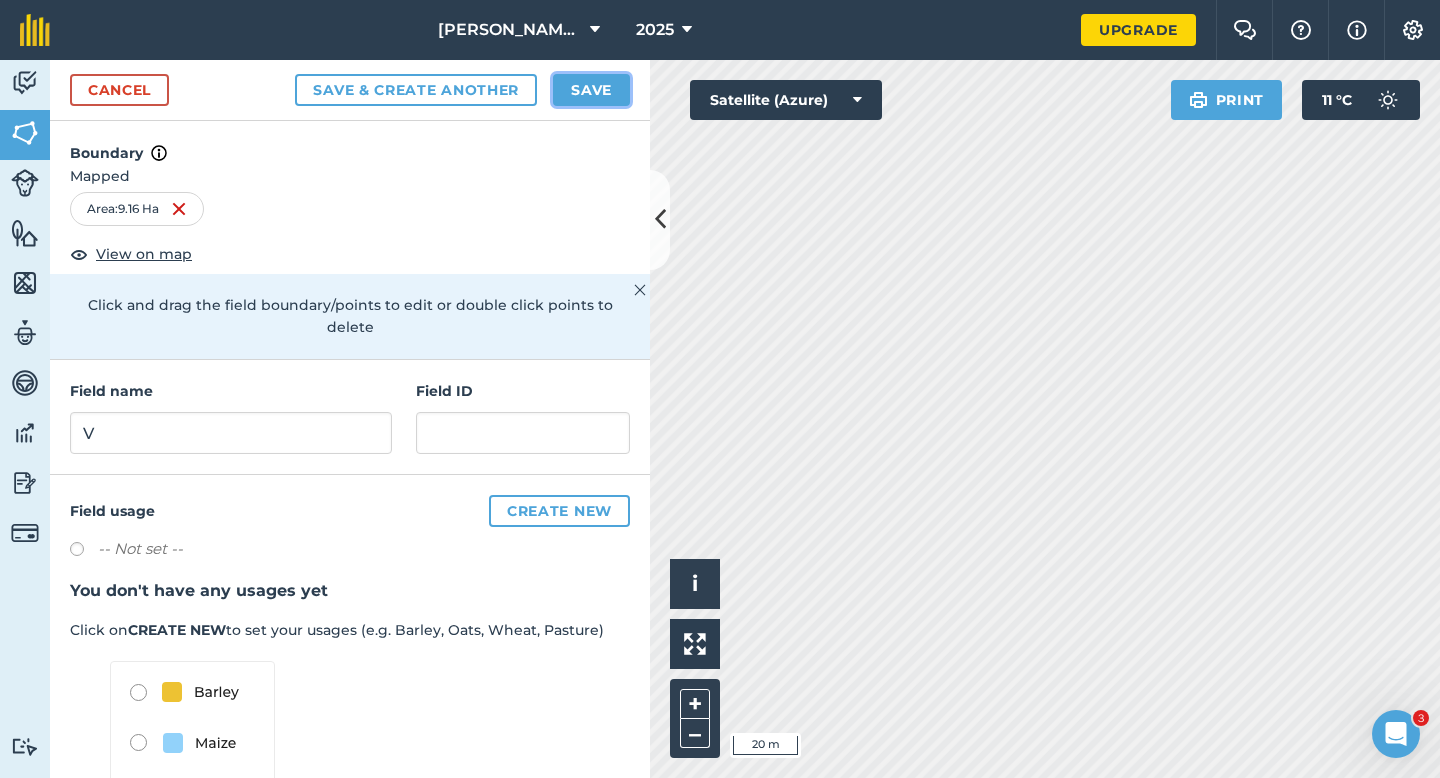 click on "Save" at bounding box center (591, 90) 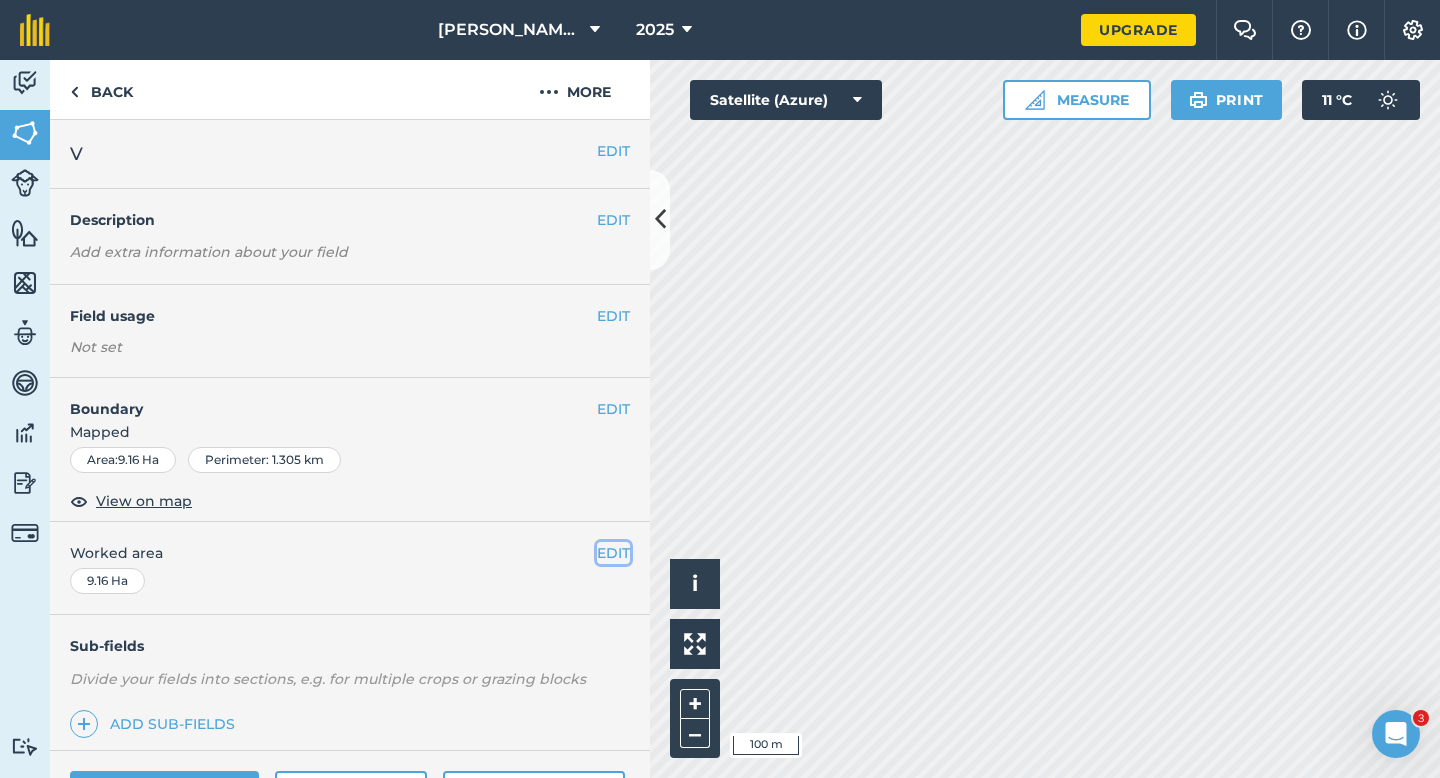 click on "EDIT" at bounding box center (613, 553) 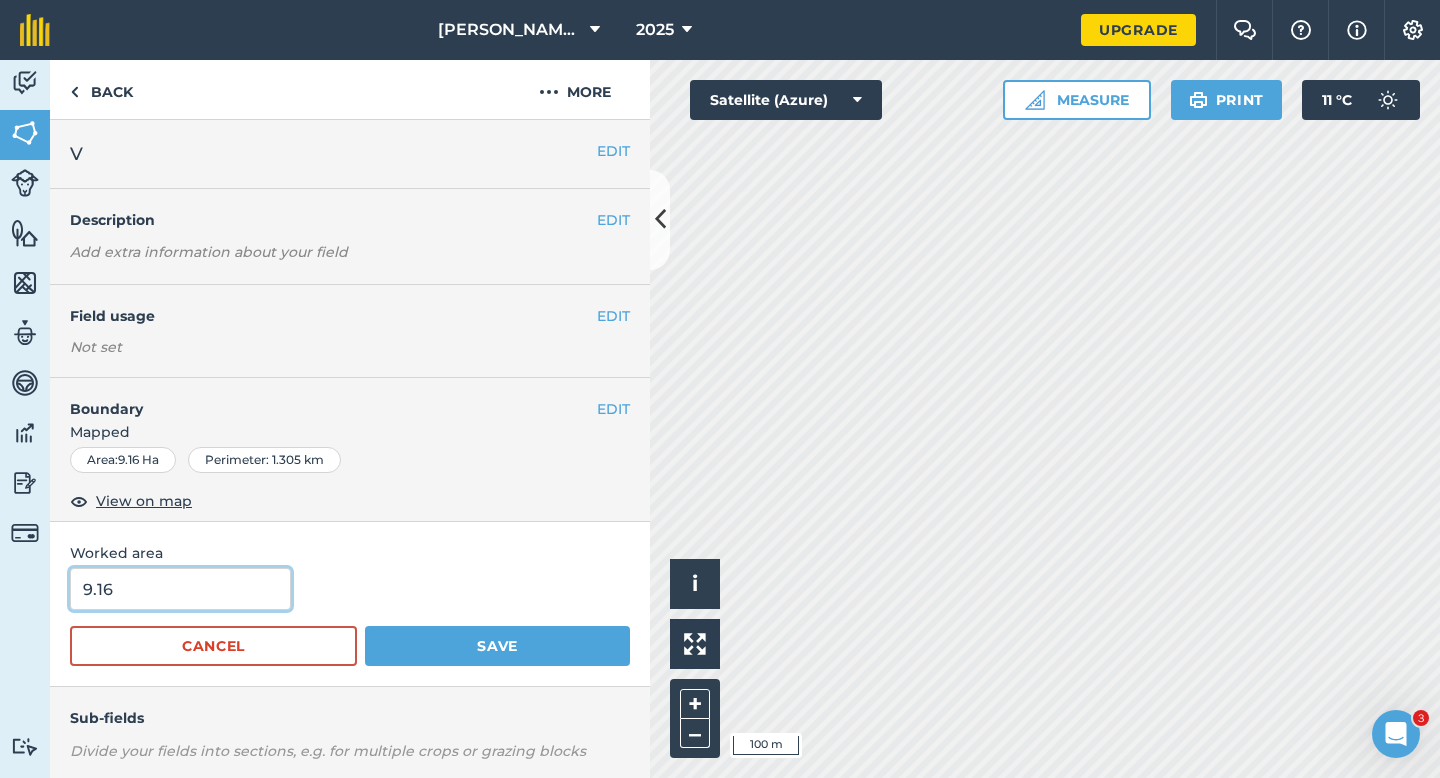 click on "9.16" at bounding box center (180, 589) 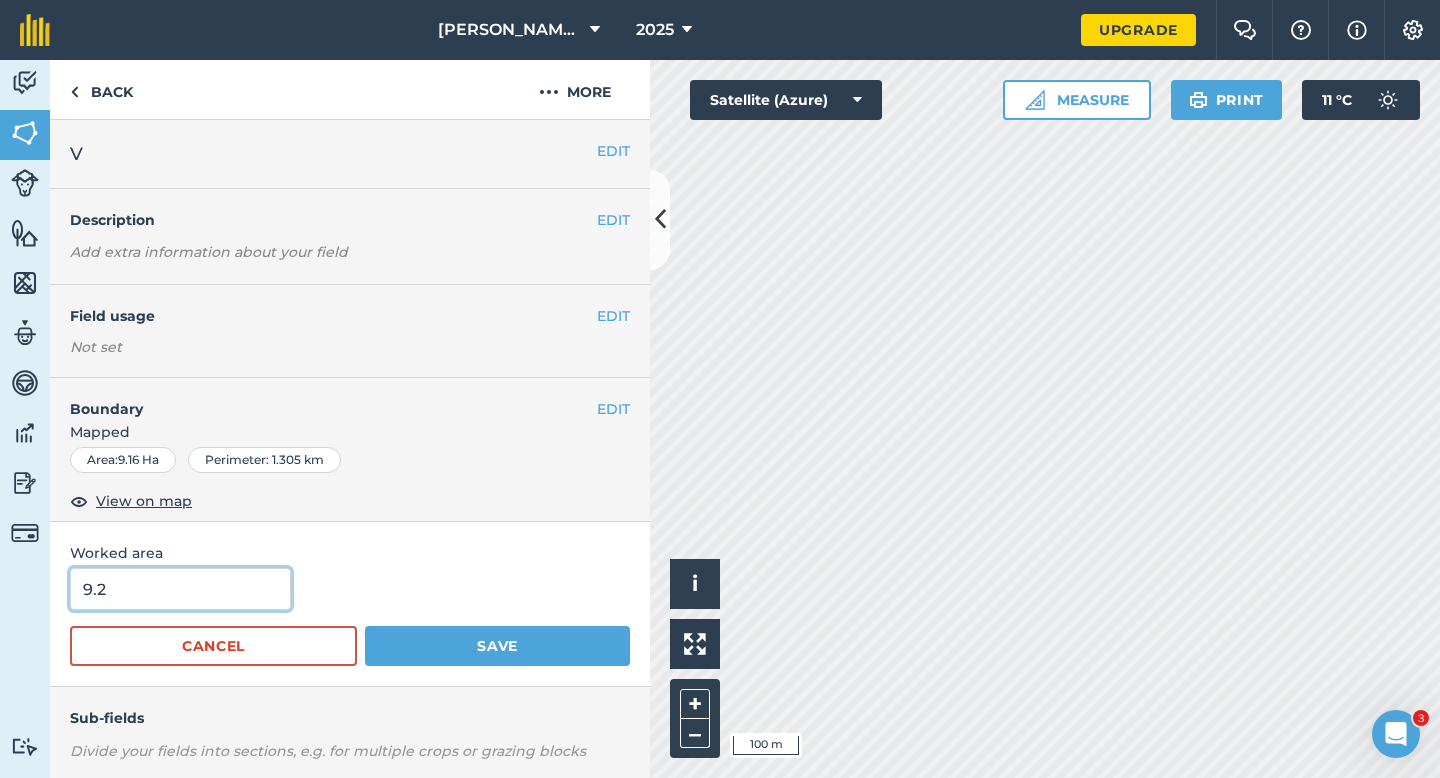 type on "9.2" 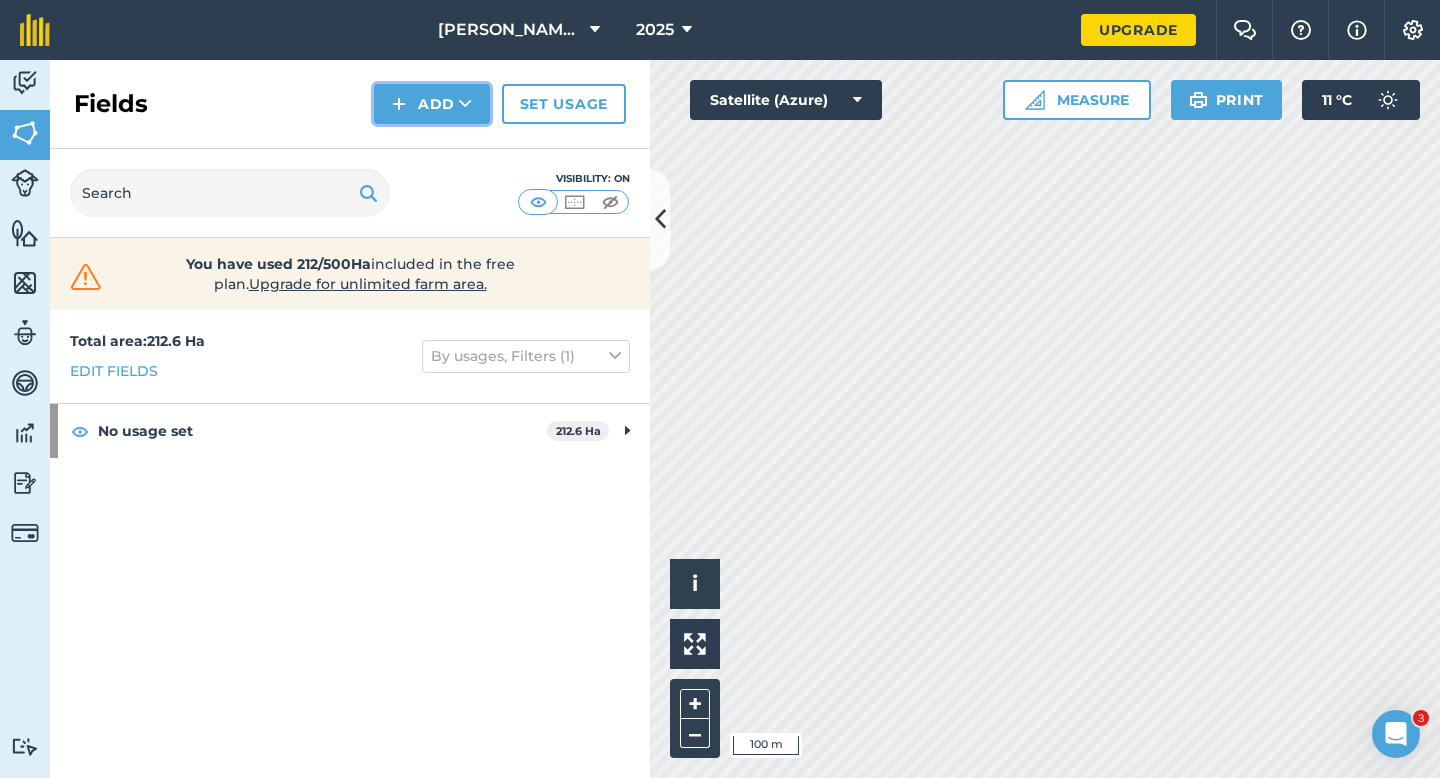 click on "Add" at bounding box center (432, 104) 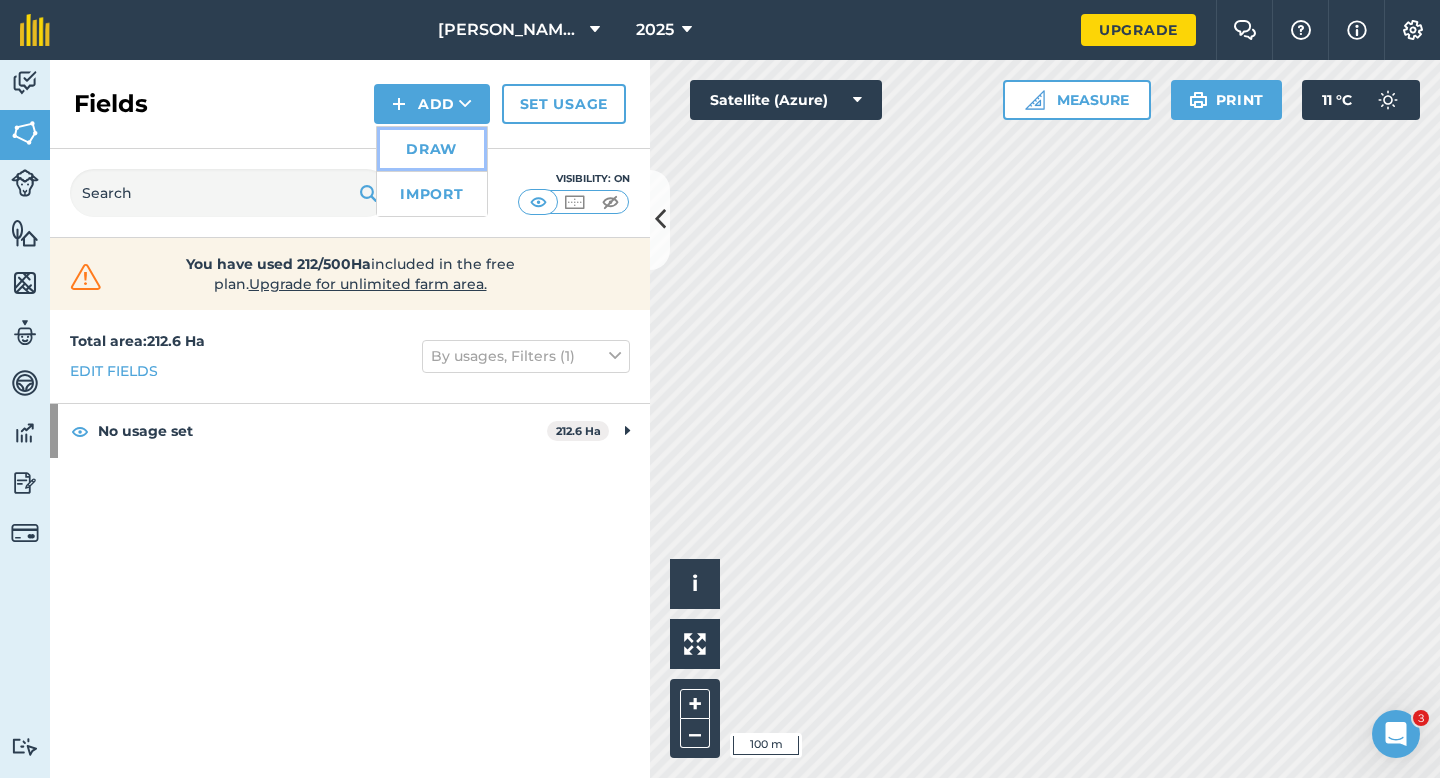 click on "Draw" at bounding box center [432, 149] 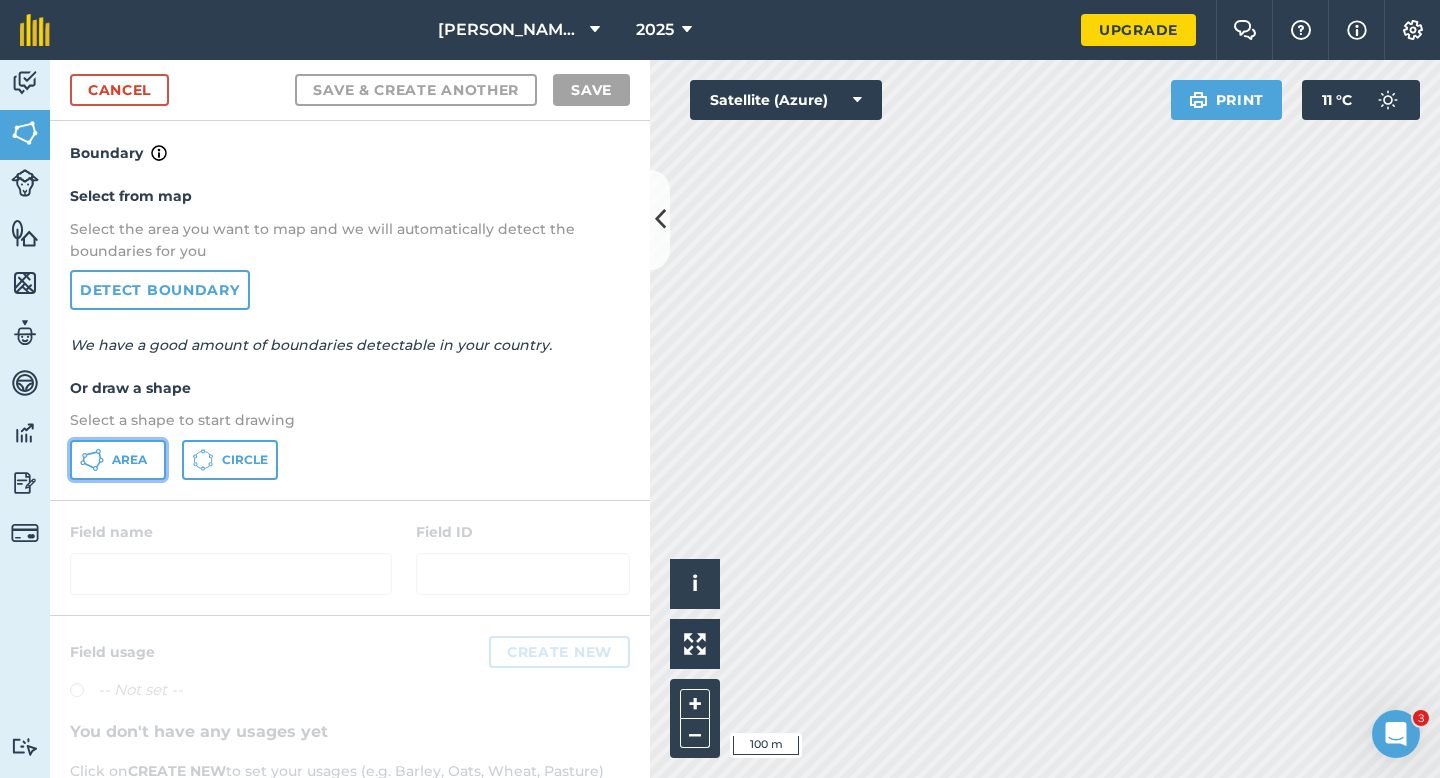 click on "Area" at bounding box center (118, 460) 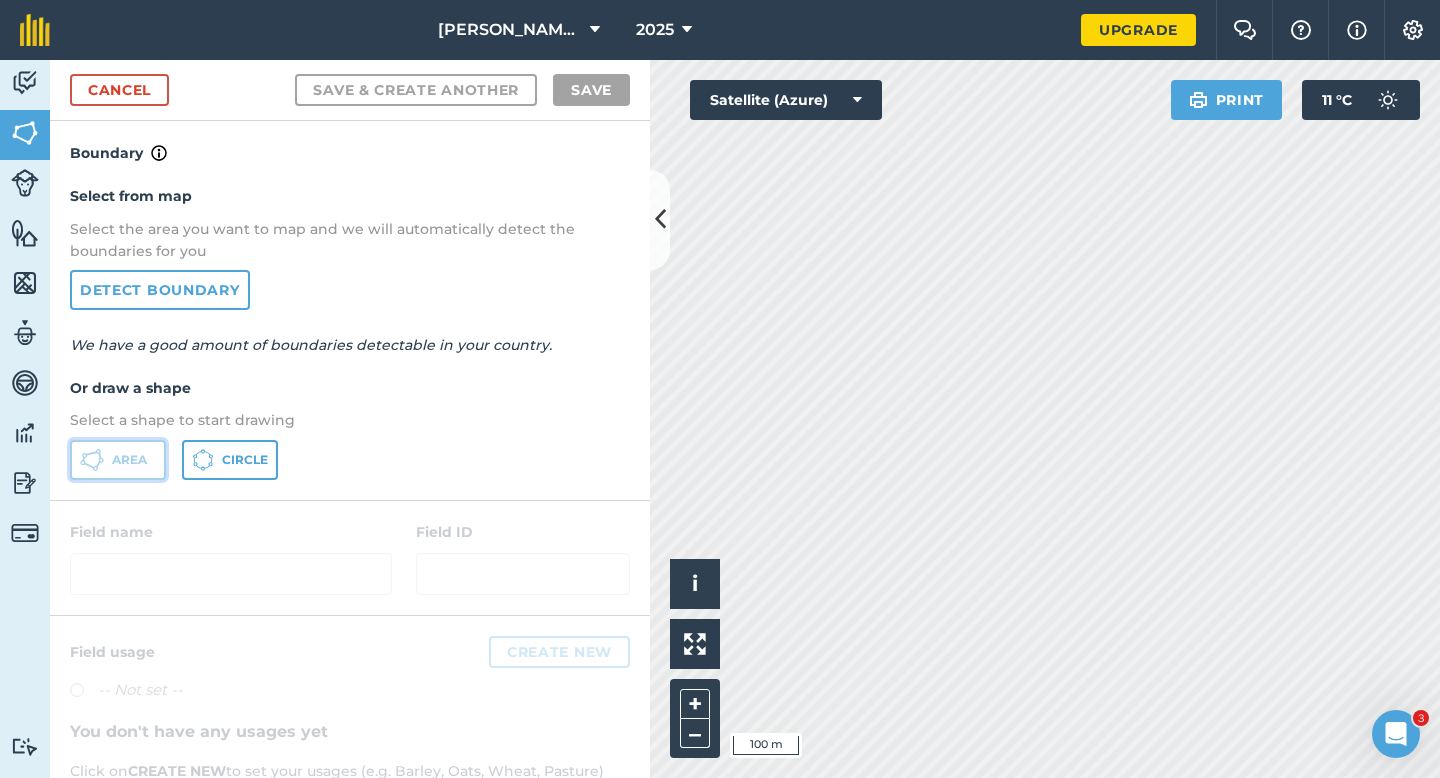 click on "Area" at bounding box center [129, 460] 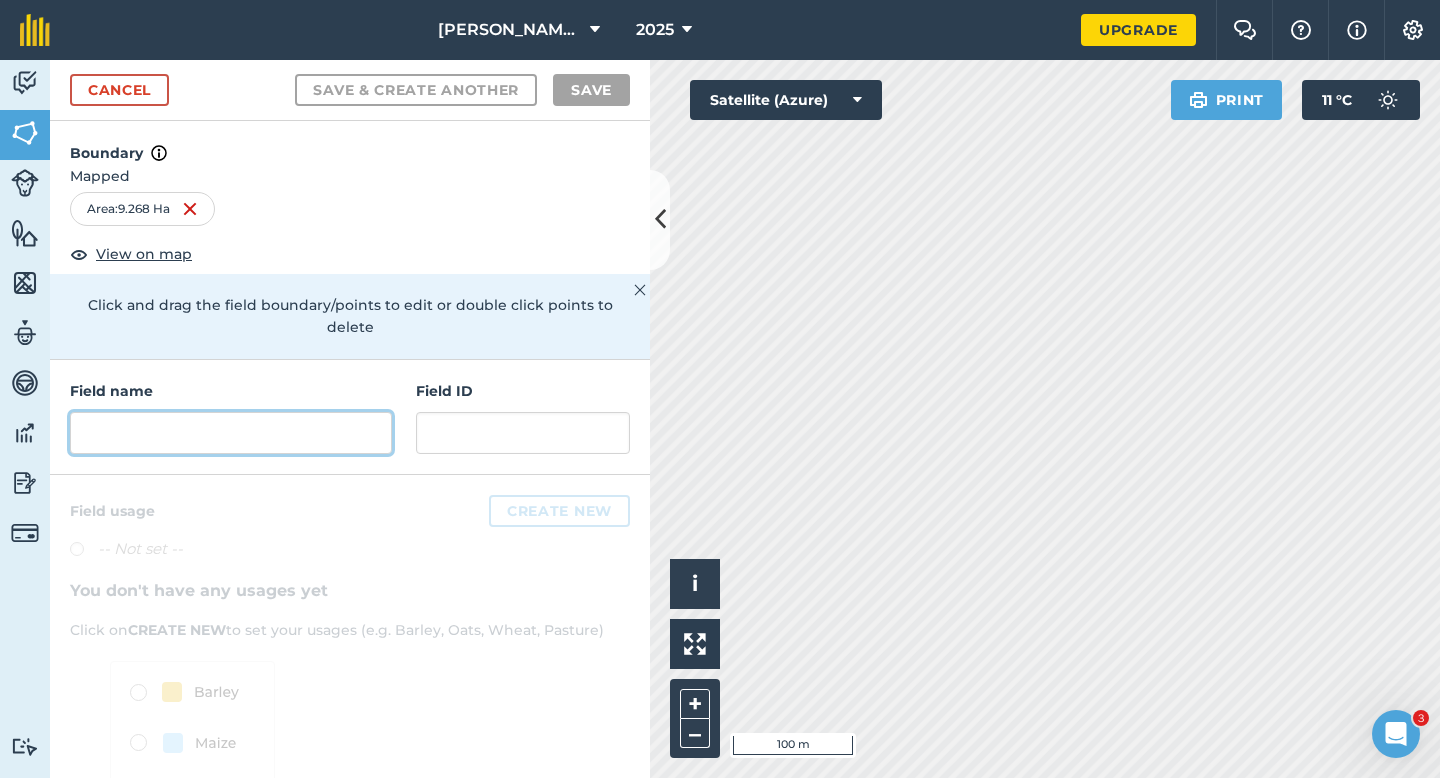 click at bounding box center [231, 433] 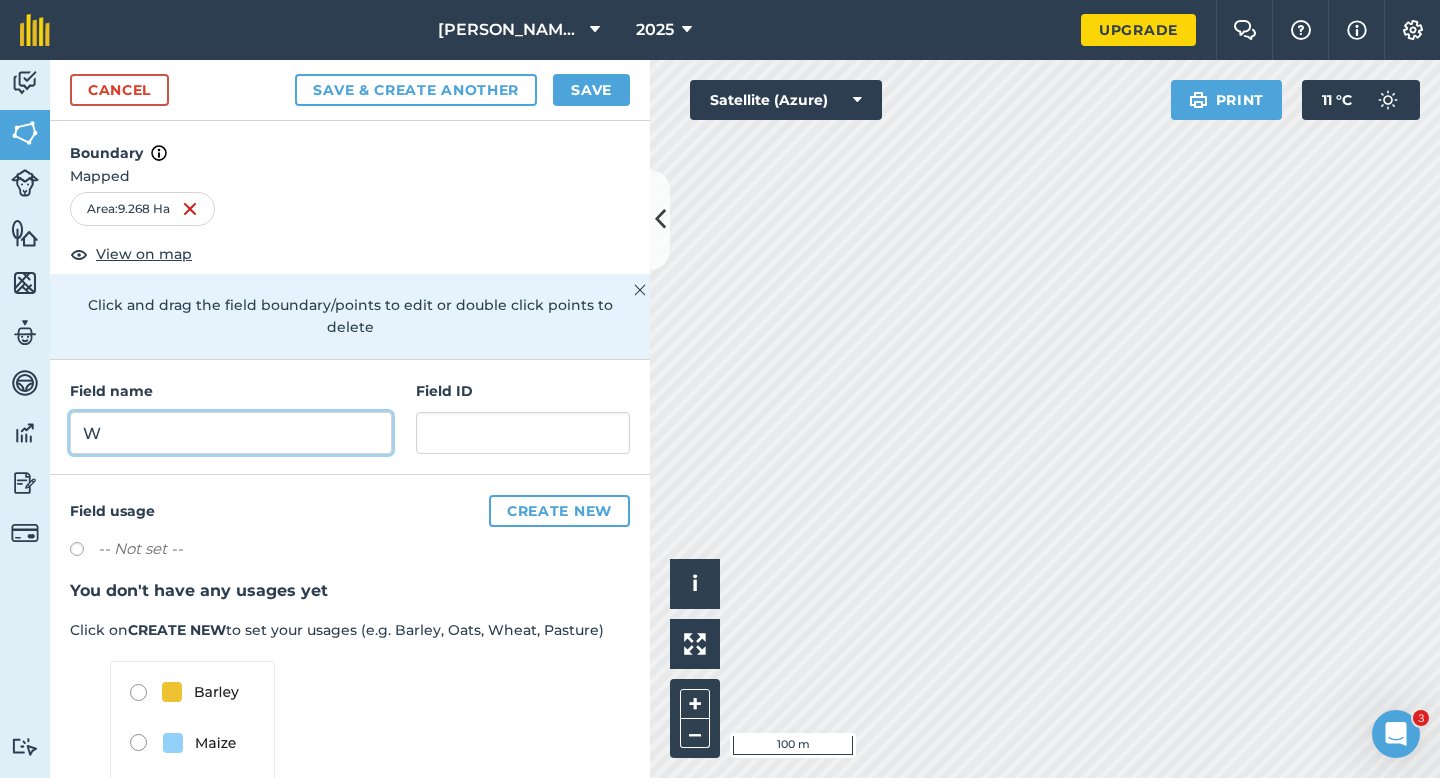 type on "W" 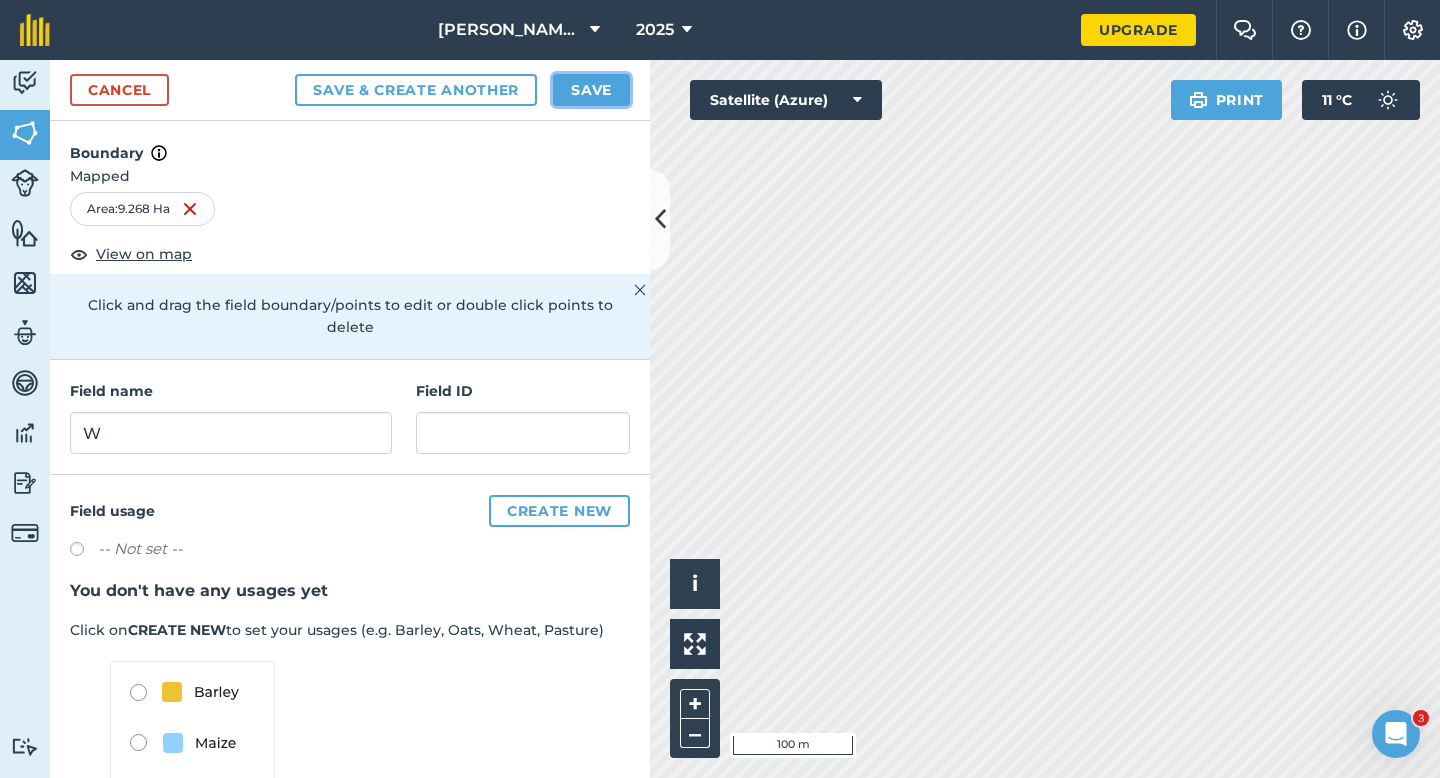 click on "Save" at bounding box center [591, 90] 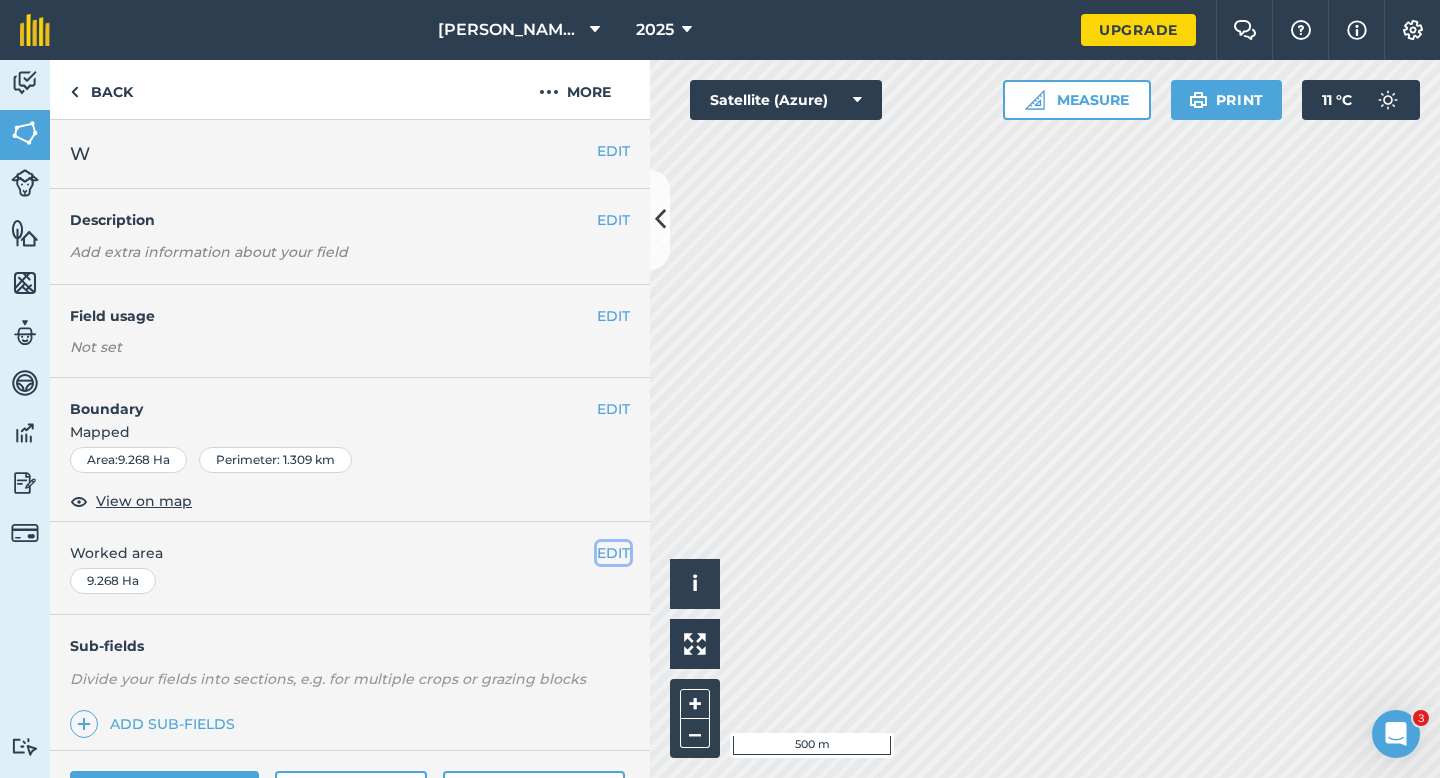 click on "EDIT" at bounding box center (613, 553) 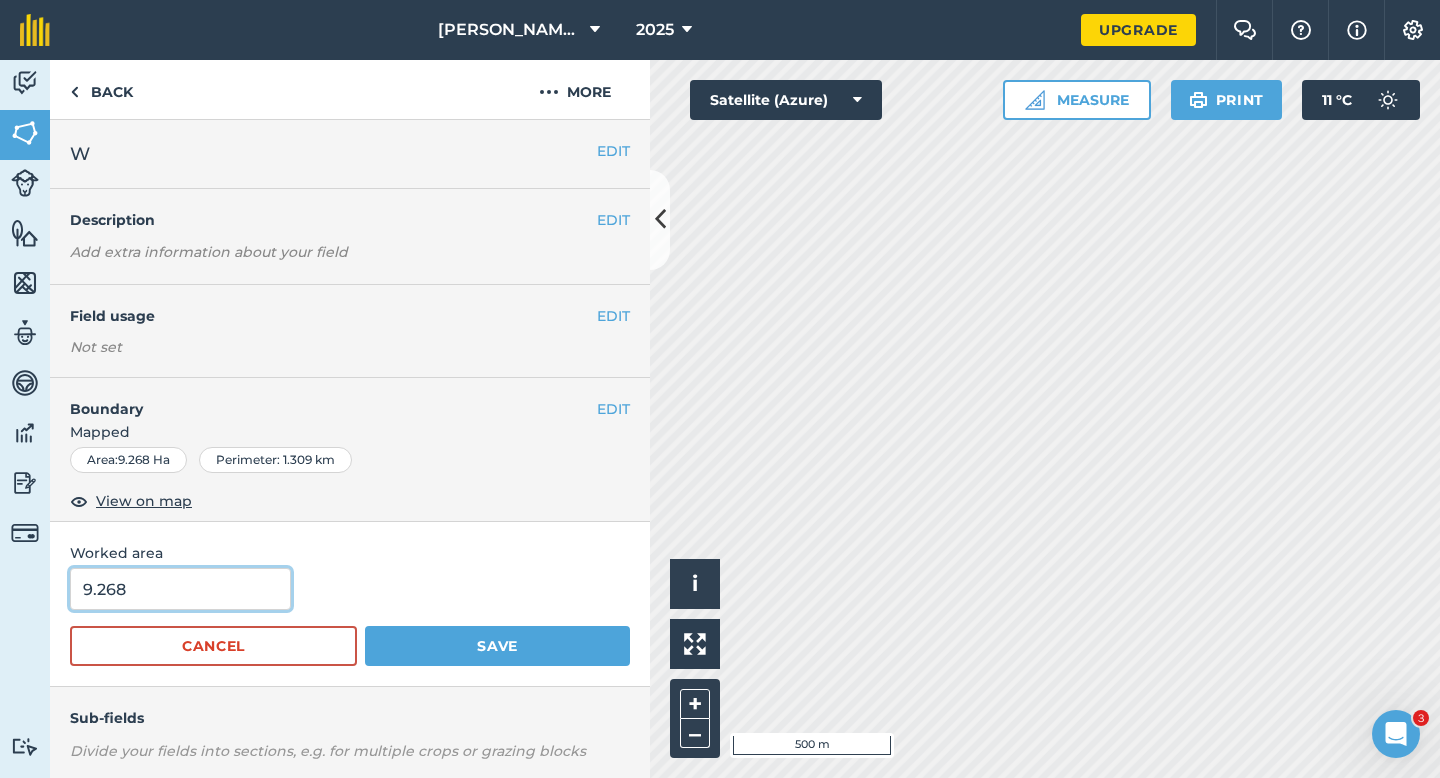 click on "9.268" at bounding box center (180, 589) 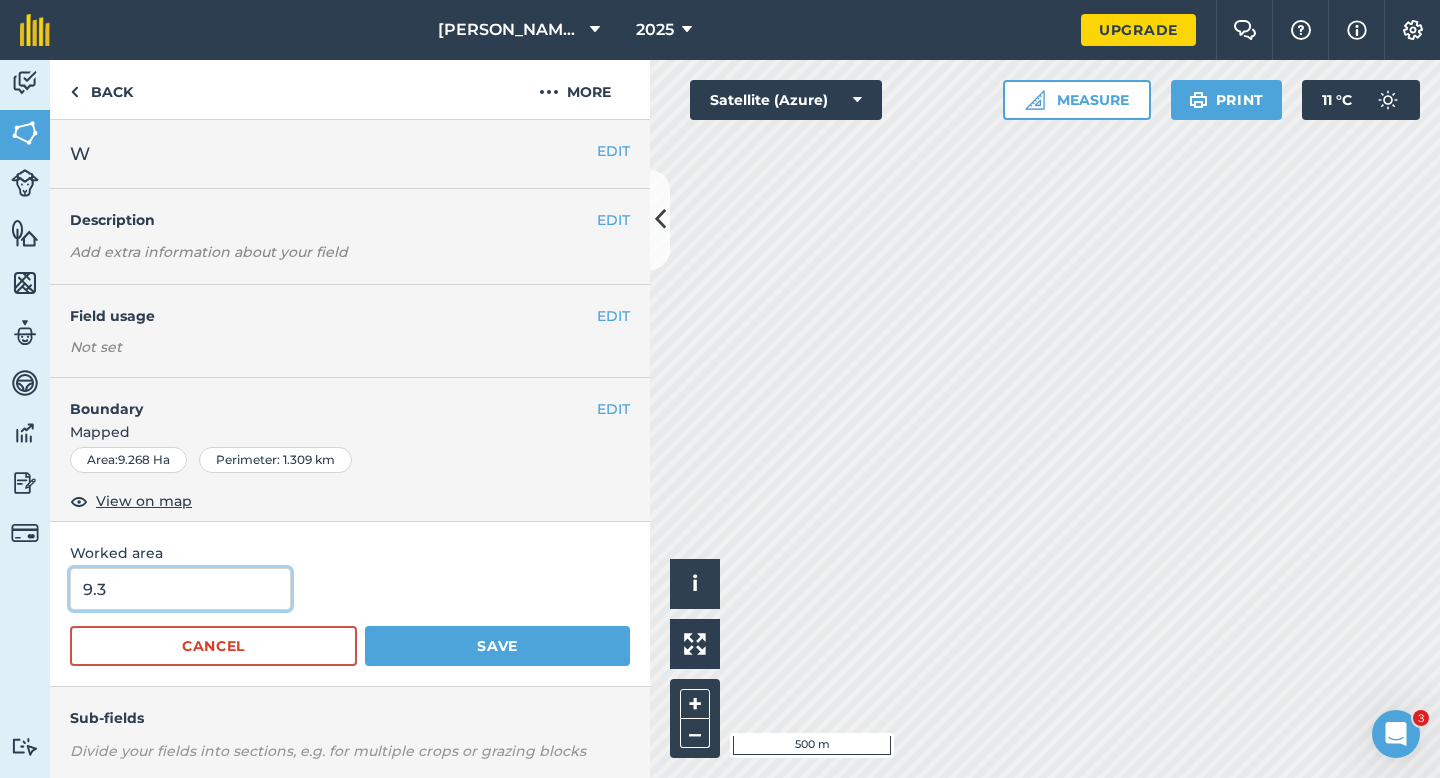 type on "9.3" 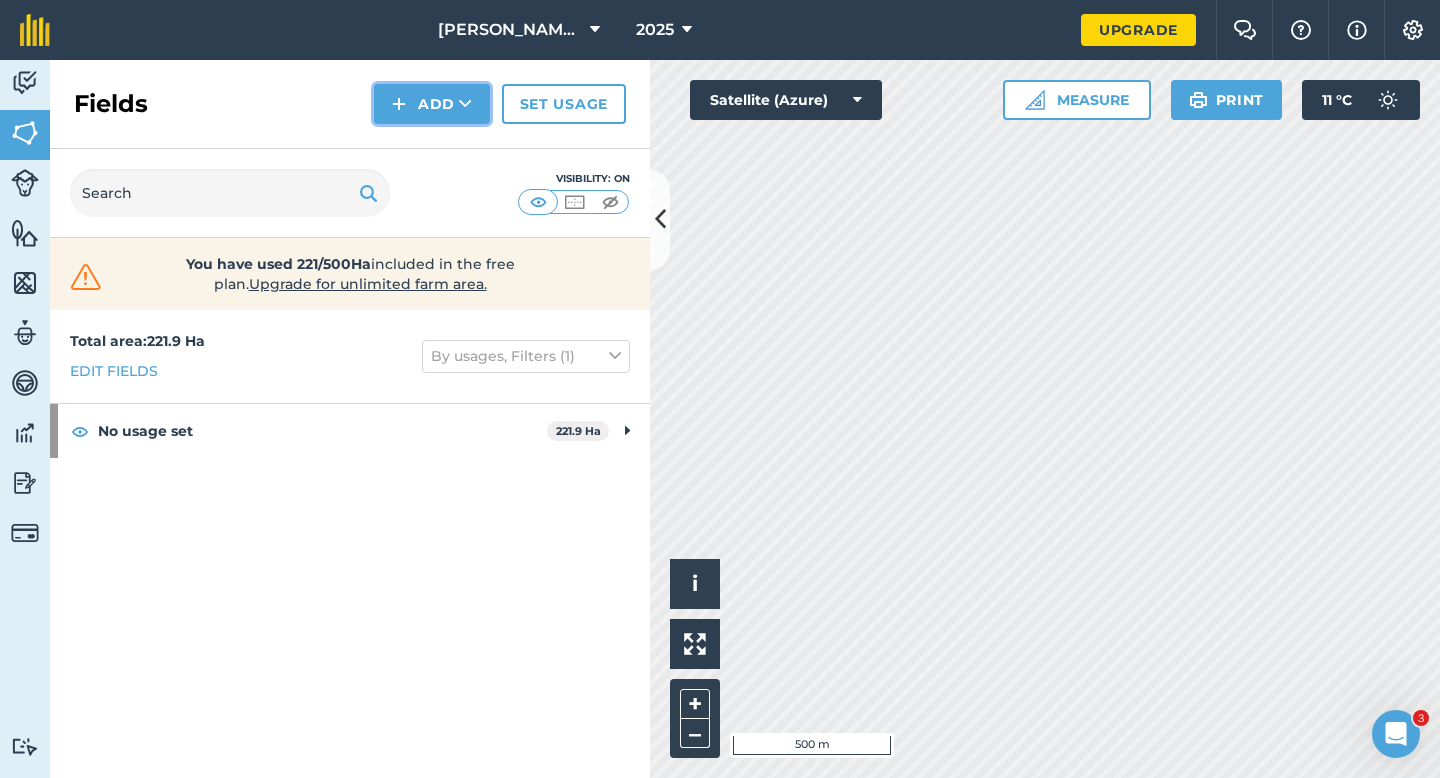 click on "Add" at bounding box center [432, 104] 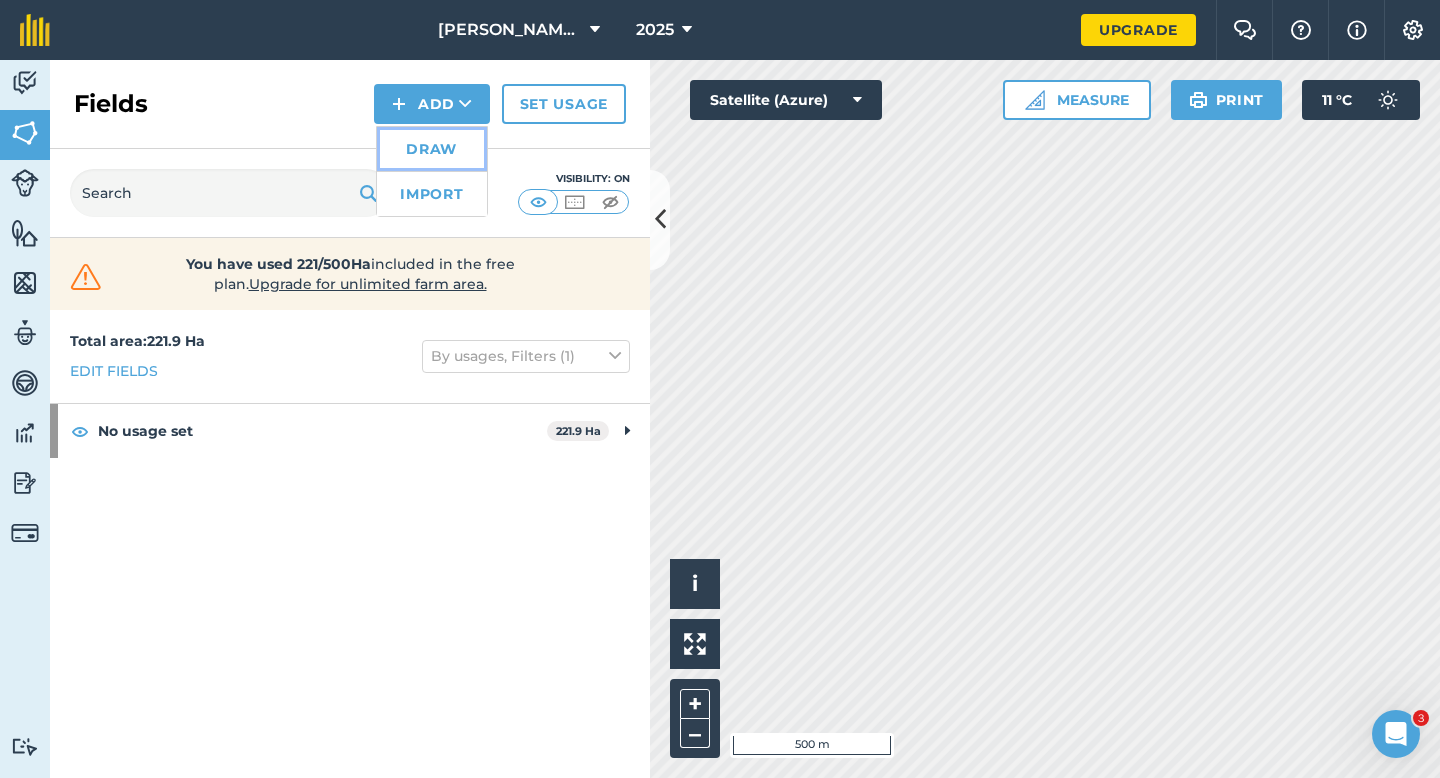 click on "Draw" at bounding box center (432, 149) 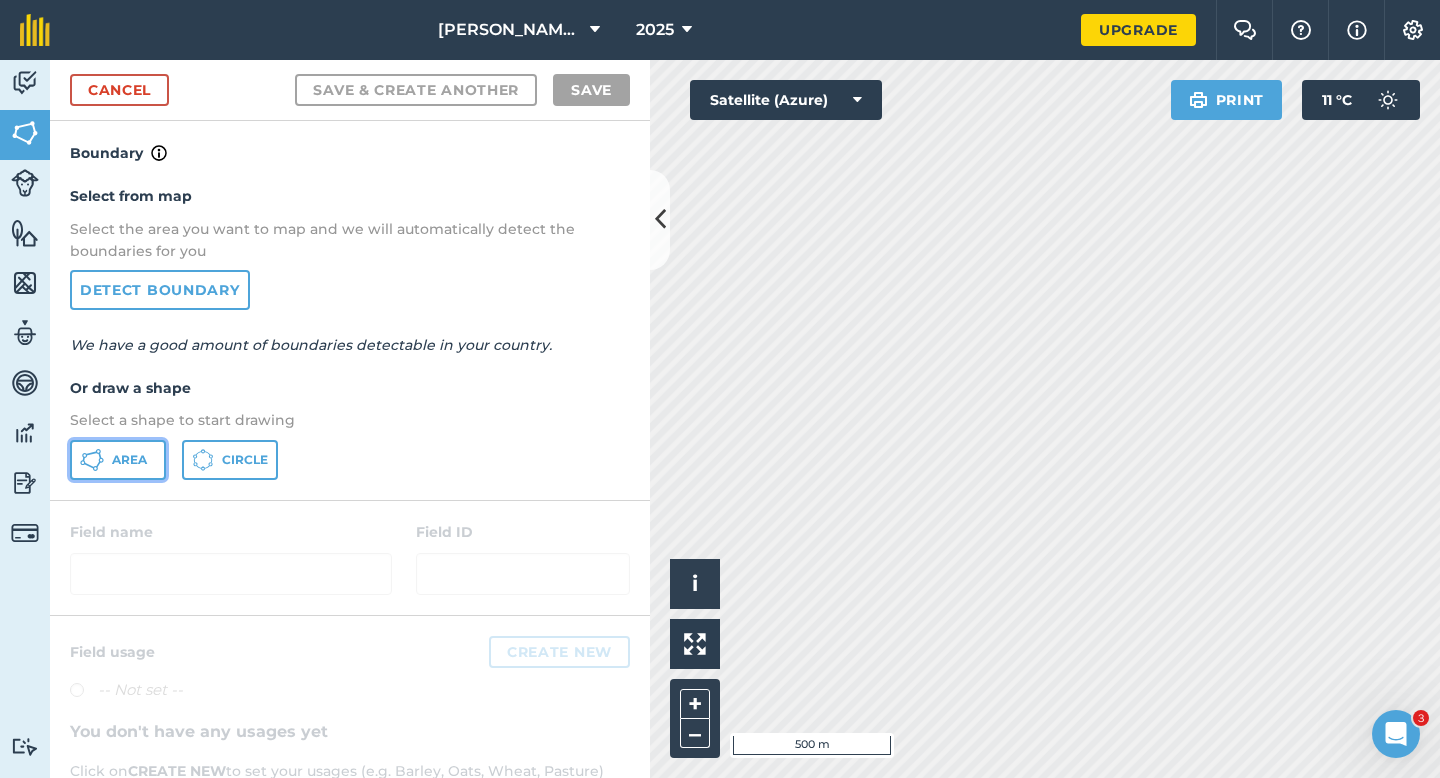click on "Area" at bounding box center (118, 460) 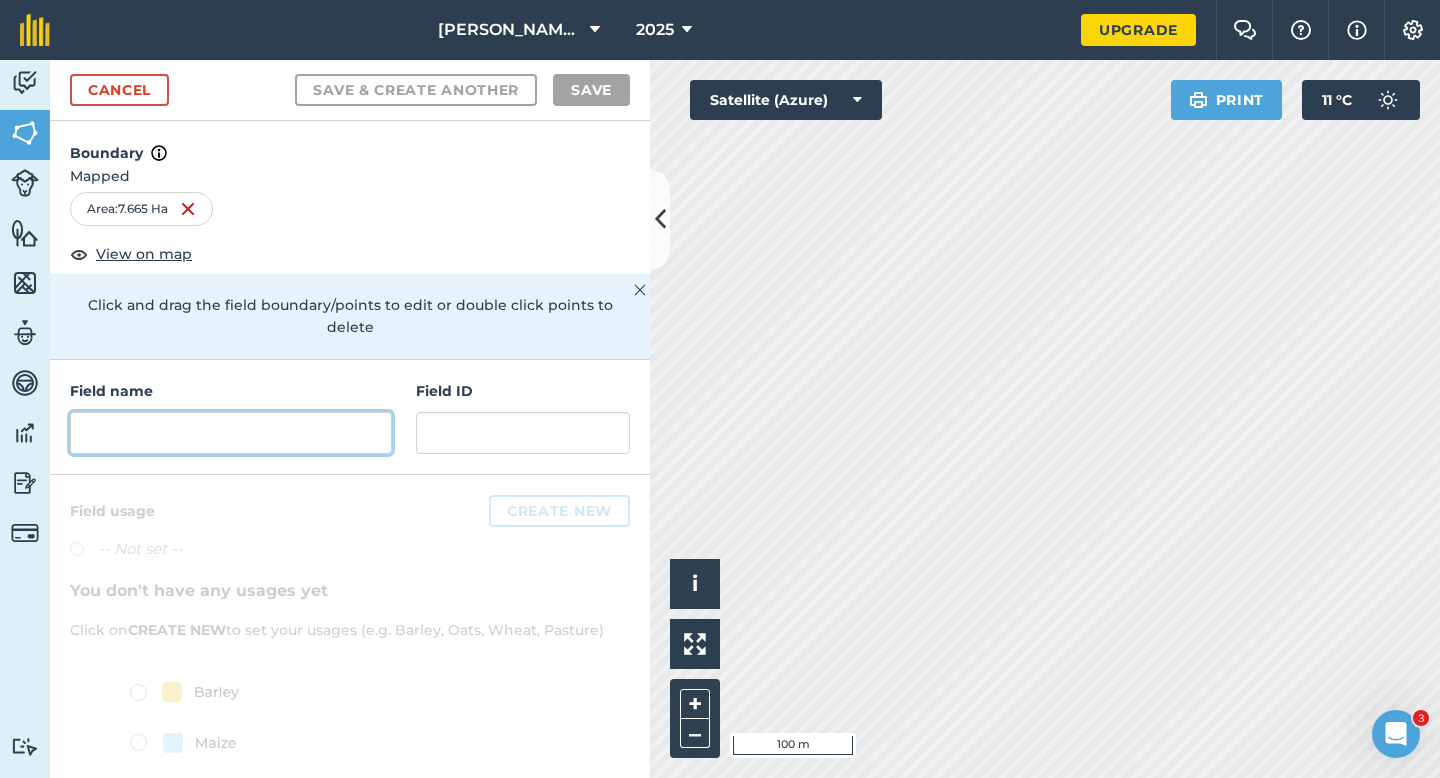 click at bounding box center [231, 433] 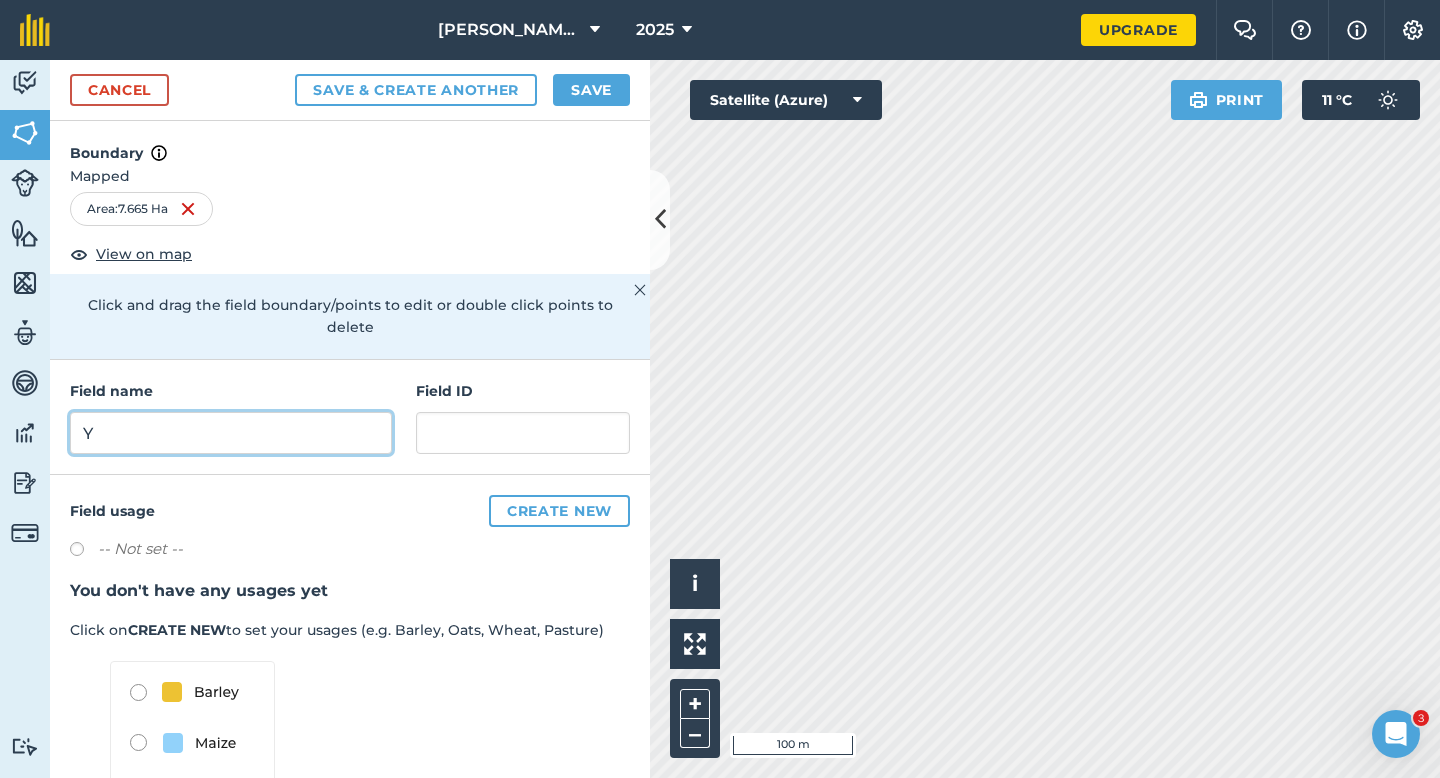 type on "Y" 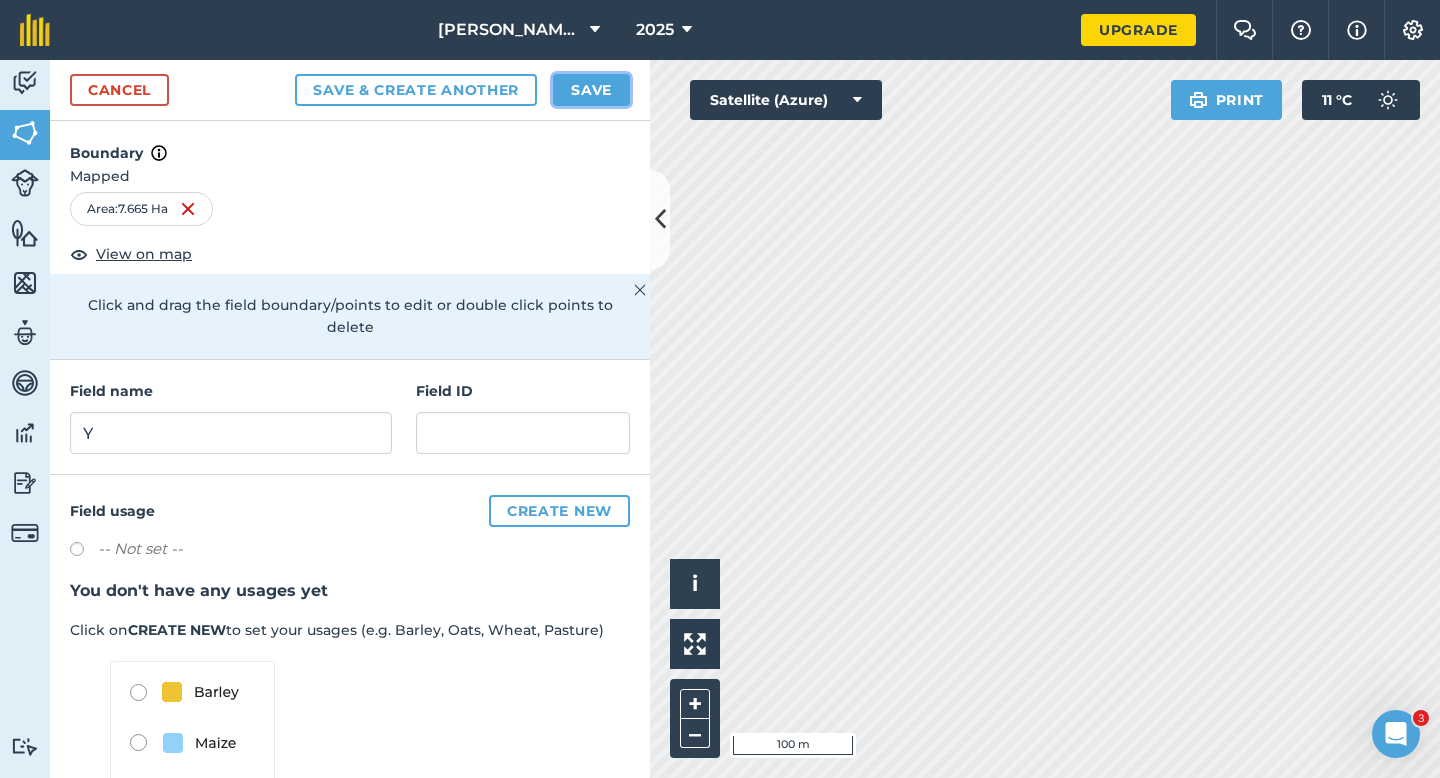 click on "Save" at bounding box center (591, 90) 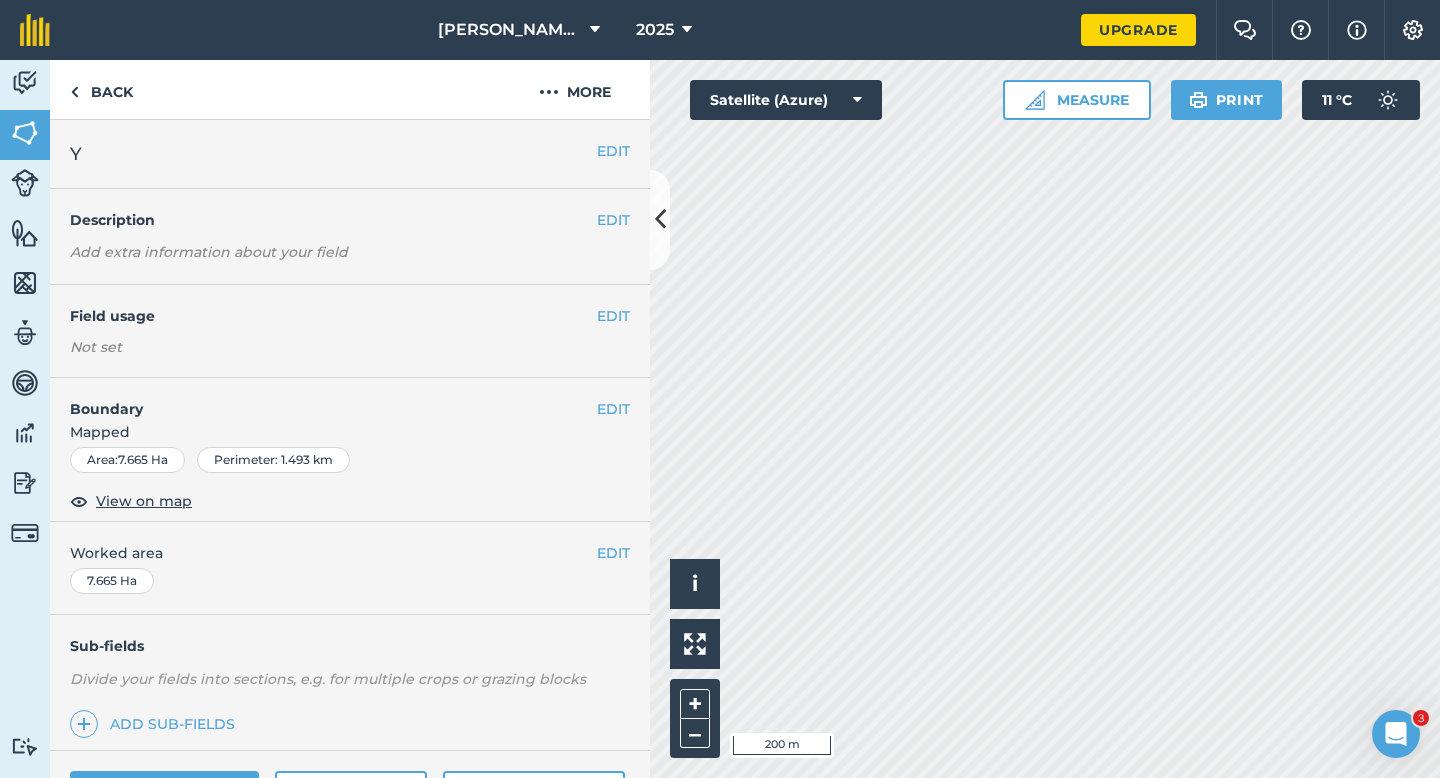 click on "EDIT Worked area 7.665   Ha" at bounding box center [350, 568] 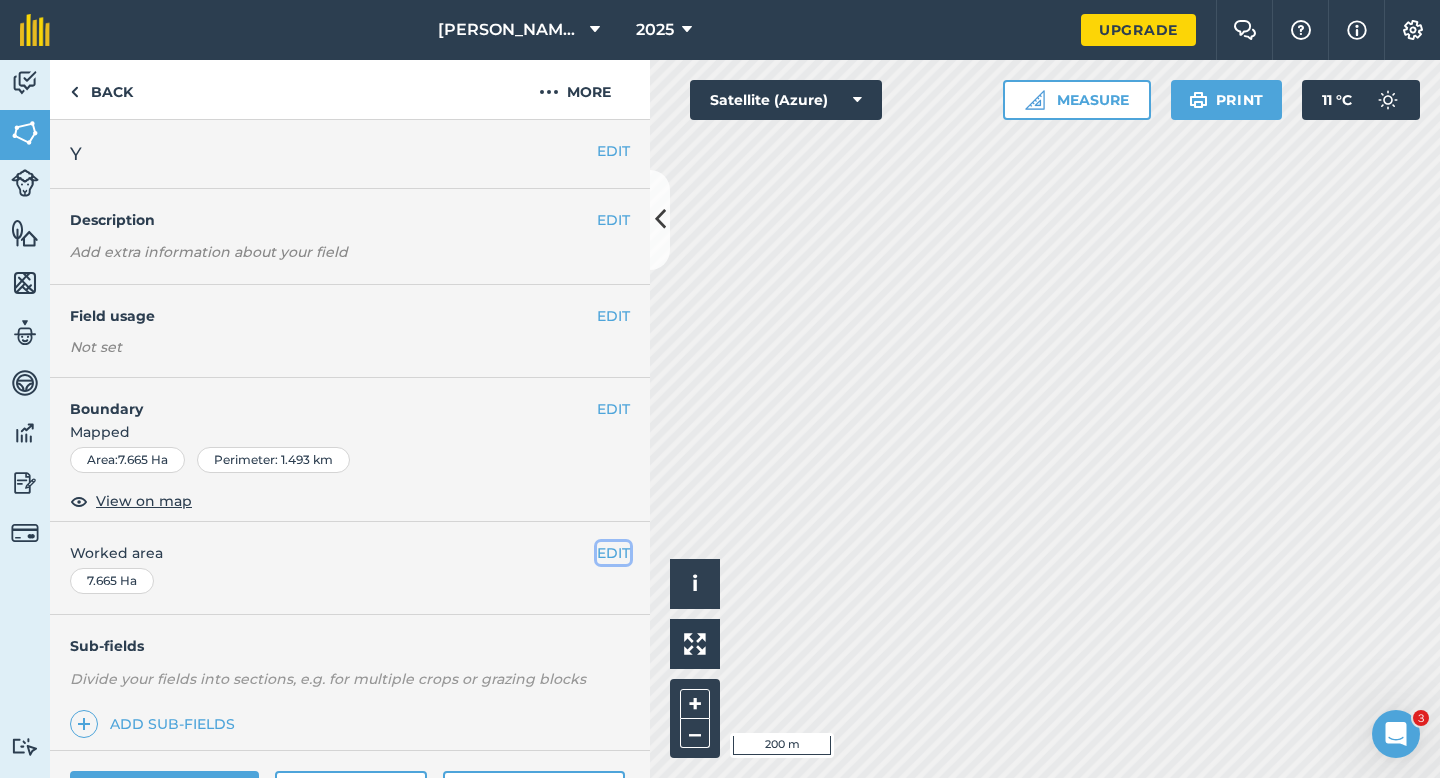 click on "EDIT" at bounding box center (613, 553) 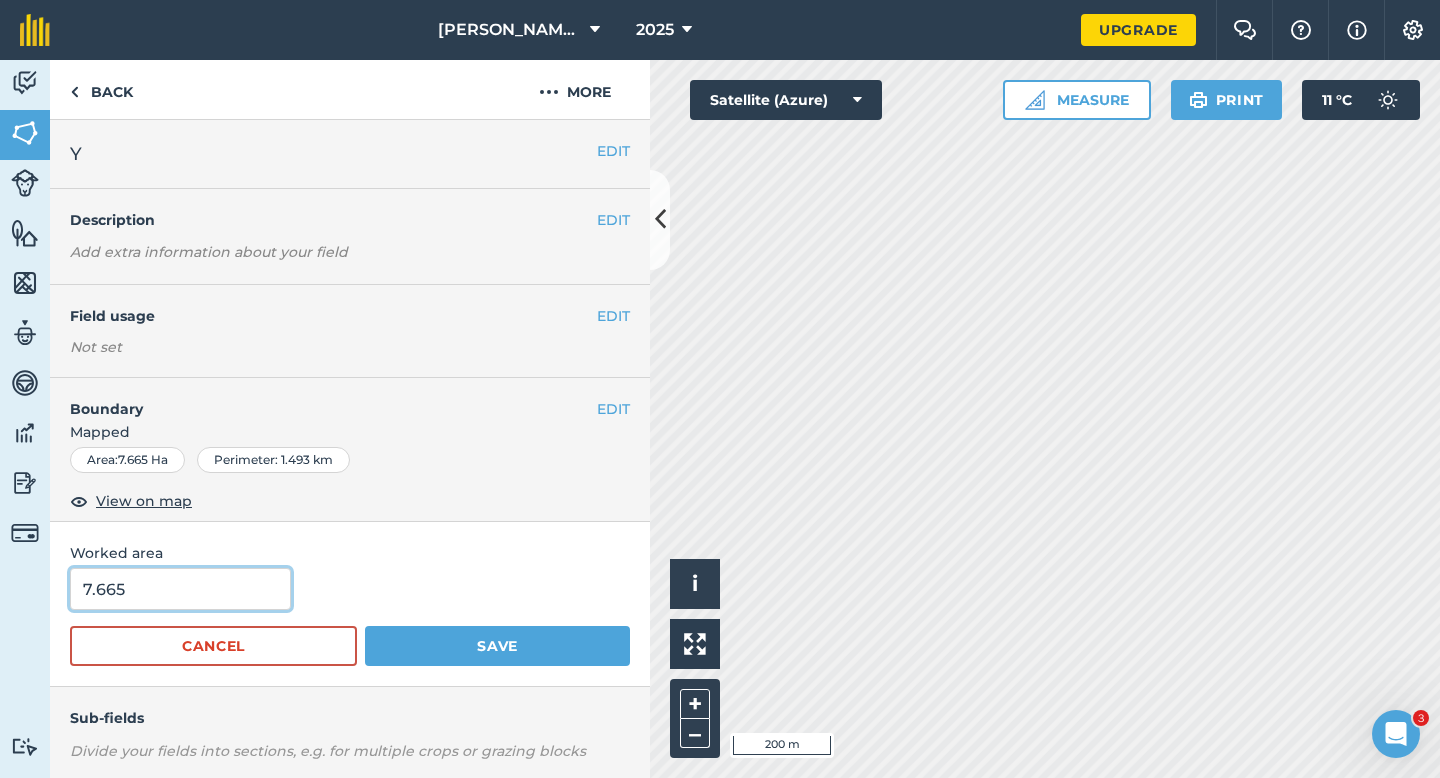 click on "7.665" at bounding box center (180, 589) 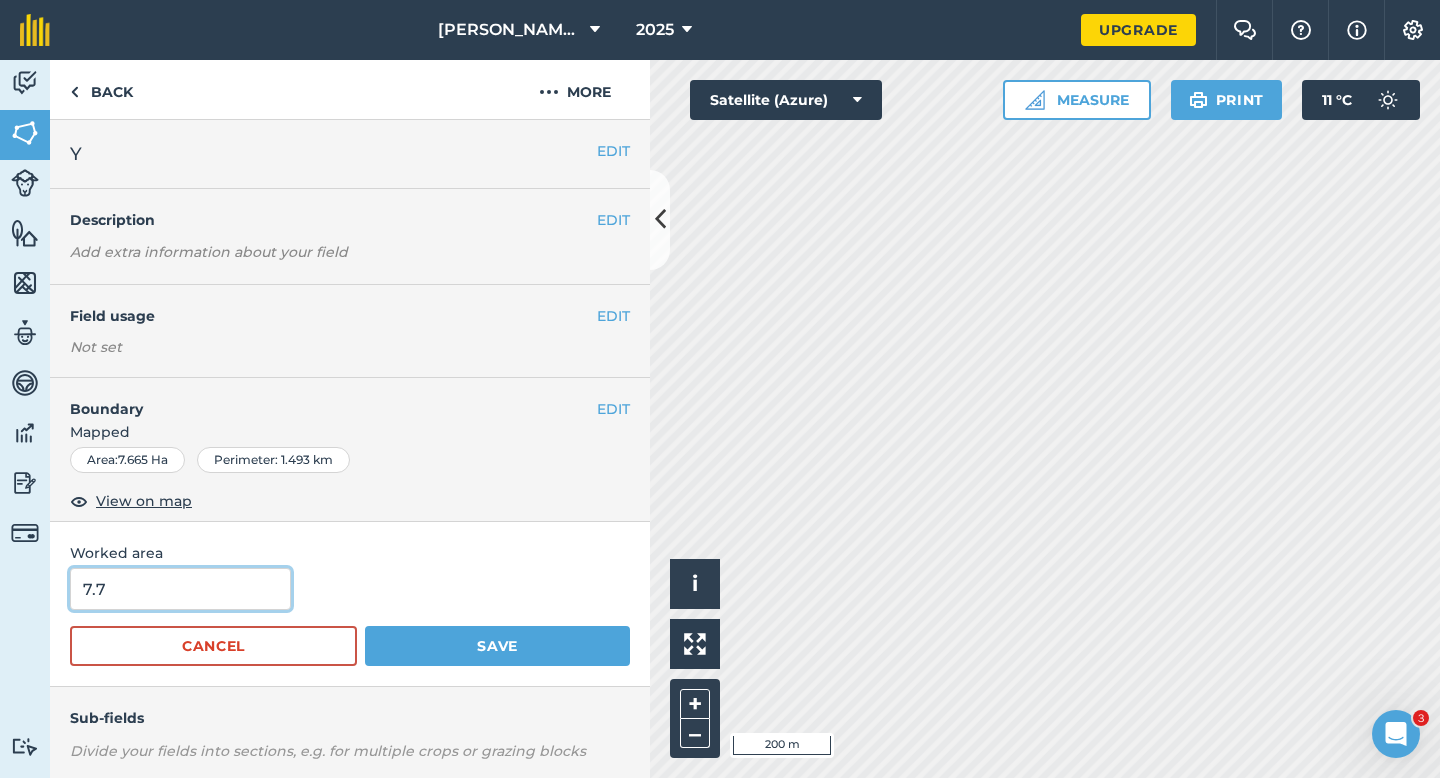 type on "7.7" 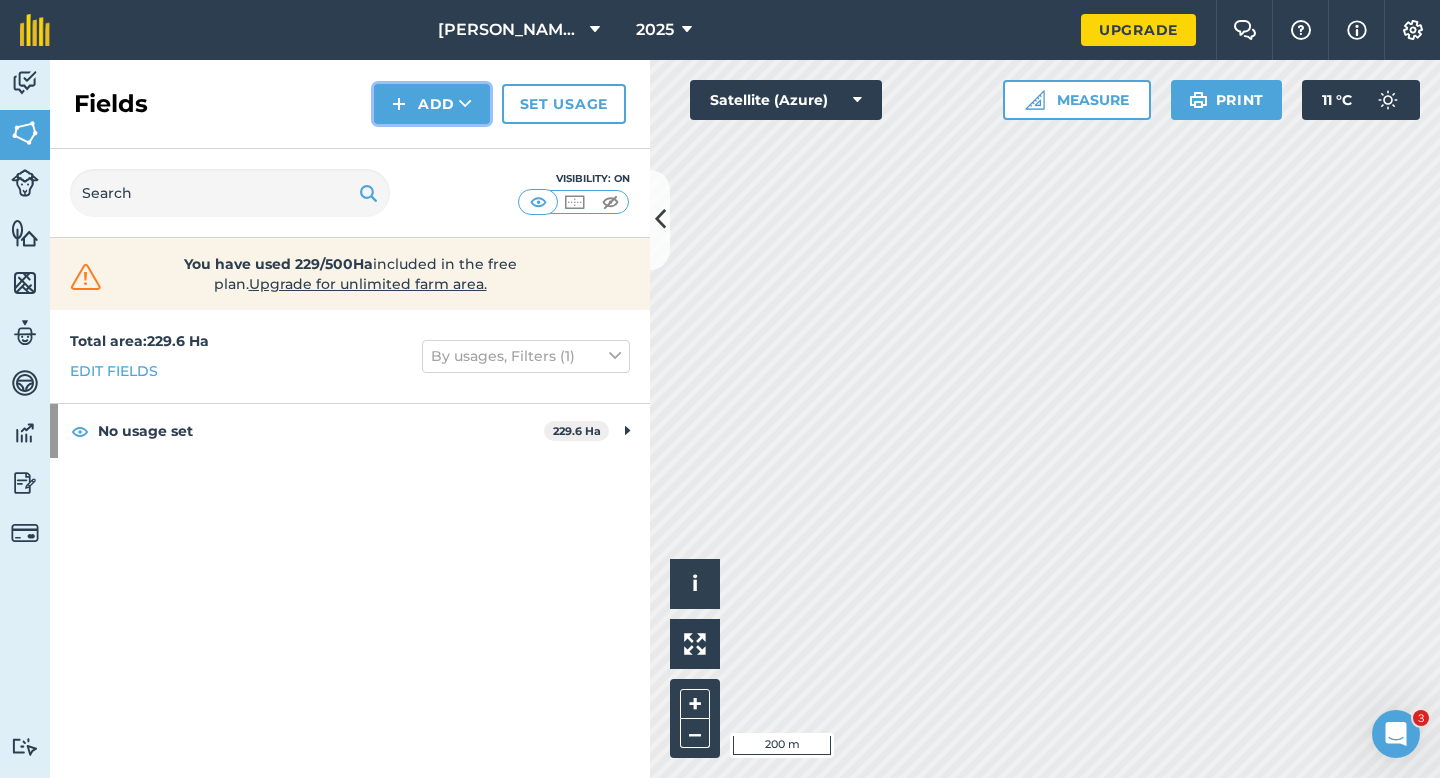 click on "Add" at bounding box center (432, 104) 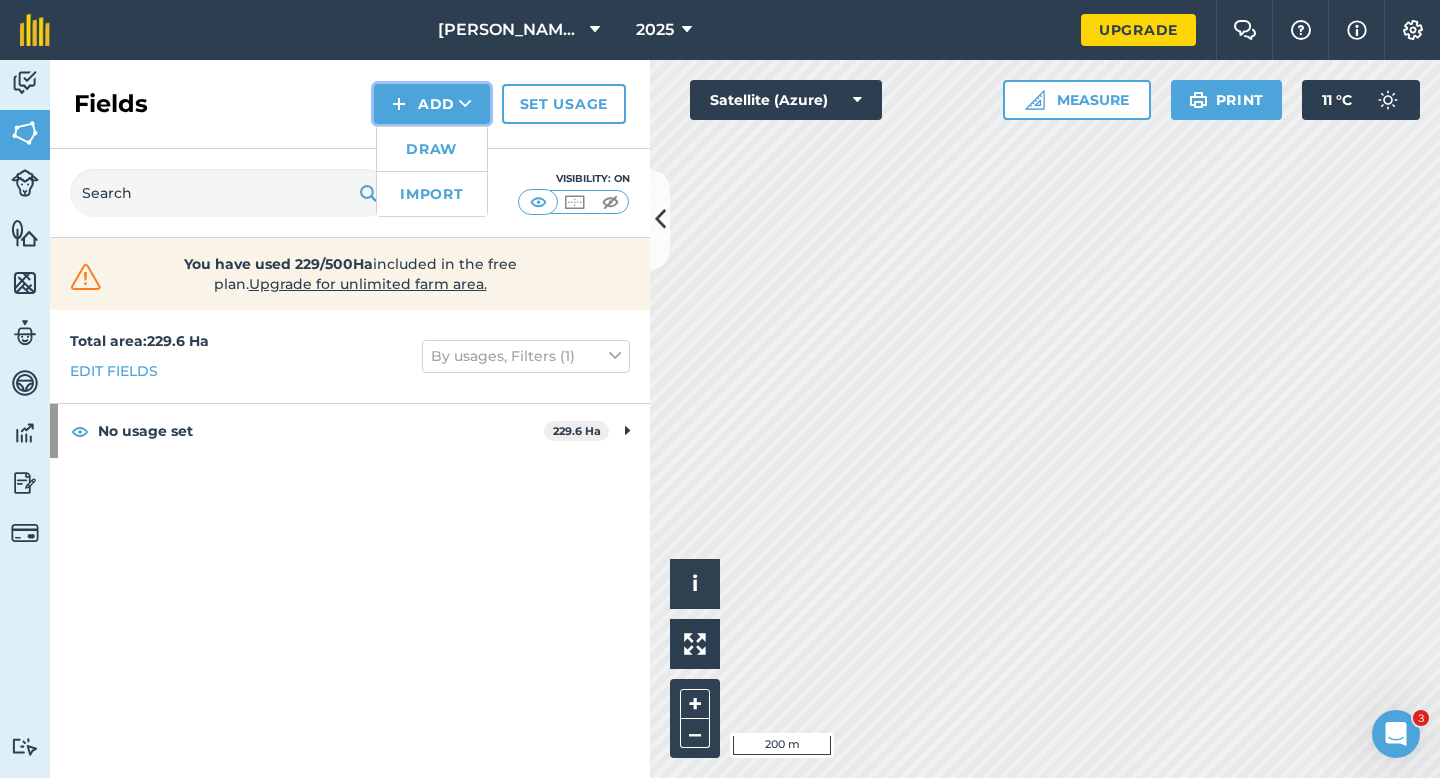 click on "Add   Draw Import" at bounding box center (432, 104) 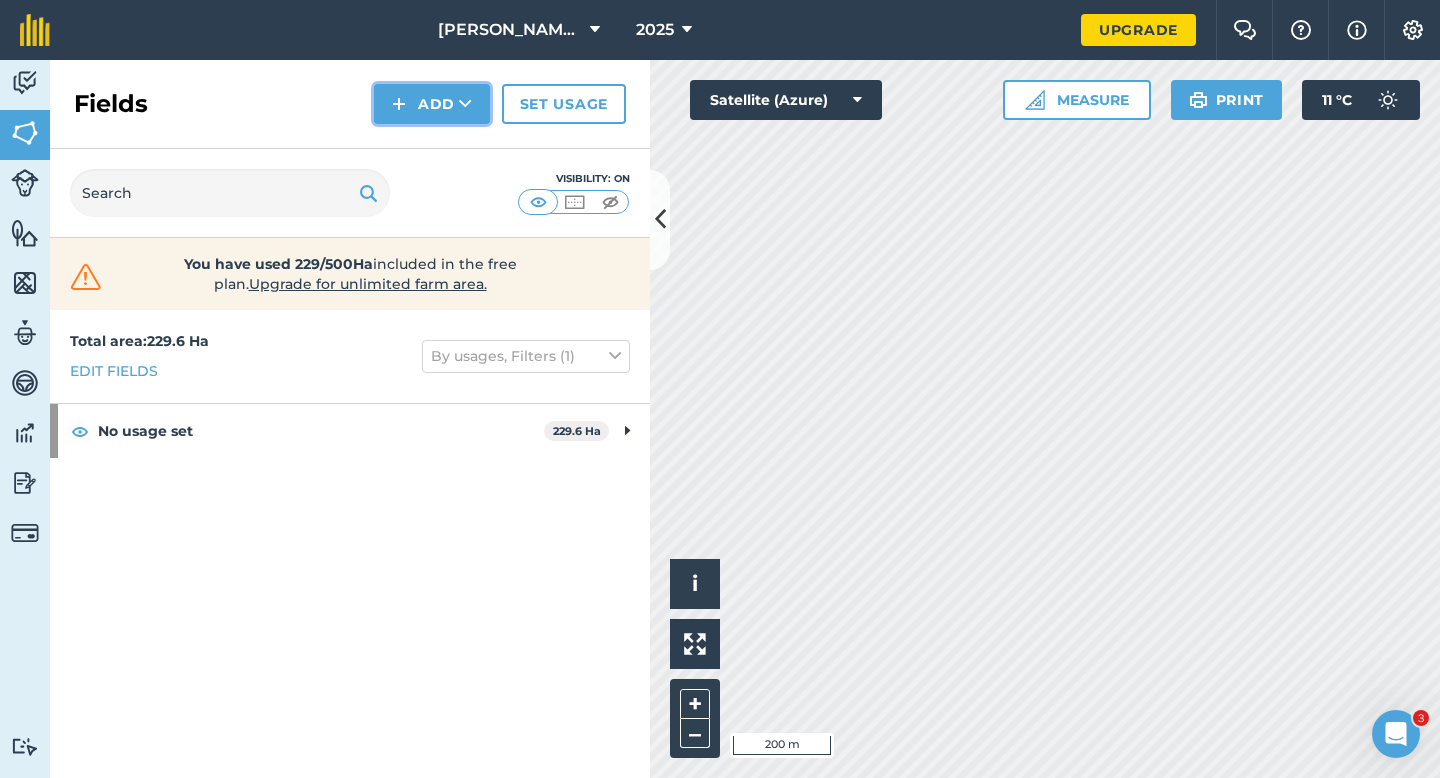 click on "Add" at bounding box center (432, 104) 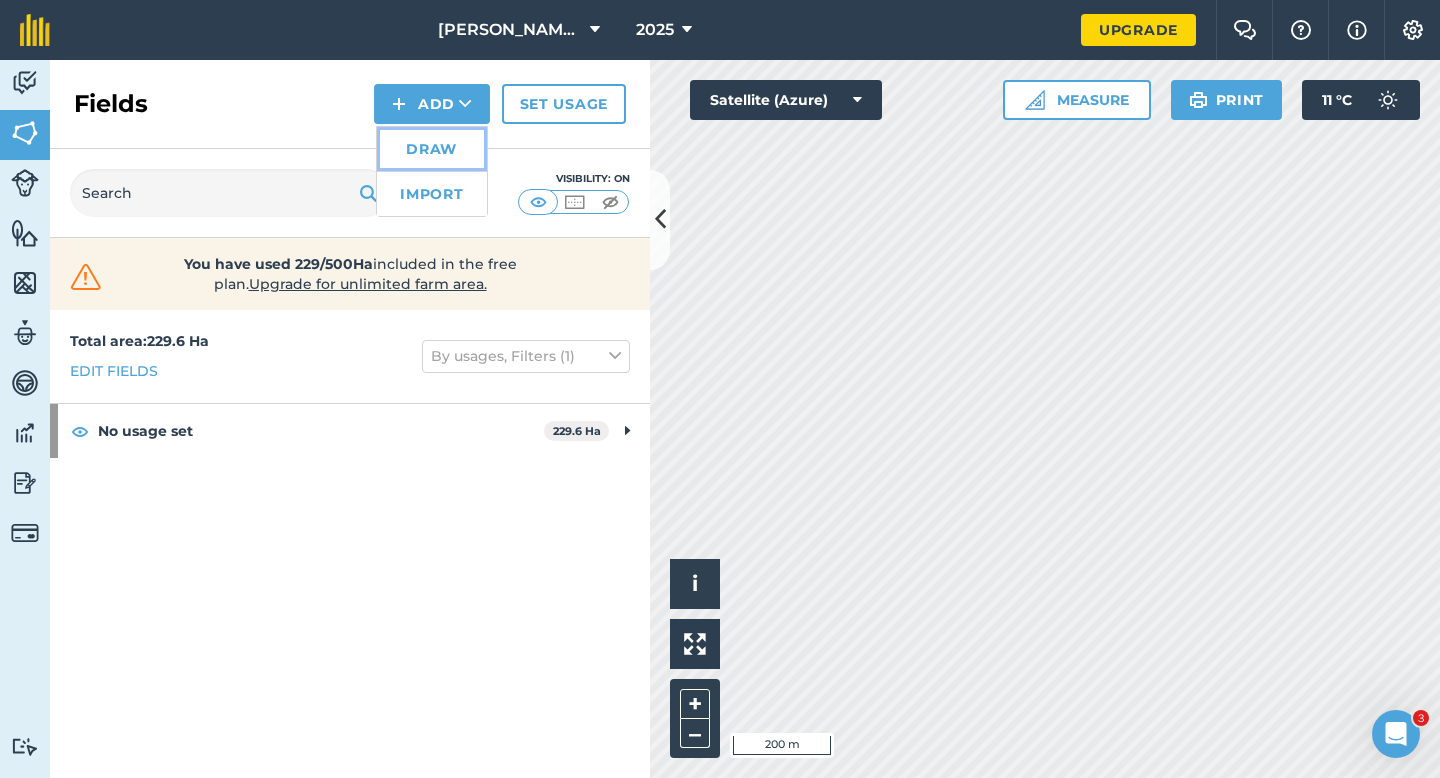 click on "Draw" at bounding box center (432, 149) 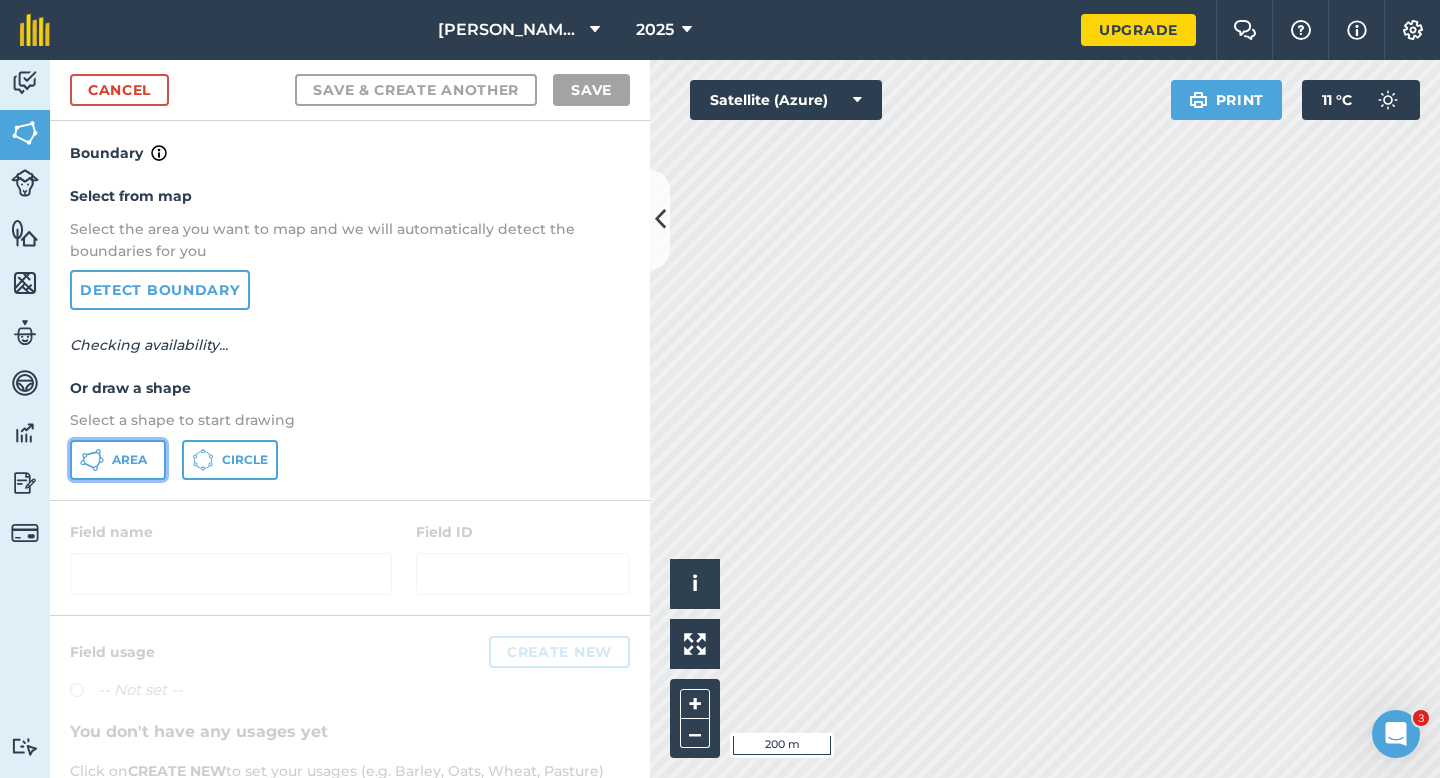 click on "Area" at bounding box center [118, 460] 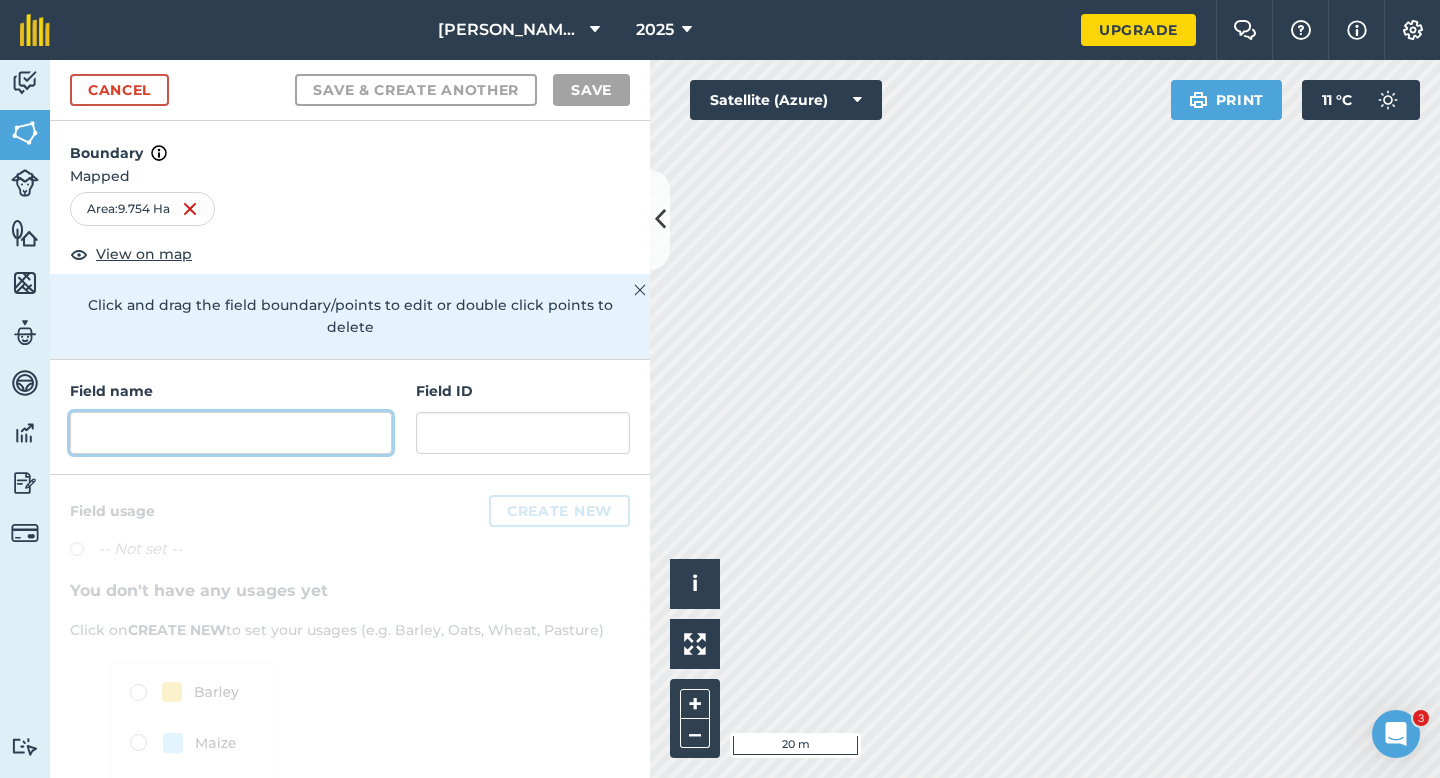 click at bounding box center (231, 433) 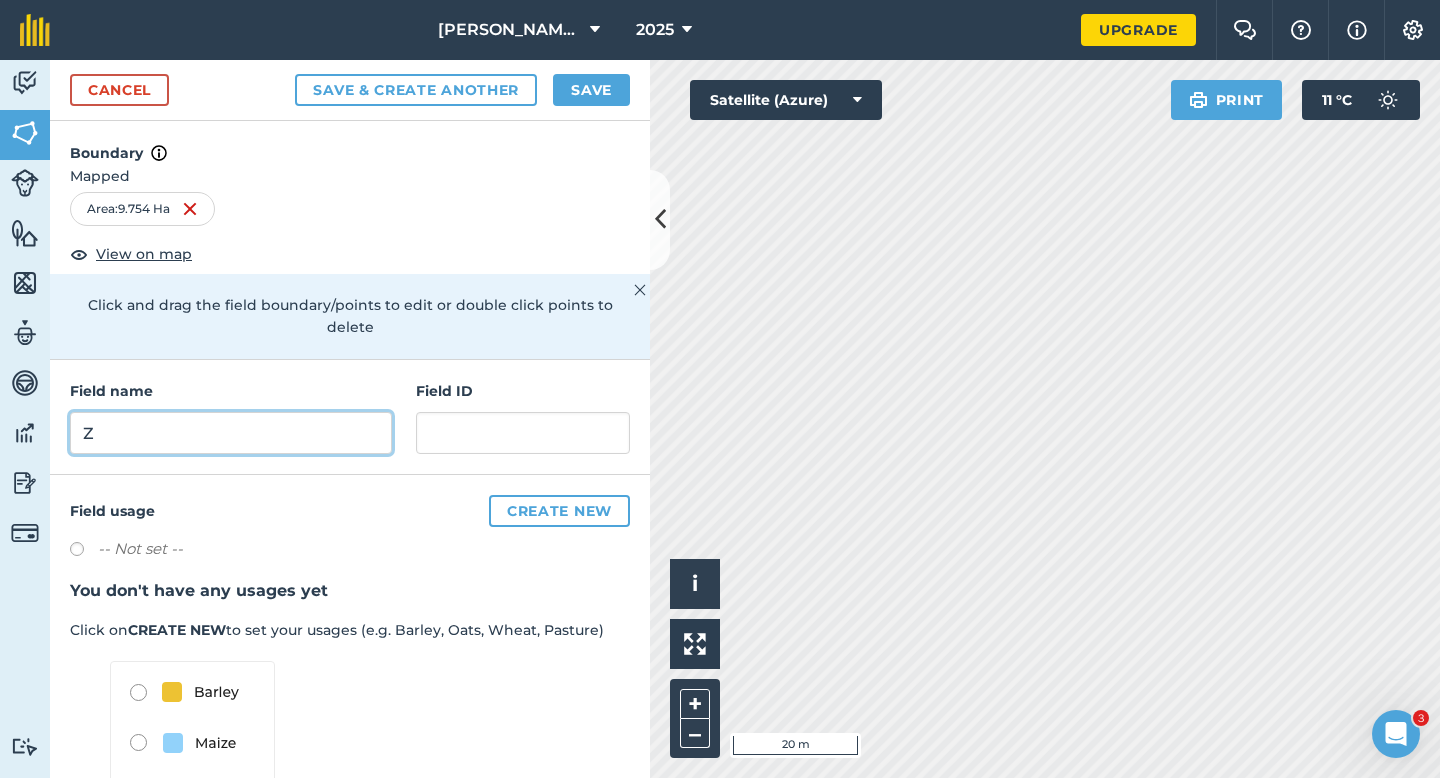 type on "Z" 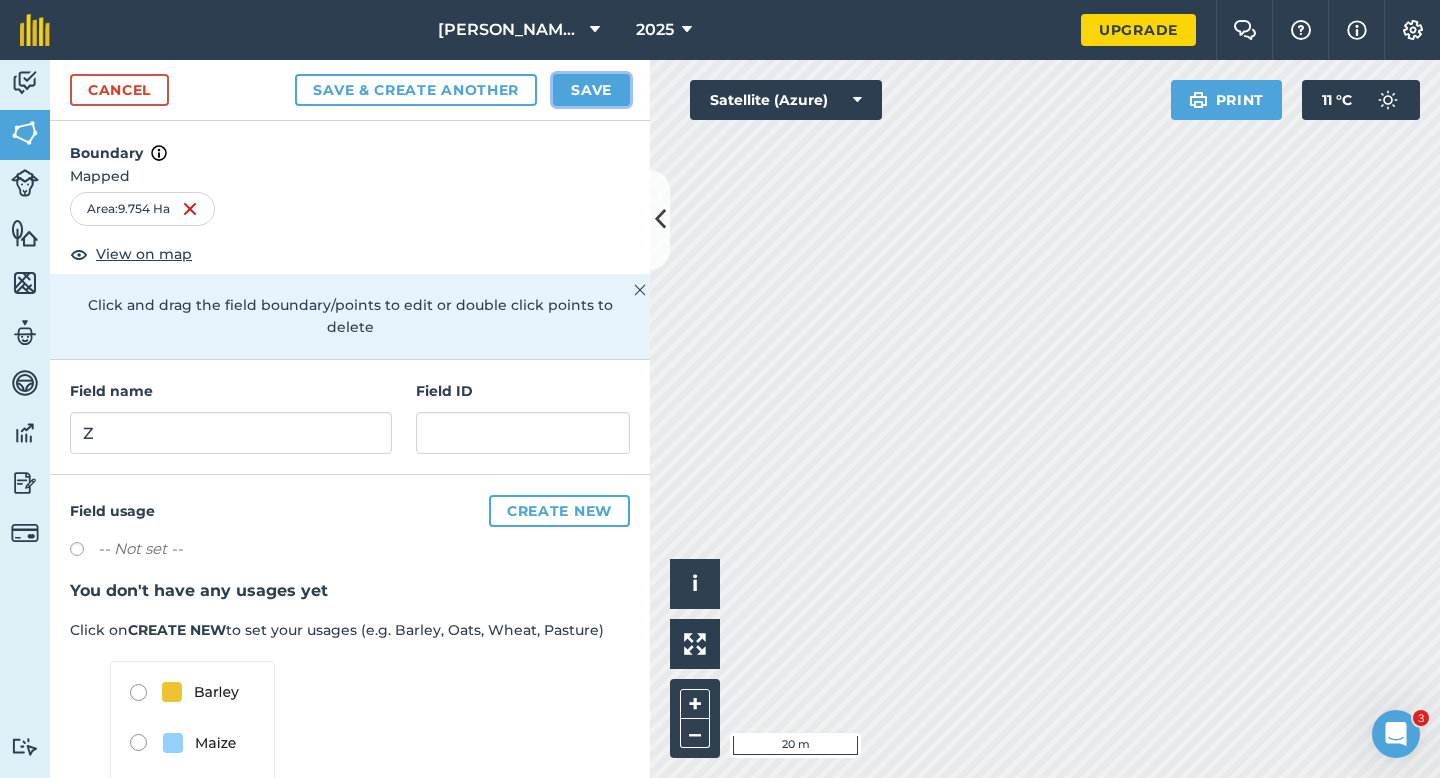 click on "Save" at bounding box center (591, 90) 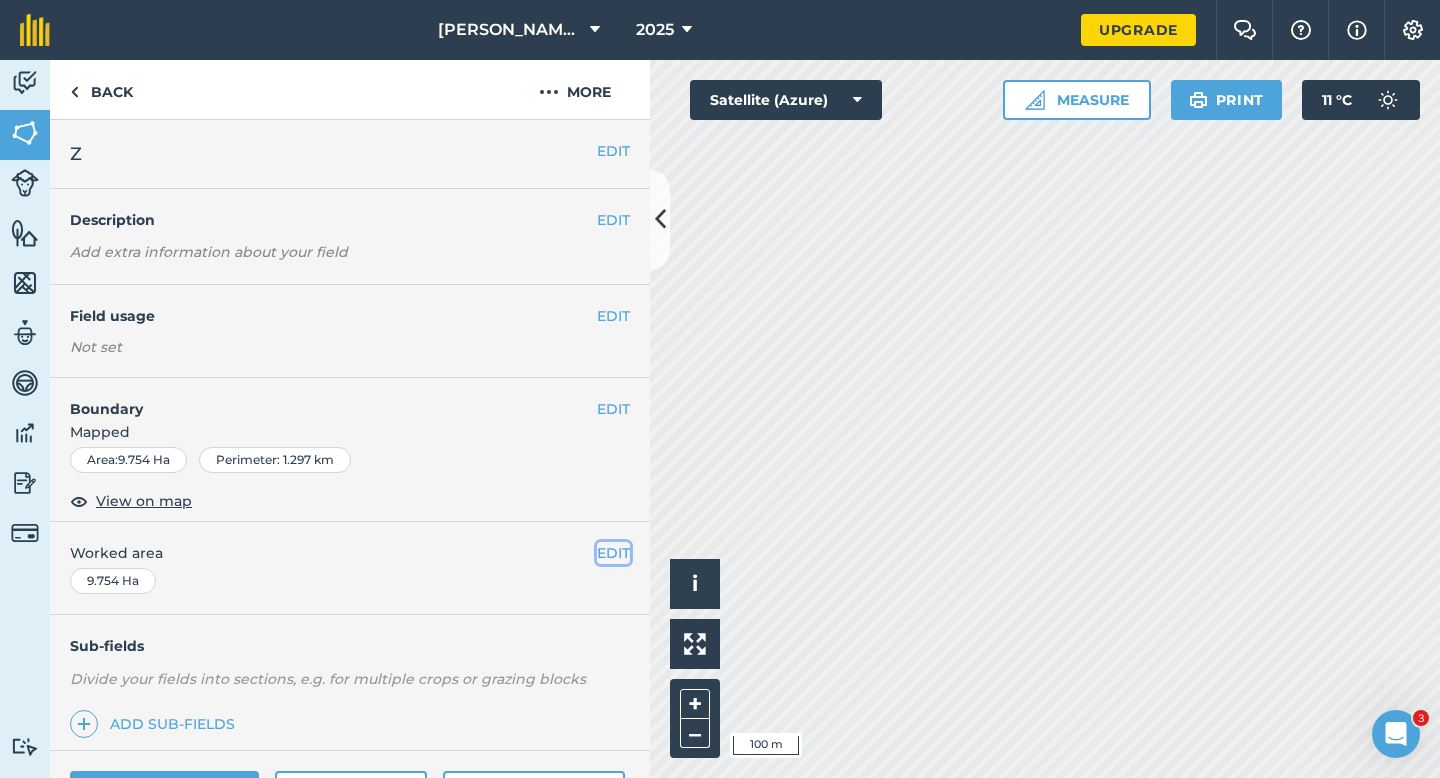 click on "EDIT" at bounding box center [613, 553] 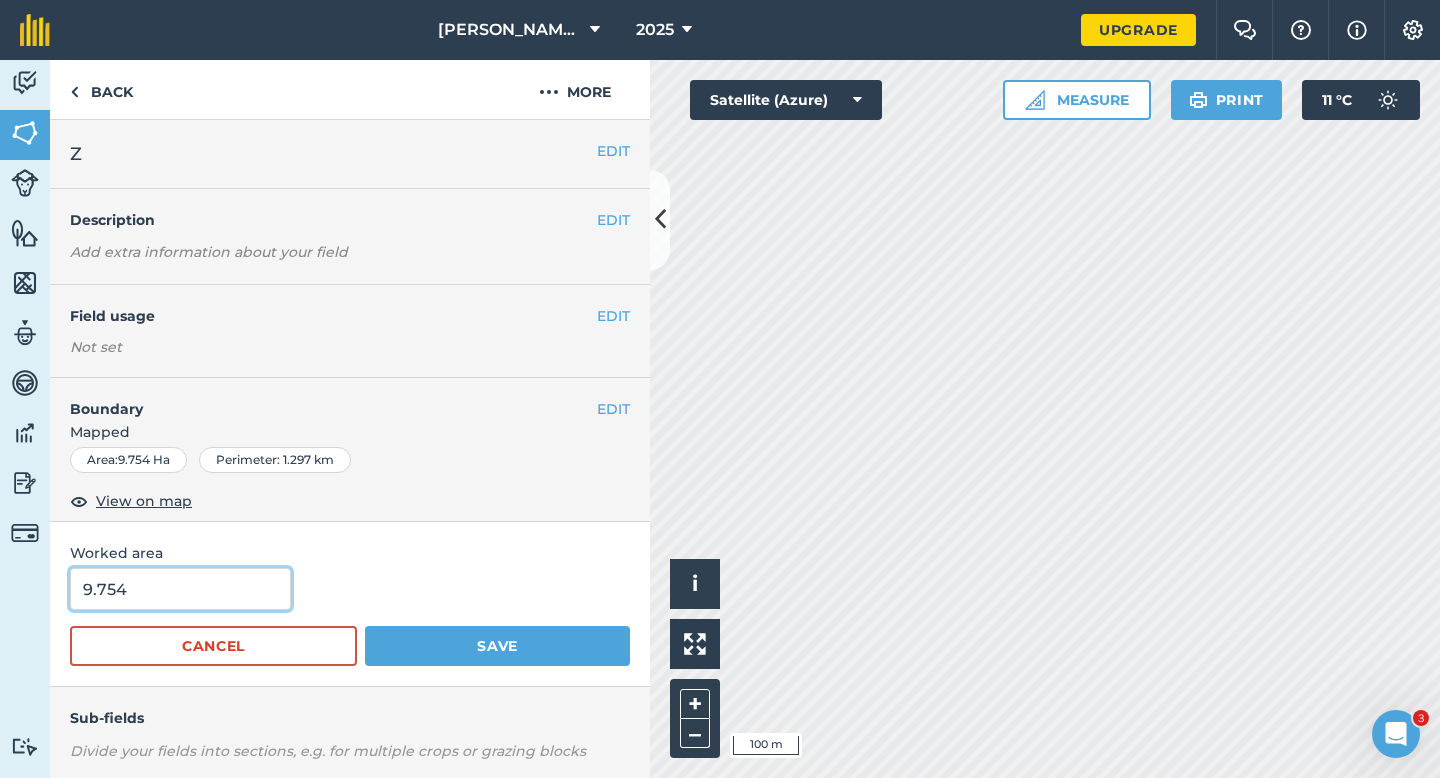 click on "9.754" at bounding box center [180, 589] 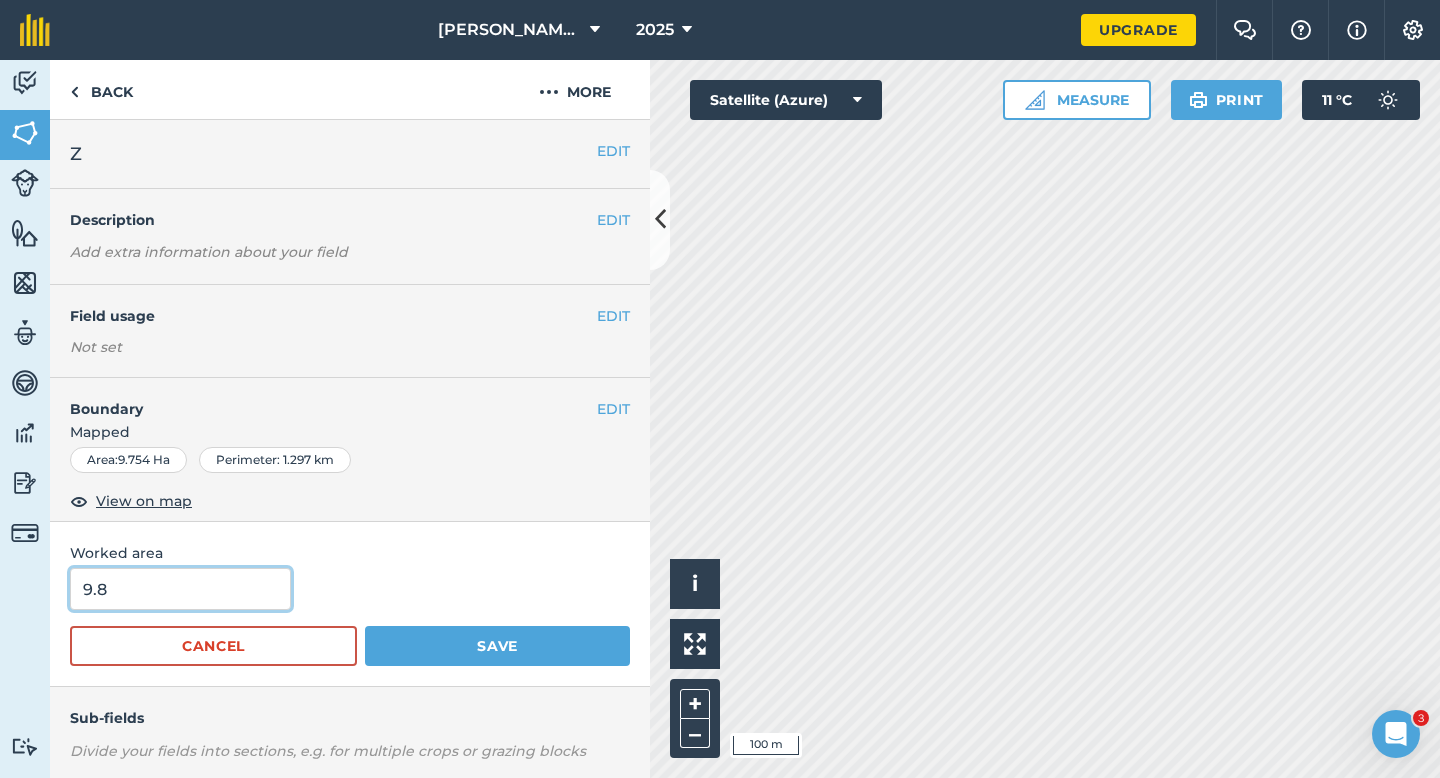 type on "9.8" 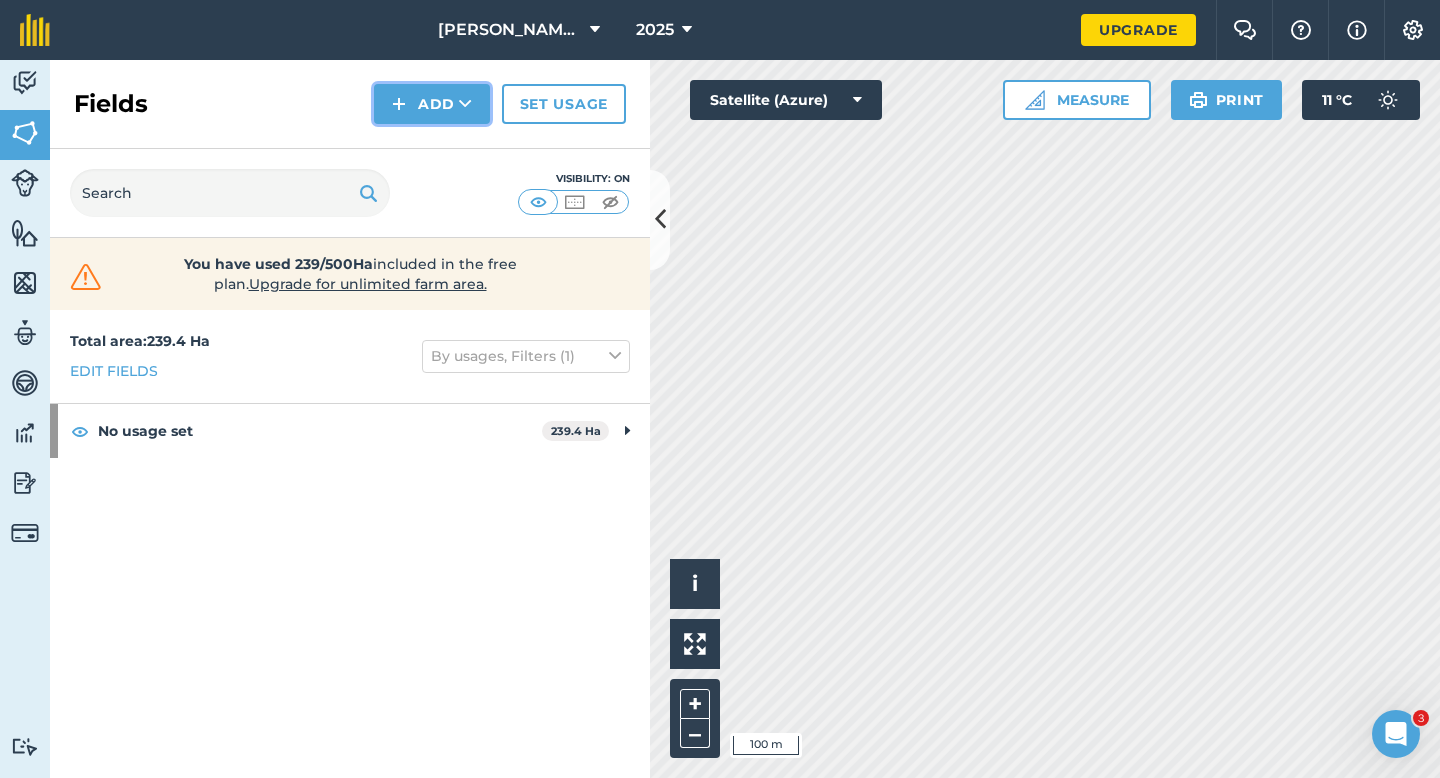 click on "Add" at bounding box center (432, 104) 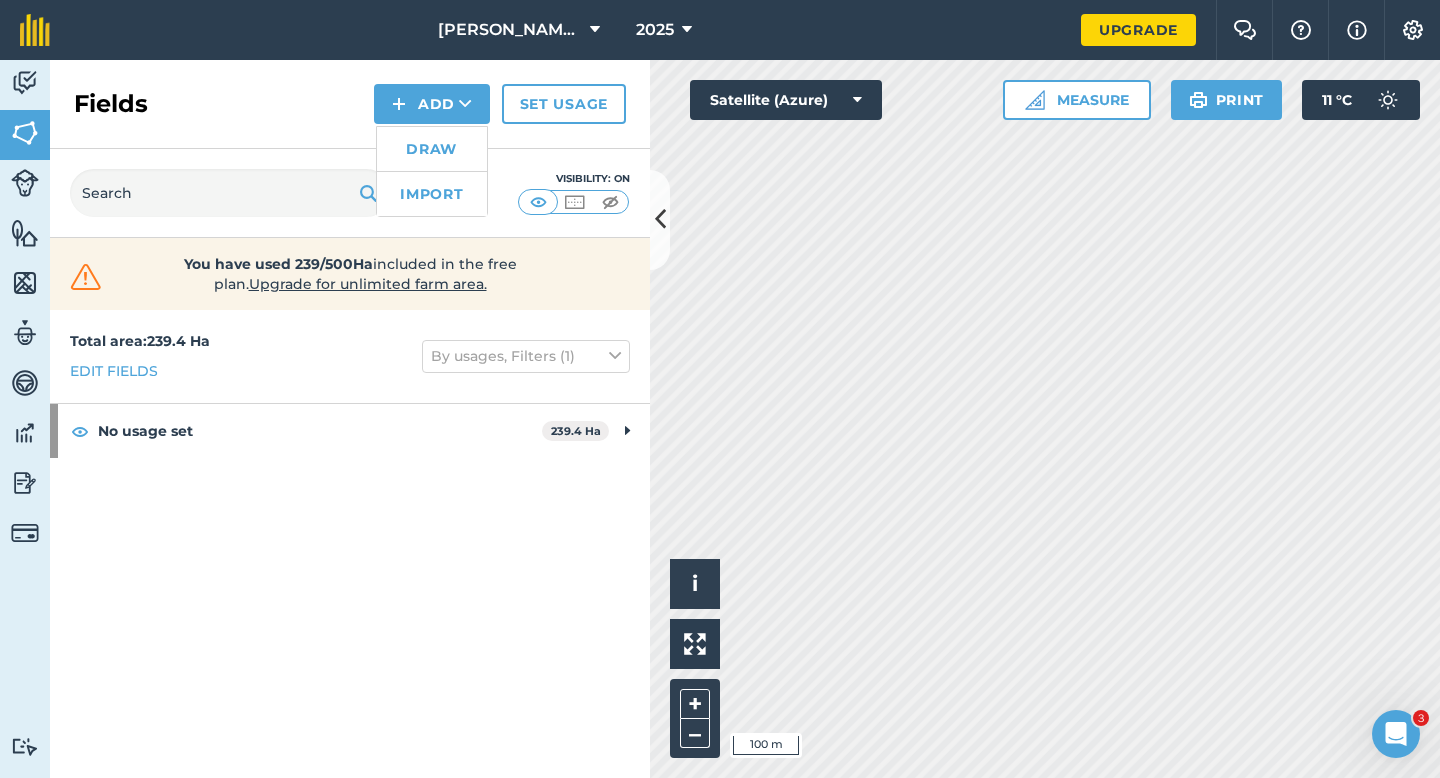 click on "Draw" at bounding box center (432, 149) 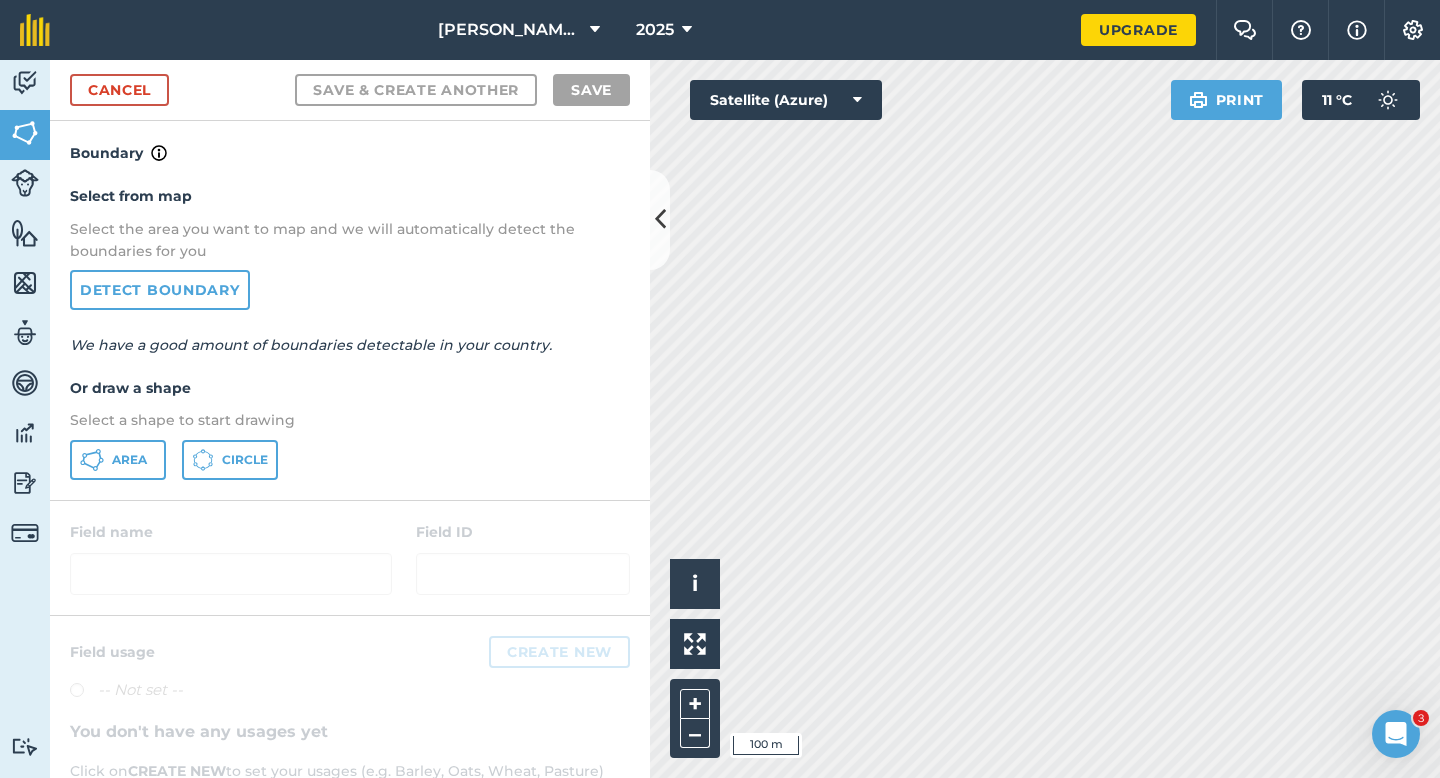 click on "Select from map Select the area you want to map and we will automatically detect the boundaries for you Detect boundary We have a good amount of boundaries detectable in your country. Or draw a shape Select a shape to start drawing Area Circle" at bounding box center [350, 332] 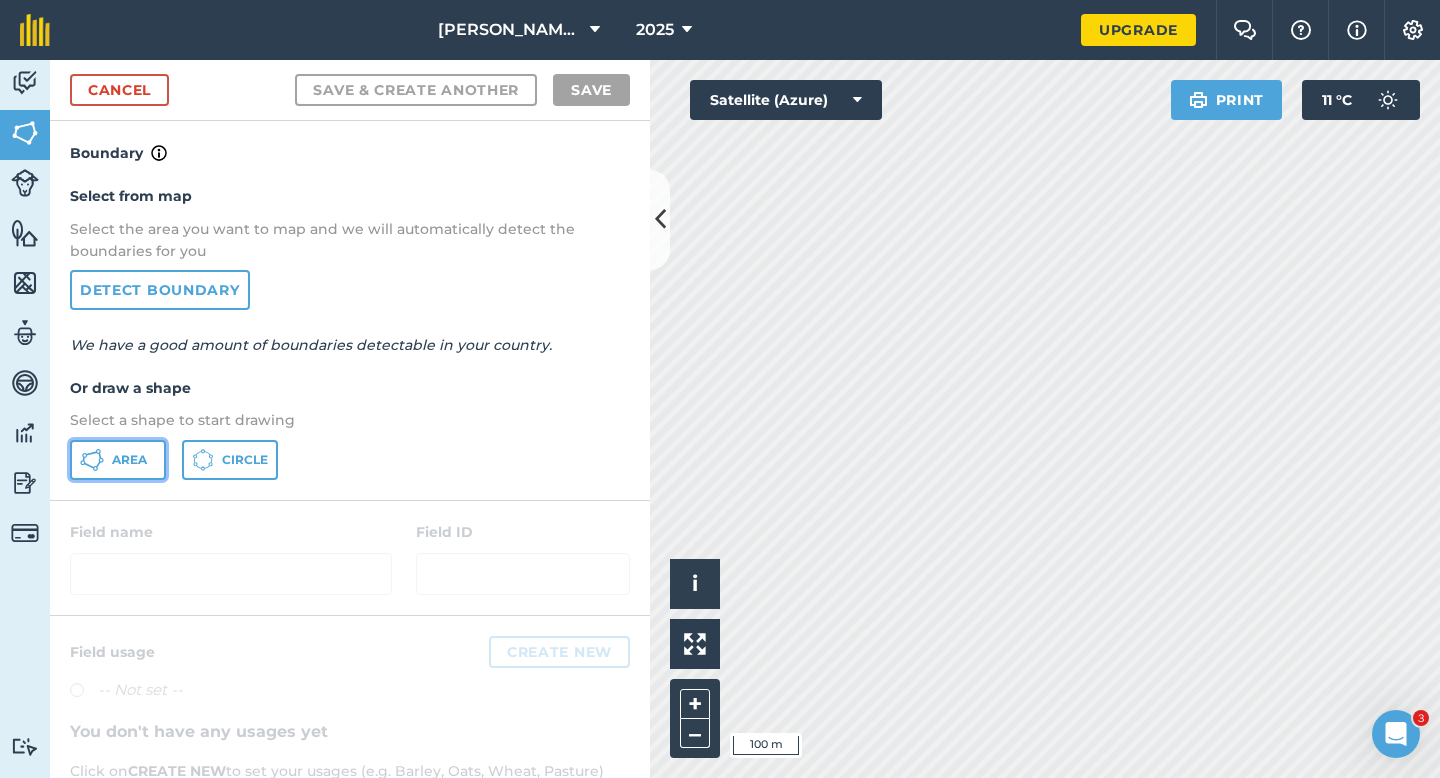 click on "Area" at bounding box center [118, 460] 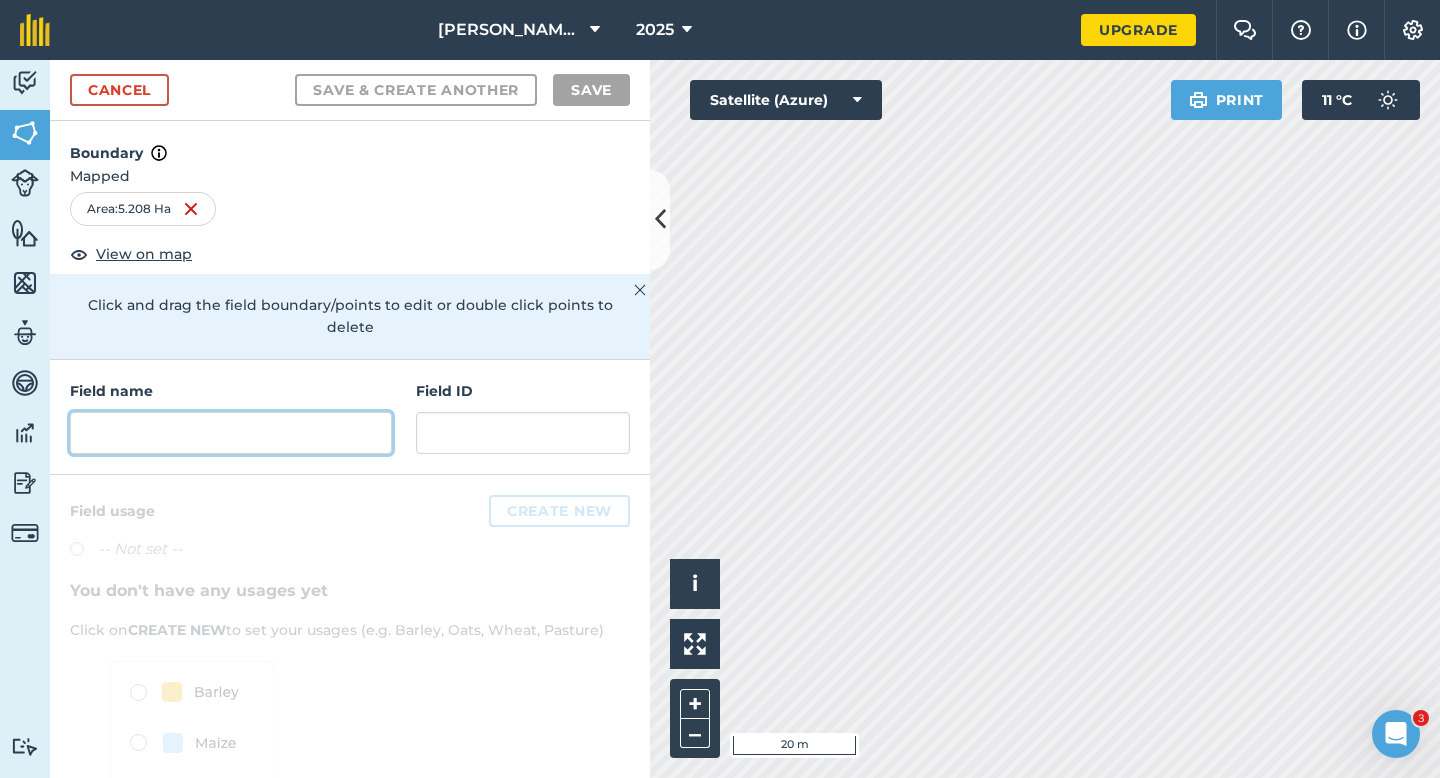 click at bounding box center [231, 433] 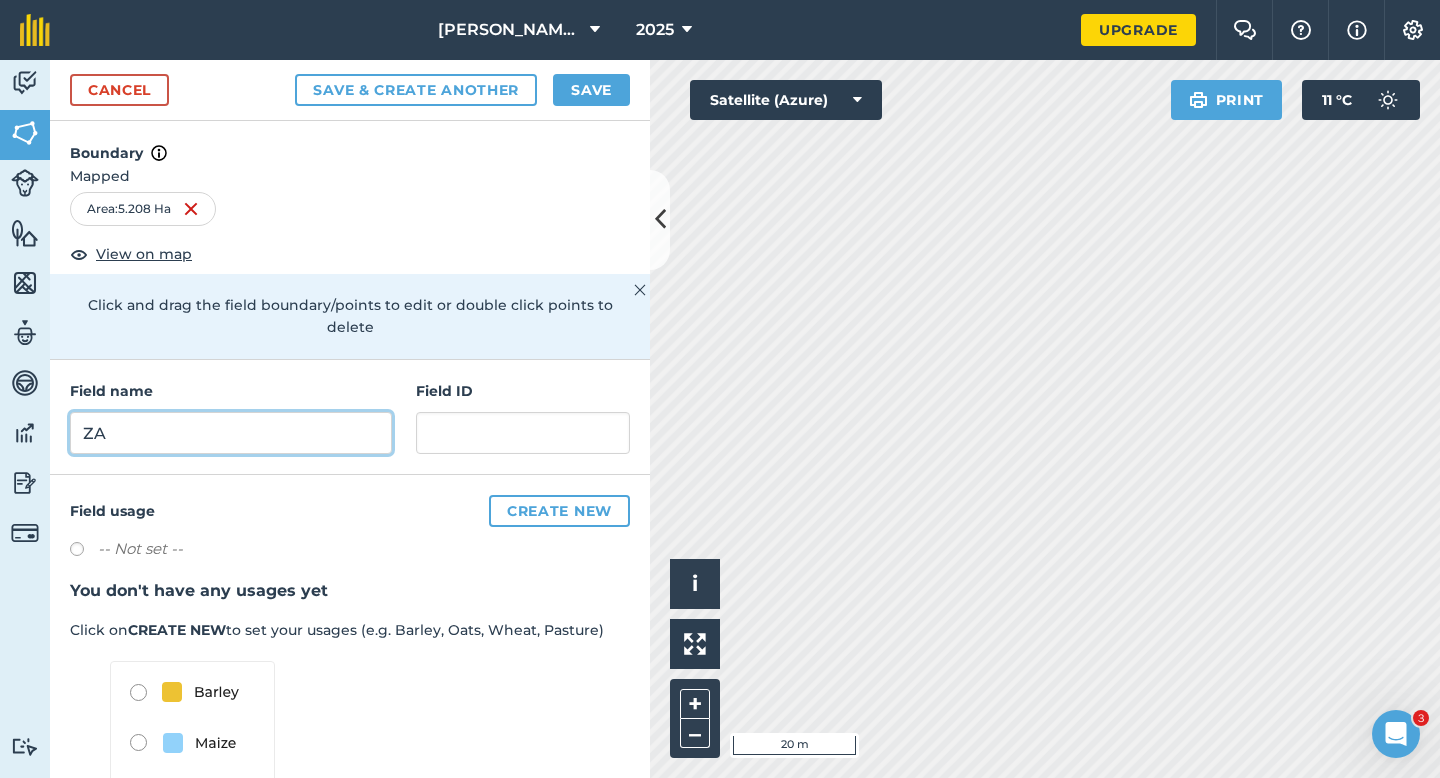 type on "ZA" 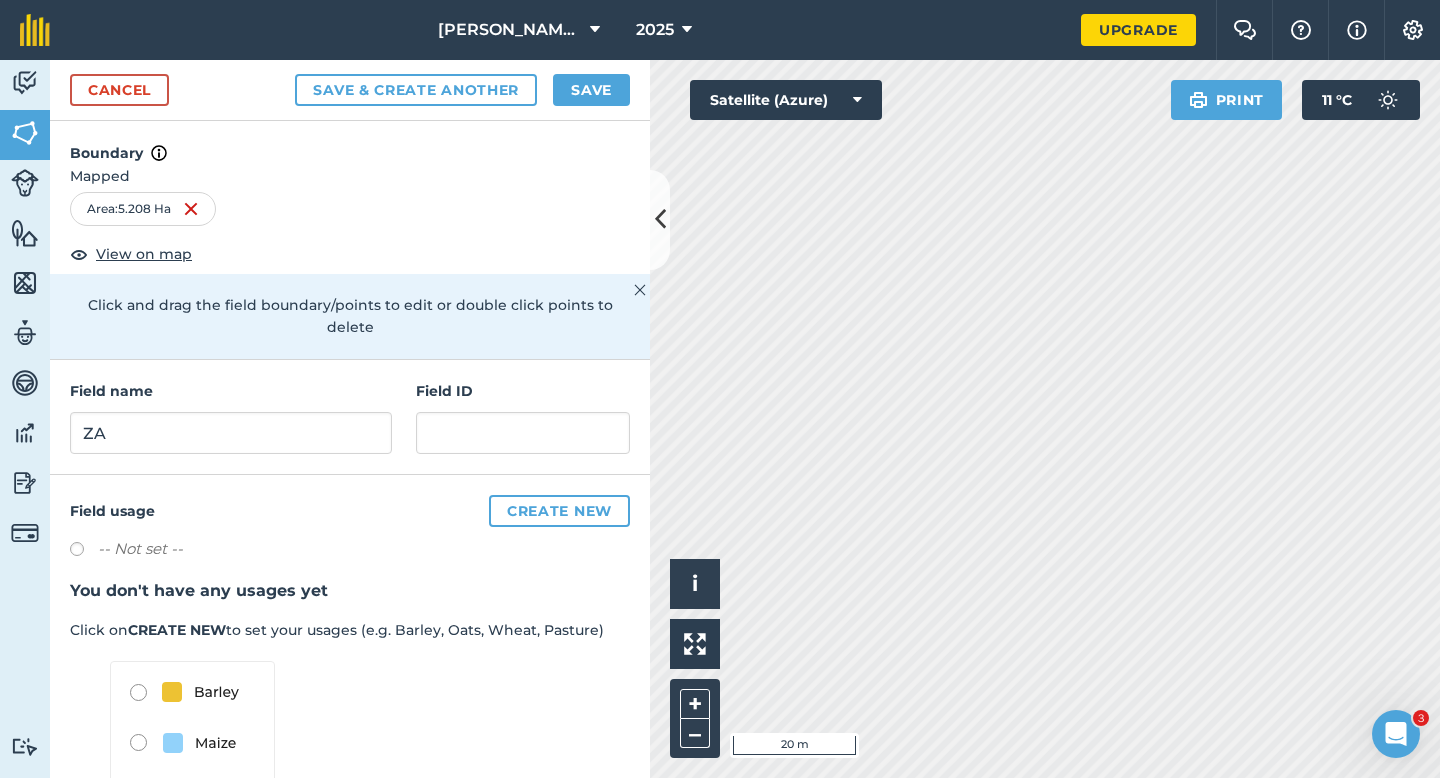 click on "Cancel Save & Create Another Save" at bounding box center (350, 90) 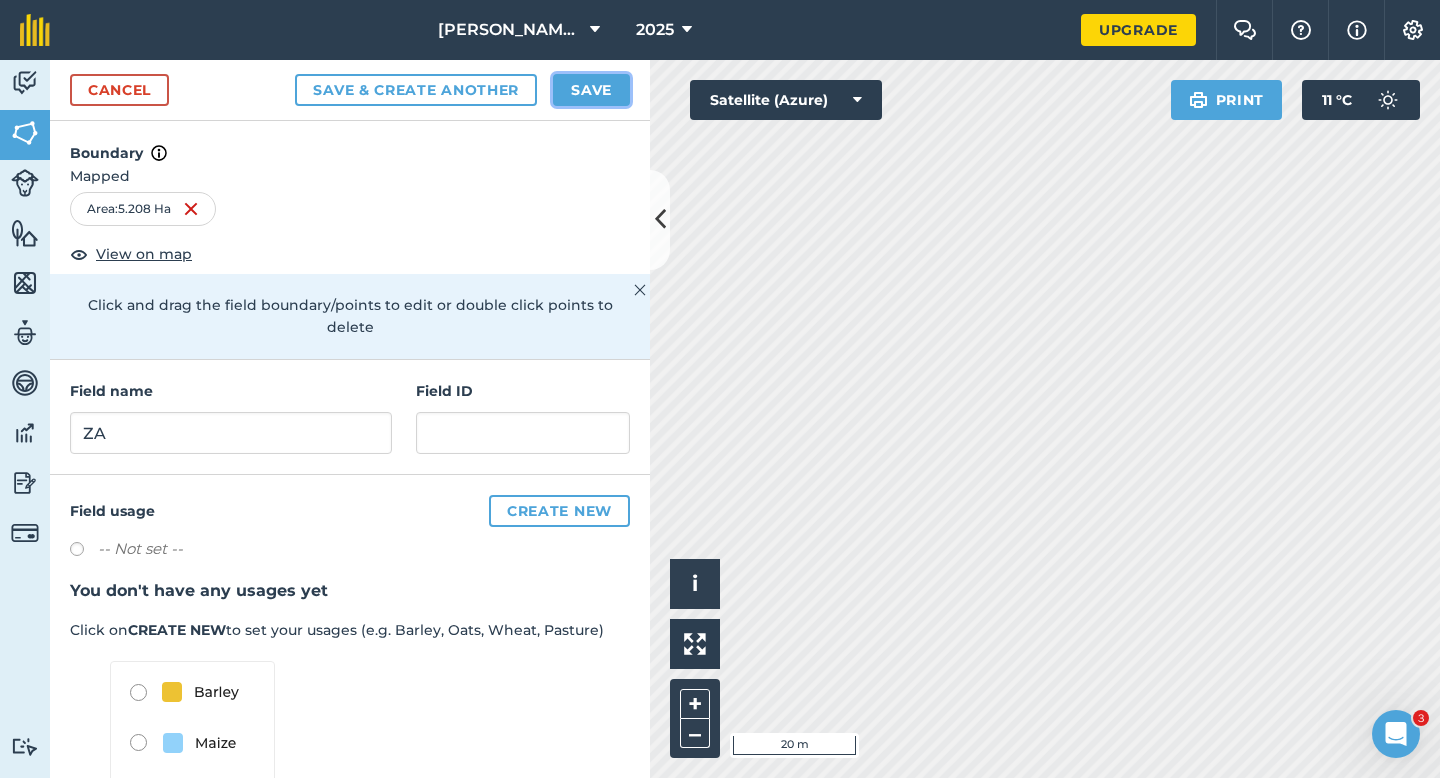 click on "Save" at bounding box center (591, 90) 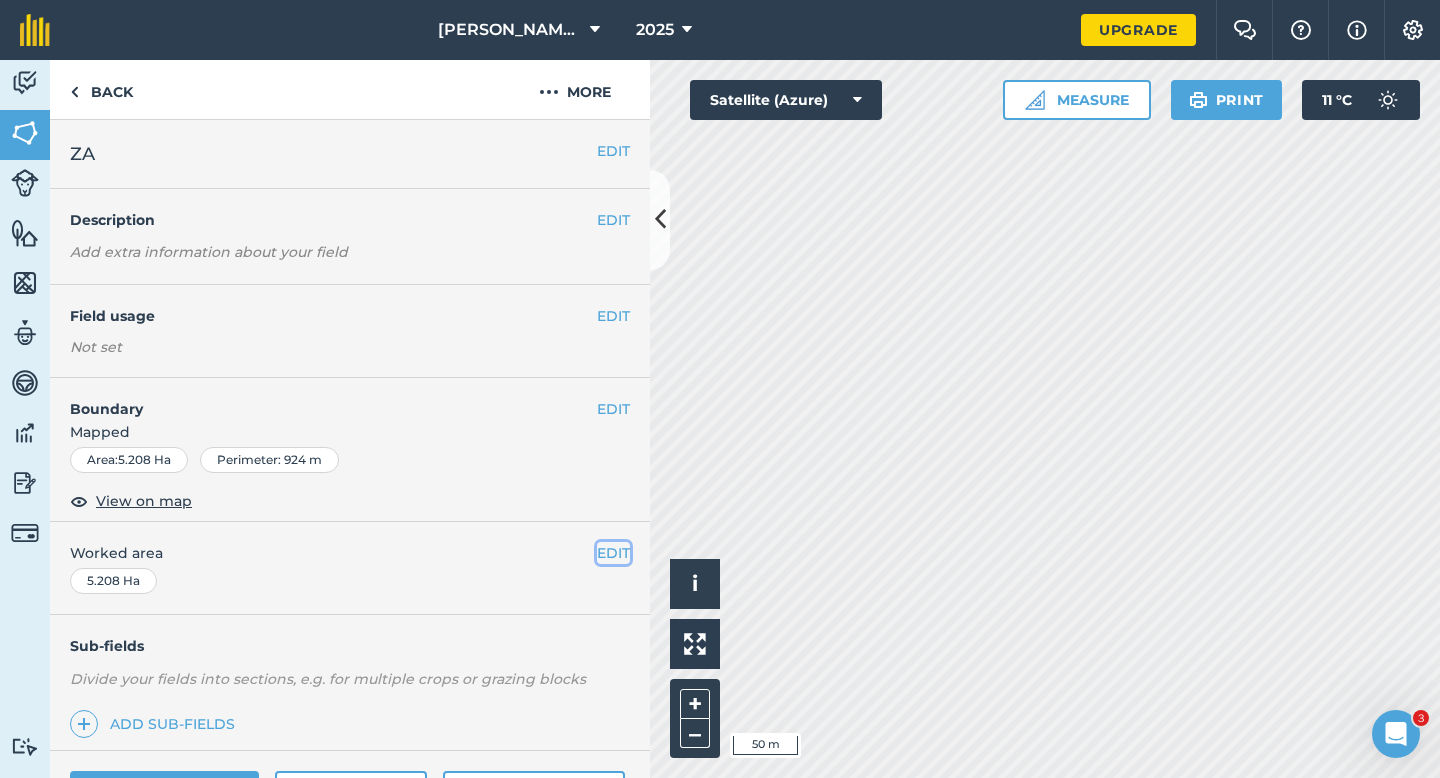 click on "EDIT" at bounding box center [613, 553] 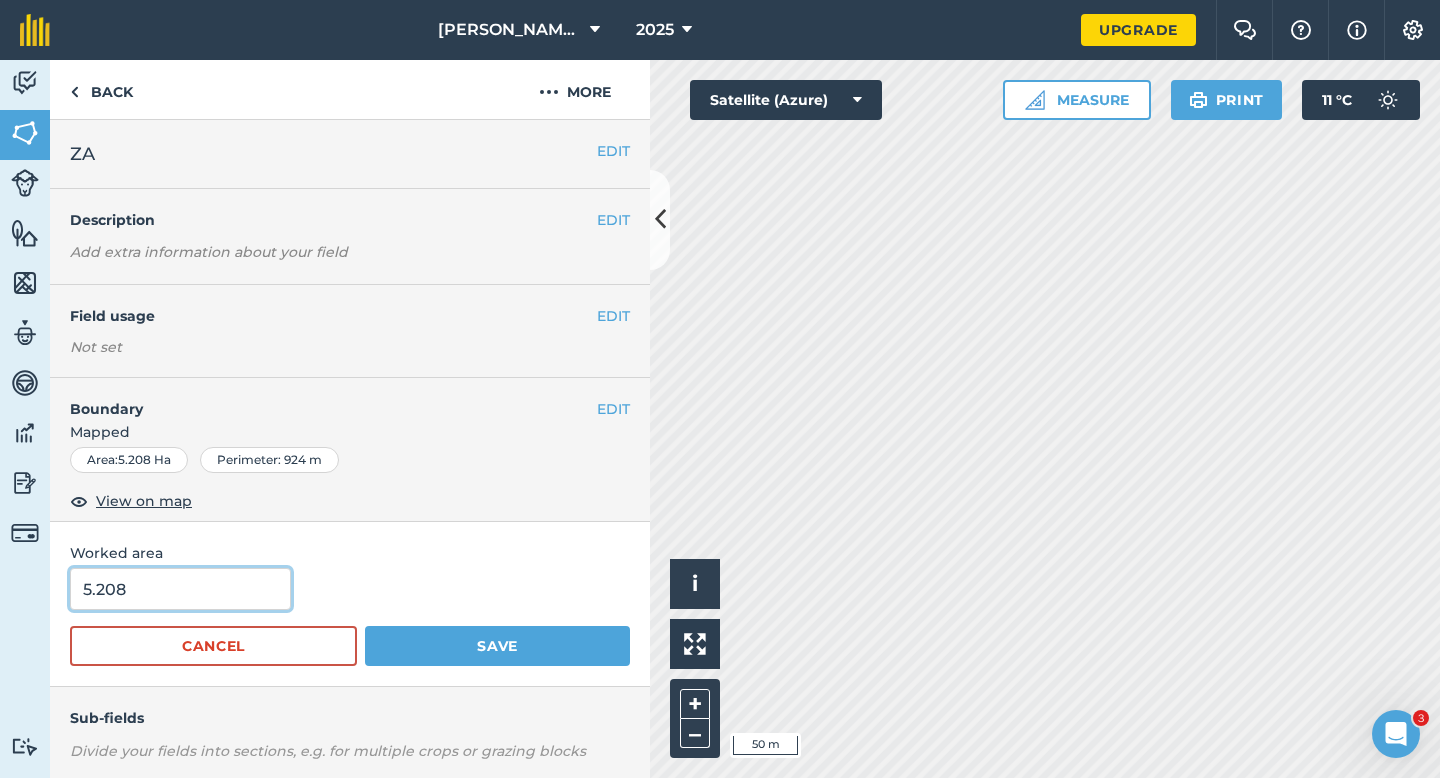 click on "5.208" at bounding box center (180, 589) 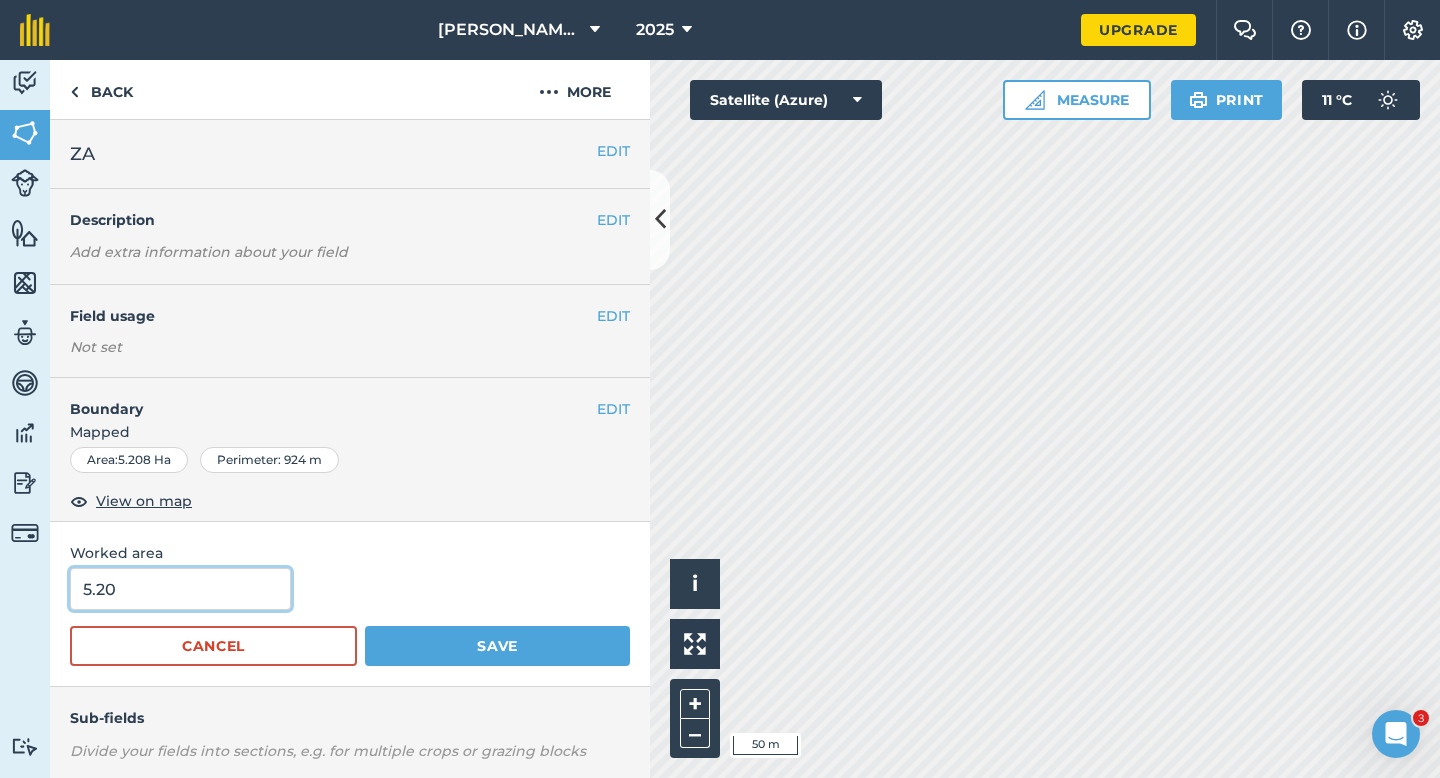 type on "5.2" 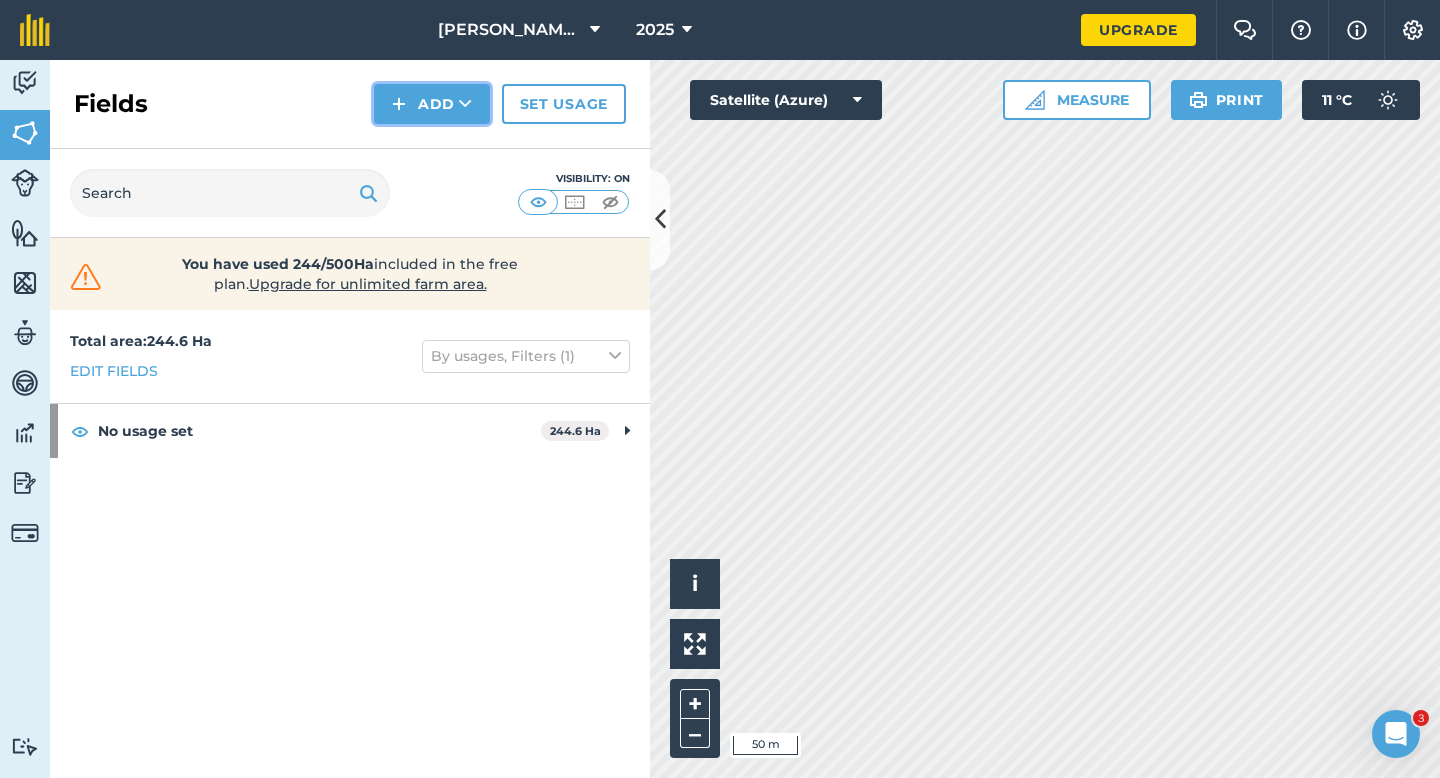 click on "Add" at bounding box center [432, 104] 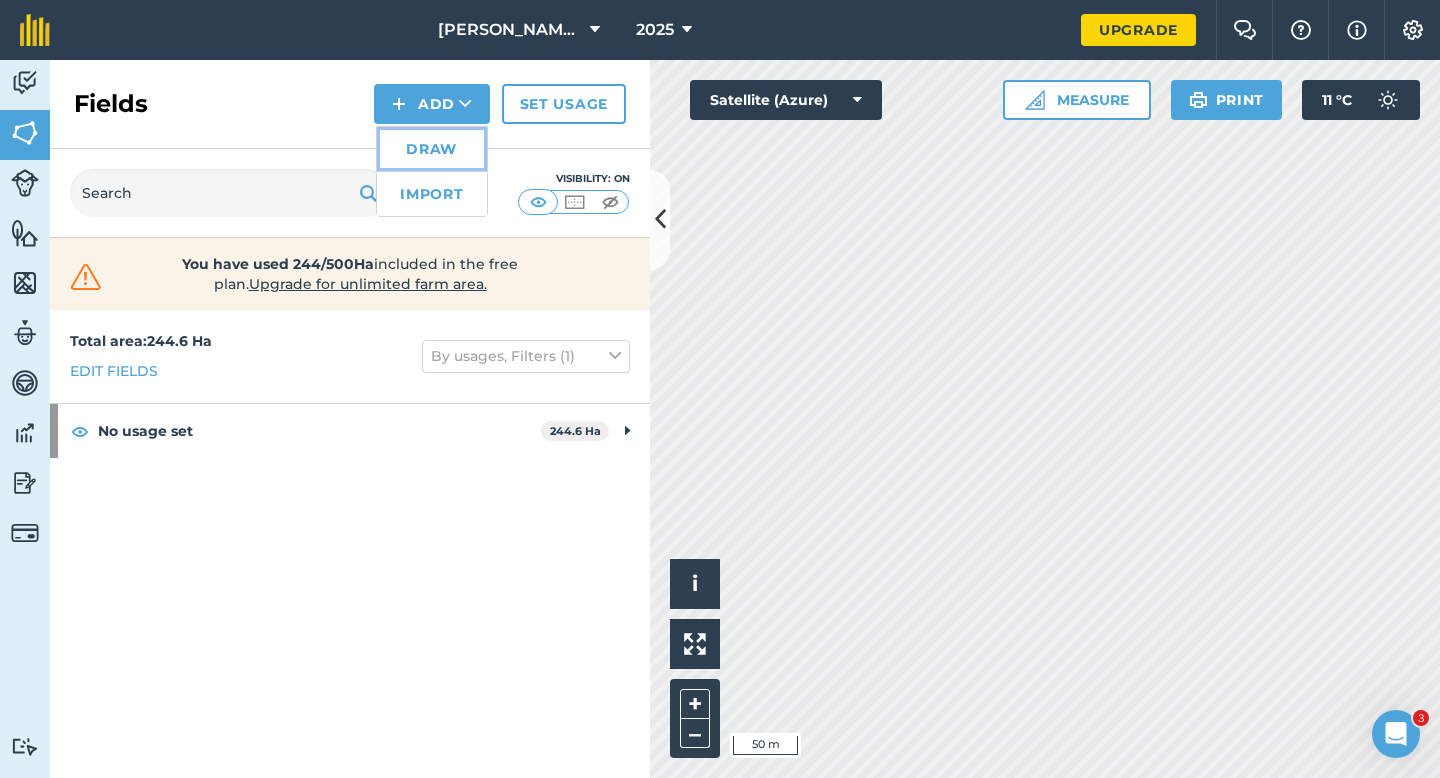 click on "Draw" at bounding box center [432, 149] 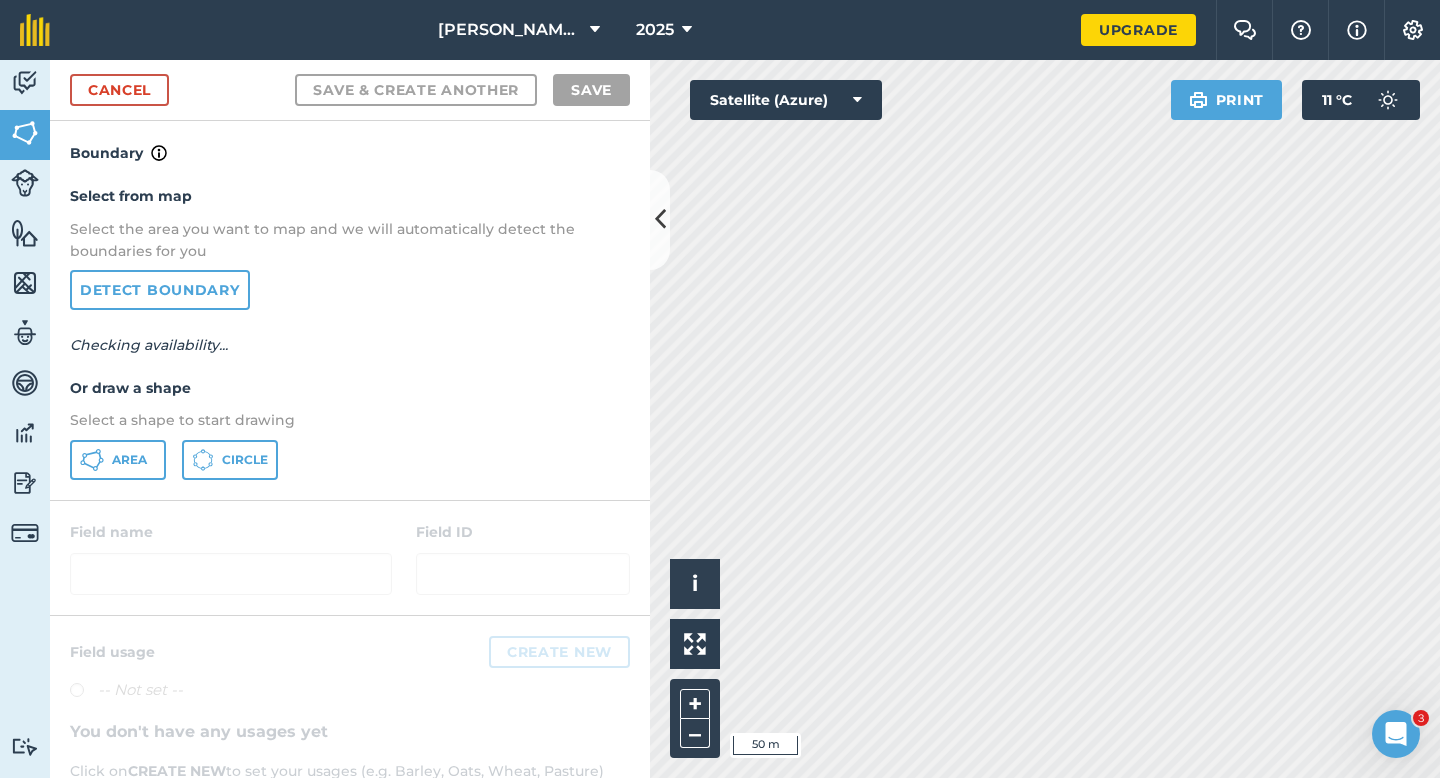 click on "Select from map Select the area you want to map and we will automatically detect the boundaries for you Detect boundary Checking availability... Or draw a shape Select a shape to start drawing Area Circle" at bounding box center [350, 332] 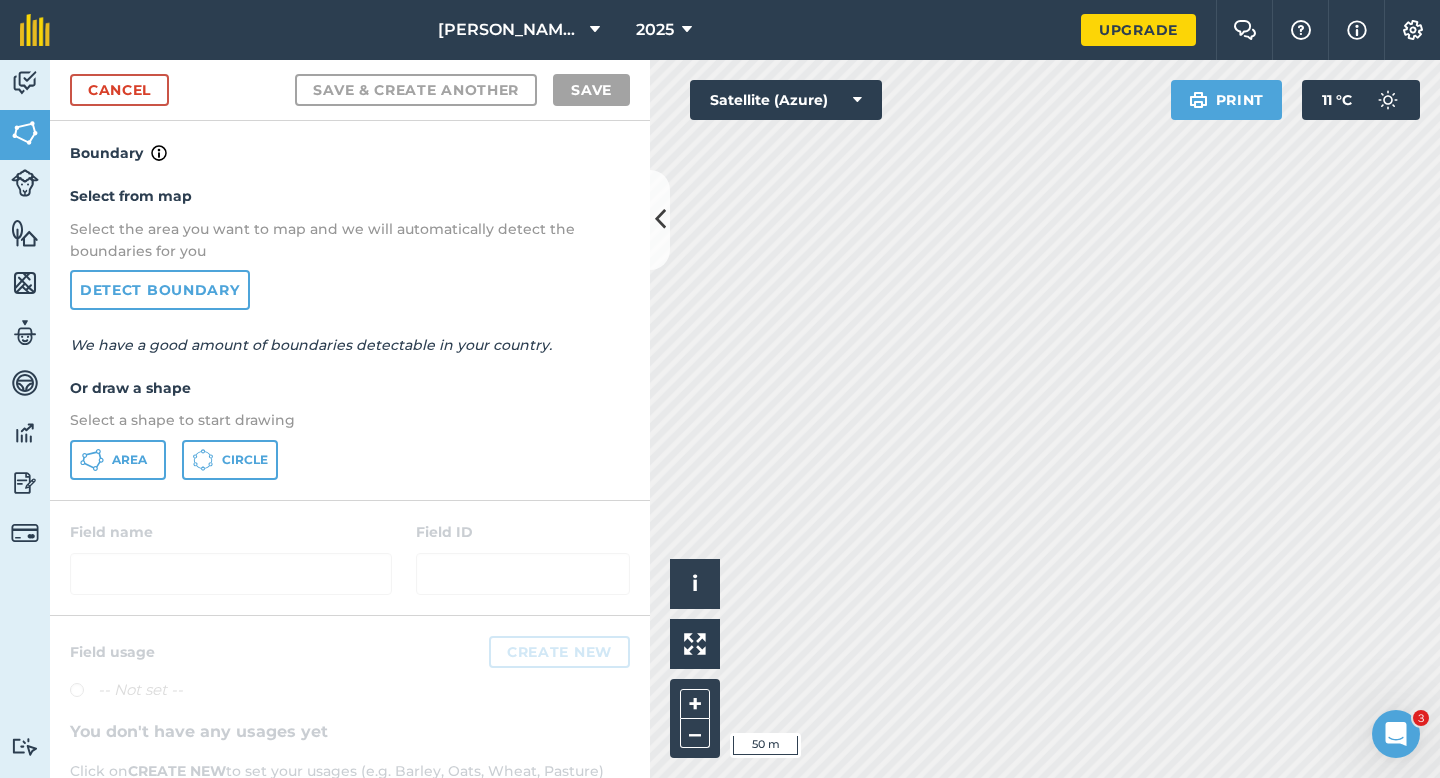 click on "Select from map Select the area you want to map and we will automatically detect the boundaries for you Detect boundary We have a good amount of boundaries detectable in your country. Or draw a shape Select a shape to start drawing Area Circle" at bounding box center (350, 332) 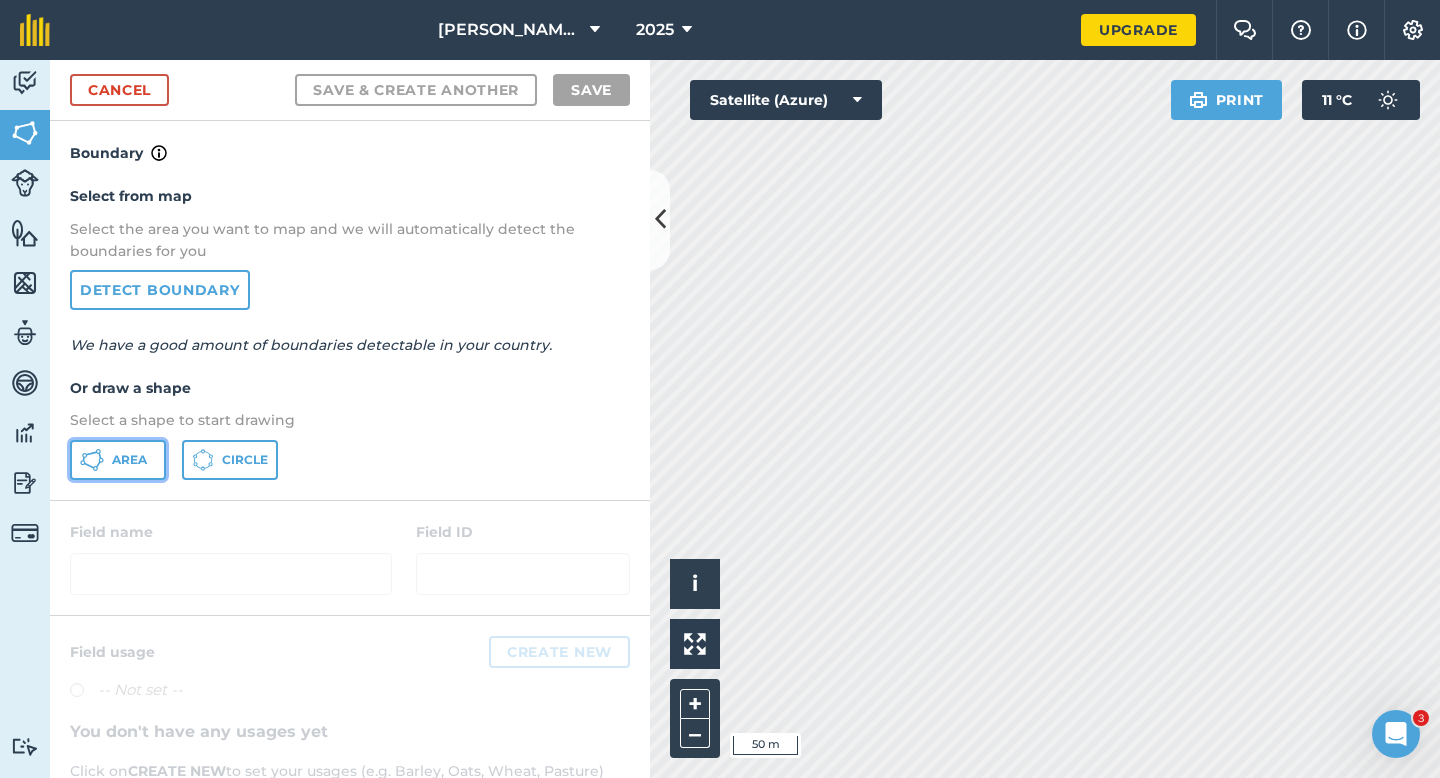 click on "Area" at bounding box center (129, 460) 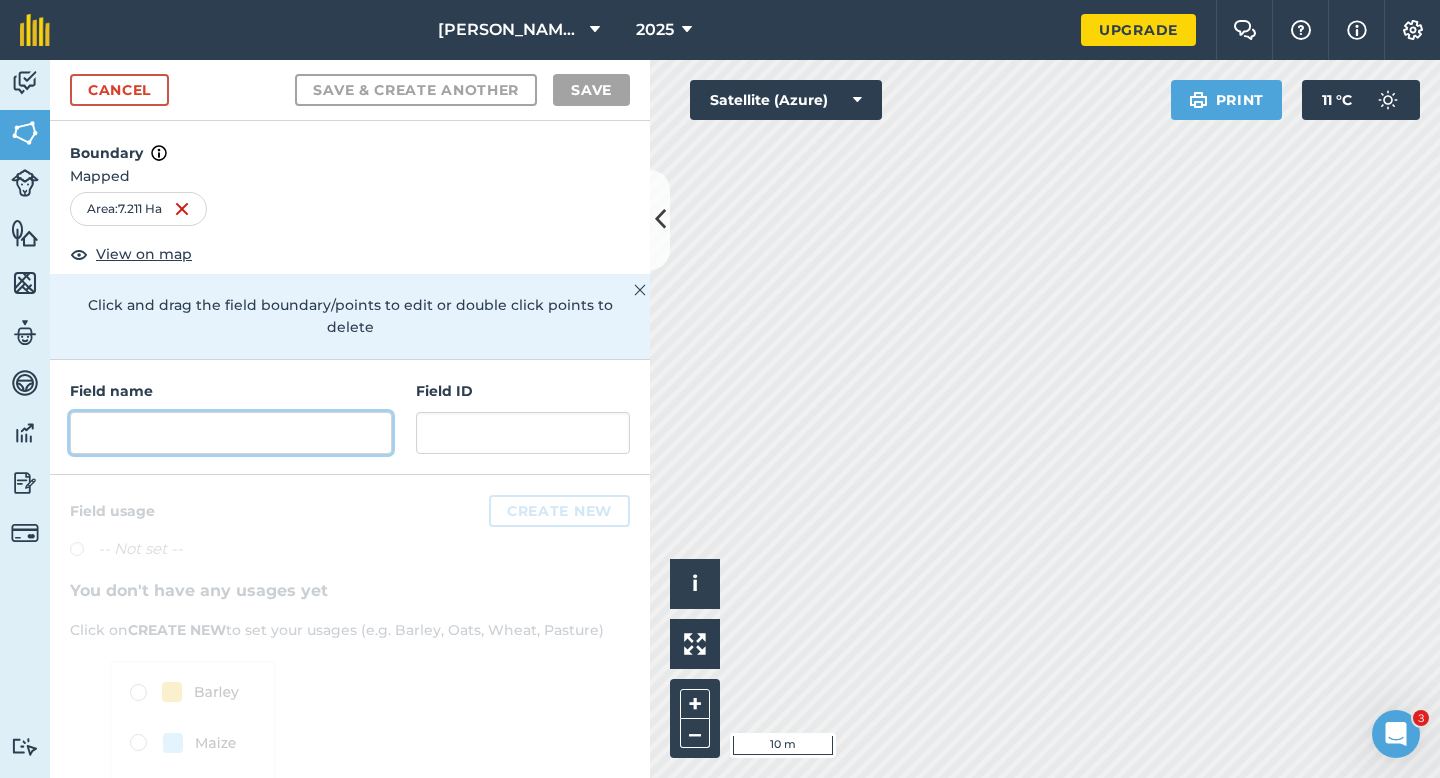 click at bounding box center [231, 433] 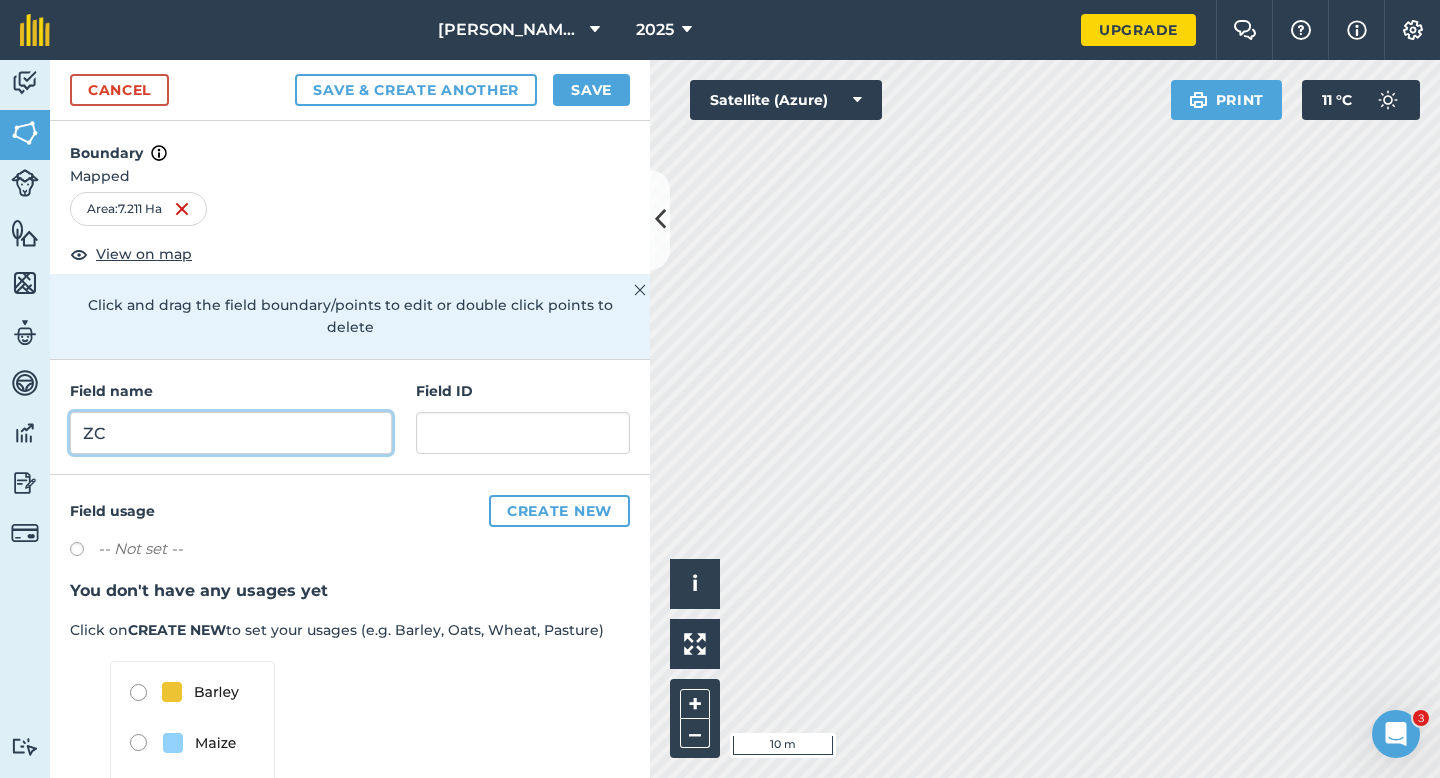 type on "ZC" 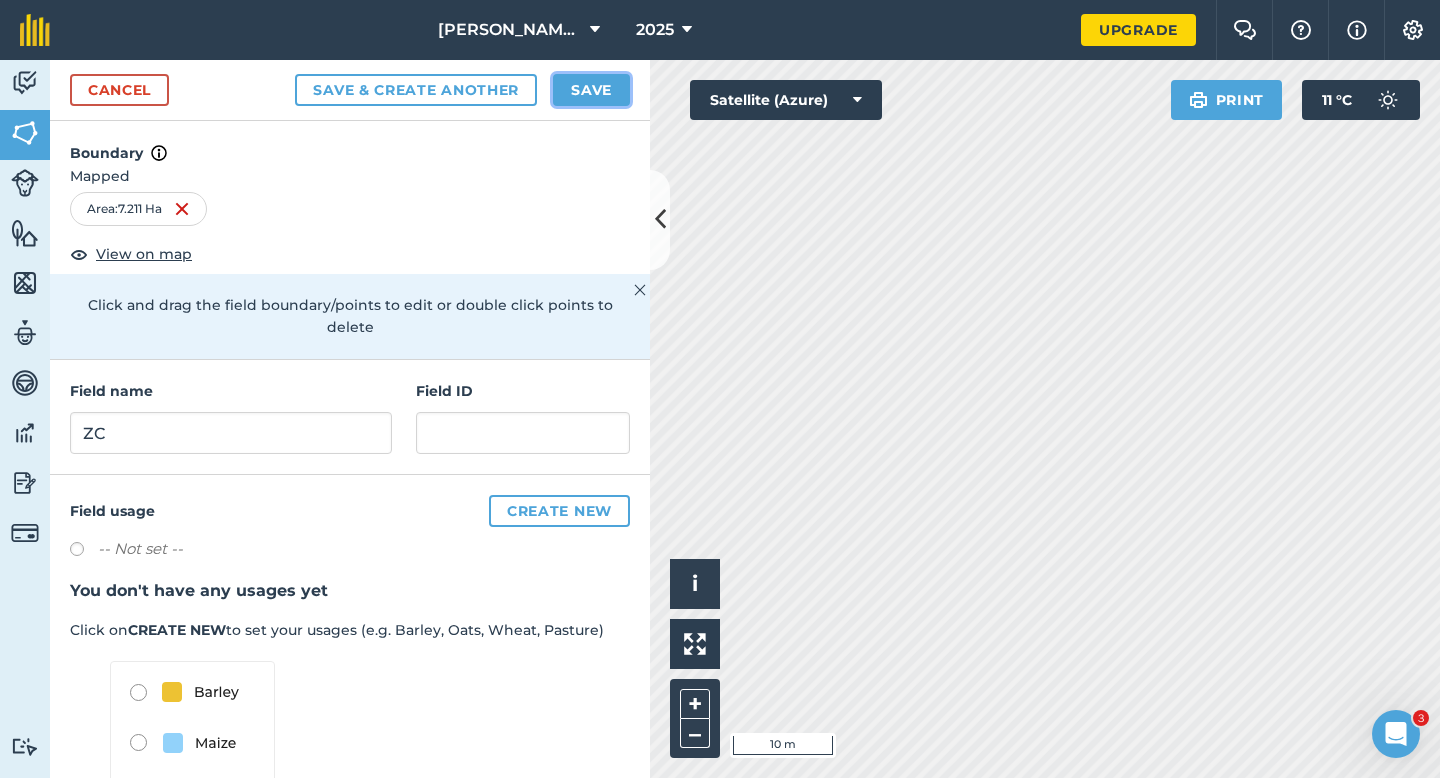 click on "Save" at bounding box center [591, 90] 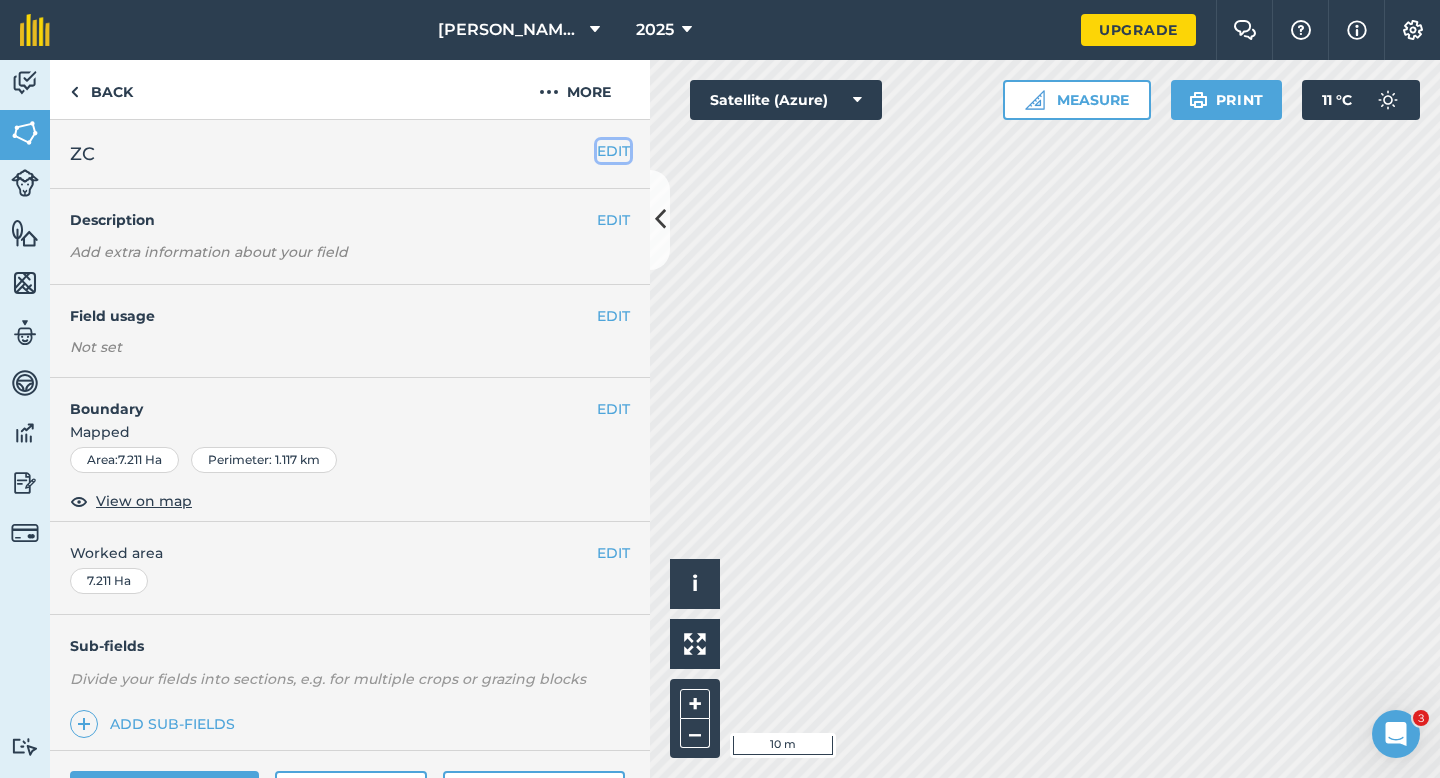 click on "EDIT" at bounding box center [613, 151] 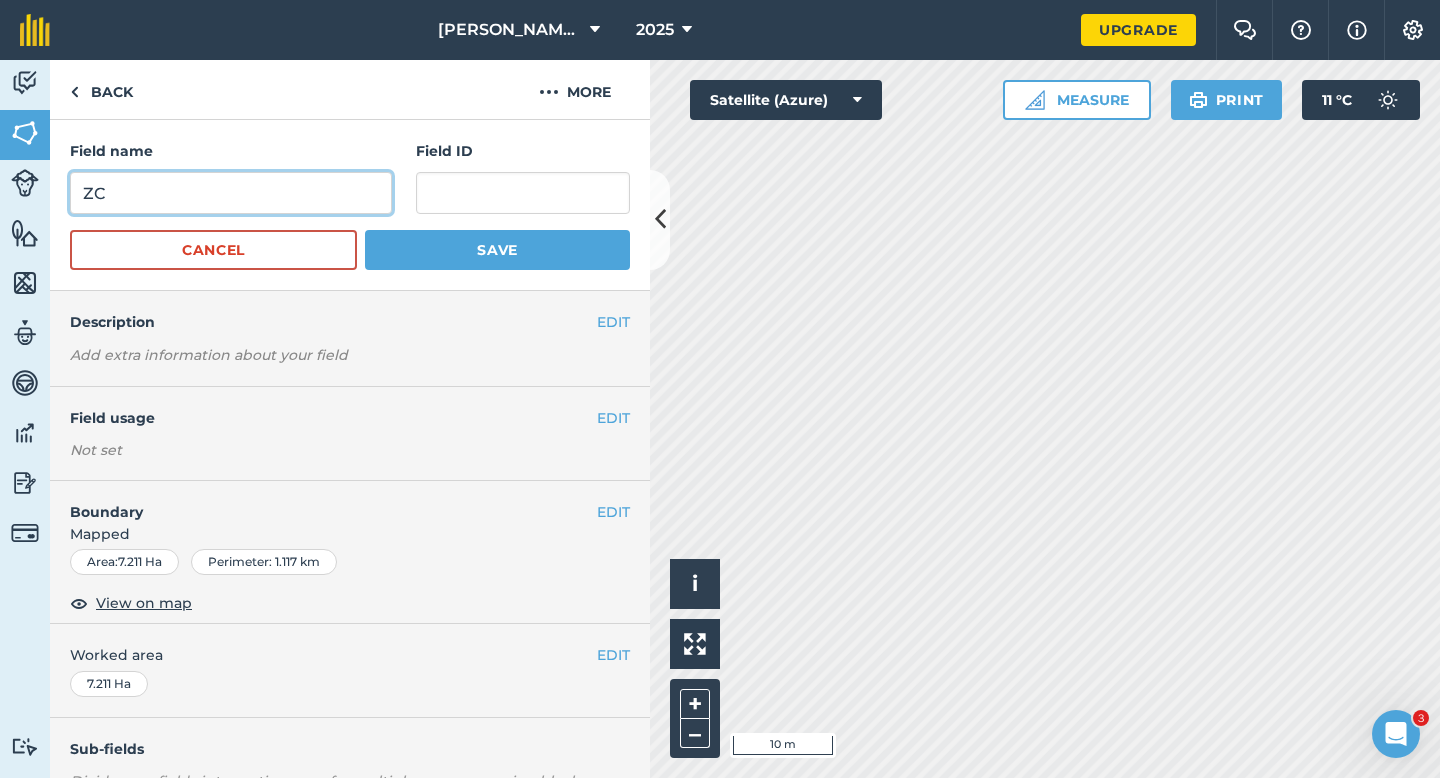 click on "ZC" at bounding box center (231, 193) 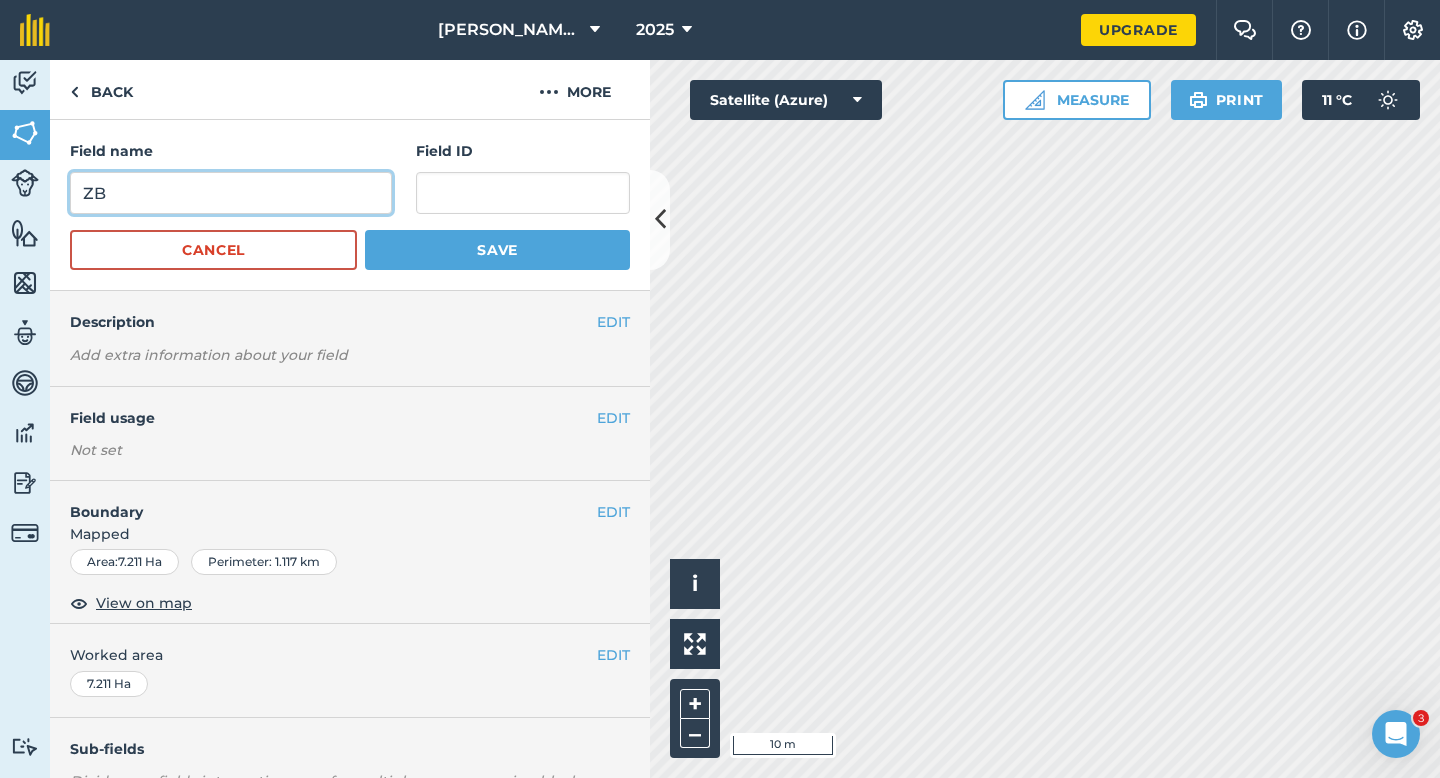 type on "ZB" 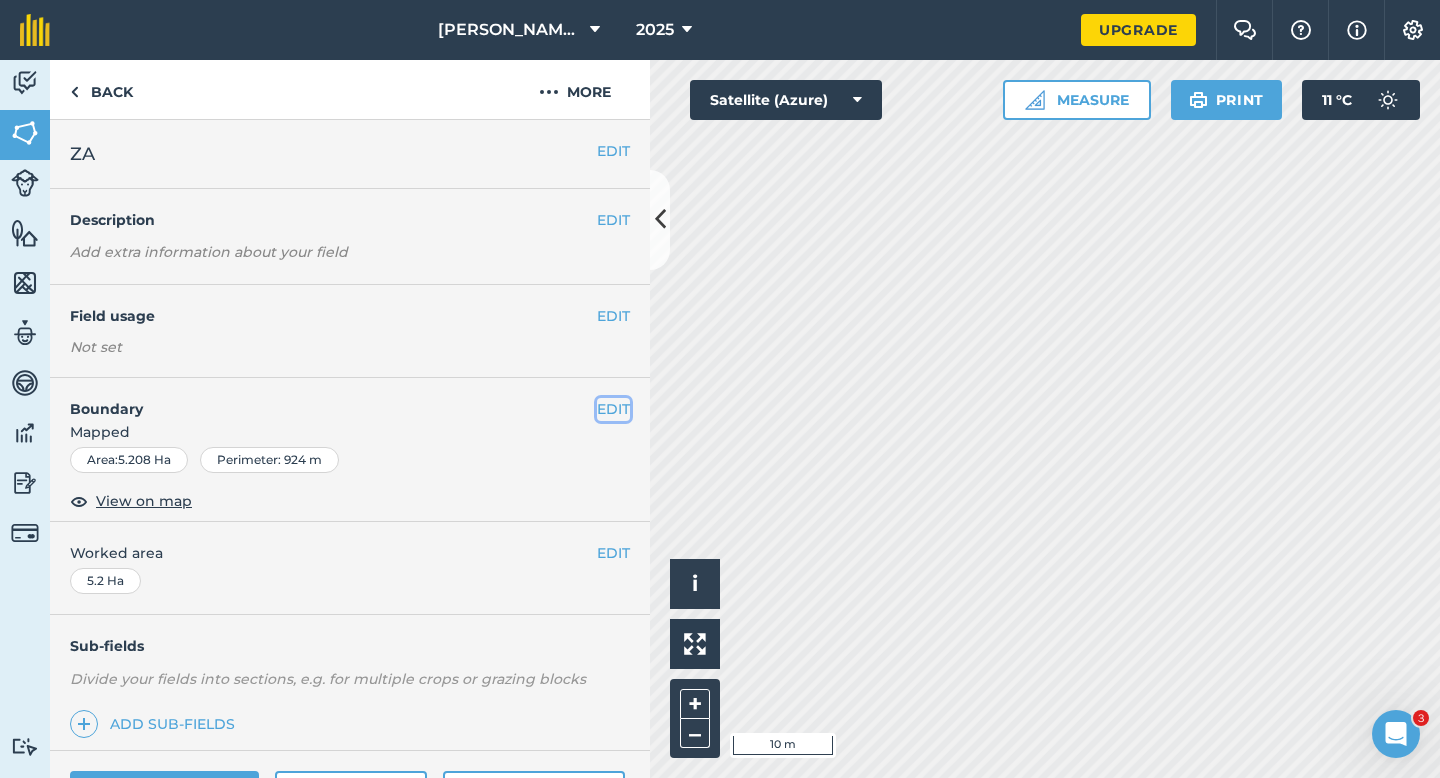 click on "EDIT" at bounding box center (613, 409) 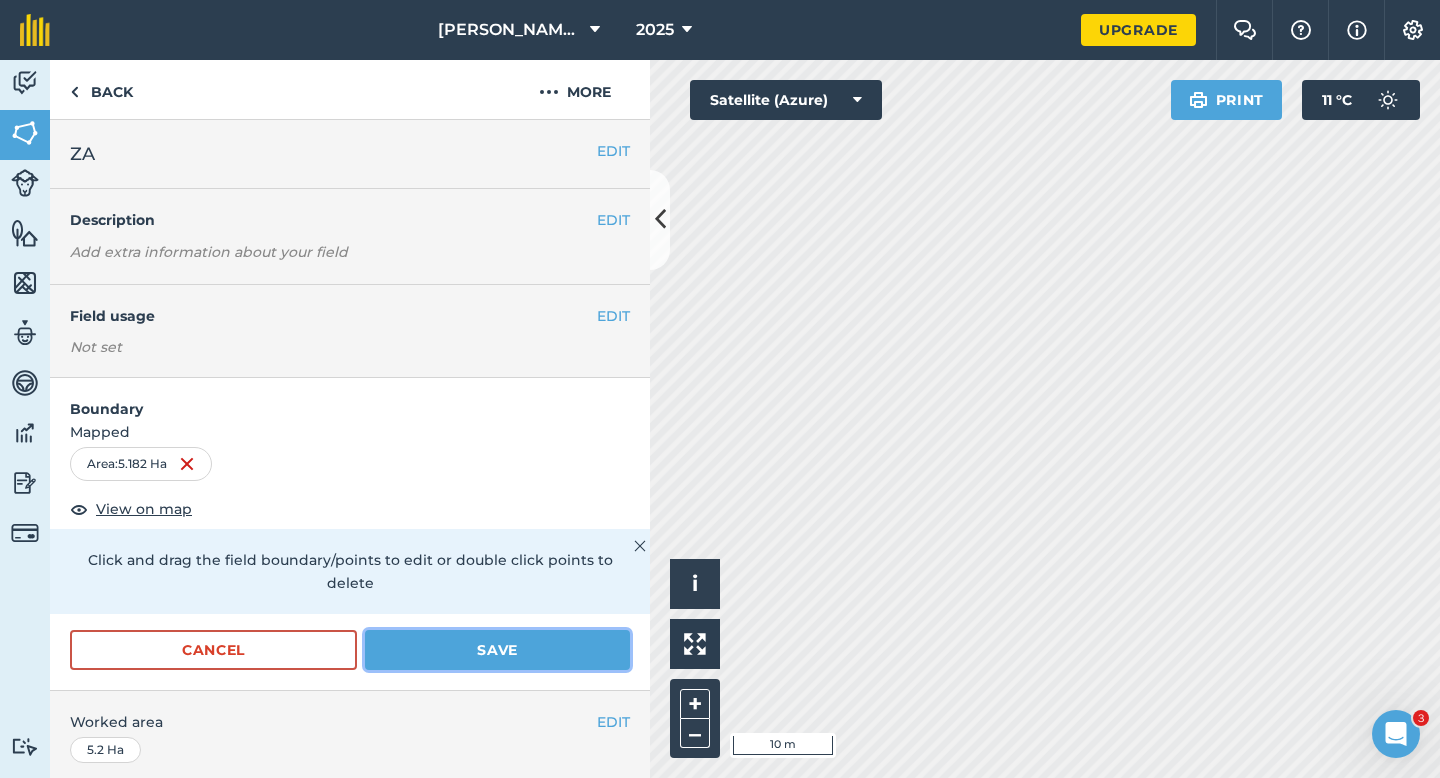 click on "Save" at bounding box center (497, 650) 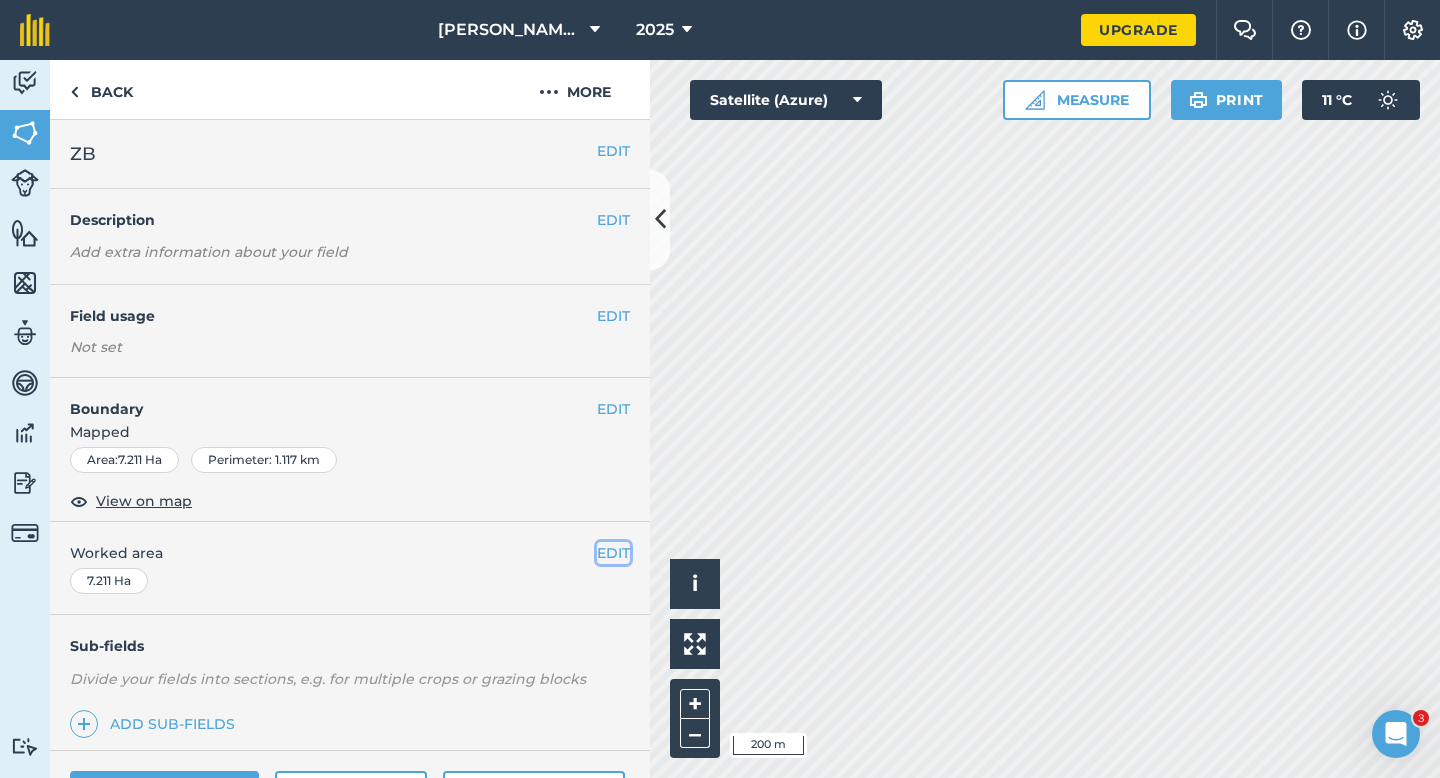 click on "EDIT" at bounding box center (613, 553) 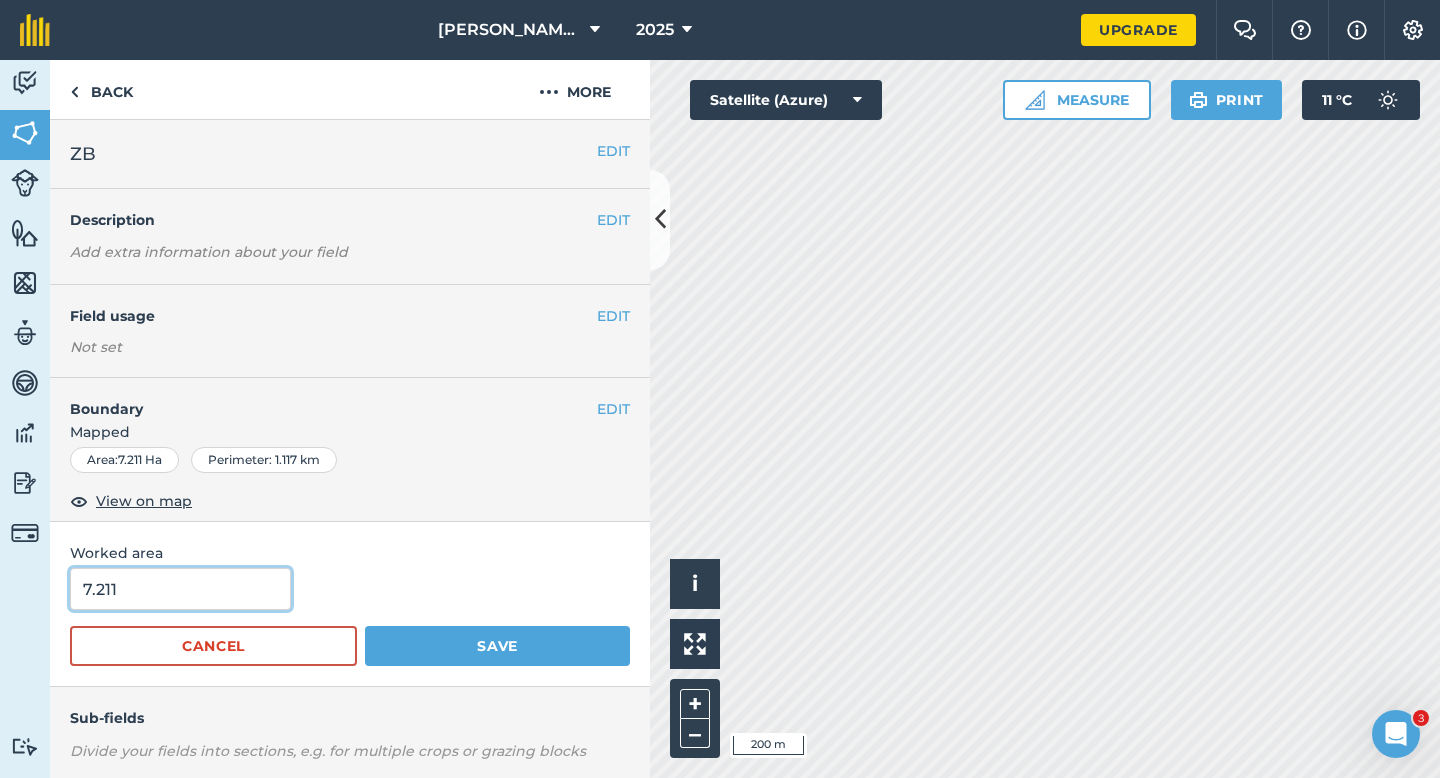 click on "7.211" at bounding box center (180, 589) 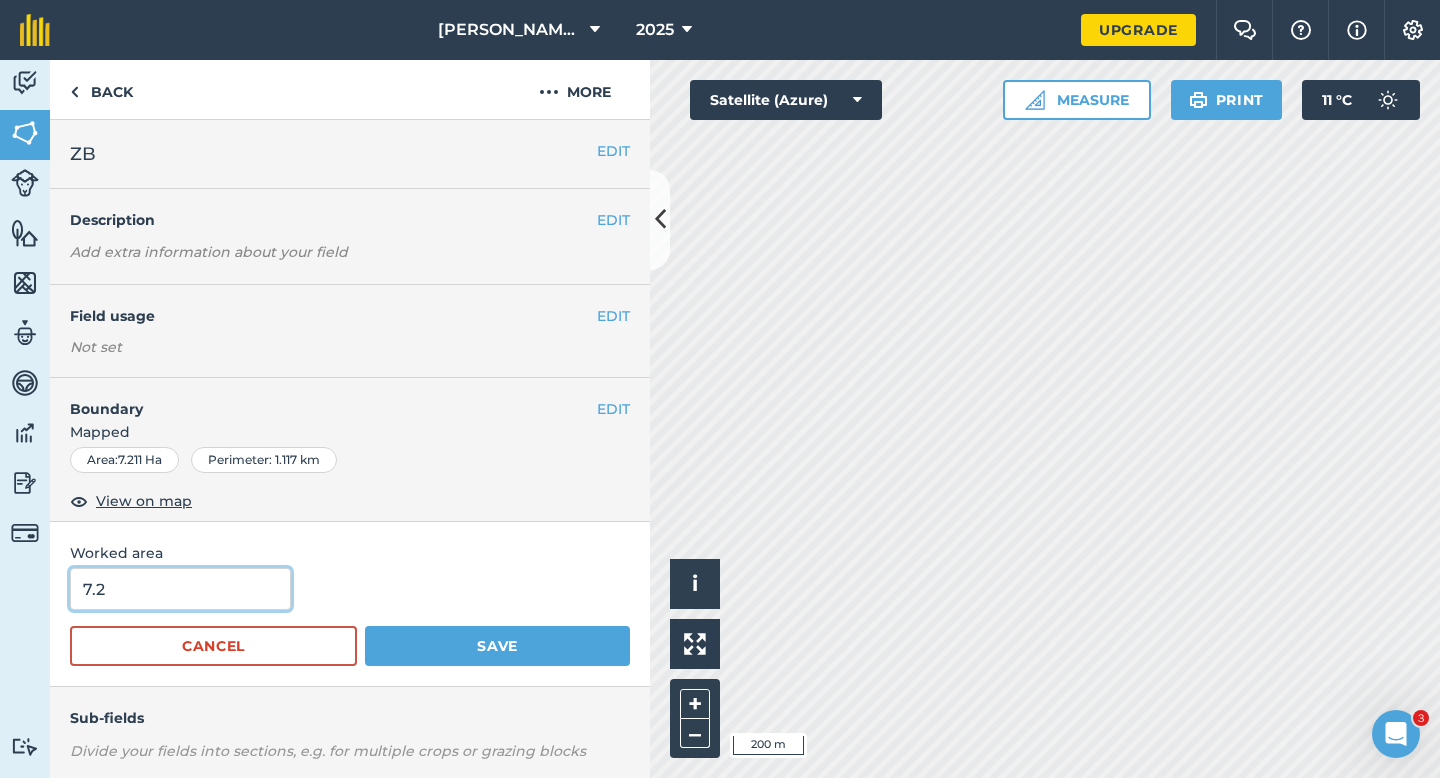 type on "7.2" 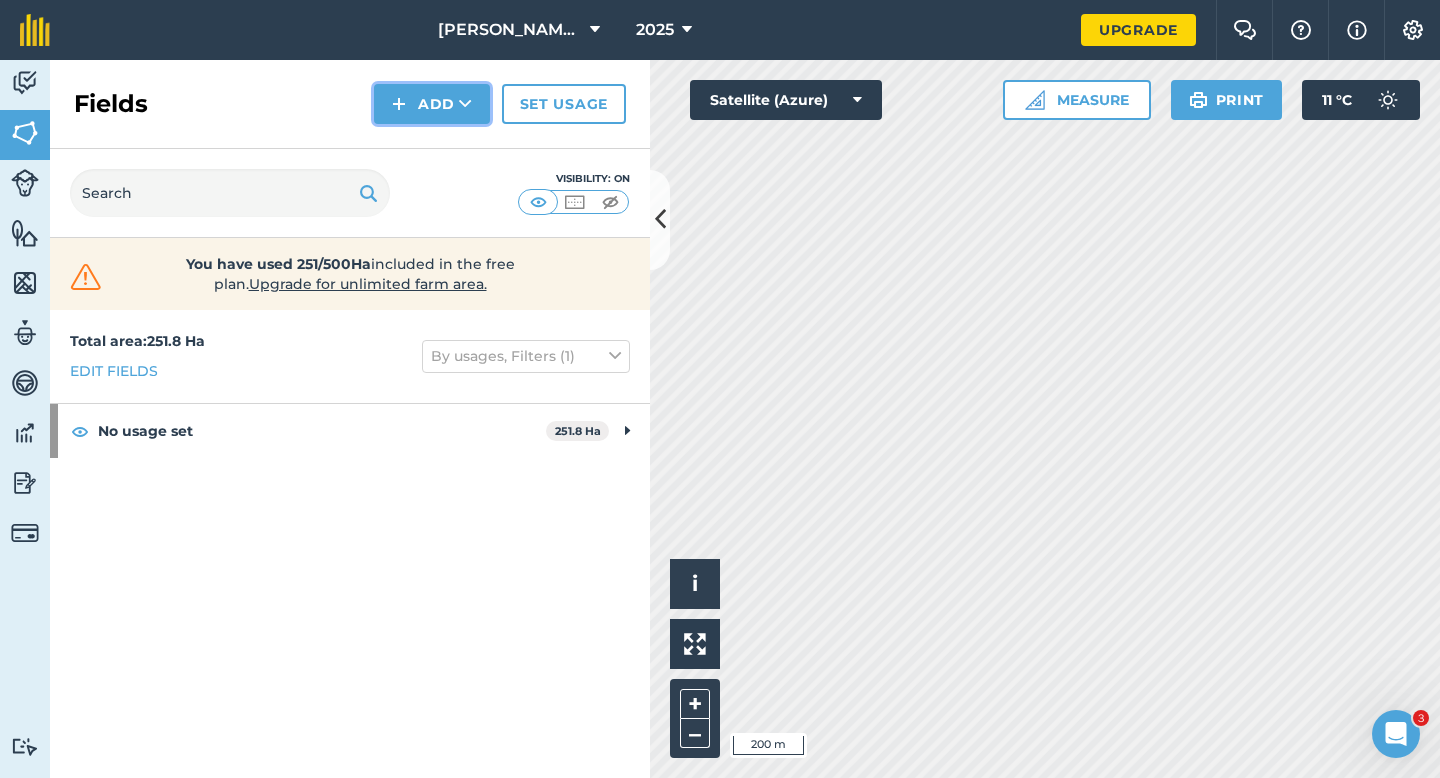 click on "Add" at bounding box center [432, 104] 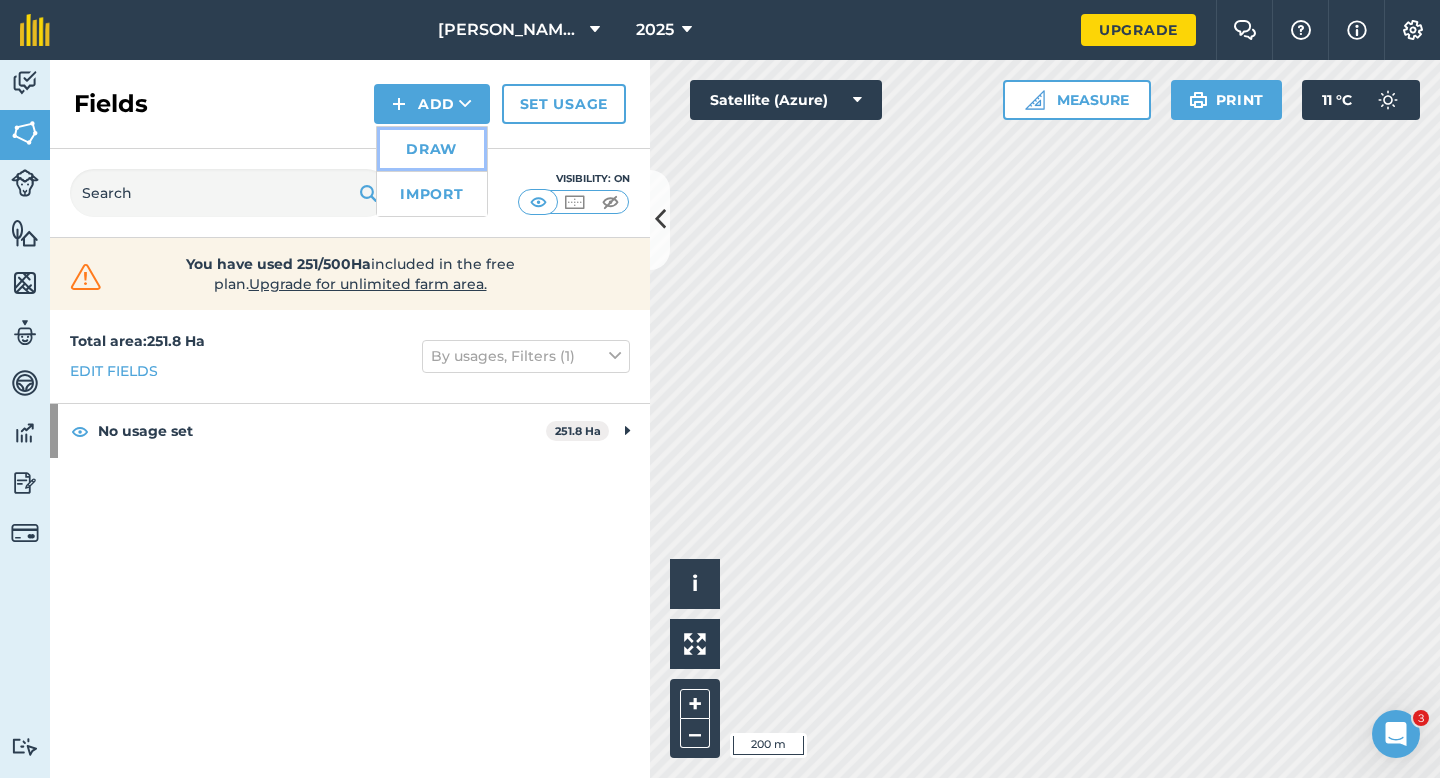 click on "Draw" at bounding box center [432, 149] 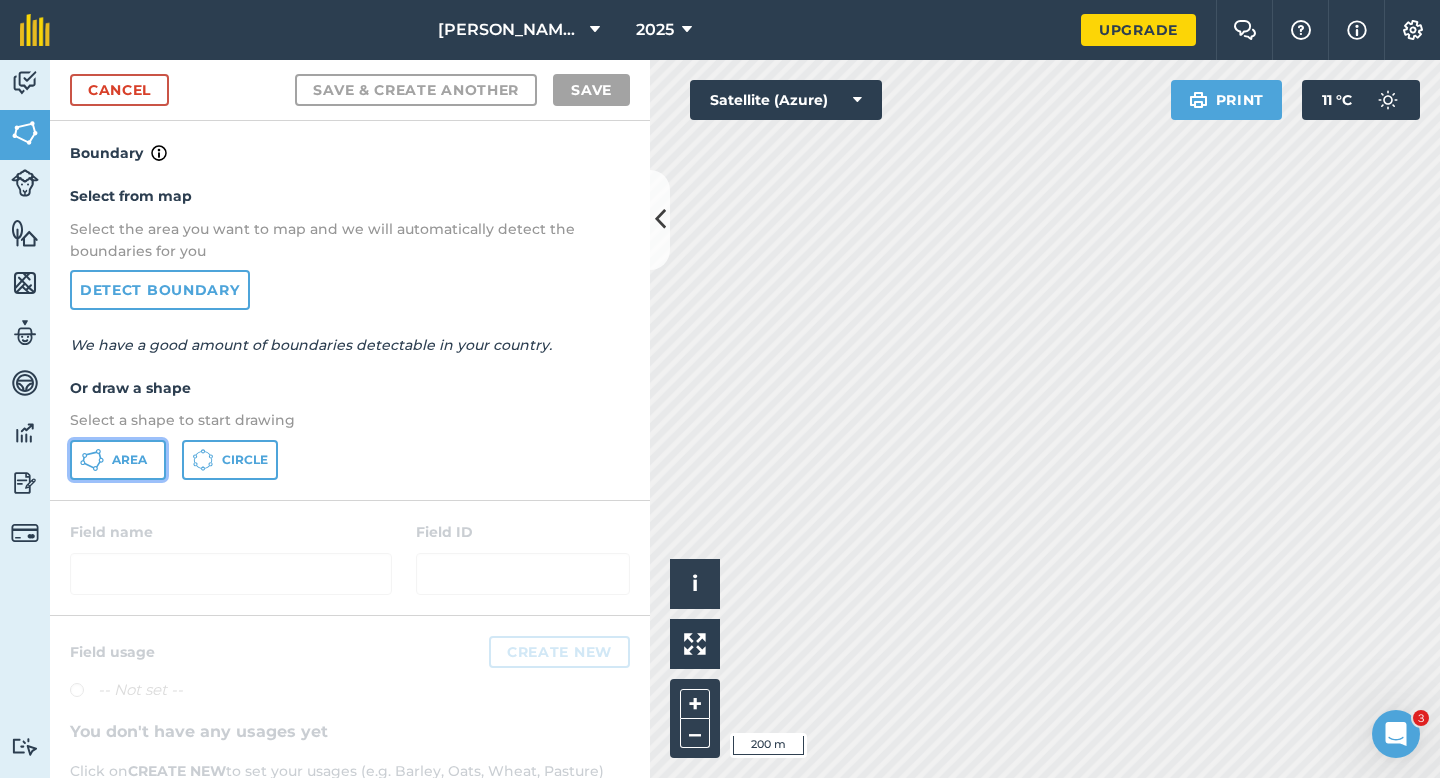 click on "Area" at bounding box center (118, 460) 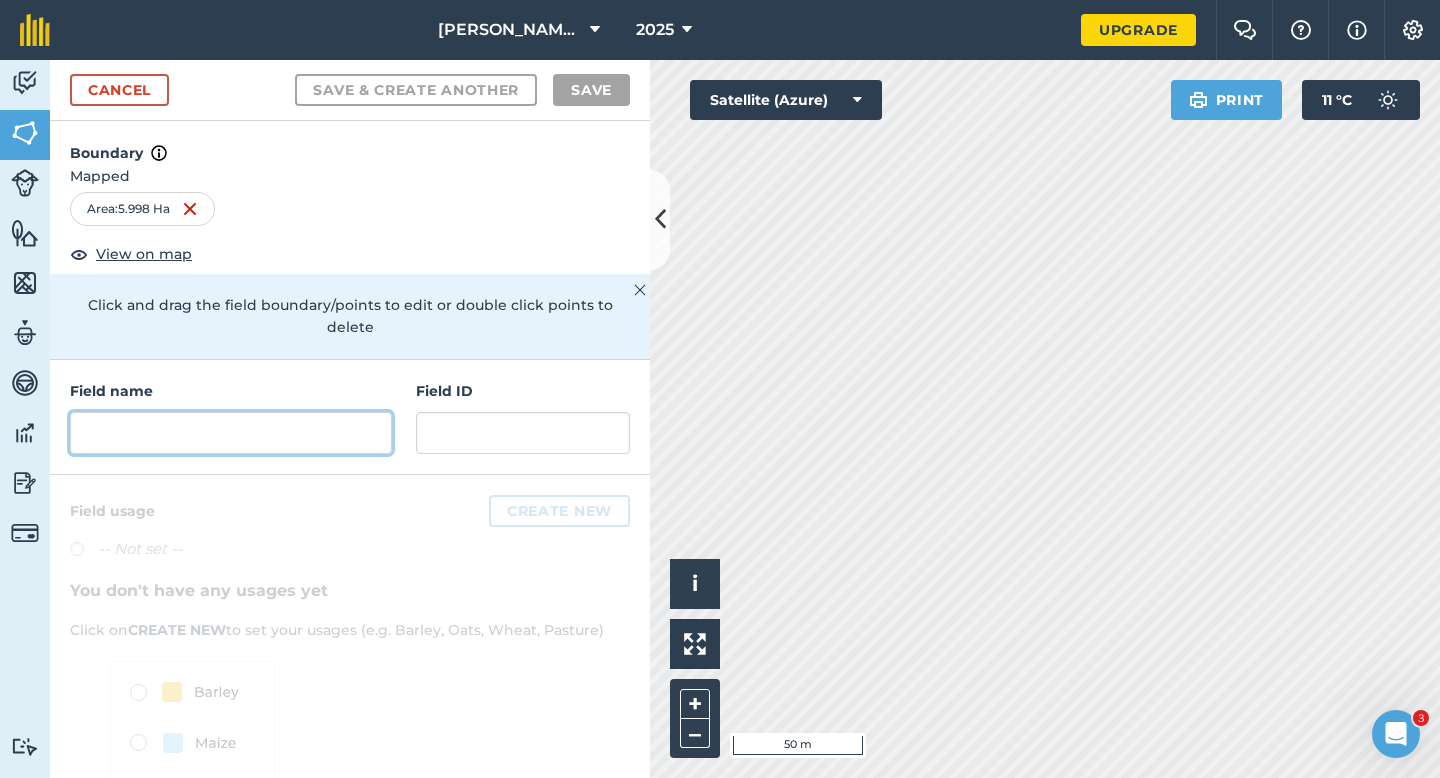 click at bounding box center (231, 433) 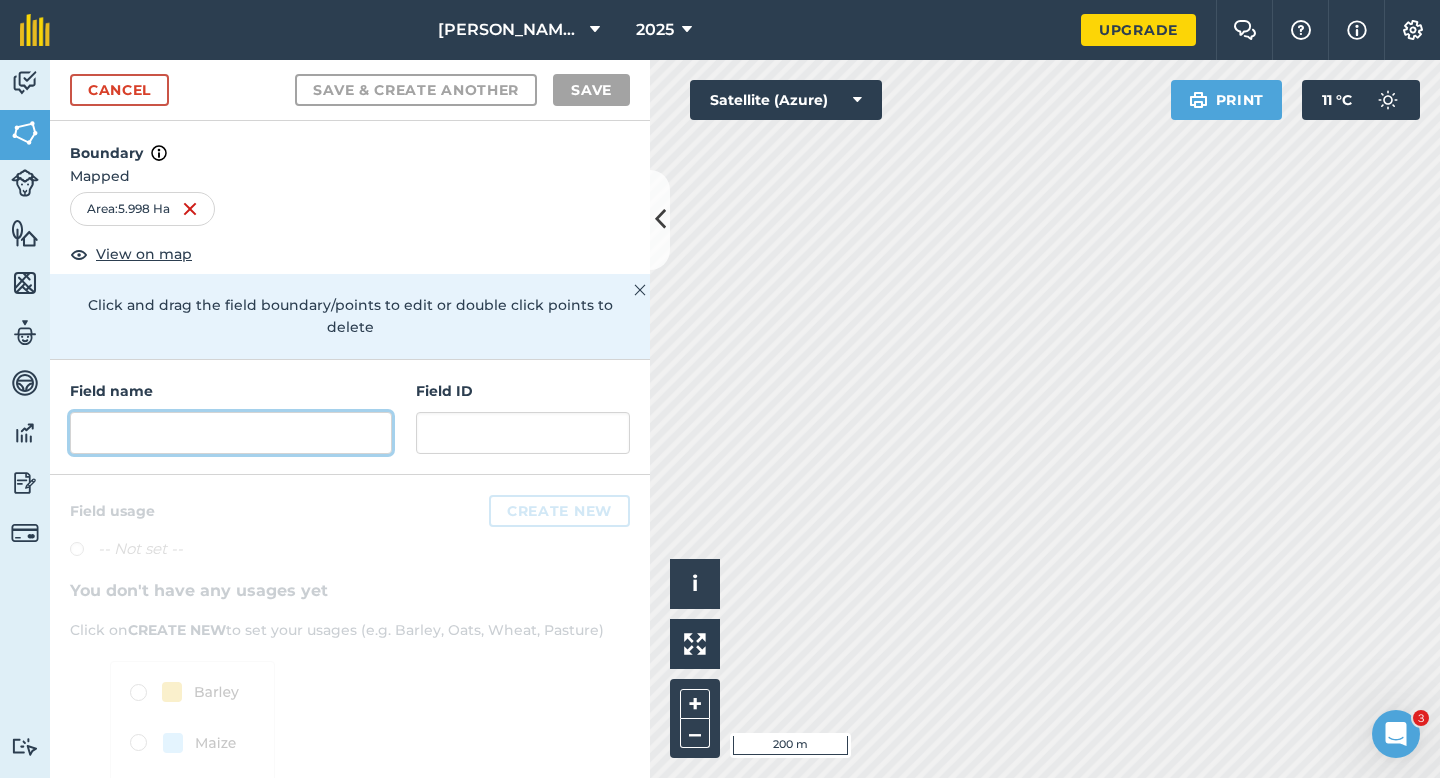 click at bounding box center [231, 433] 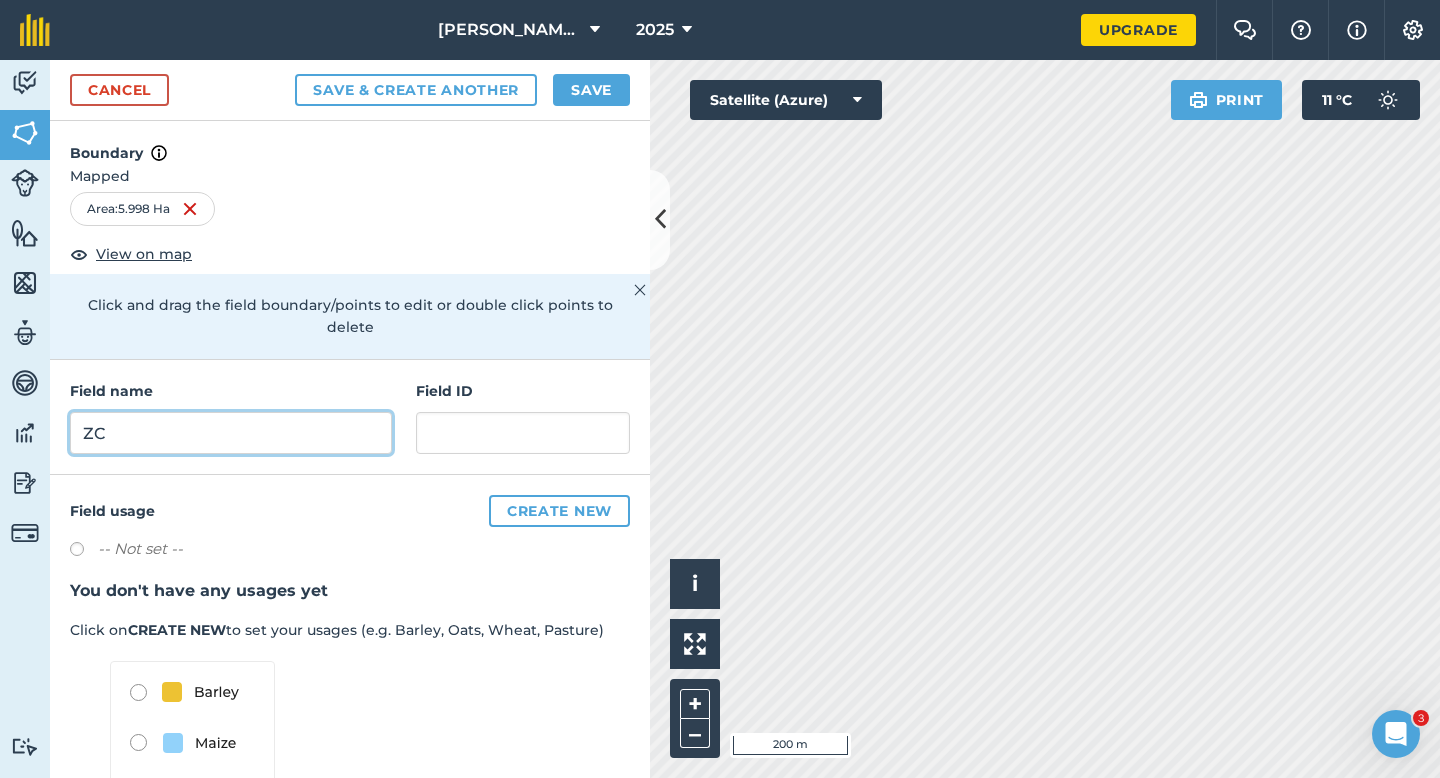 type on "ZC" 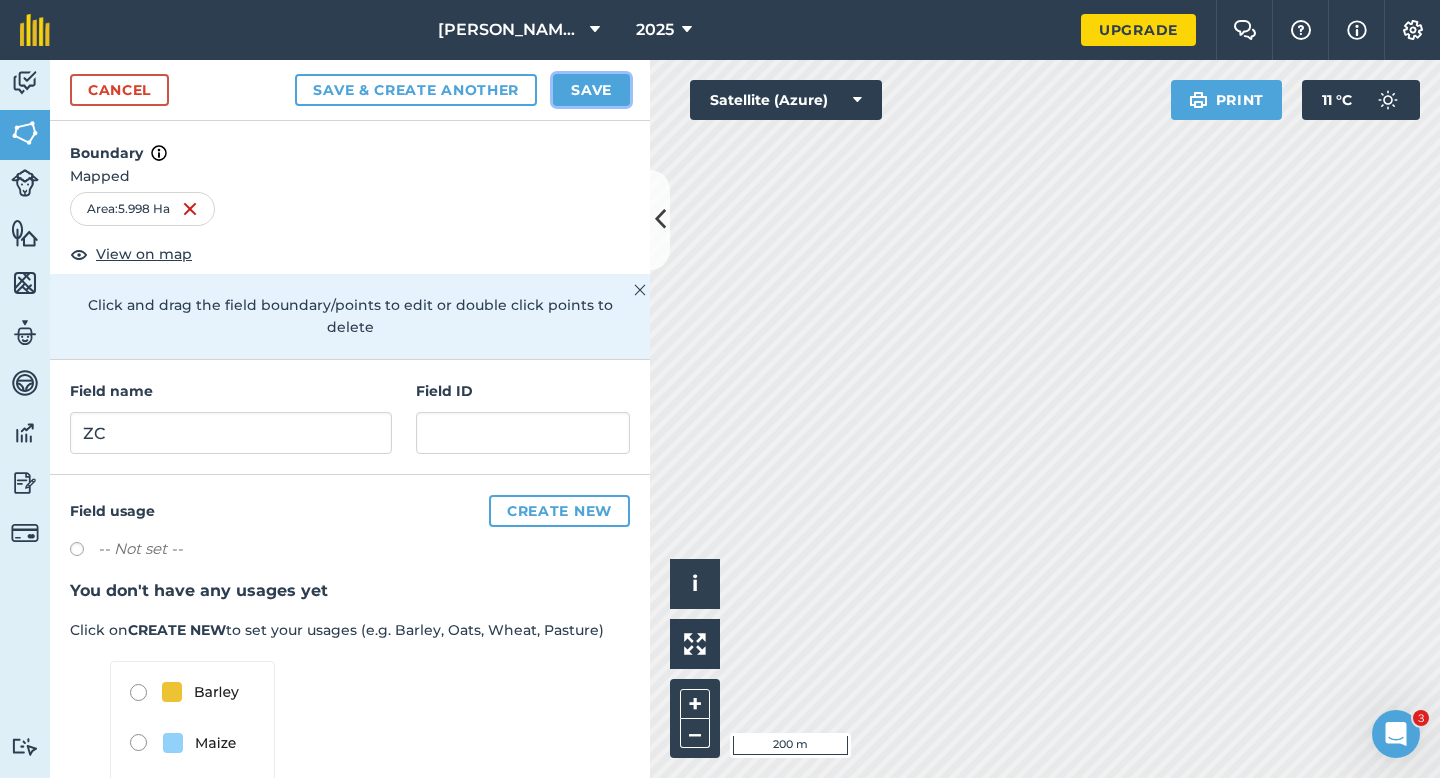 click on "Save" at bounding box center [591, 90] 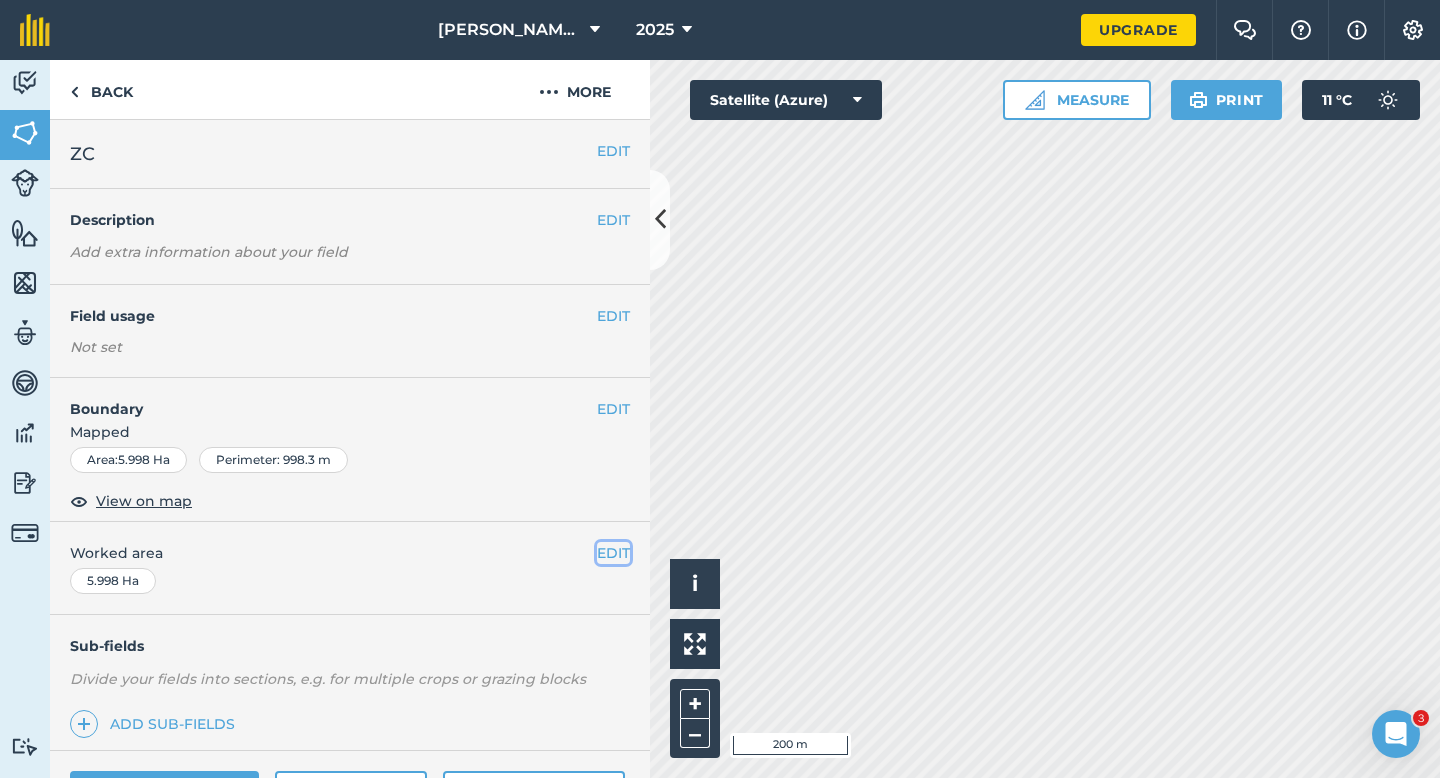 click on "EDIT" at bounding box center (613, 553) 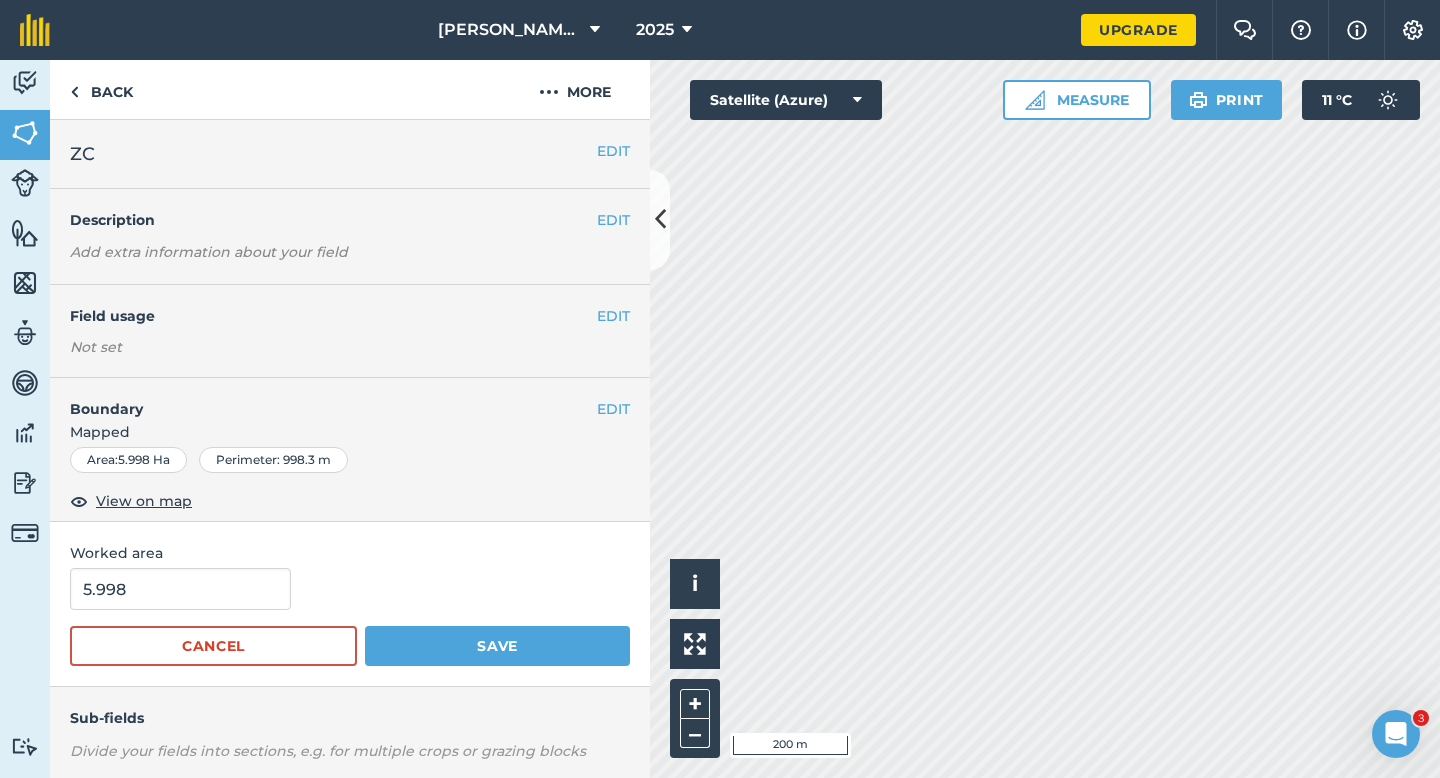 click on "5.998 Cancel Save" at bounding box center [350, 617] 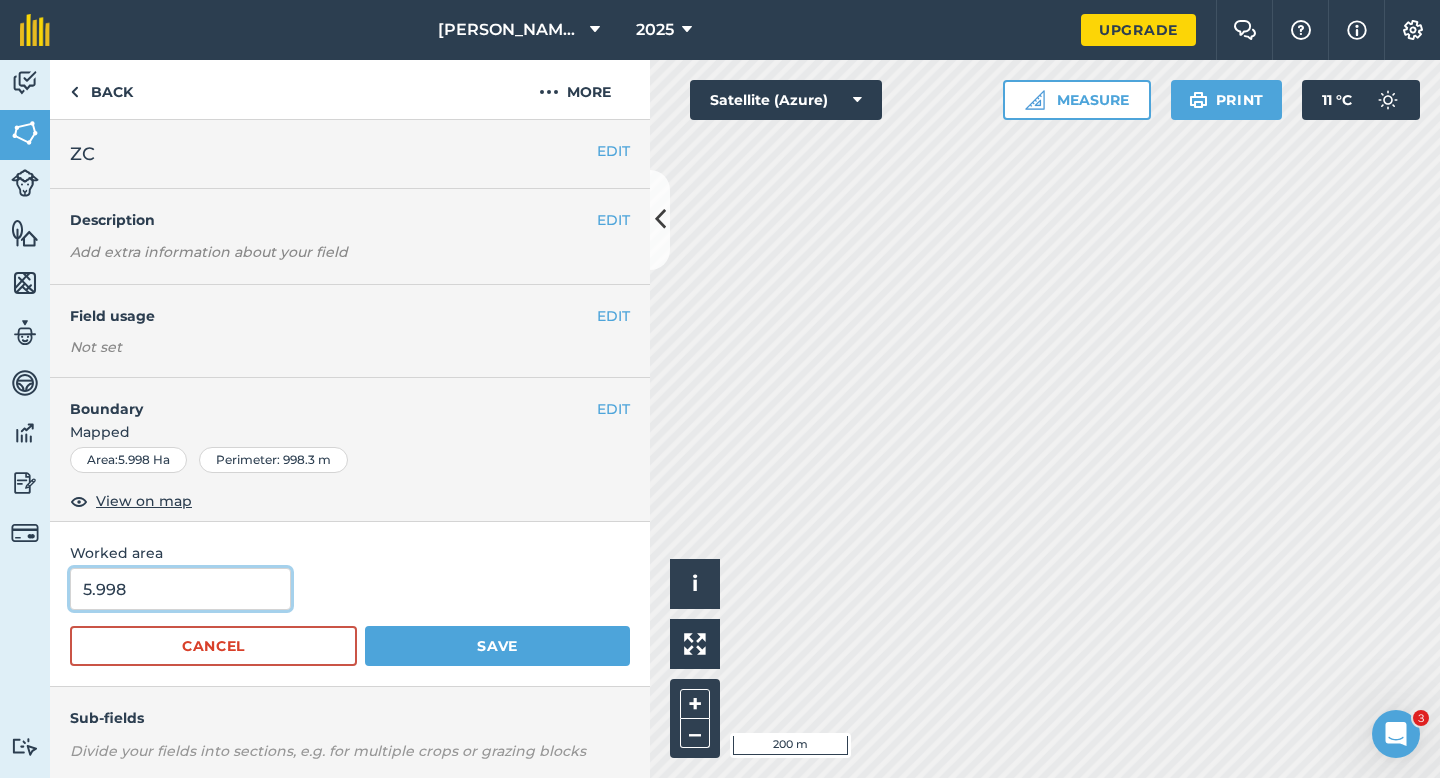 type on "6" 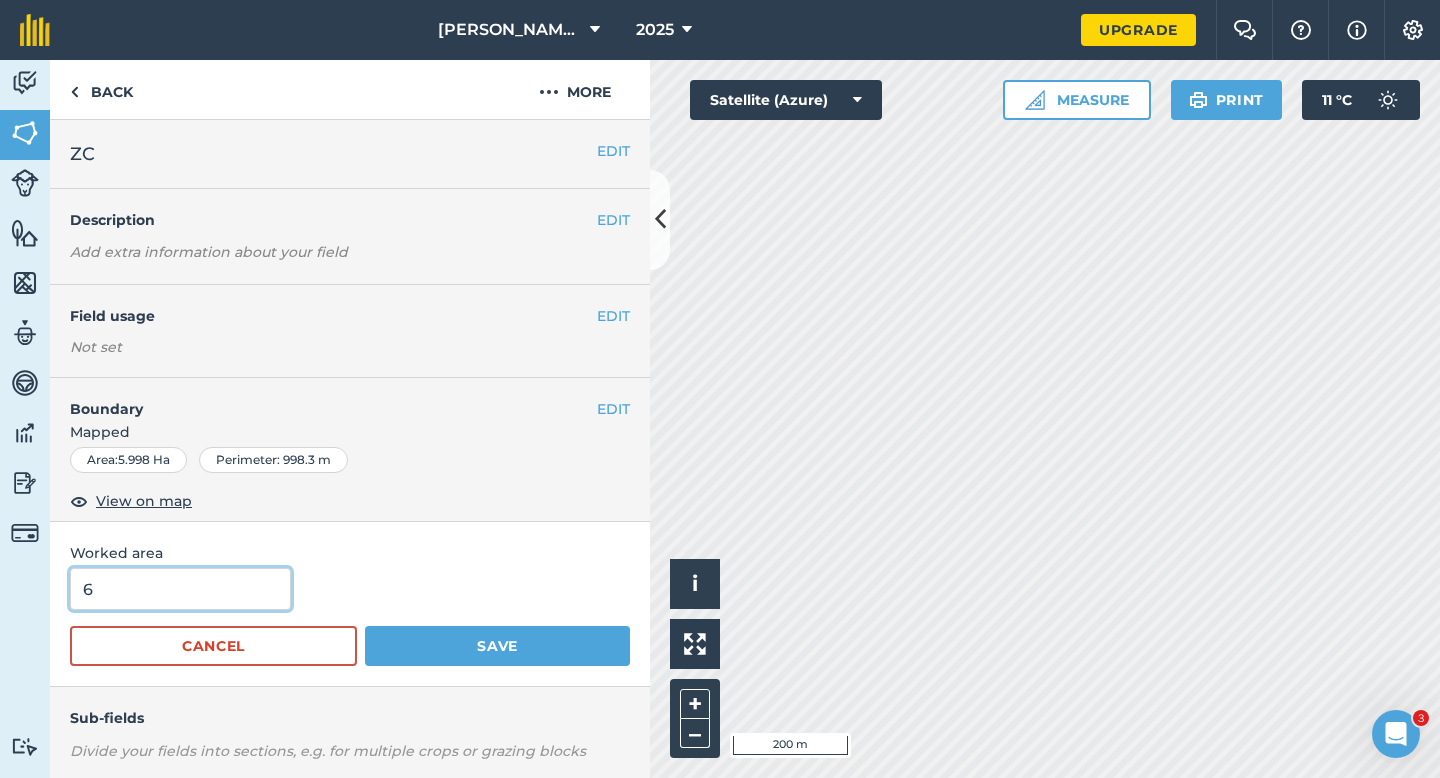click on "6" at bounding box center [180, 589] 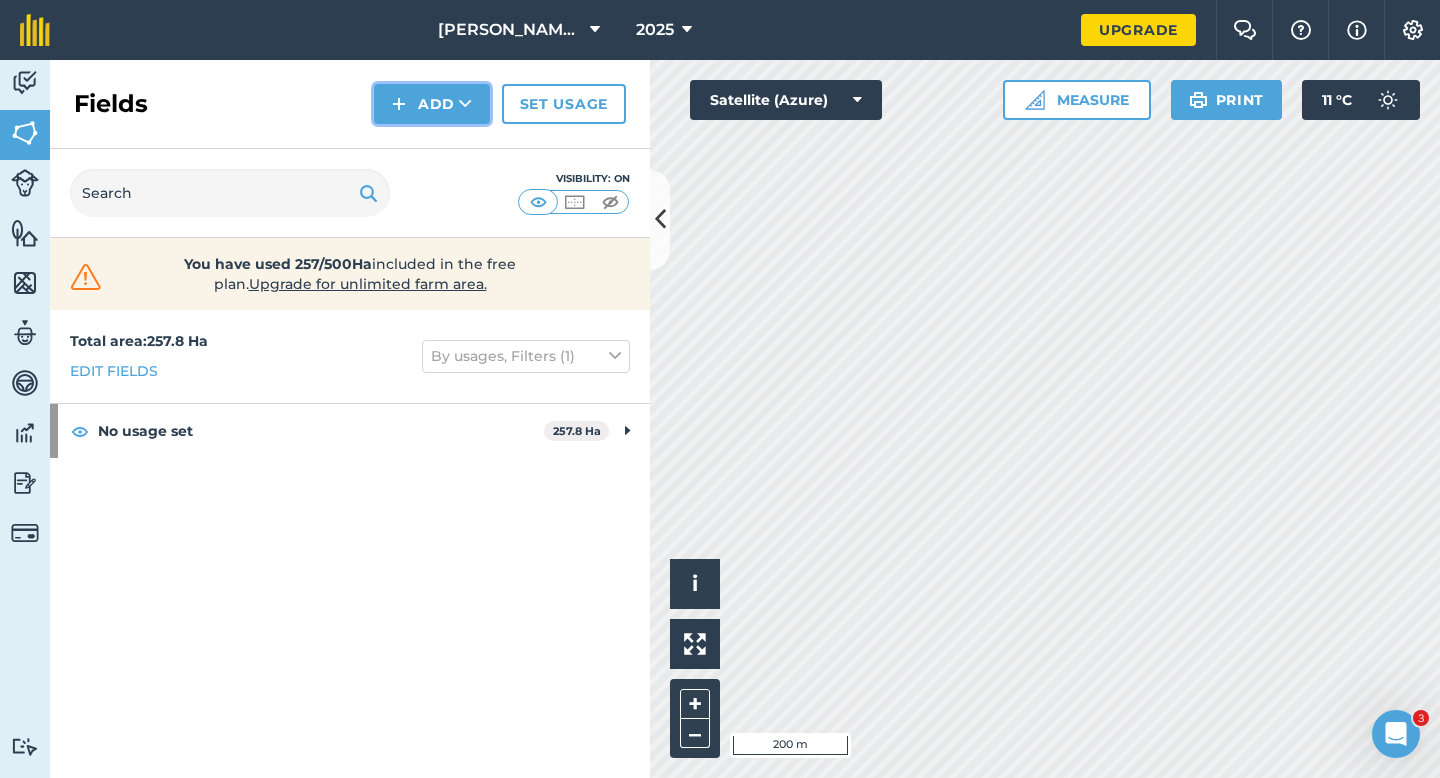 click on "Add" at bounding box center (432, 104) 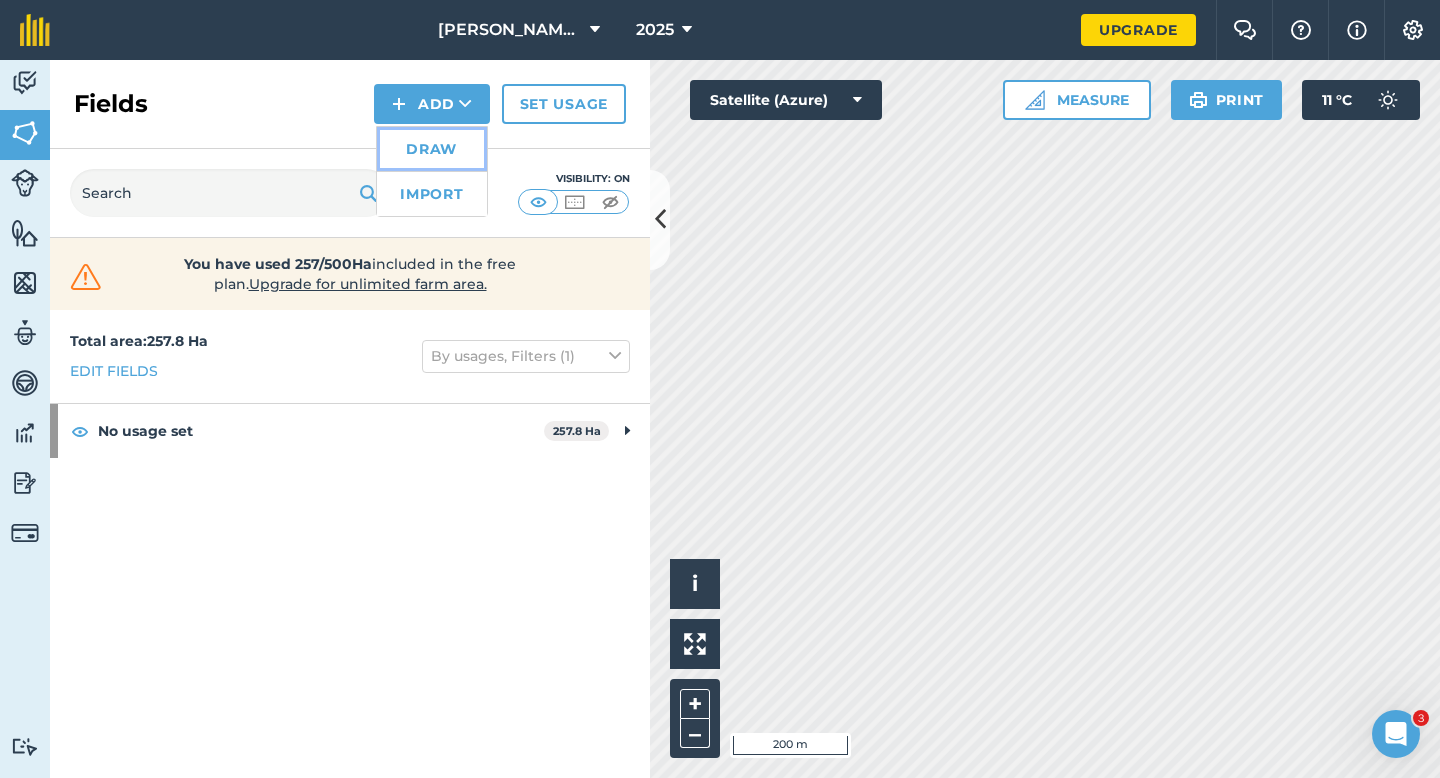 click on "Draw" at bounding box center [432, 149] 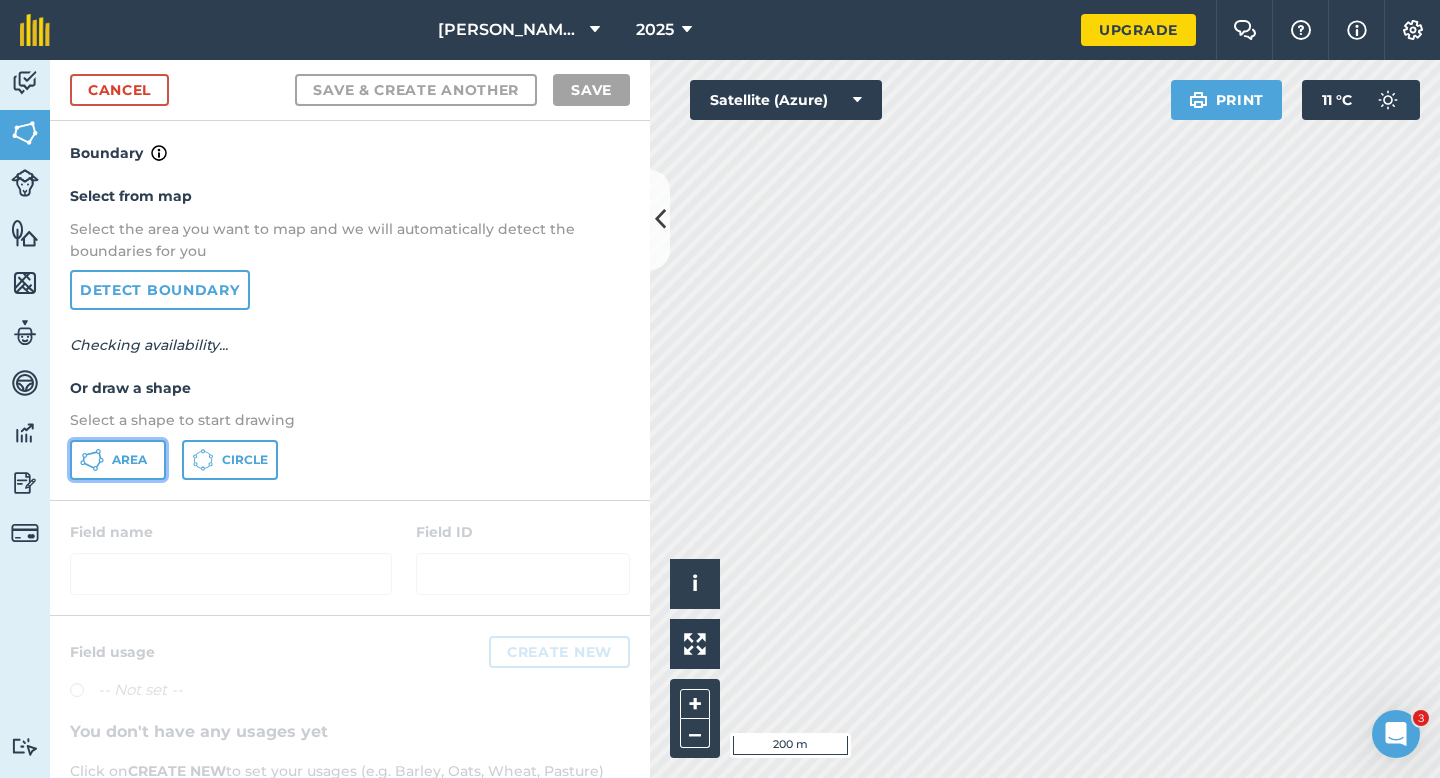 click on "Area" at bounding box center (118, 460) 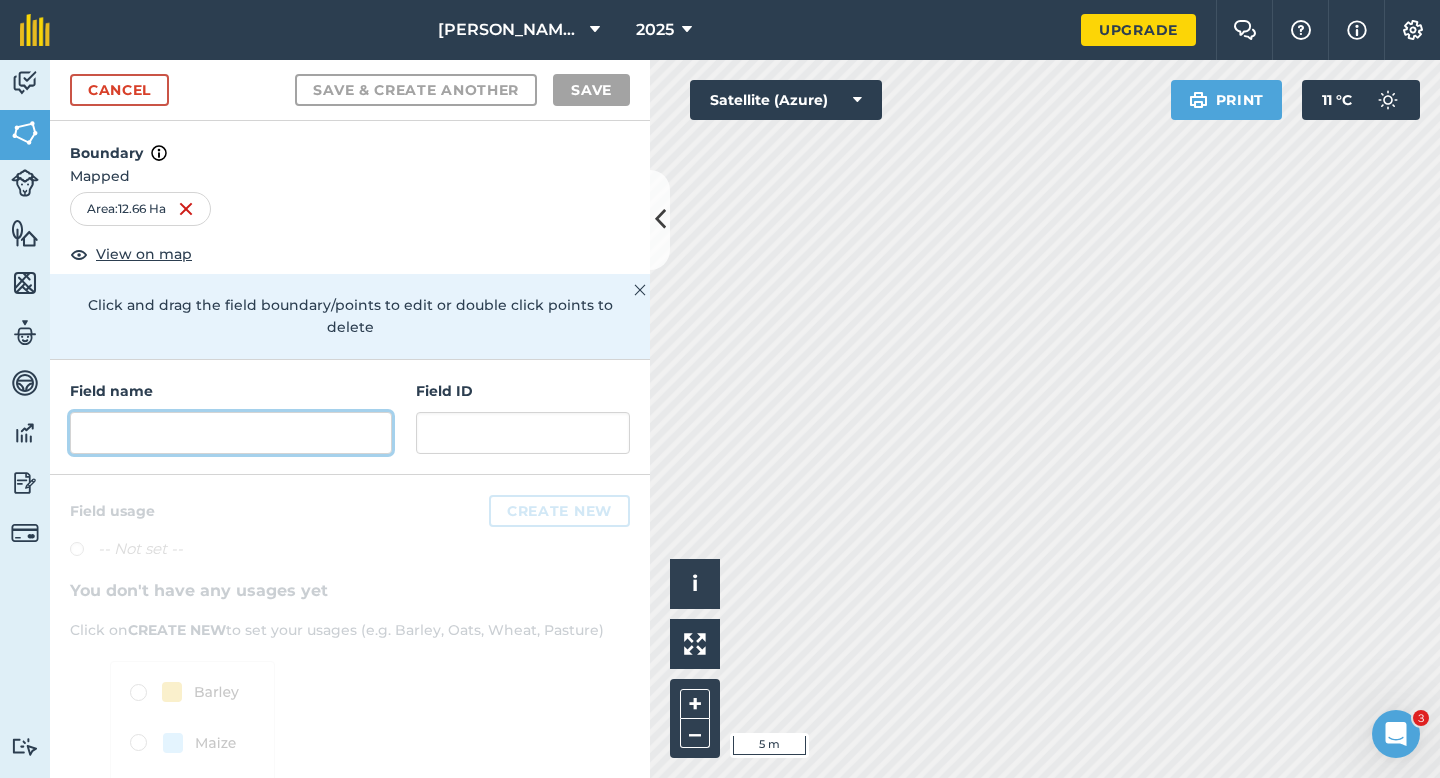 click at bounding box center [231, 433] 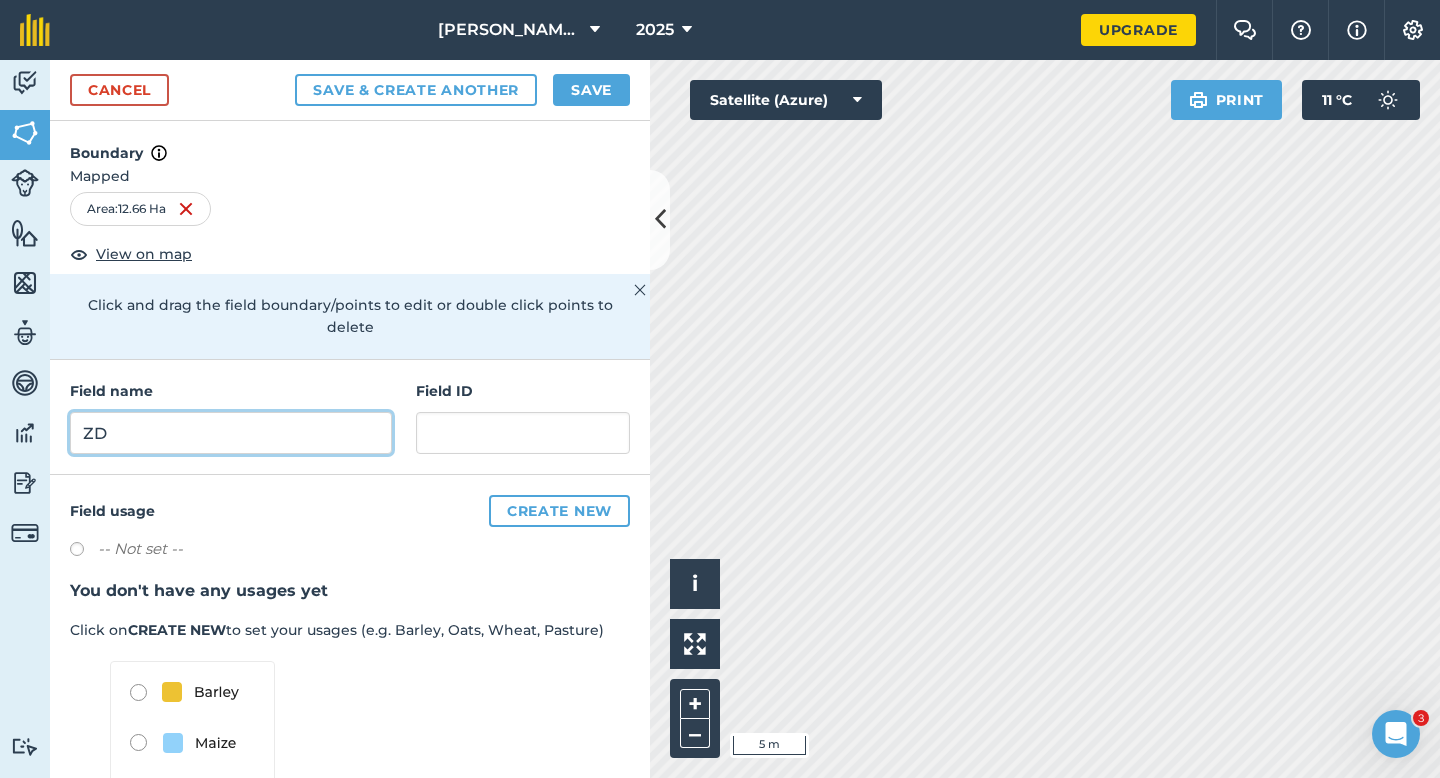 type on "ZD" 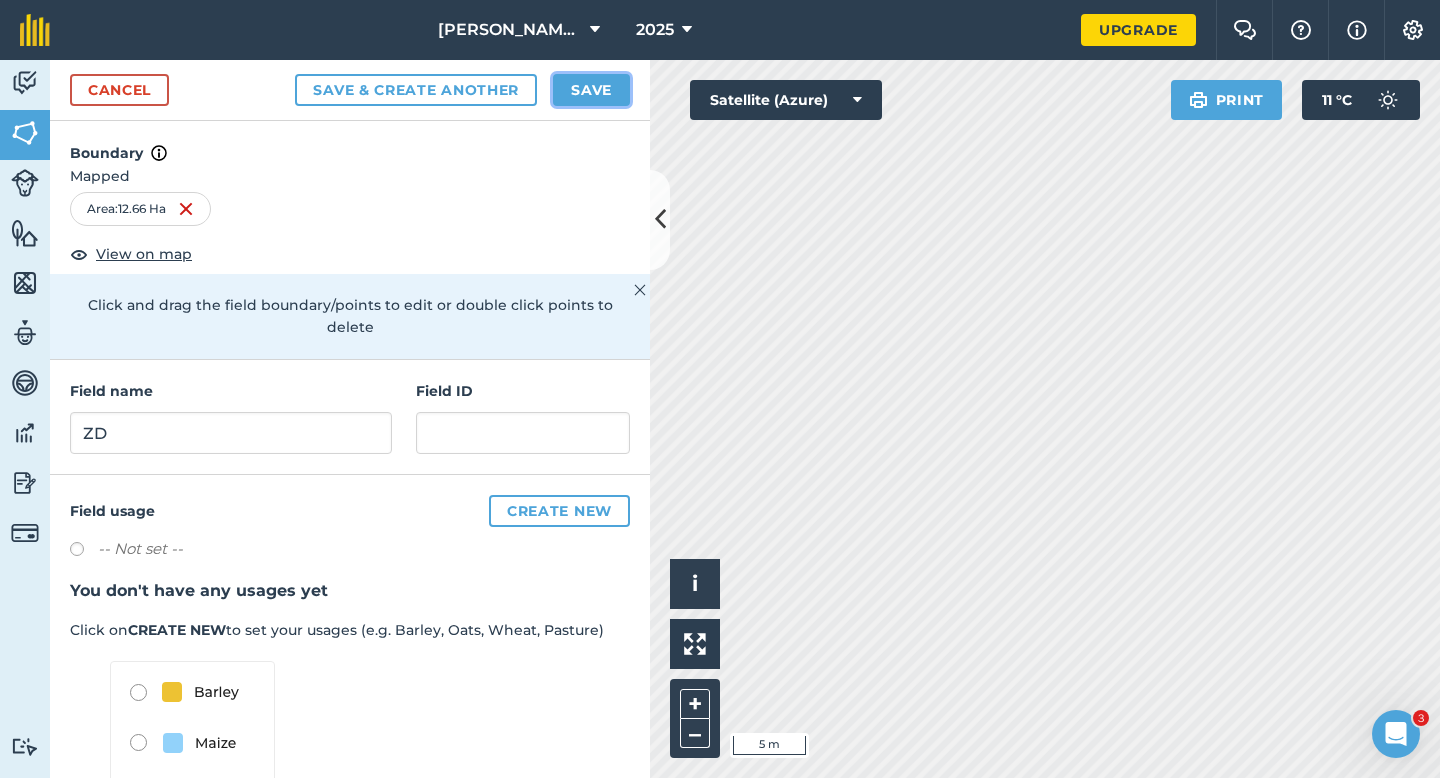 click on "Save" at bounding box center (591, 90) 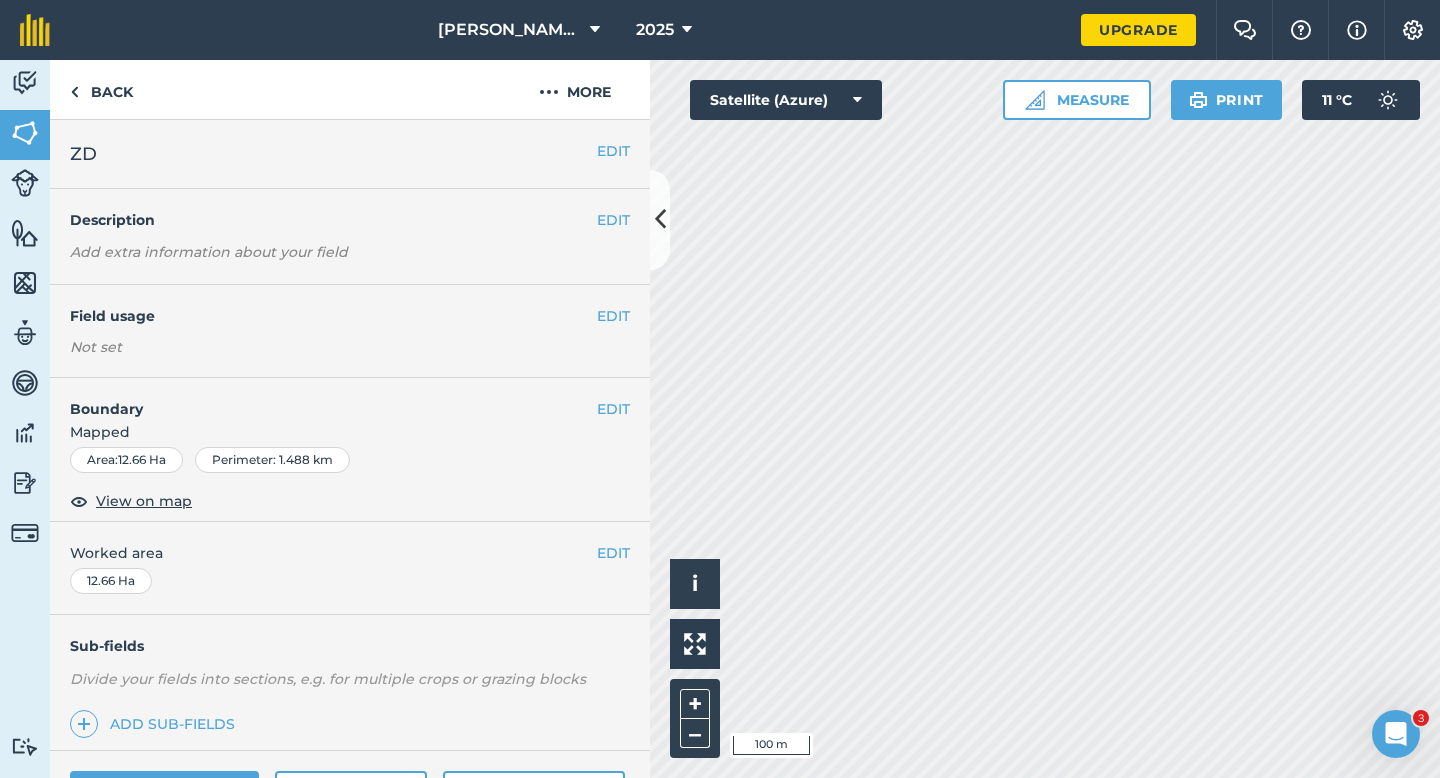 click on "EDIT Worked area 12.66   Ha" at bounding box center [350, 568] 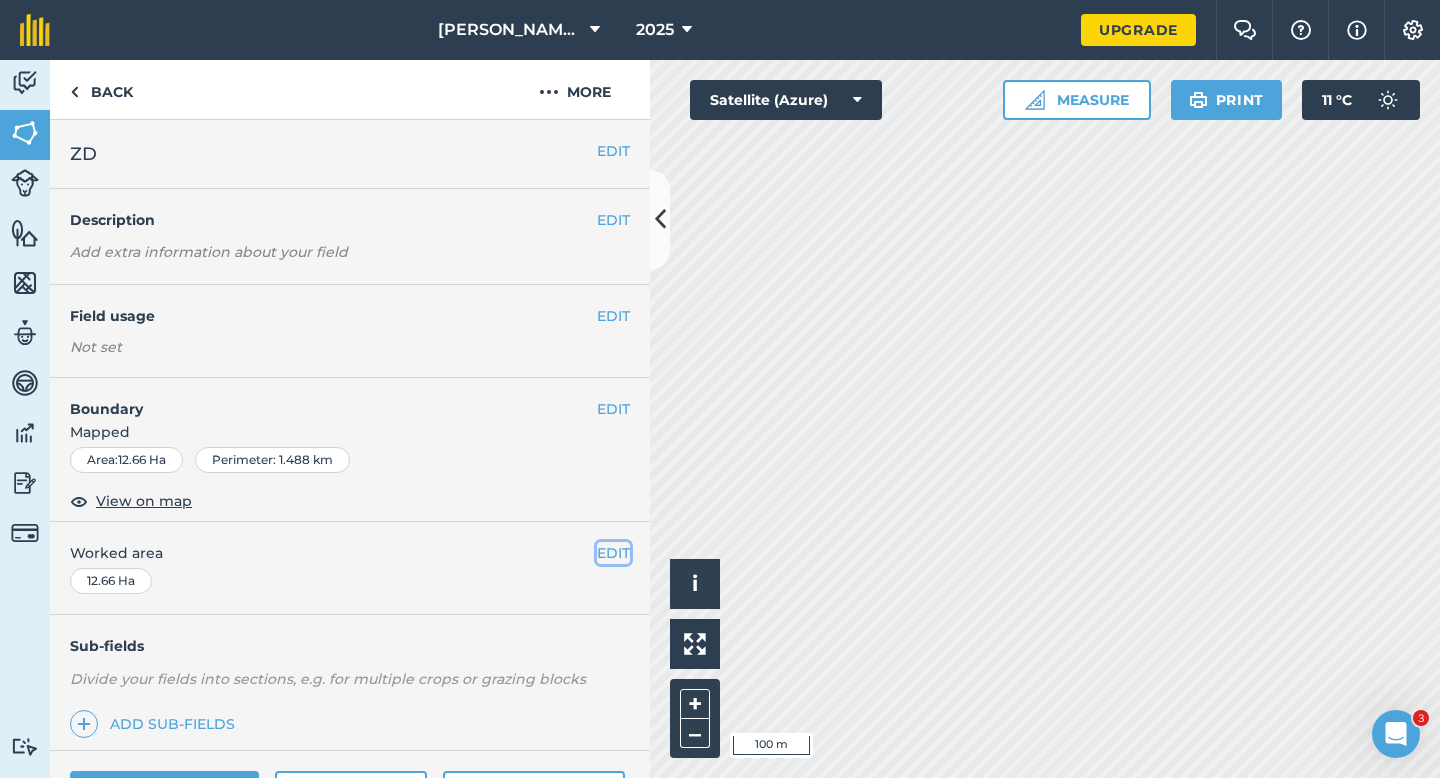 click on "EDIT" at bounding box center [613, 553] 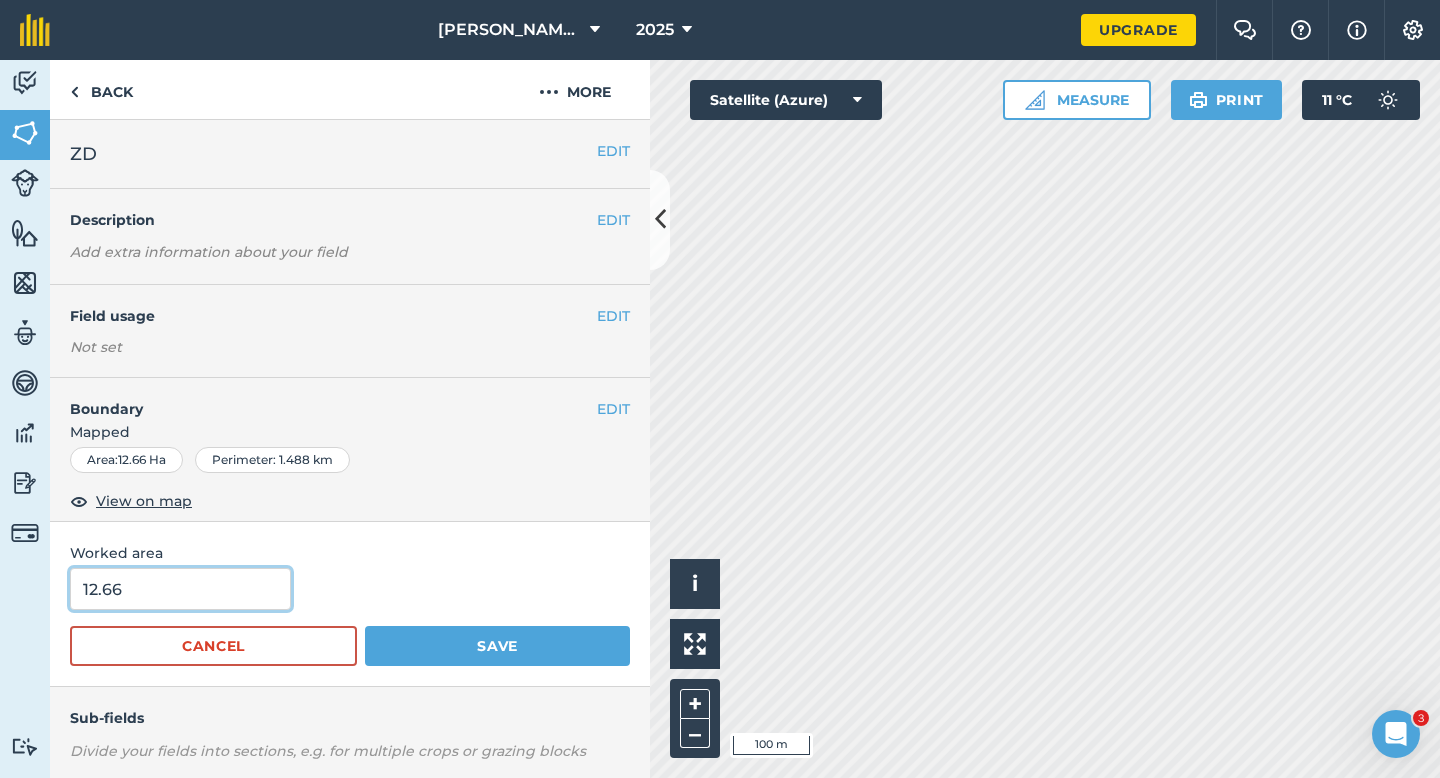 click on "12.66" at bounding box center (180, 589) 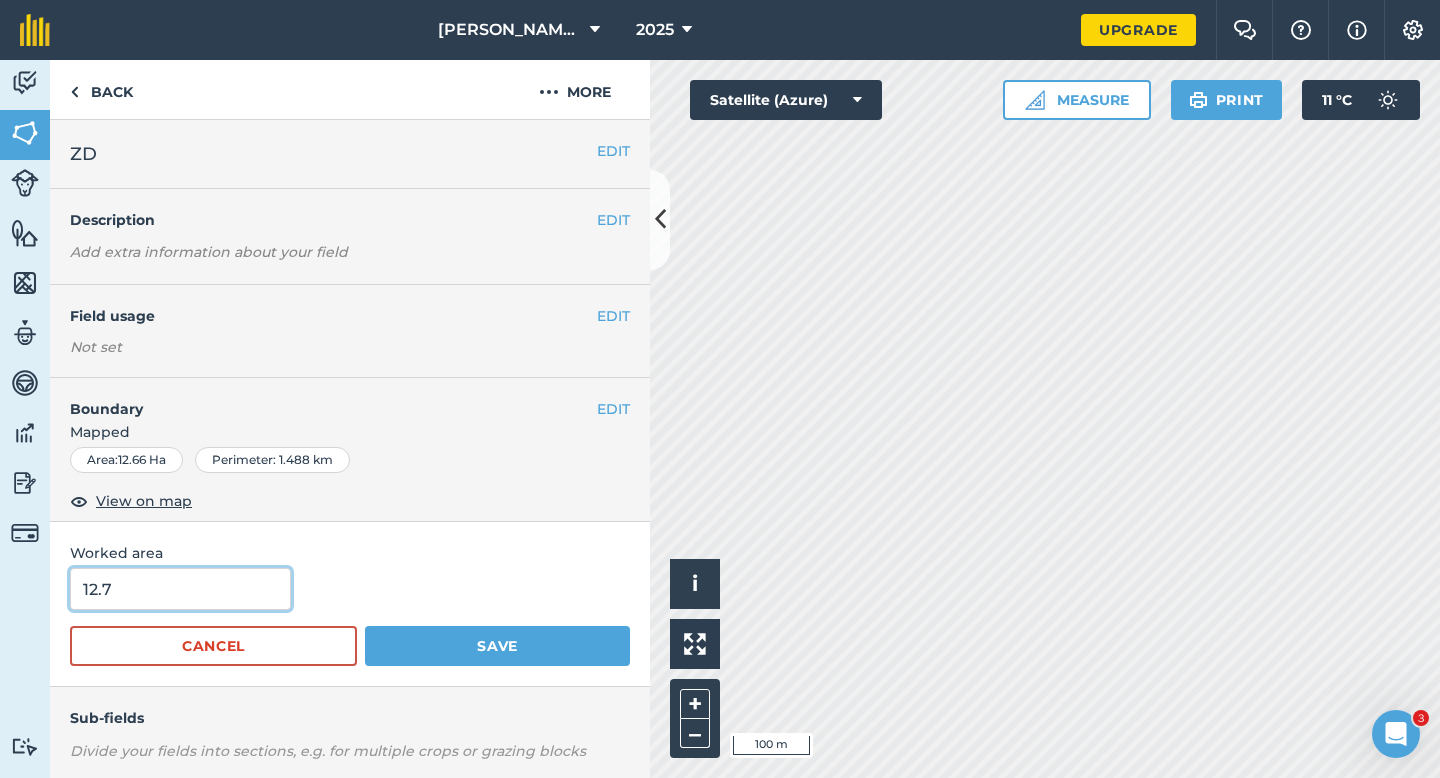 type on "12.7" 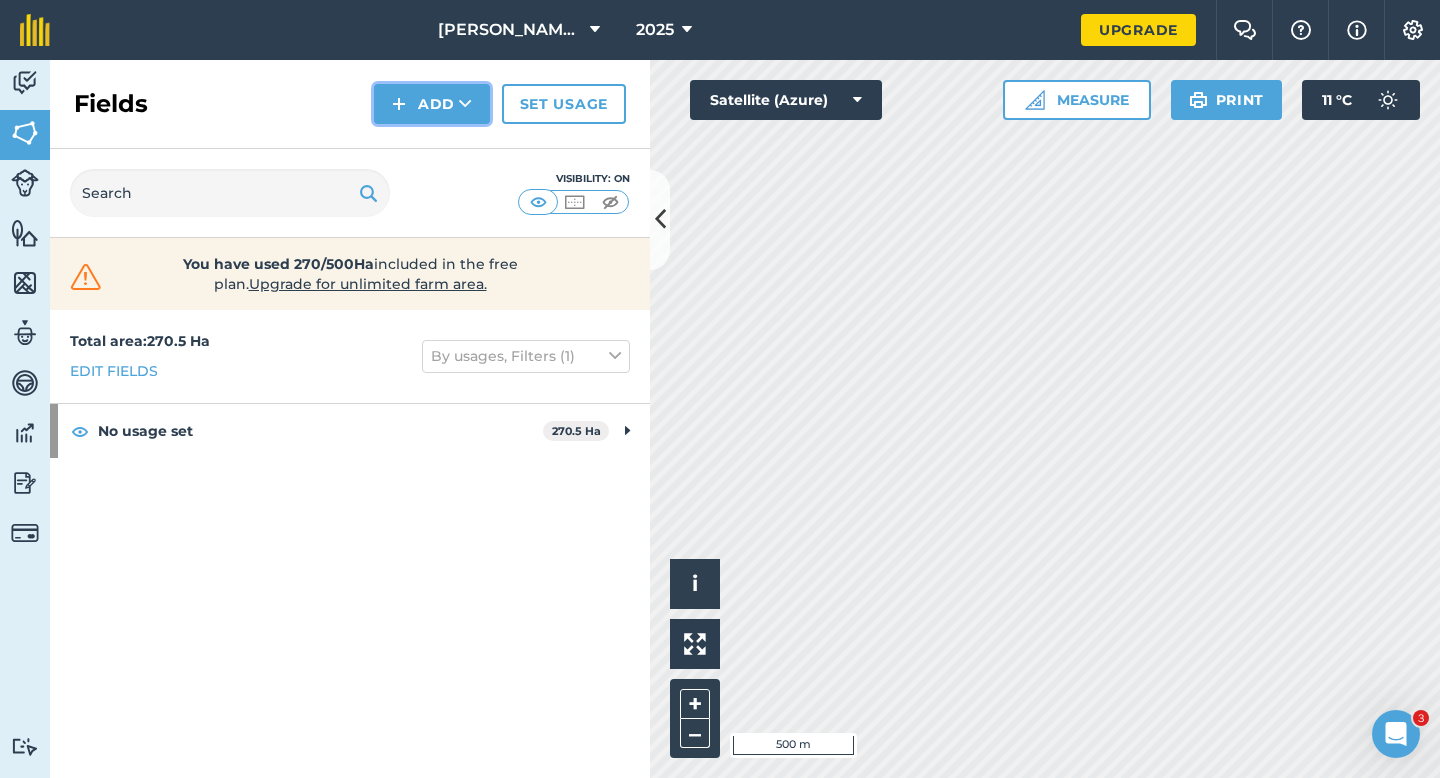 click on "Add" at bounding box center [432, 104] 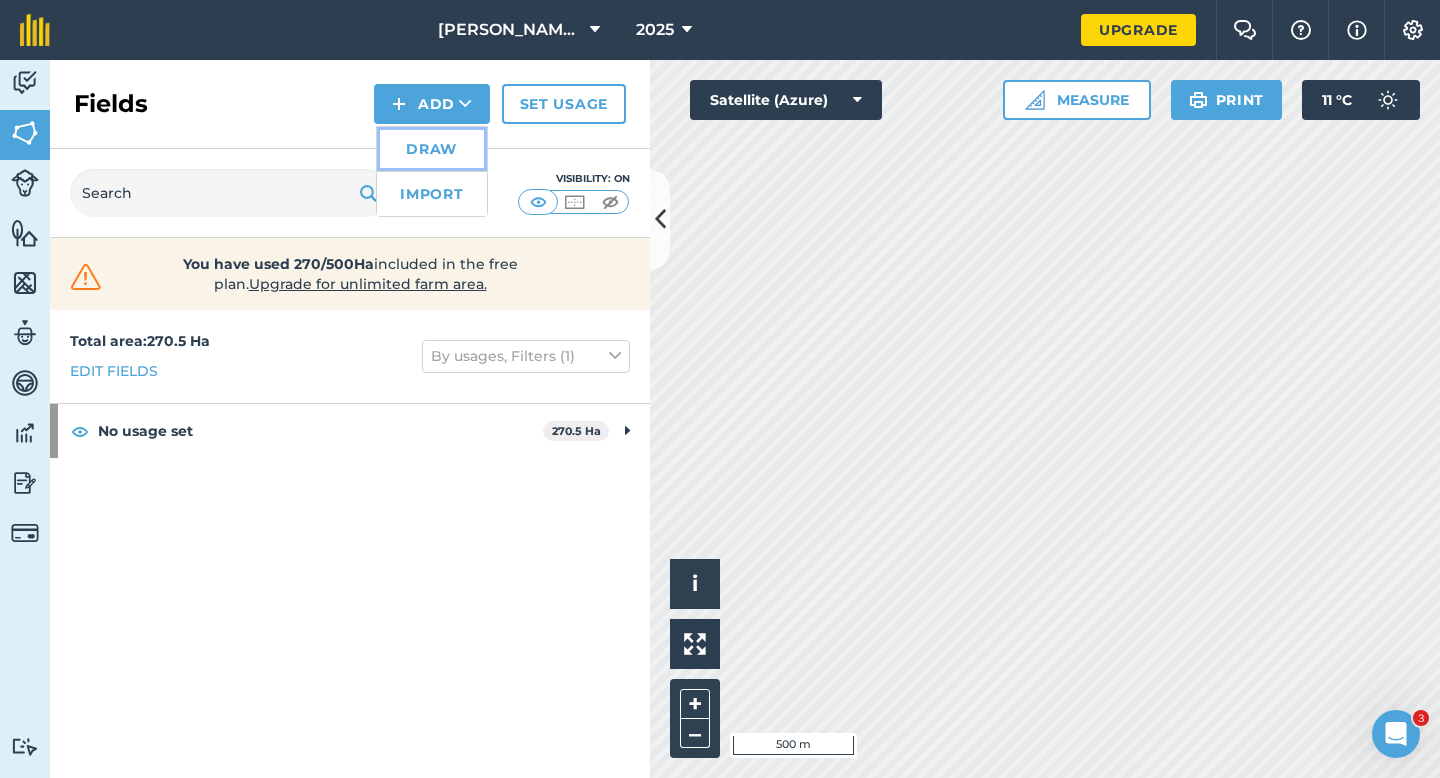 click on "Draw" at bounding box center (432, 149) 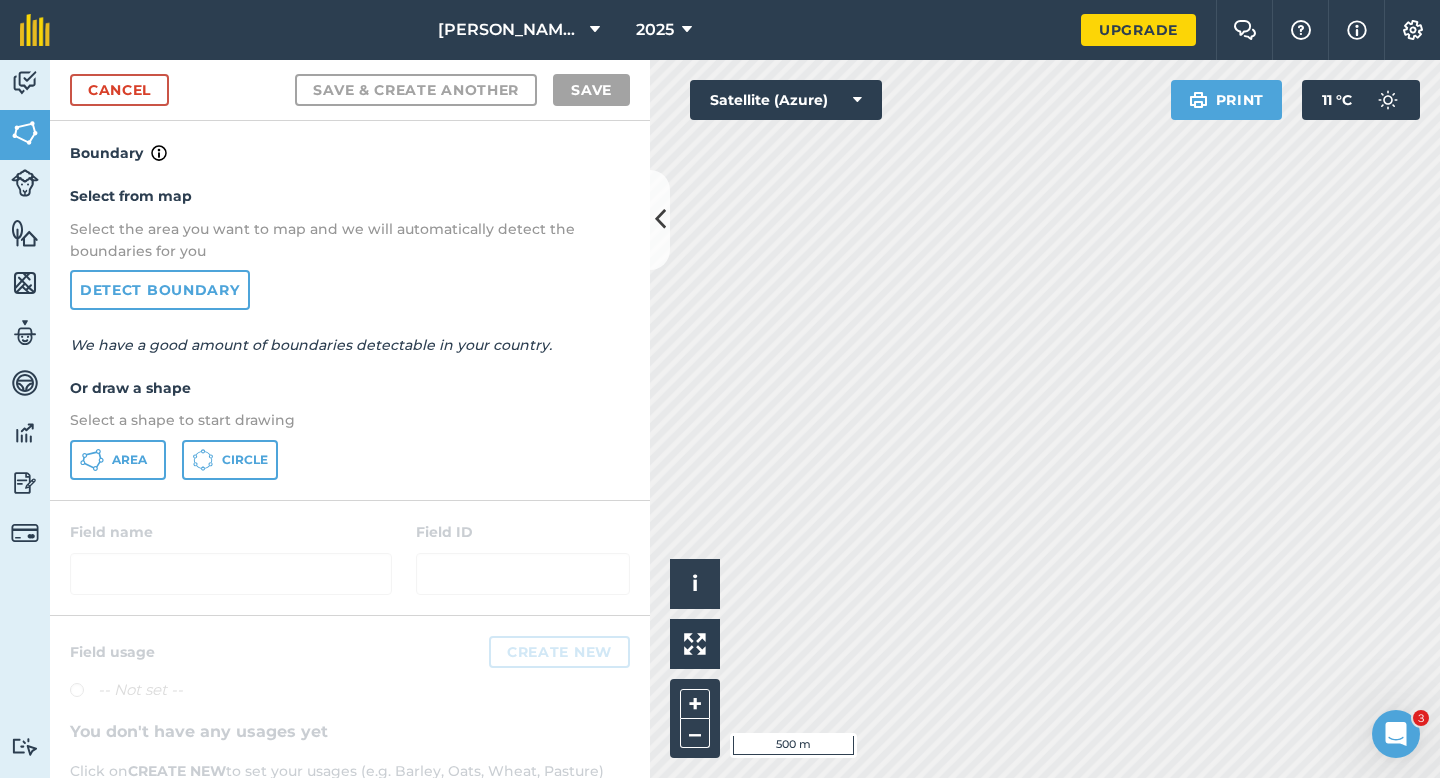 click on "Select from map Select the area you want to map and we will automatically detect the boundaries for you Detect boundary We have a good amount of boundaries detectable in your country. Or draw a shape Select a shape to start drawing Area Circle" at bounding box center (350, 332) 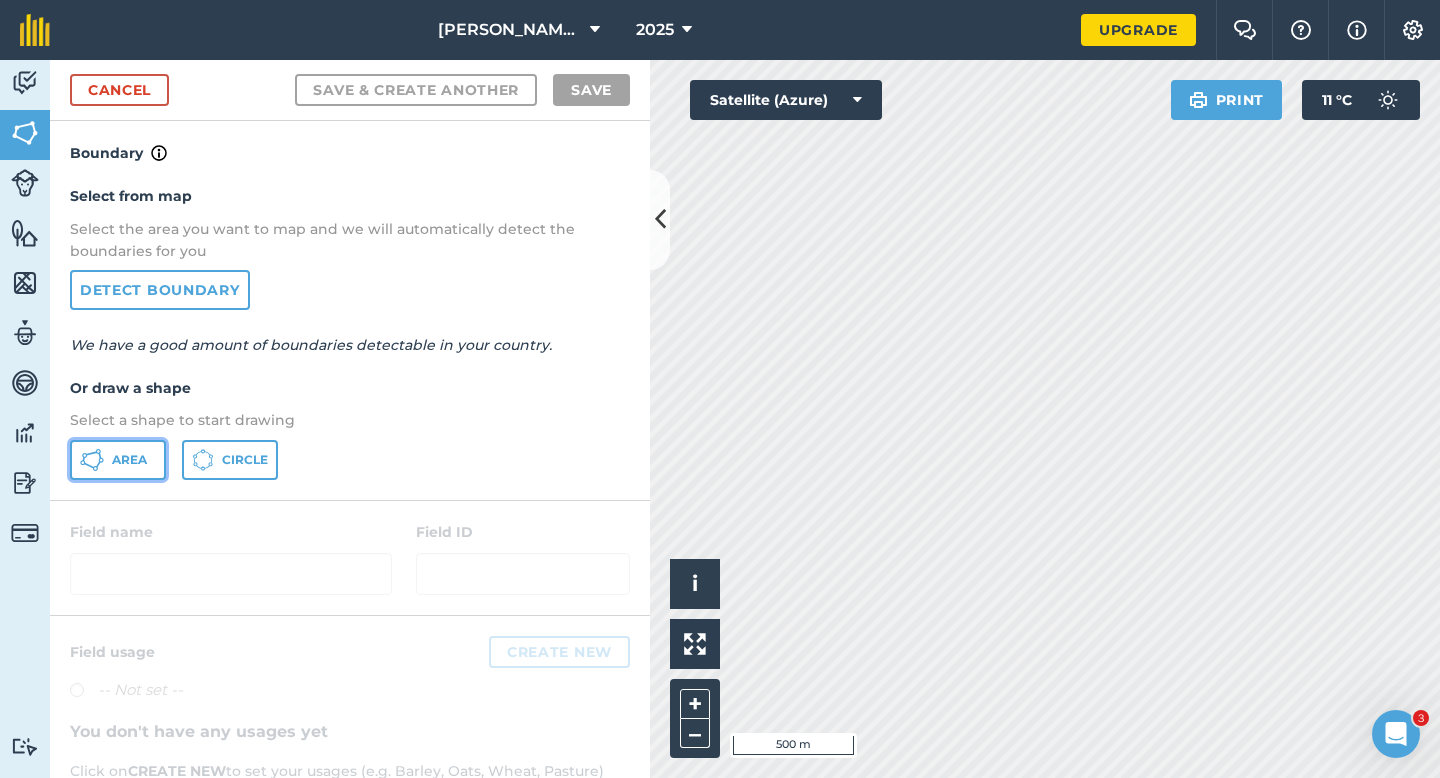 click on "Area" at bounding box center [118, 460] 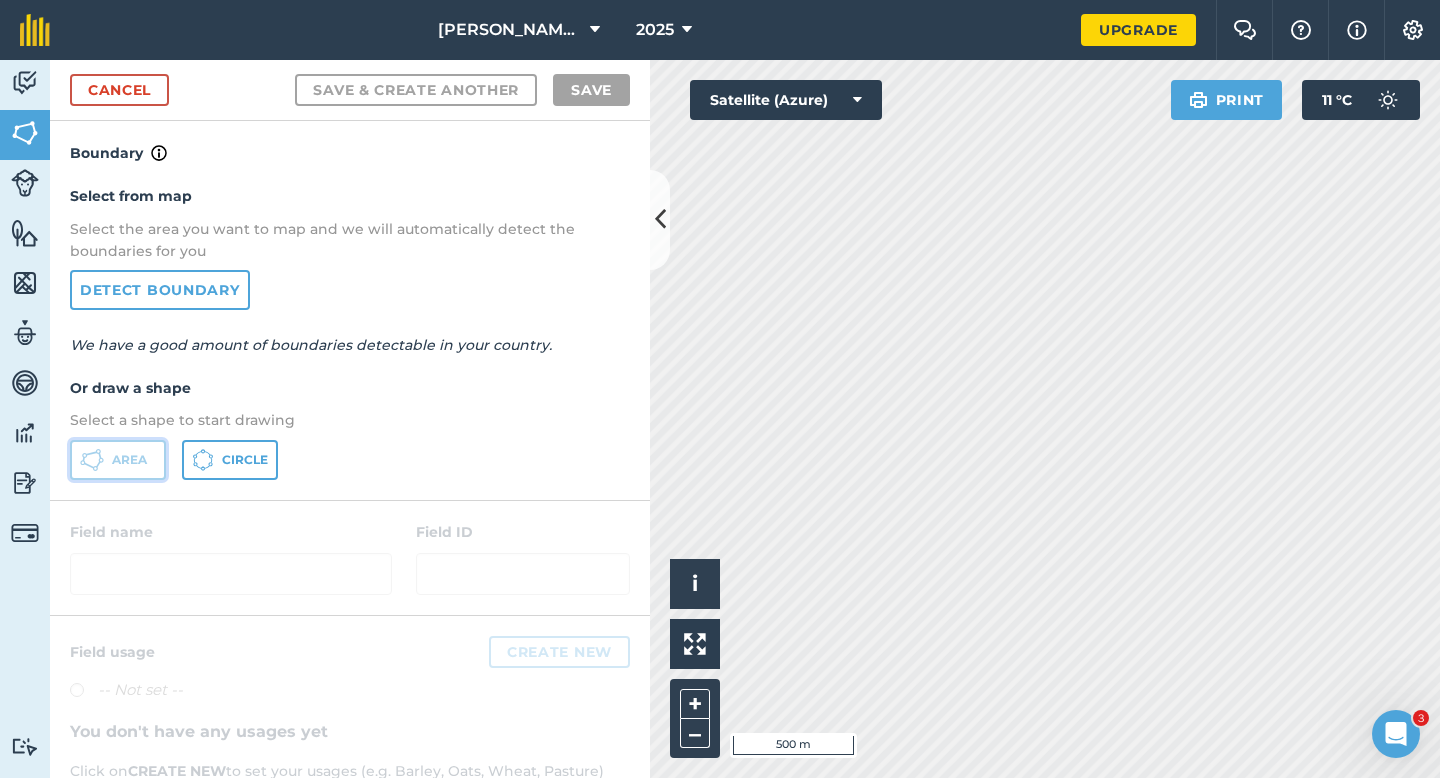 click on "Area" at bounding box center [129, 460] 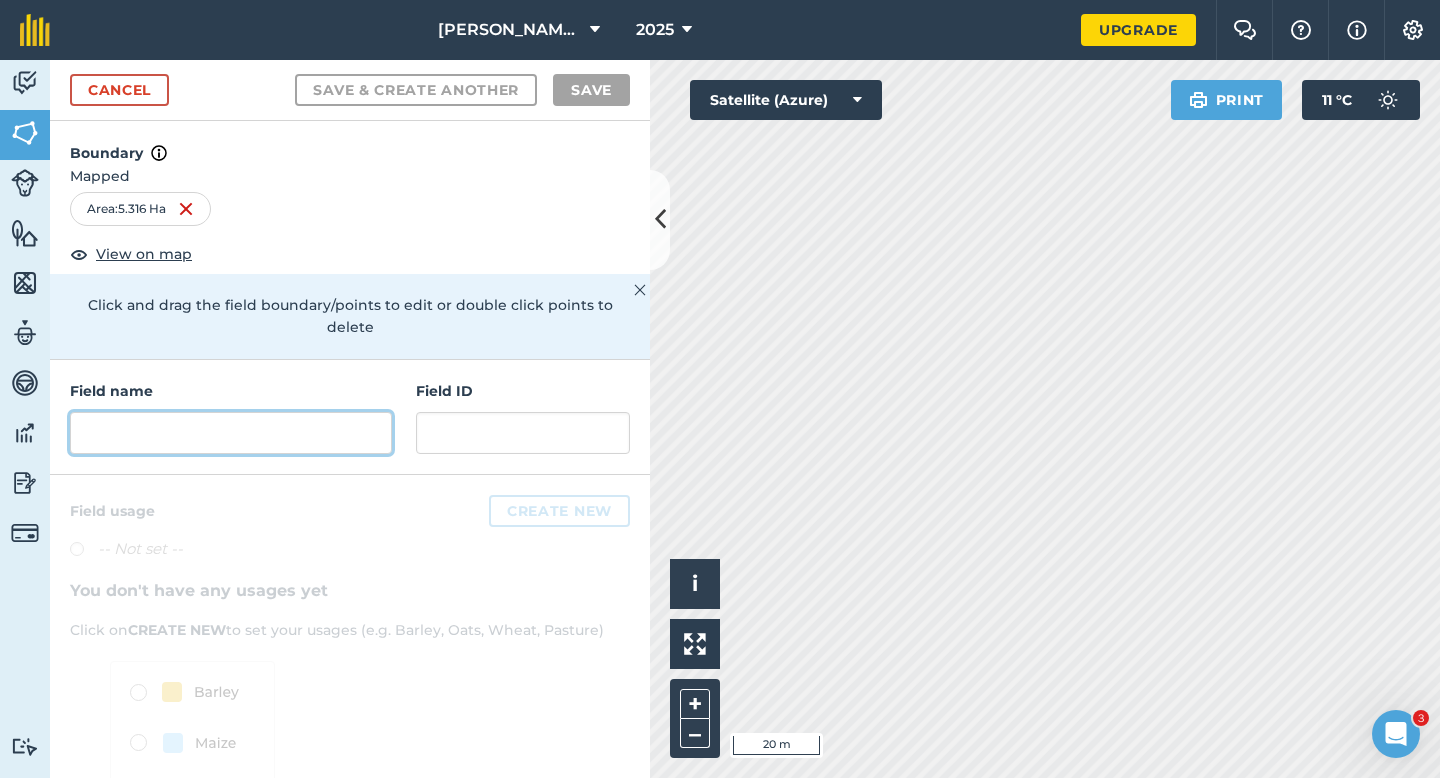 click on "Field name Field ID" at bounding box center (350, 417) 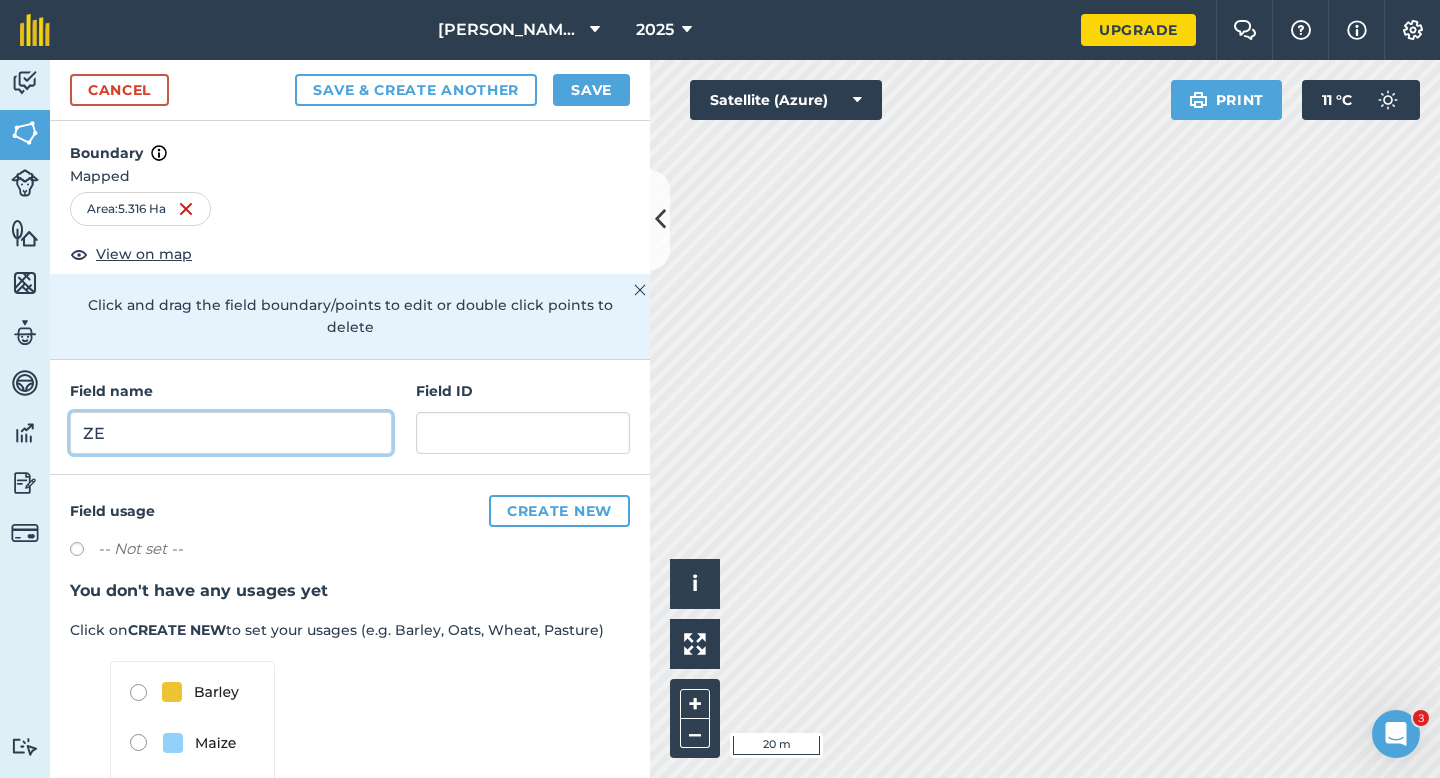 type on "ZE" 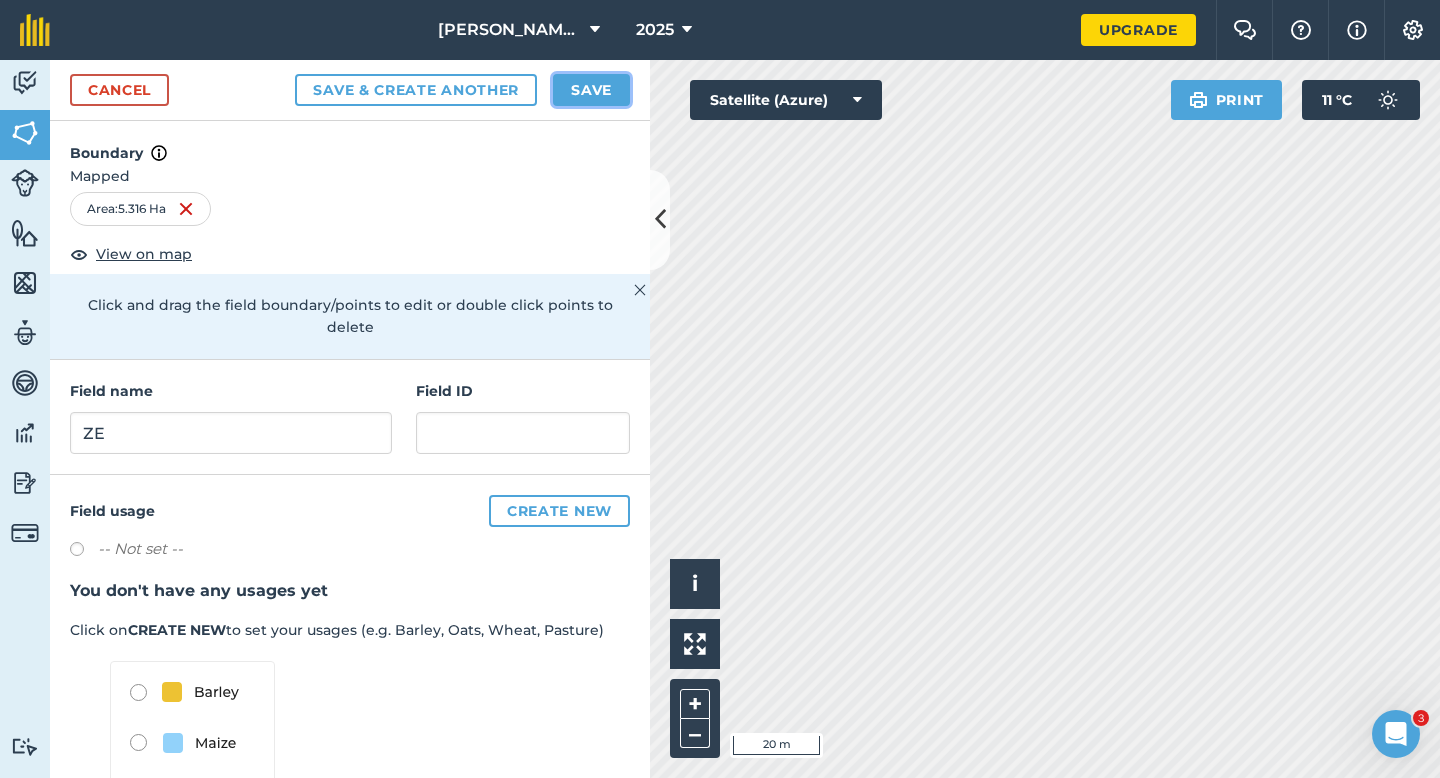 click on "Save" at bounding box center (591, 90) 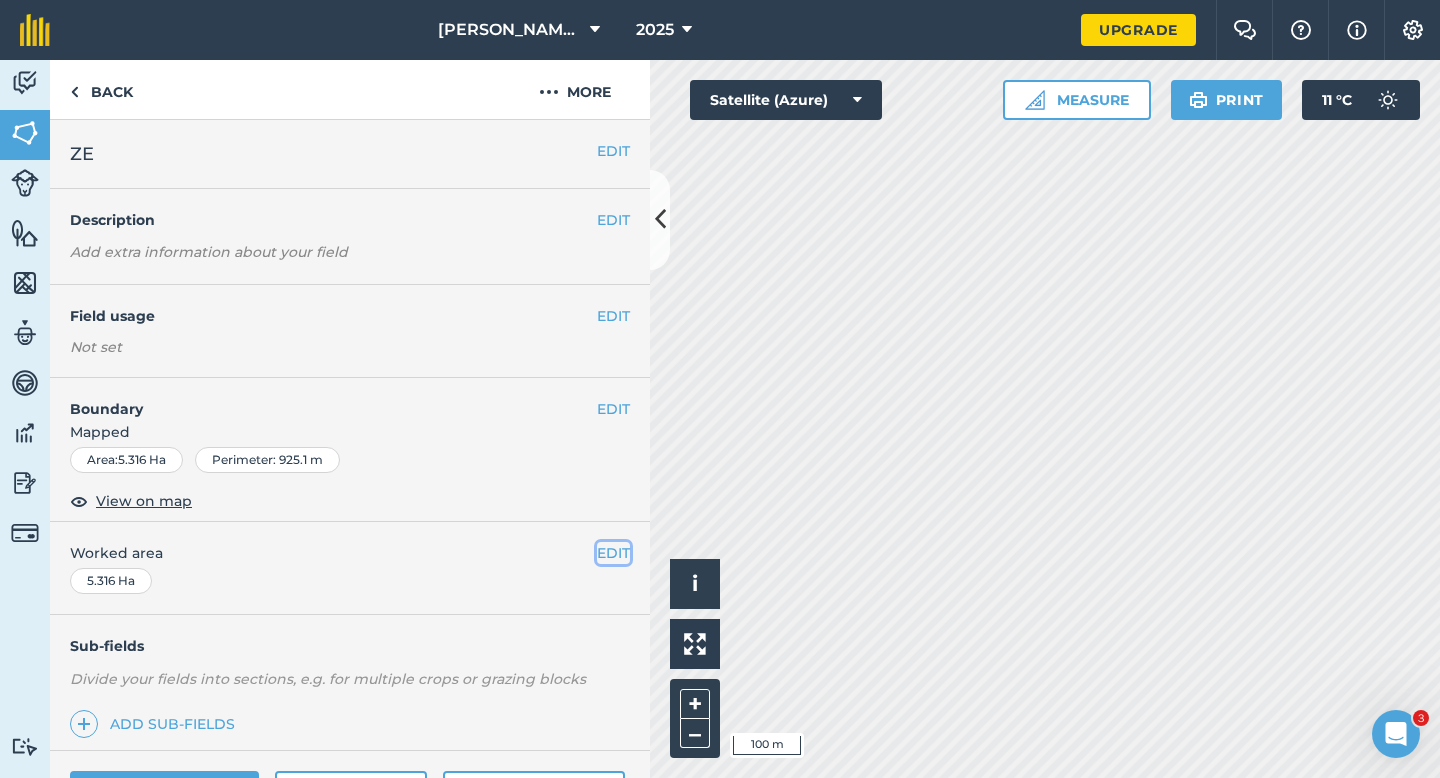click on "EDIT" at bounding box center (613, 553) 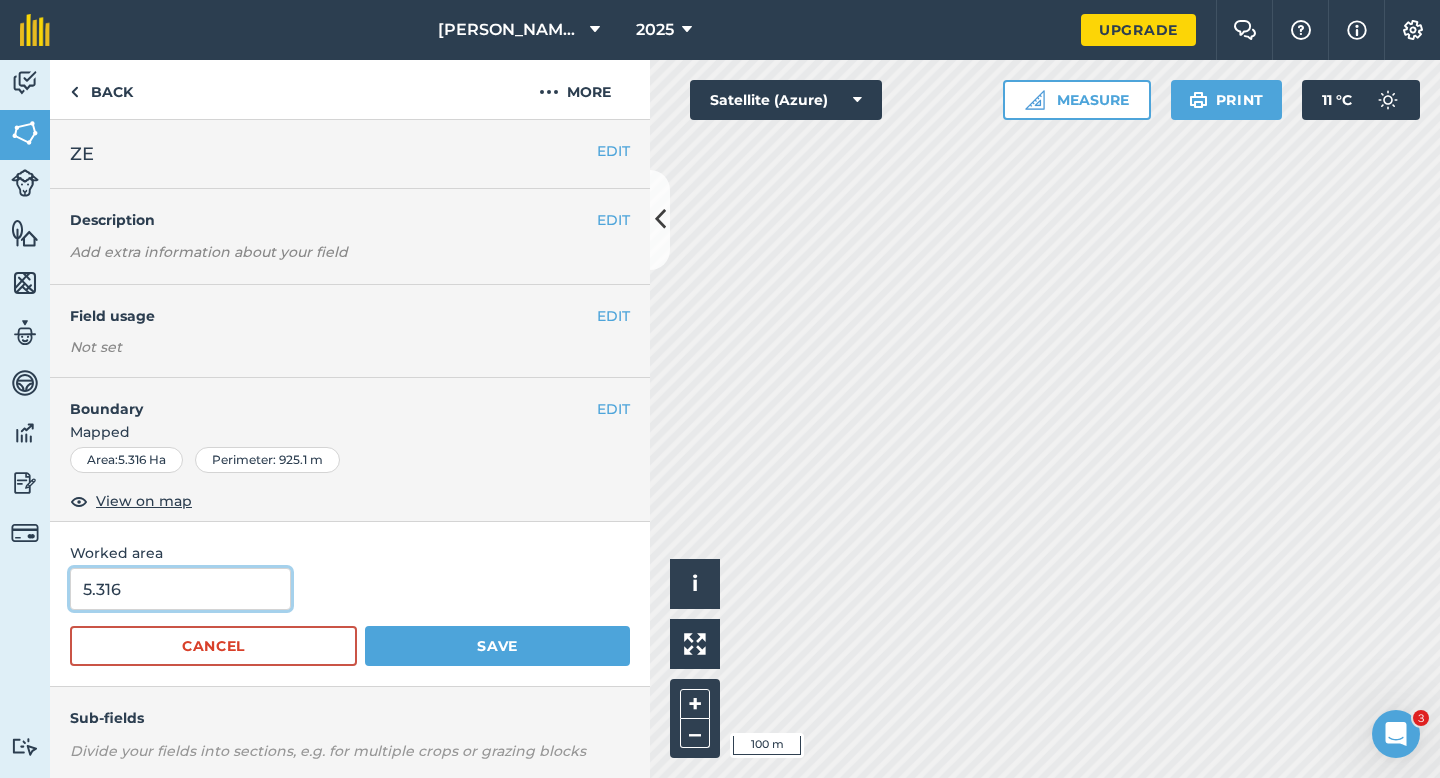 click on "5.316" at bounding box center [180, 589] 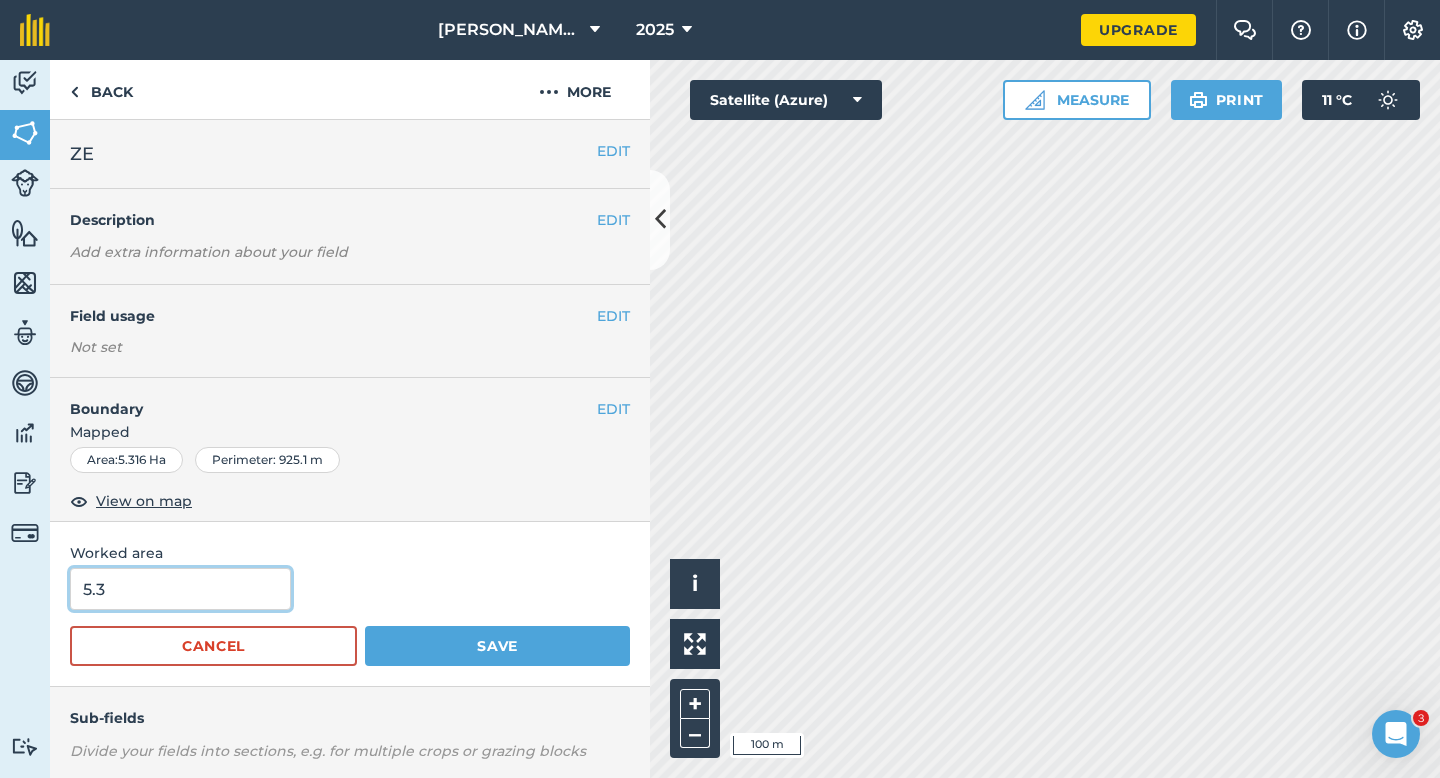 type on "5.3" 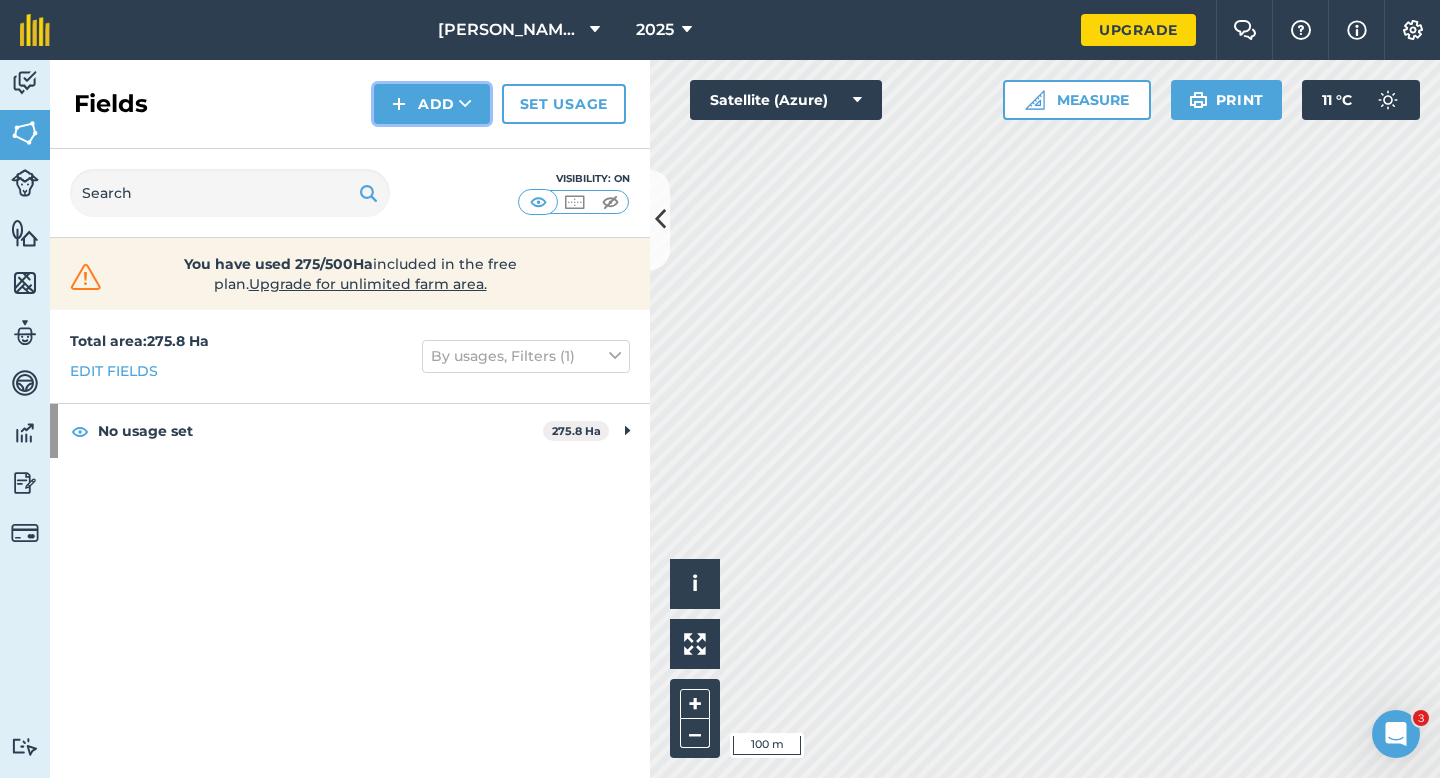 click on "Add" at bounding box center [432, 104] 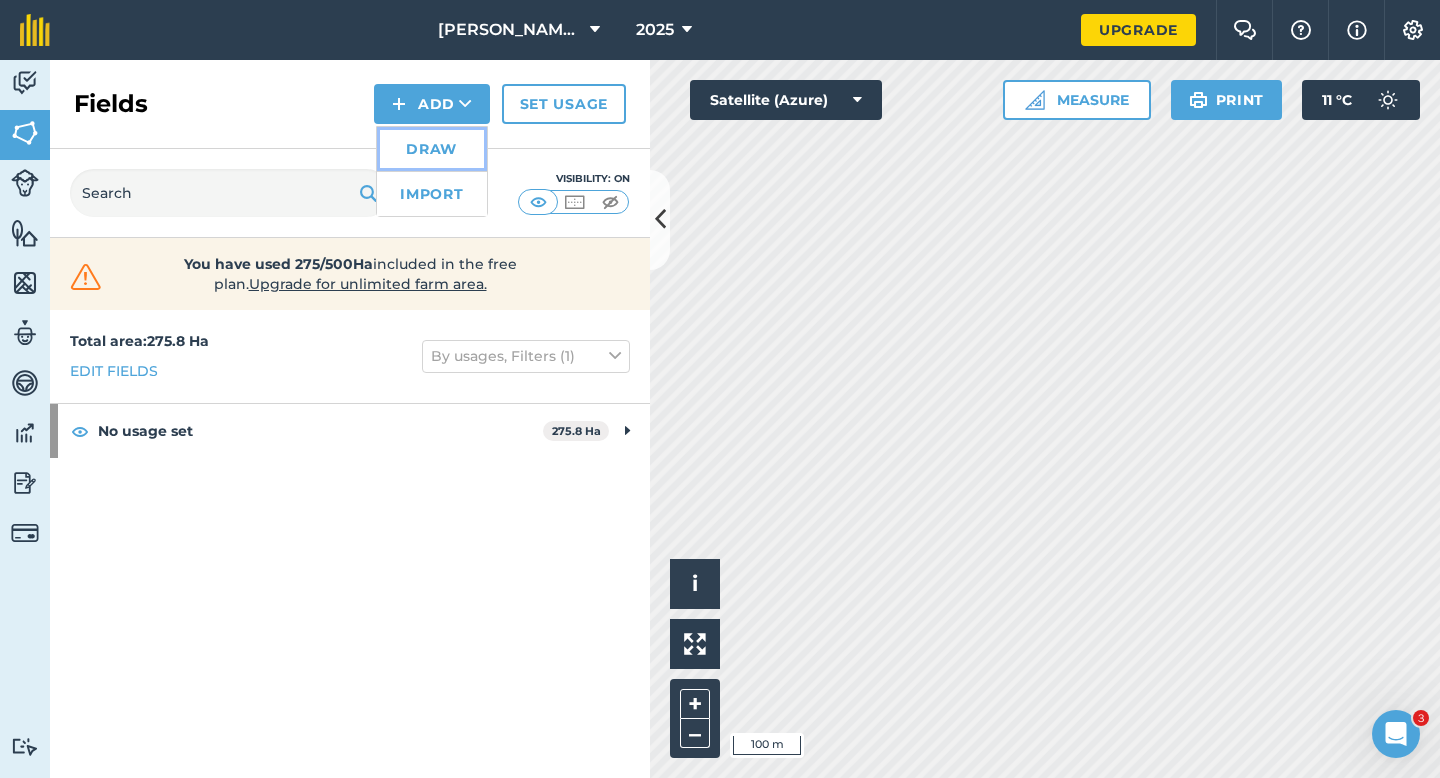 click on "Draw" at bounding box center (432, 149) 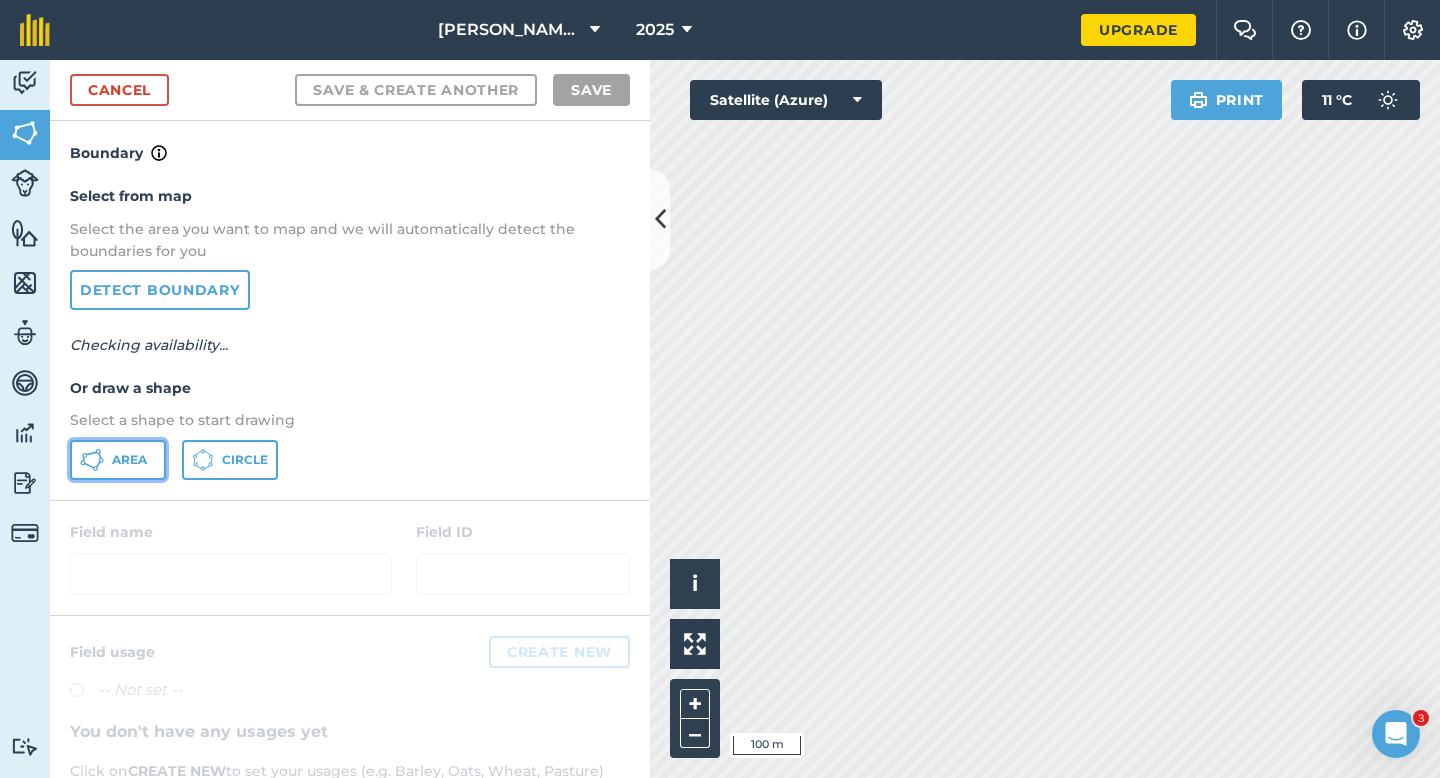 click on "Area" at bounding box center [118, 460] 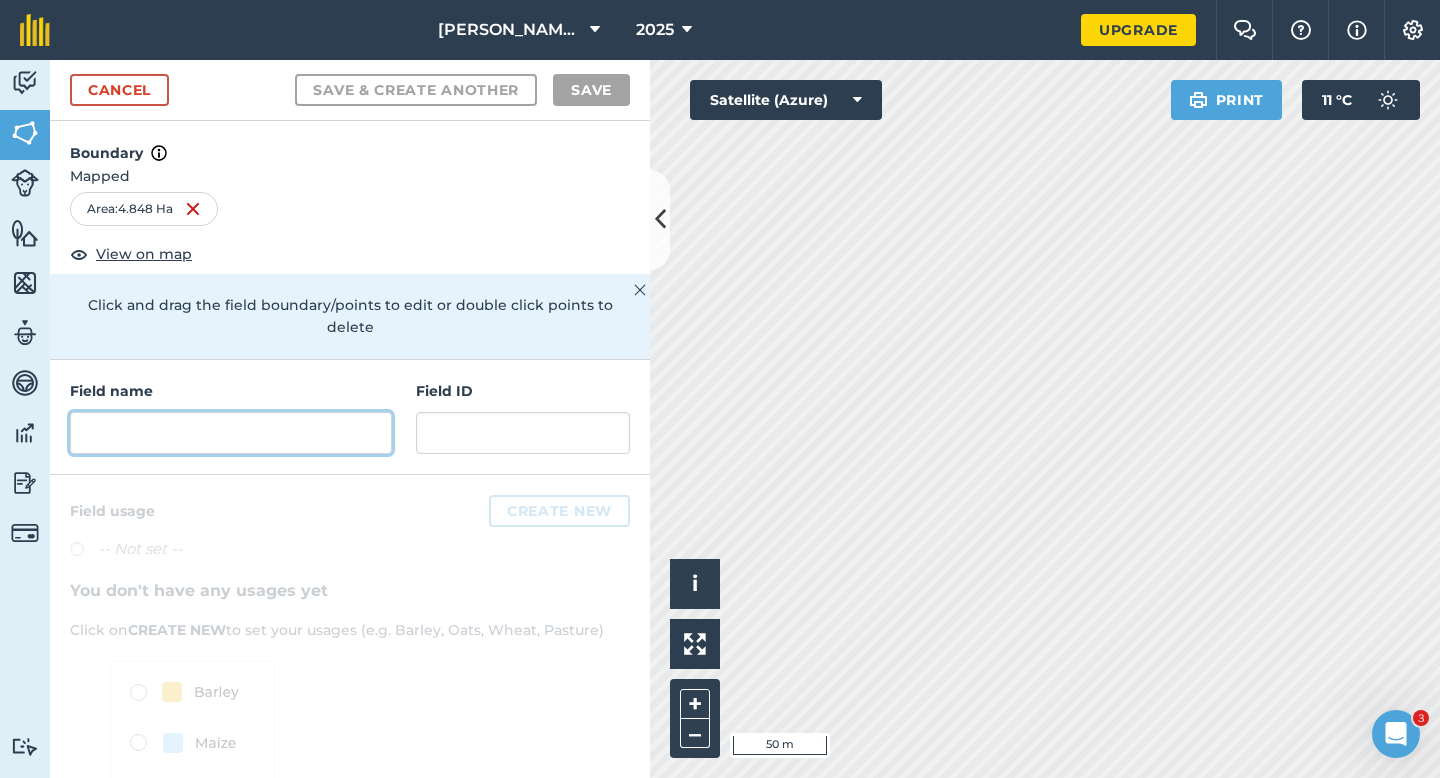 click at bounding box center (231, 433) 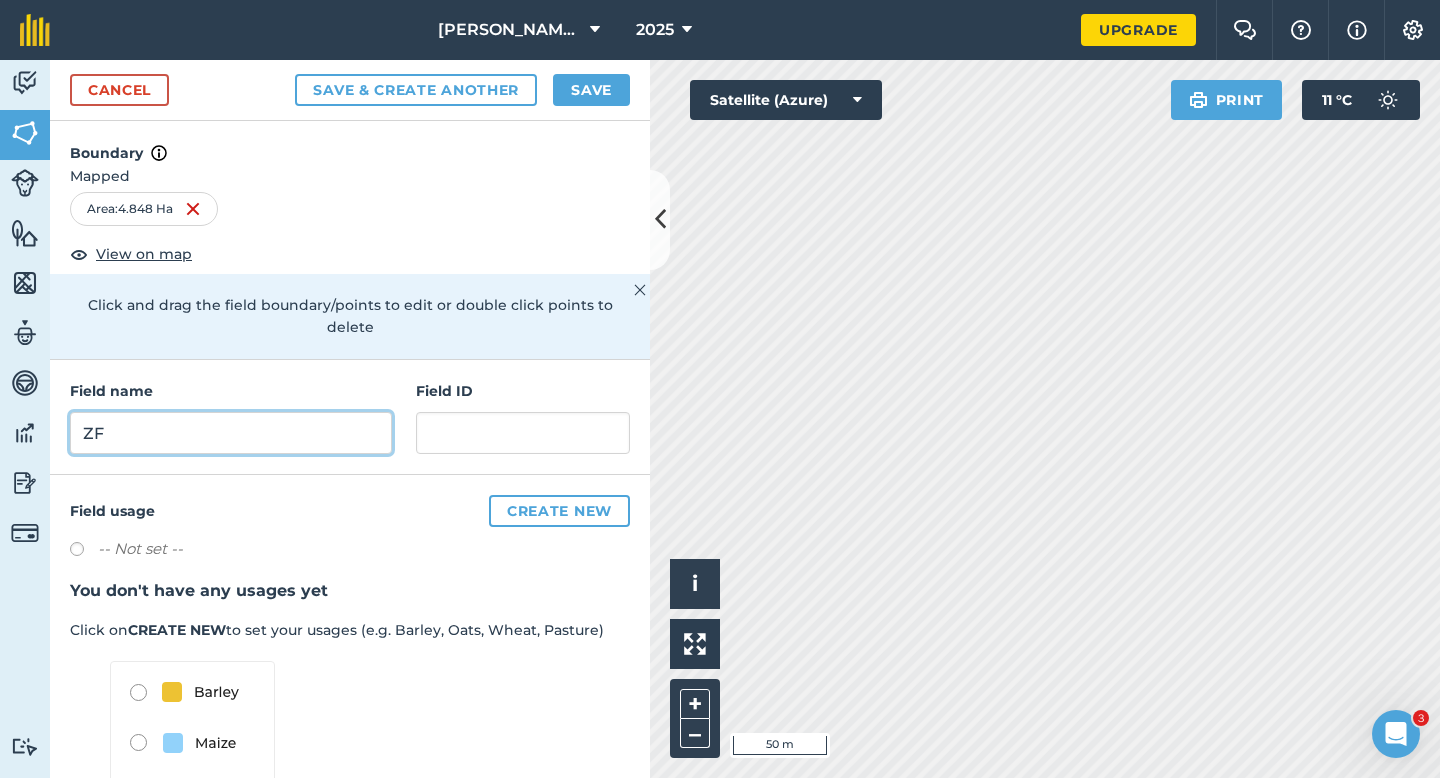 type on "ZF" 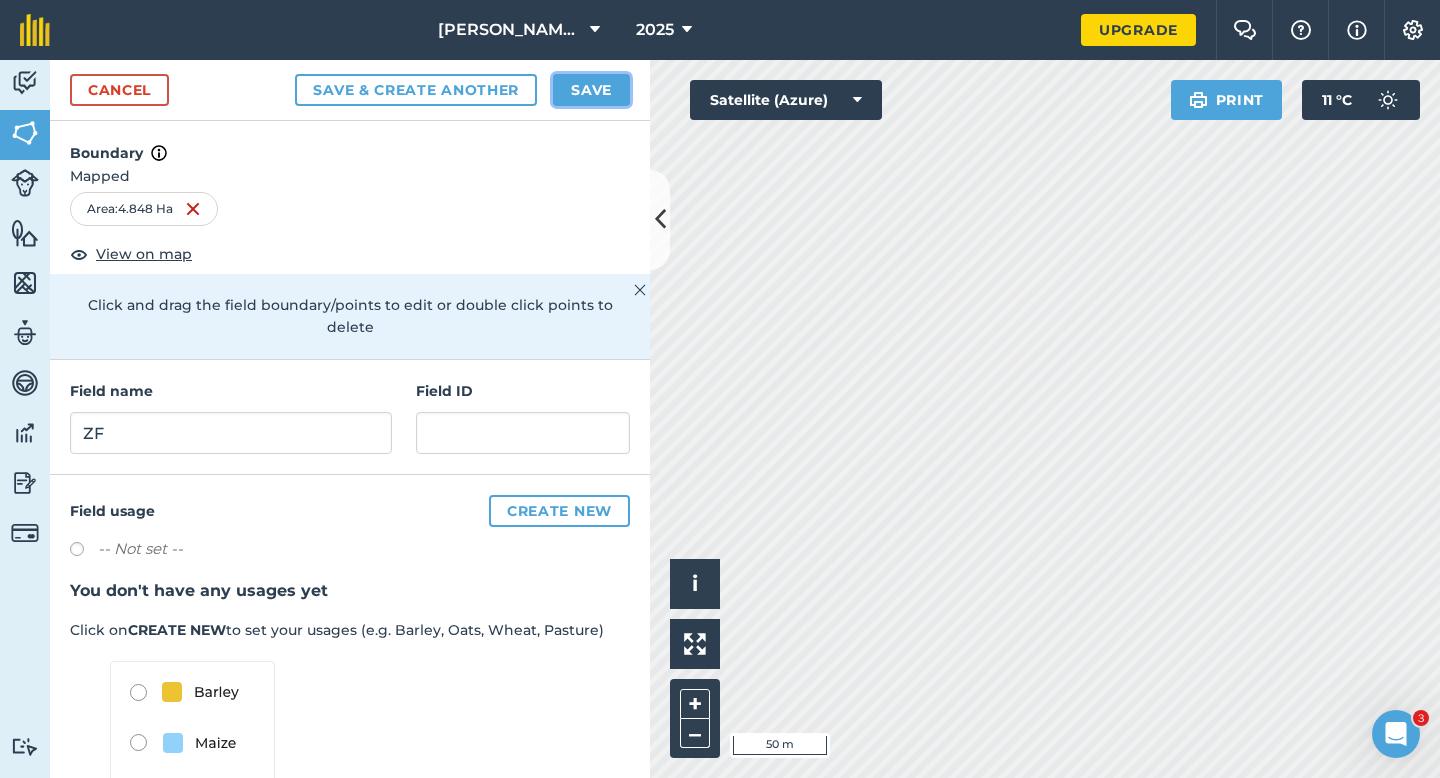 click on "Save" at bounding box center (591, 90) 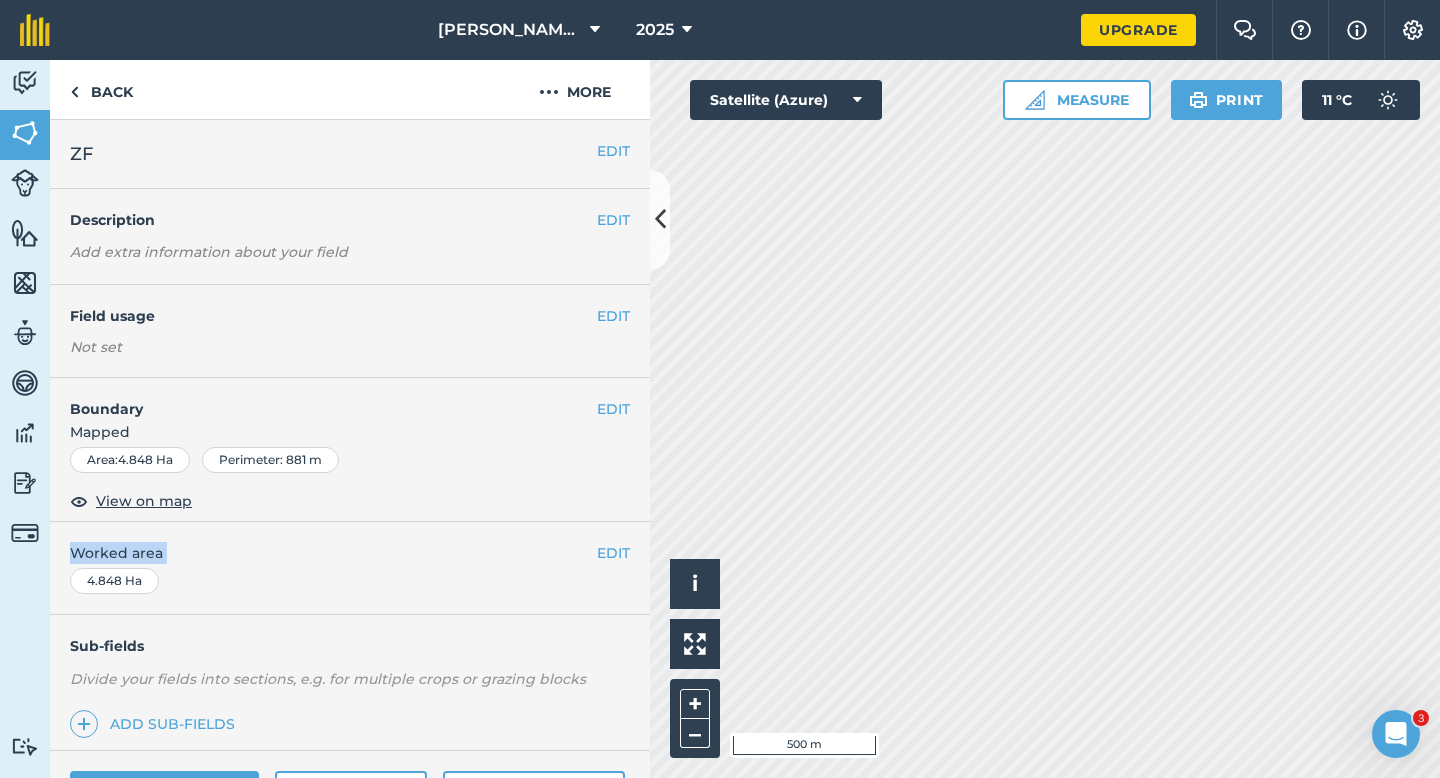 click on "EDIT Worked area 4.848   Ha" at bounding box center [350, 568] 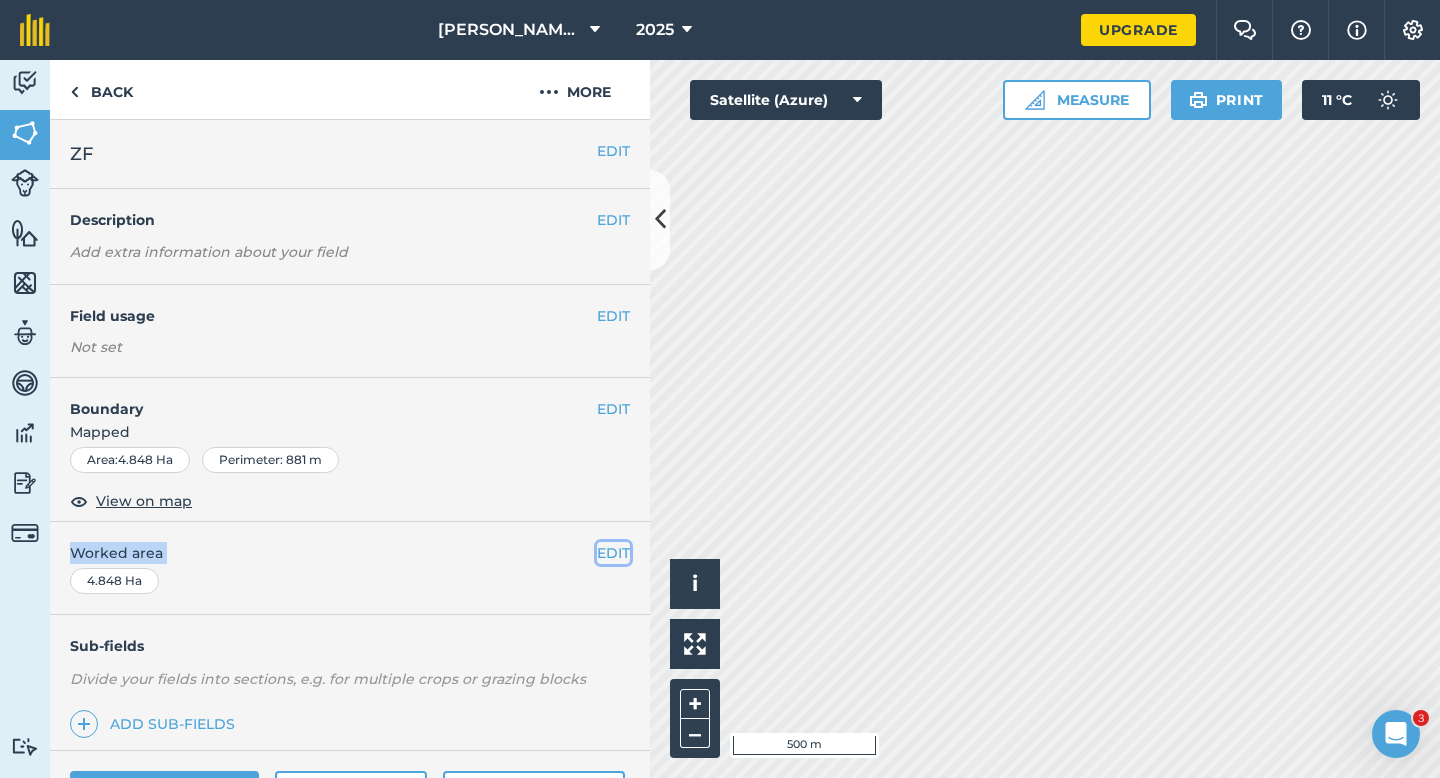 click on "EDIT" at bounding box center [613, 553] 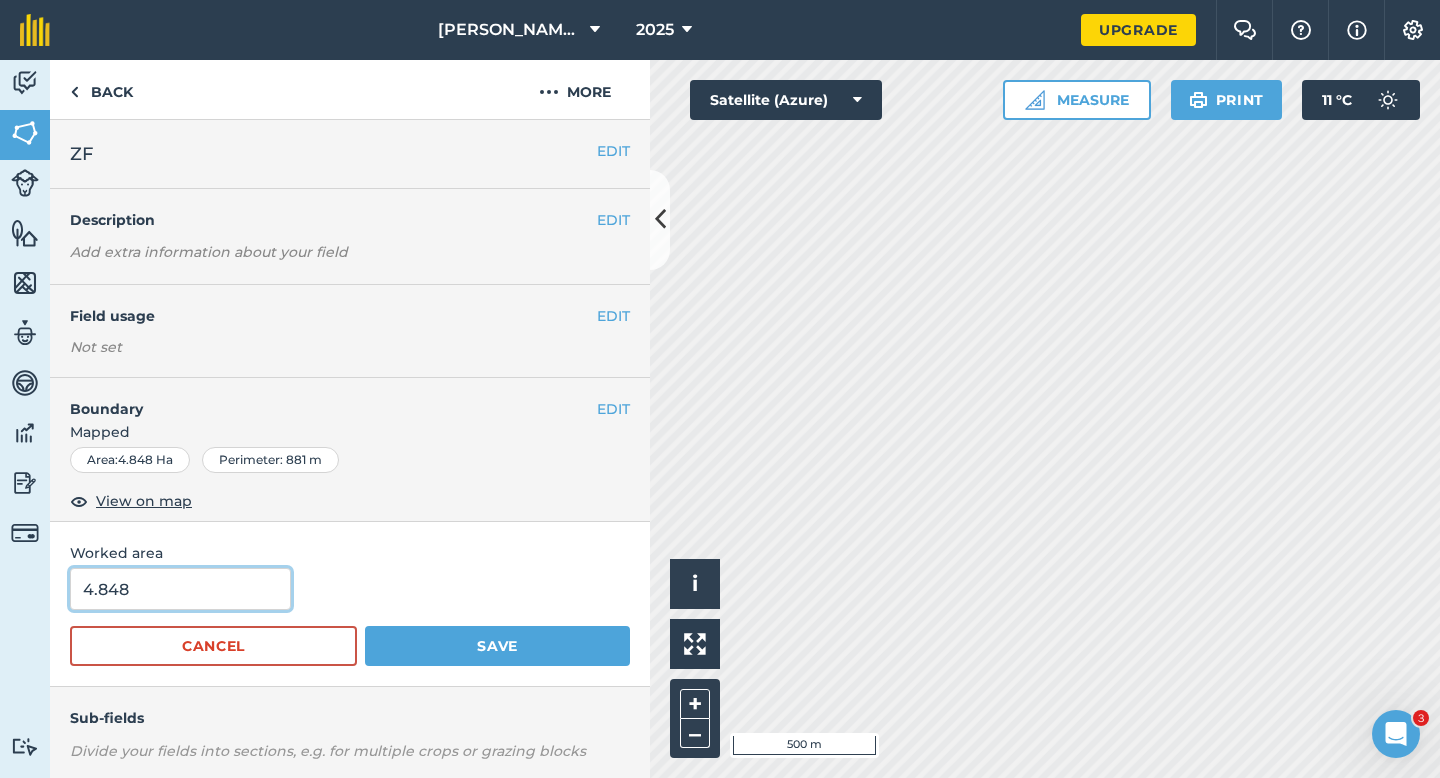click on "4.848" at bounding box center (180, 589) 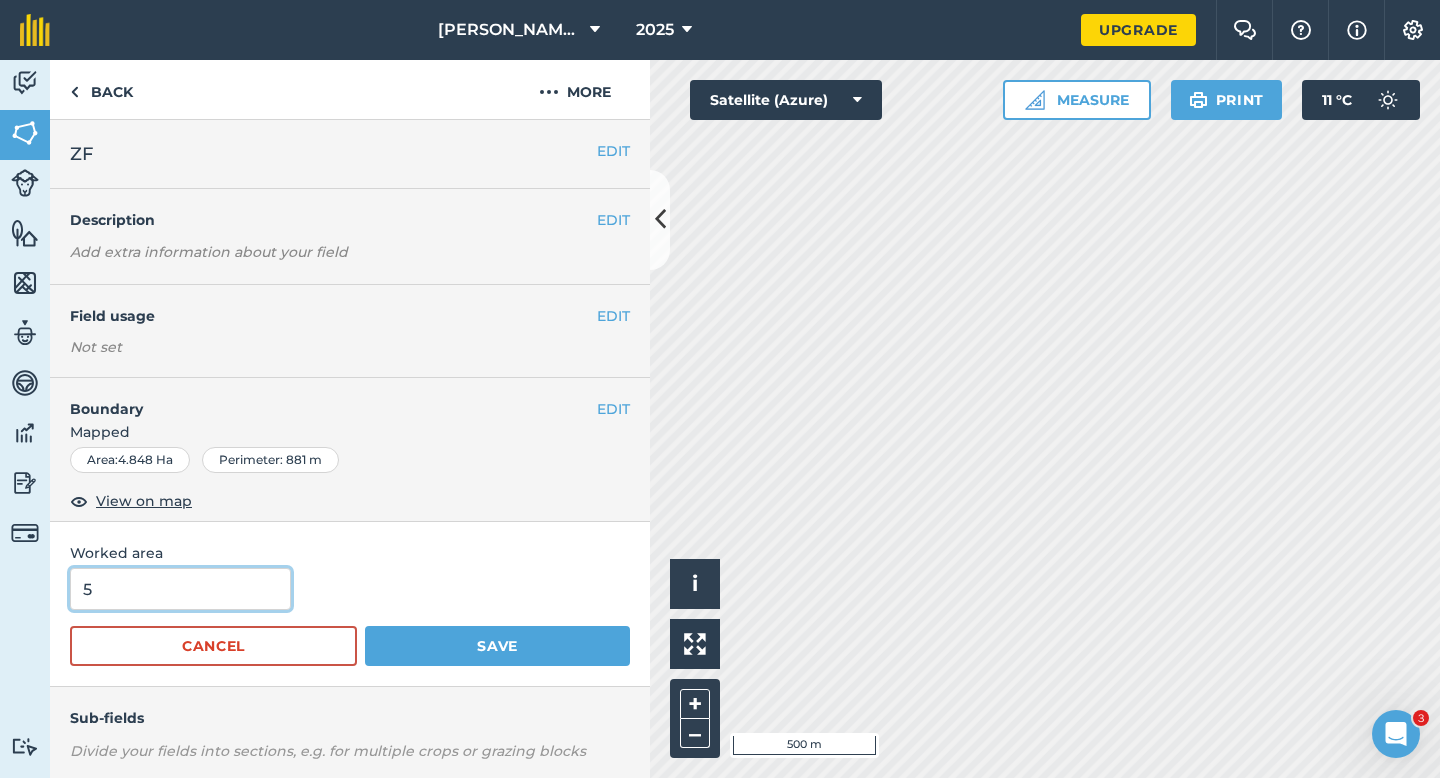 click on "Save" at bounding box center (497, 646) 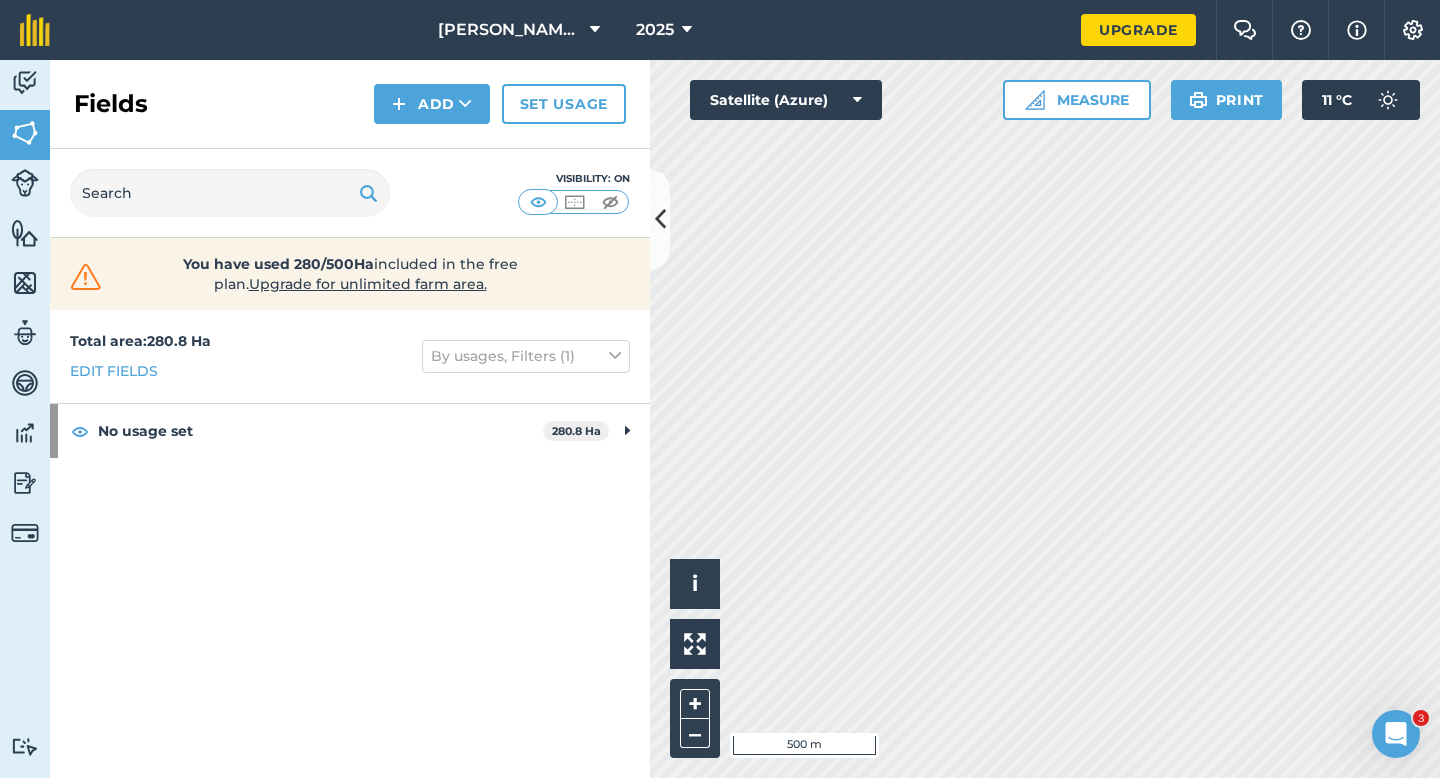 click on "Fields   Add   Set usage" at bounding box center (350, 104) 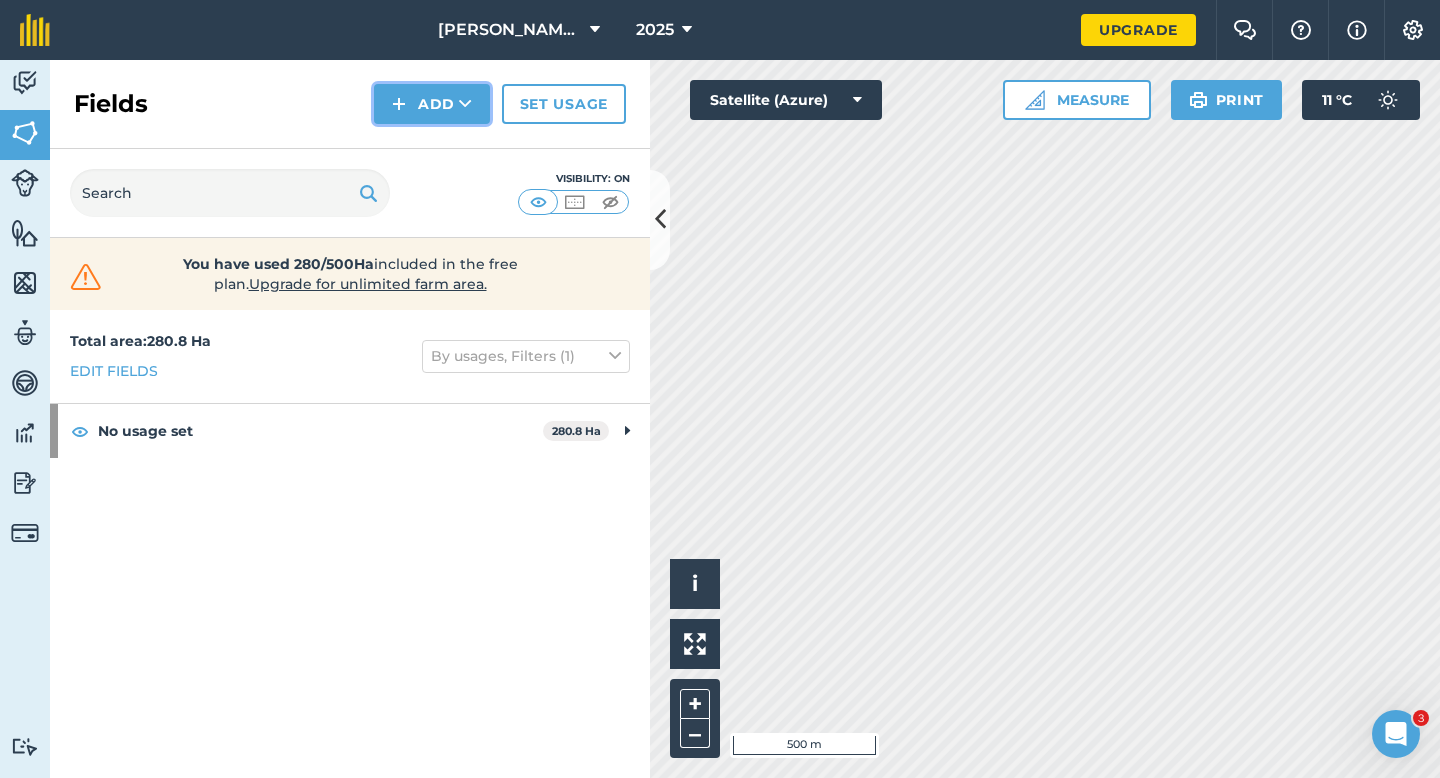 click on "Add" at bounding box center [432, 104] 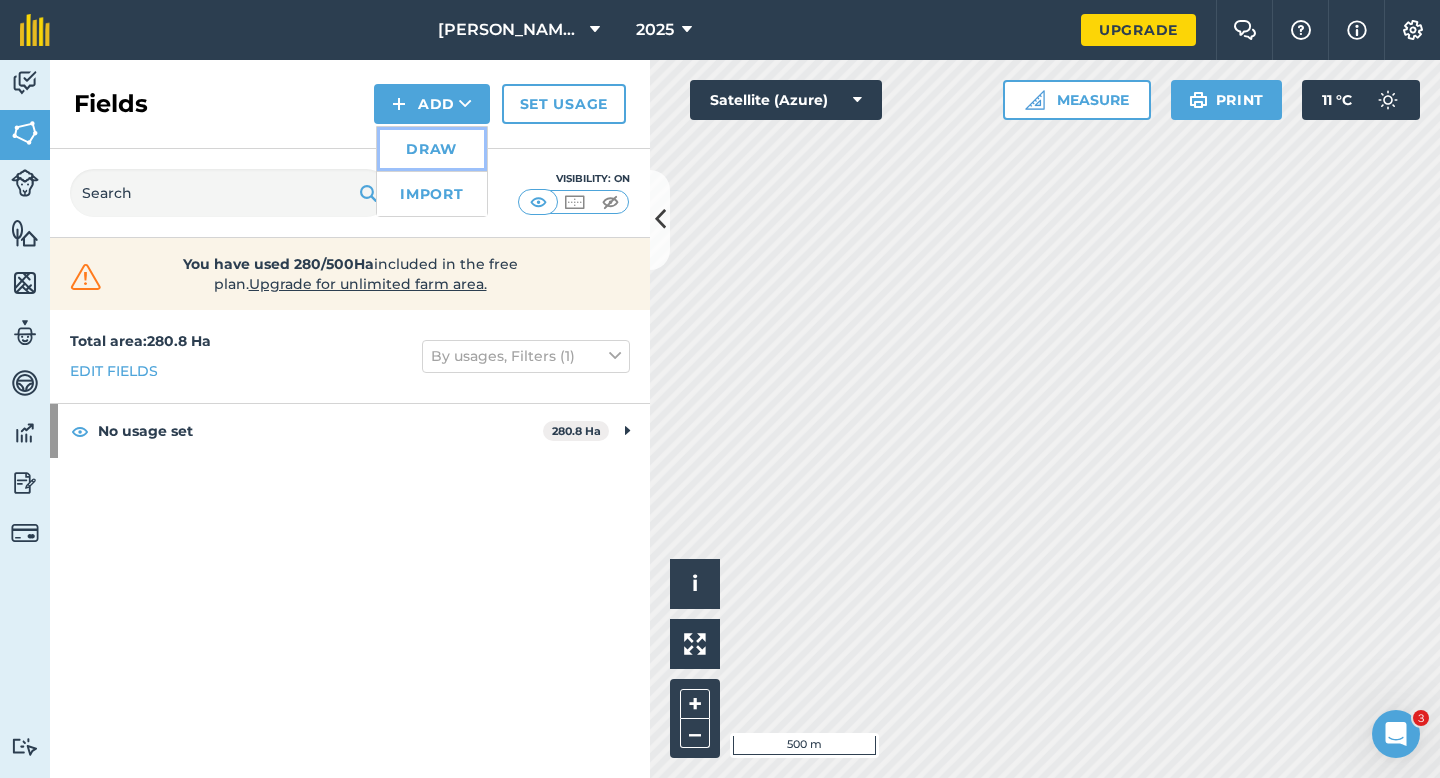 click on "Draw" at bounding box center (432, 149) 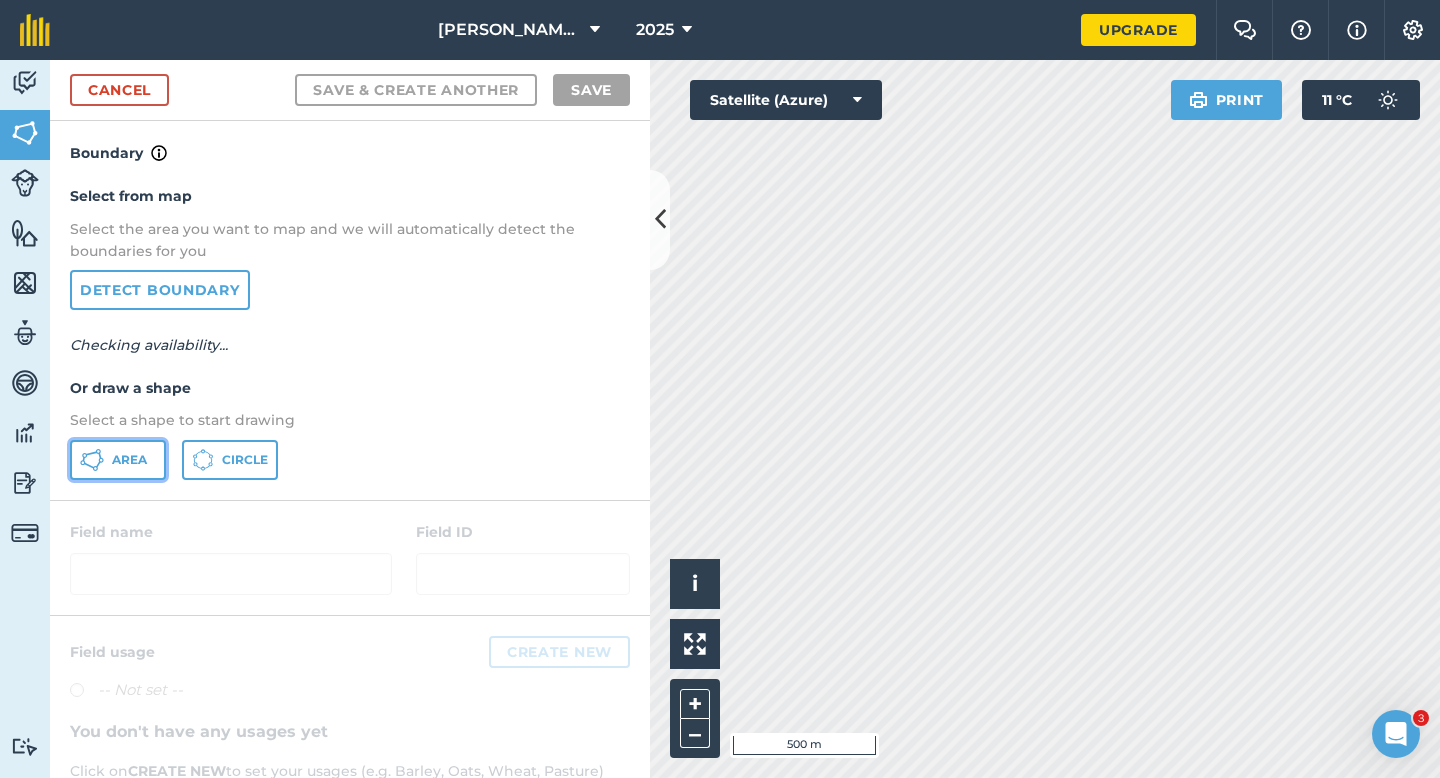 click on "Area" at bounding box center (129, 460) 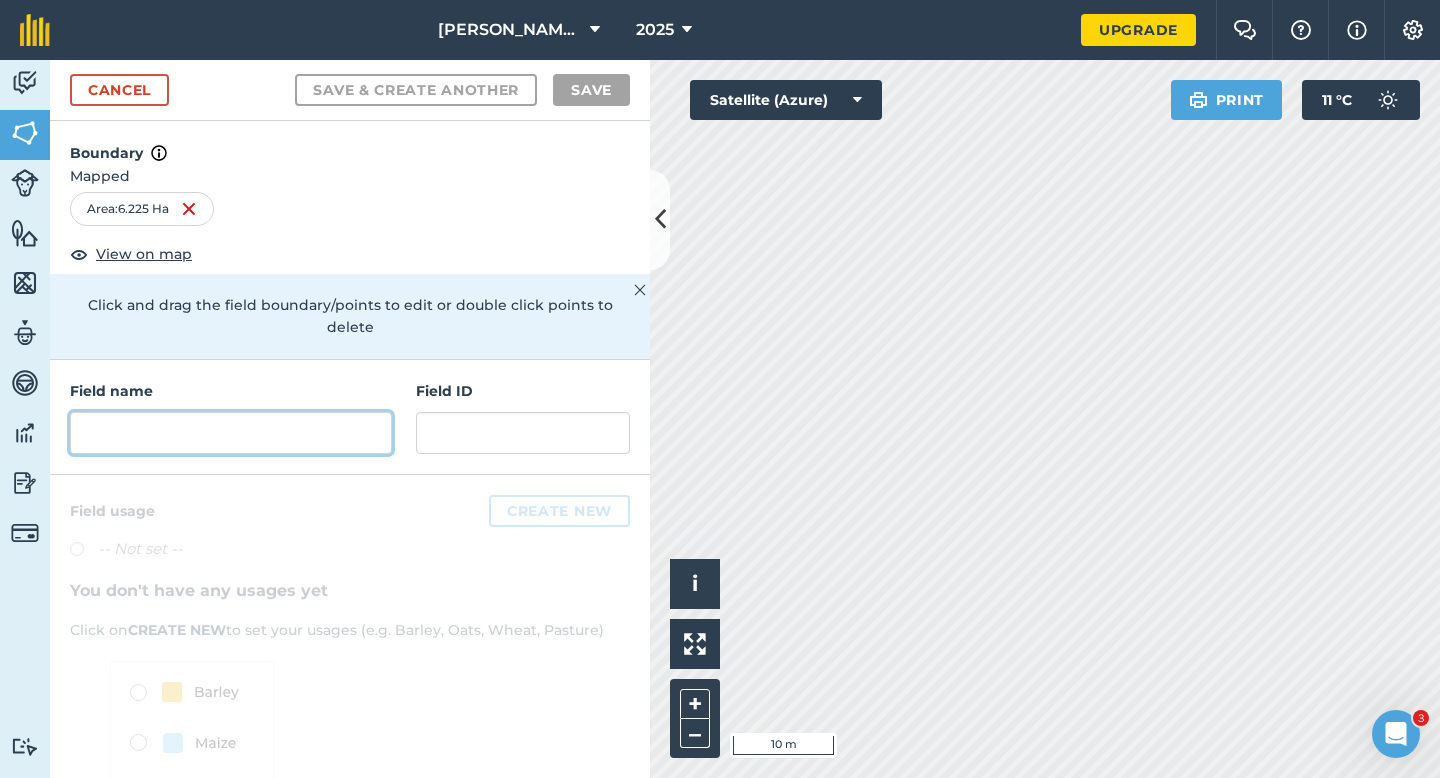 click at bounding box center (231, 433) 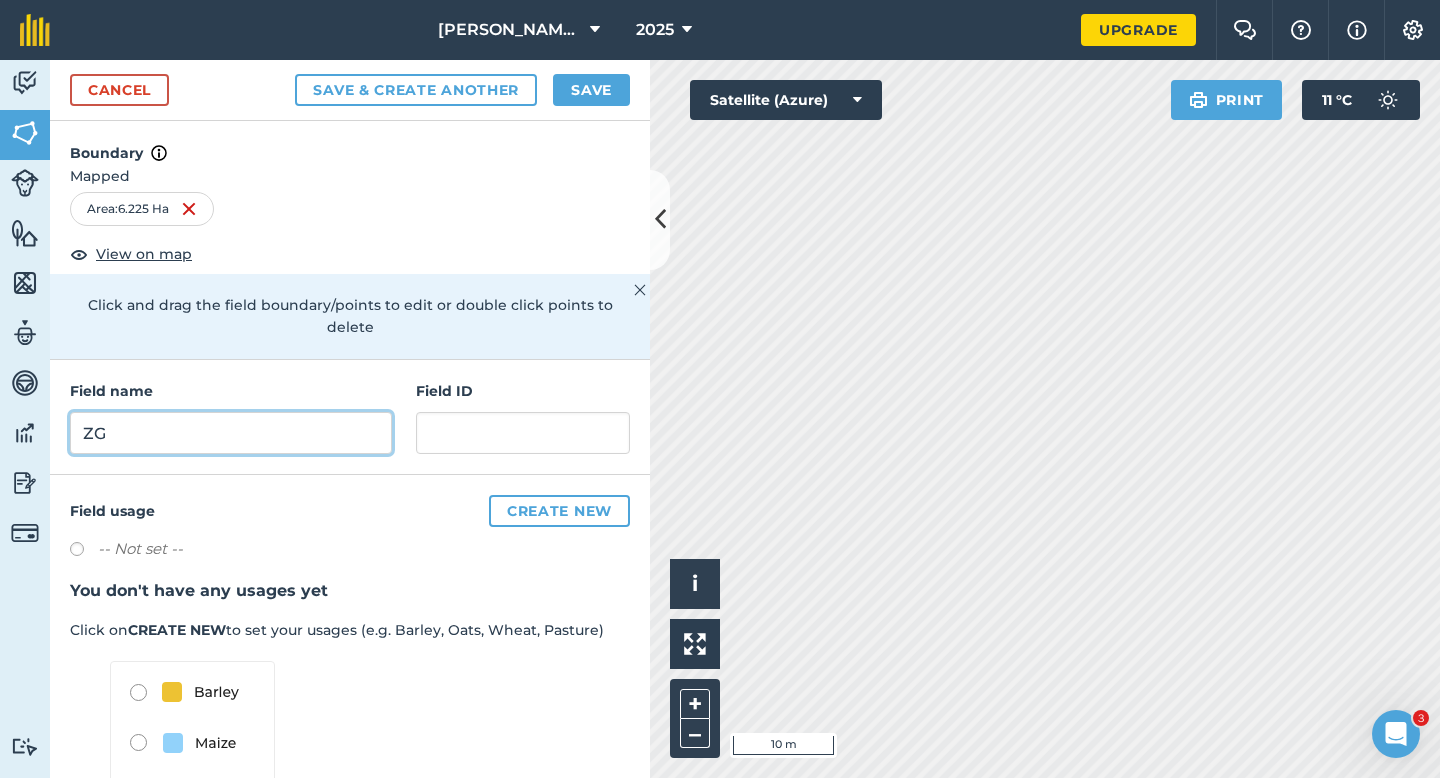 type on "ZG" 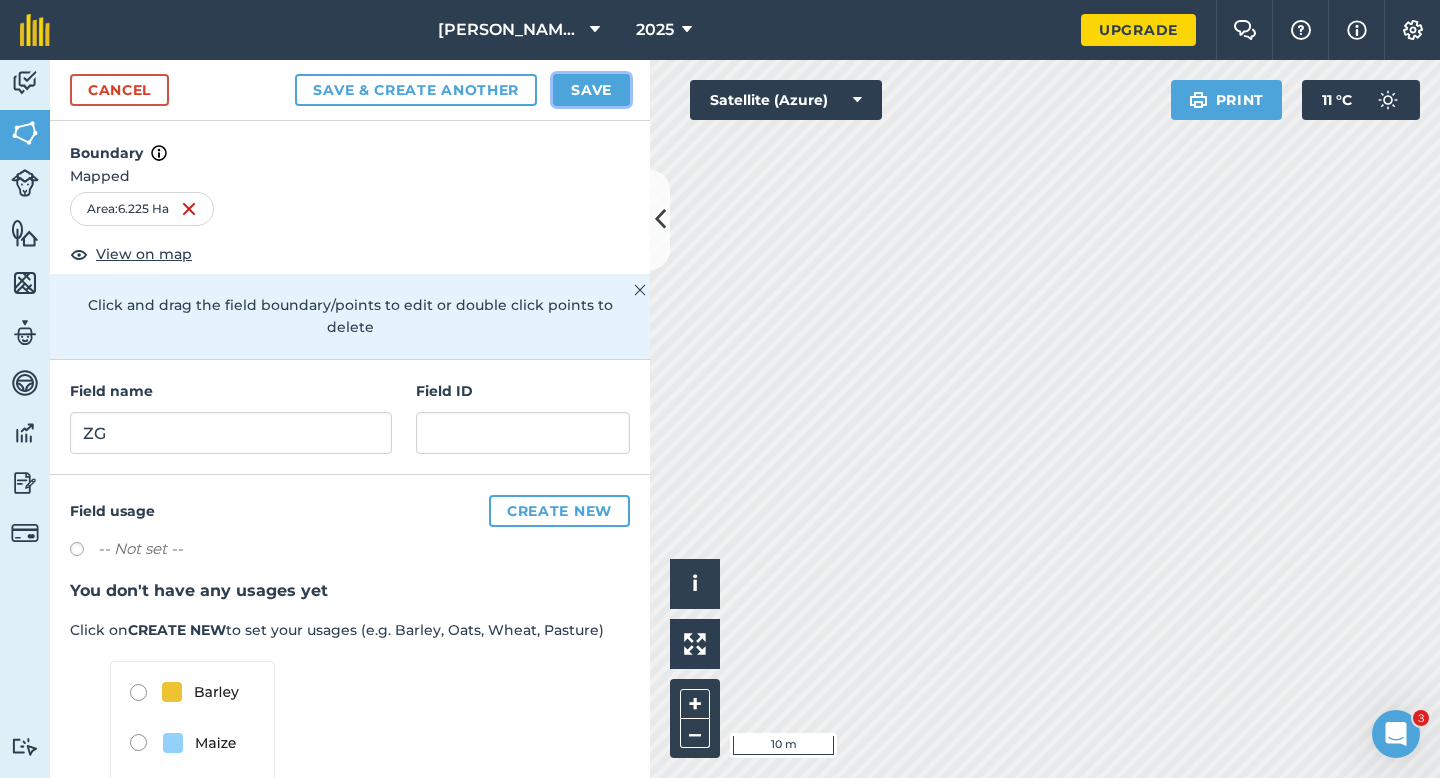 click on "Save" at bounding box center (591, 90) 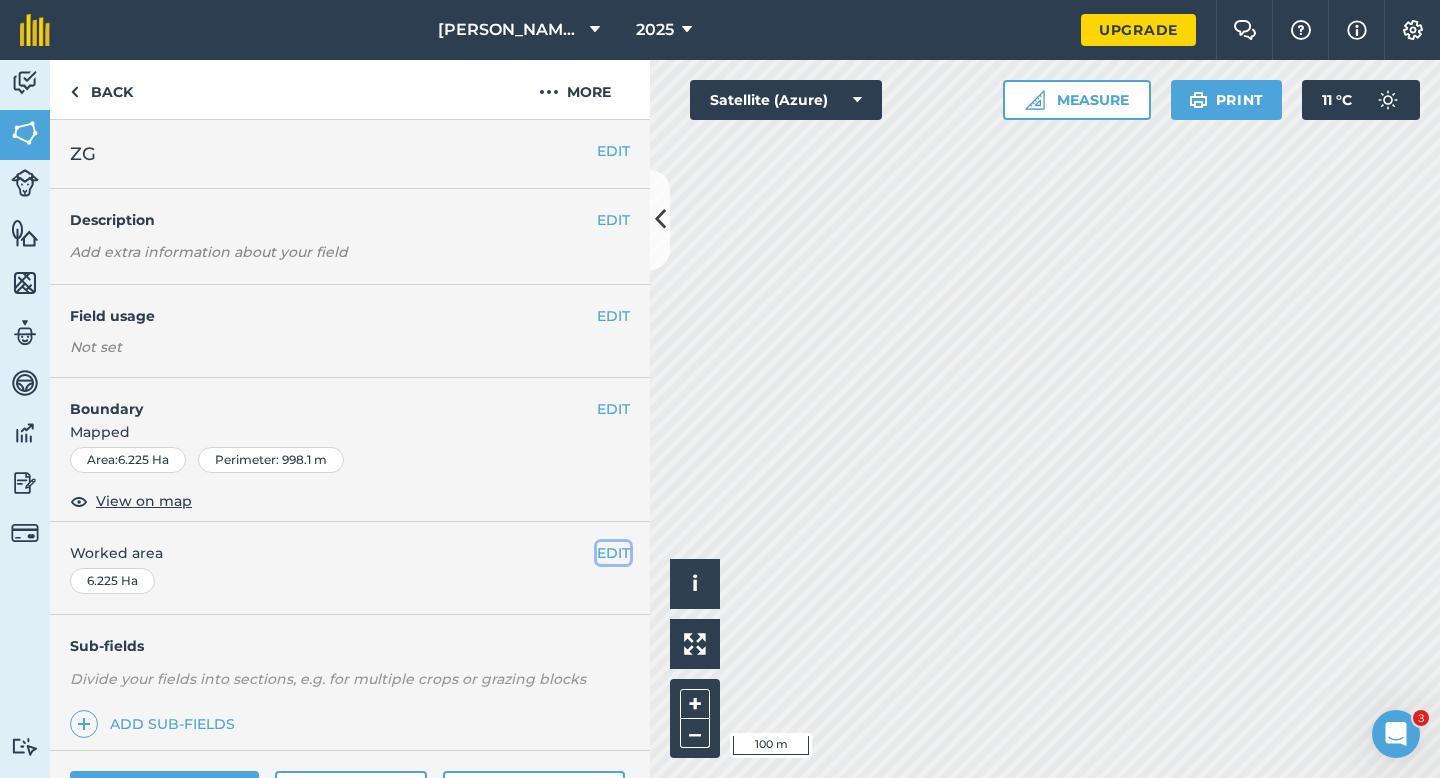 click on "EDIT" at bounding box center (613, 553) 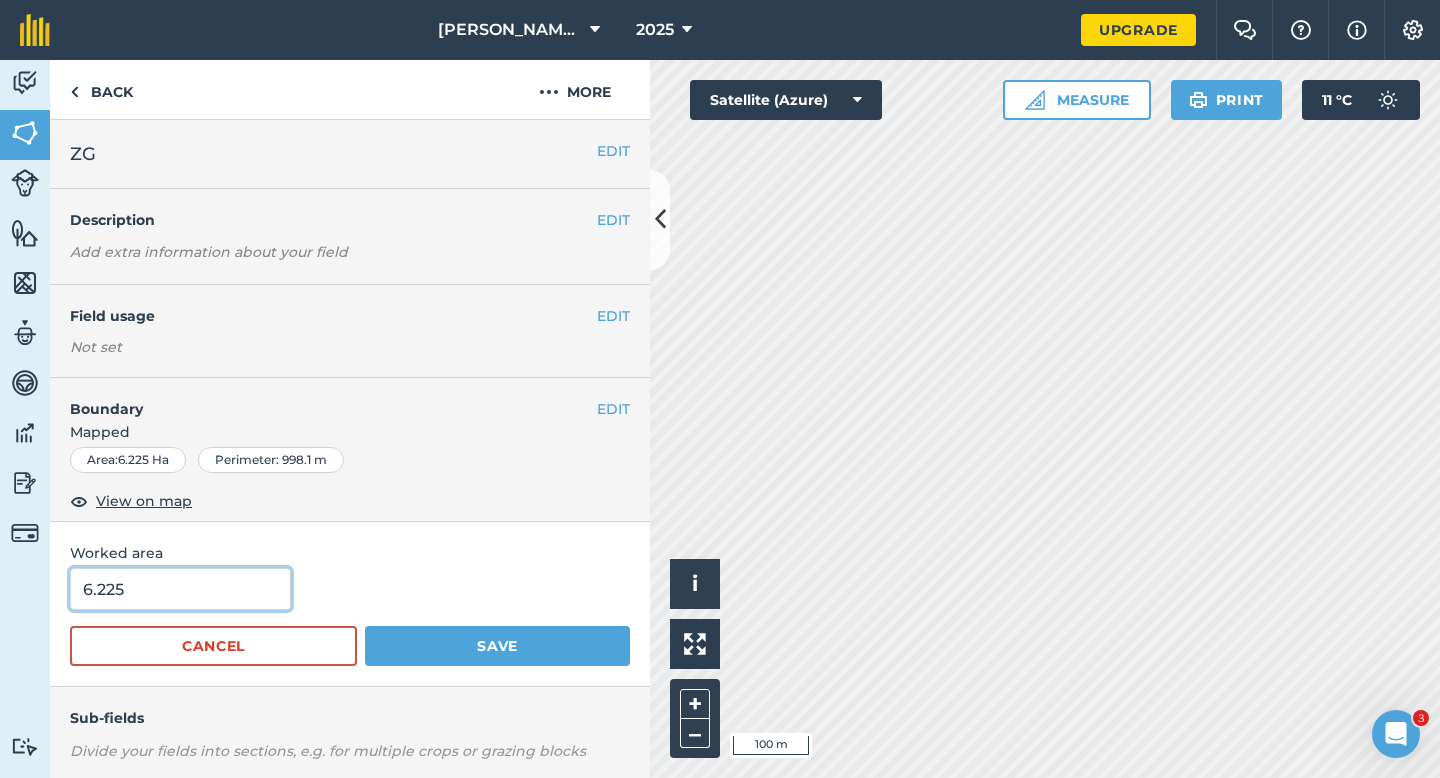 click on "6.225" at bounding box center [180, 589] 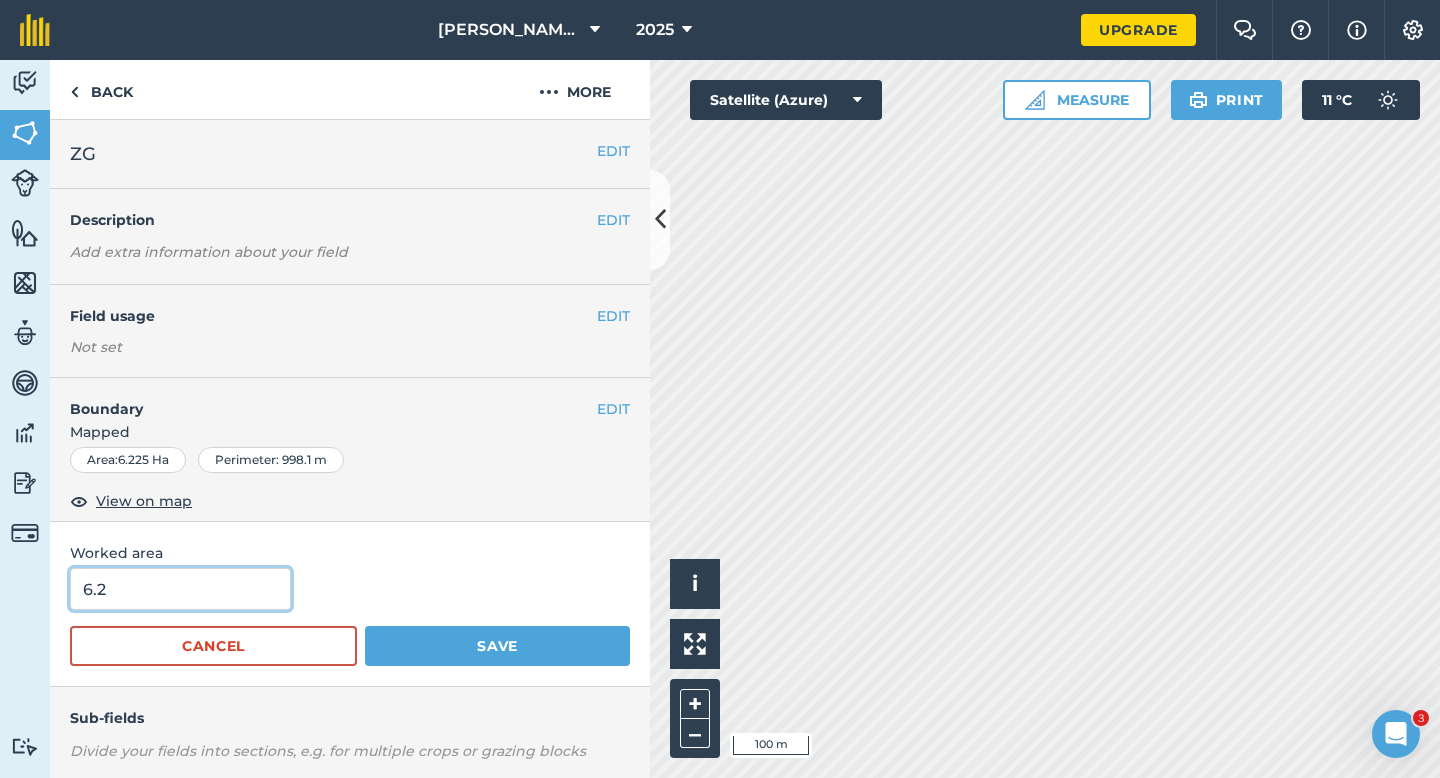 type on "6.2" 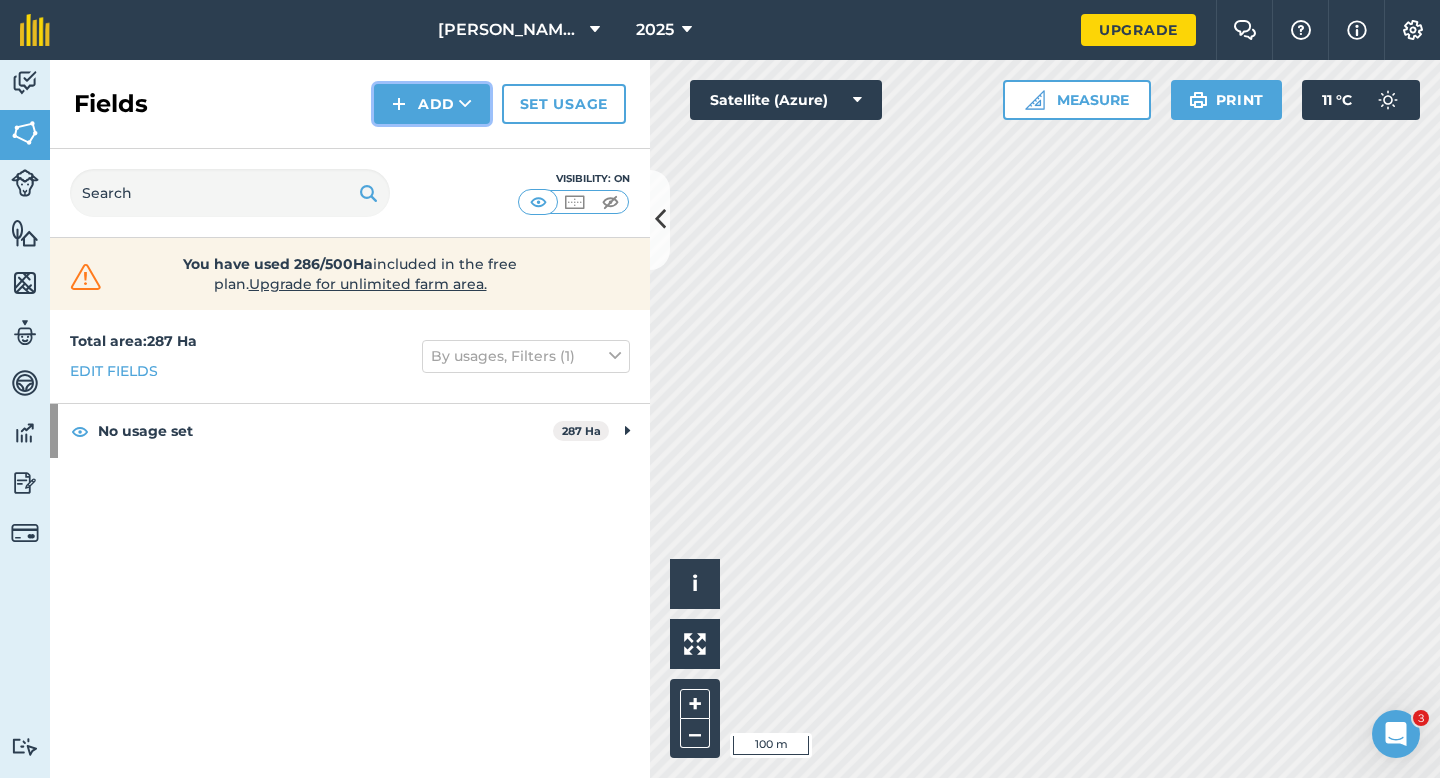 click on "Add" at bounding box center [432, 104] 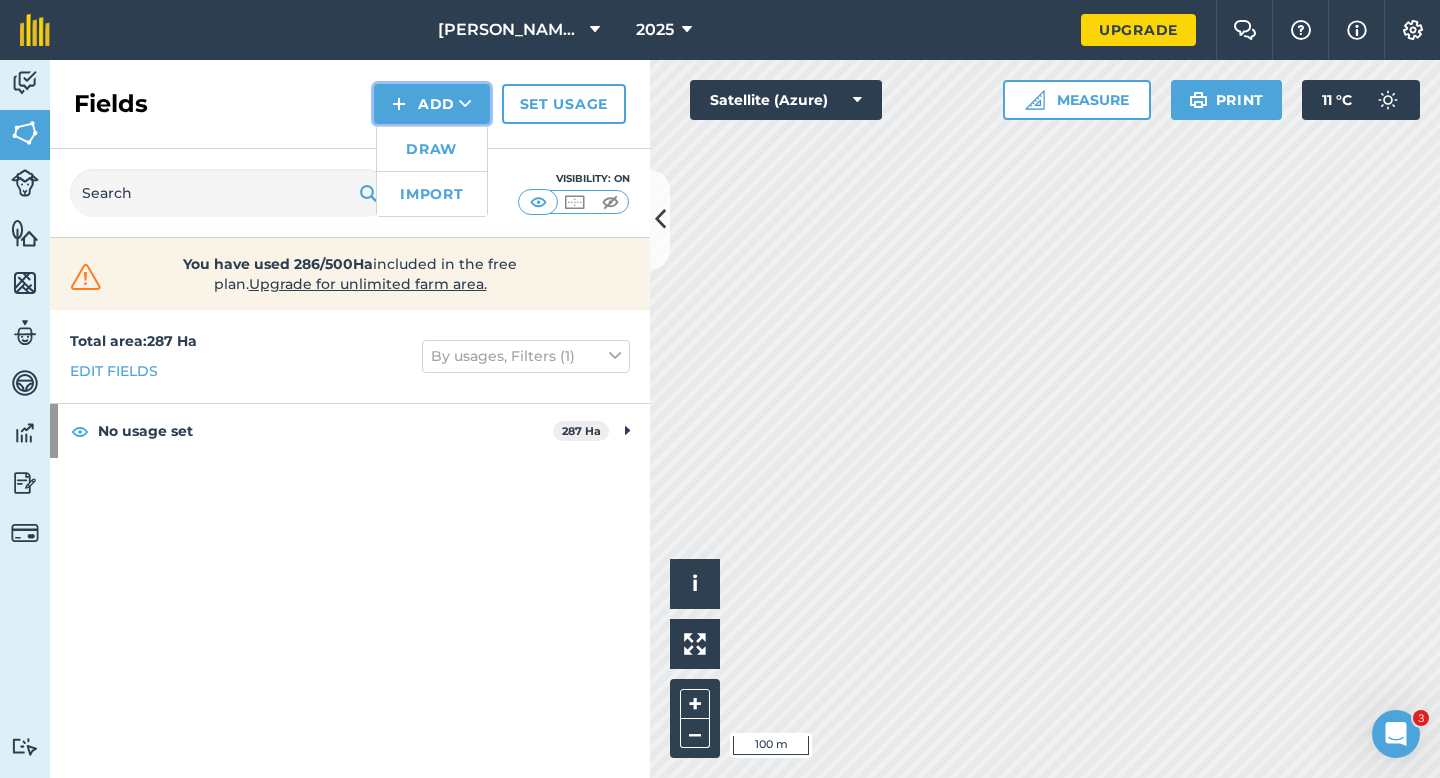 click on "Draw Import" at bounding box center (432, 171) 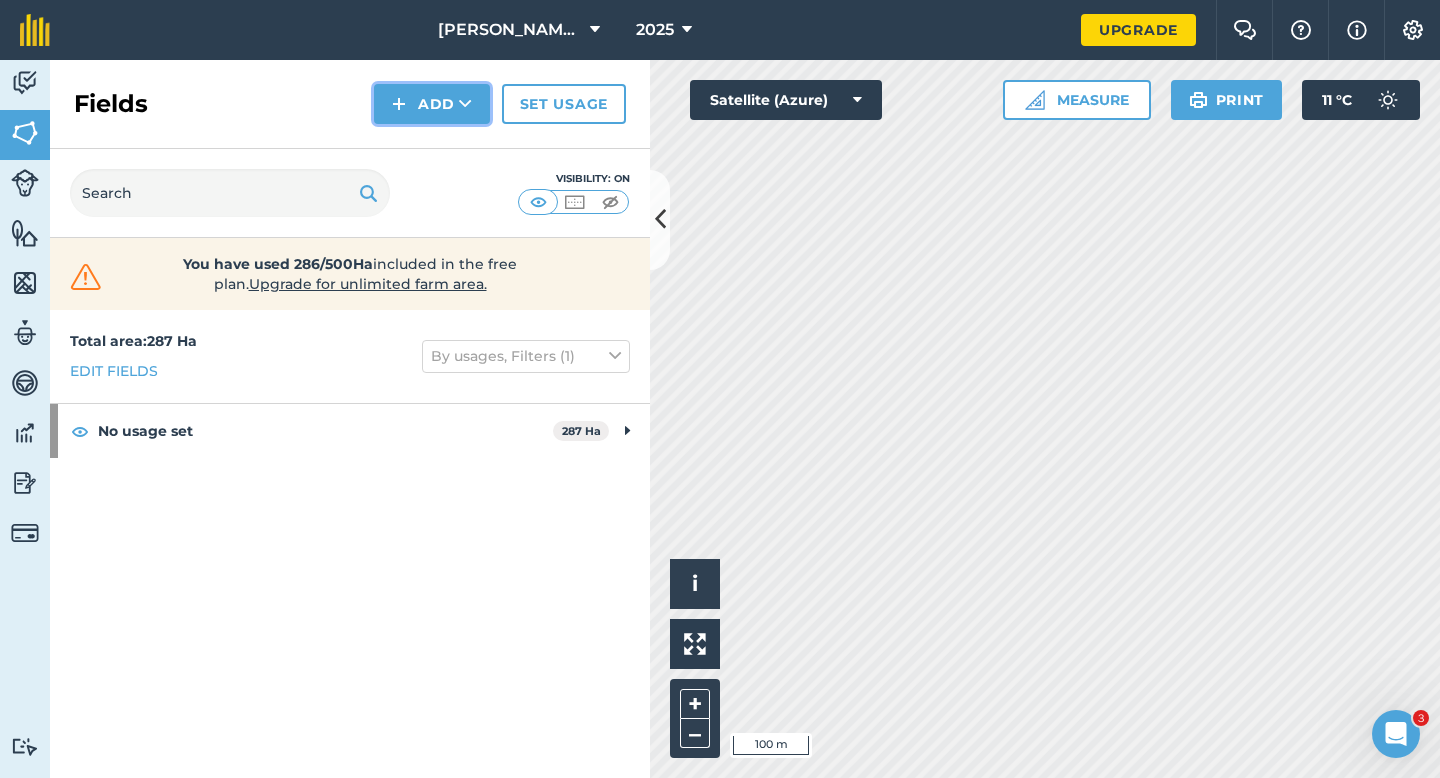click at bounding box center [465, 104] 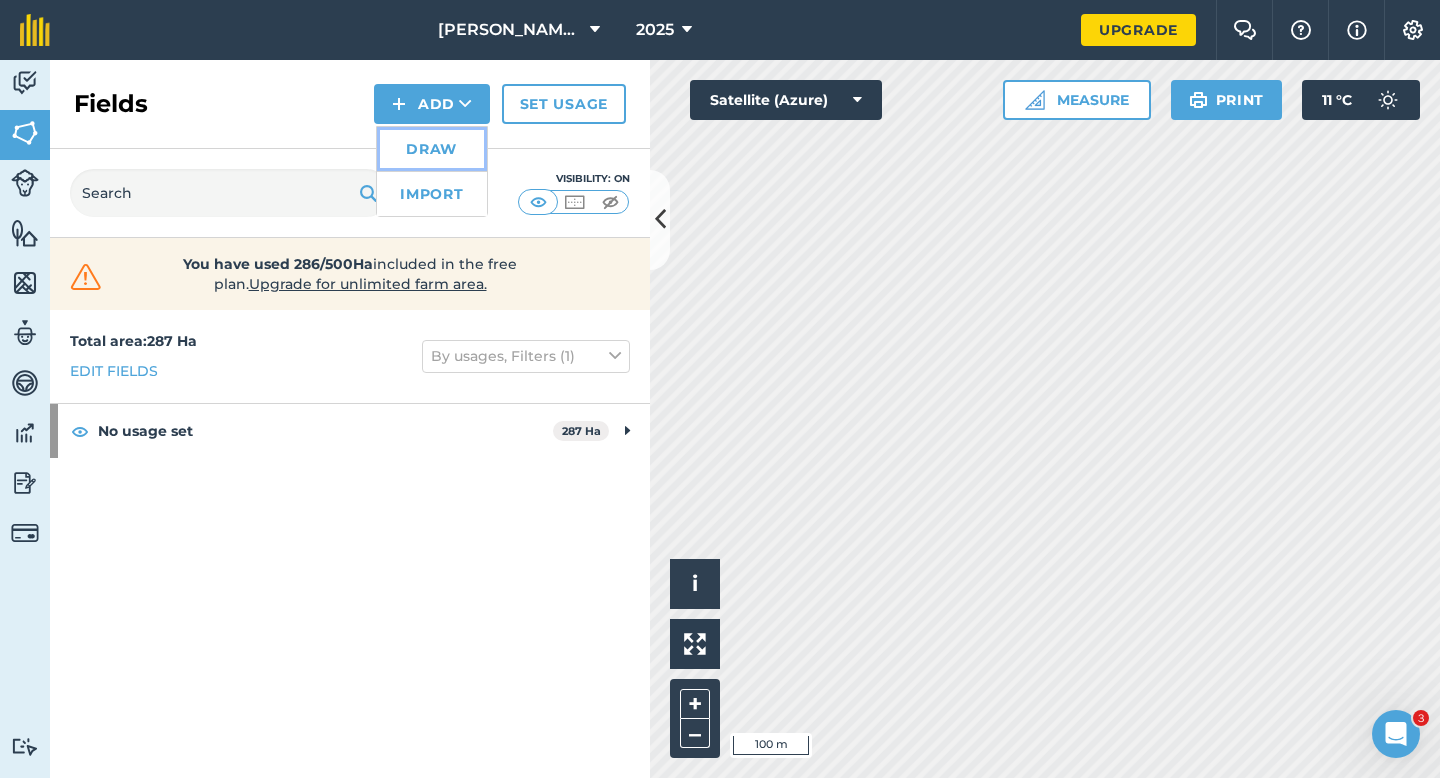 click on "Draw" at bounding box center (432, 149) 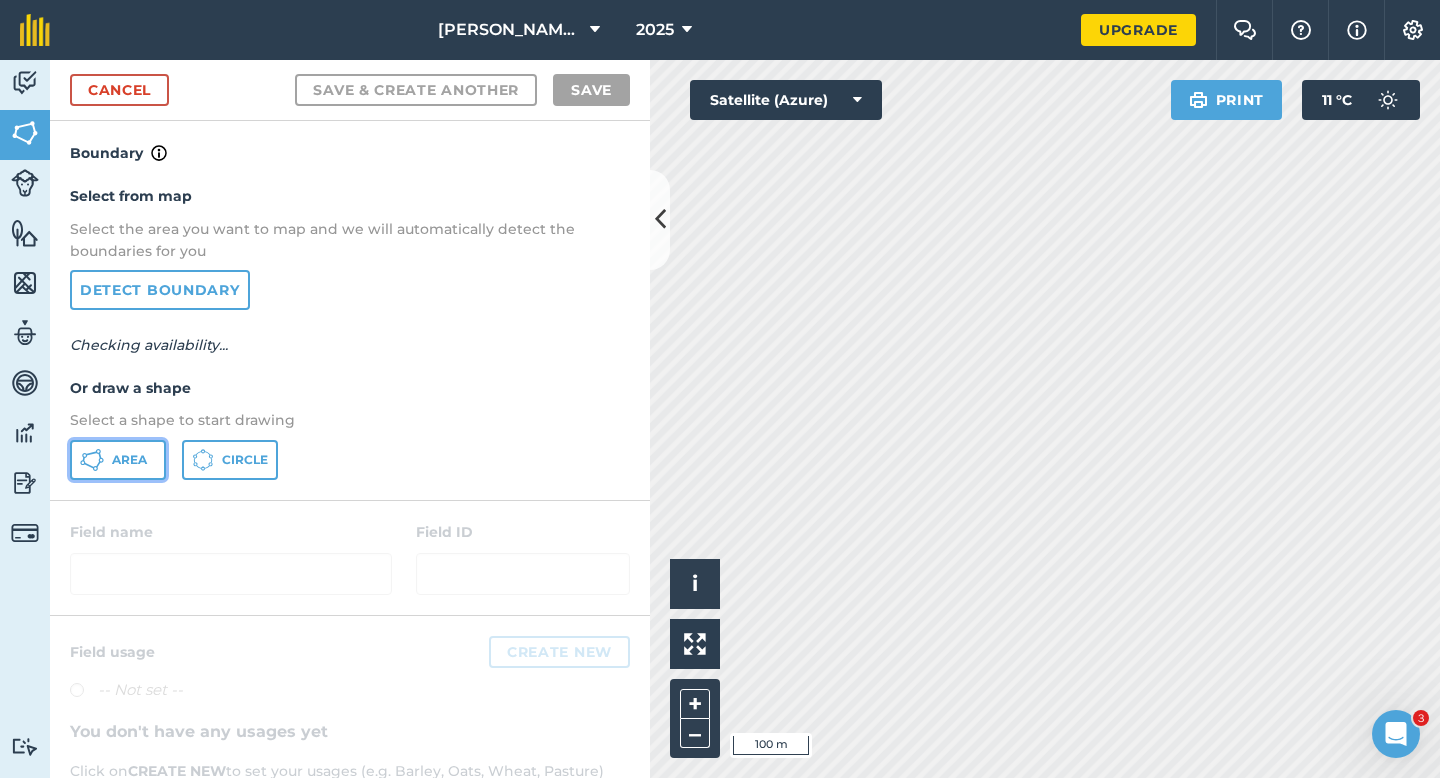 click on "Area" at bounding box center (118, 460) 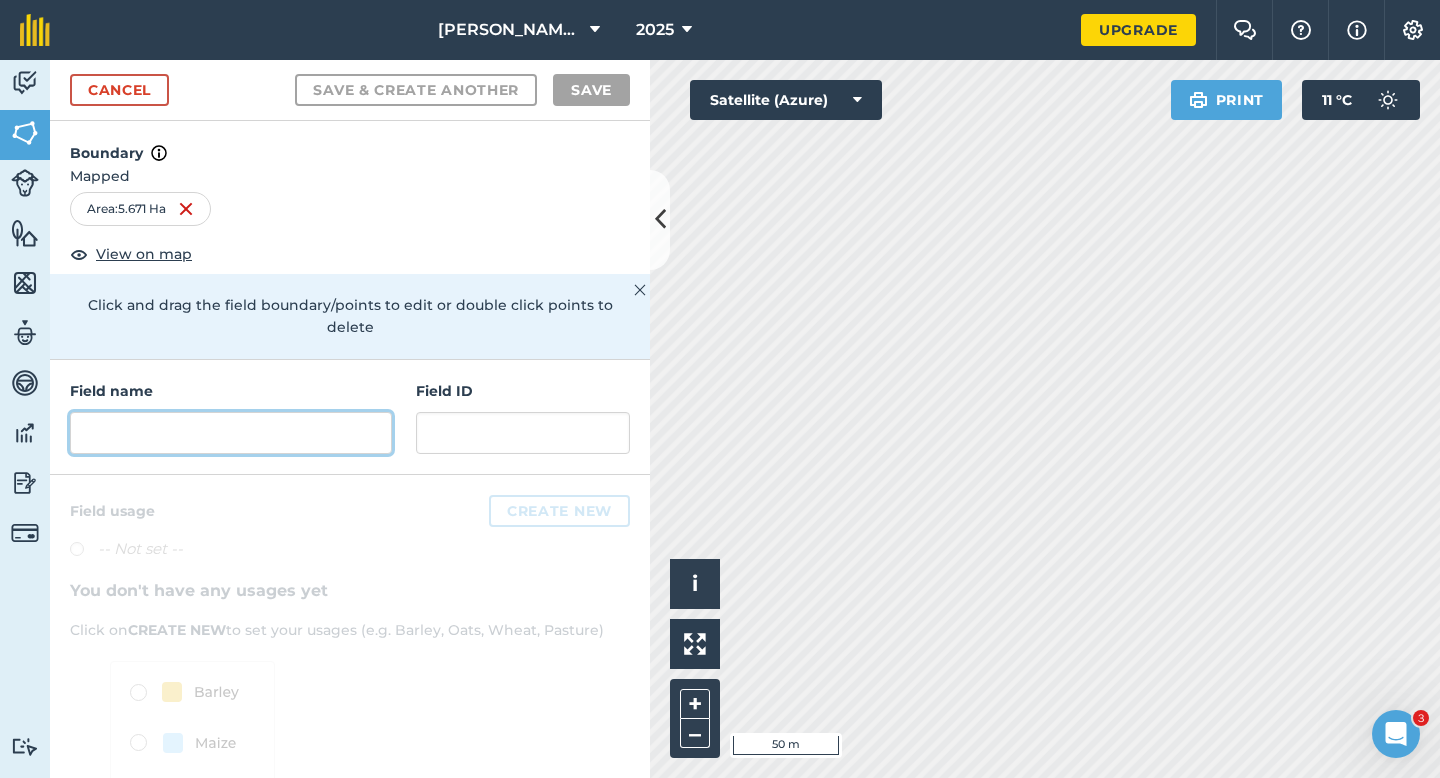 click at bounding box center [231, 433] 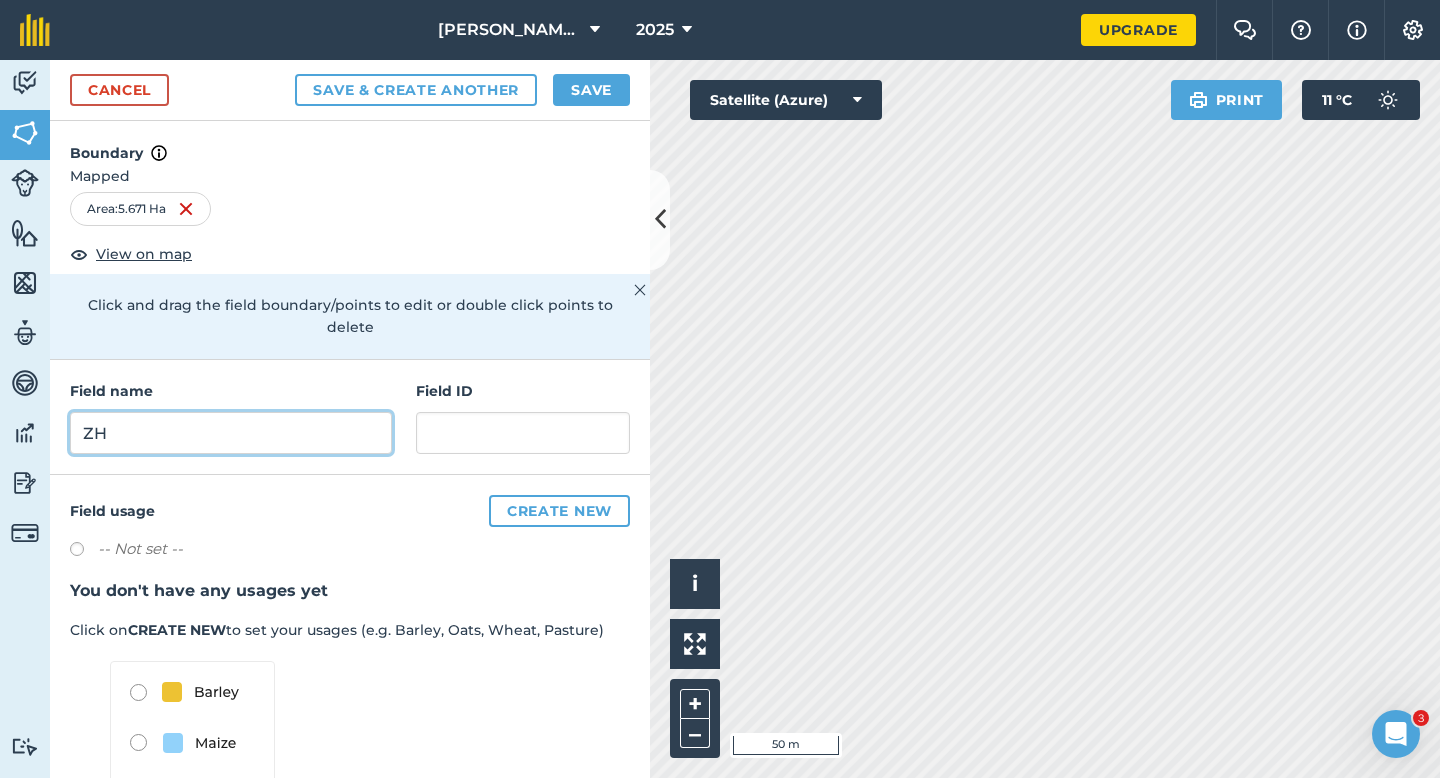 type on "ZH" 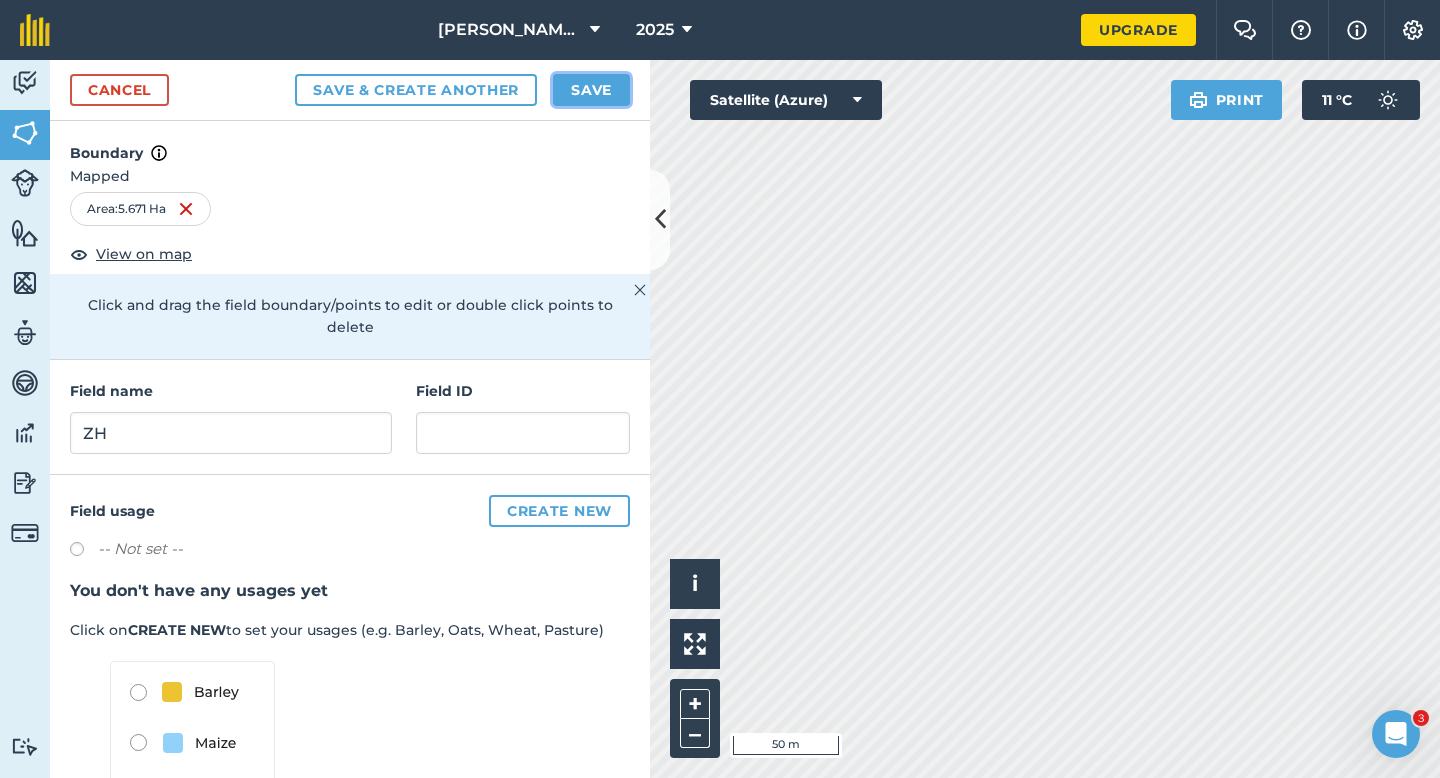 click on "Save" at bounding box center (591, 90) 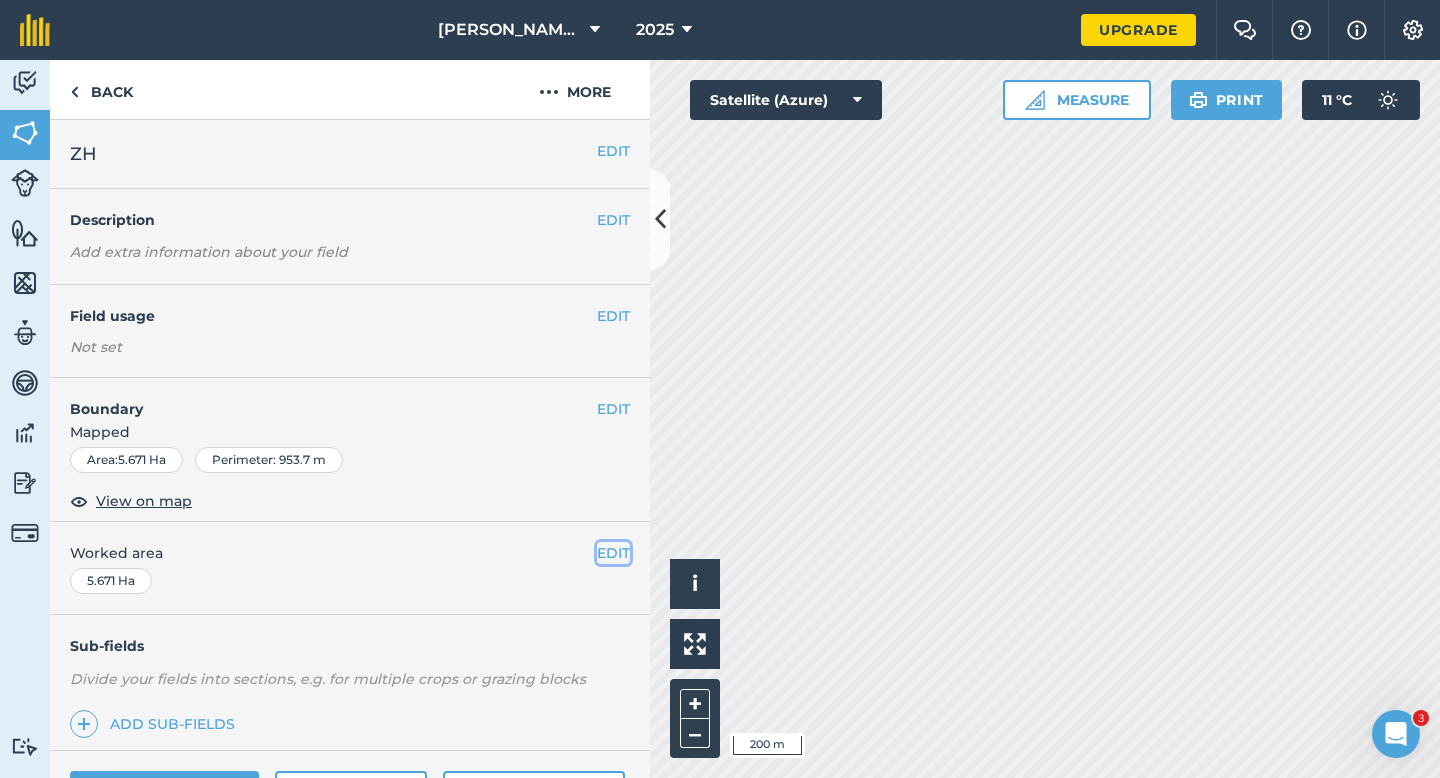 click on "EDIT" at bounding box center [613, 553] 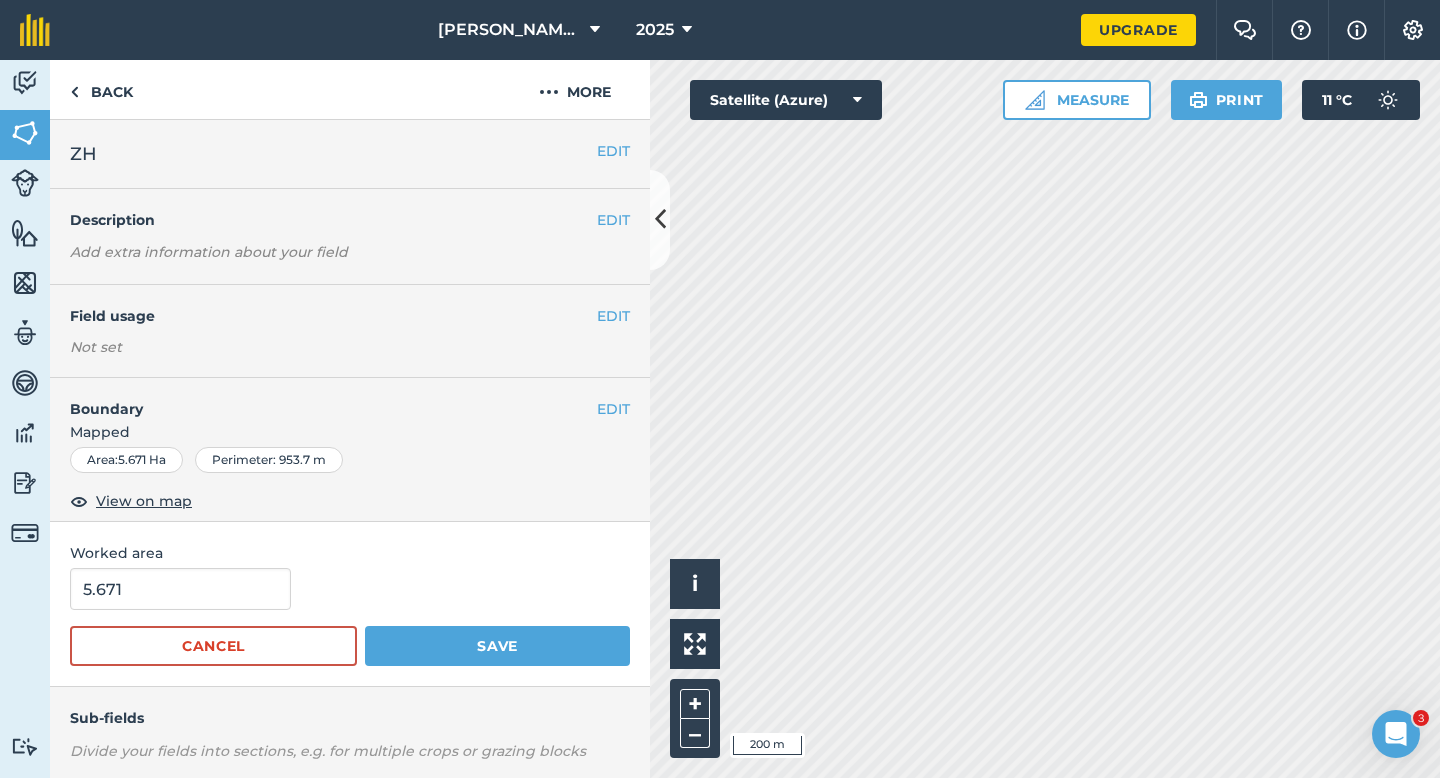 click on "5.671" at bounding box center [350, 589] 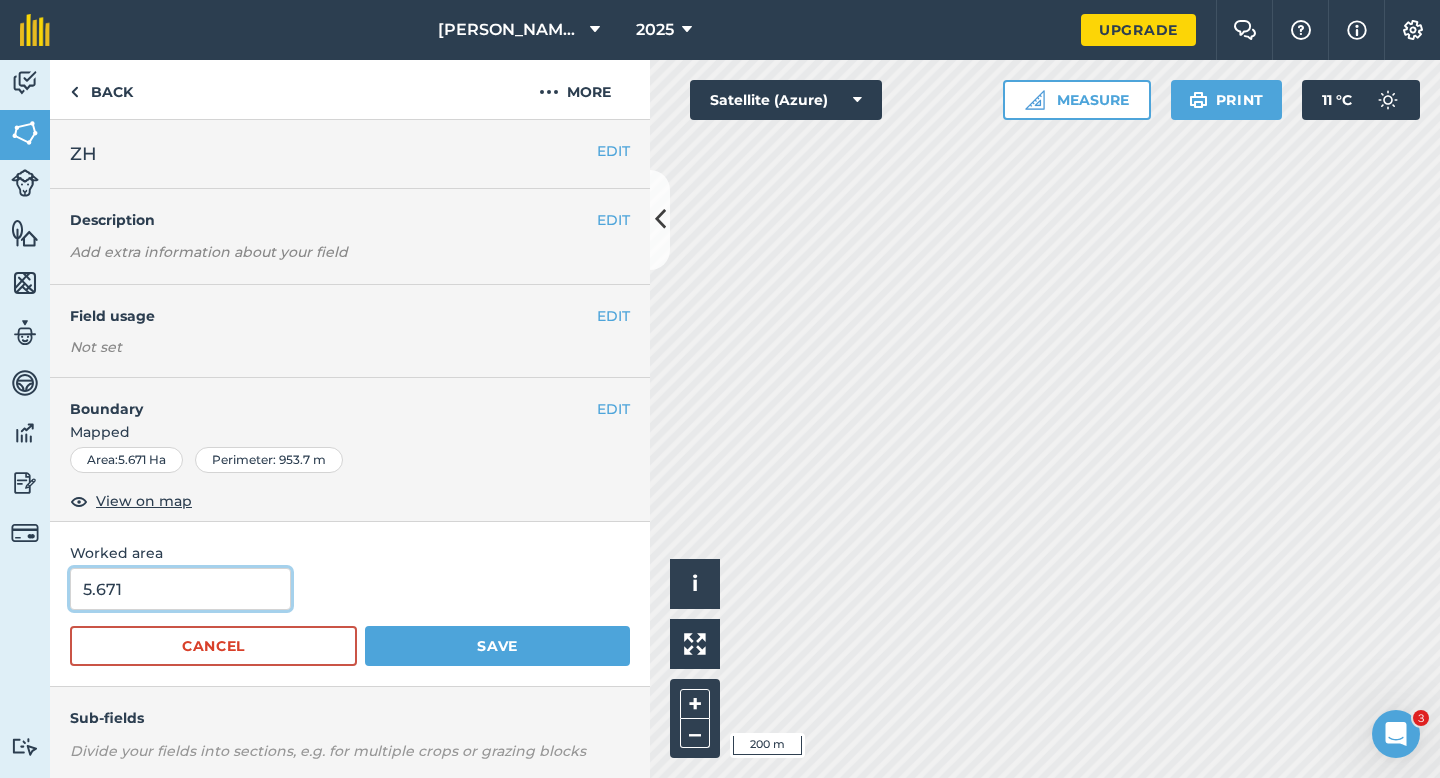 click on "5.671" at bounding box center (180, 589) 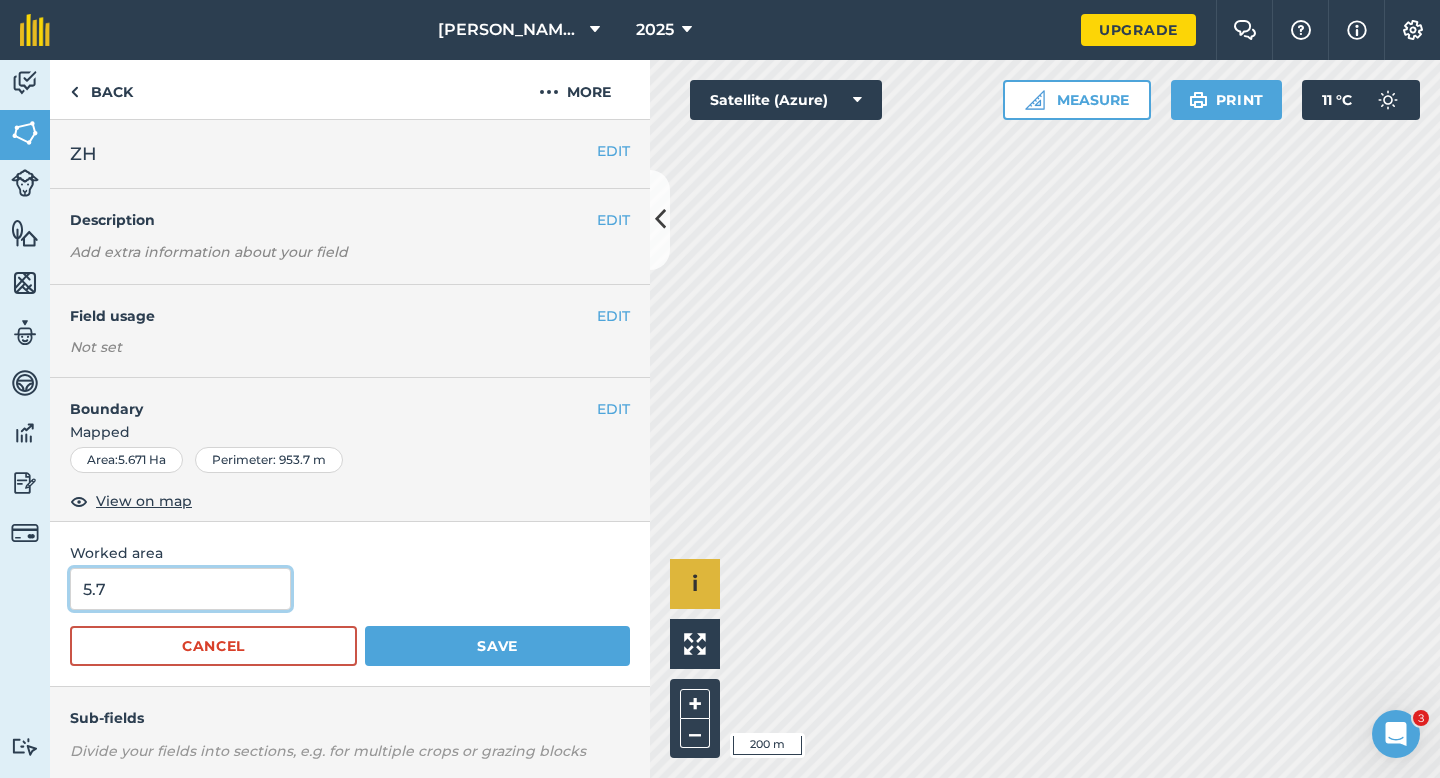 type on "5.7" 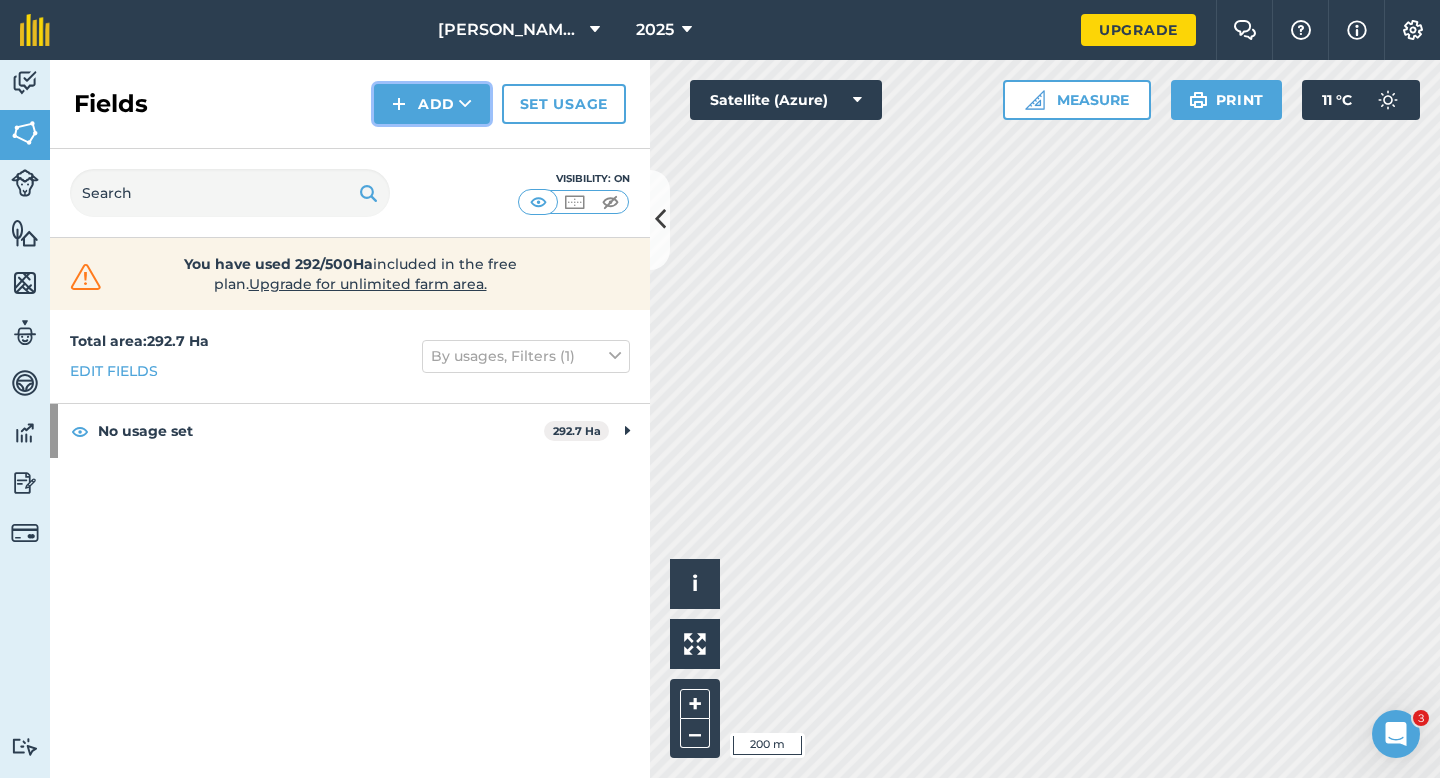 click on "Add" at bounding box center [432, 104] 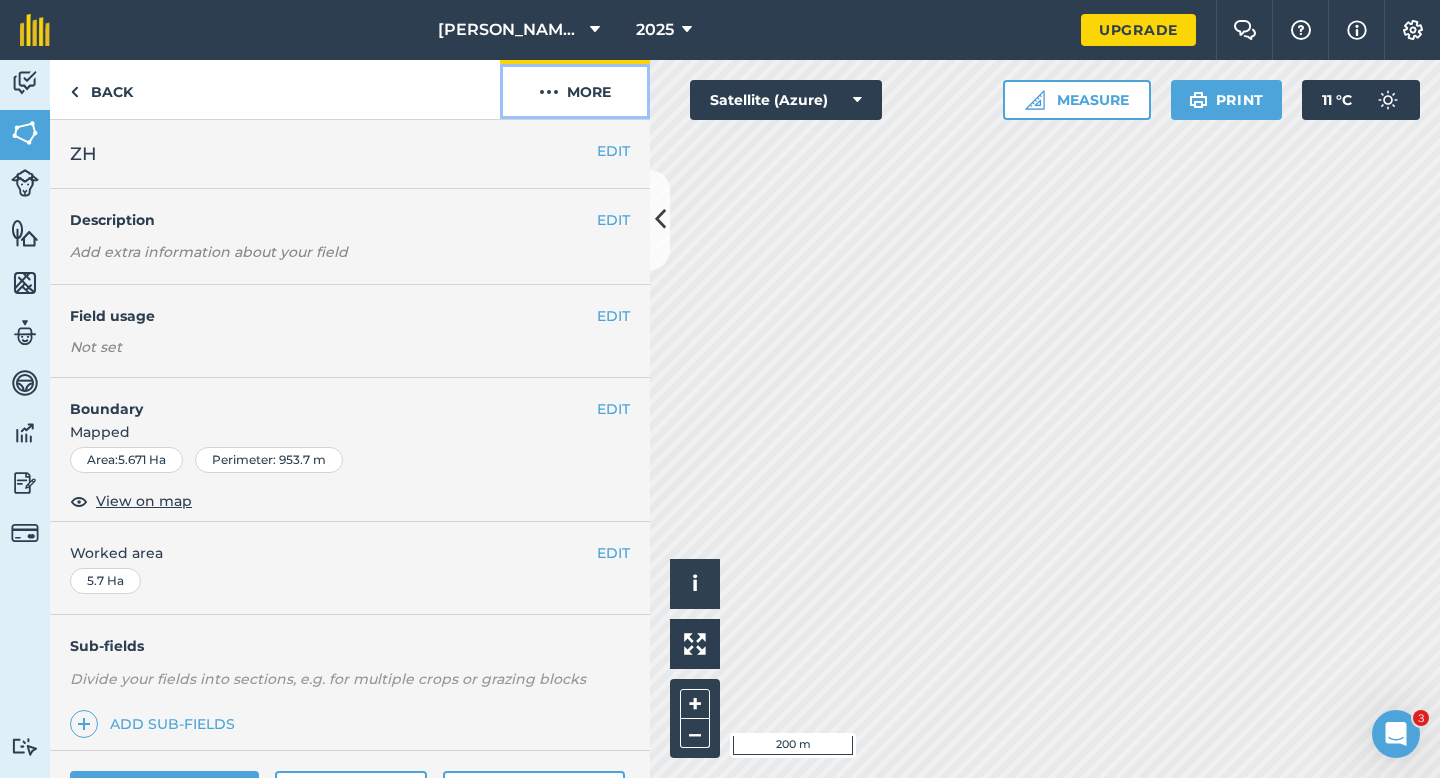 click on "More" at bounding box center (575, 89) 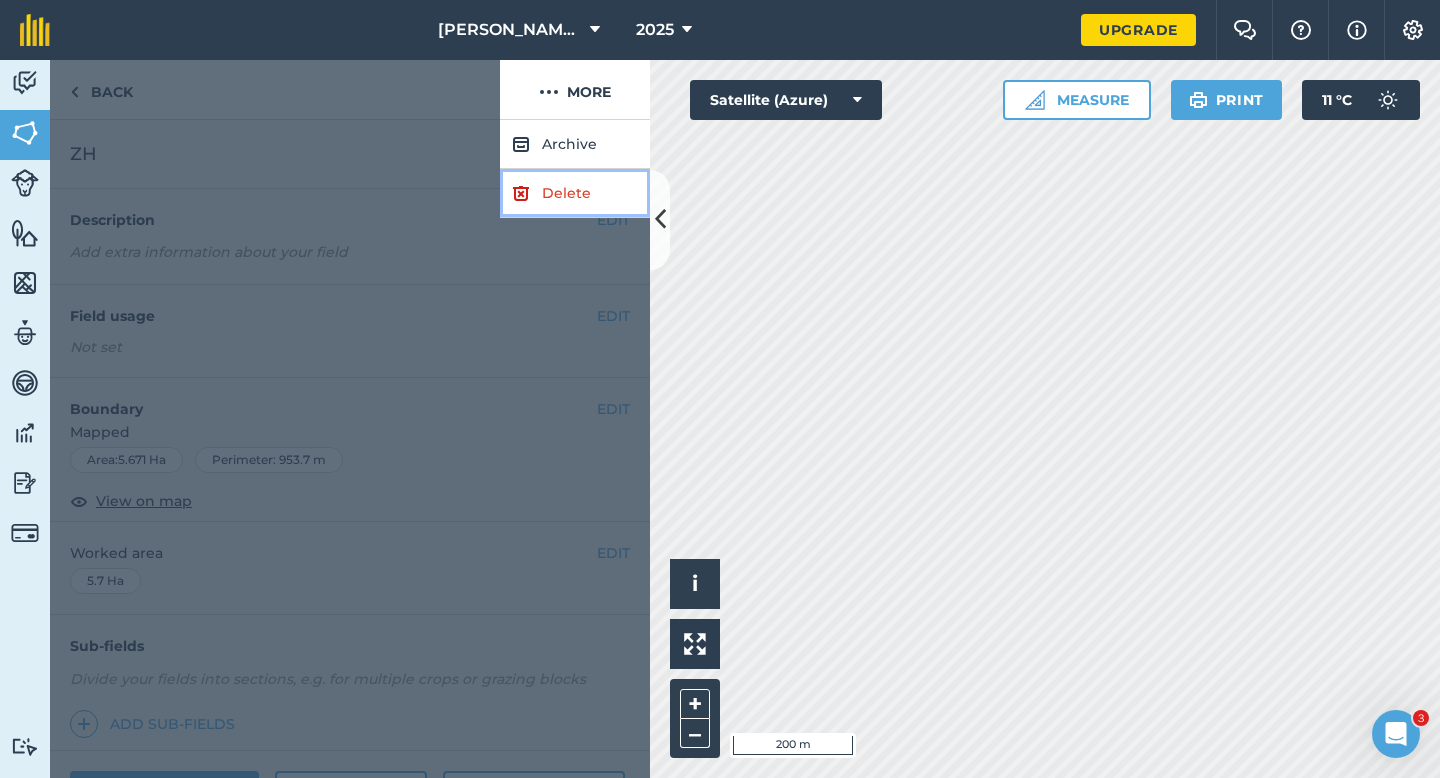 click on "Delete" at bounding box center (575, 193) 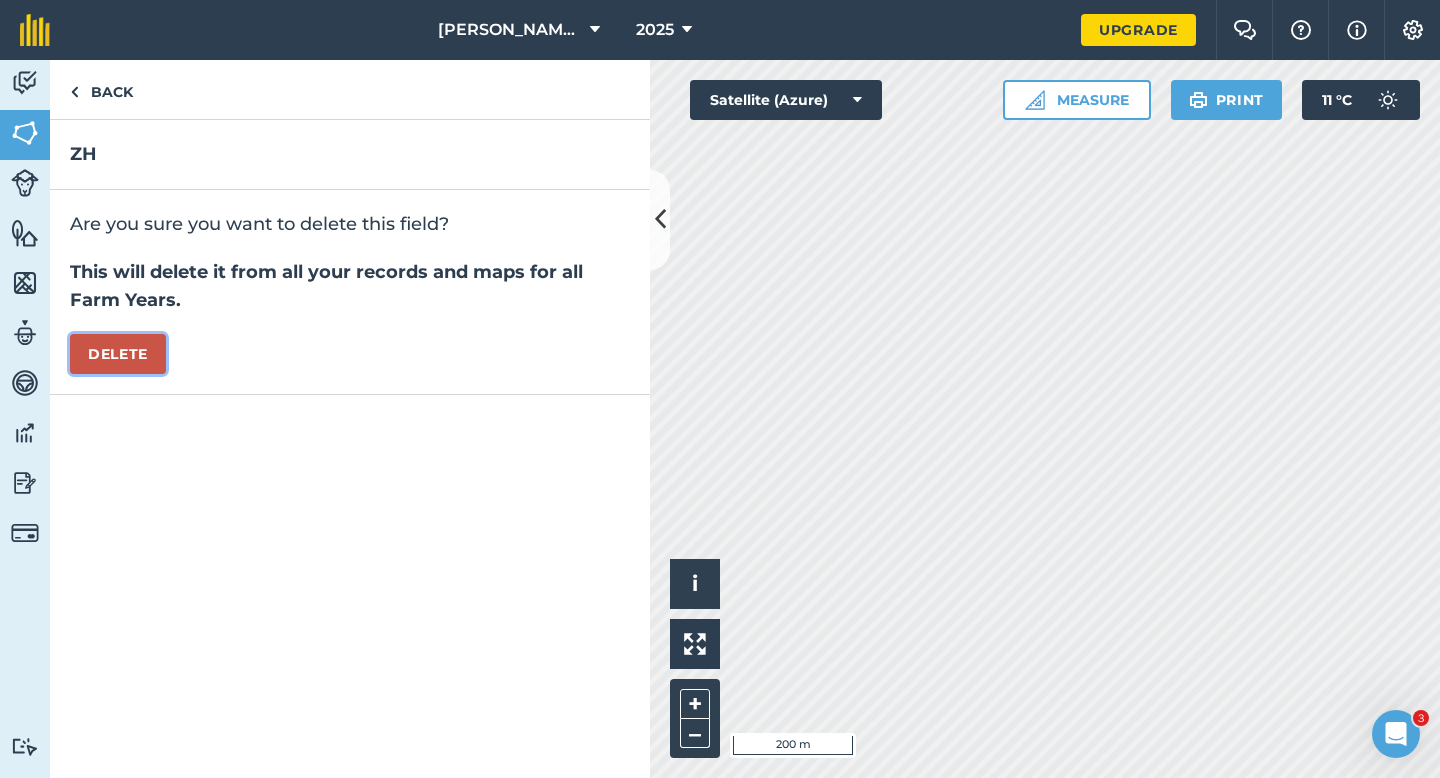 click on "Delete" at bounding box center [118, 354] 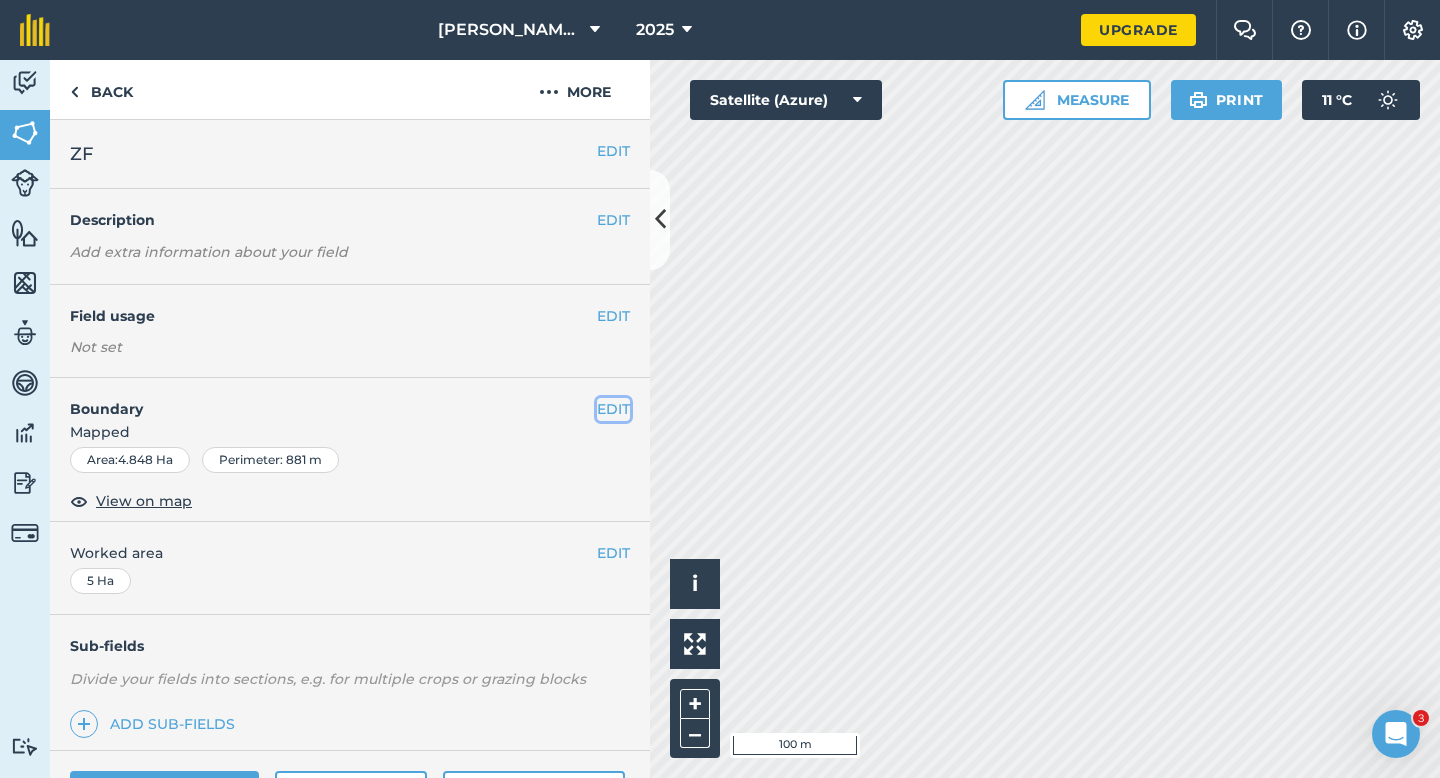 click on "EDIT" at bounding box center [613, 409] 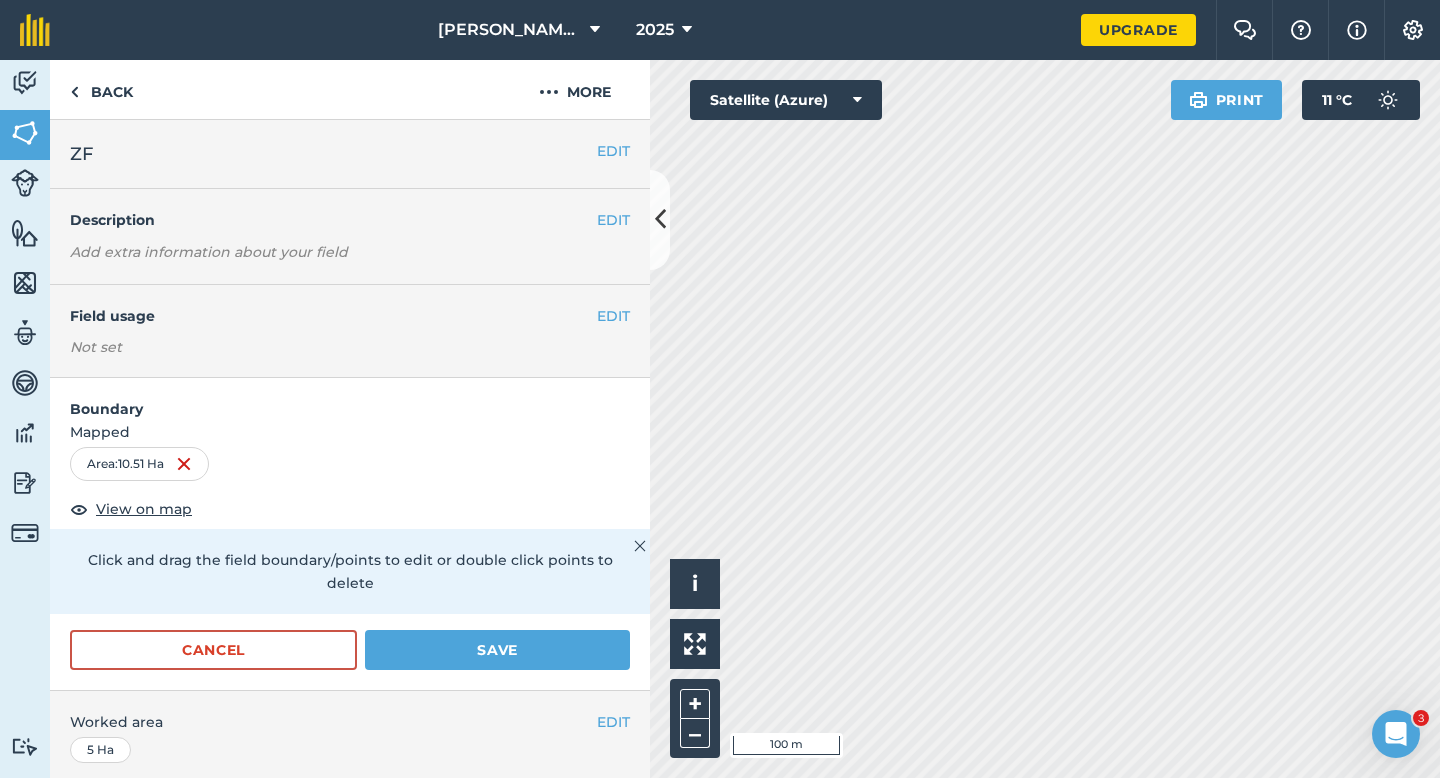 click on "Boundary   Mapped Area :  10.51   Ha   View on map Click and drag the field boundary/points to edit or double click points to delete Cancel Save" at bounding box center [350, 534] 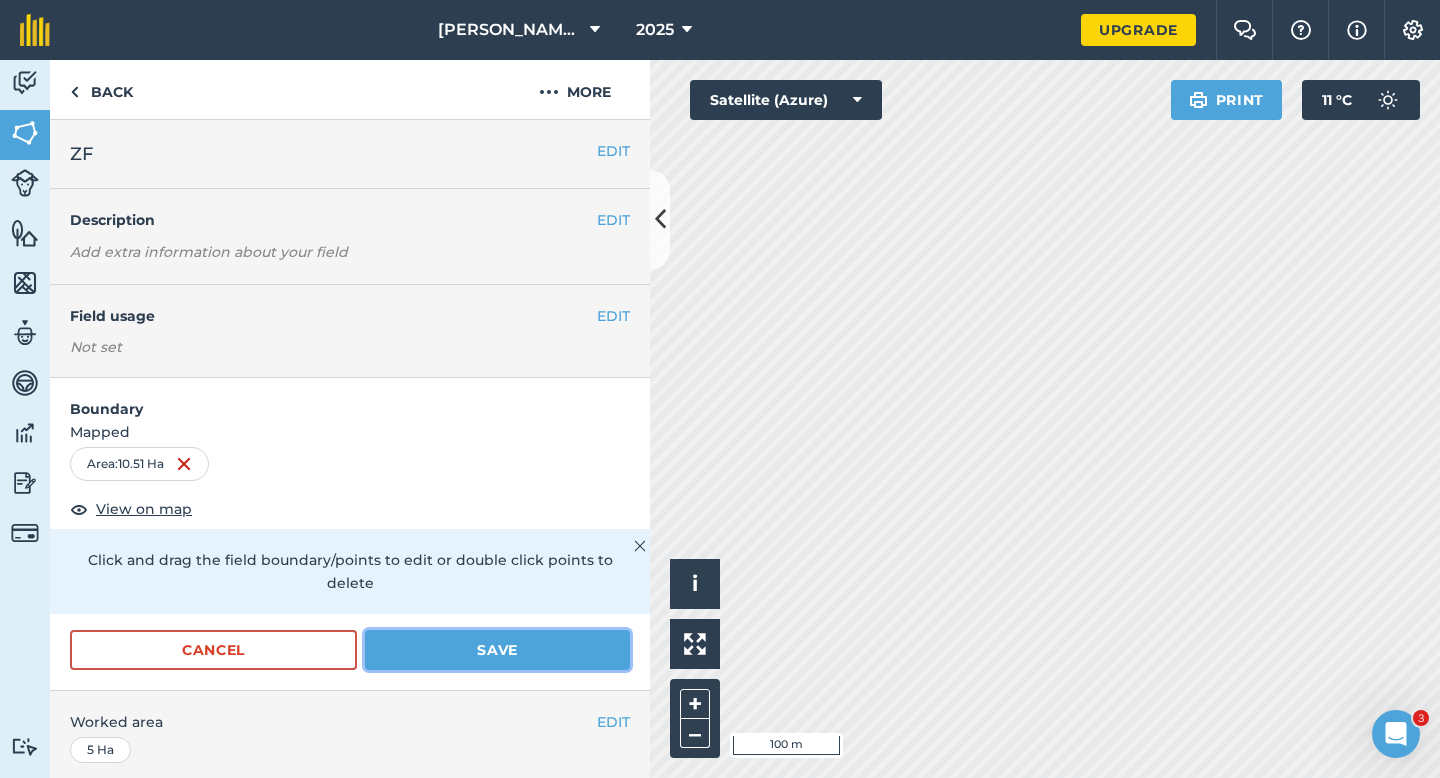click on "Save" at bounding box center [497, 650] 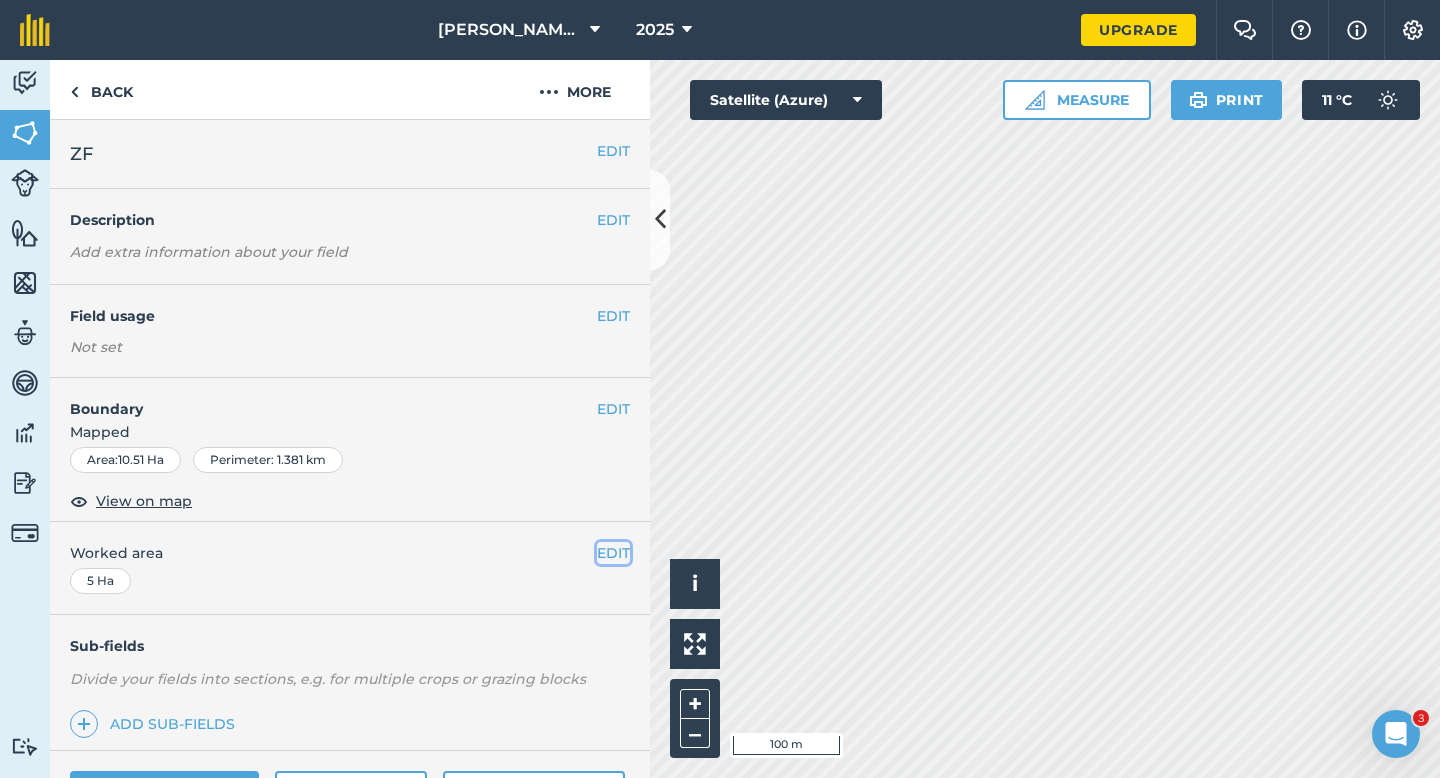click on "EDIT" at bounding box center [613, 553] 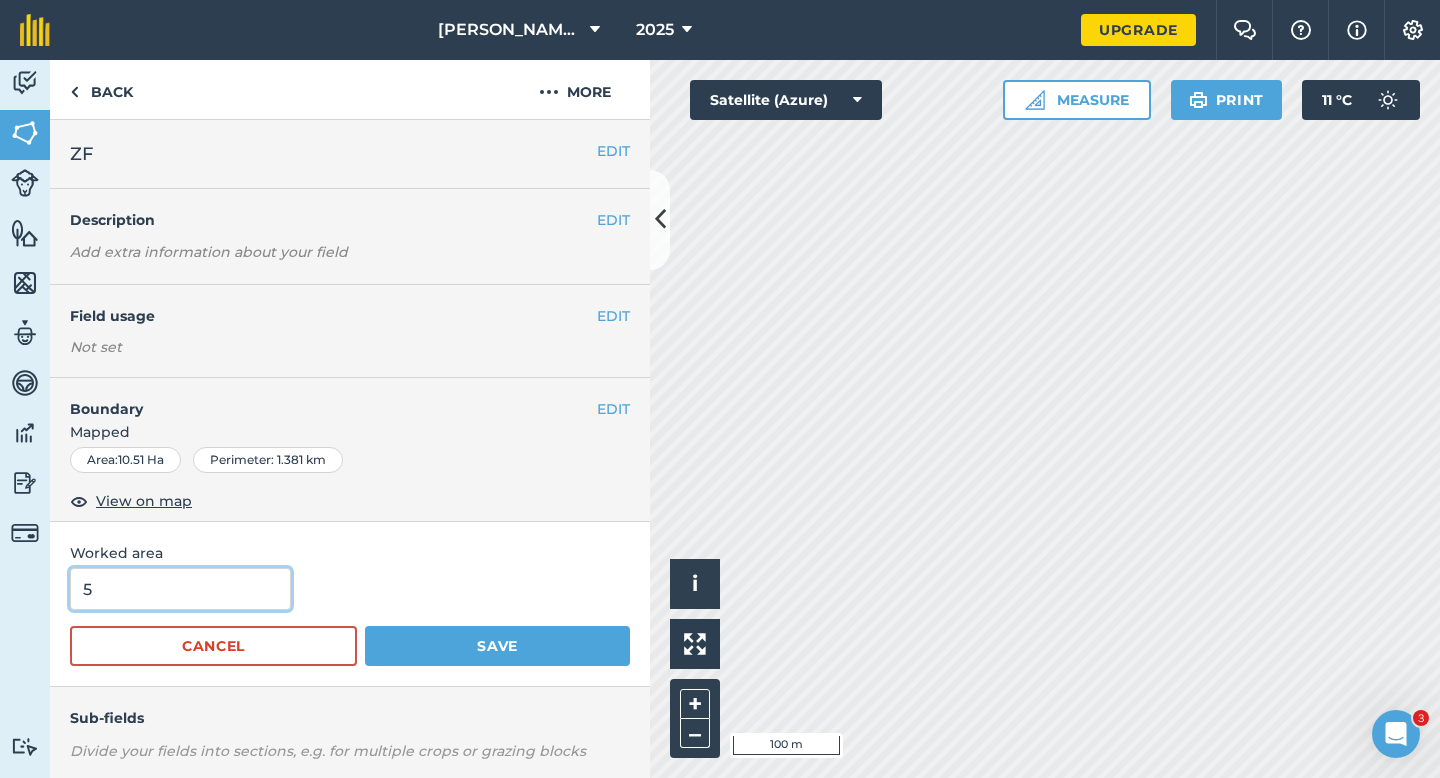 click on "5" at bounding box center (180, 589) 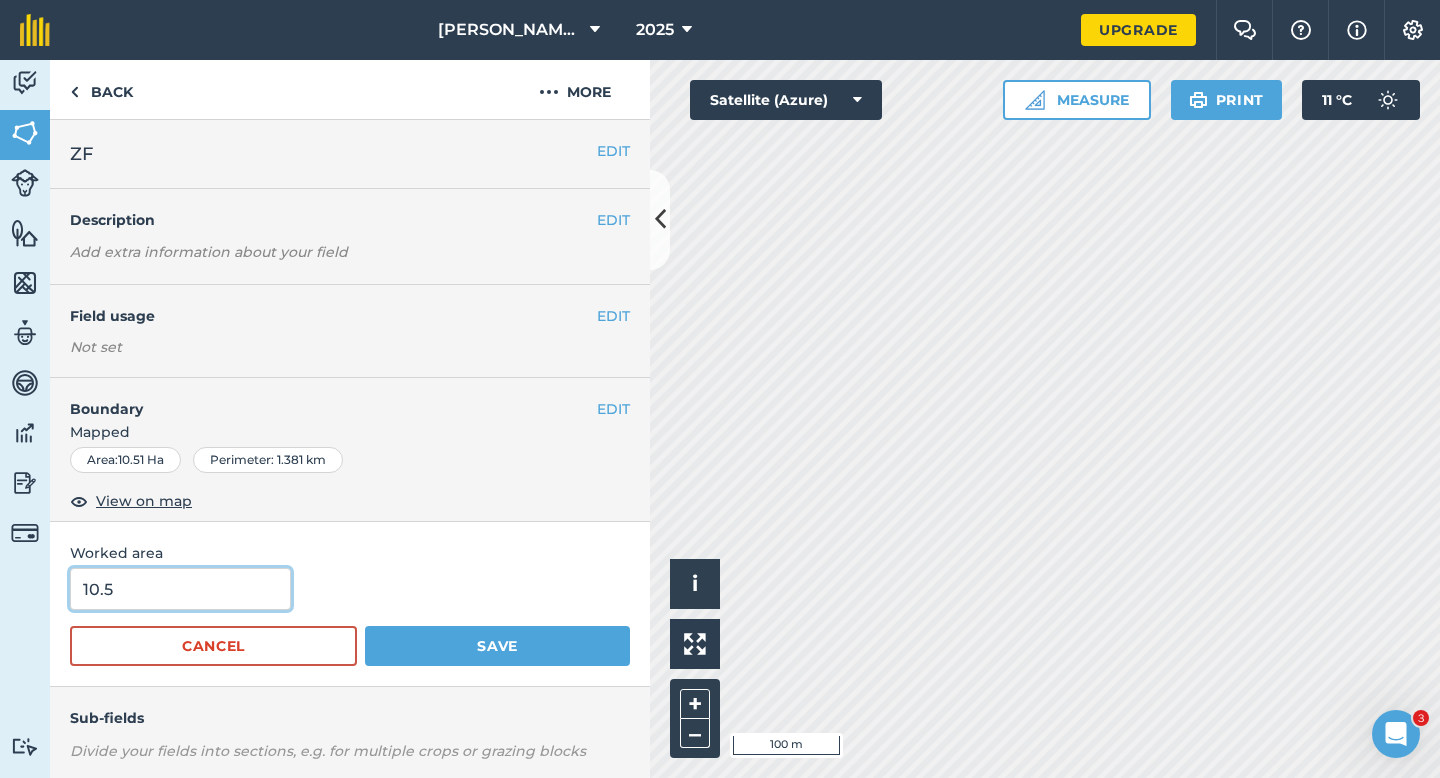 type on "10.5" 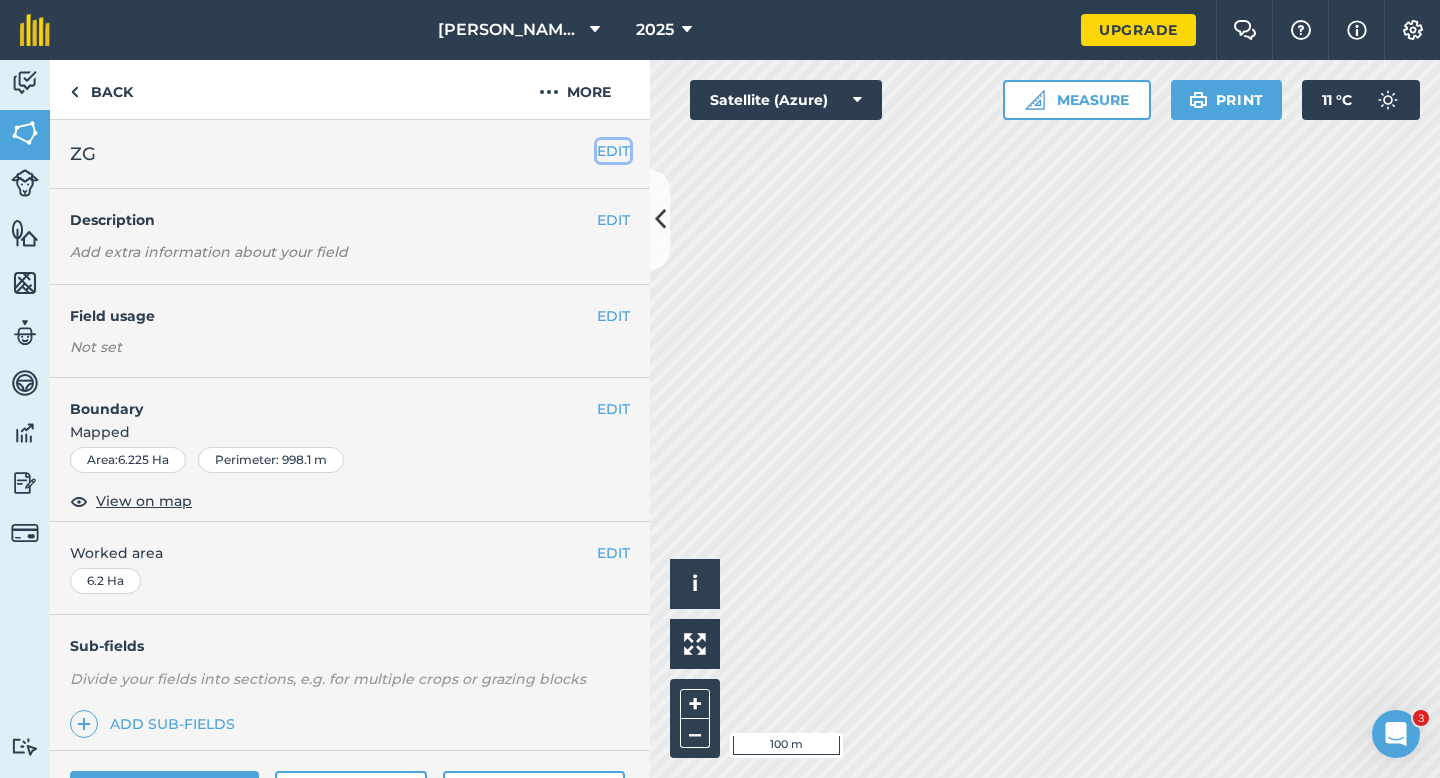 click on "EDIT" at bounding box center (613, 151) 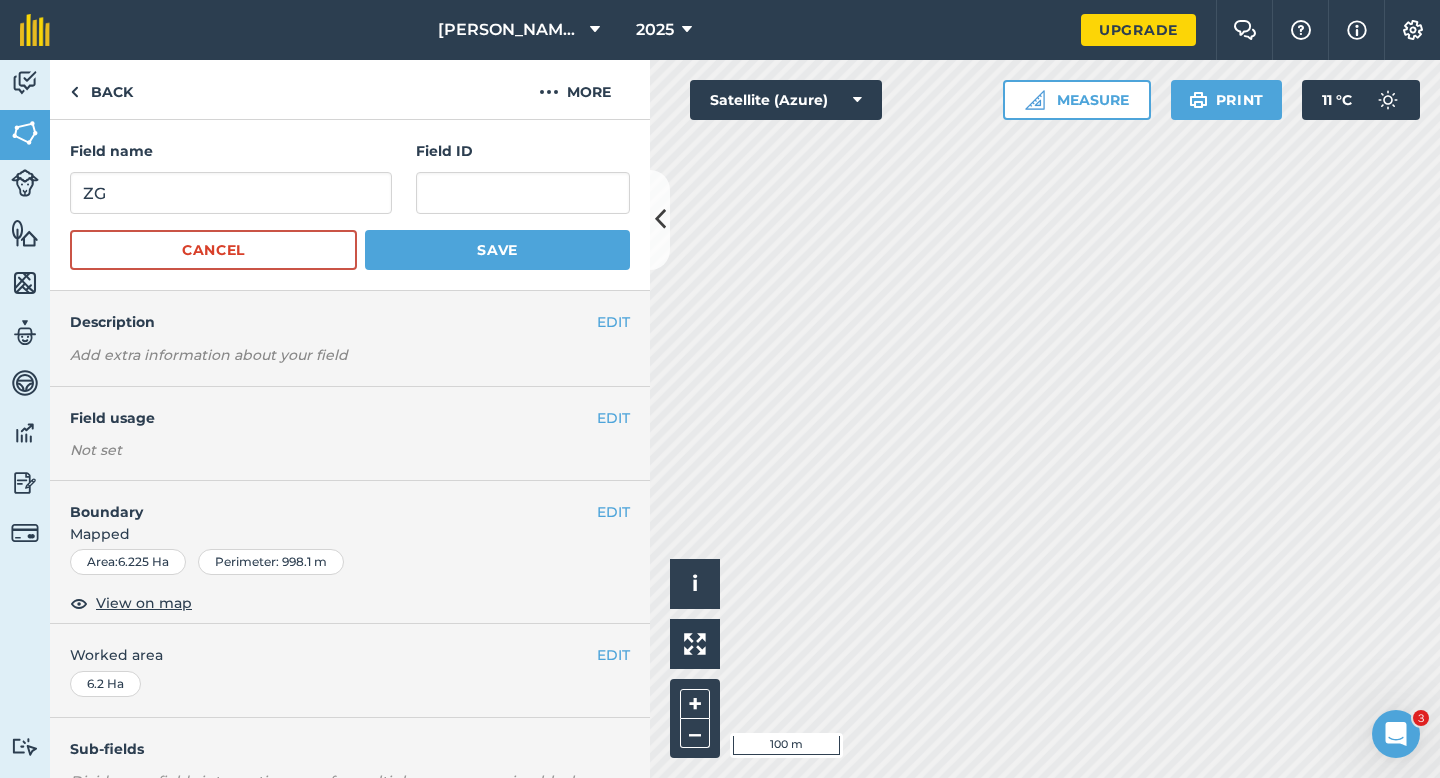 click on "Field name ZG" at bounding box center [231, 177] 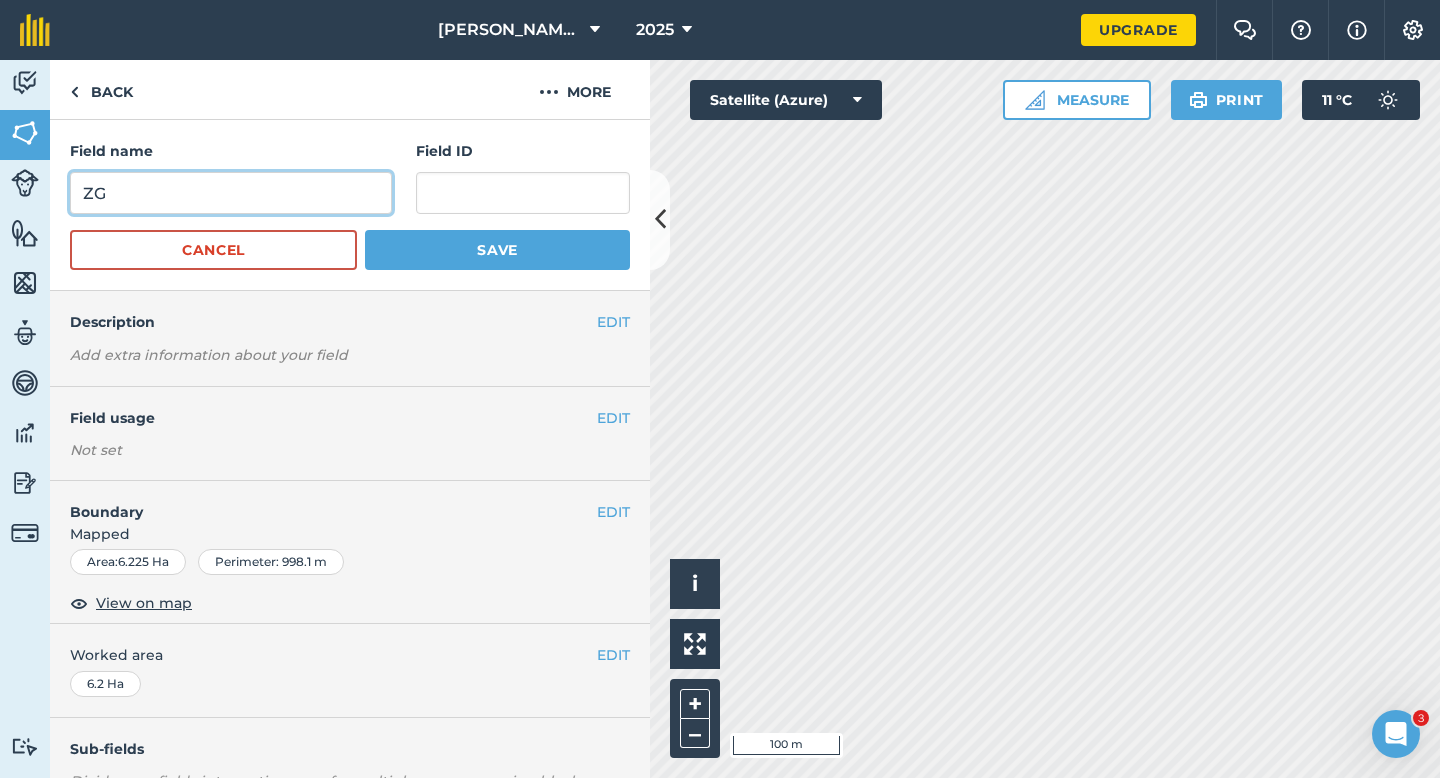 click on "ZG" at bounding box center [231, 193] 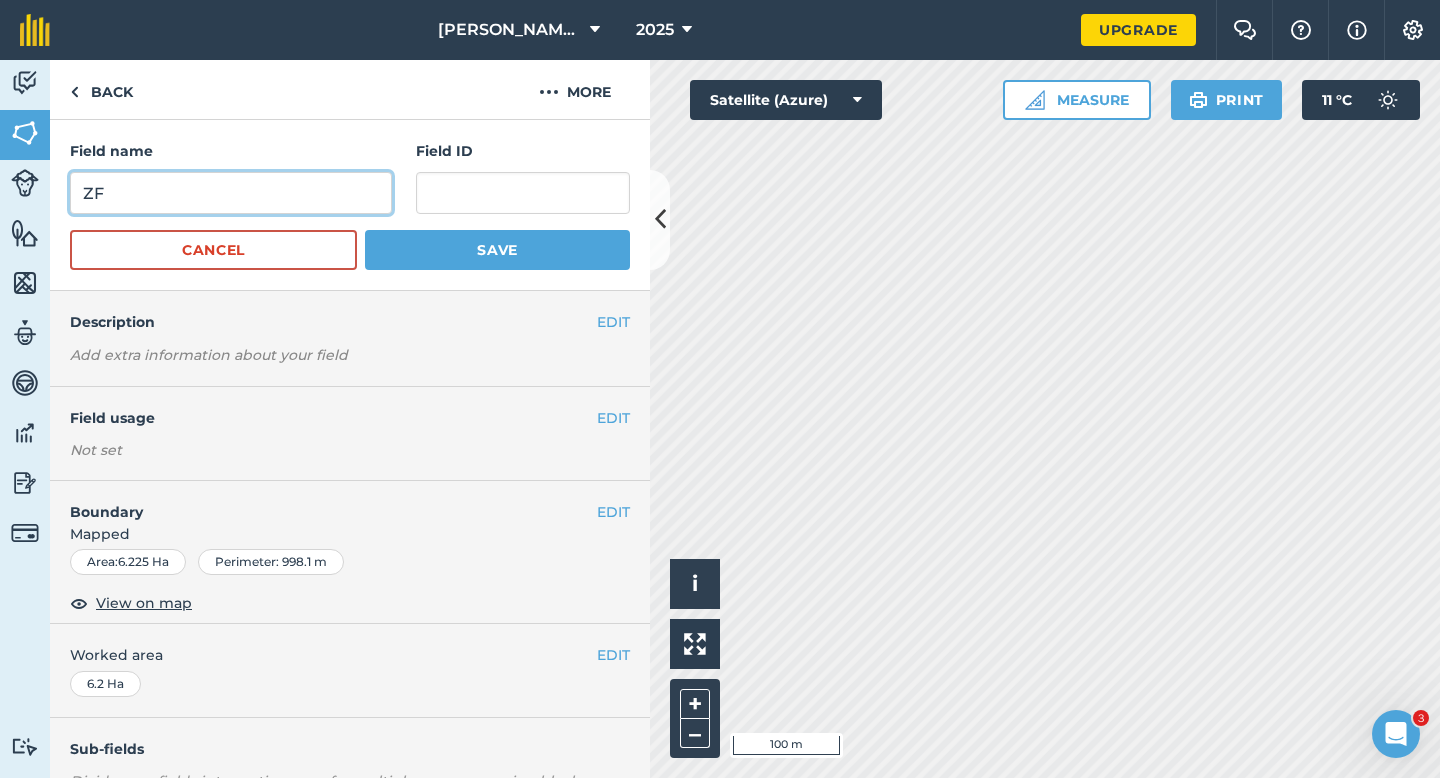 type on "ZF" 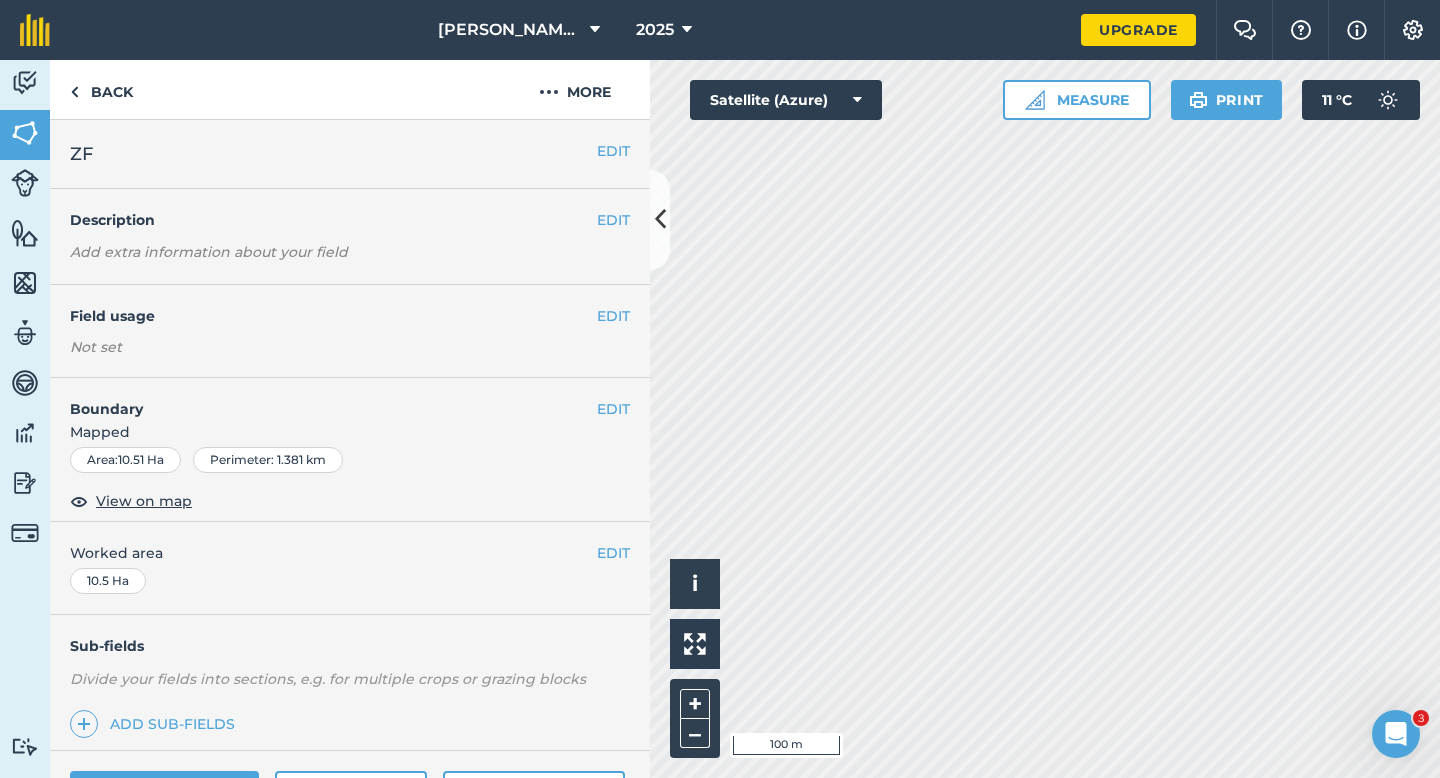 click on "EDIT ZF" at bounding box center (350, 154) 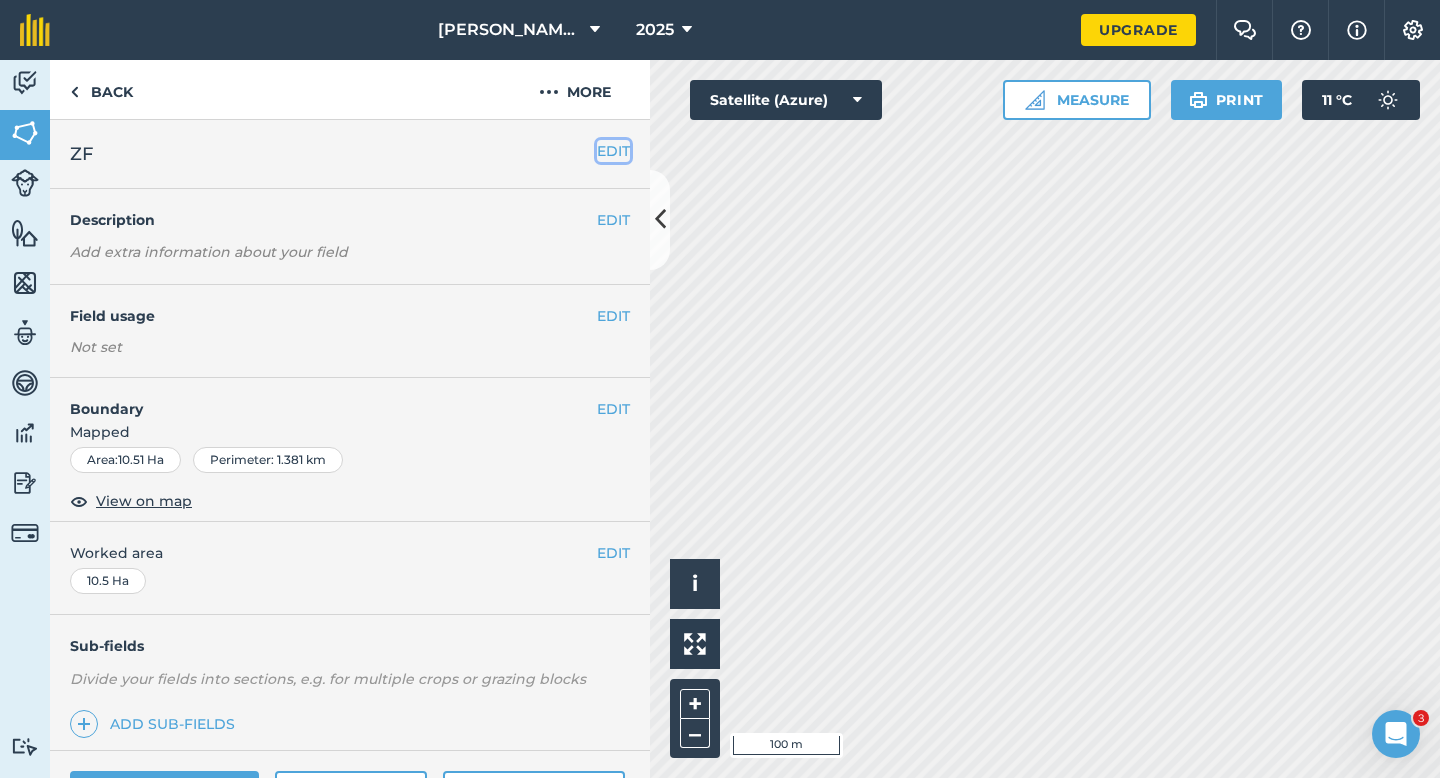 click on "EDIT" at bounding box center [613, 151] 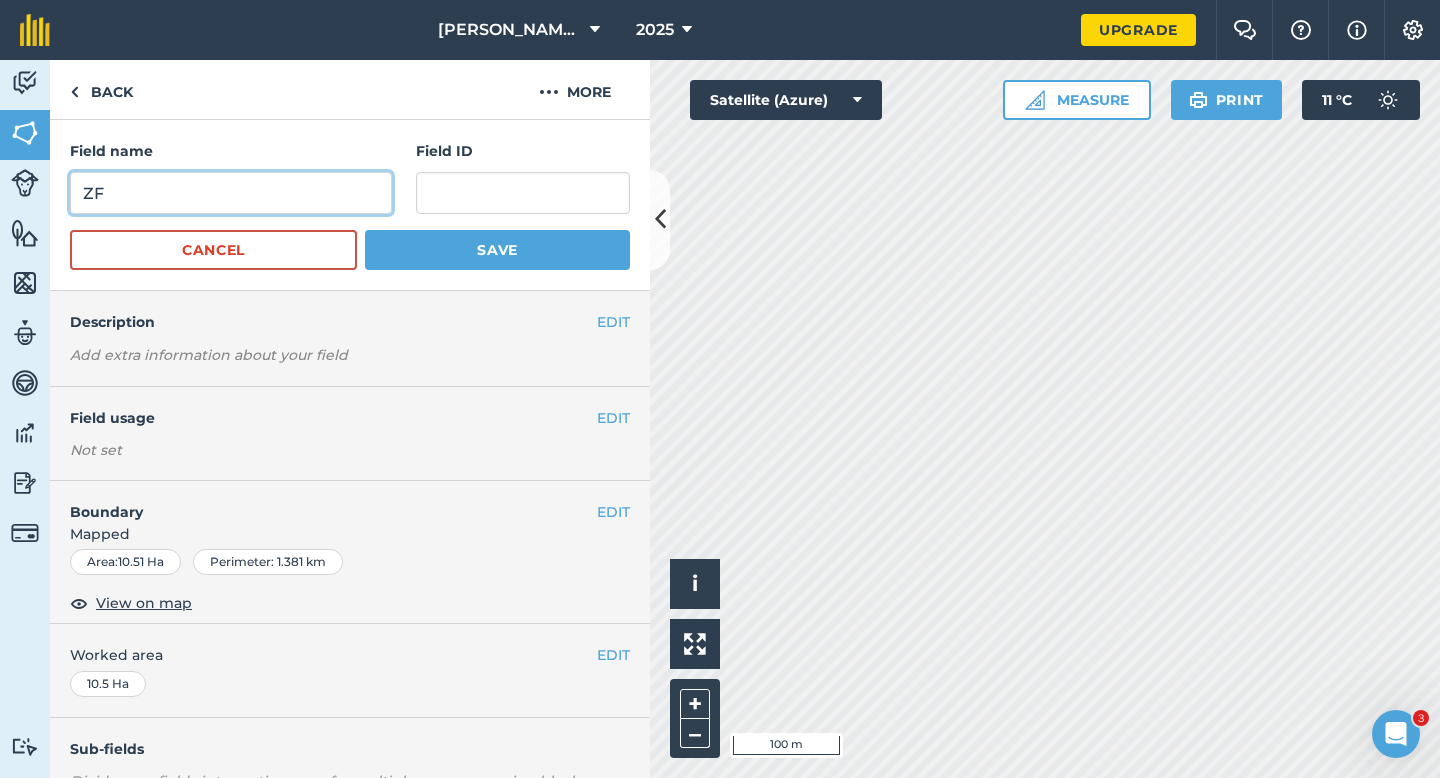 click on "ZF" at bounding box center (231, 193) 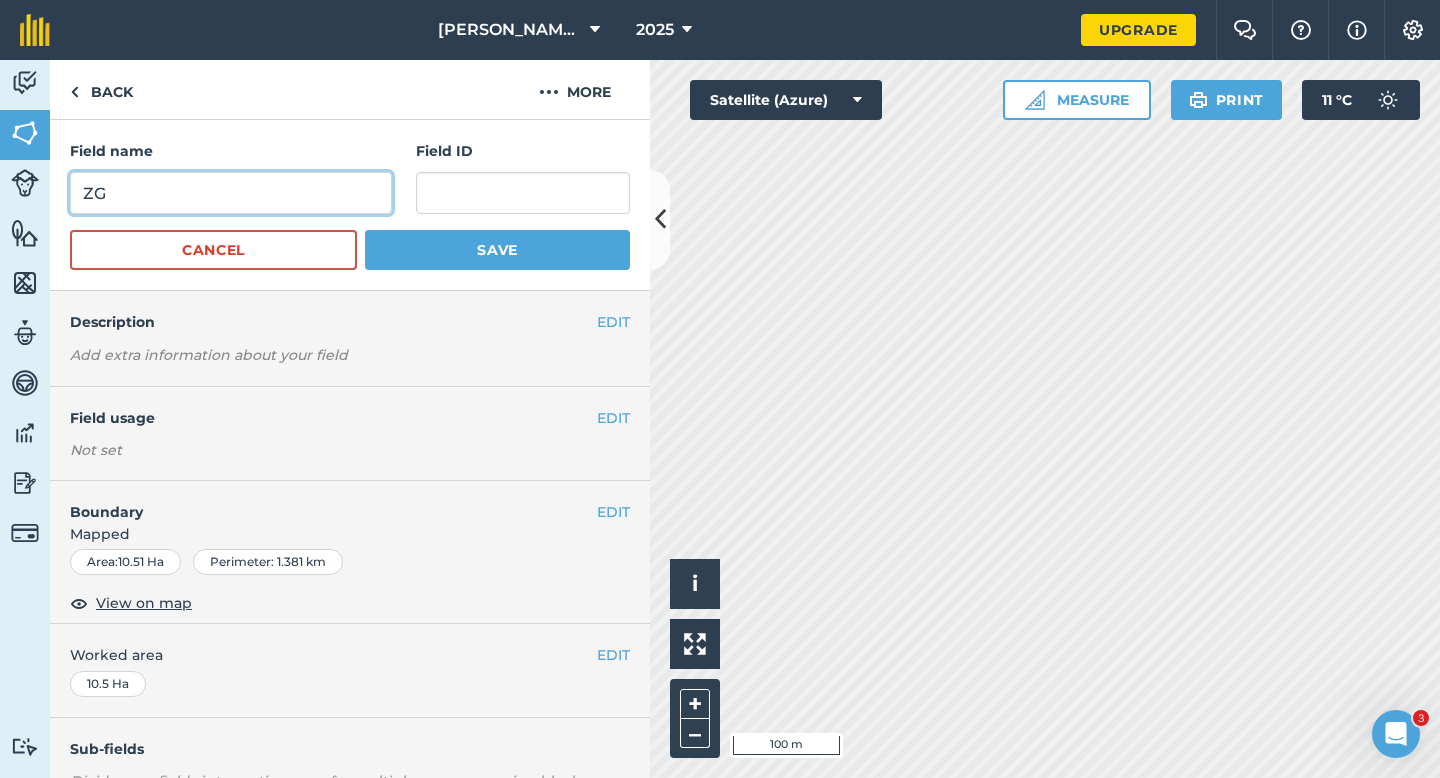 type on "ZG" 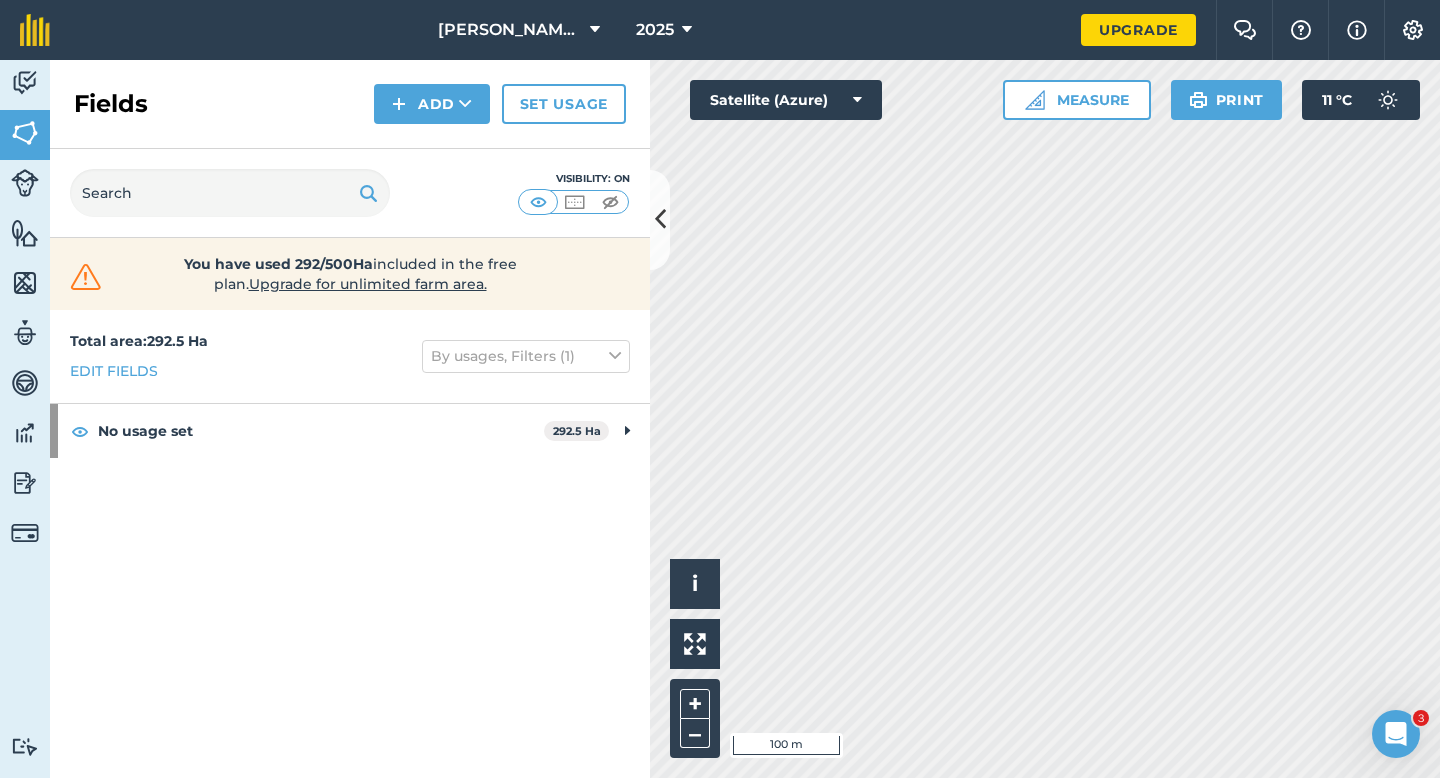click on "Fields   Add   Set usage" at bounding box center (350, 104) 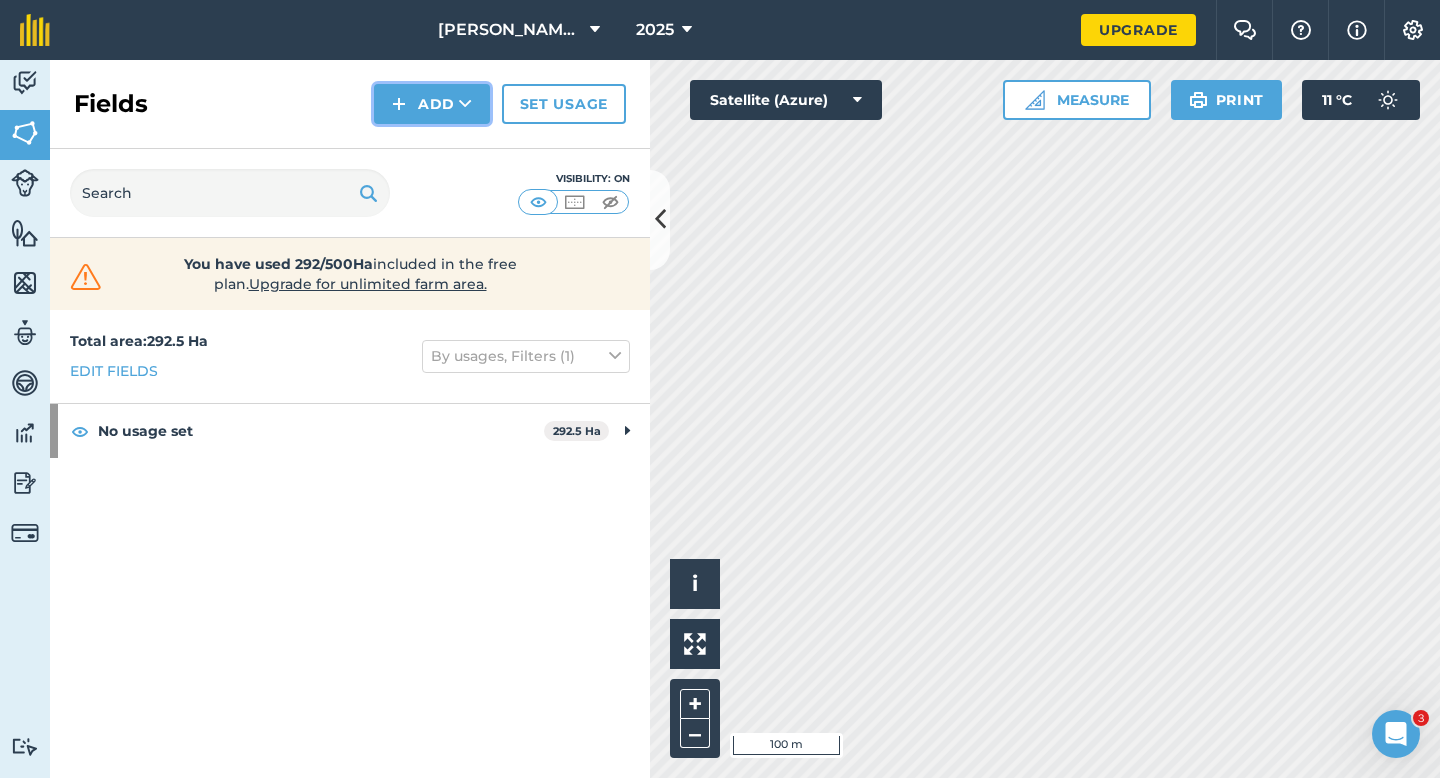 click on "Add" at bounding box center (432, 104) 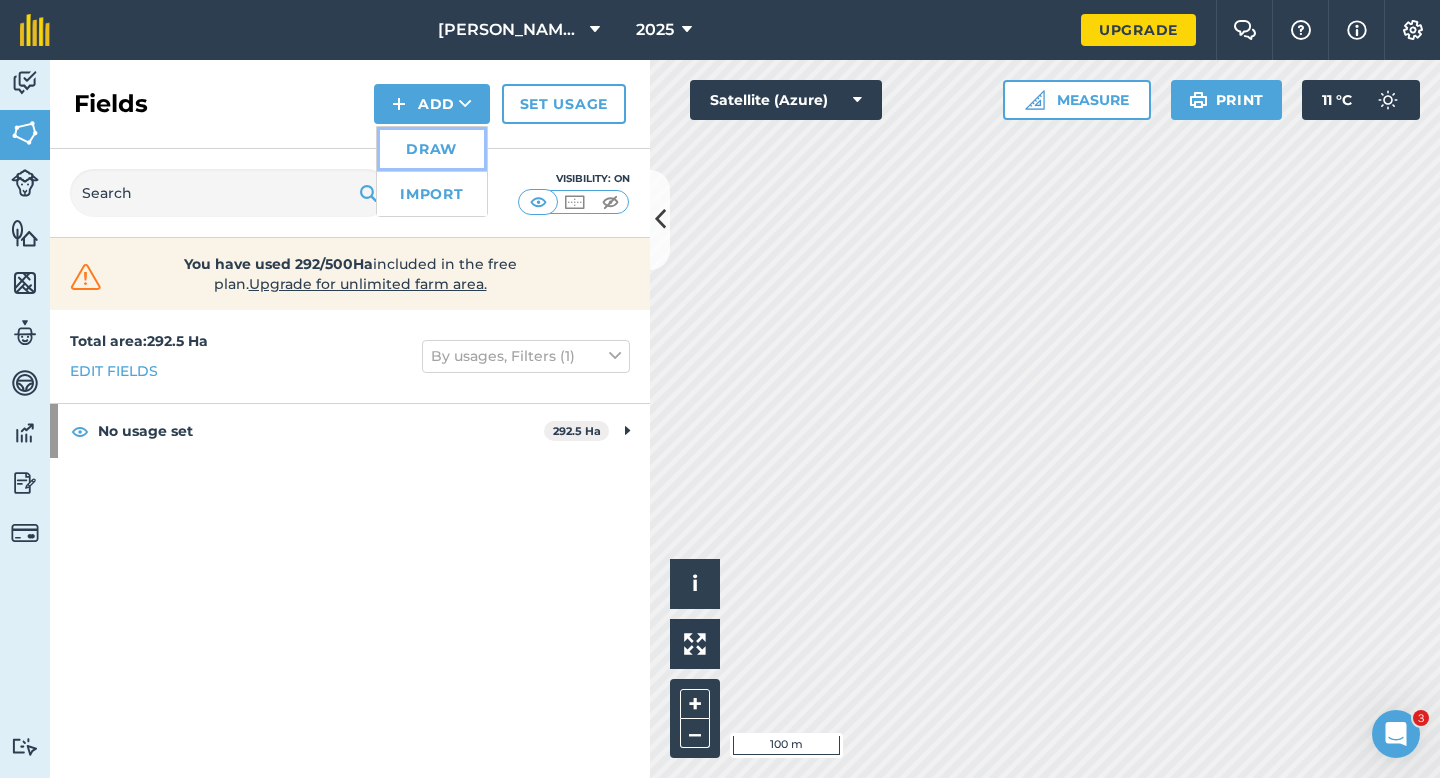 click on "Draw" at bounding box center (432, 149) 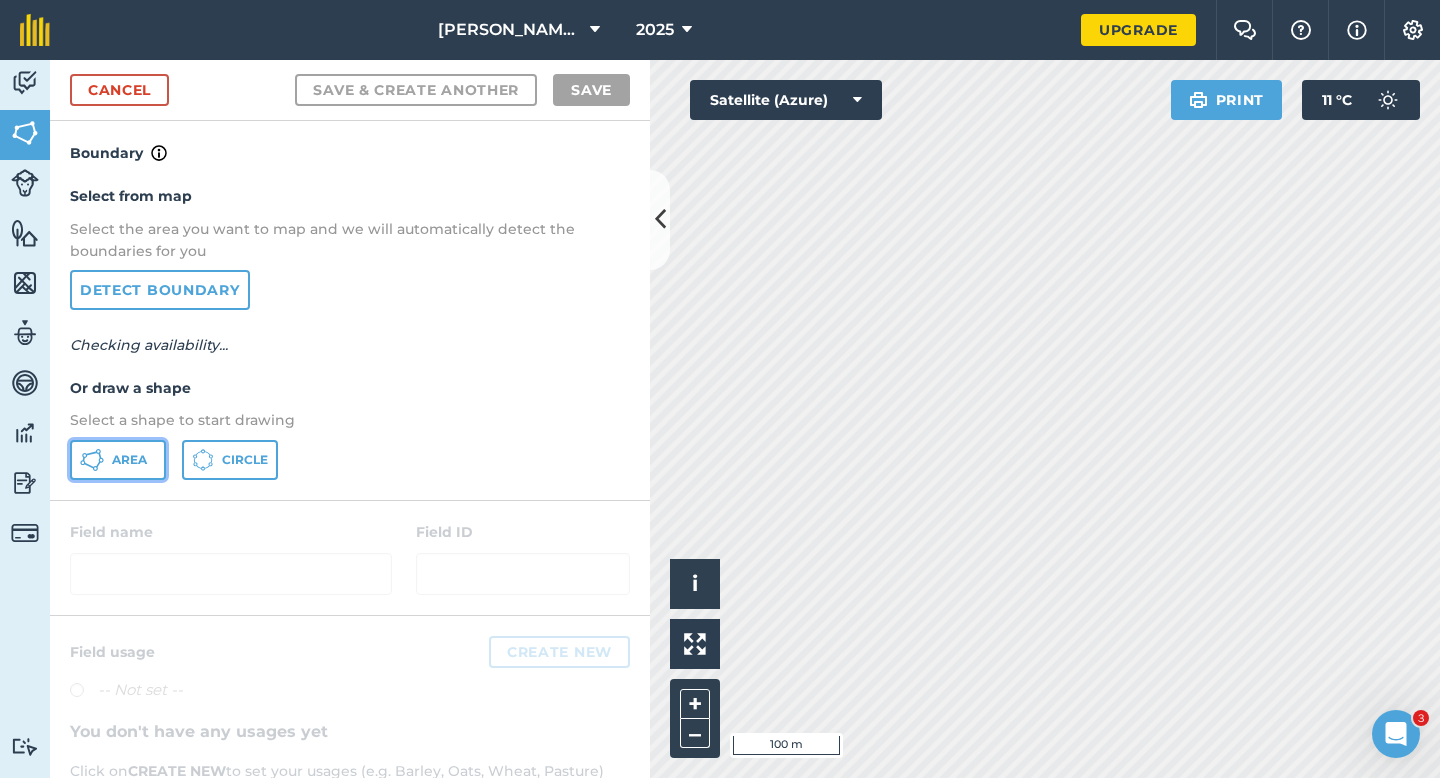 click on "Area" at bounding box center [118, 460] 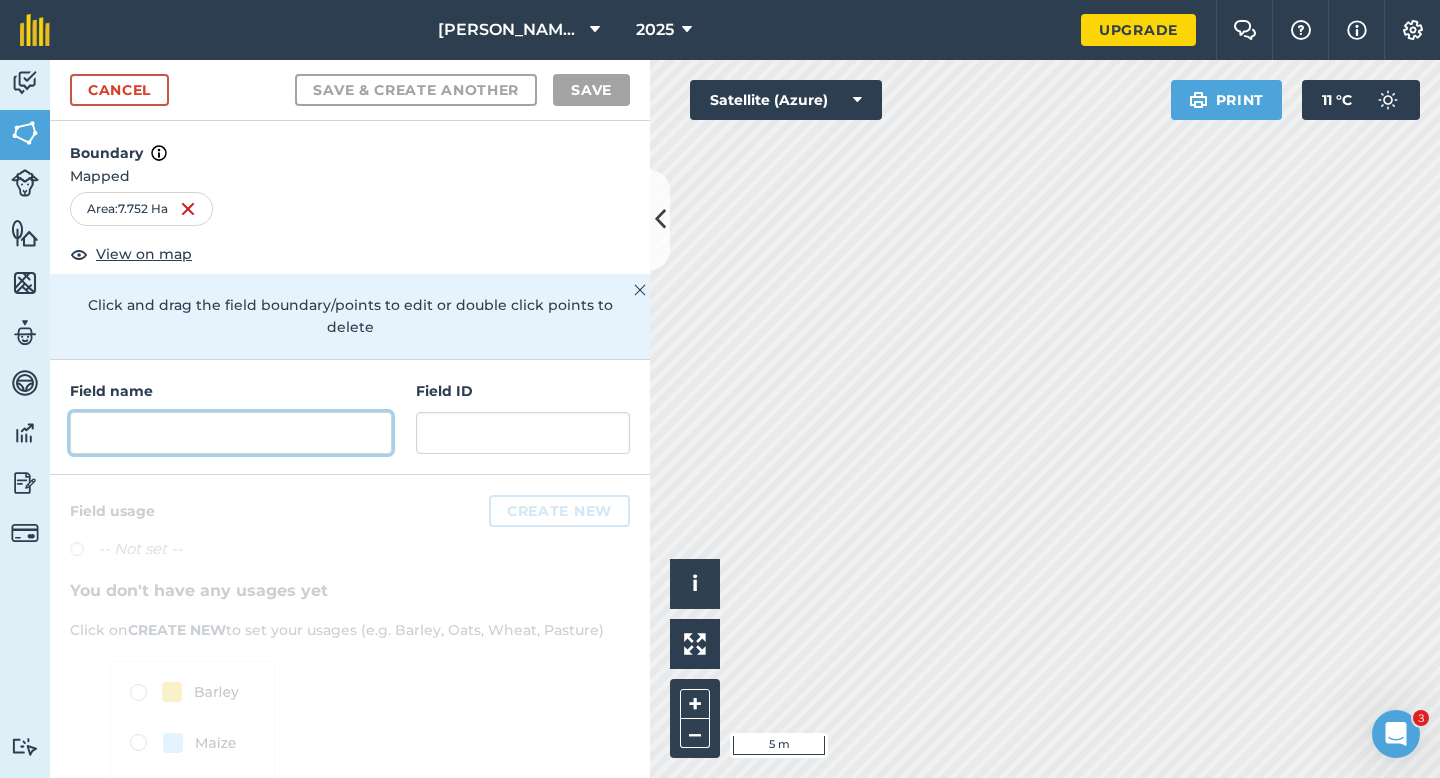 click at bounding box center [231, 433] 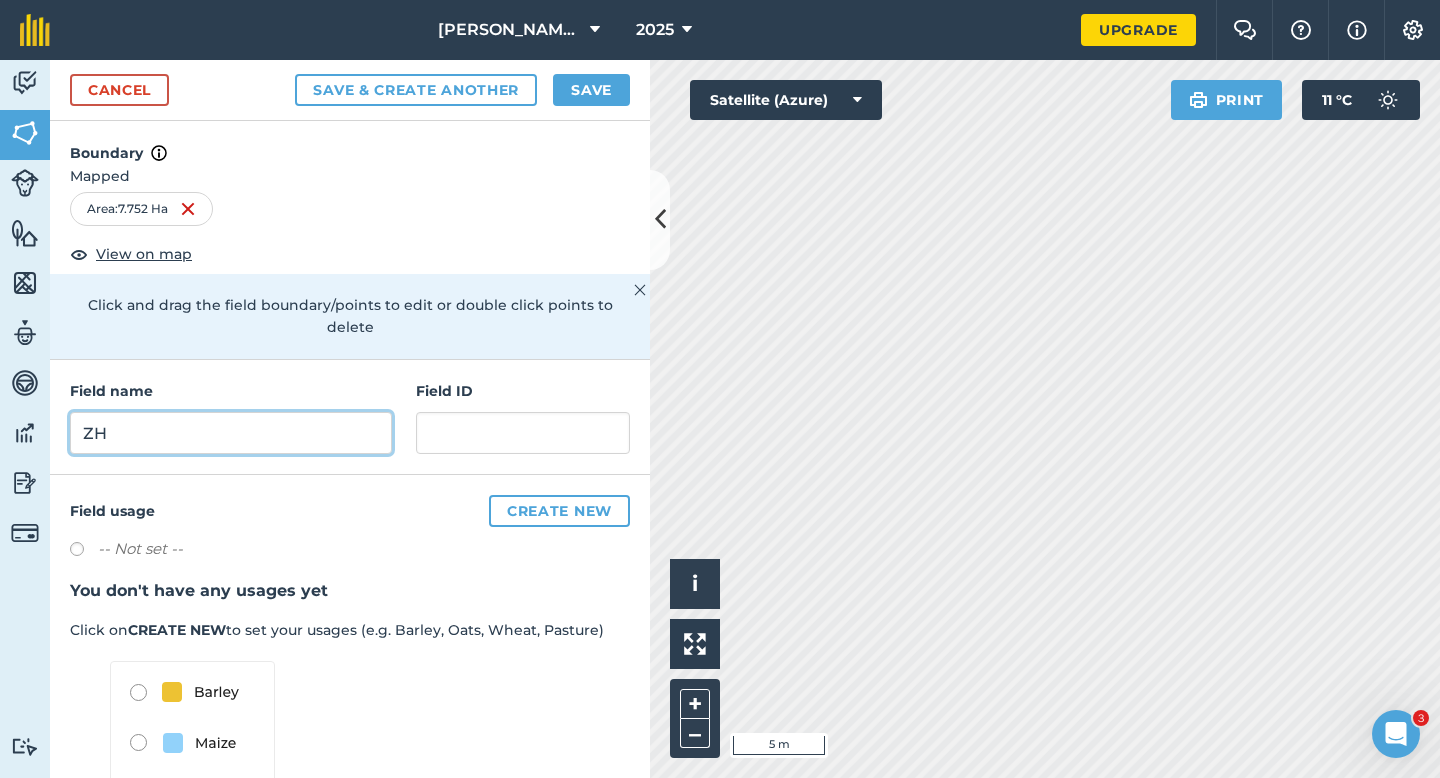 type on "ZH" 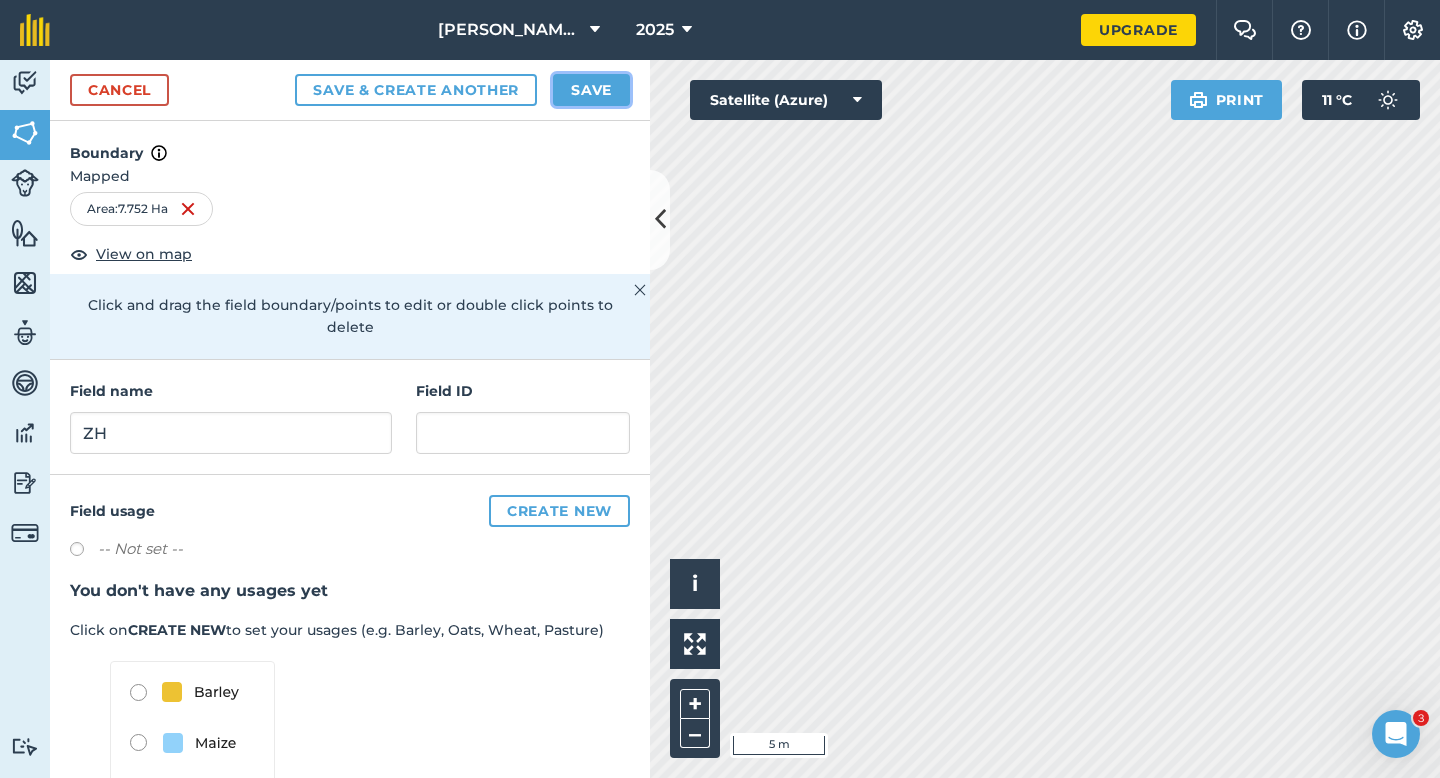 click on "Save" at bounding box center (591, 90) 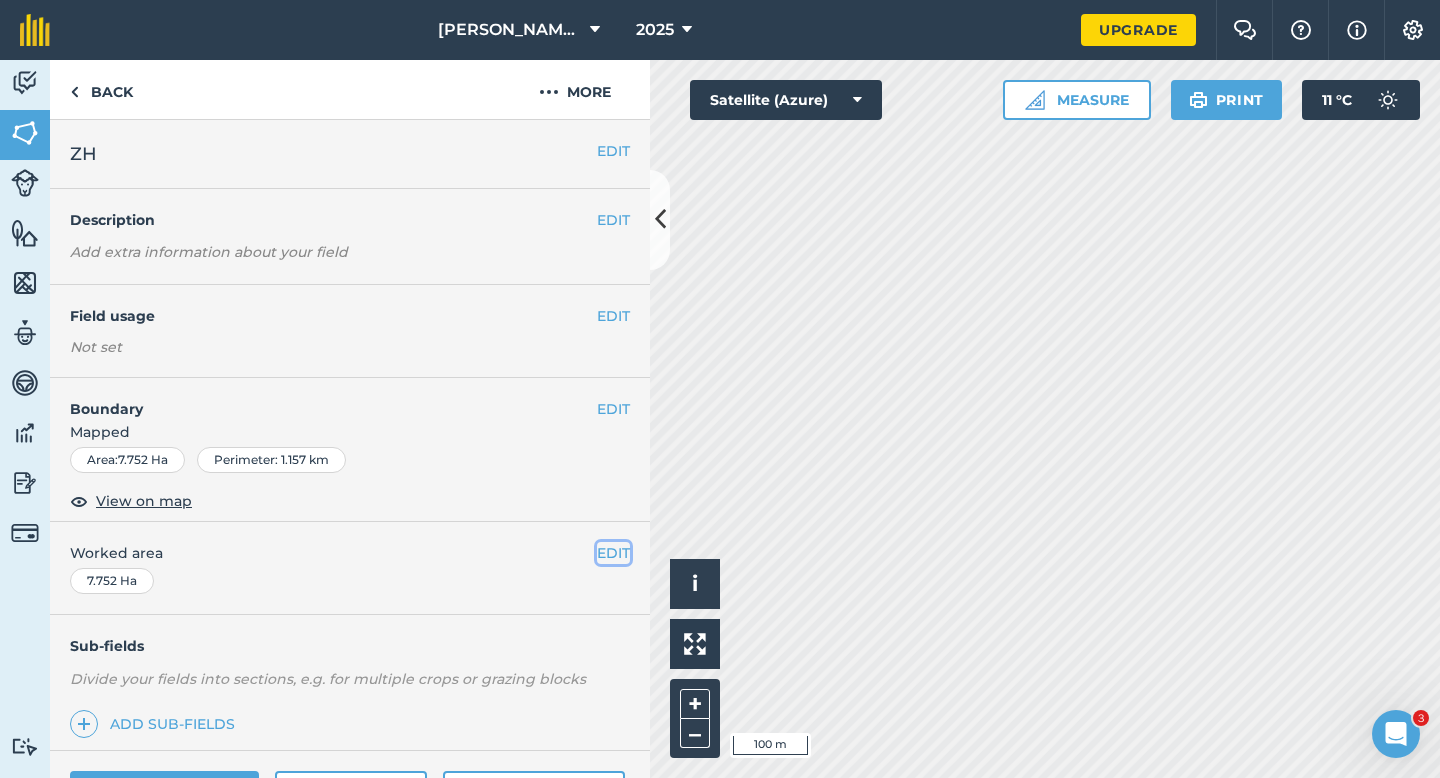 click on "EDIT" at bounding box center [613, 553] 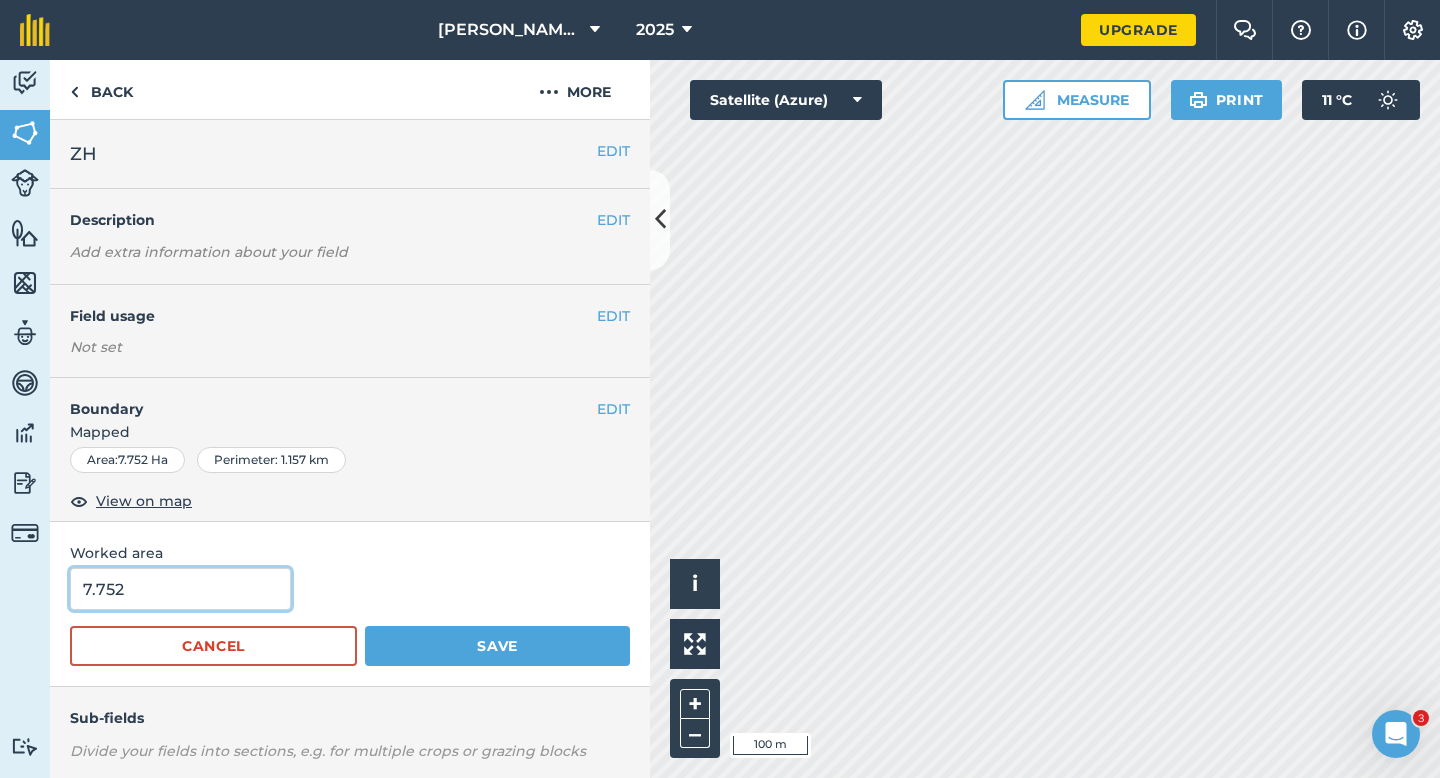 click on "7.752" at bounding box center (180, 589) 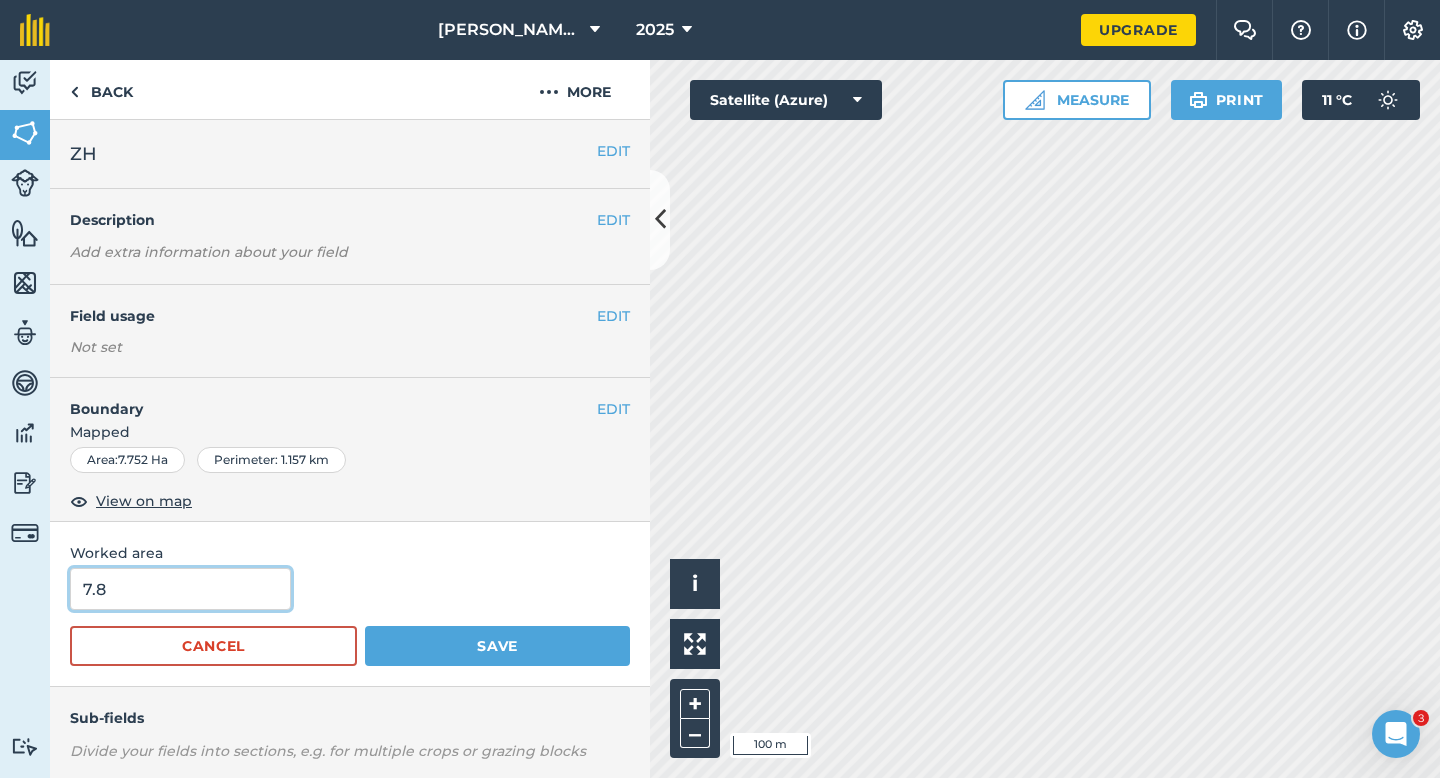 type on "7.8" 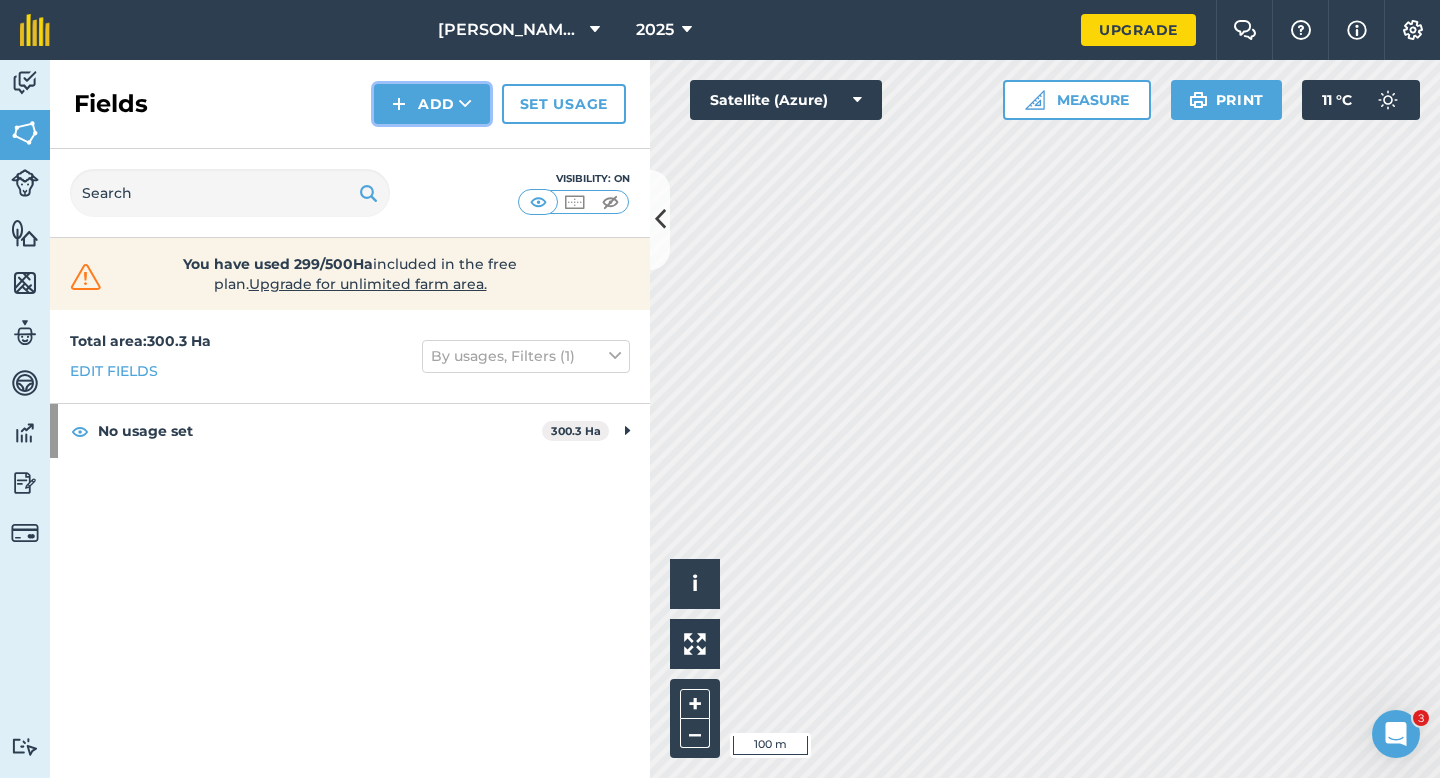 click on "Add" at bounding box center [432, 104] 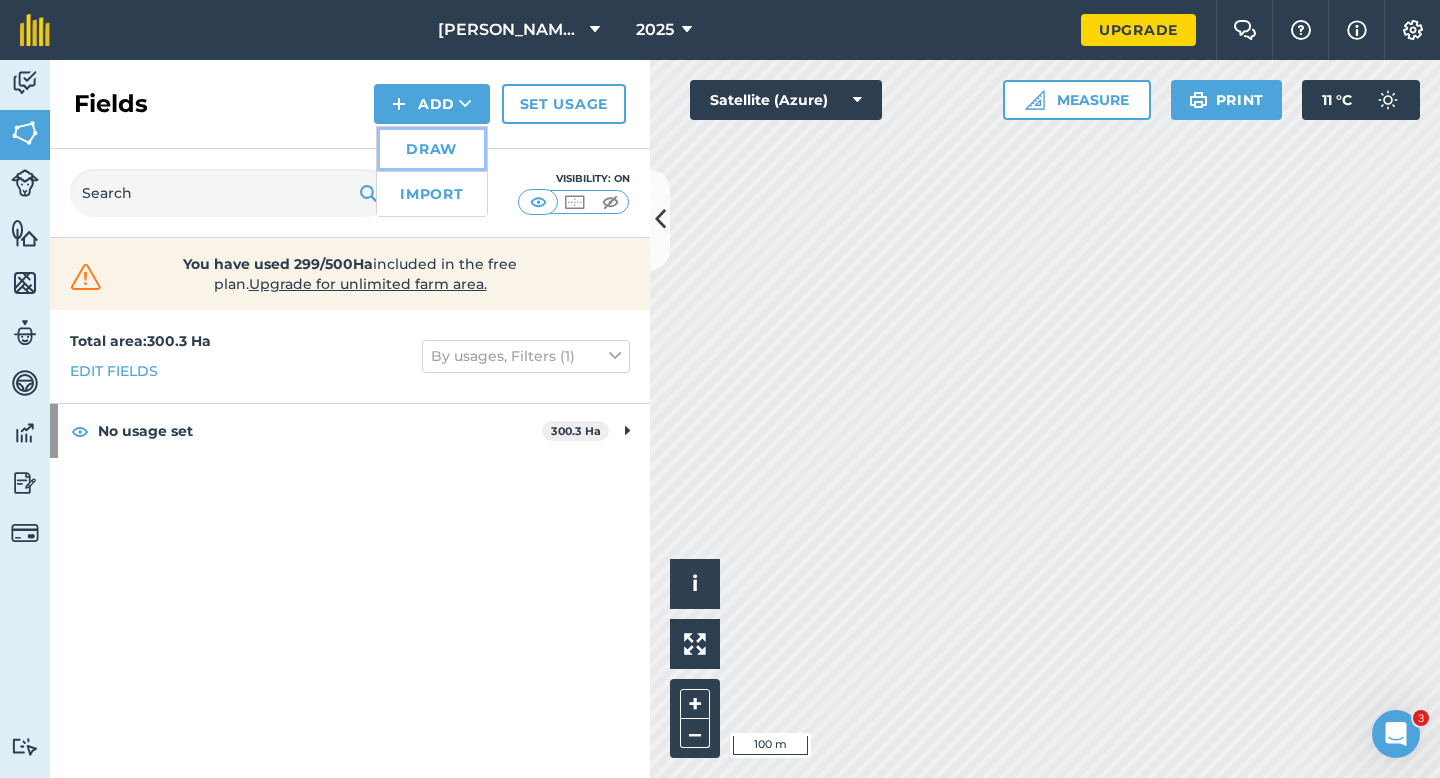 click on "Draw" at bounding box center (432, 149) 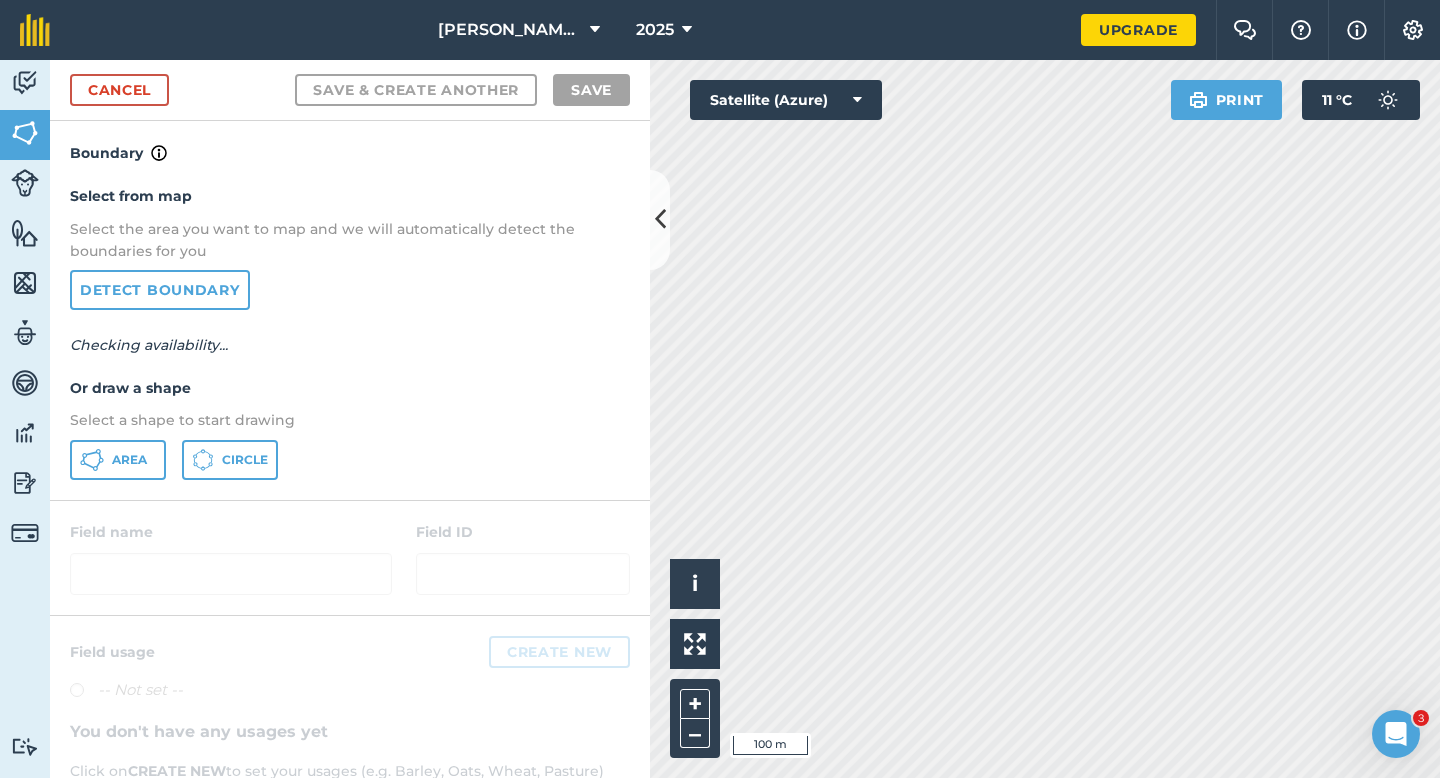 click on "Select from map Select the area you want to map and we will automatically detect the boundaries for you Detect boundary Checking availability... Or draw a shape Select a shape to start drawing Area Circle" at bounding box center [350, 332] 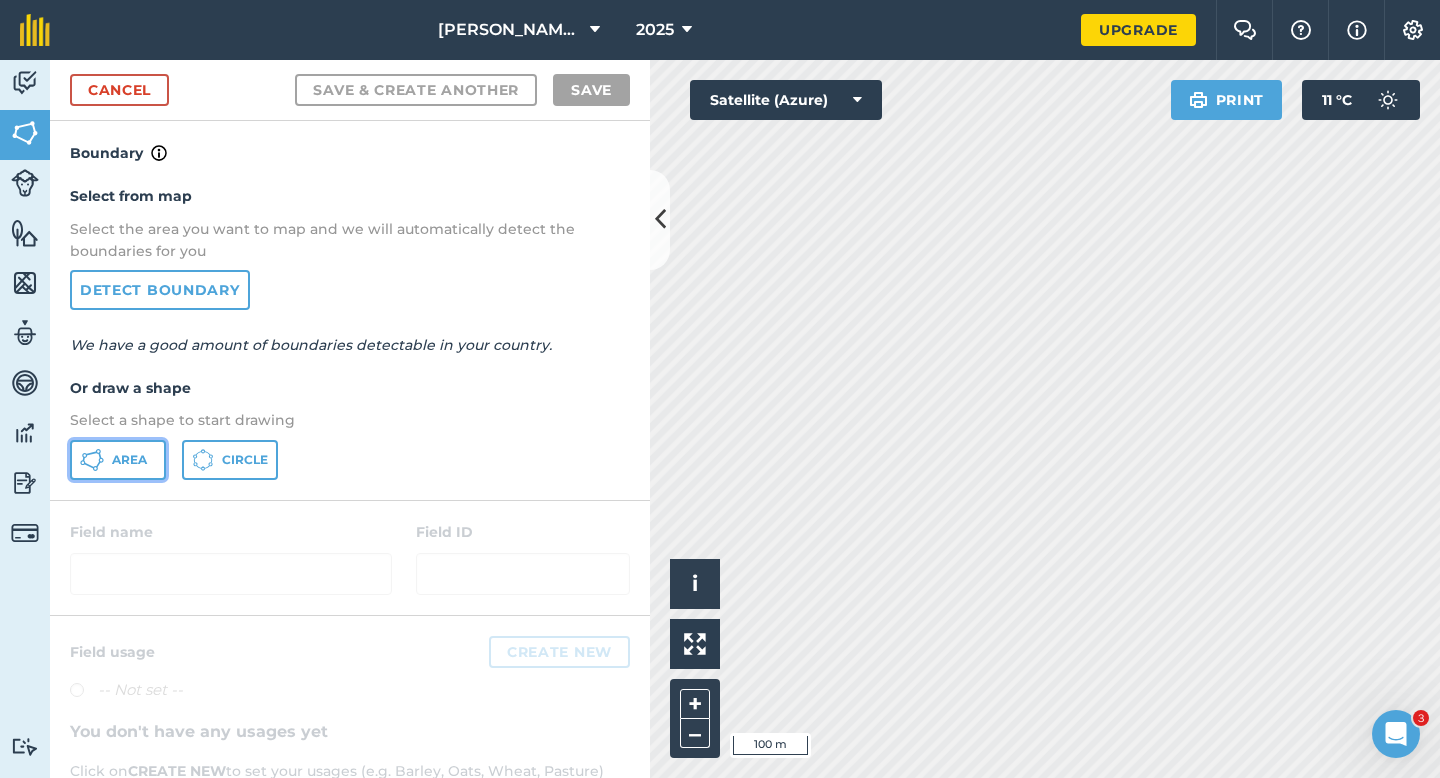 click on "Area" at bounding box center (118, 460) 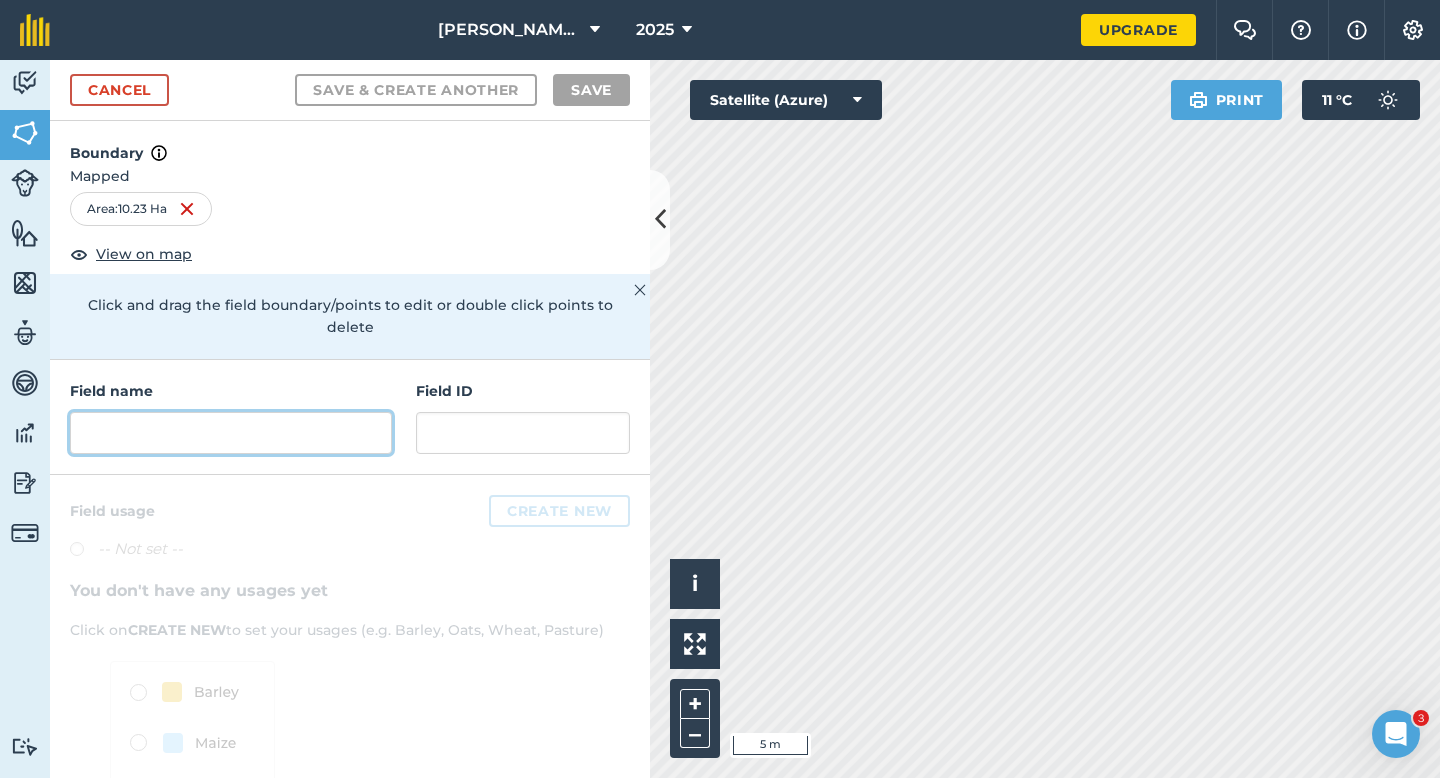click at bounding box center (231, 433) 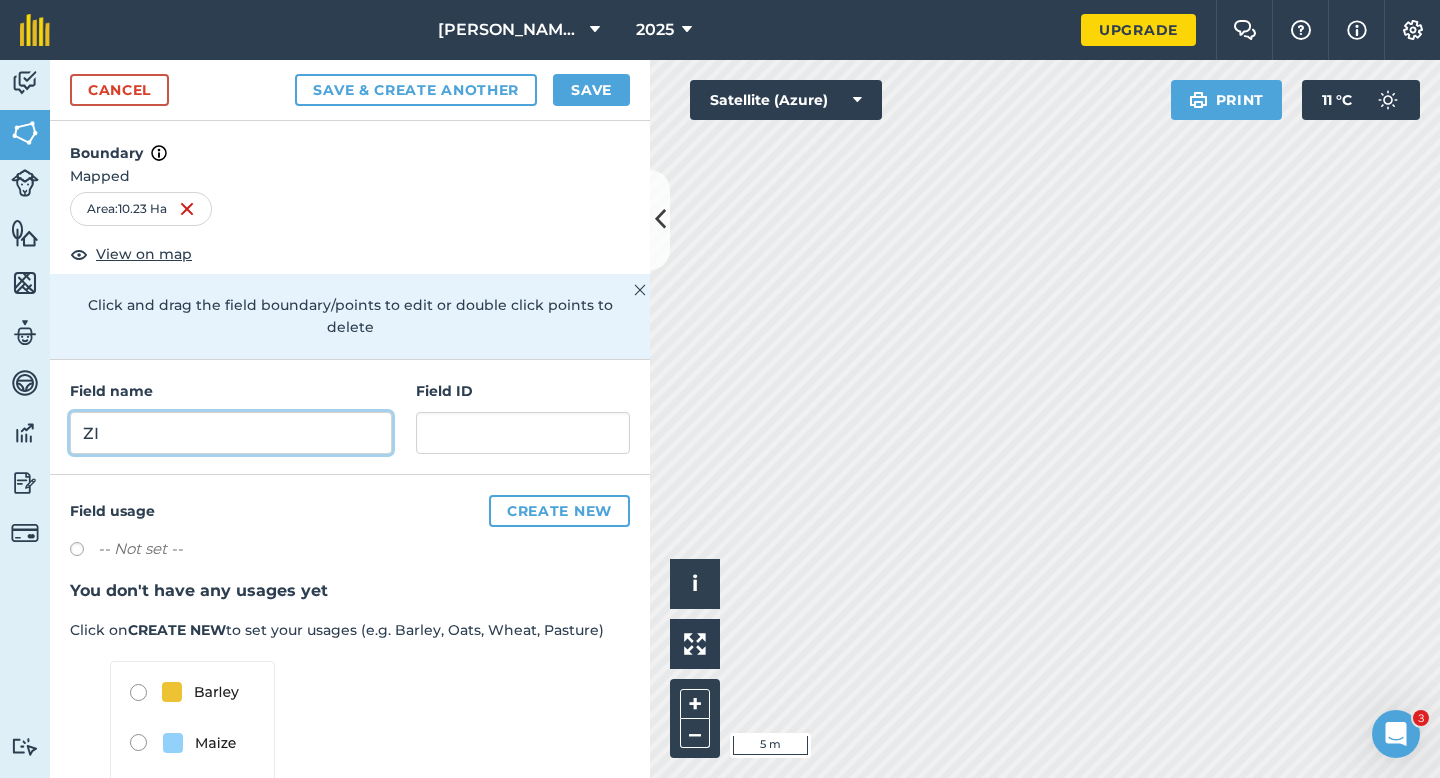 type on "ZI" 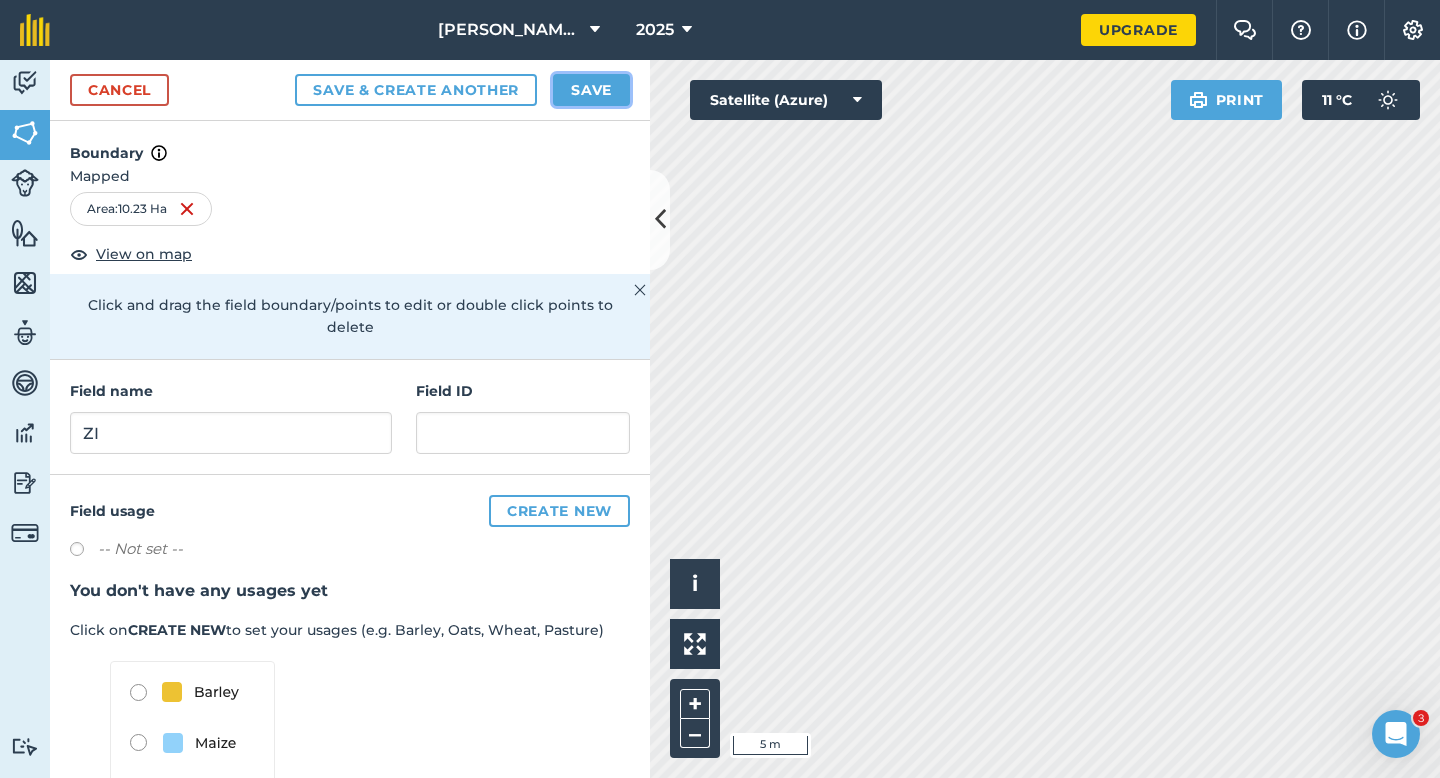 click on "Save" at bounding box center [591, 90] 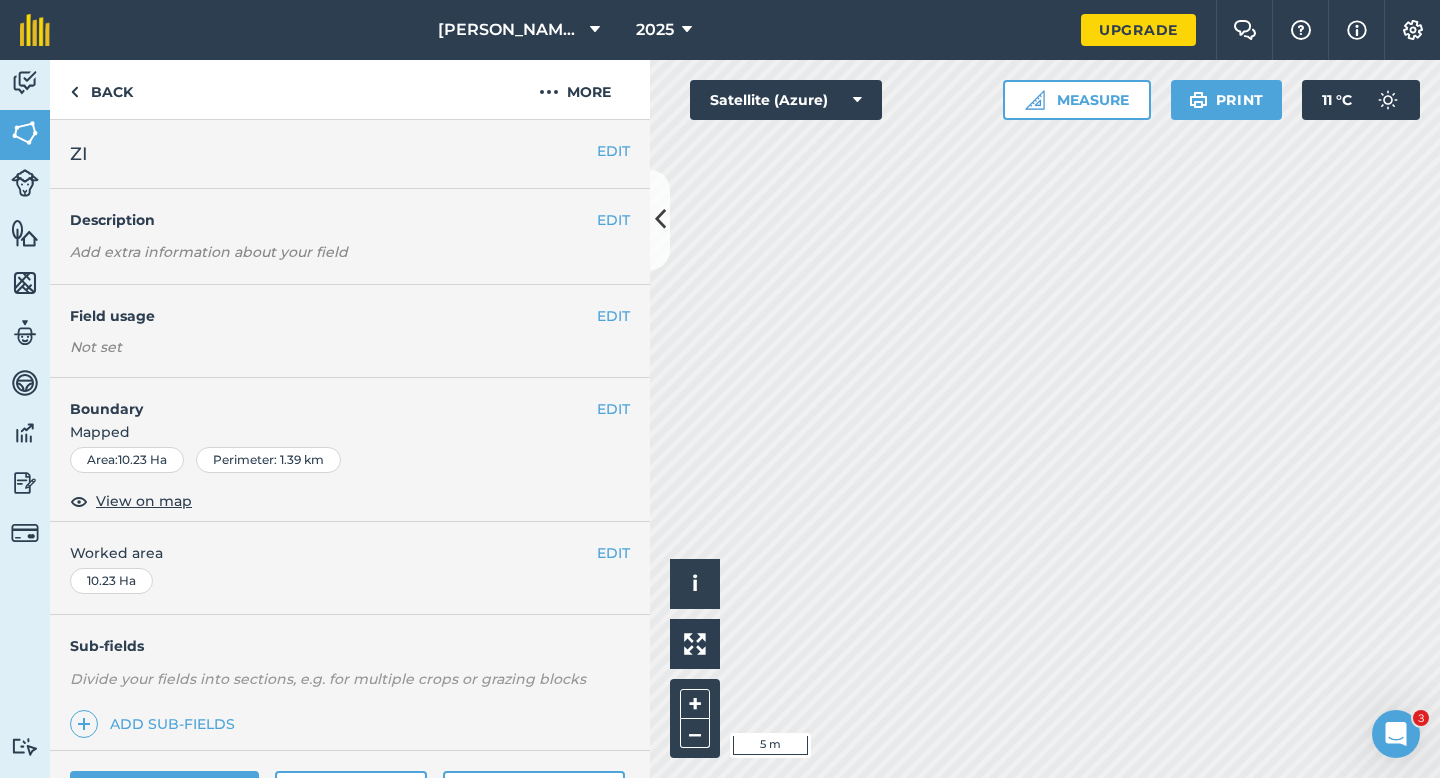 click on "EDIT Boundary   Mapped Area :  10.23   Ha Perimeter :   1.39   km   View on map" at bounding box center [350, 450] 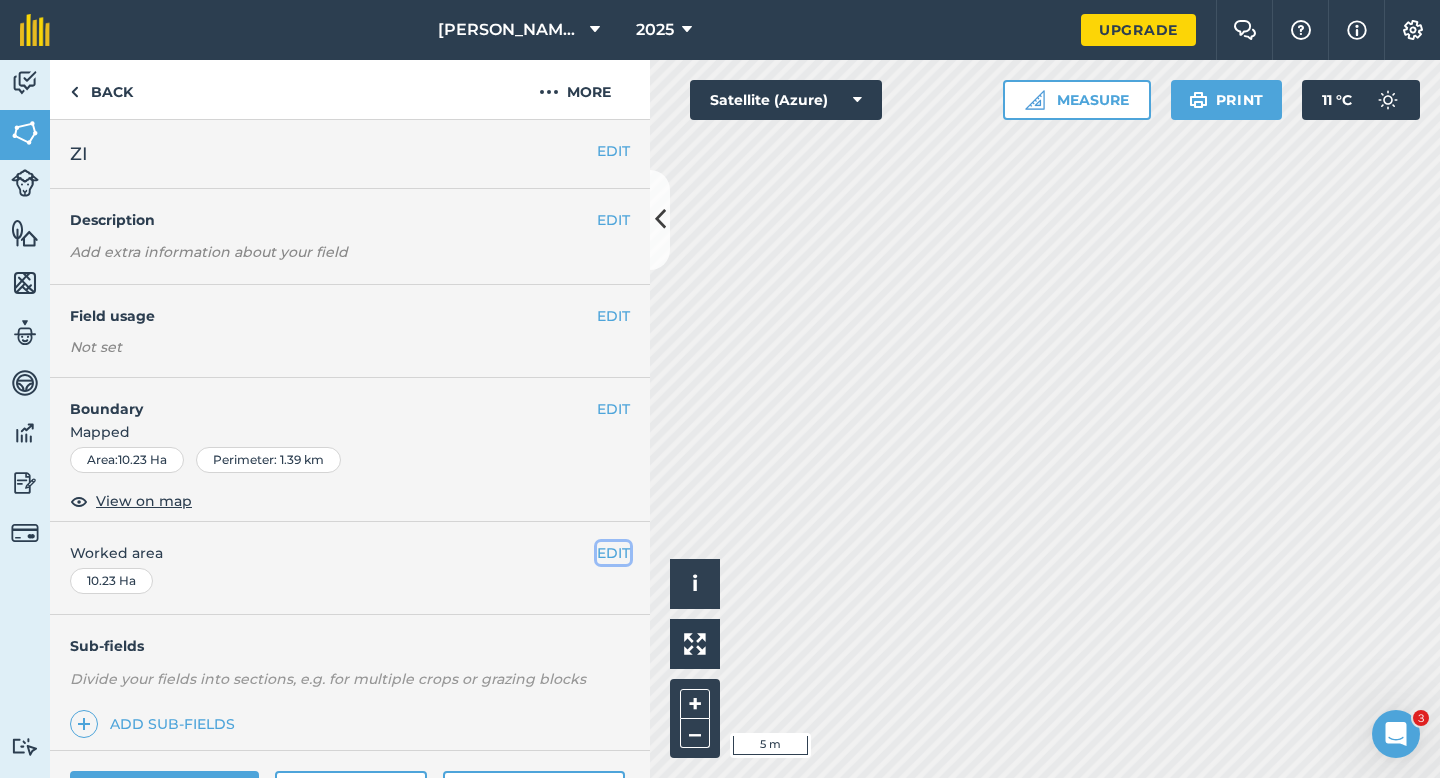 click on "EDIT" at bounding box center [613, 553] 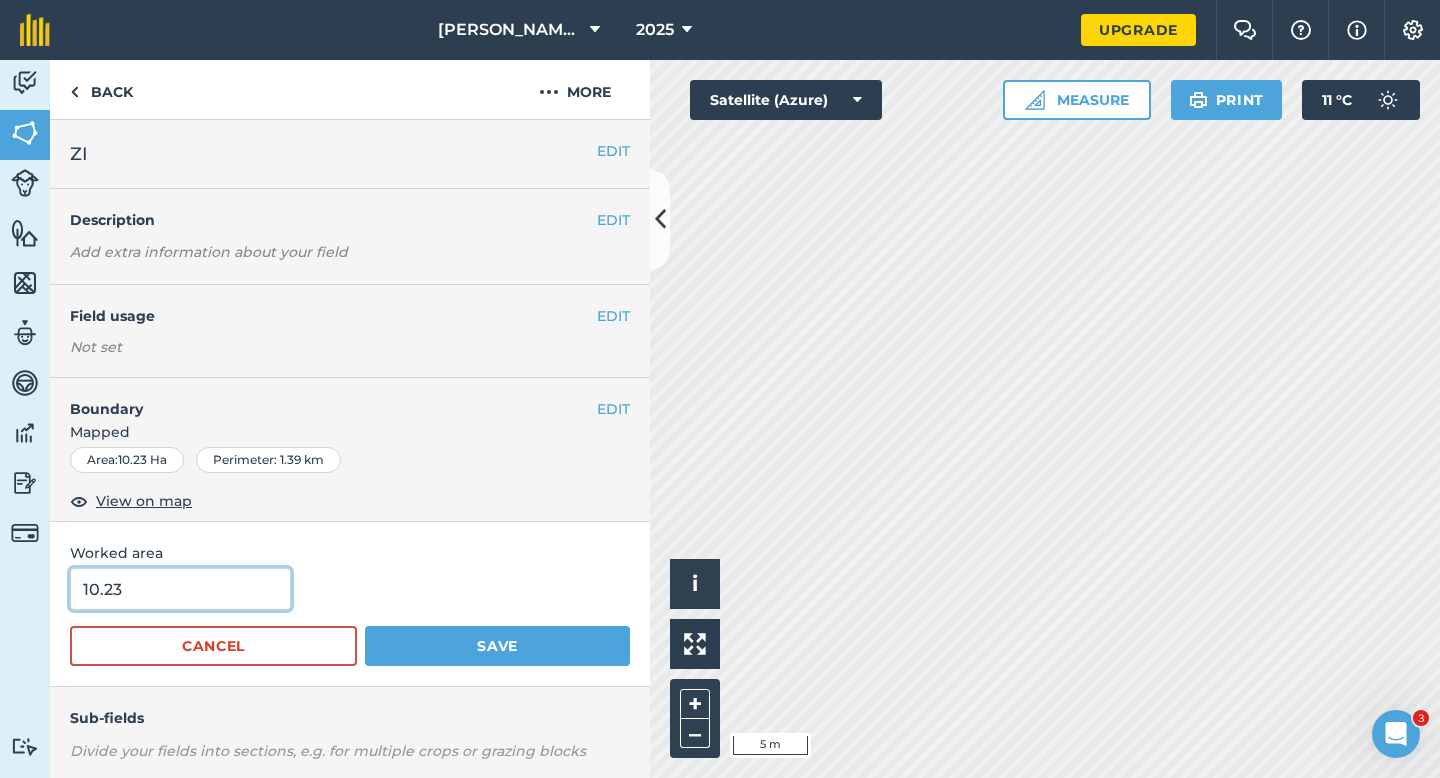 click on "10.23" at bounding box center [180, 589] 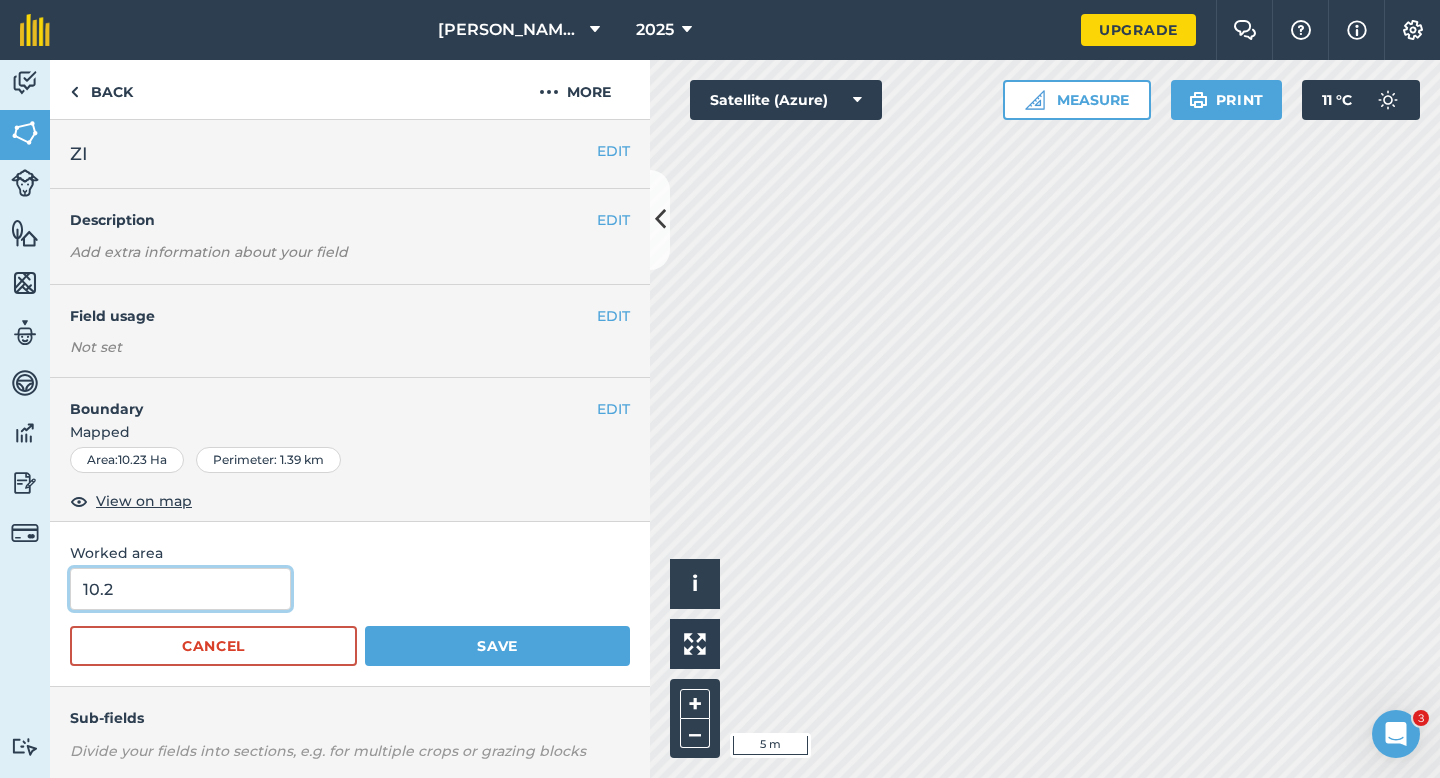 type on "10.2" 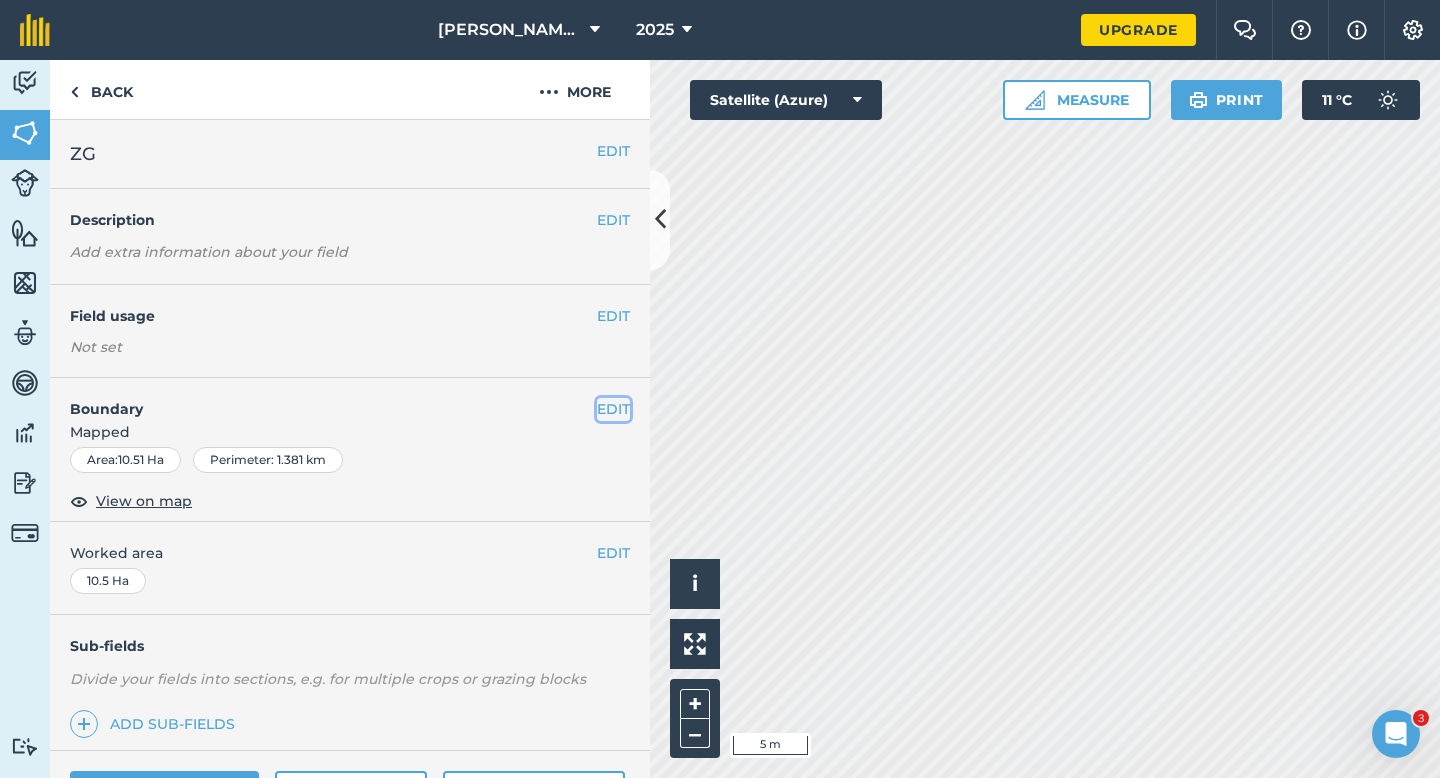 click on "EDIT" at bounding box center [613, 409] 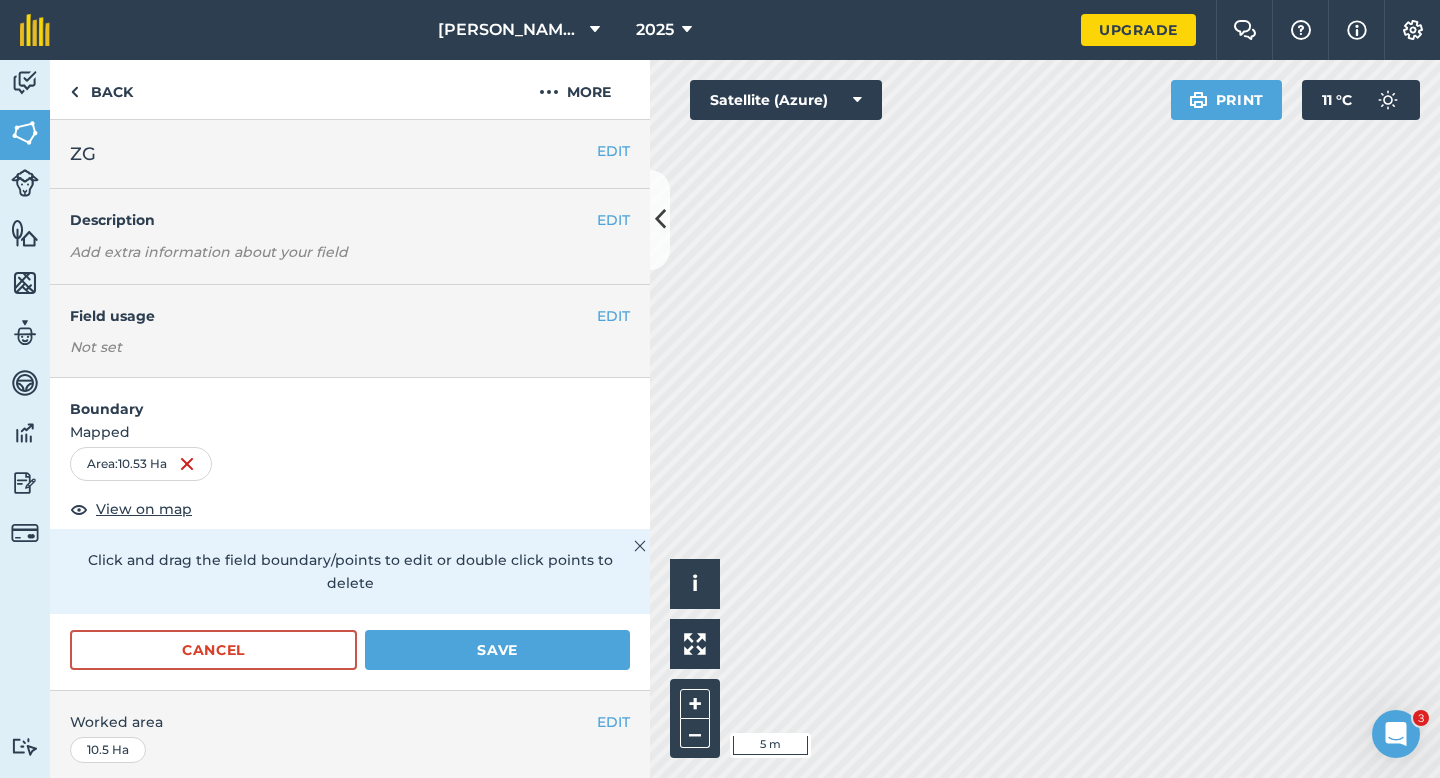 click on "Cancel Save" at bounding box center [350, 660] 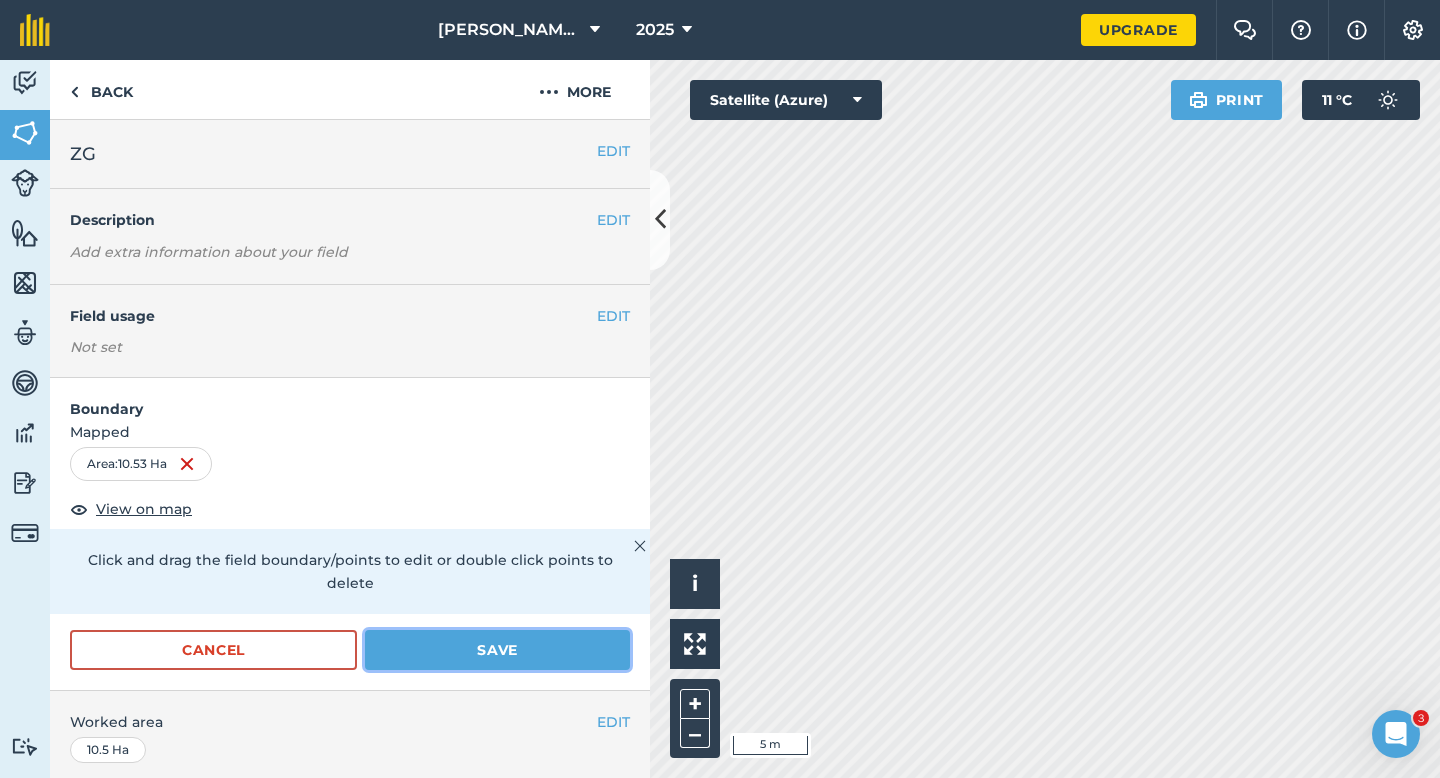 click on "Save" at bounding box center (497, 650) 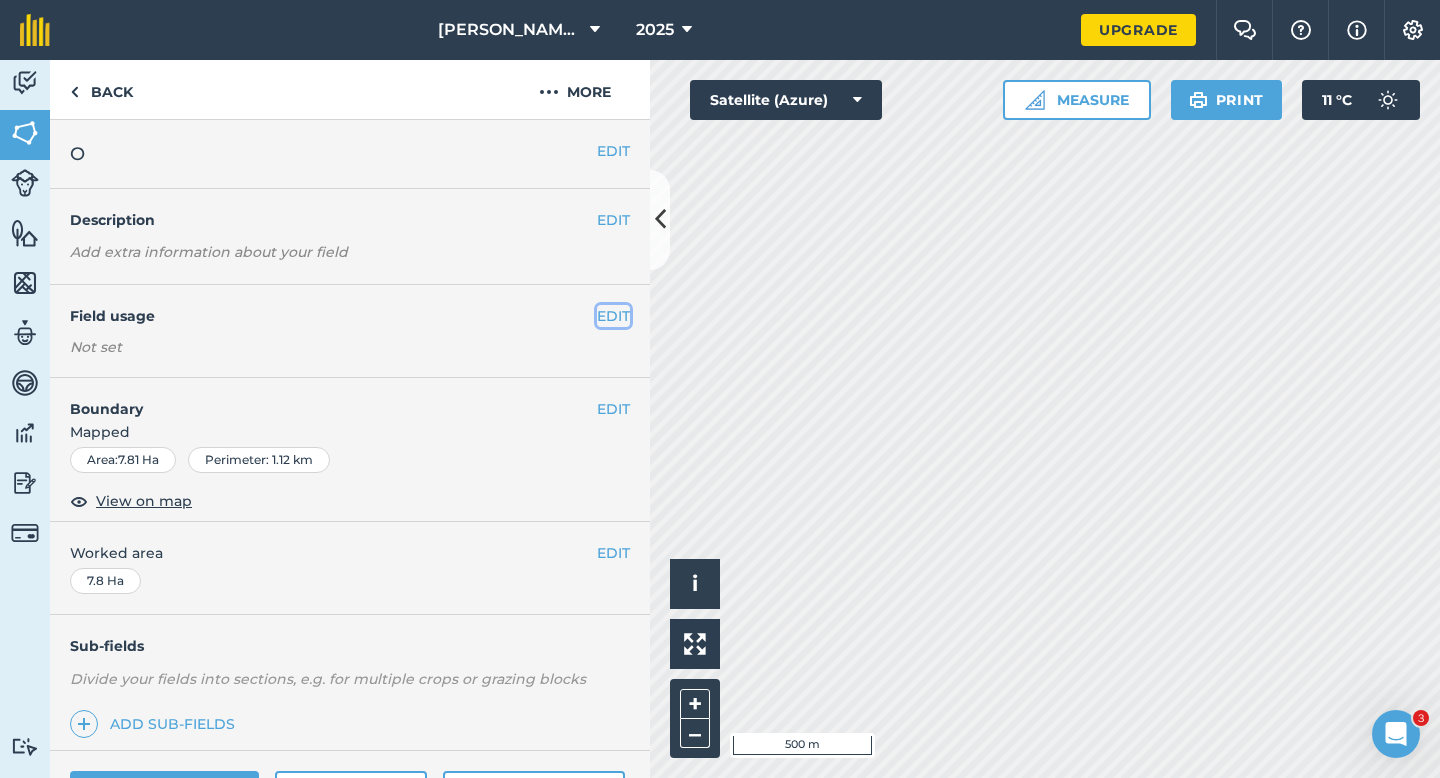 click on "EDIT" at bounding box center [613, 316] 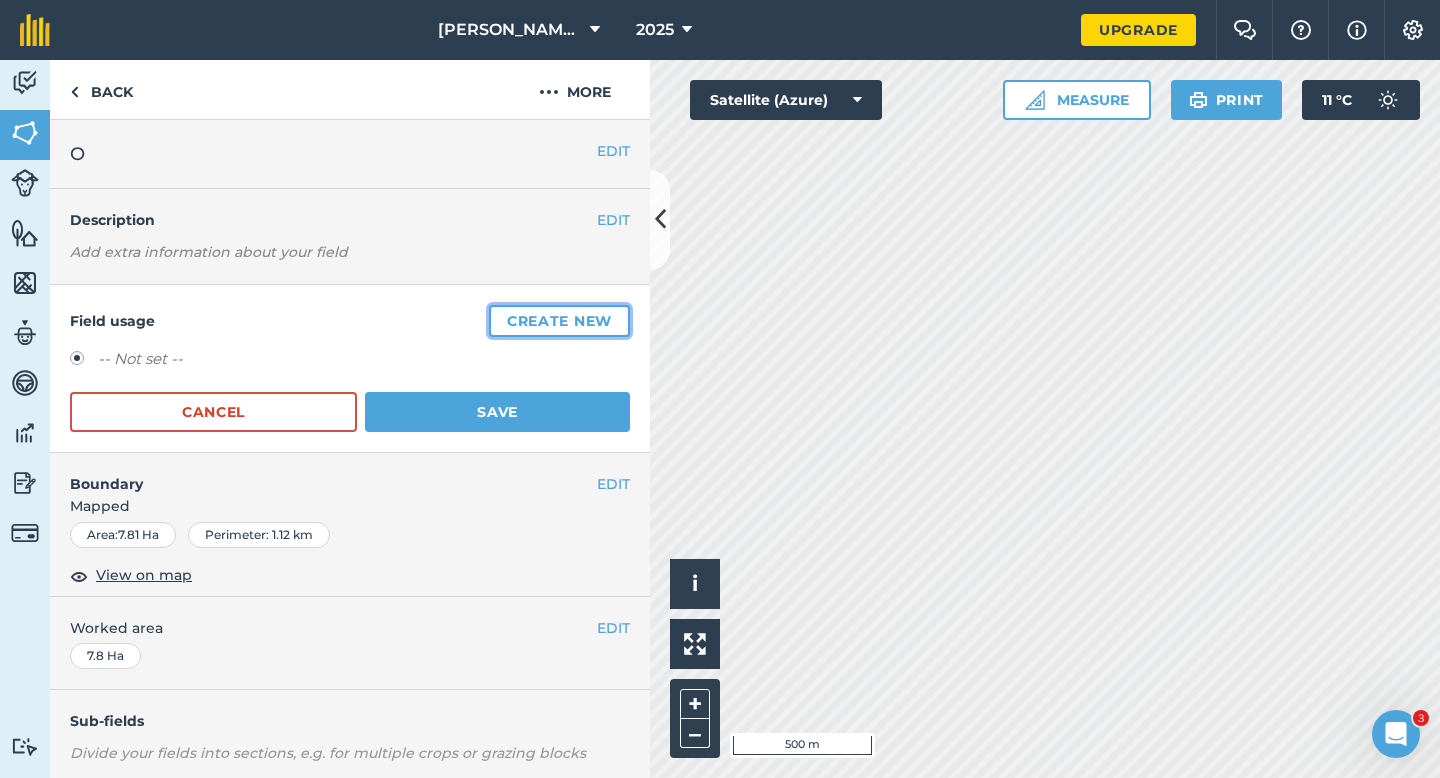 click on "Create new" at bounding box center (559, 321) 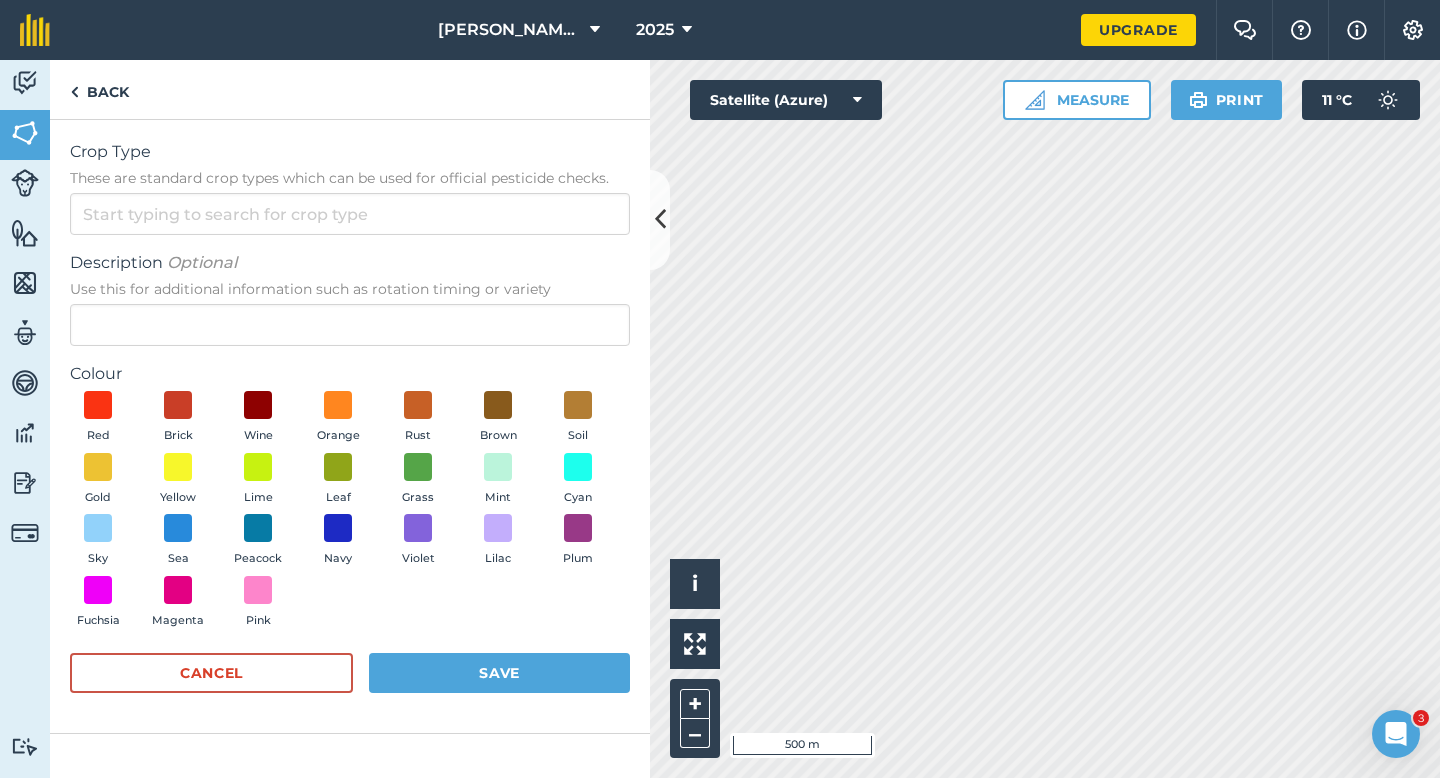 click on "Crop Type These are standard crop types which can be used for official pesticide checks. Description   Optional Use this for additional information such as rotation timing or variety Colour Red Brick Wine Orange Rust Brown Soil Gold Yellow Lime Leaf Grass Mint Cyan Sky Sea Peacock Navy Violet Lilac Plum Fuchsia Magenta Pink Cancel Save" at bounding box center (350, 426) 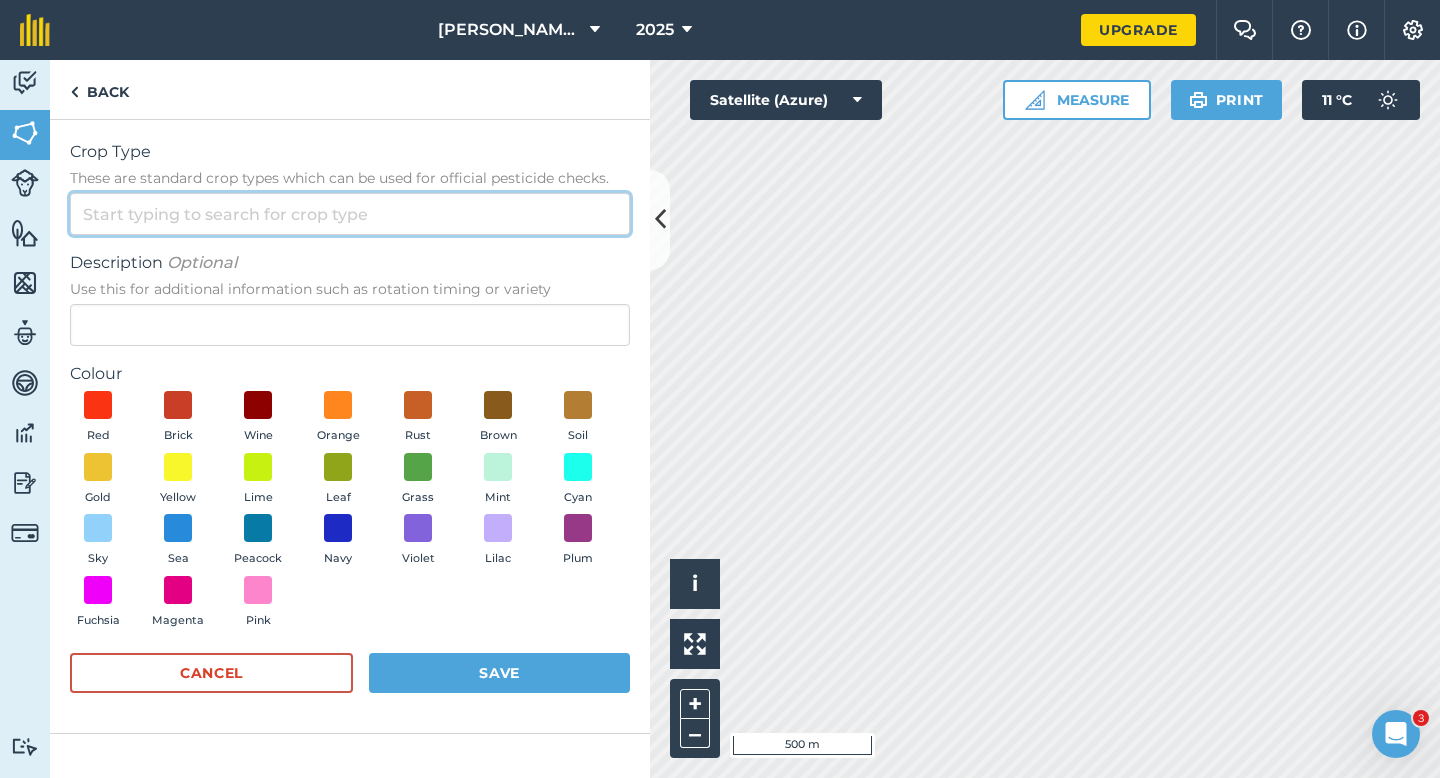 click on "Crop Type These are standard crop types which can be used for official pesticide checks." at bounding box center [350, 214] 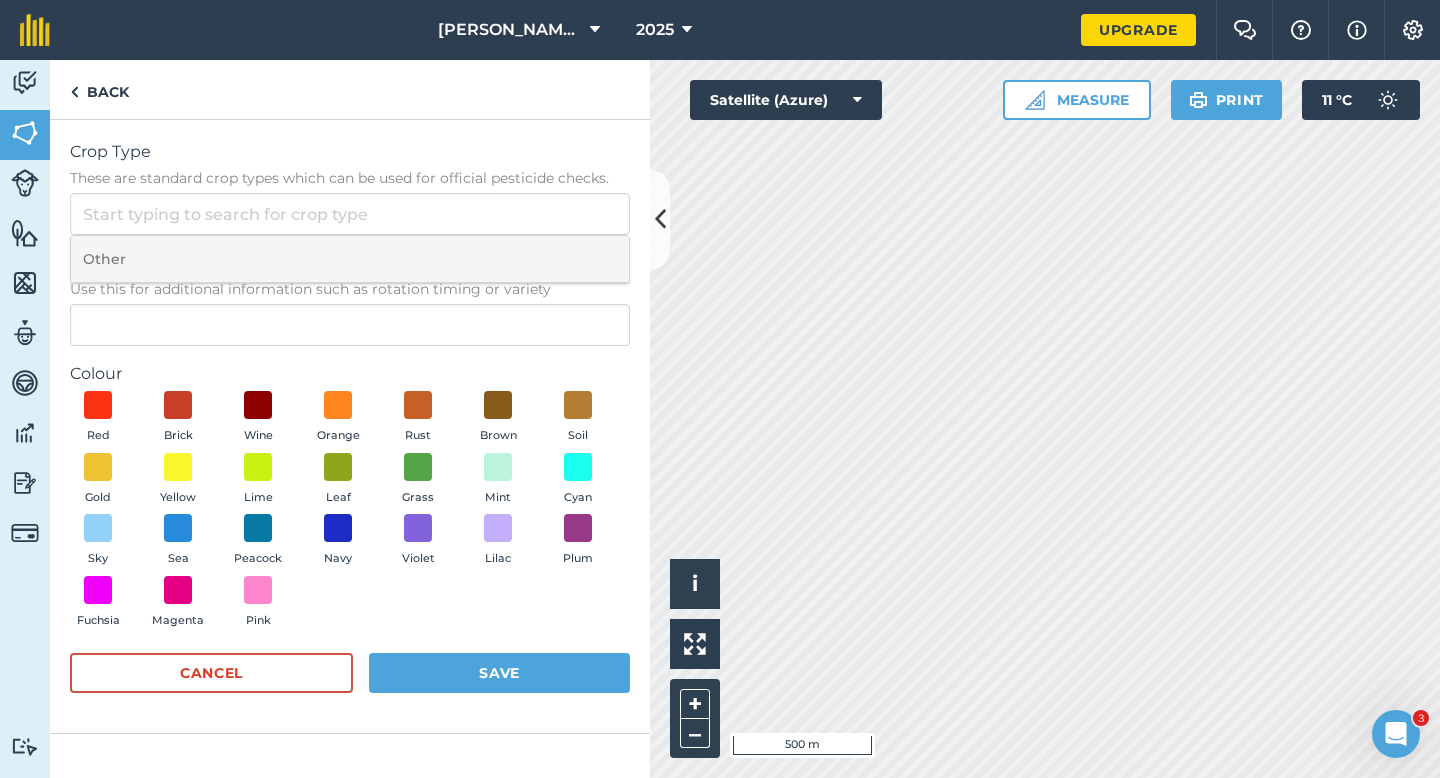 click on "Other" at bounding box center [350, 259] 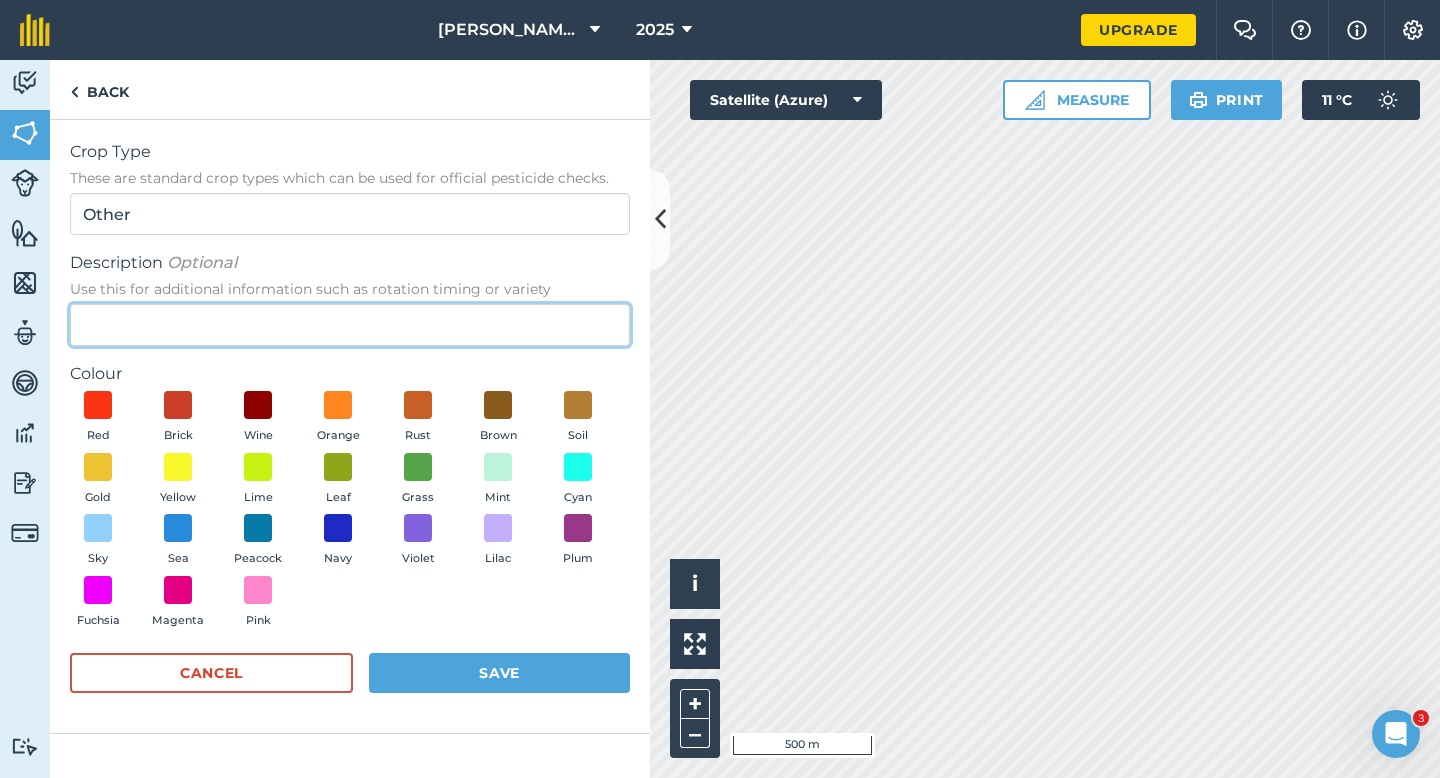 click on "Description   Optional Use this for additional information such as rotation timing or variety" at bounding box center [350, 325] 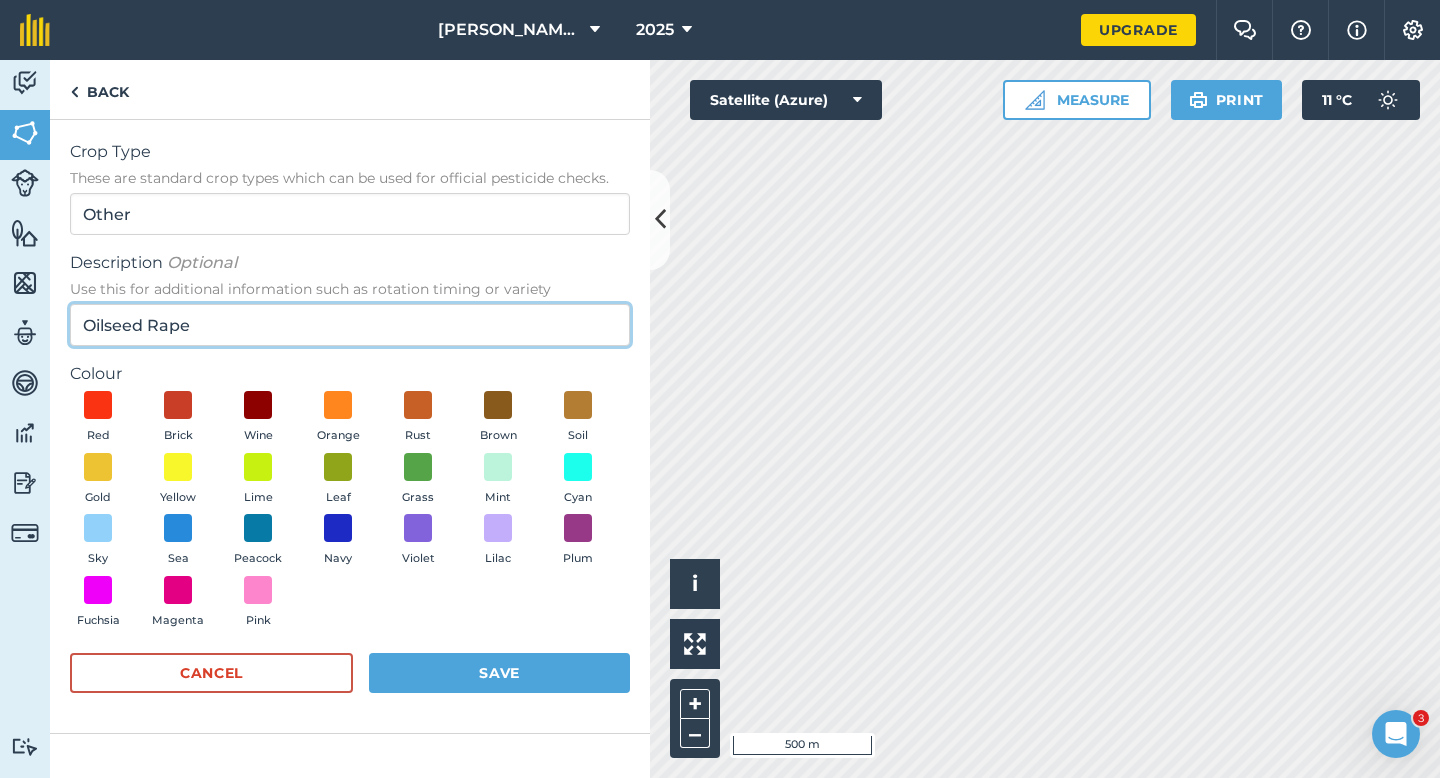type on "Oilseed Rape" 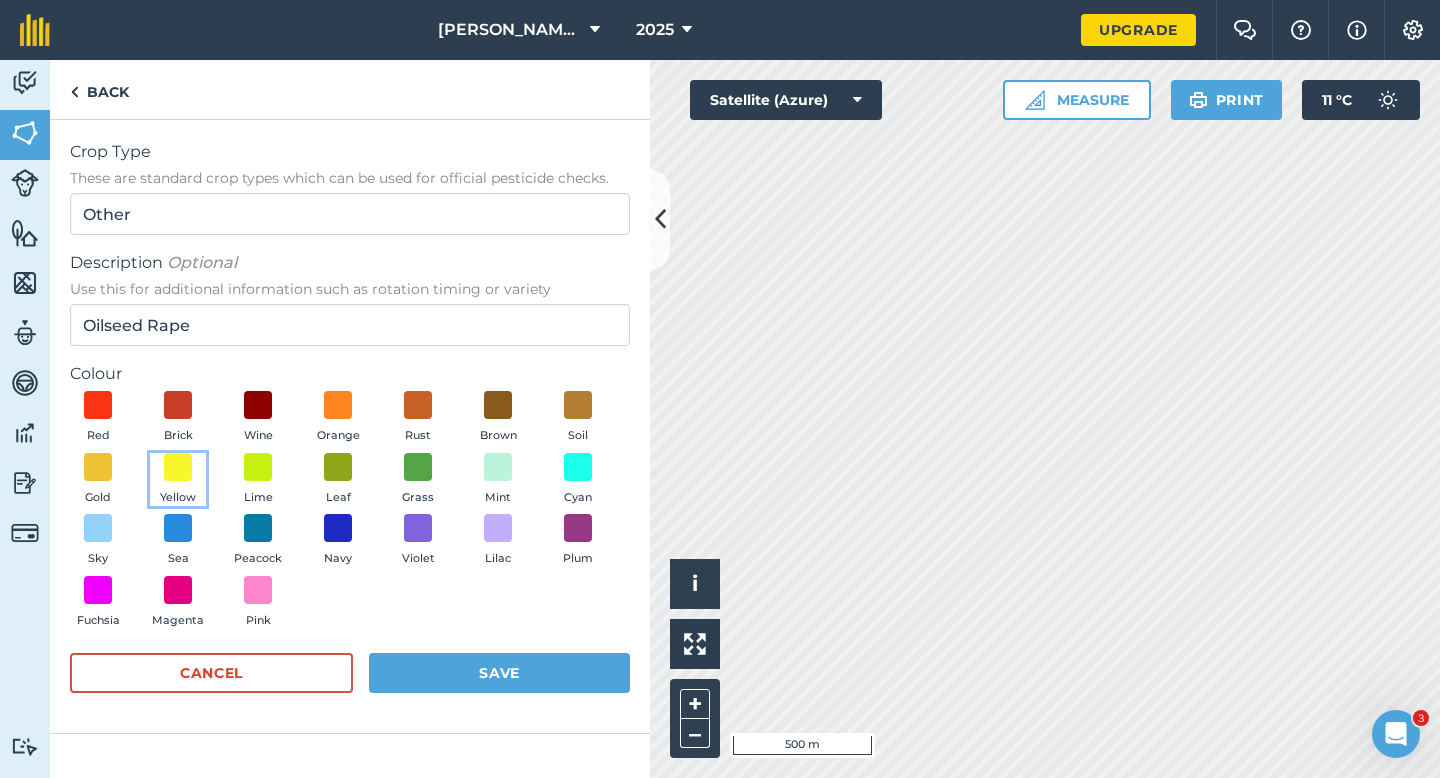 click on "Yellow" at bounding box center (178, 498) 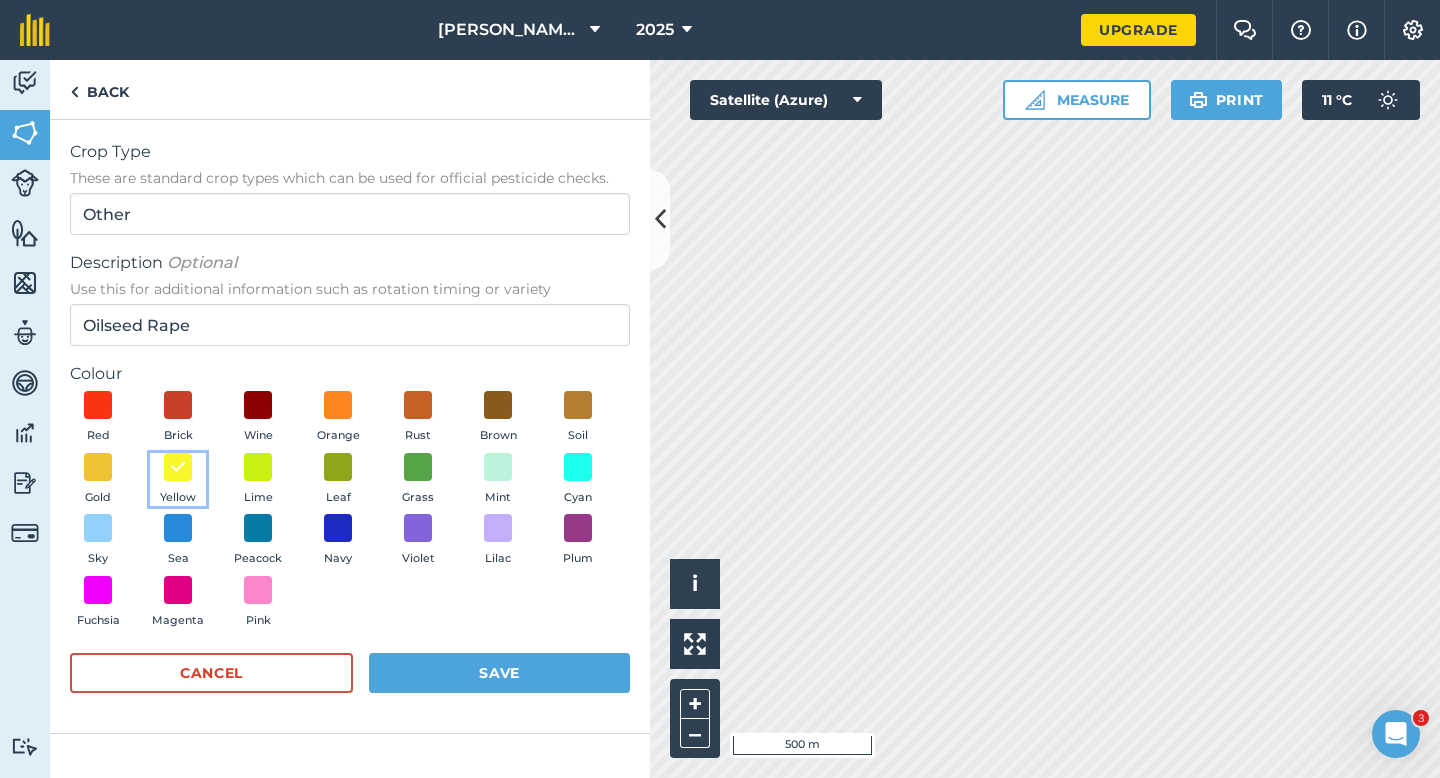type 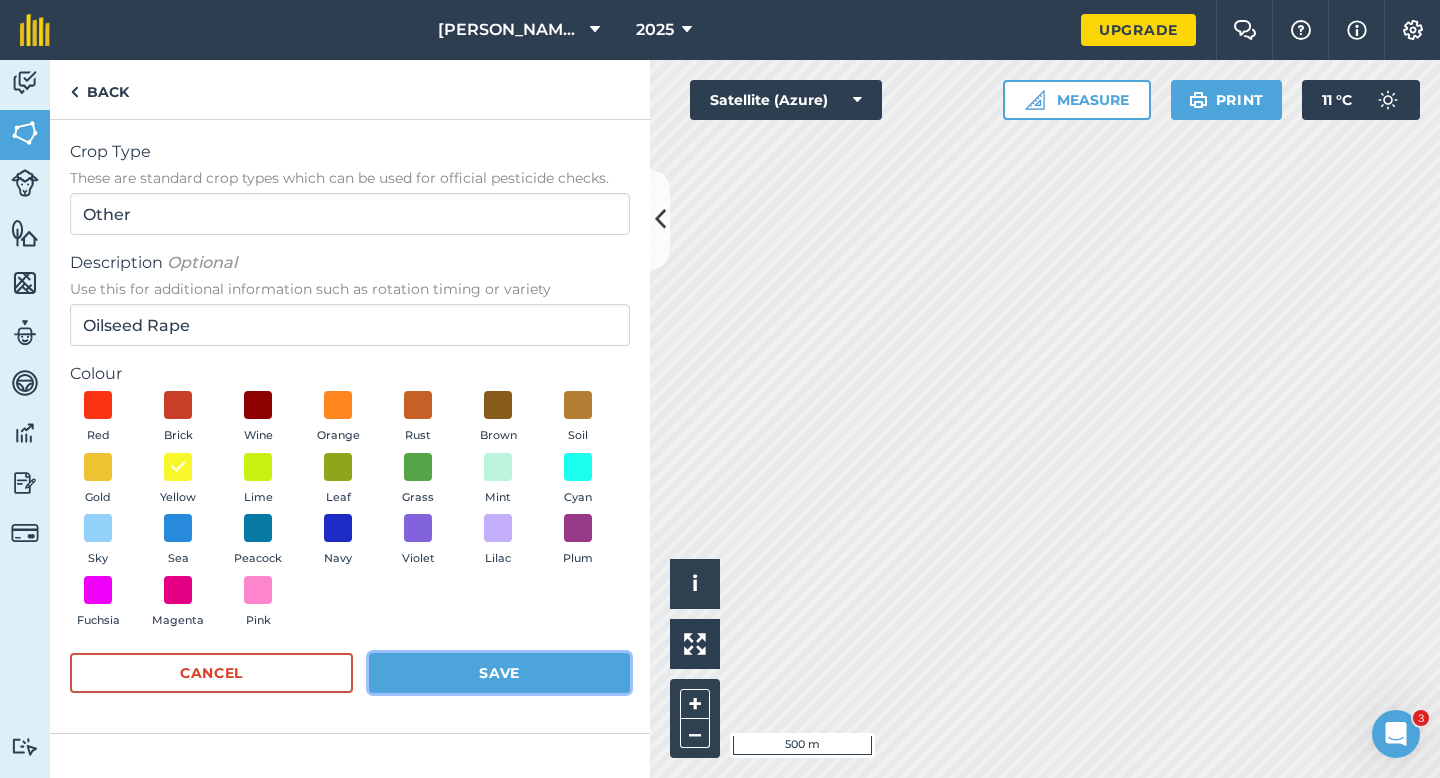 click on "Save" at bounding box center [499, 673] 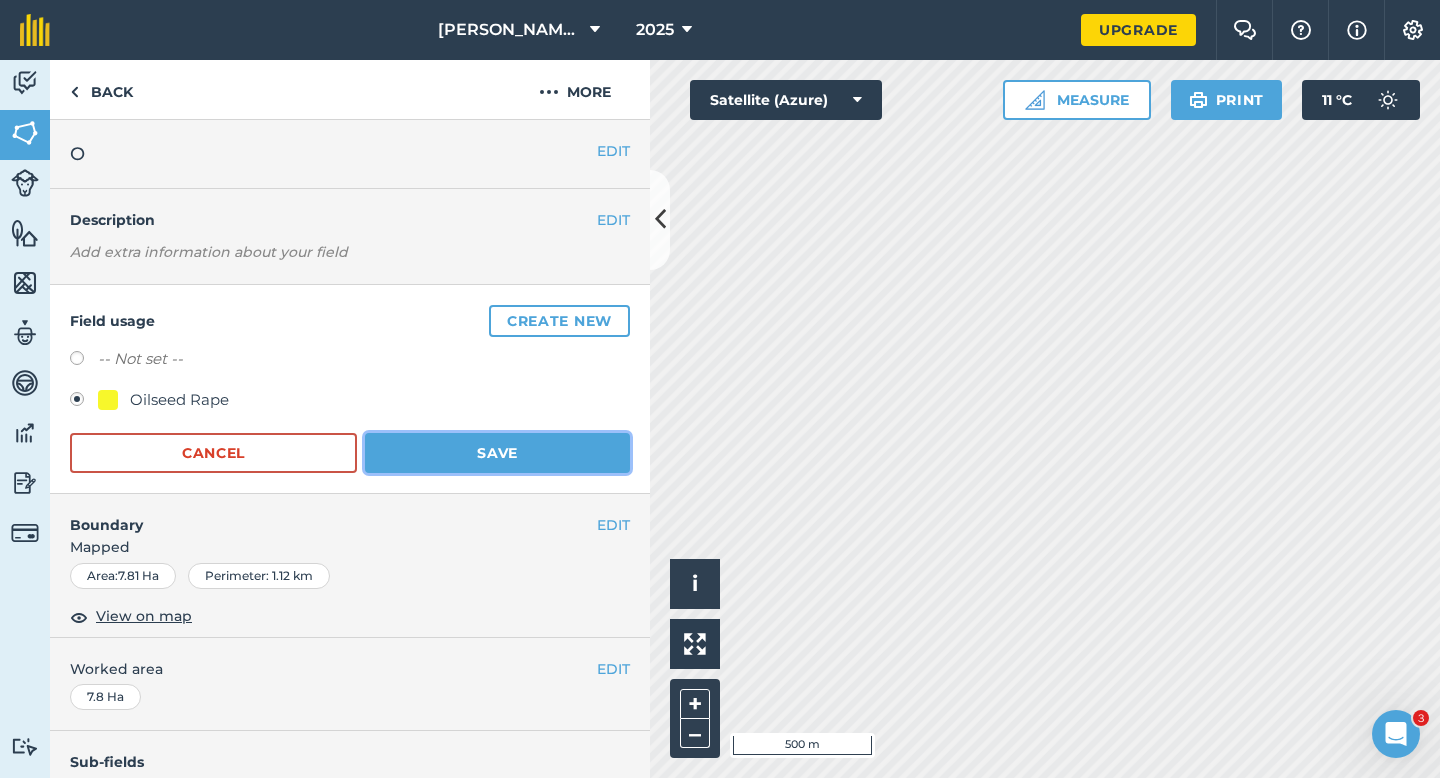 click on "Save" at bounding box center [497, 453] 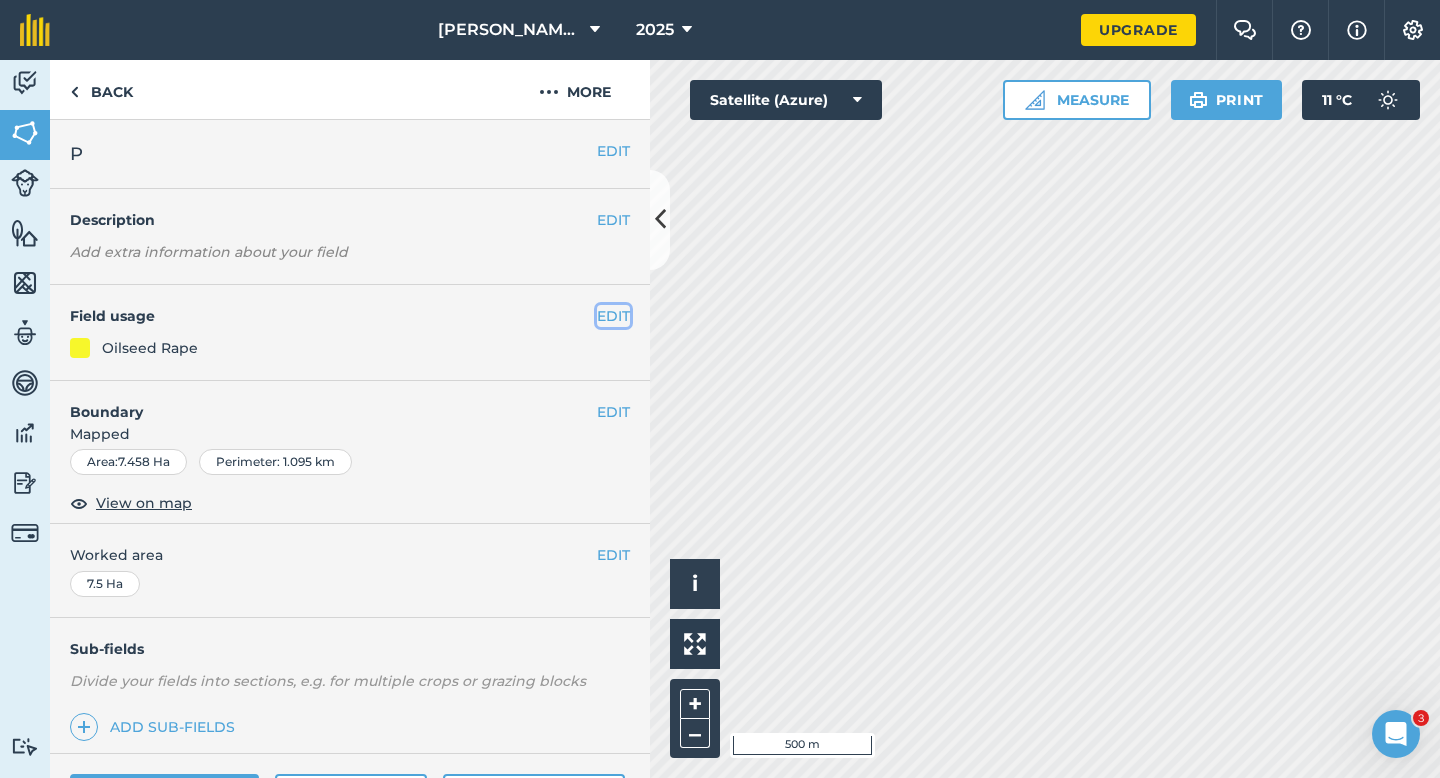 click on "EDIT" at bounding box center [613, 316] 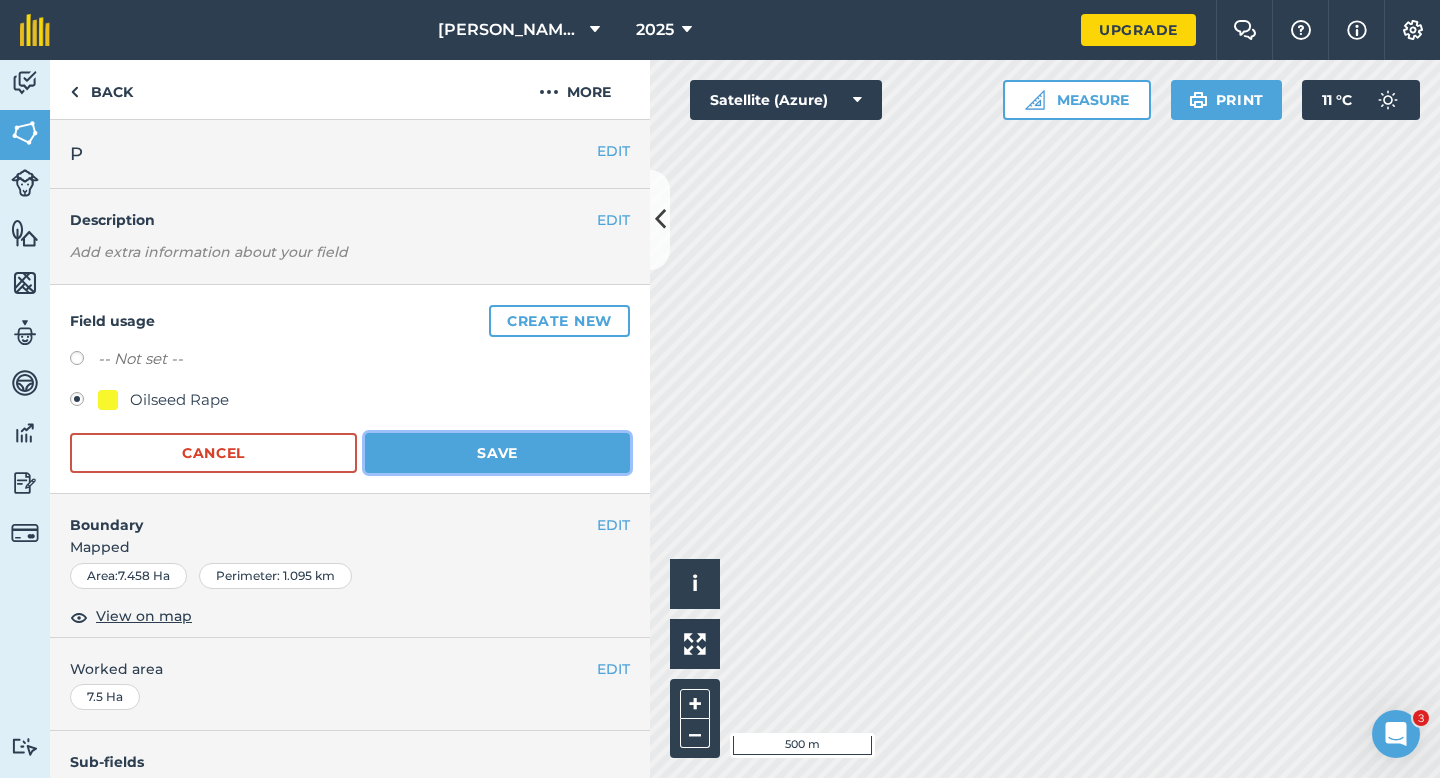 click on "Save" at bounding box center (497, 453) 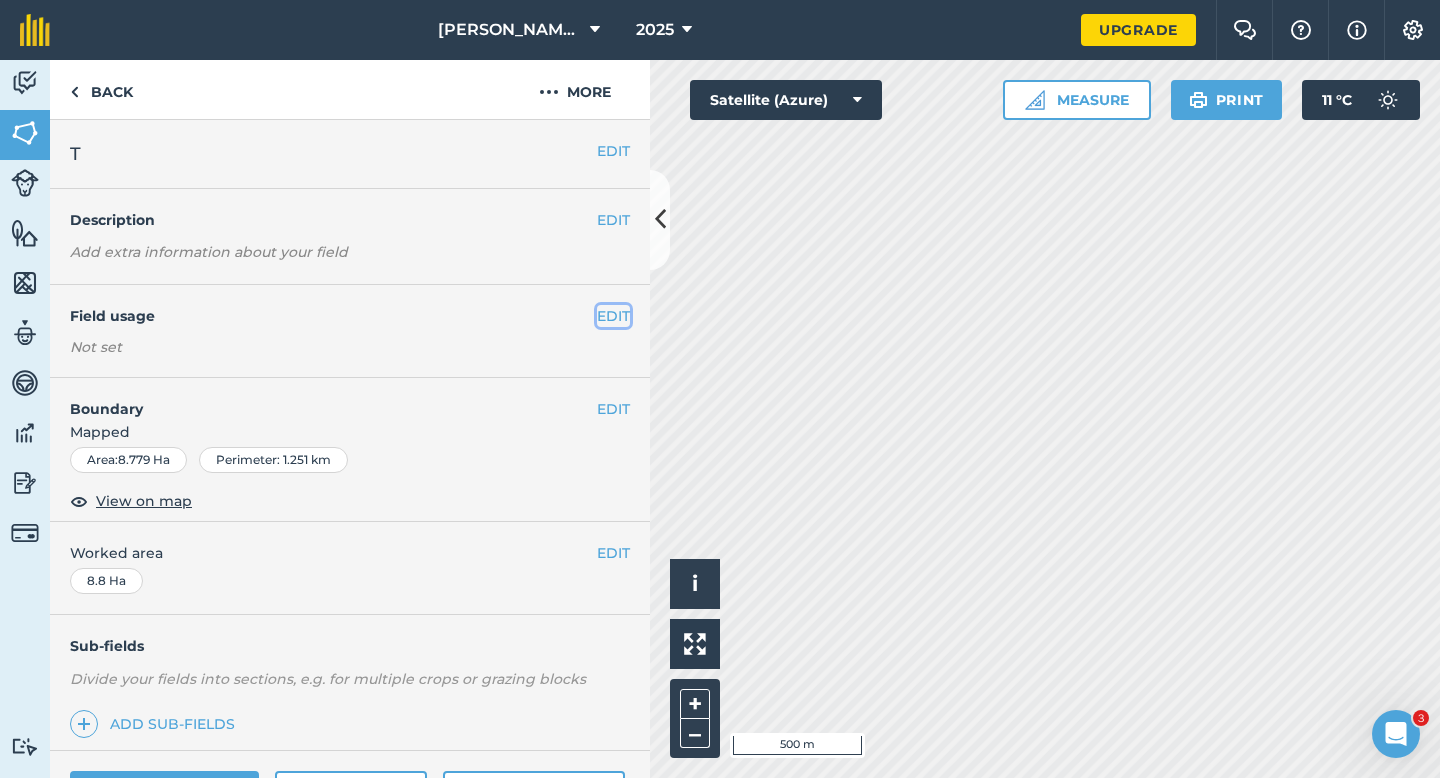 click on "EDIT" at bounding box center [613, 316] 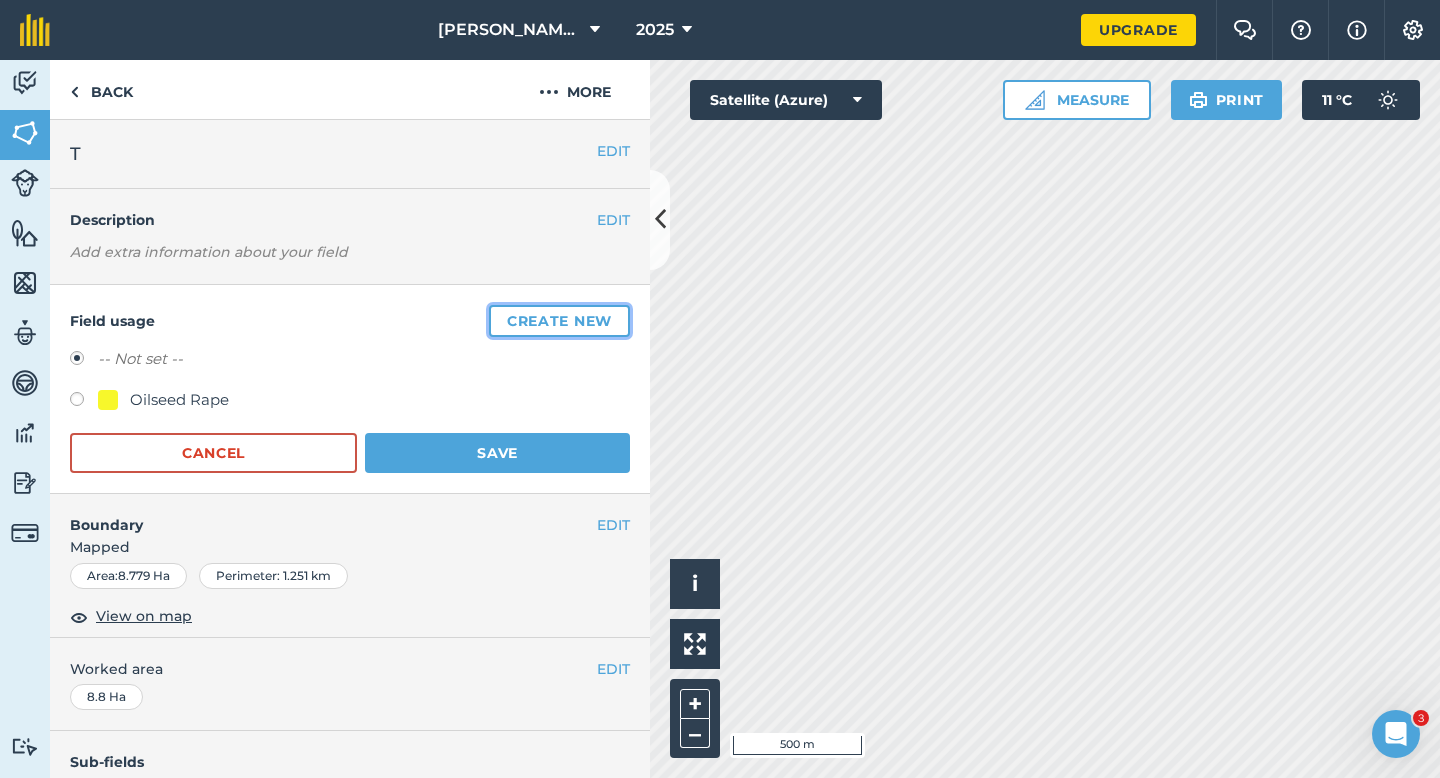click on "Create new" at bounding box center (559, 321) 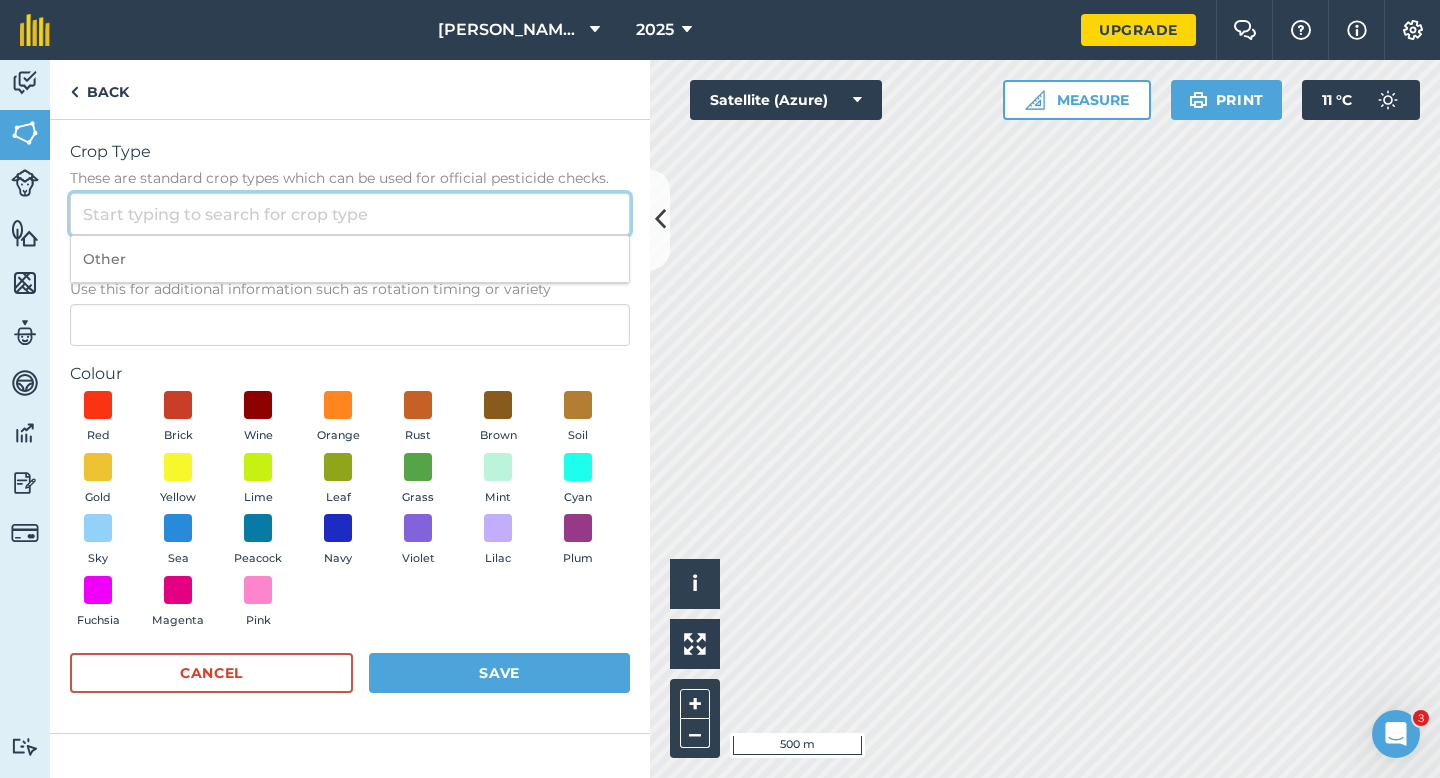 click on "Crop Type These are standard crop types which can be used for official pesticide checks." at bounding box center [350, 214] 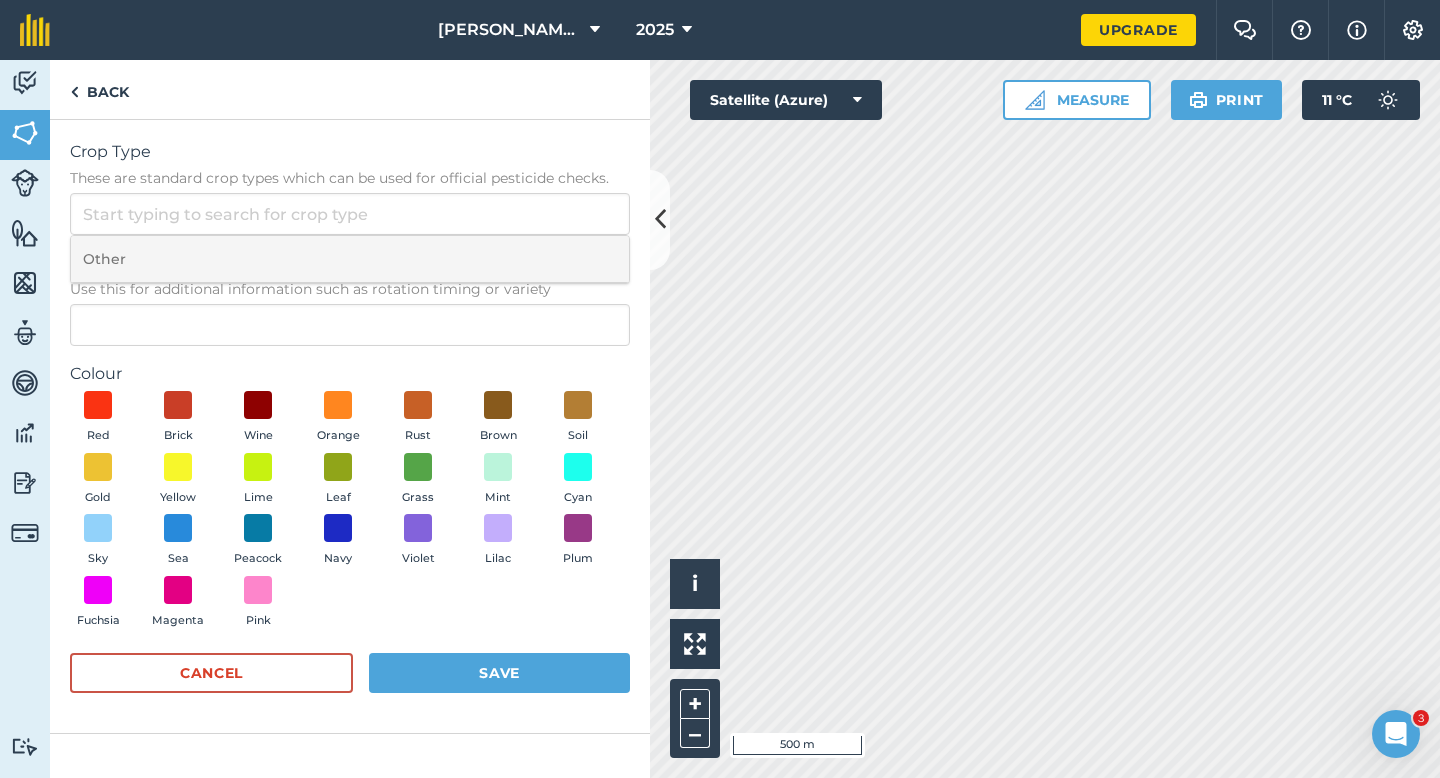 click on "Other" at bounding box center [350, 259] 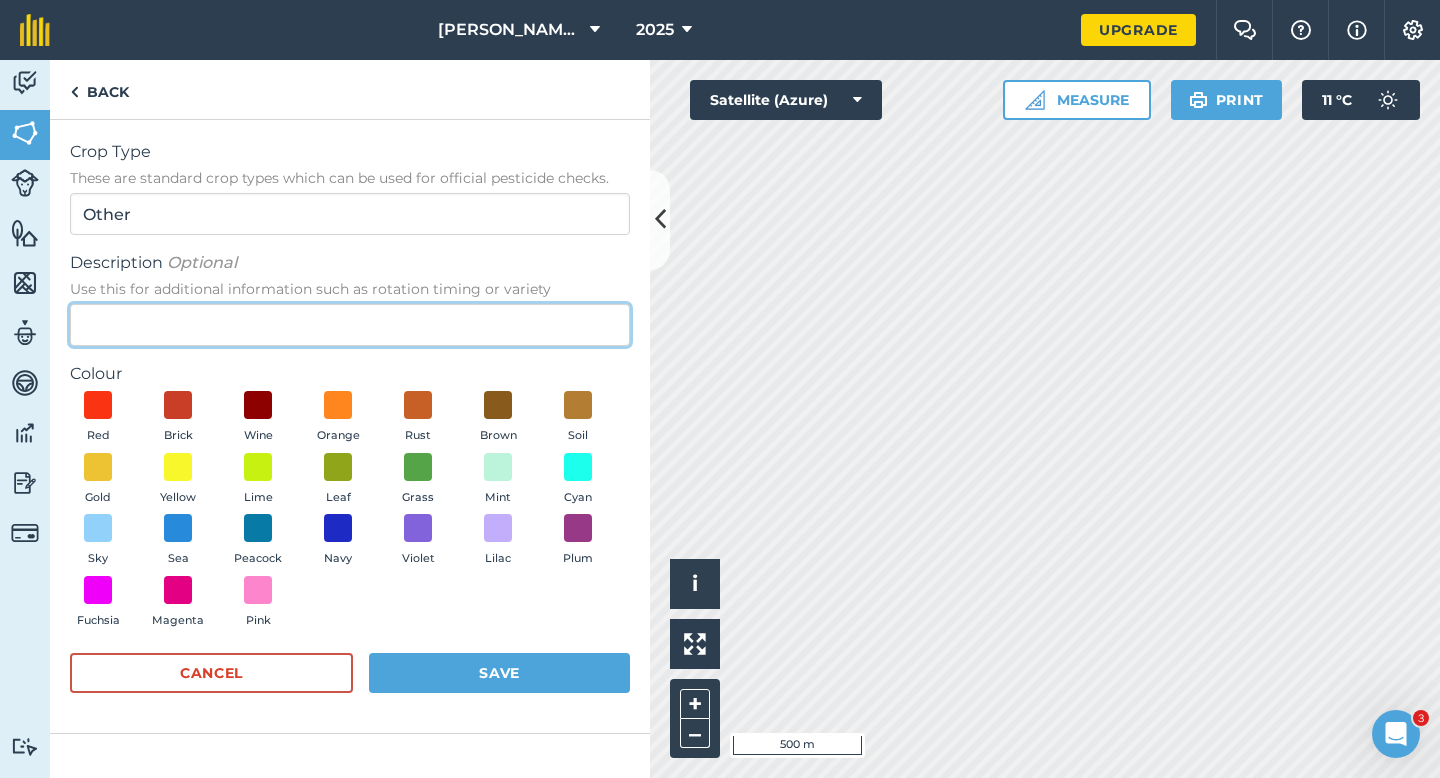 click on "Description   Optional Use this for additional information such as rotation timing or variety" at bounding box center (350, 325) 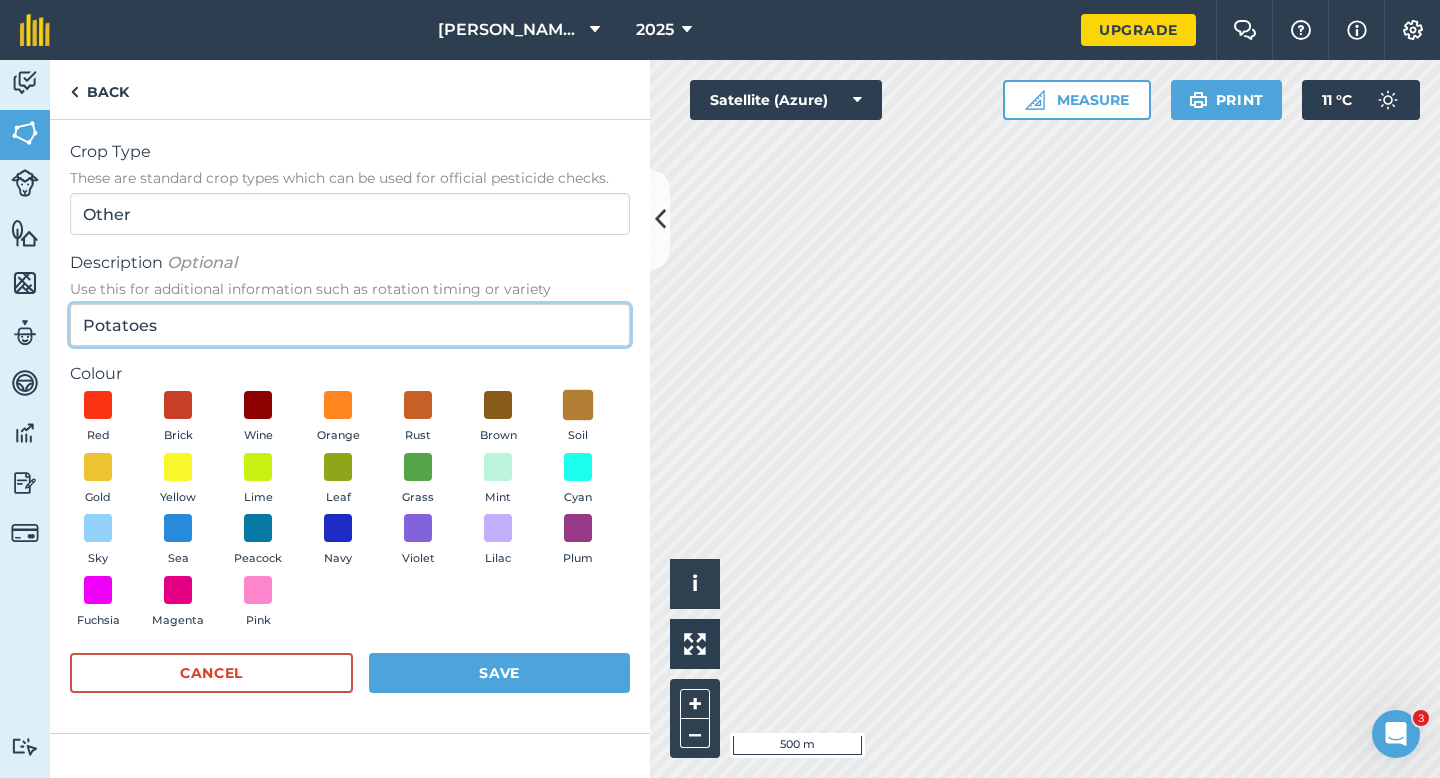 type on "Potatoes" 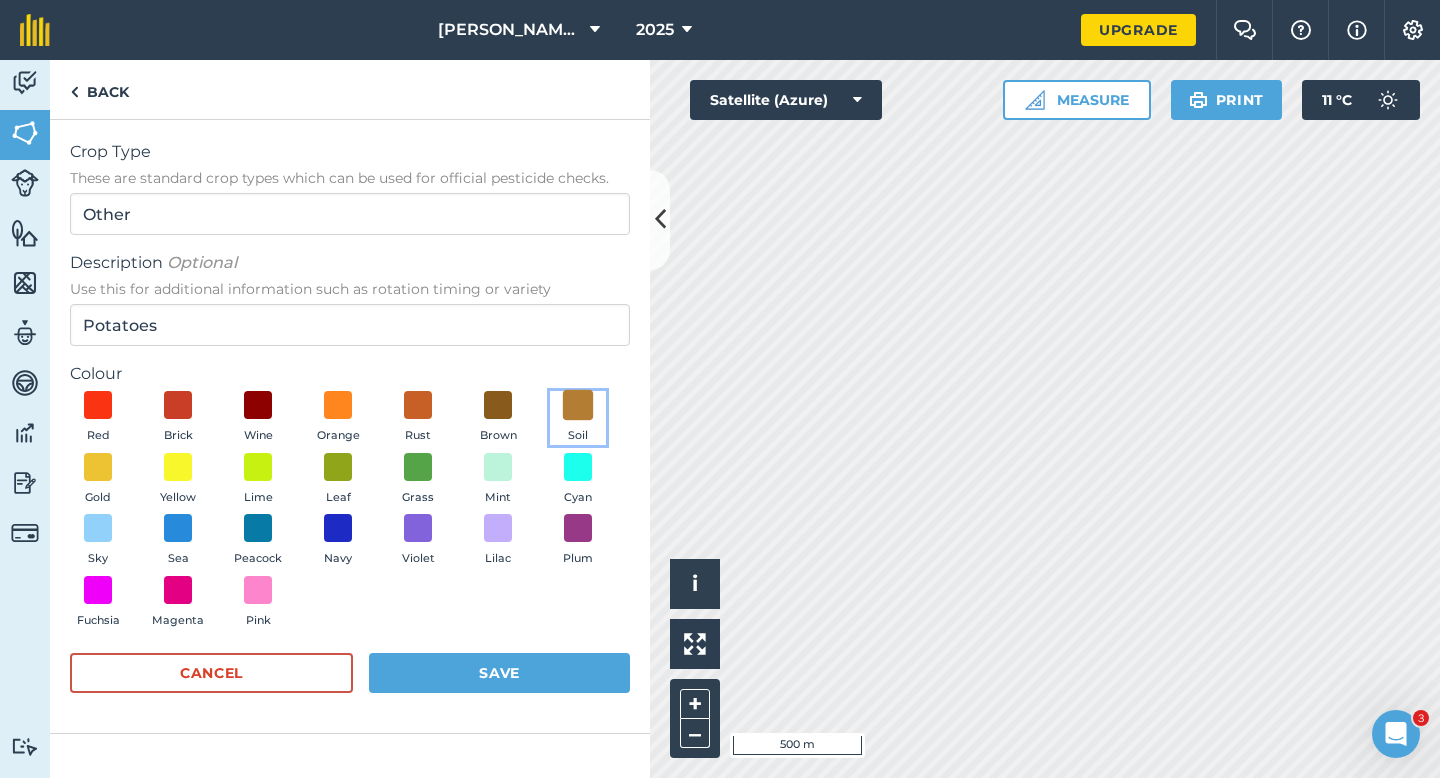 click at bounding box center (578, 405) 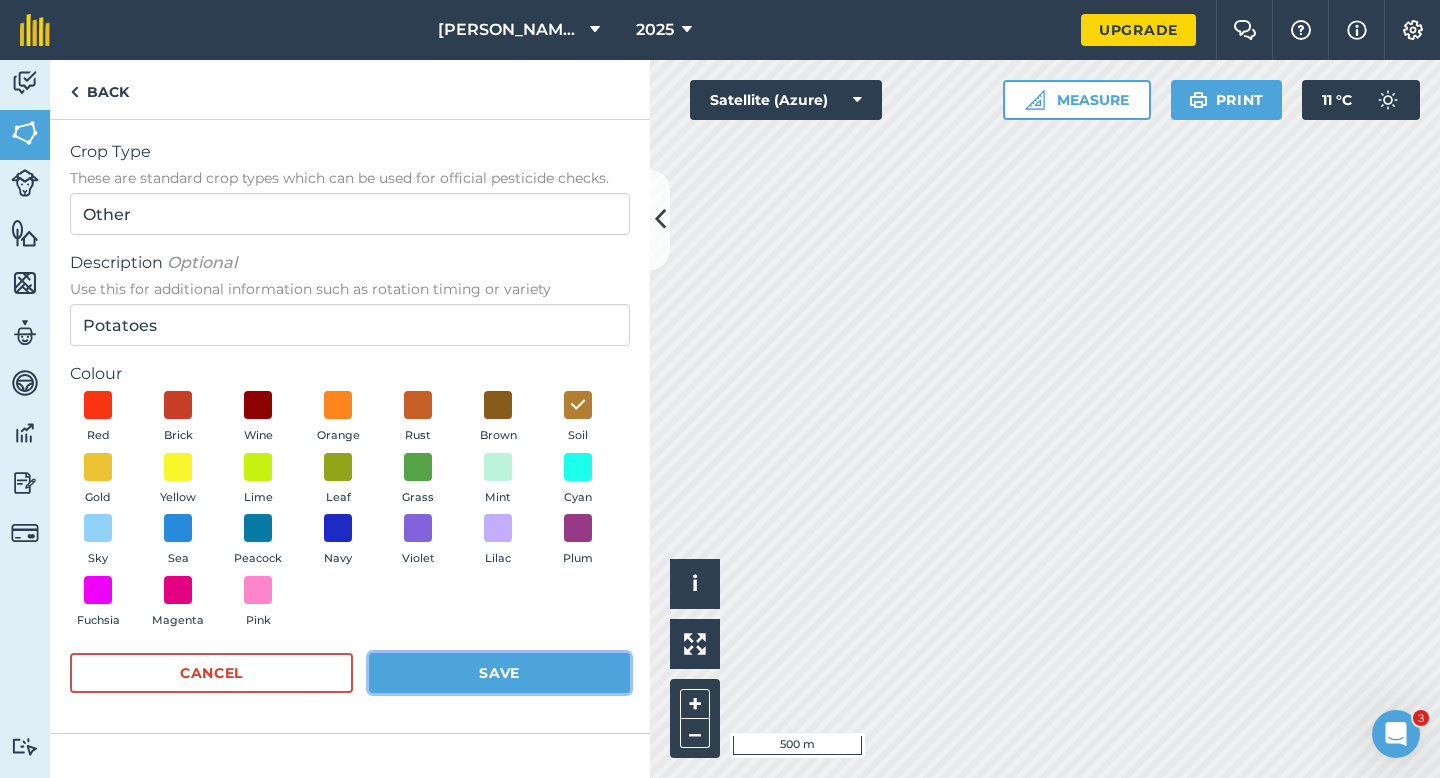 click on "Save" at bounding box center [499, 673] 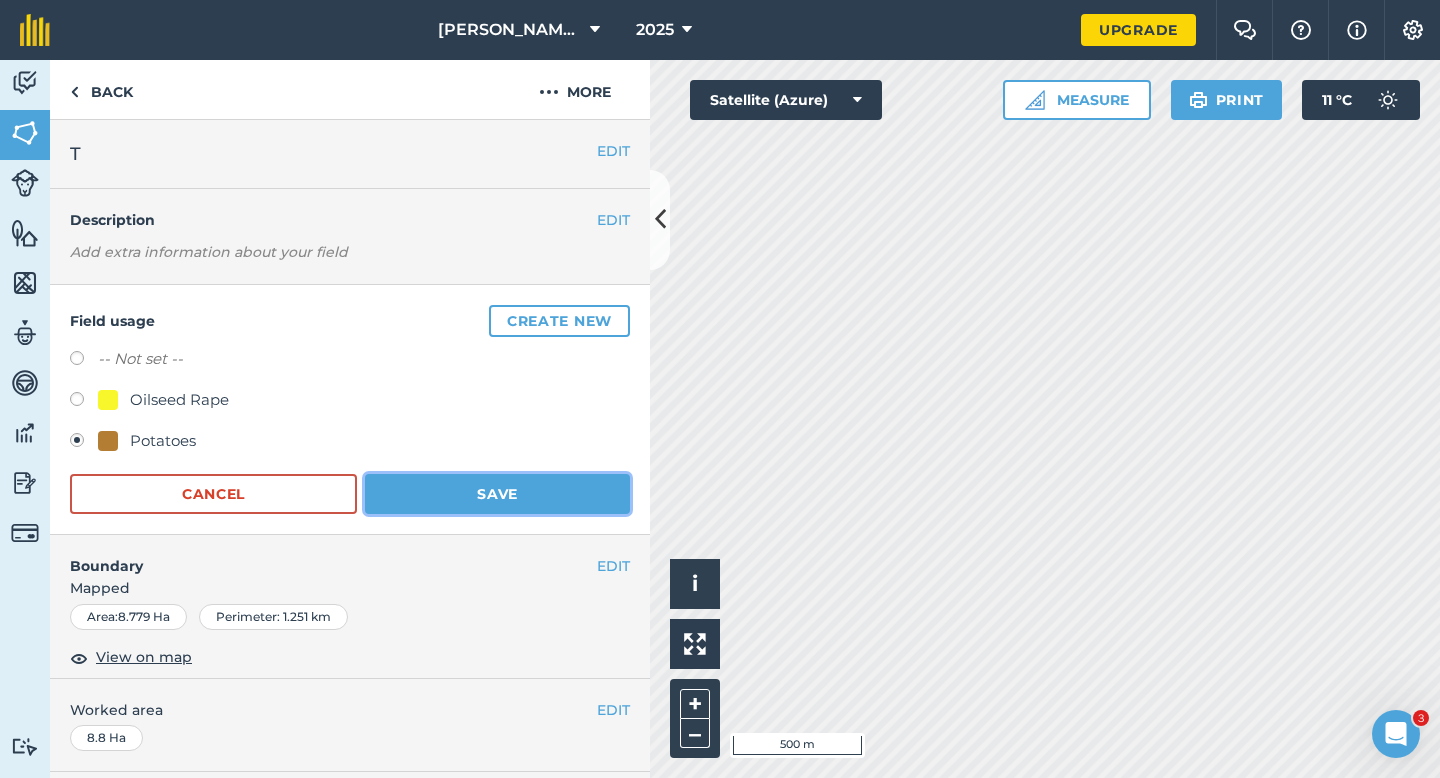click on "Save" at bounding box center [497, 494] 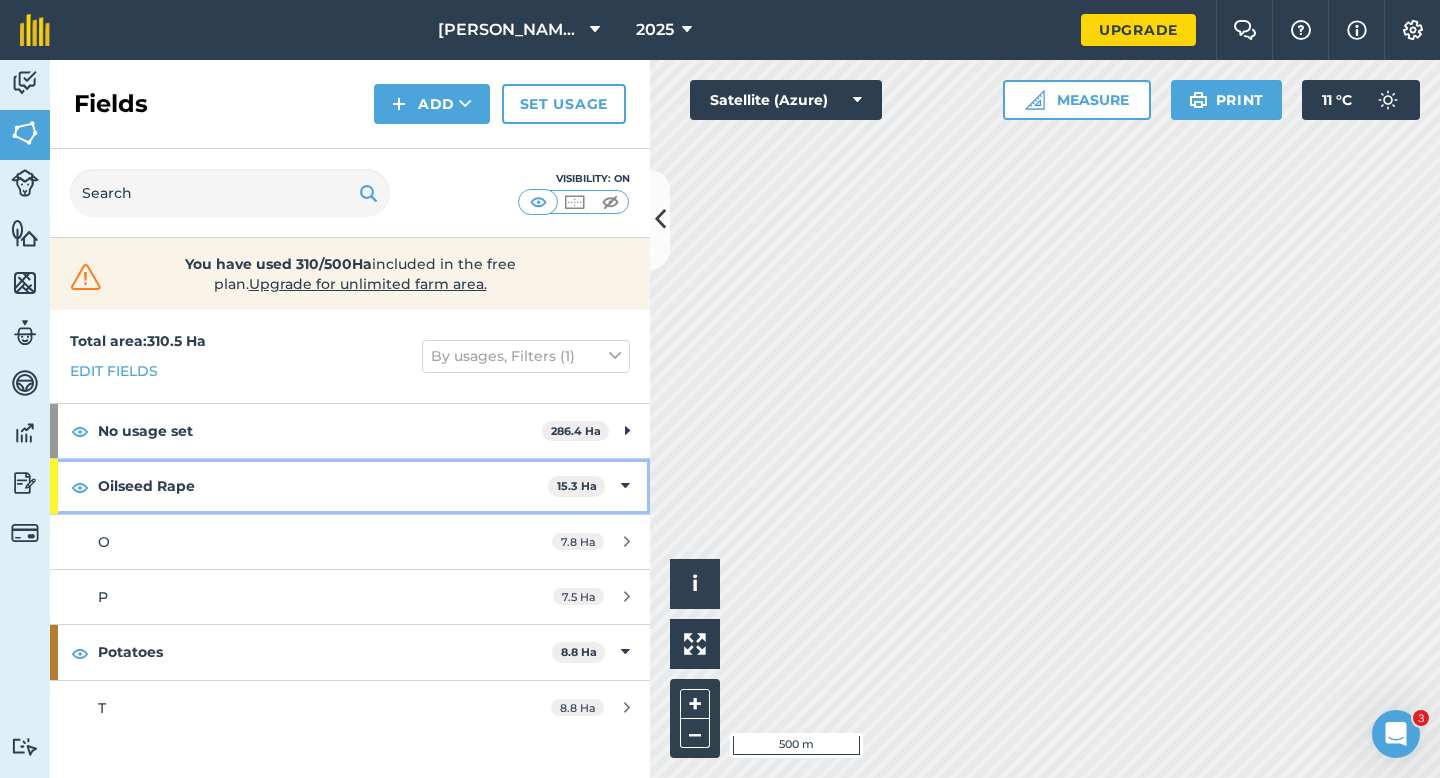 click on "Oilseed Rape  15.3   Ha" at bounding box center (350, 486) 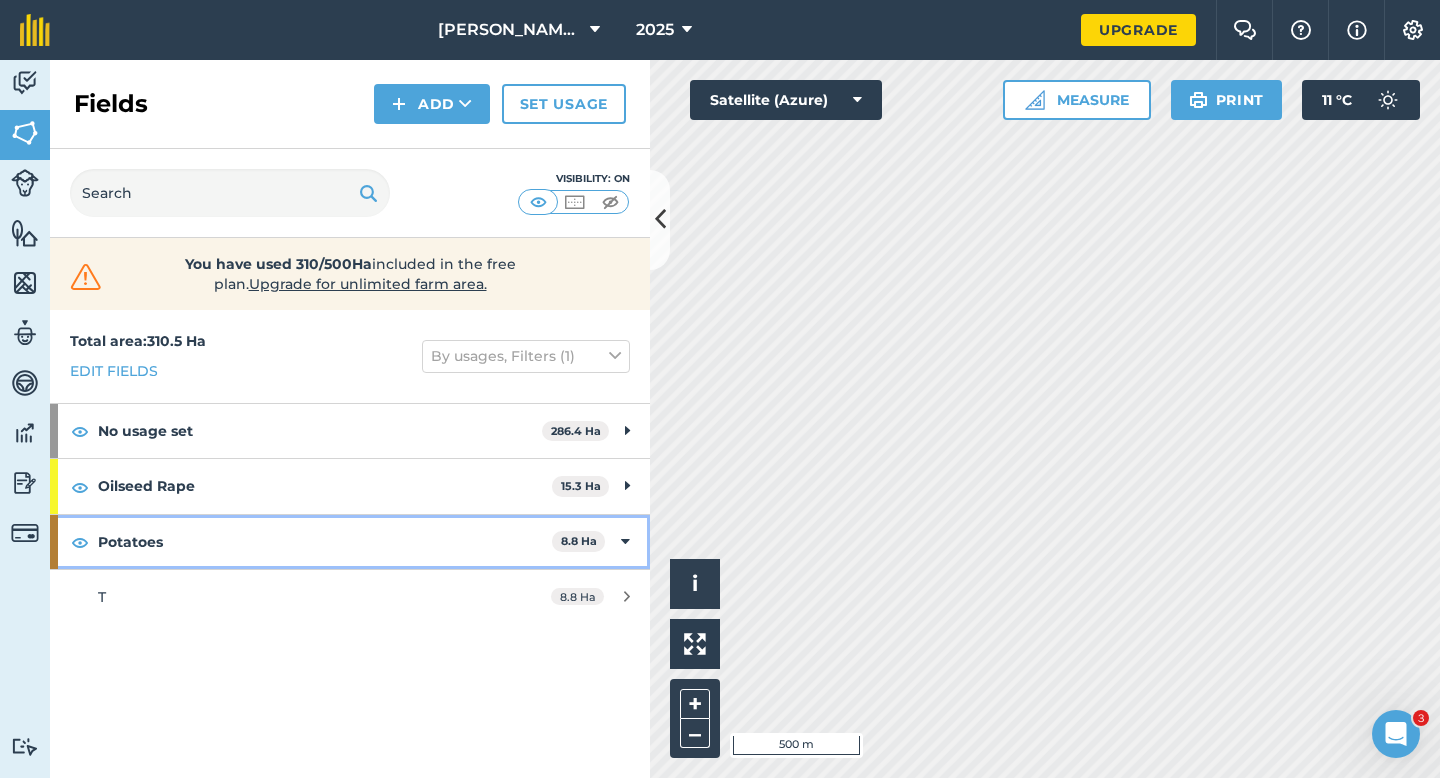 click on "Potatoes 8.8   Ha" at bounding box center [350, 542] 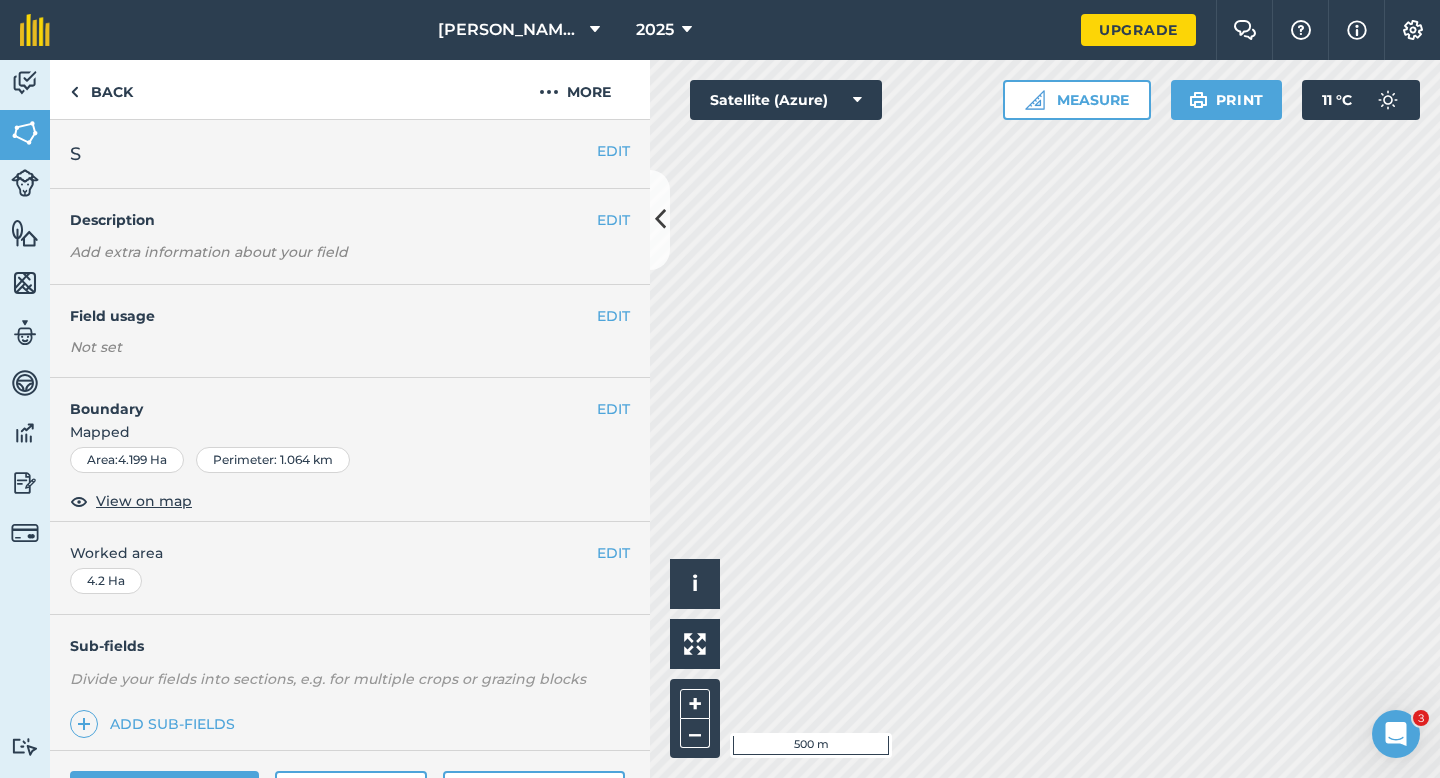 click on "EDIT Field usage Not set" at bounding box center (350, 331) 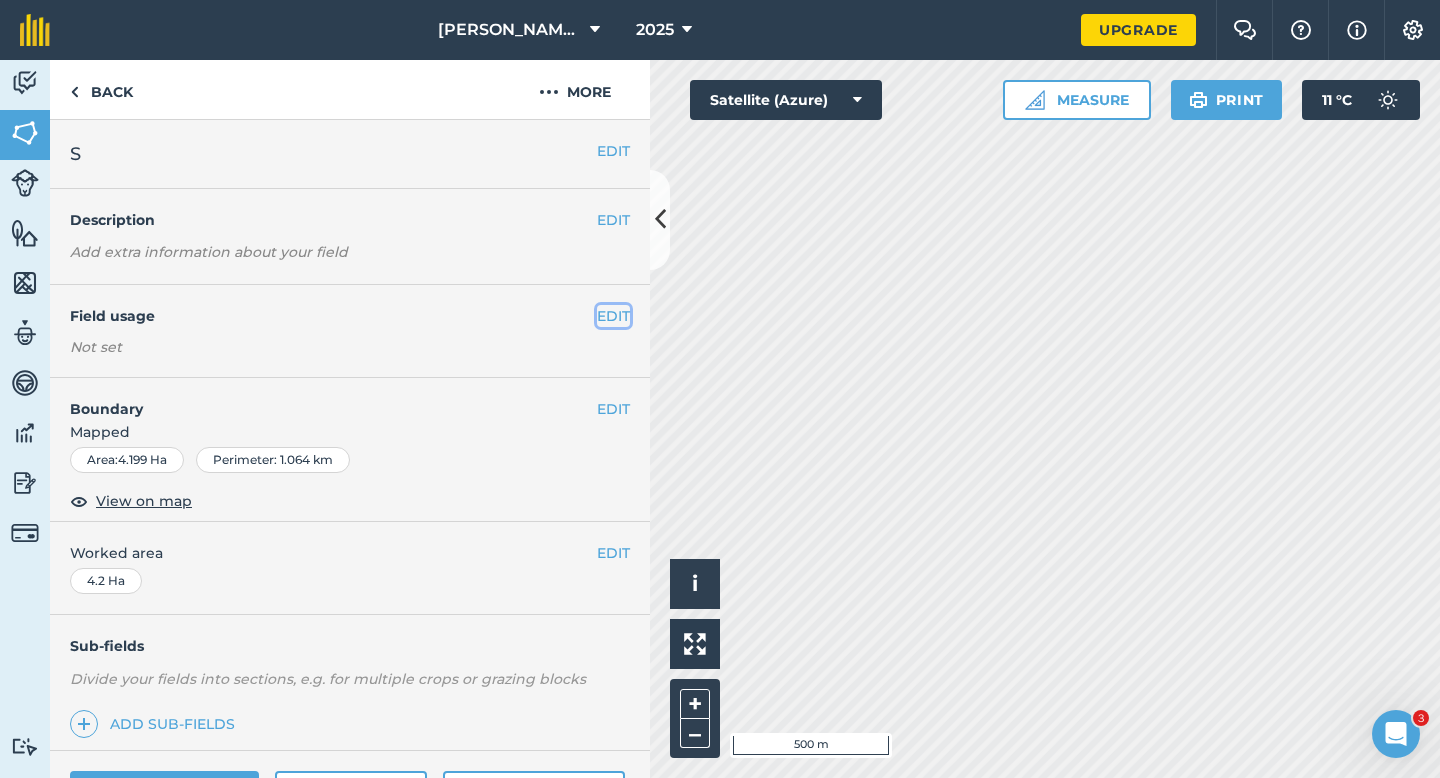 click on "EDIT" at bounding box center [613, 316] 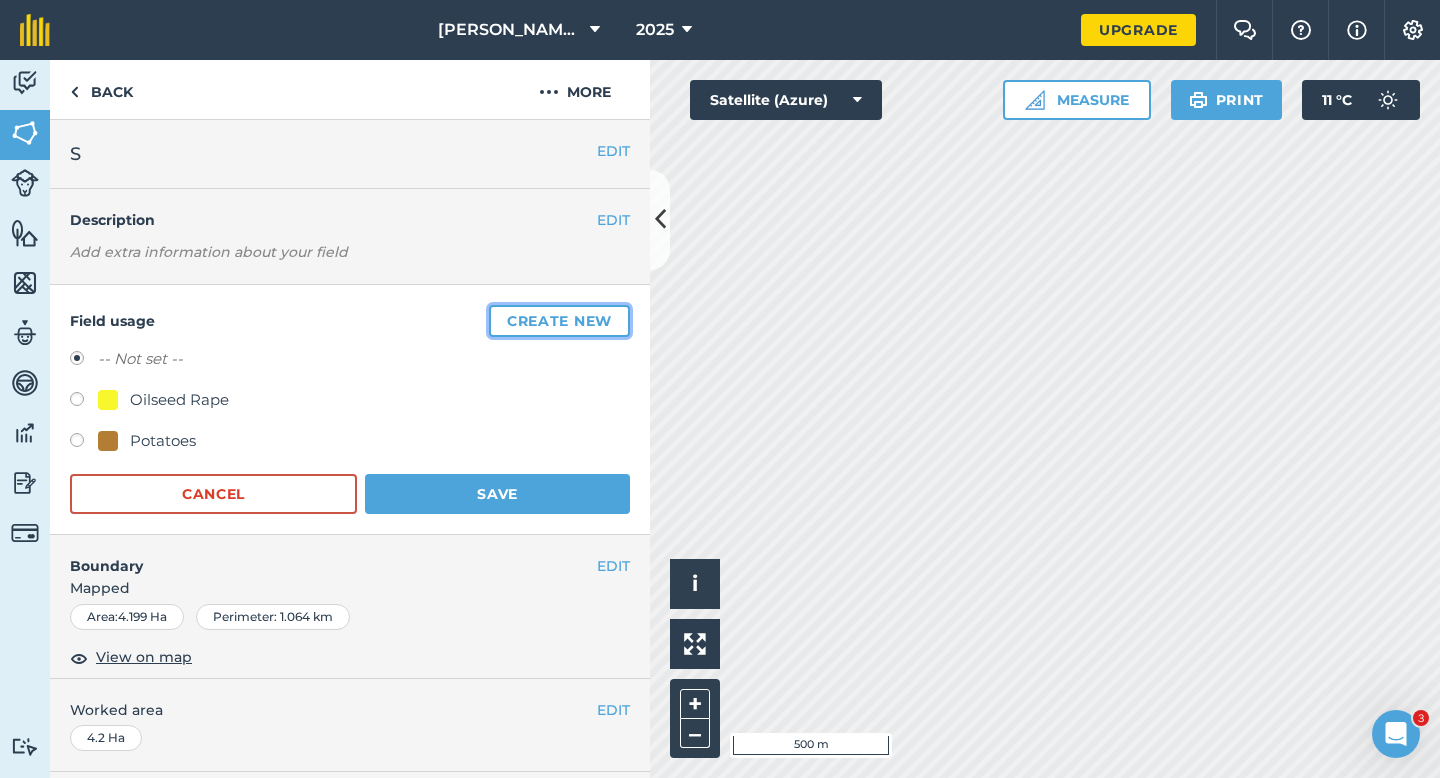 click on "Create new" at bounding box center [559, 321] 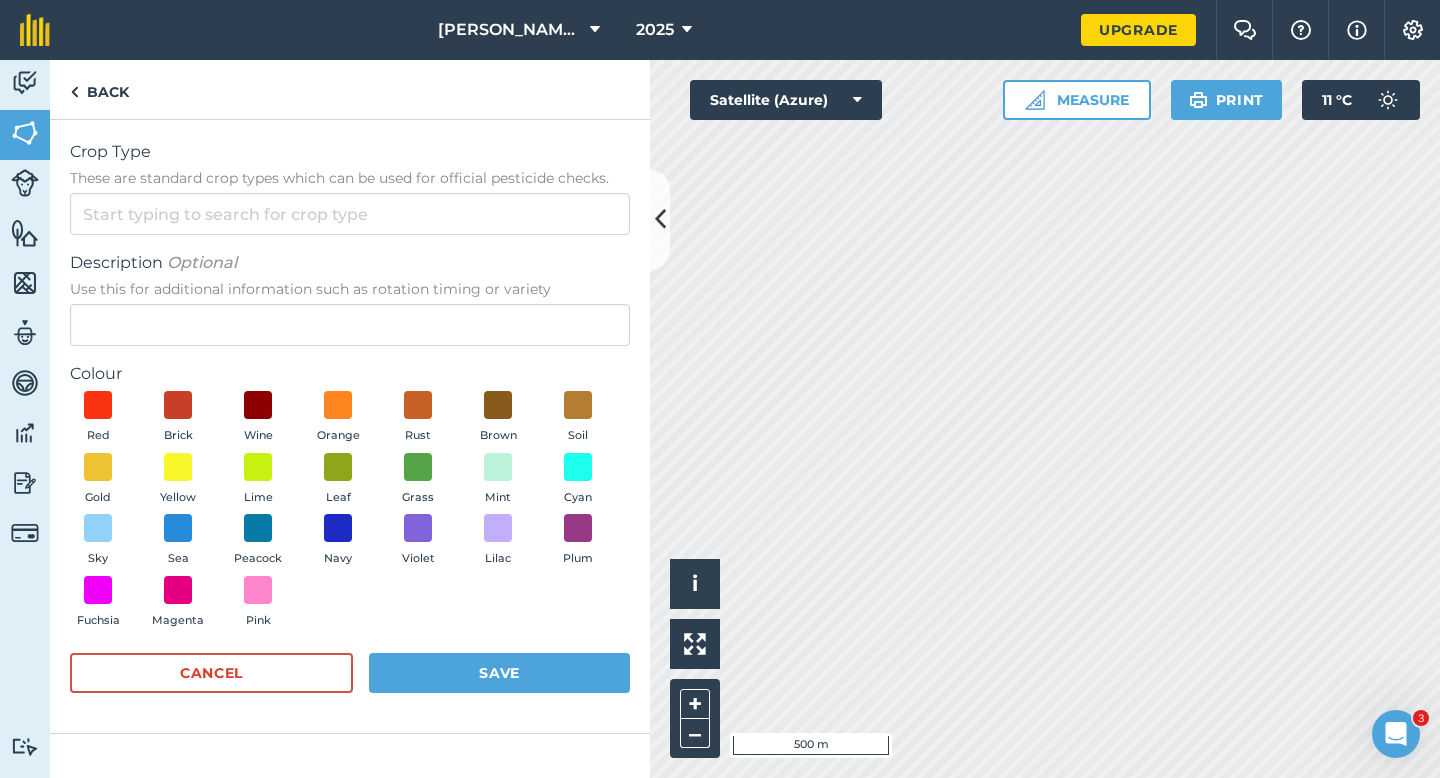 click on "These are standard crop types which can be used for official pesticide checks." at bounding box center (350, 178) 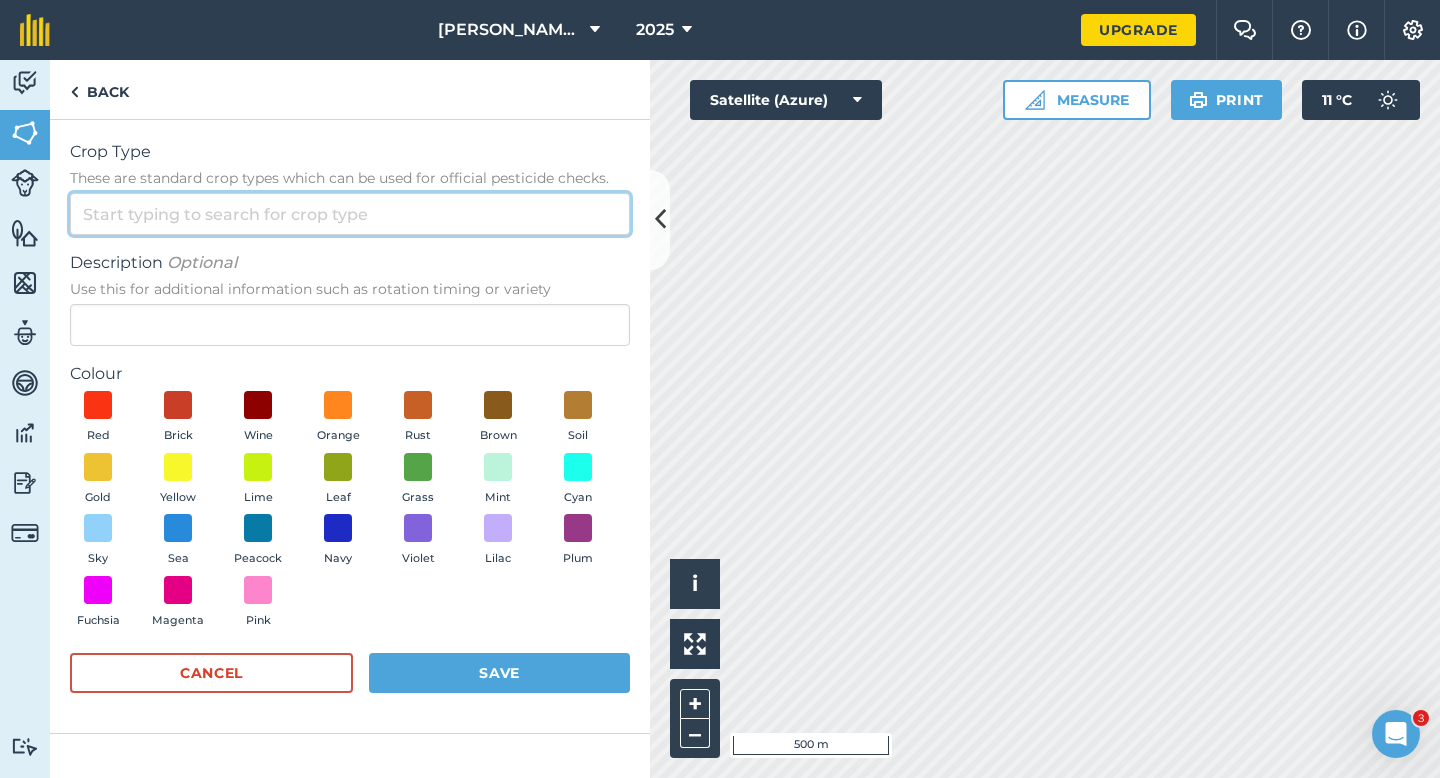 click on "Crop Type These are standard crop types which can be used for official pesticide checks." at bounding box center (350, 214) 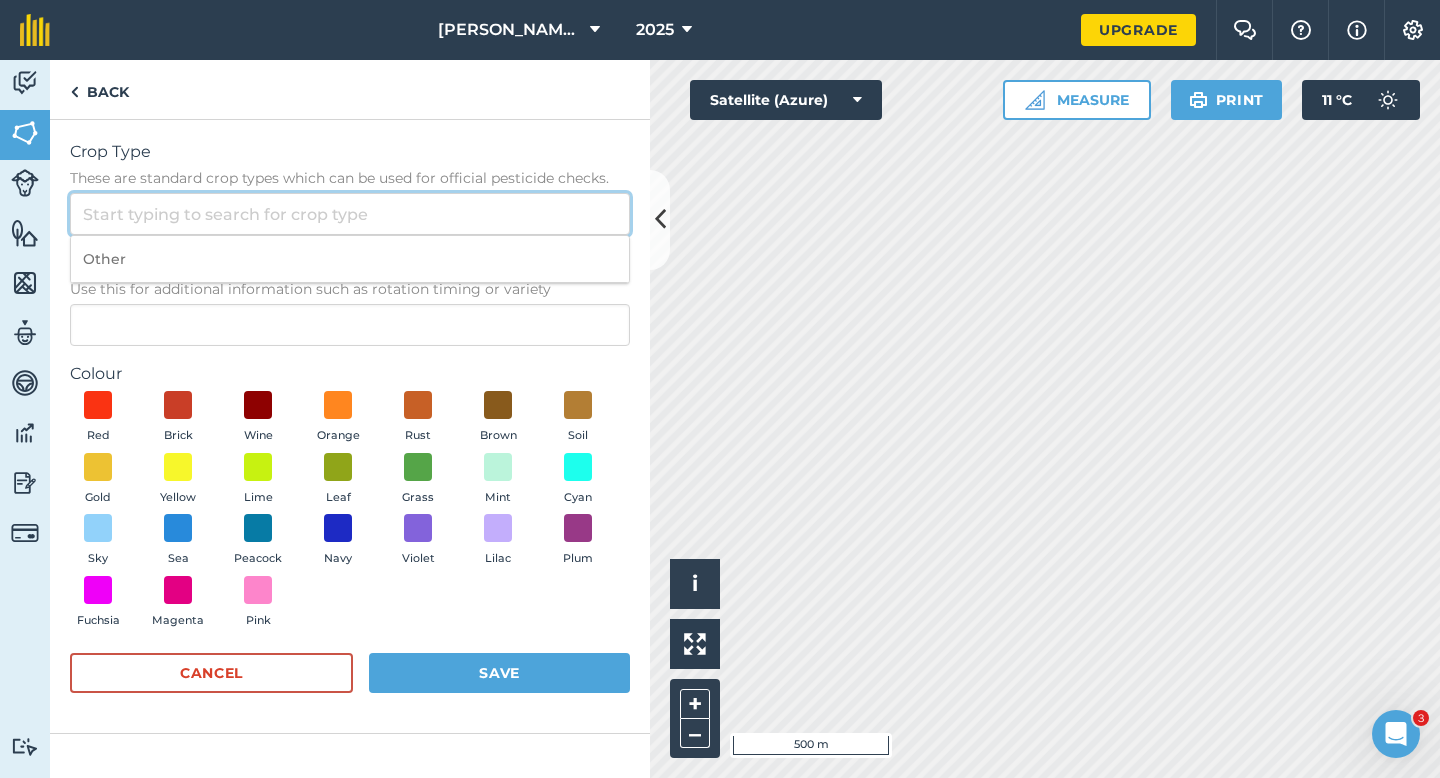 click on "Crop Type These are standard crop types which can be used for official pesticide checks." at bounding box center [350, 214] 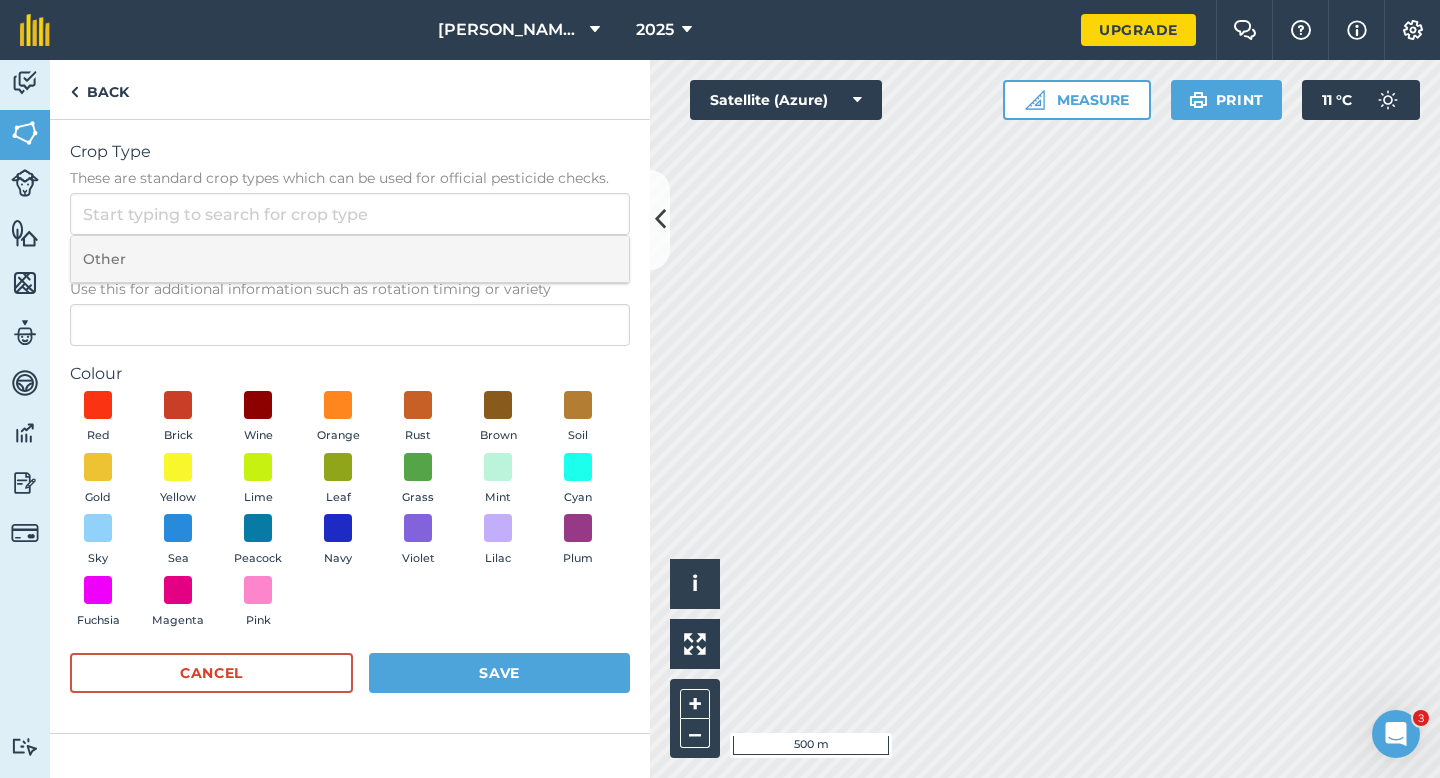 click on "Other" at bounding box center (350, 259) 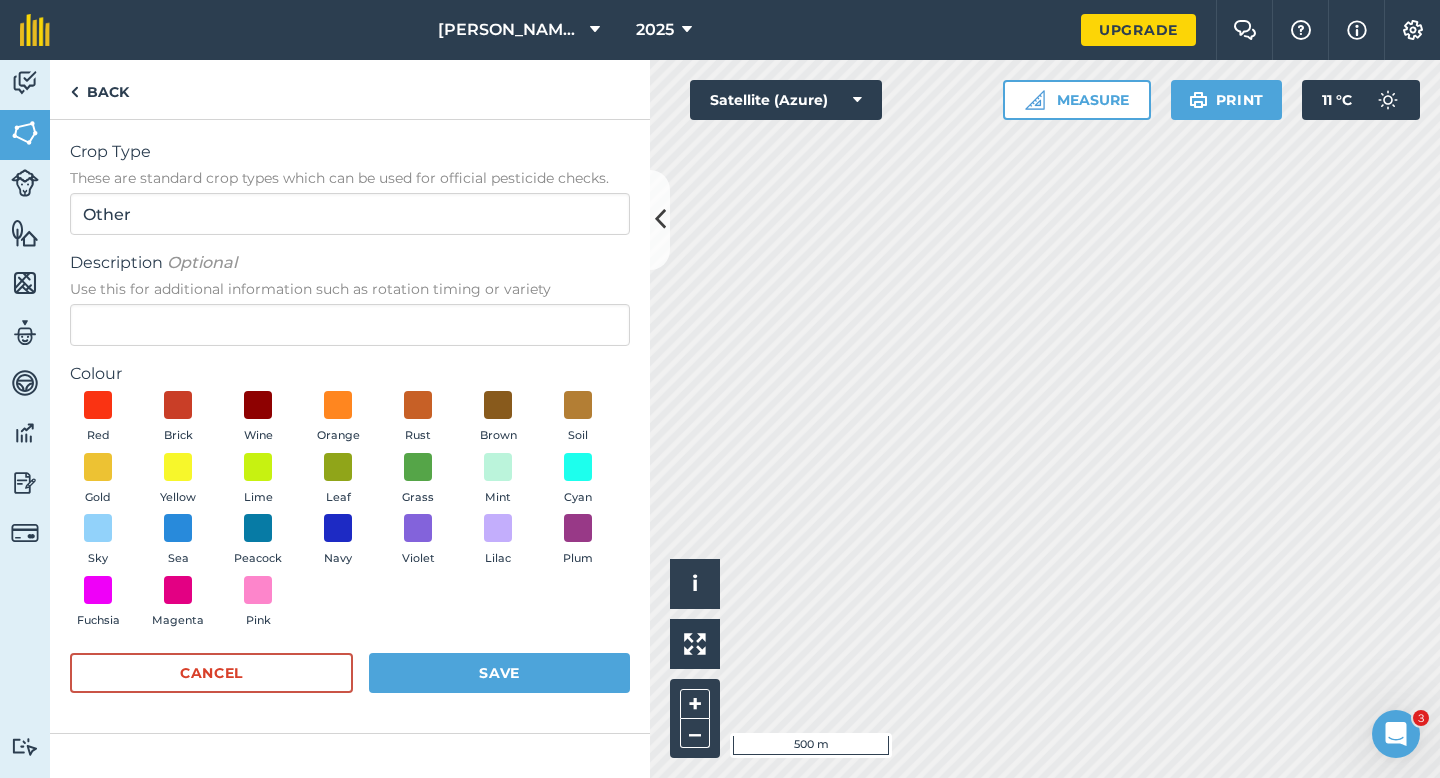 click on "Crop Type These are standard crop types which can be used for official pesticide checks. Other Description   Optional Use this for additional information such as rotation timing or variety Colour Red Brick Wine Orange Rust Brown Soil Gold Yellow Lime Leaf Grass Mint Cyan Sky Sea Peacock Navy Violet Lilac Plum Fuchsia Magenta Pink Cancel Save" at bounding box center (350, 426) 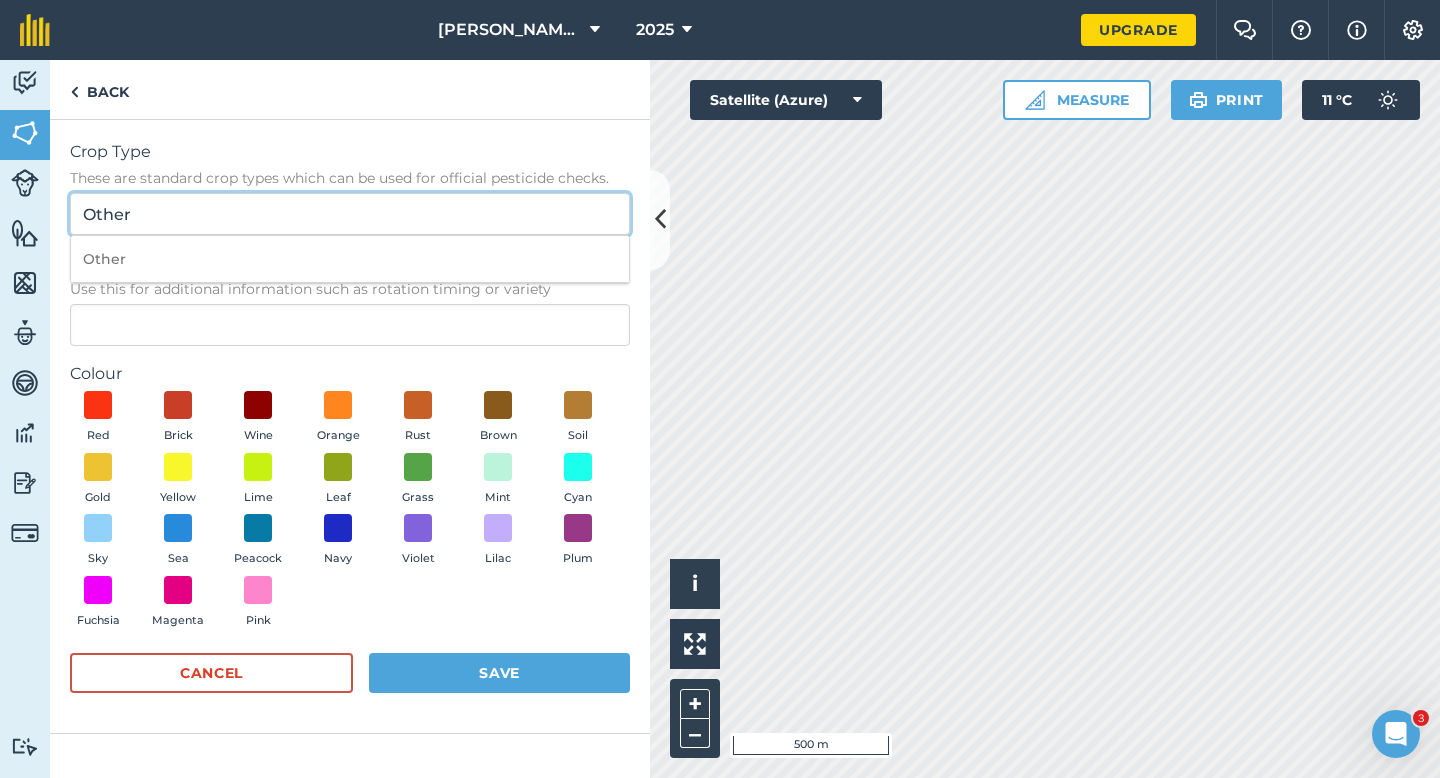 click on "Other" at bounding box center [350, 214] 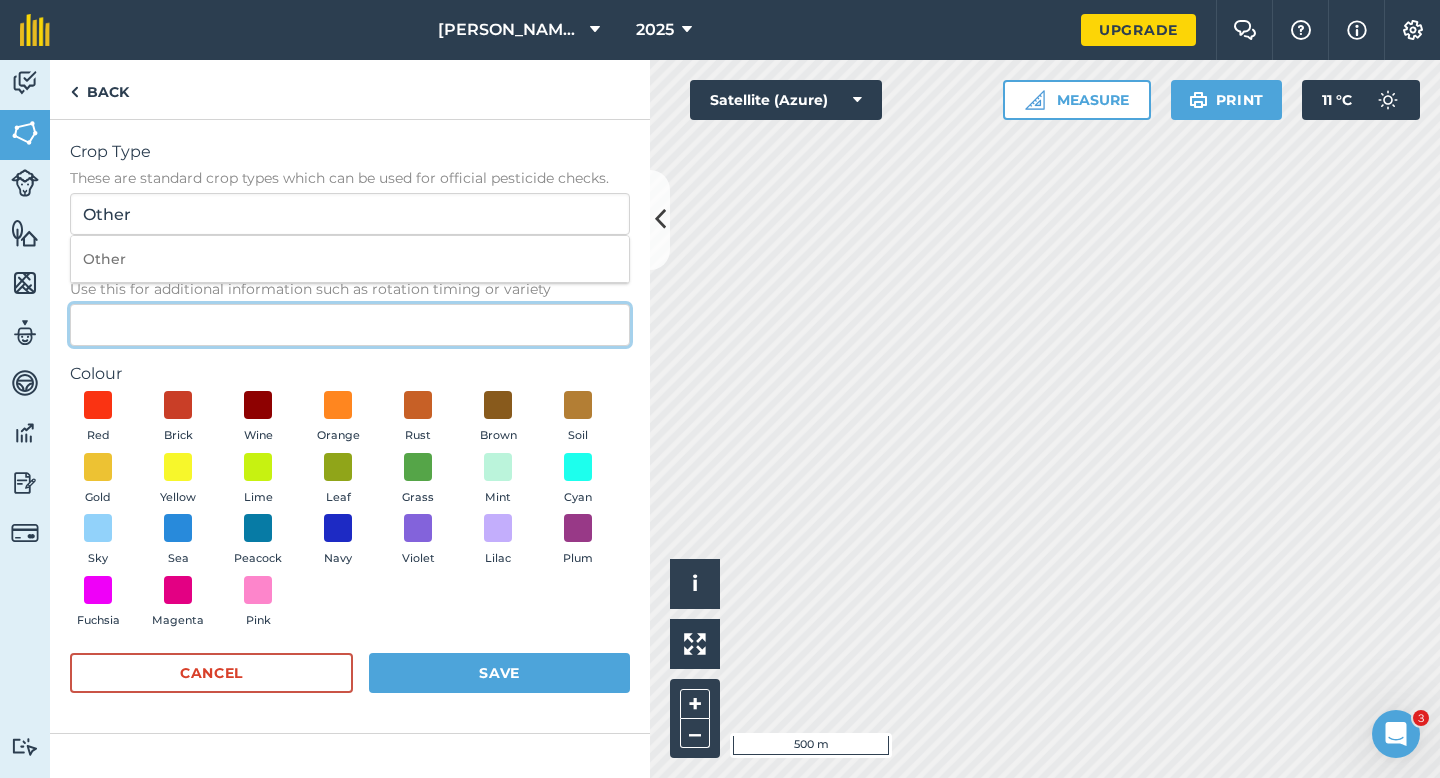 click on "Description   Optional Use this for additional information such as rotation timing or variety" at bounding box center [350, 325] 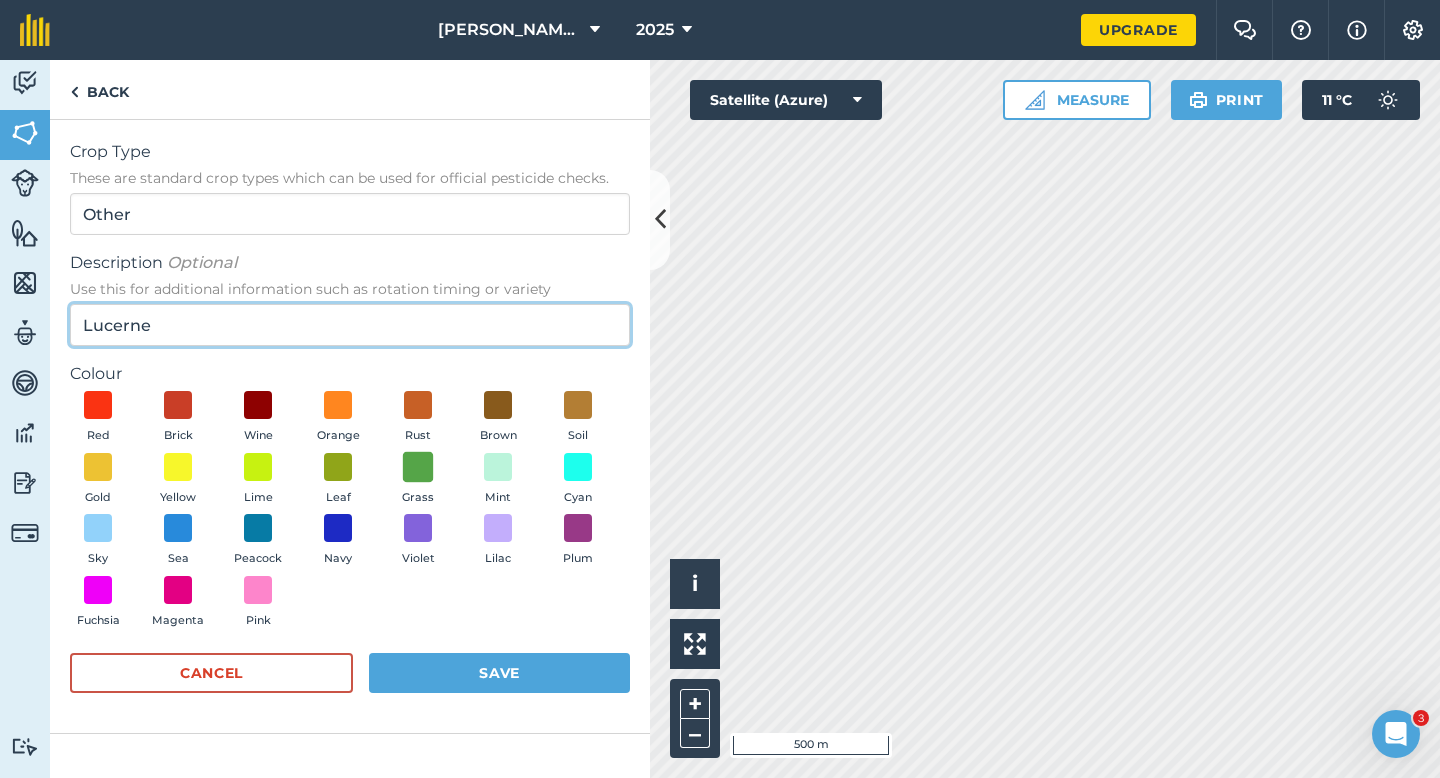 type on "Lucerne" 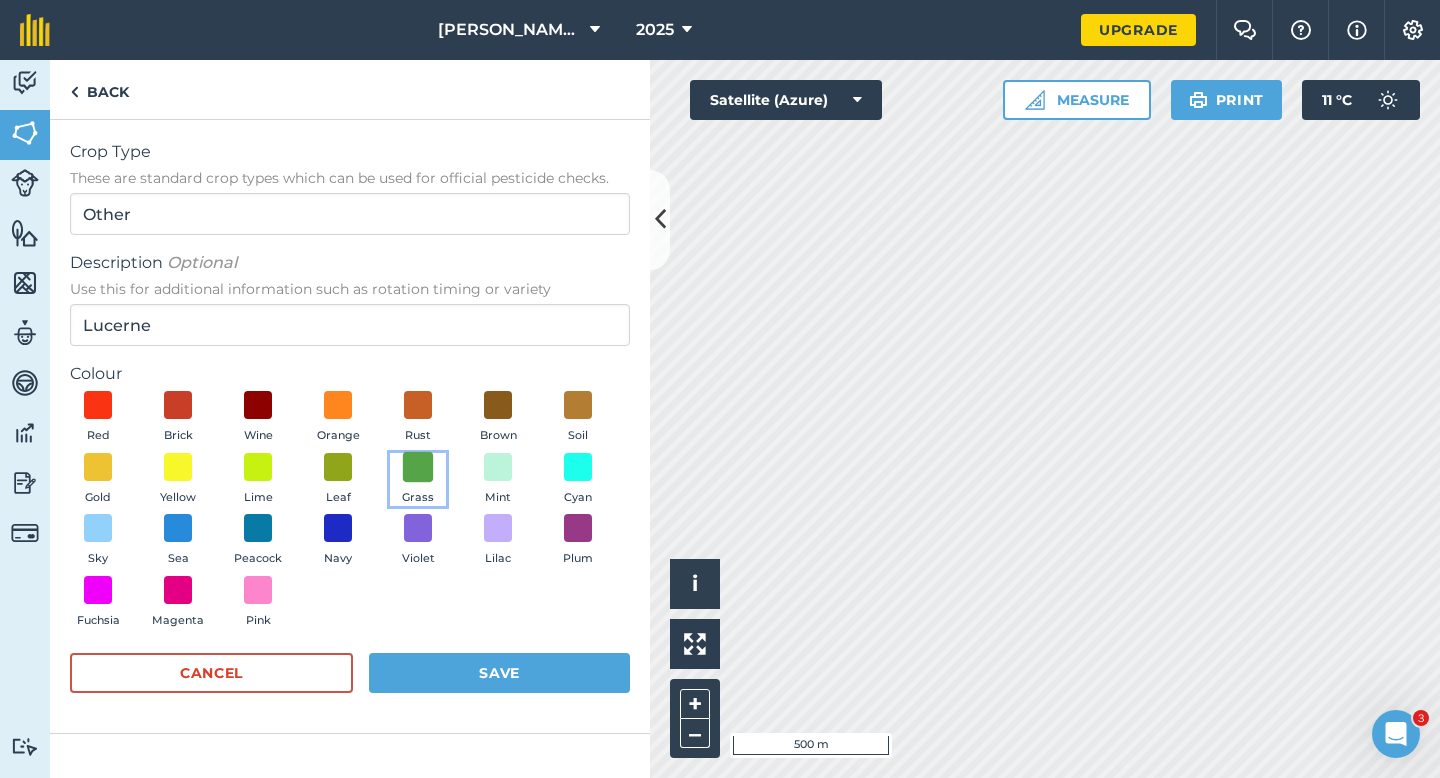 click at bounding box center (418, 466) 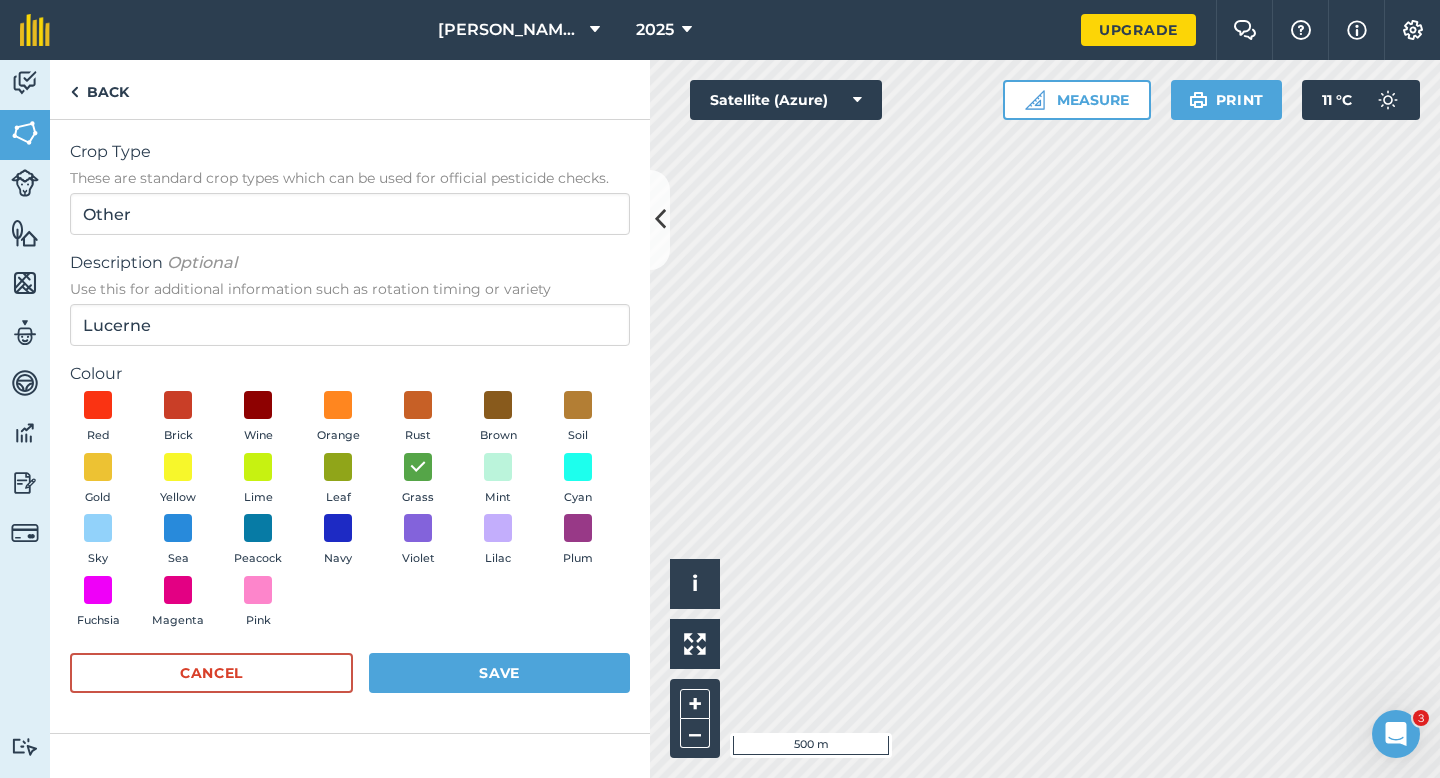 click on "Crop Type These are standard crop types which can be used for official pesticide checks. Other Description   Optional Use this for additional information such as rotation timing or variety Lucerne Colour Red Brick Wine Orange Rust Brown Soil Gold Yellow Lime Leaf Grass Mint Cyan Sky Sea Peacock Navy Violet Lilac Plum Fuchsia Magenta Pink Cancel Save" at bounding box center (350, 426) 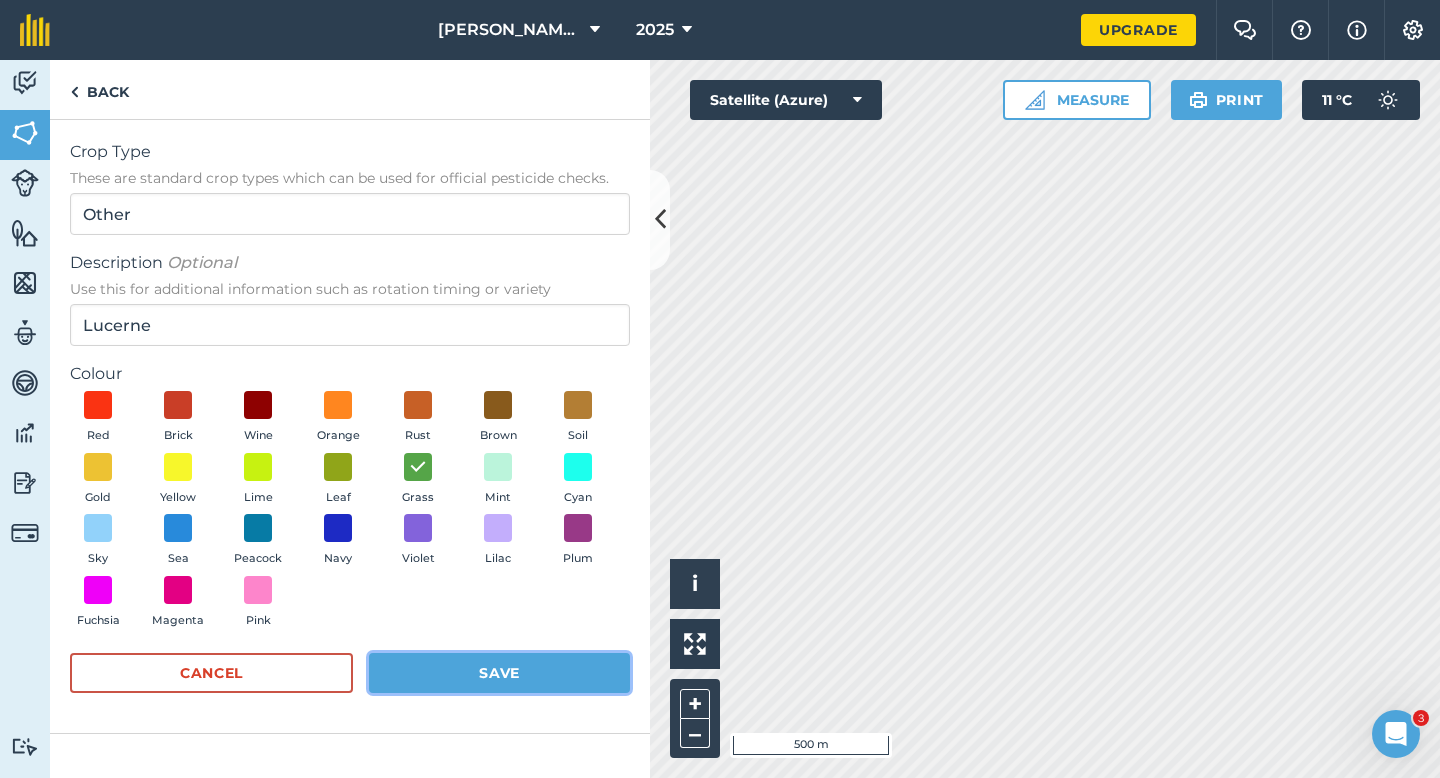 click on "Save" at bounding box center [499, 673] 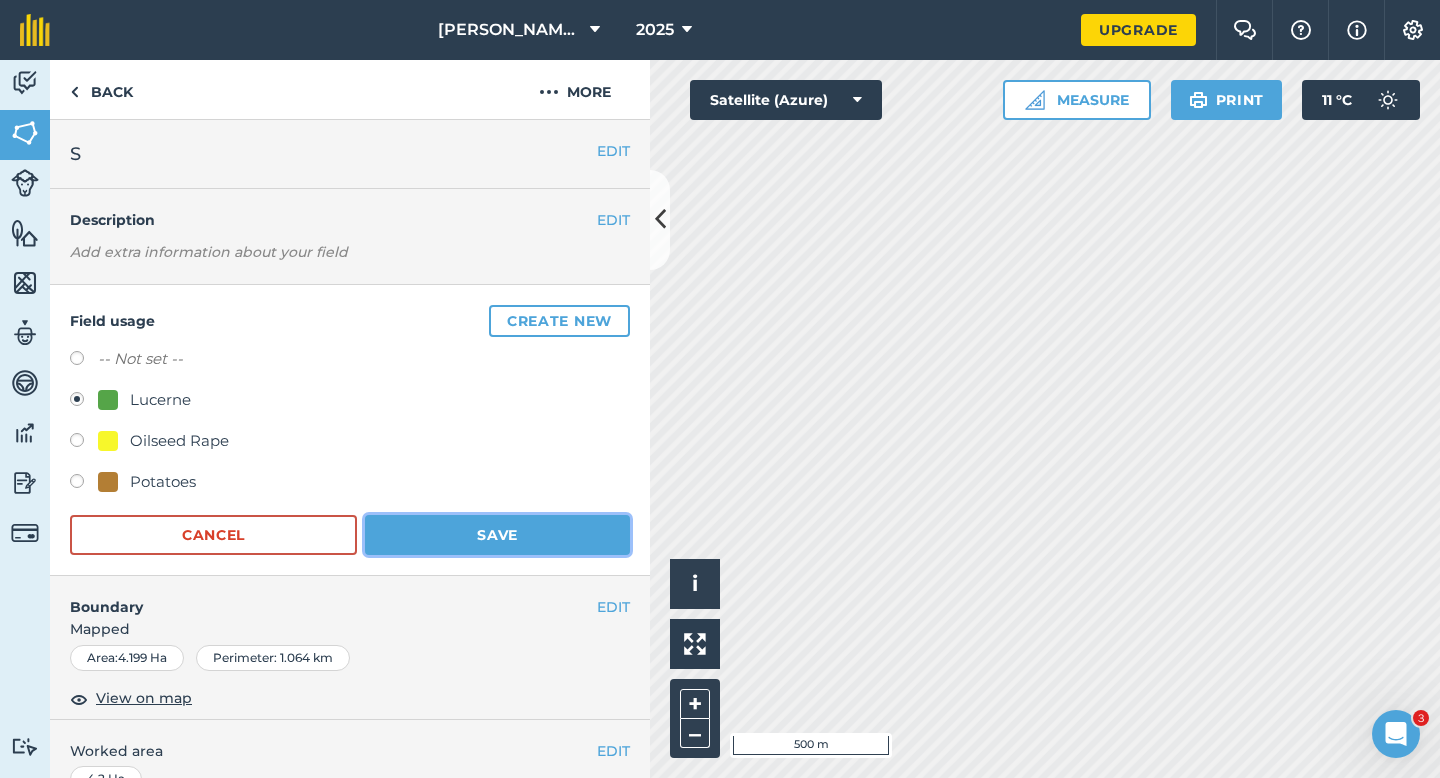 click on "Save" at bounding box center (497, 535) 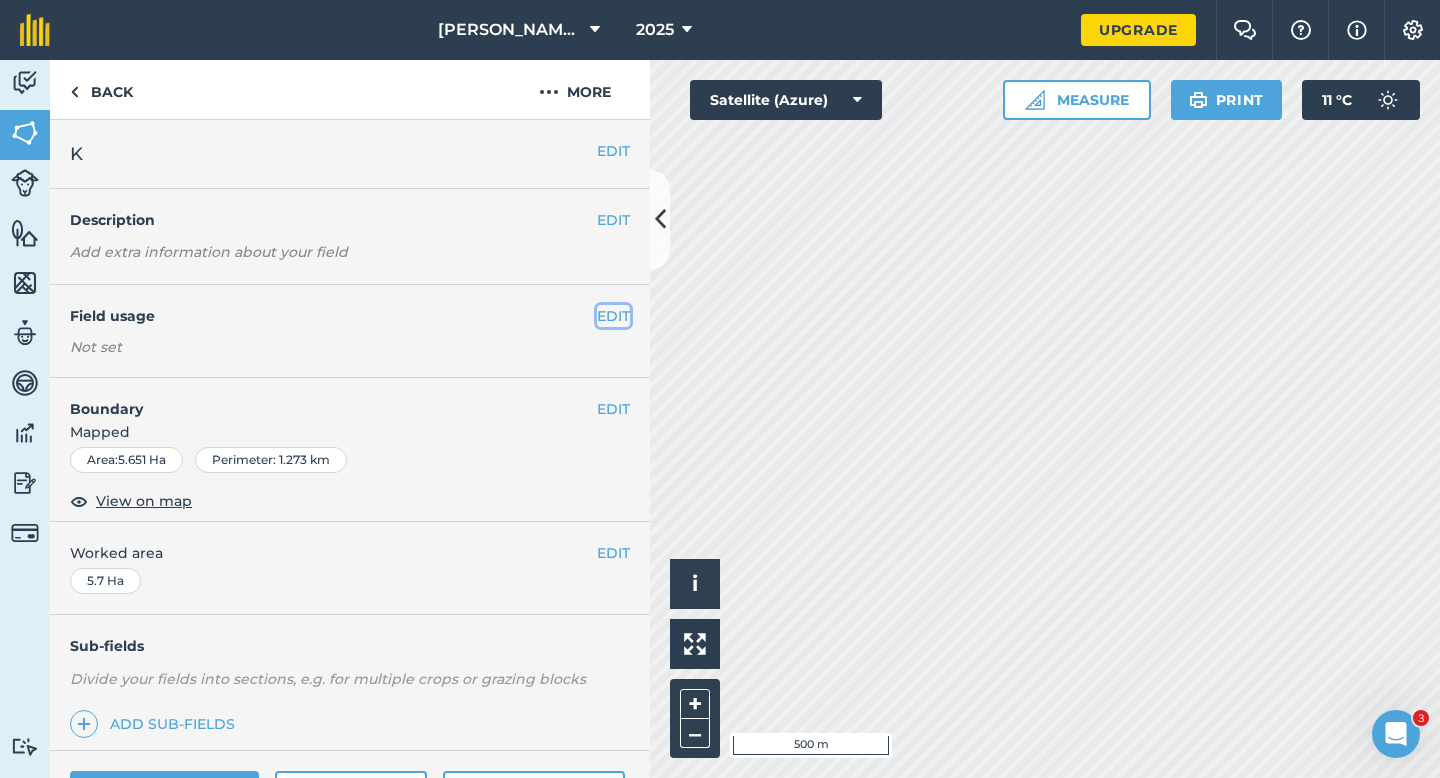 click on "EDIT" at bounding box center [613, 316] 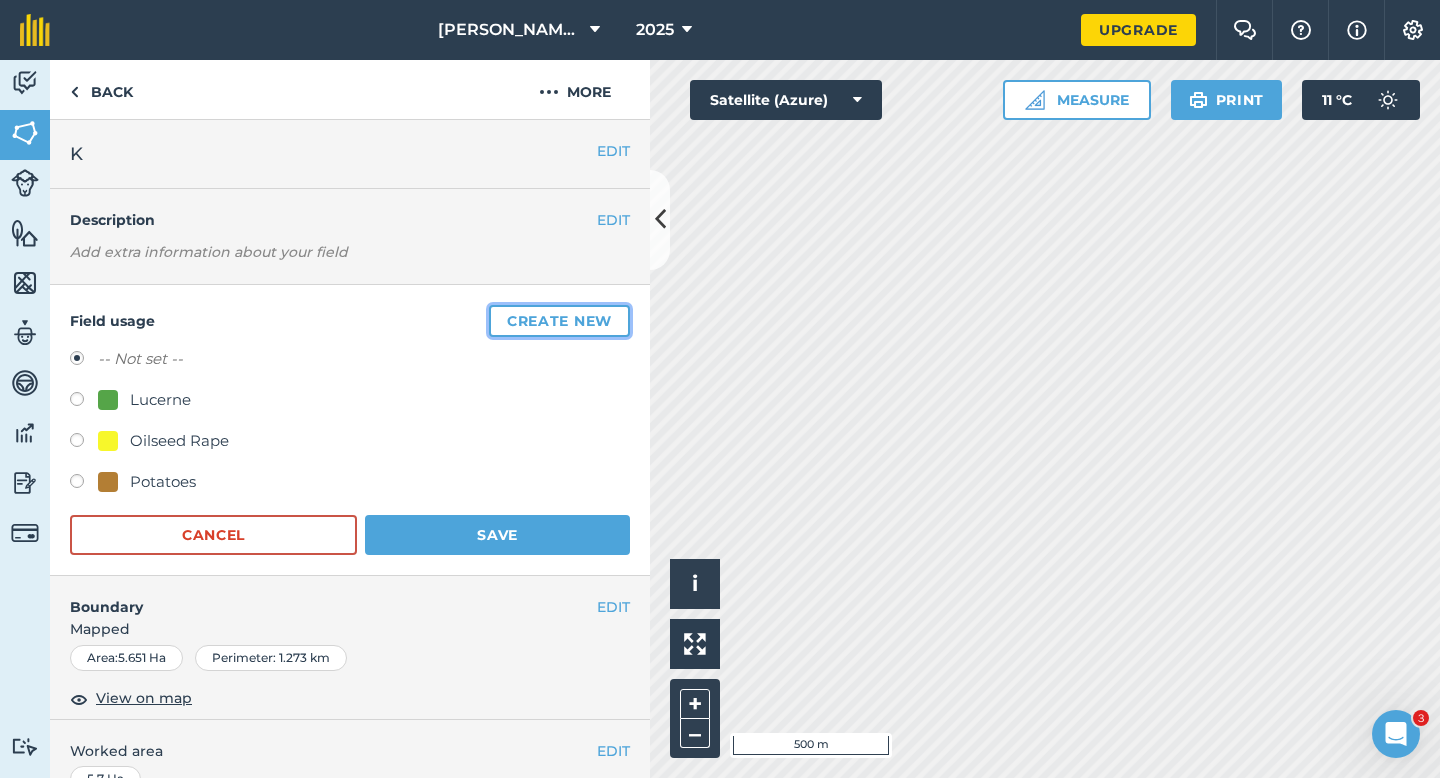click on "Create new" at bounding box center (559, 321) 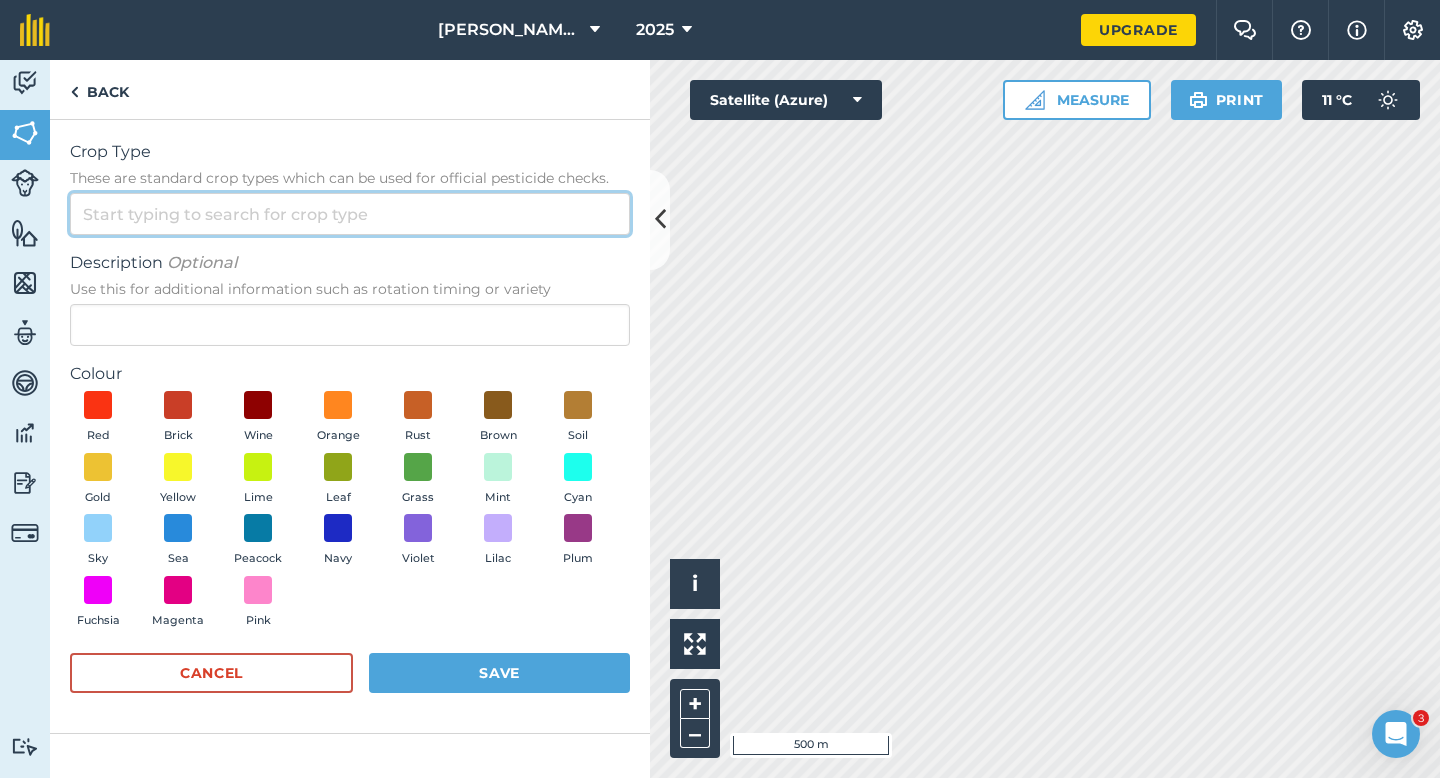 click on "Crop Type These are standard crop types which can be used for official pesticide checks." at bounding box center [350, 214] 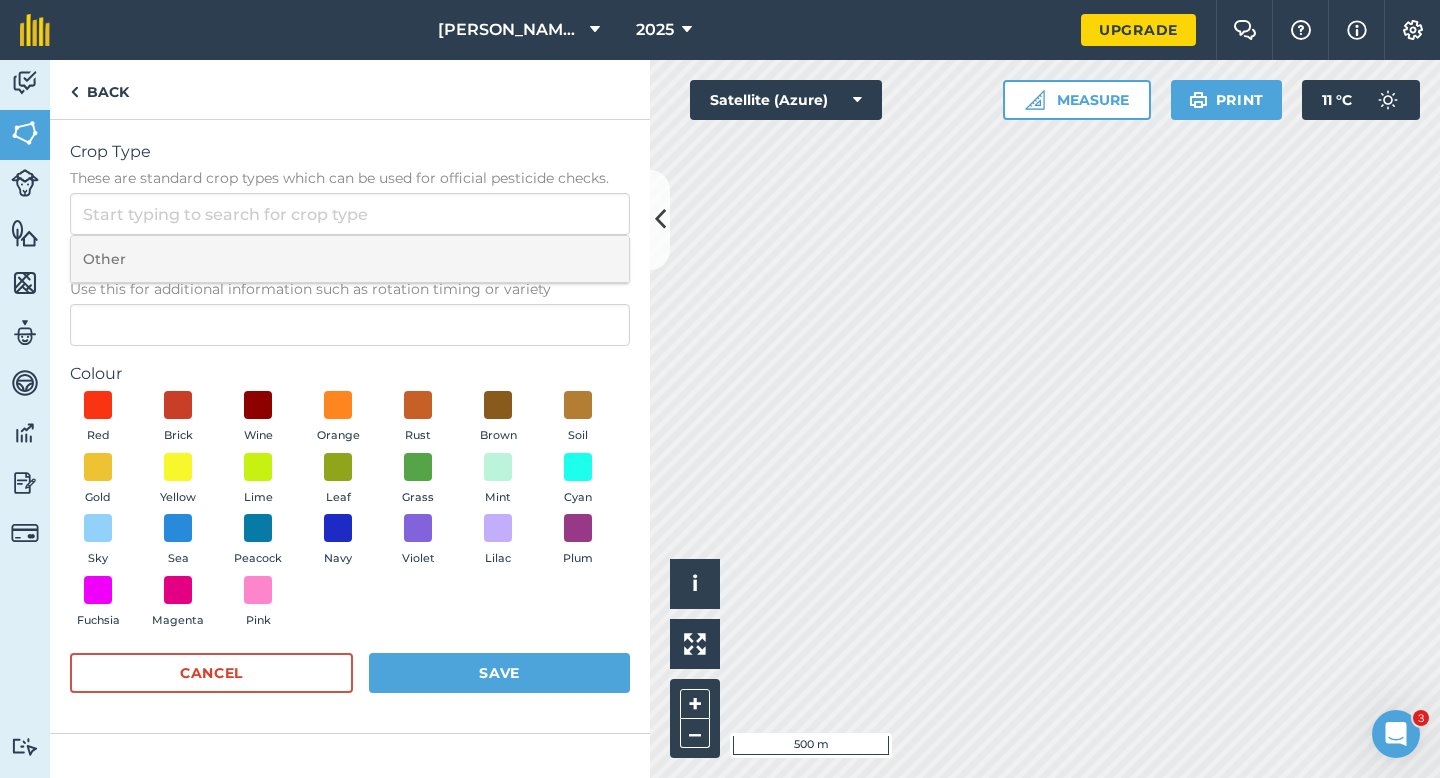 click on "Other" at bounding box center [350, 259] 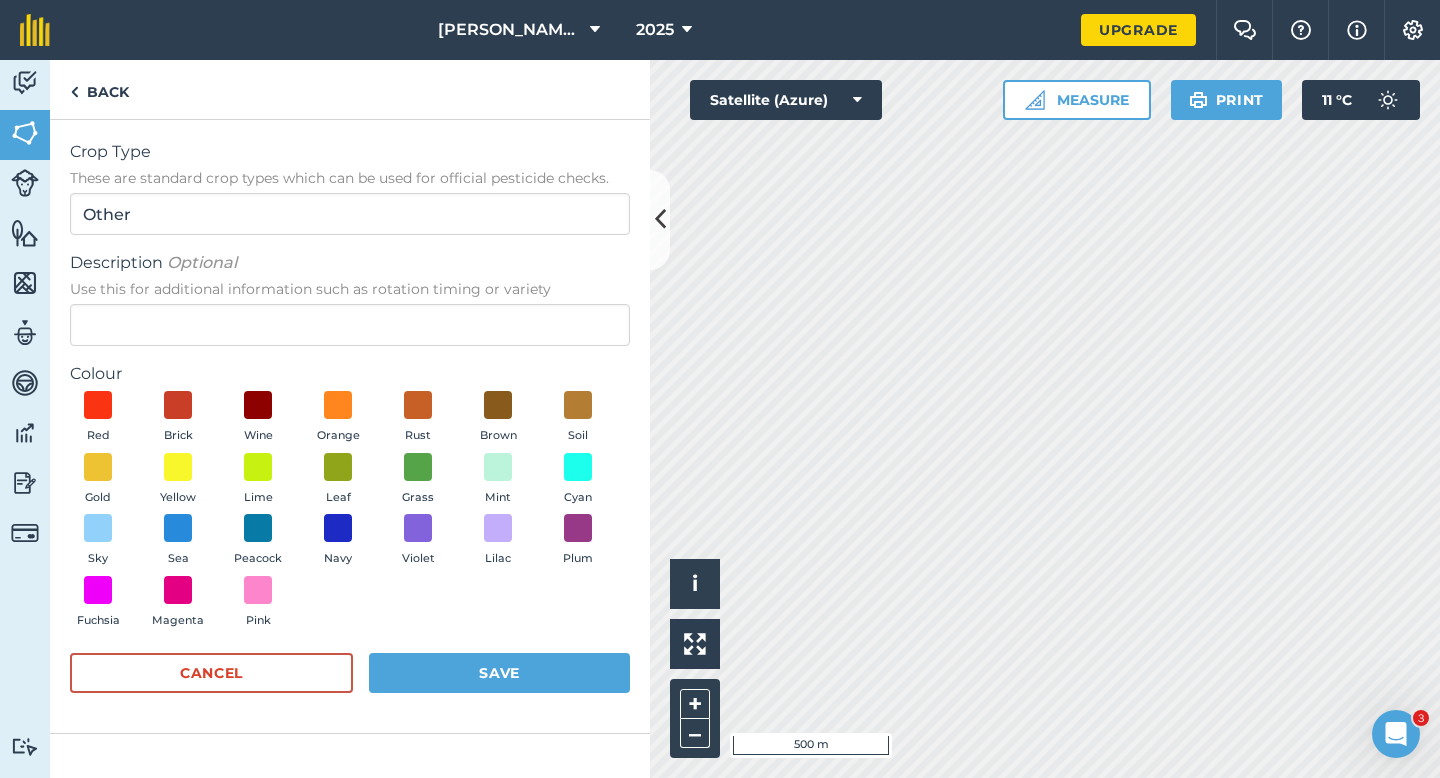 click on "Use this for additional information such as rotation timing or variety" at bounding box center [350, 289] 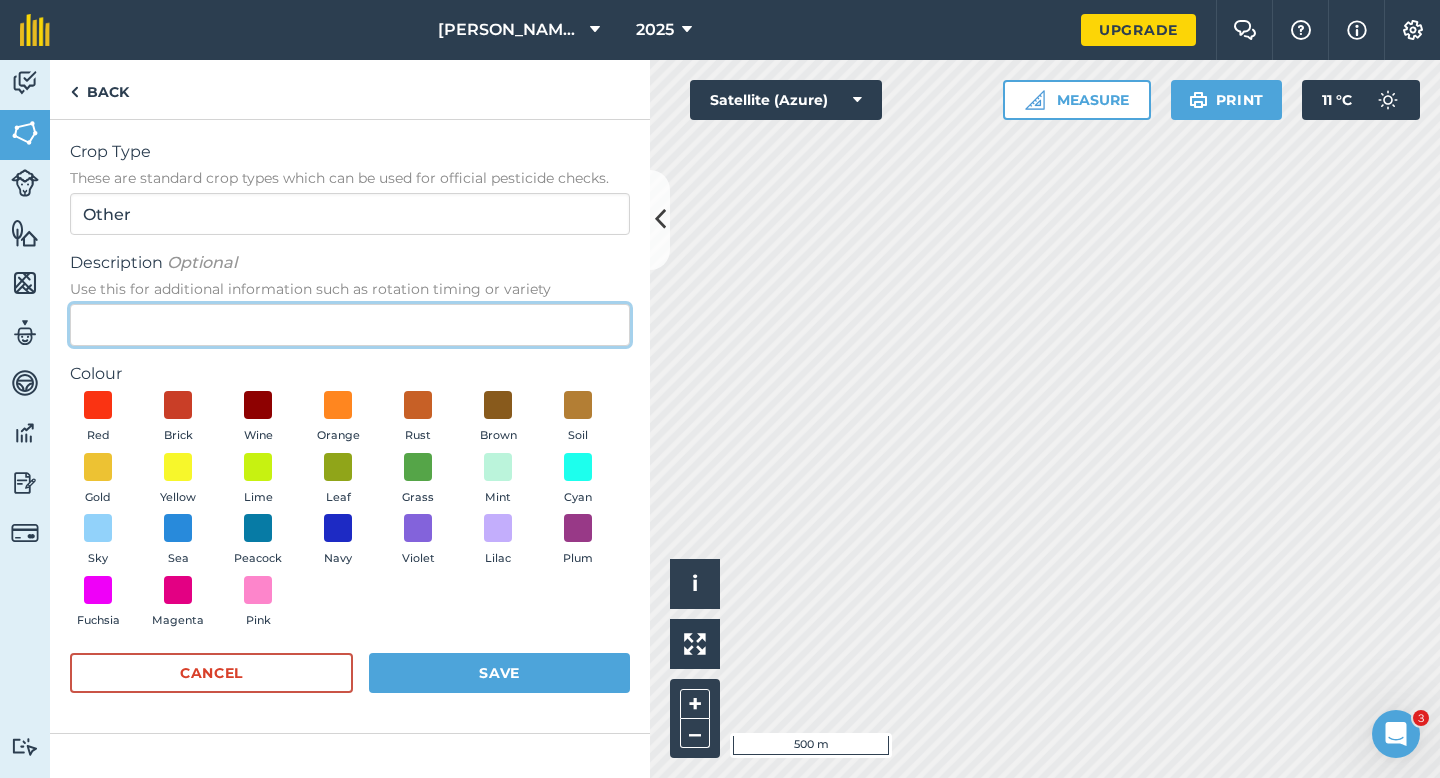 click on "Description   Optional Use this for additional information such as rotation timing or variety" at bounding box center [350, 325] 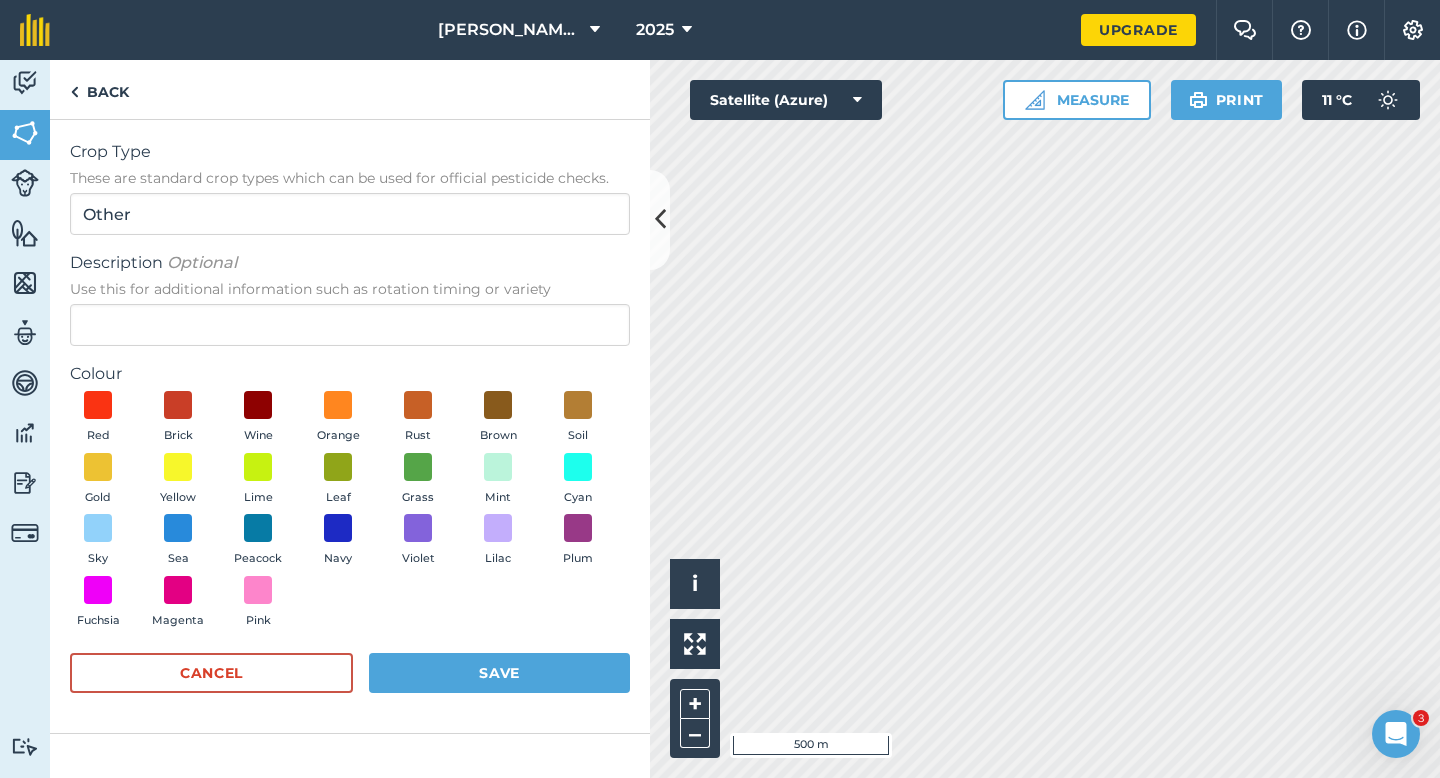 click on "Description   Optional Use this for additional information such as rotation timing or variety" at bounding box center [350, 298] 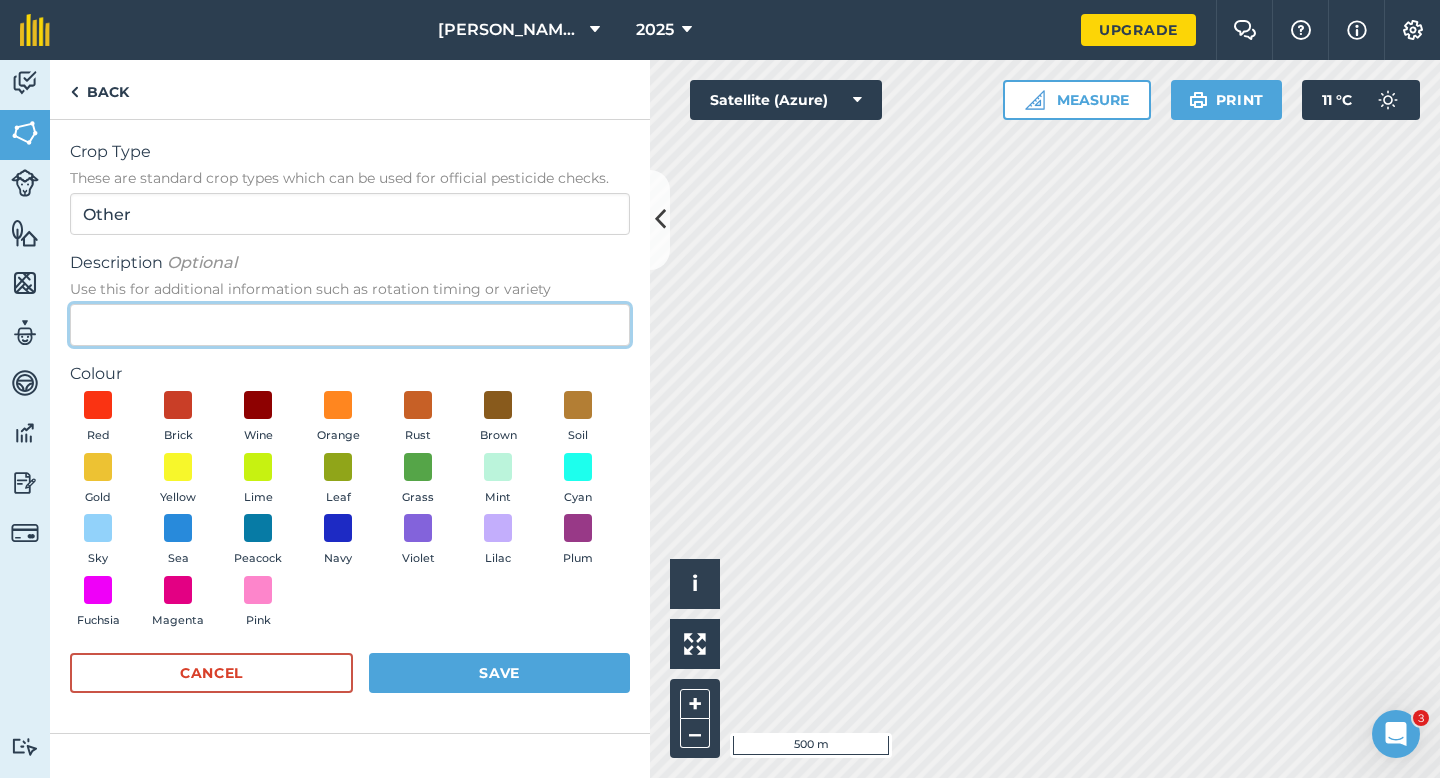 click on "Description   Optional Use this for additional information such as rotation timing or variety" at bounding box center [350, 325] 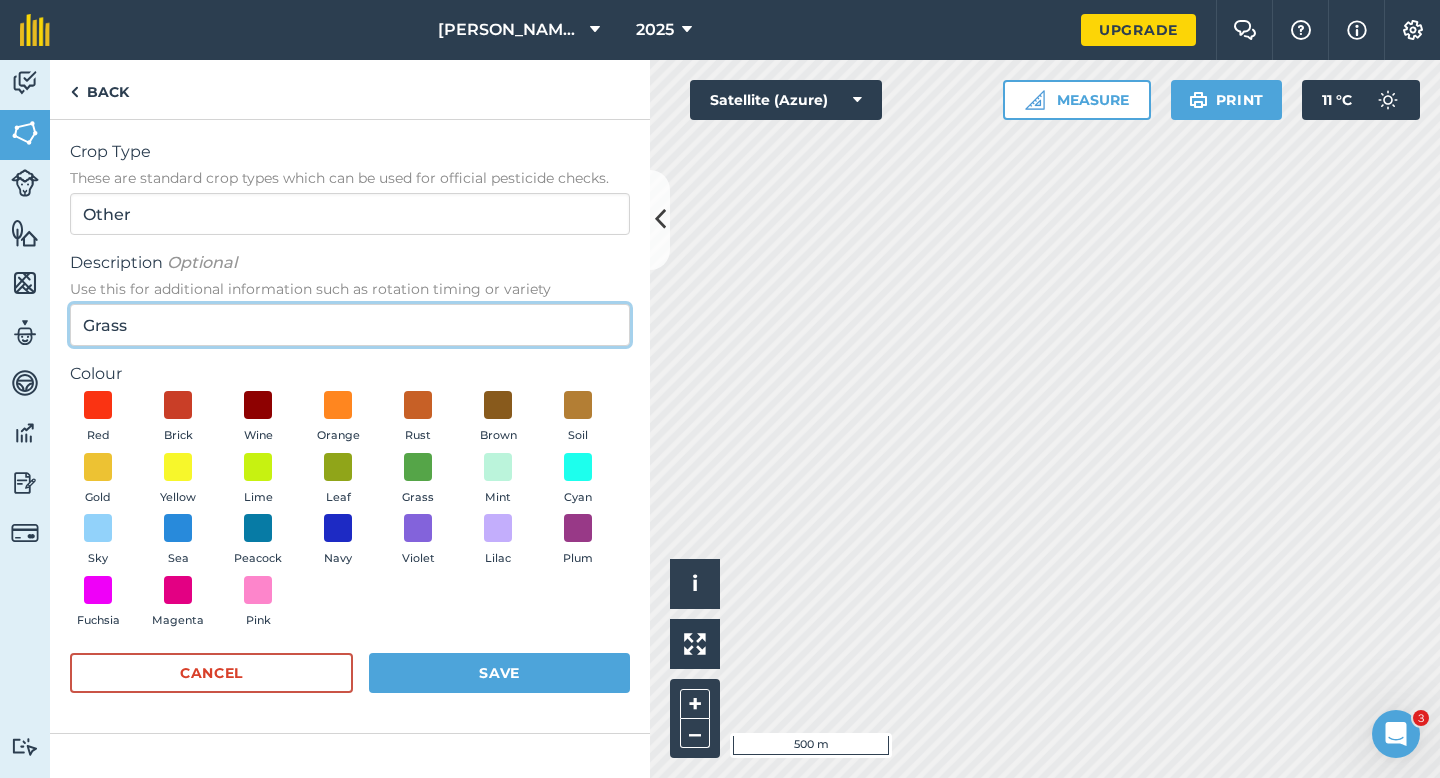 type on "Grass" 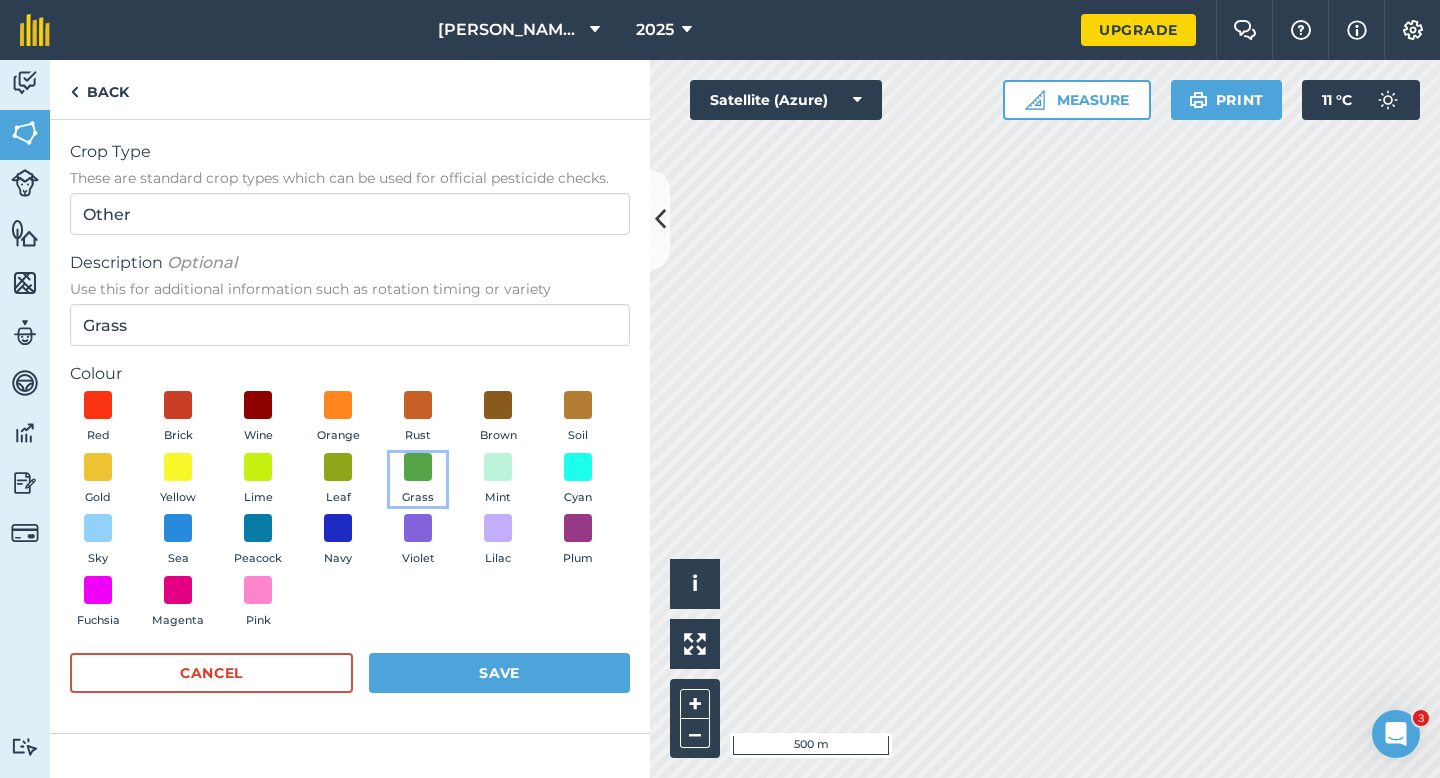 click on "Grass" at bounding box center [418, 480] 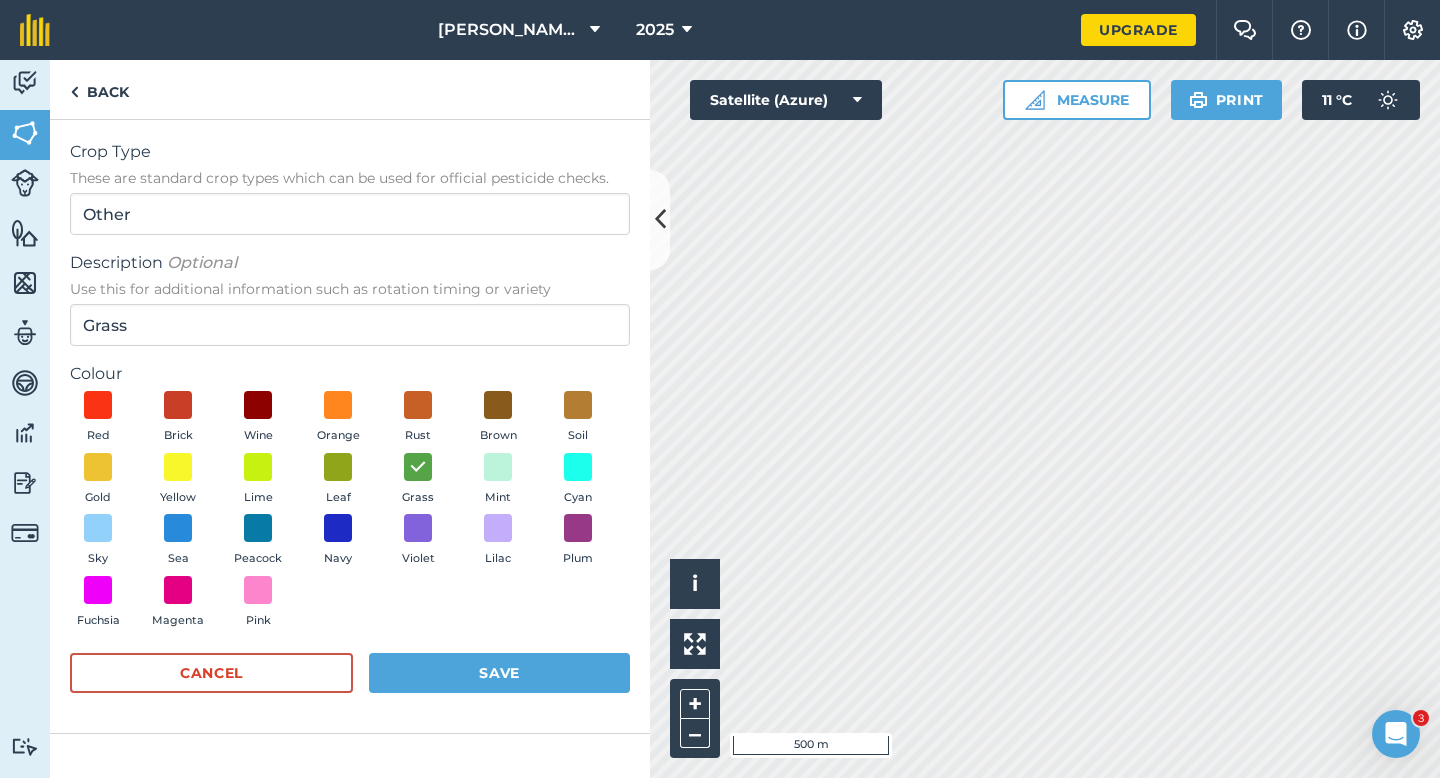 click on "Crop Type These are standard crop types which can be used for official pesticide checks. Other Description   Optional Use this for additional information such as rotation timing or variety Grass Colour Red Brick Wine Orange Rust Brown Soil Gold Yellow Lime Leaf Grass Mint Cyan Sky Sea Peacock Navy Violet Lilac Plum Fuchsia Magenta Pink Cancel Save" at bounding box center (350, 426) 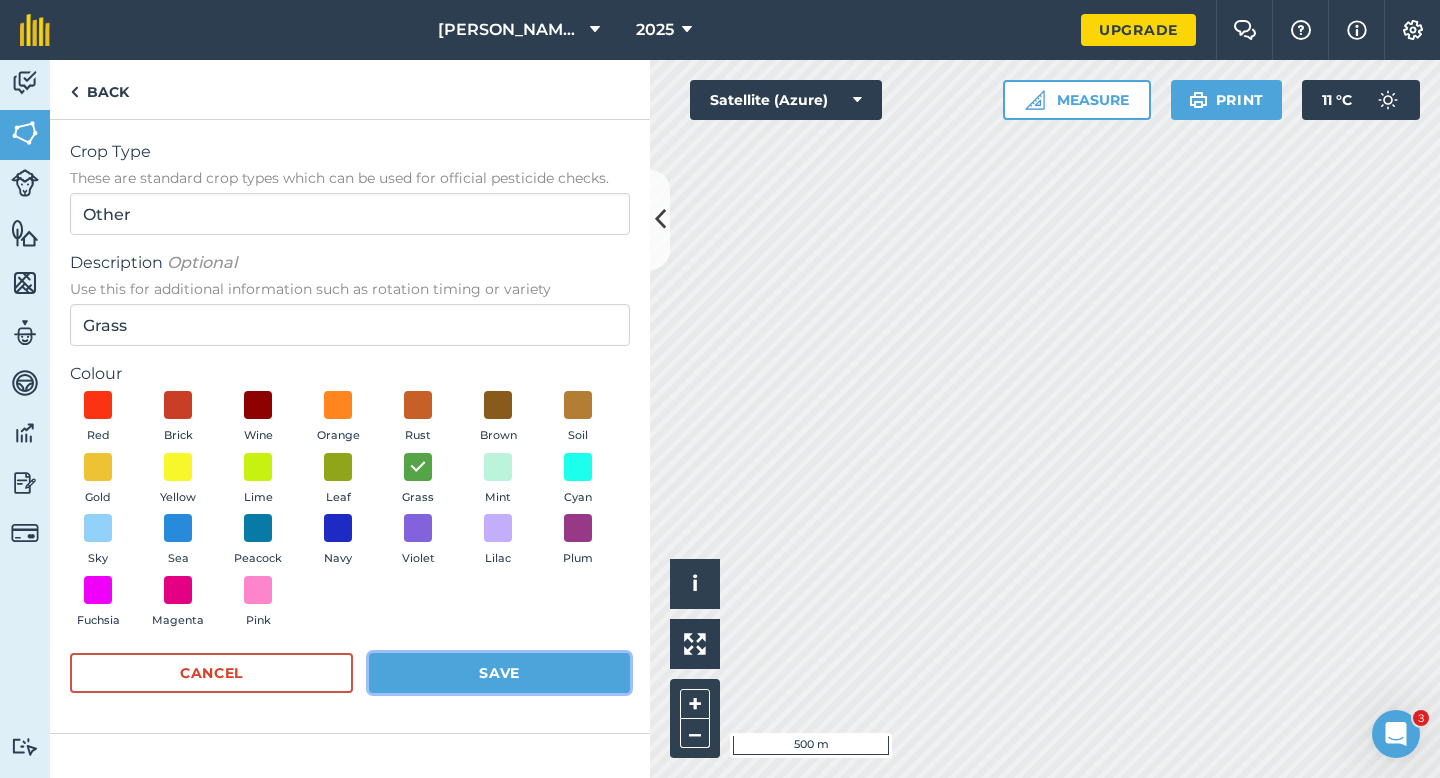 click on "Save" at bounding box center [499, 673] 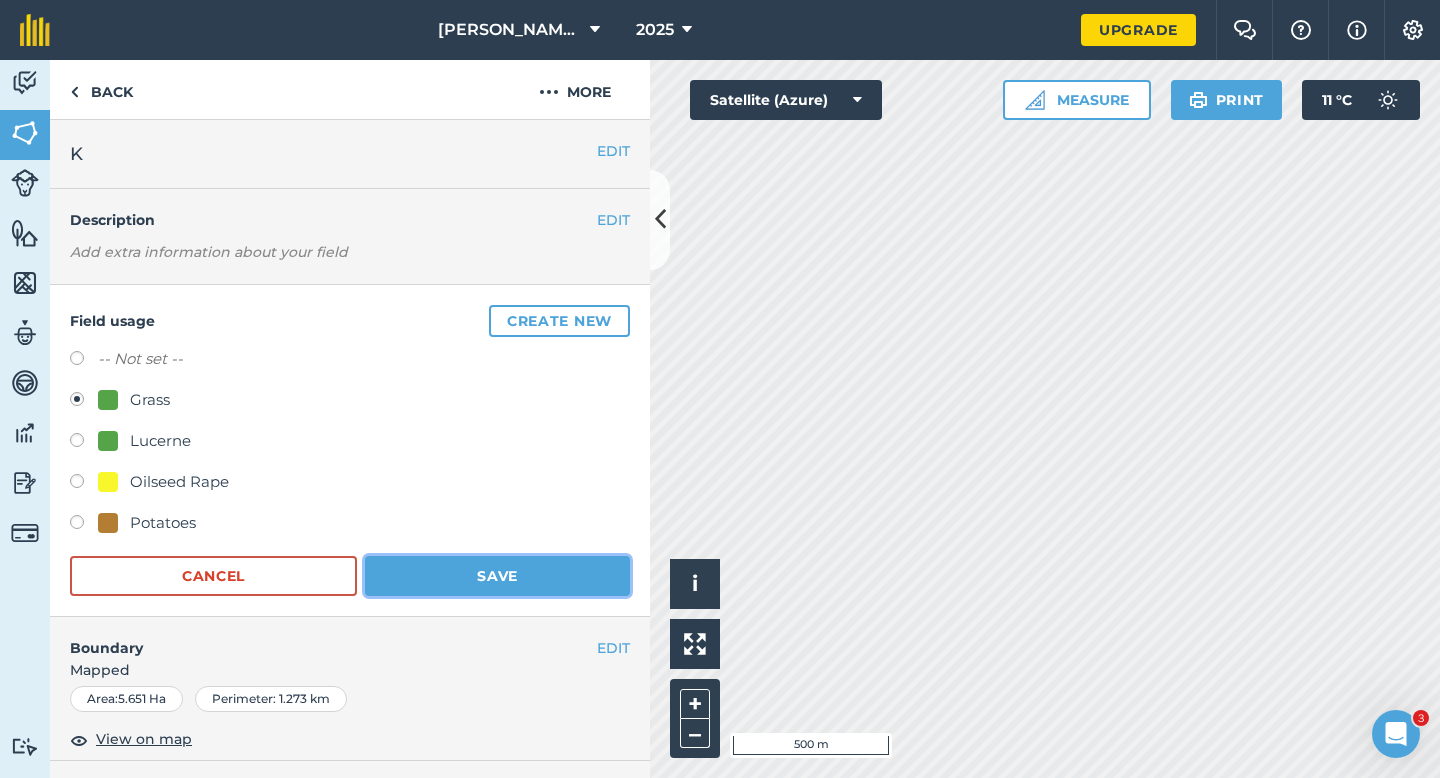 click on "Save" at bounding box center [497, 576] 